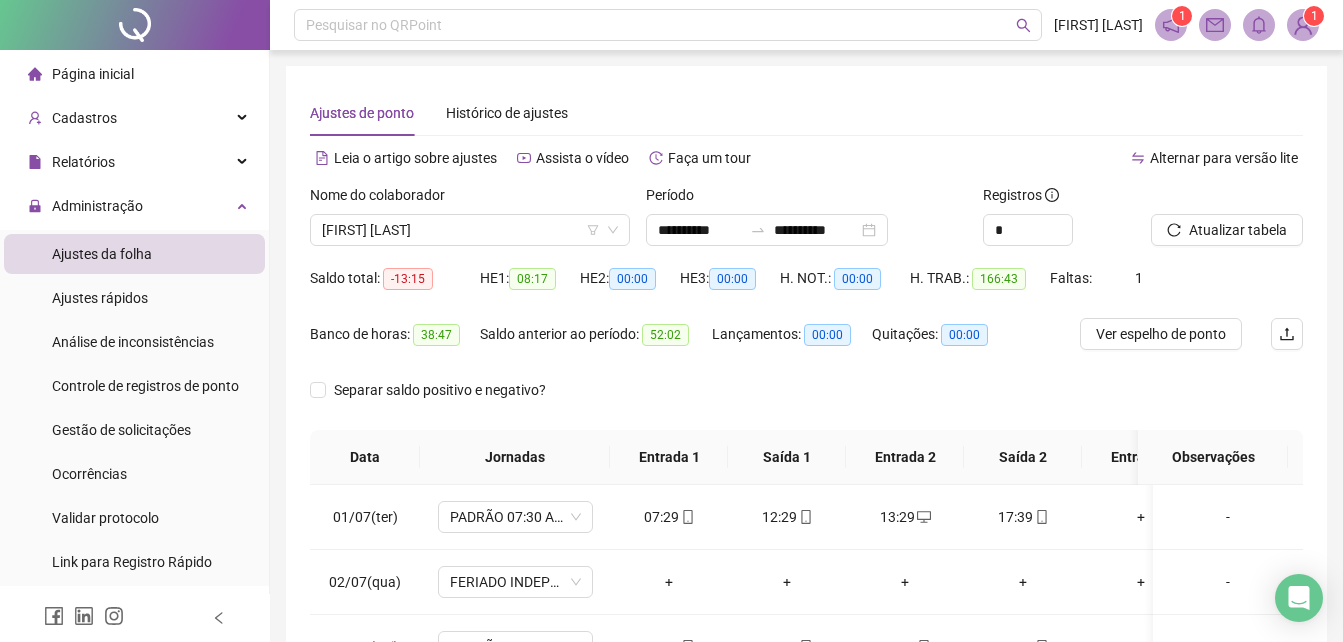 scroll, scrollTop: 380, scrollLeft: 0, axis: vertical 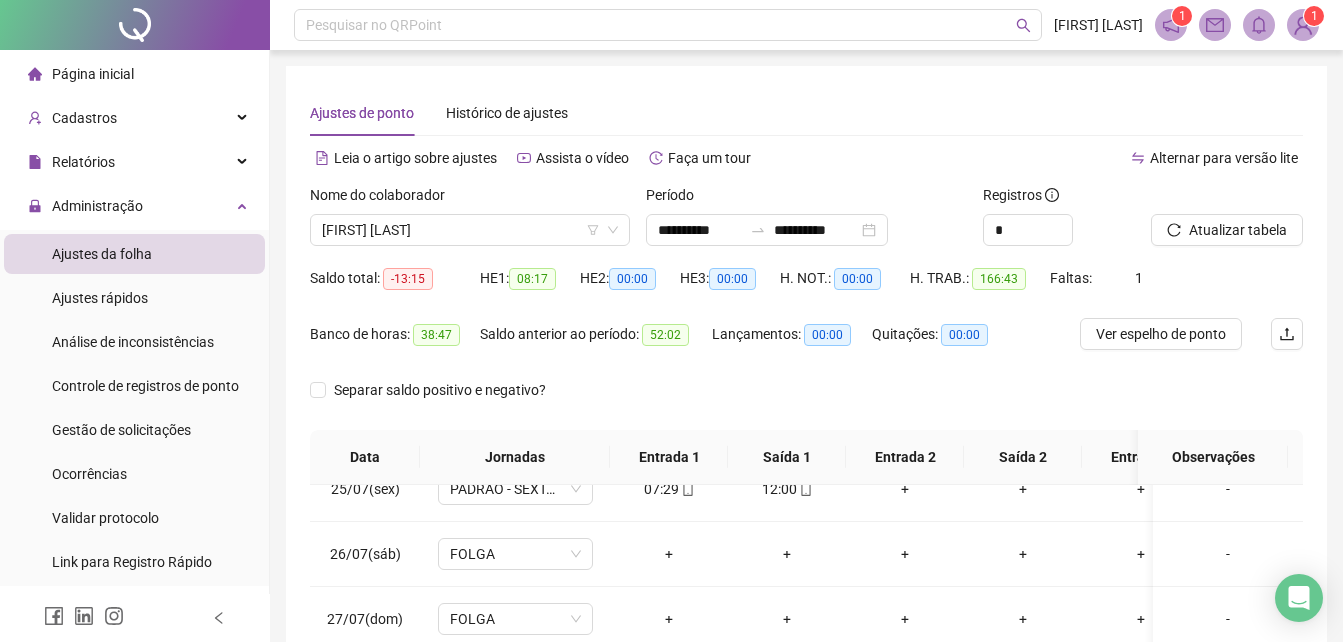 click on "Ajustes da folha" at bounding box center [102, 254] 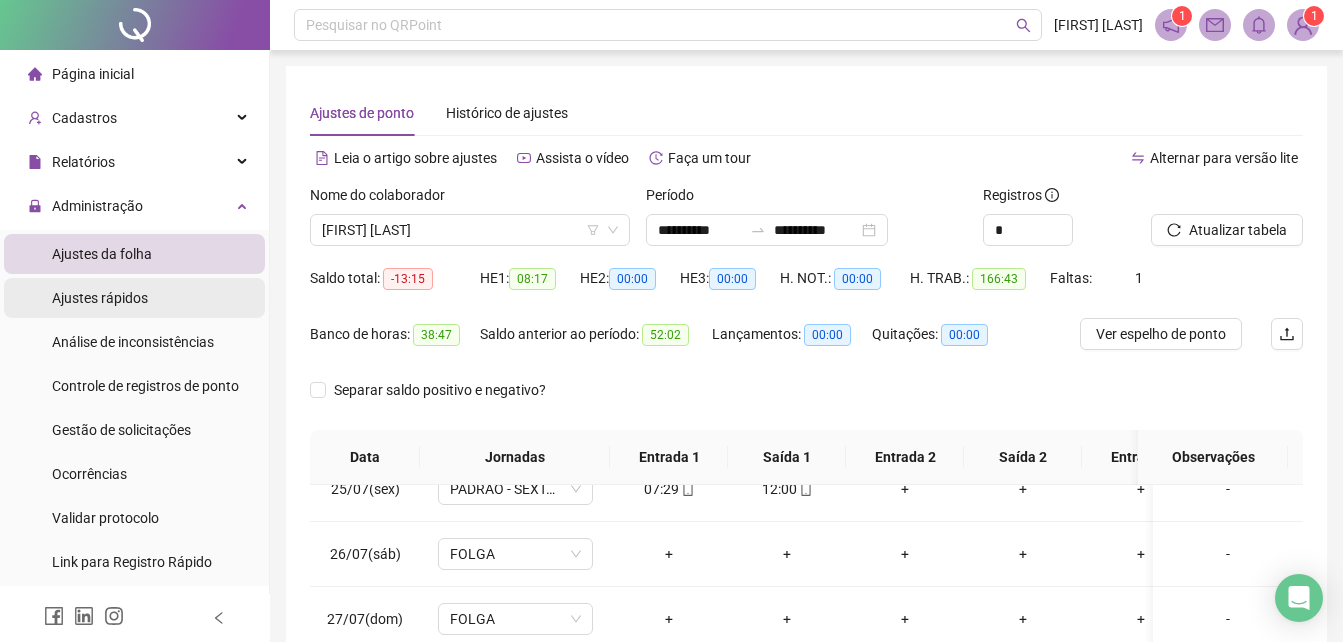 click on "Ajustes rápidos" at bounding box center (100, 298) 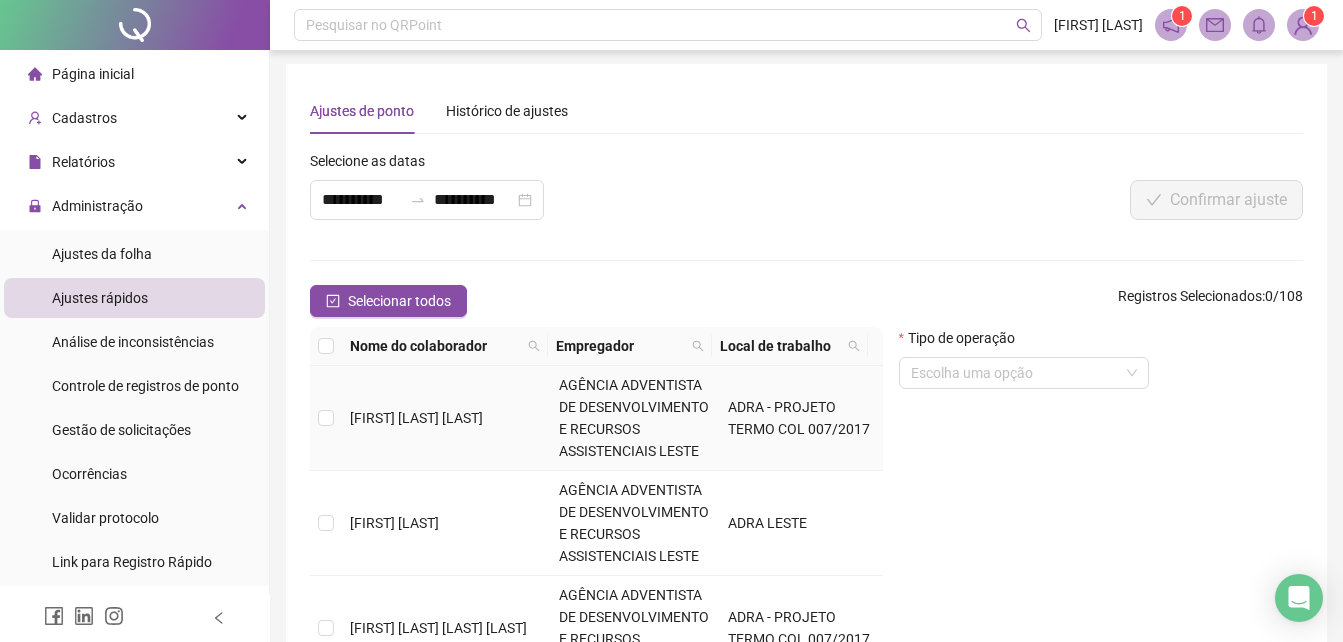 scroll, scrollTop: 0, scrollLeft: 0, axis: both 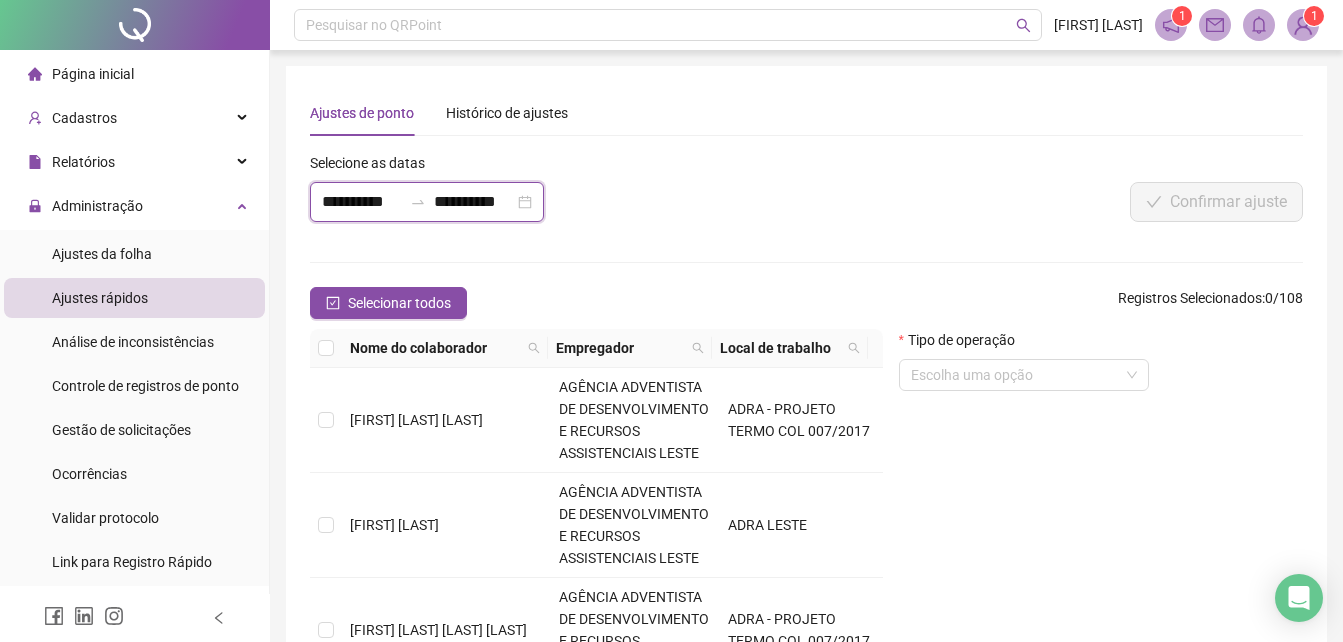 click on "**********" at bounding box center (362, 202) 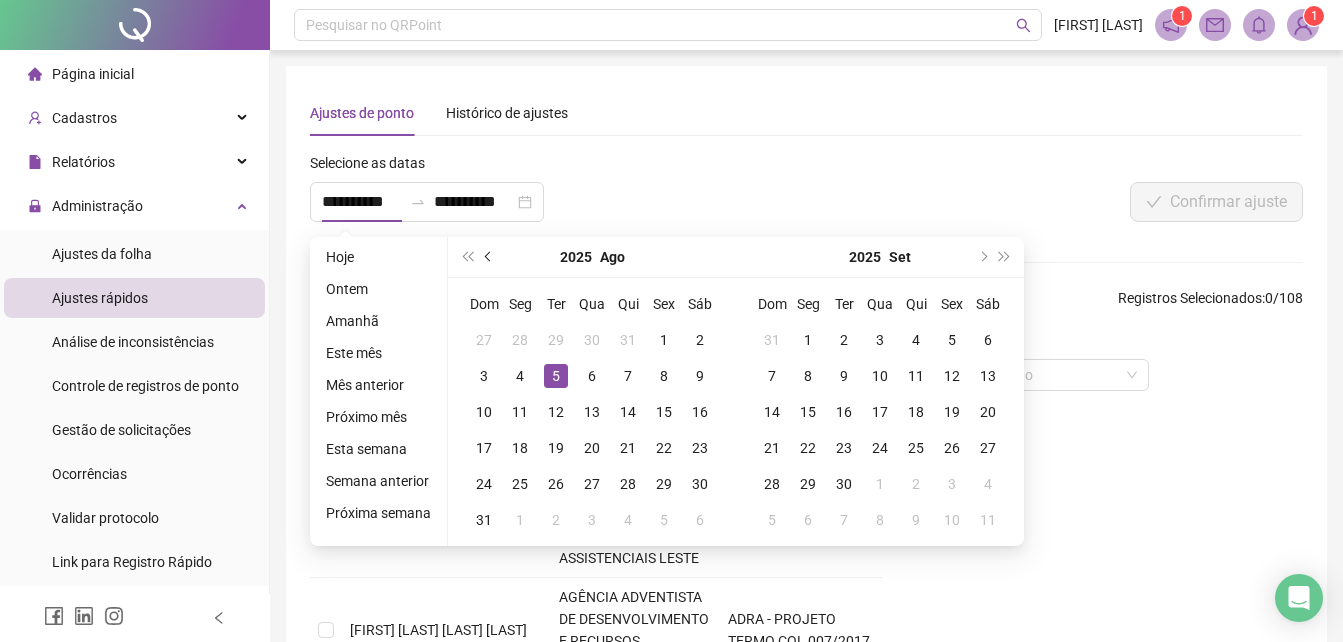 click at bounding box center (489, 257) 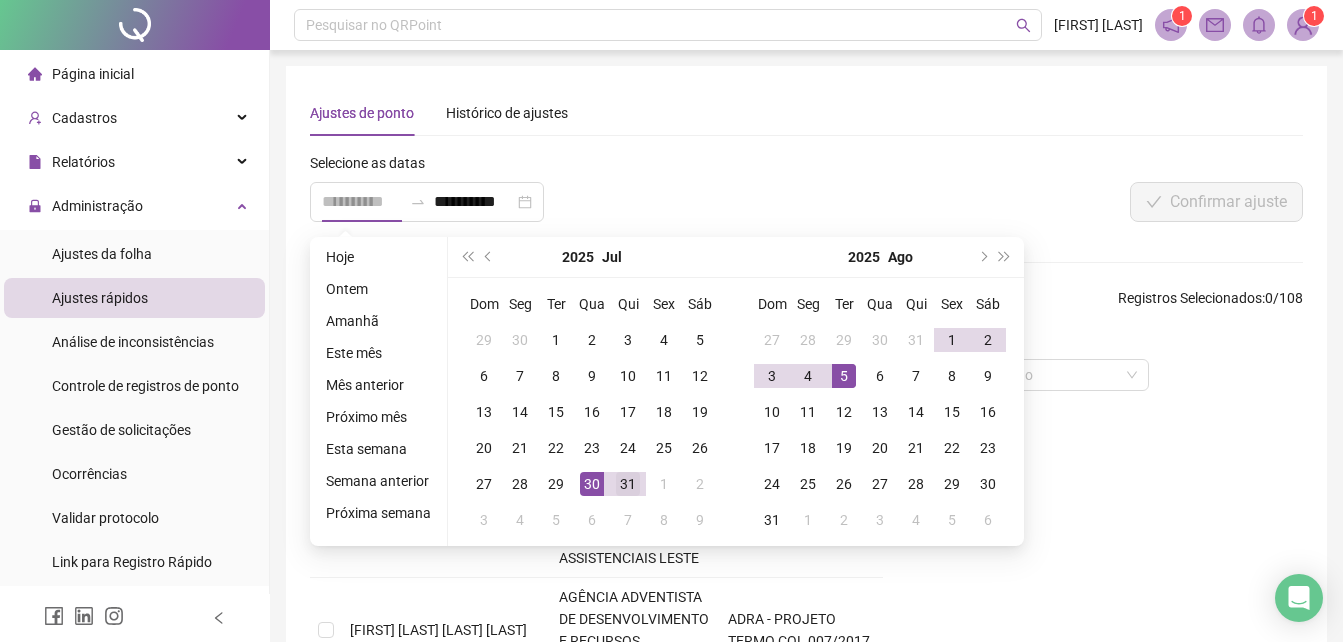 type on "**********" 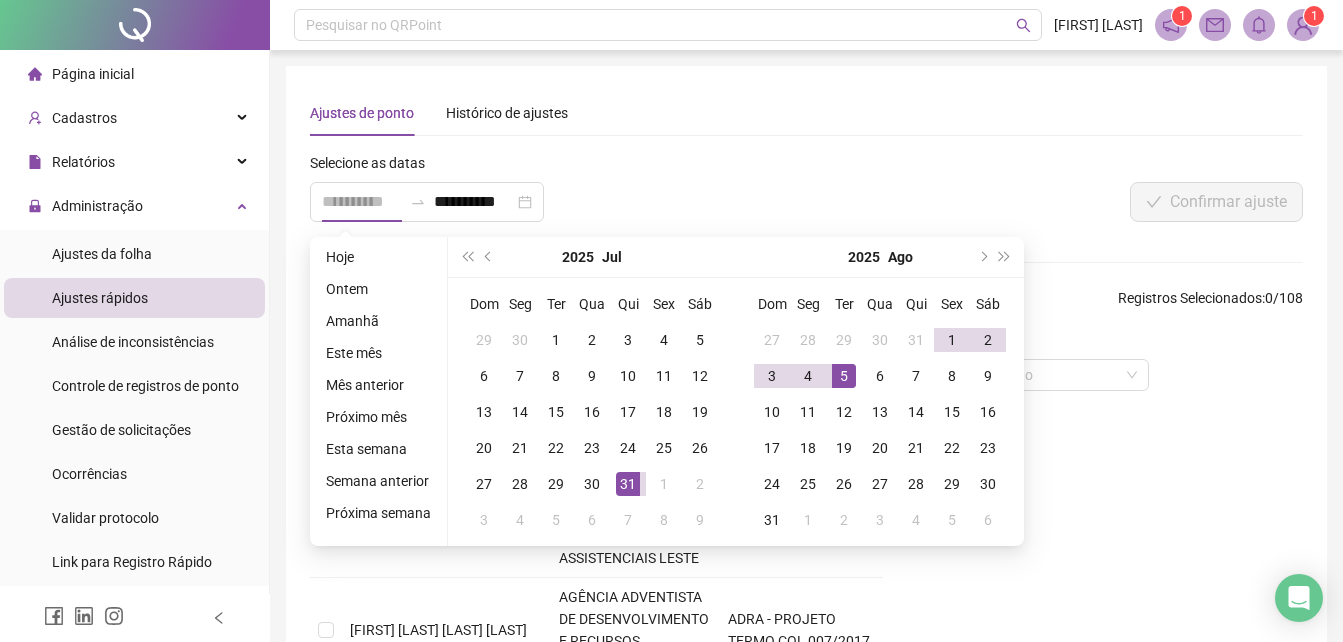 click on "31" at bounding box center (628, 484) 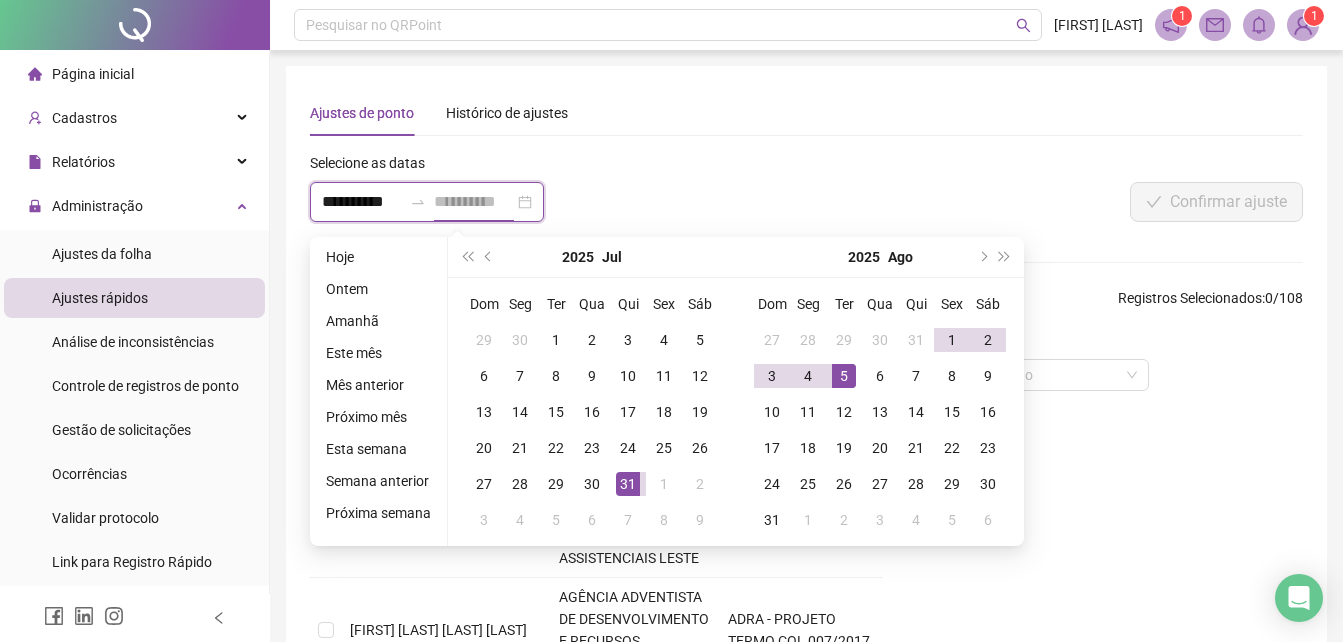 scroll, scrollTop: 0, scrollLeft: 1, axis: horizontal 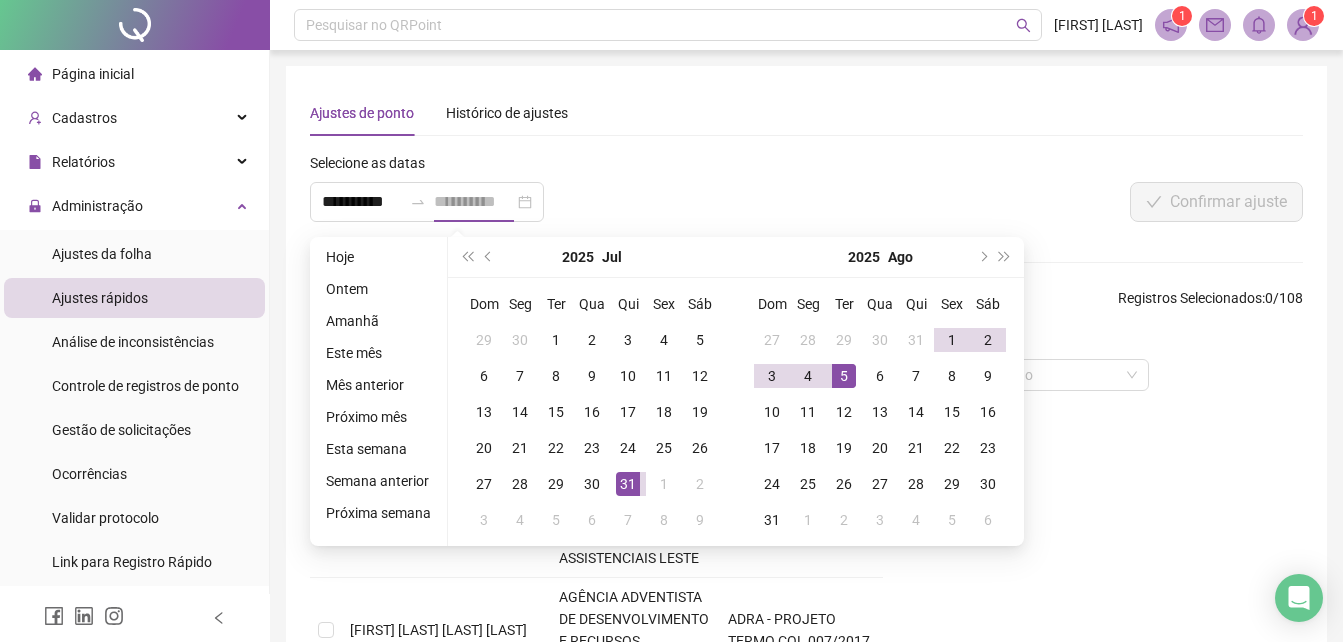 click on "31" at bounding box center [628, 484] 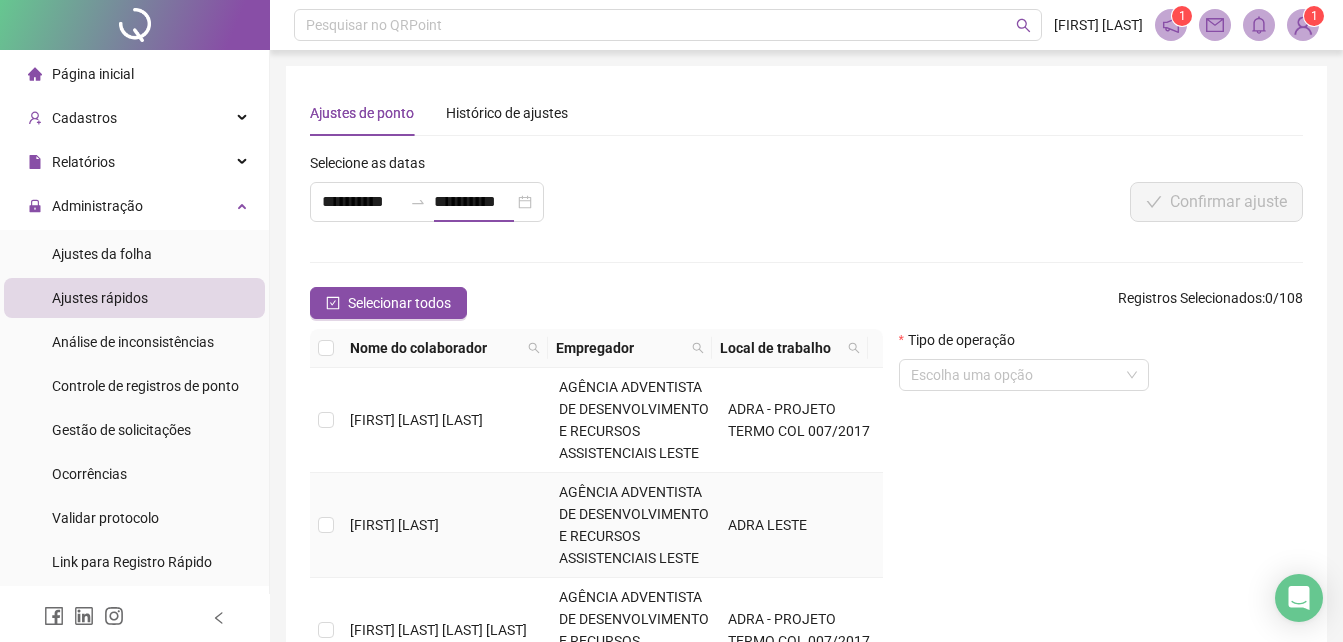 scroll, scrollTop: 0, scrollLeft: 0, axis: both 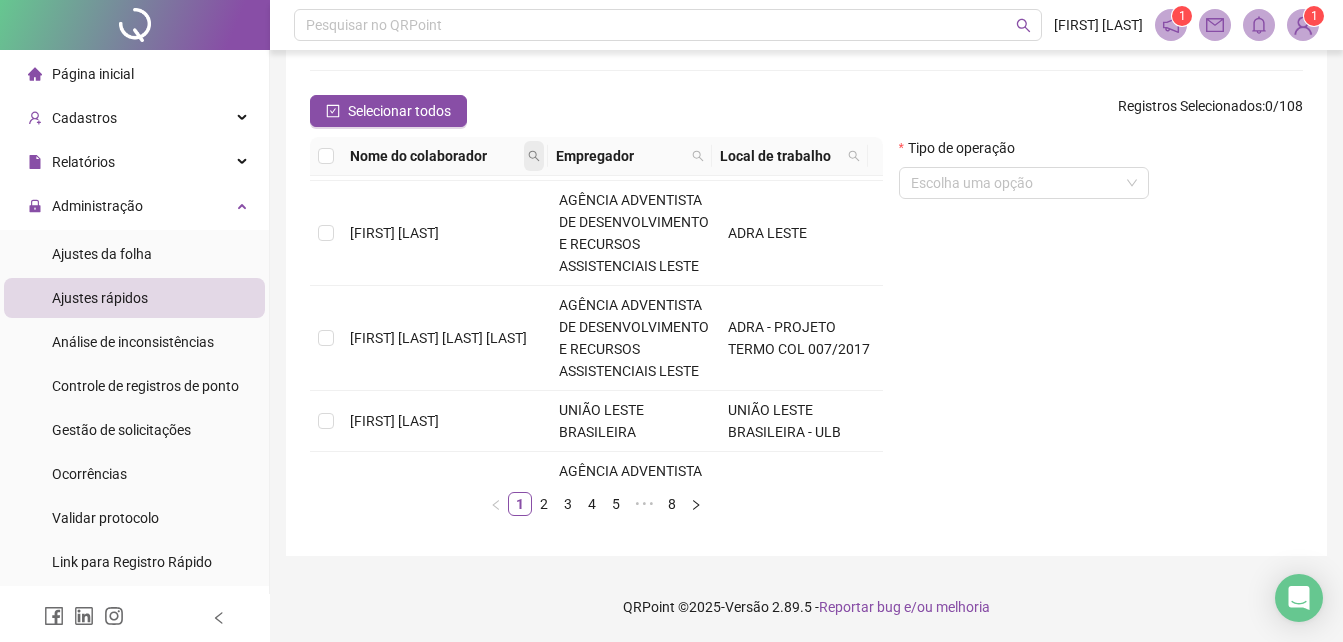 click 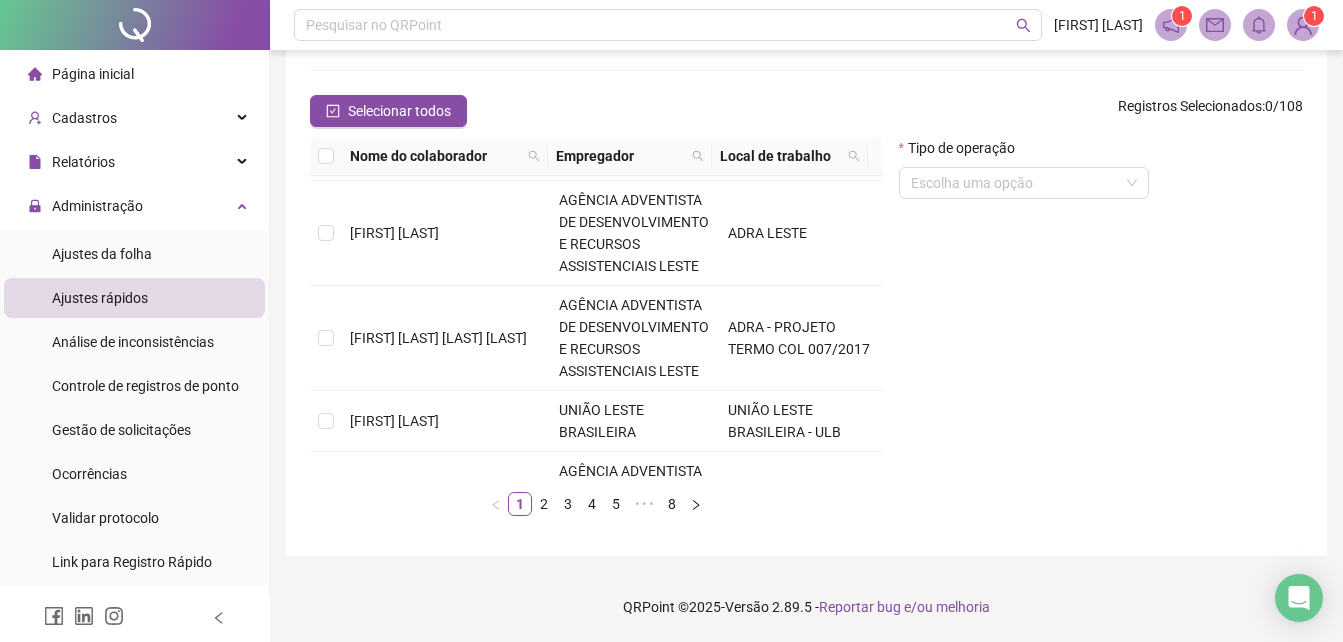 scroll, scrollTop: 0, scrollLeft: 0, axis: both 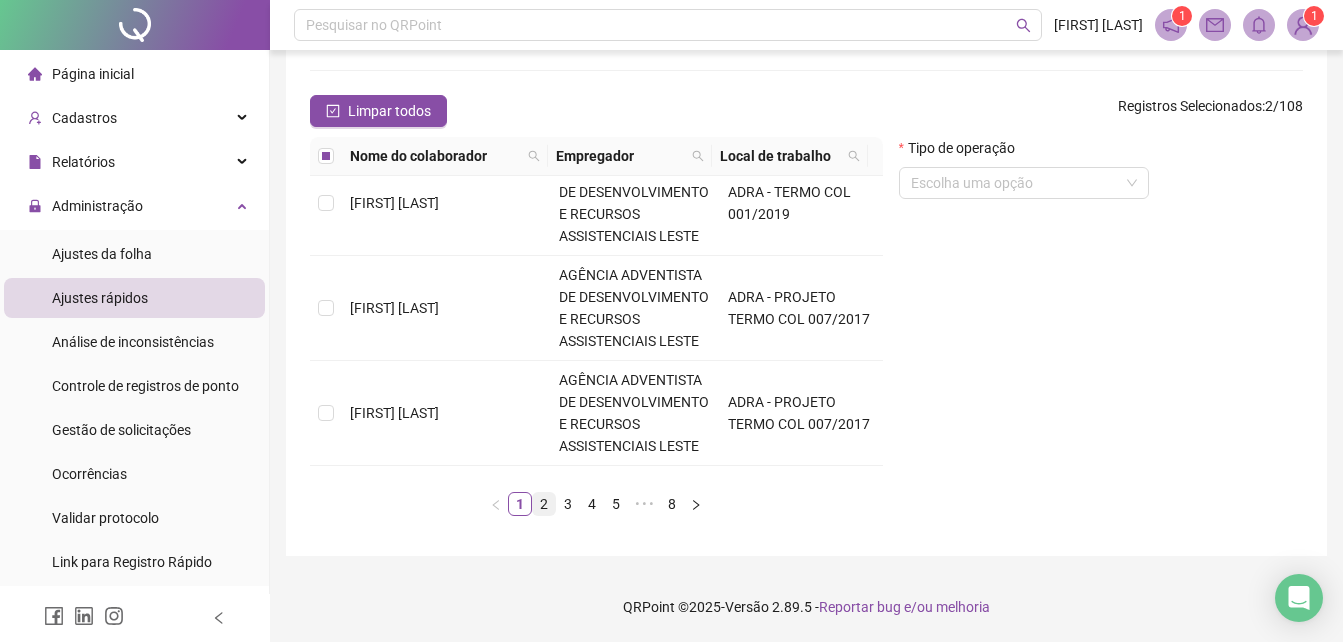 click on "2" at bounding box center [544, 504] 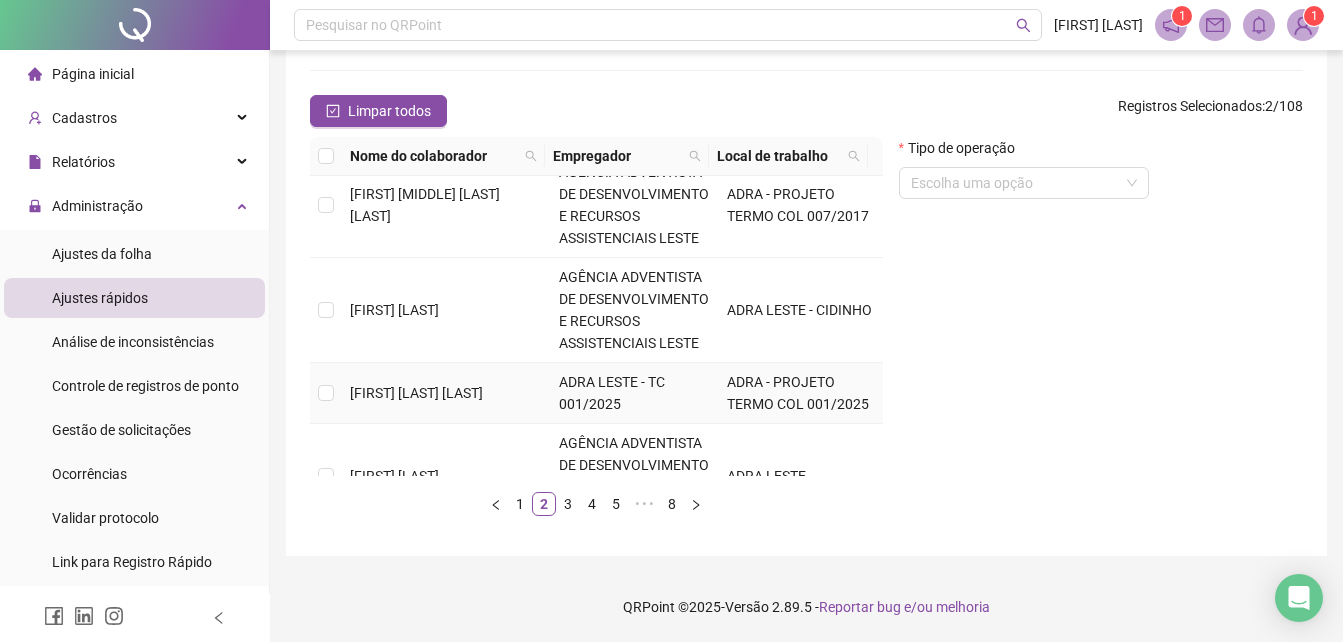 scroll, scrollTop: 0, scrollLeft: 0, axis: both 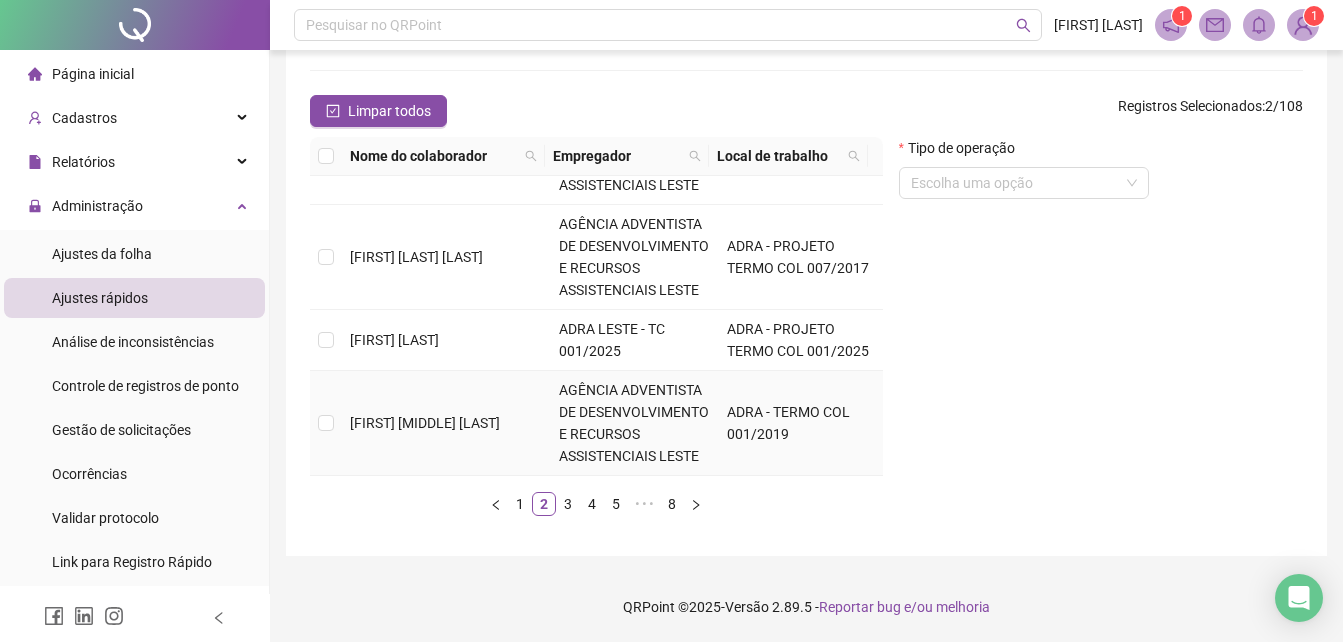 click at bounding box center [326, 423] 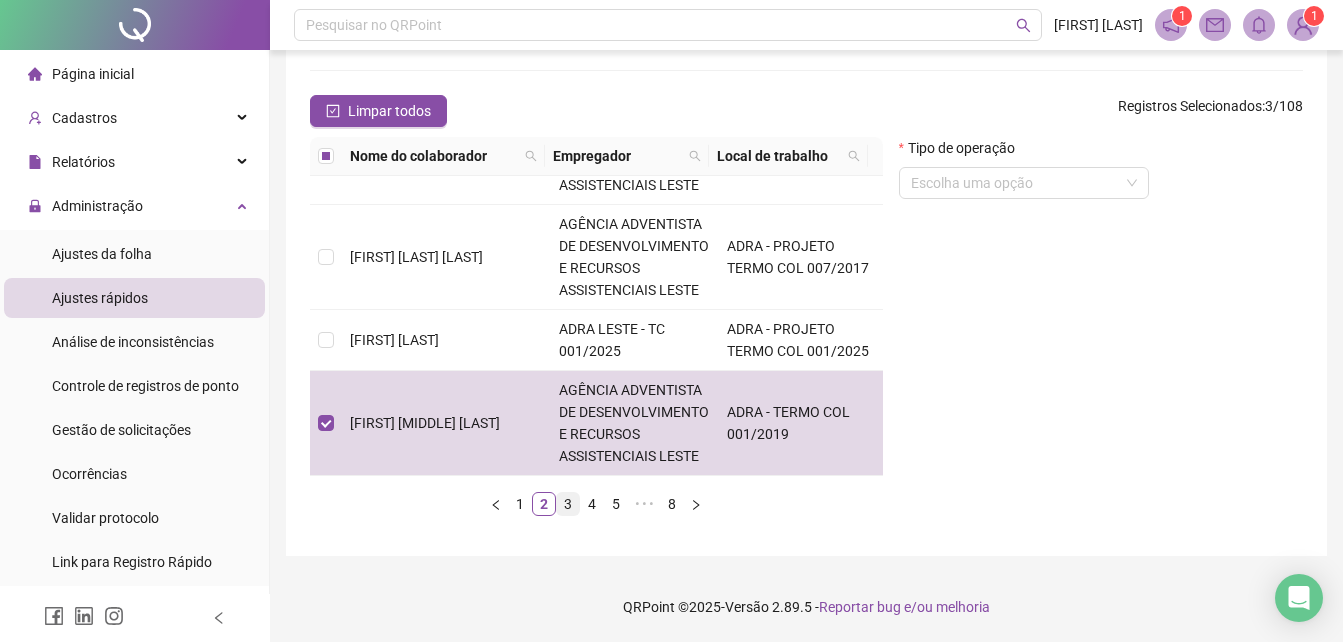 click on "3" at bounding box center (568, 504) 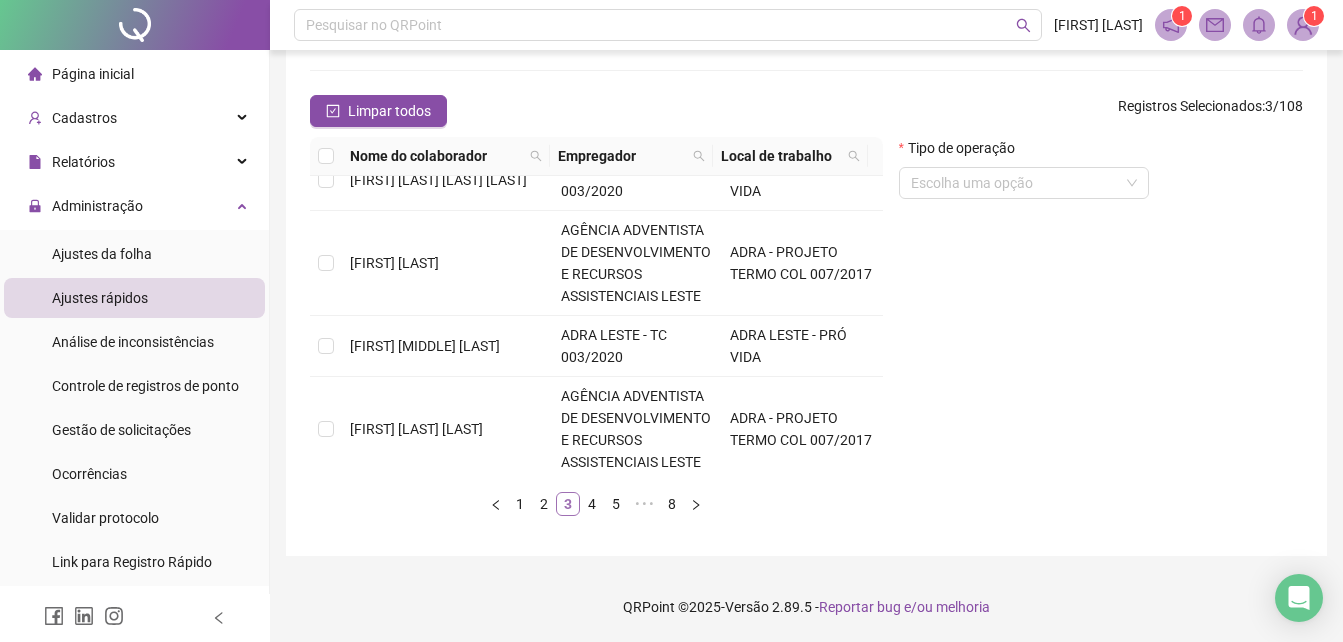 scroll, scrollTop: 0, scrollLeft: 0, axis: both 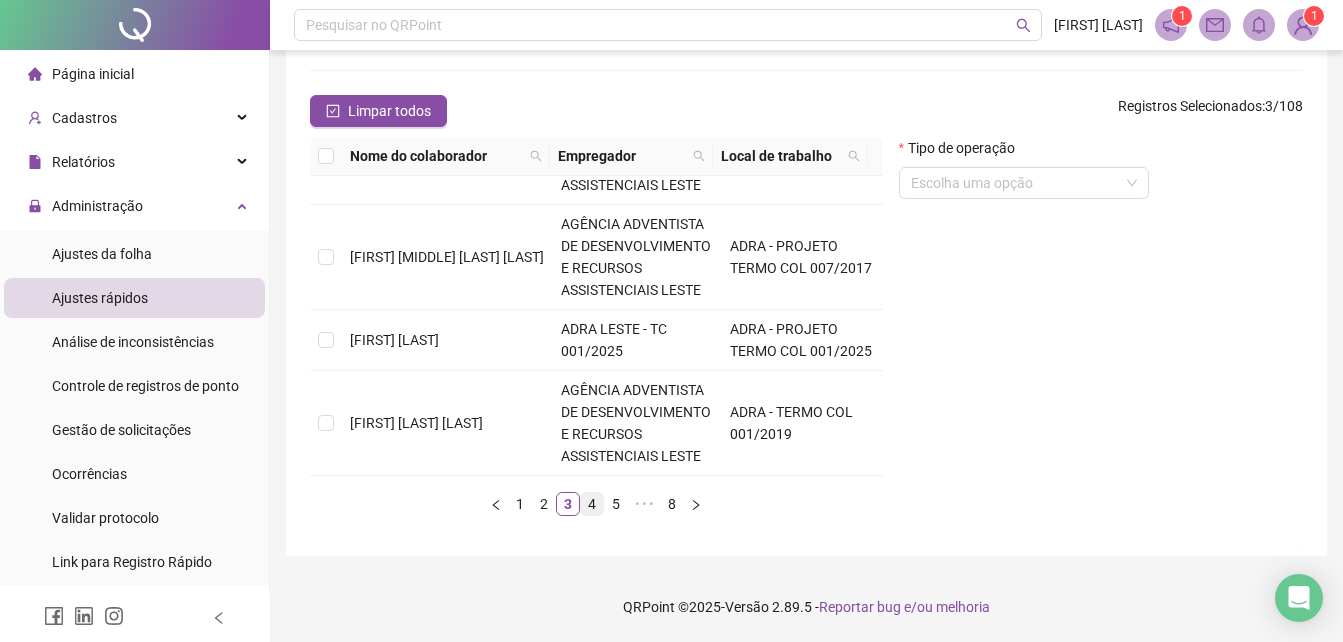 click on "4" at bounding box center [592, 504] 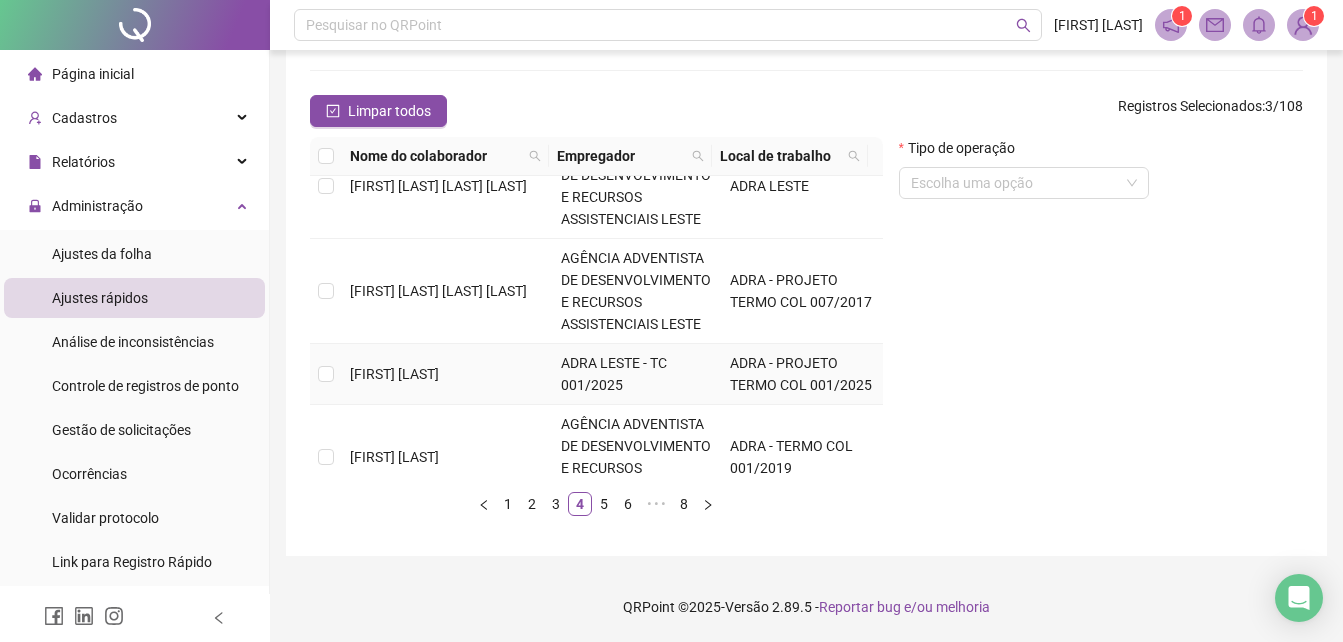 scroll, scrollTop: 0, scrollLeft: 0, axis: both 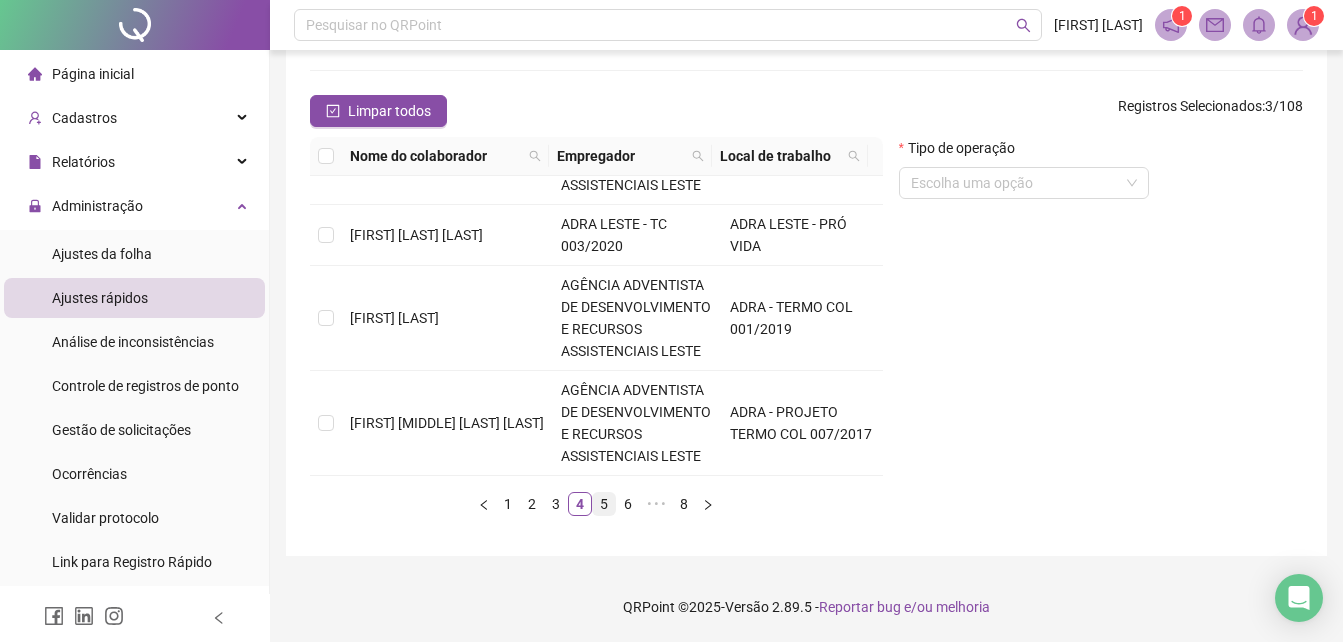 click on "5" at bounding box center (604, 504) 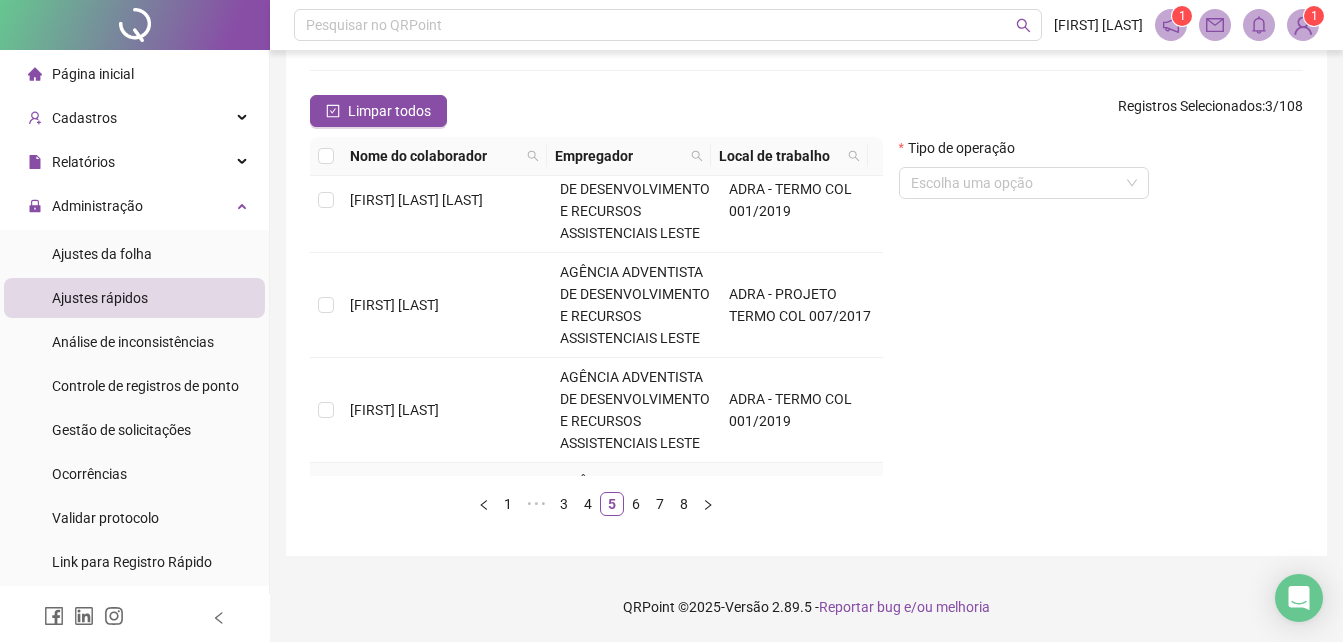 scroll, scrollTop: 0, scrollLeft: 0, axis: both 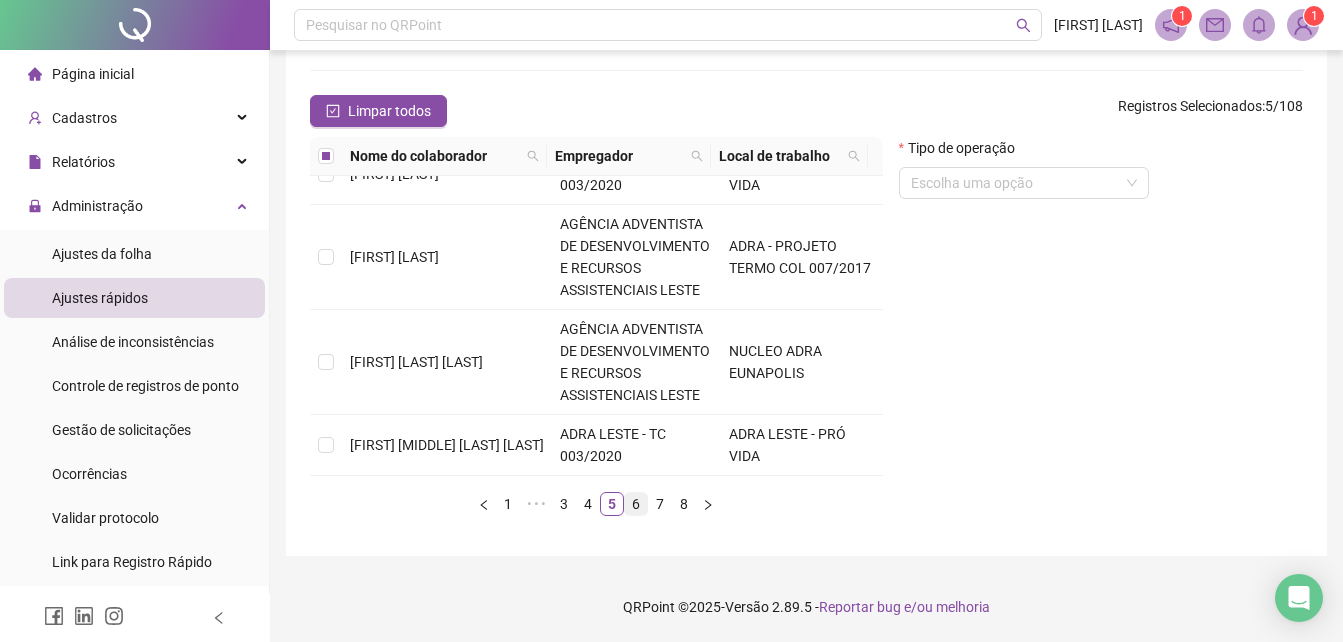 click on "6" at bounding box center [636, 504] 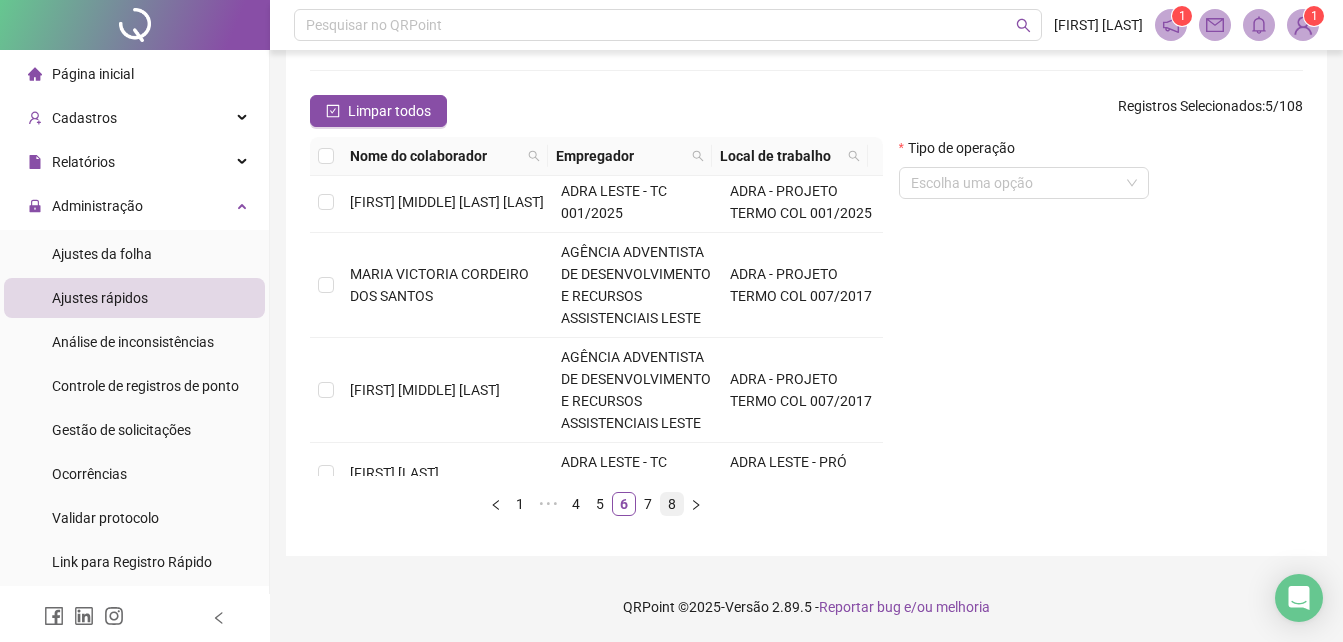 scroll, scrollTop: 0, scrollLeft: 0, axis: both 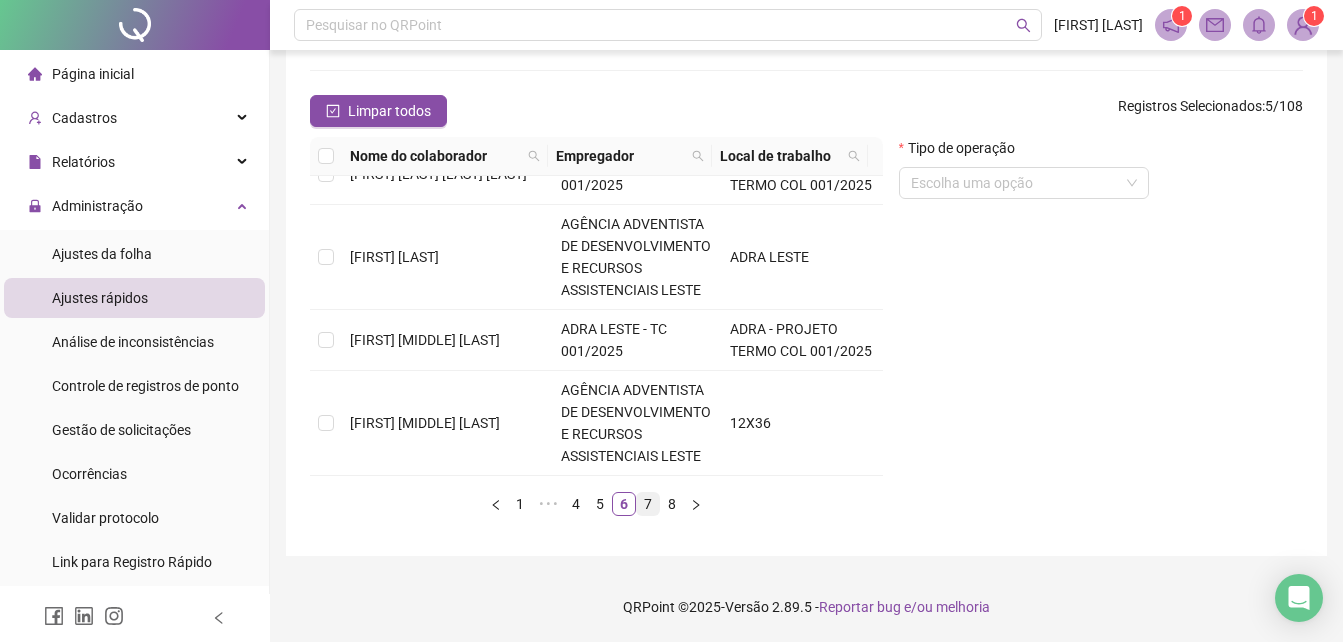 click on "7" at bounding box center [648, 504] 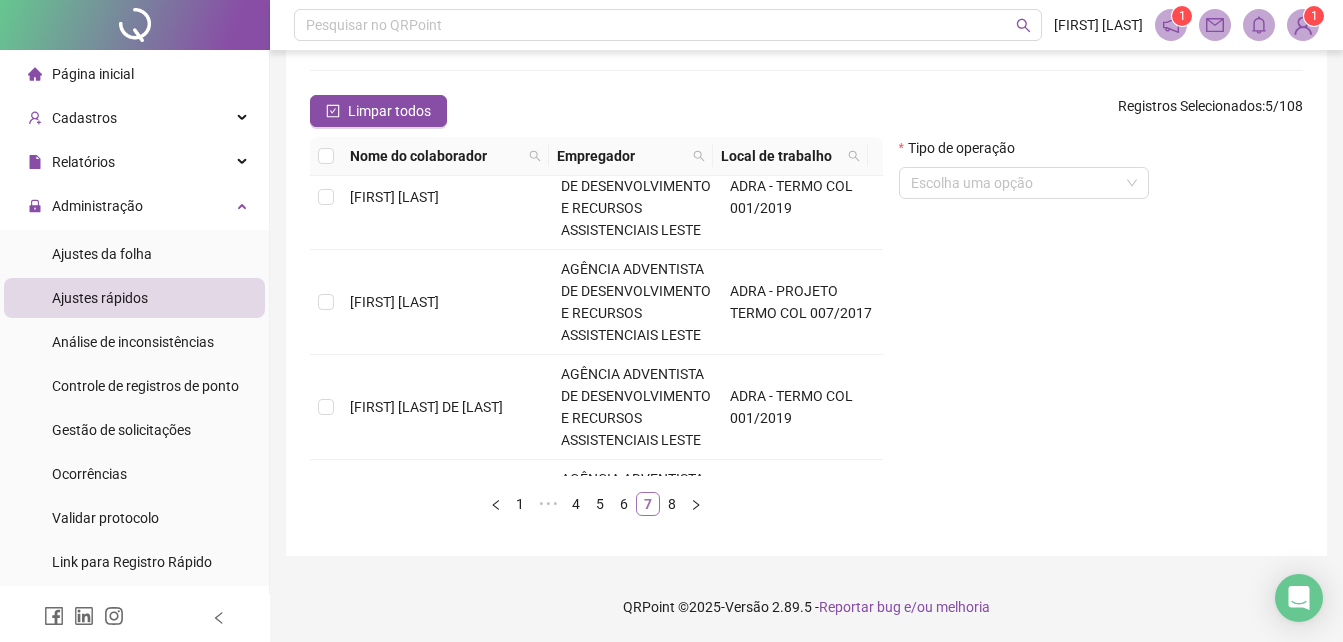 scroll, scrollTop: 0, scrollLeft: 0, axis: both 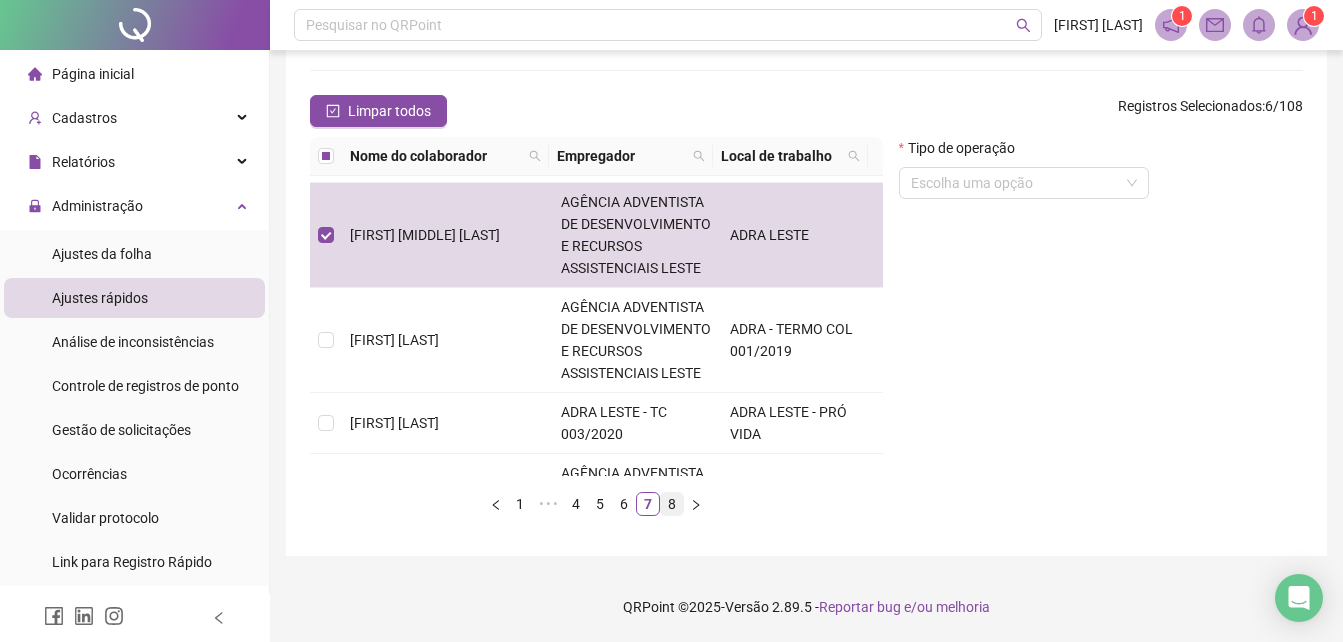 click on "8" at bounding box center [672, 504] 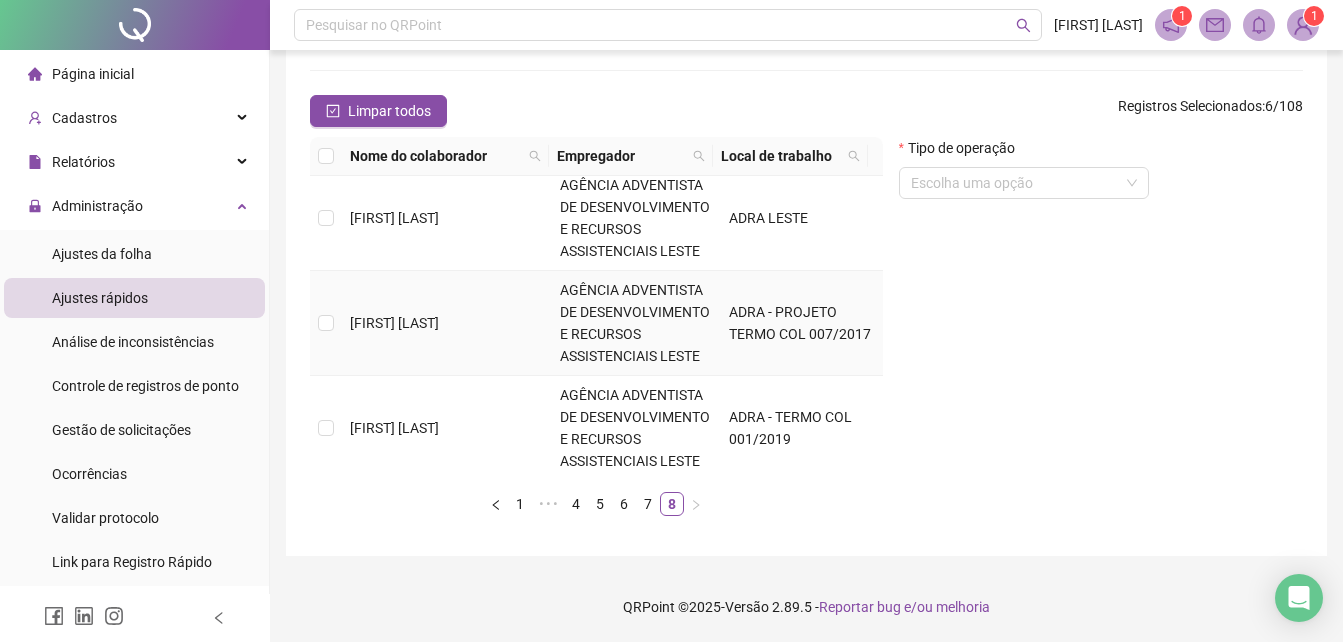 scroll, scrollTop: 15, scrollLeft: 0, axis: vertical 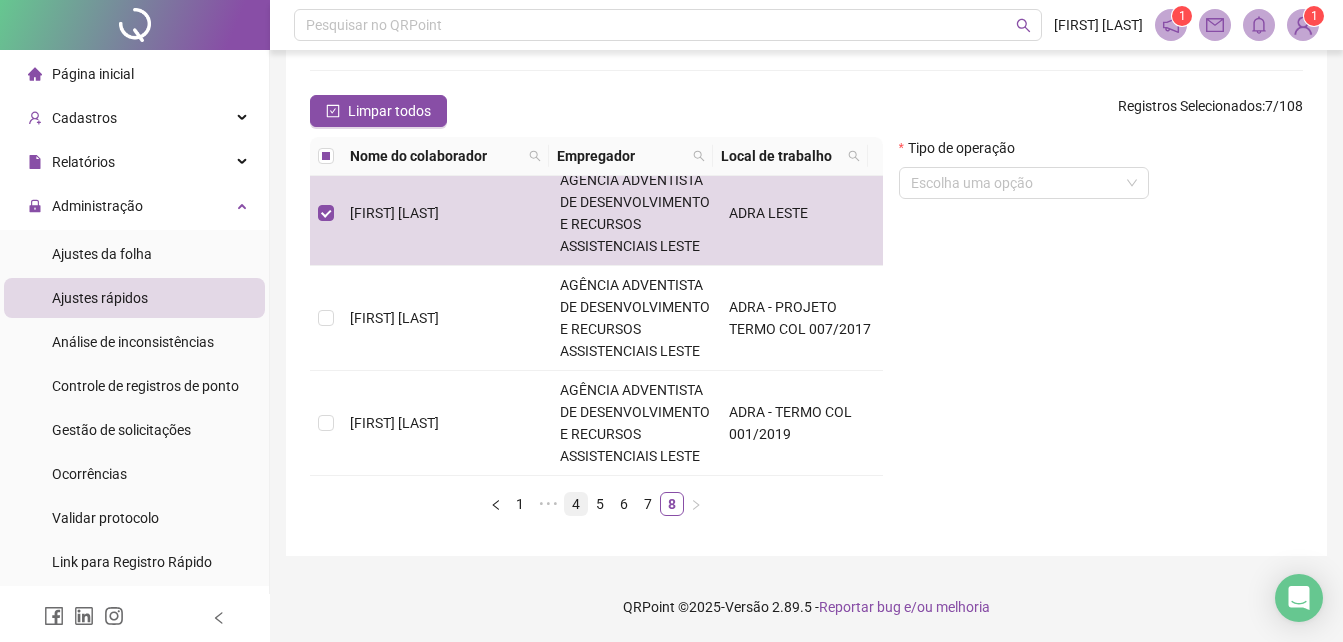 click on "4" at bounding box center (576, 504) 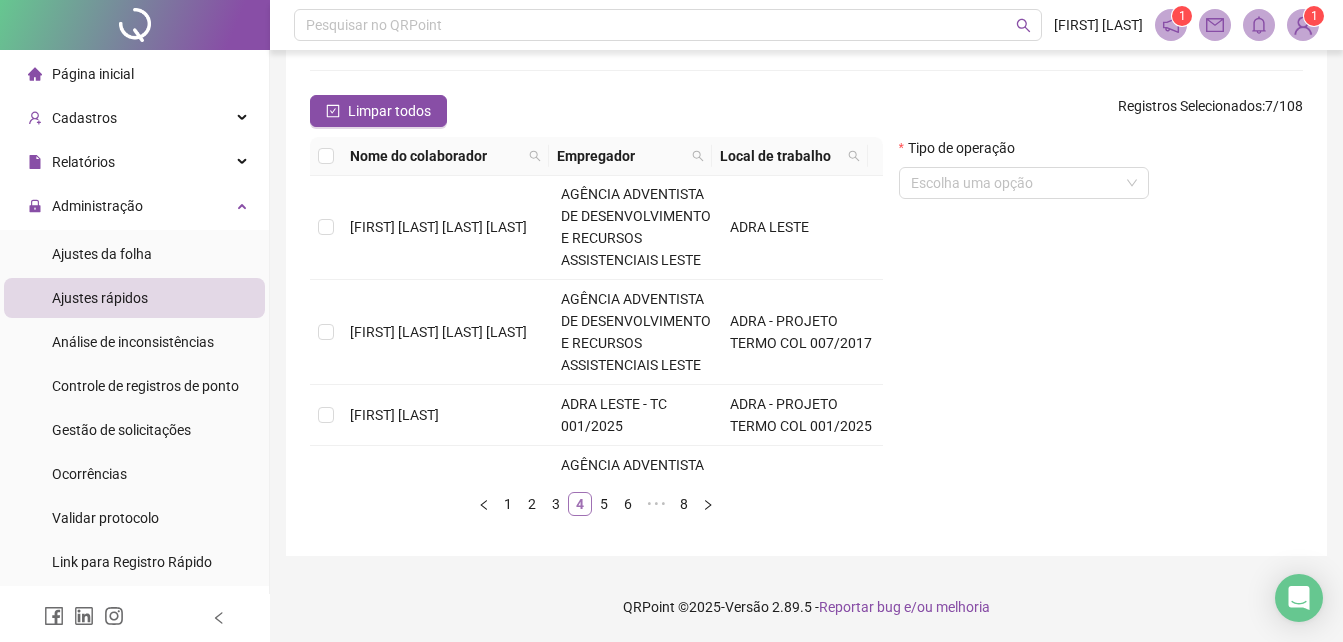 scroll, scrollTop: 0, scrollLeft: 0, axis: both 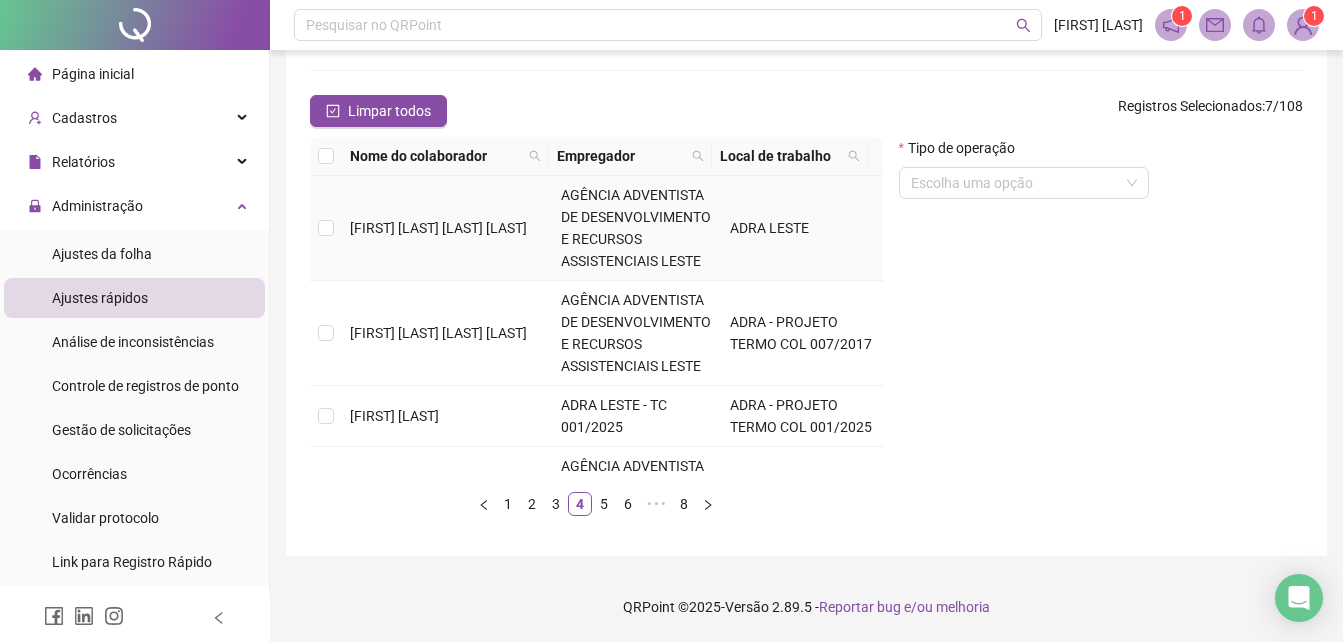 click at bounding box center [326, 228] 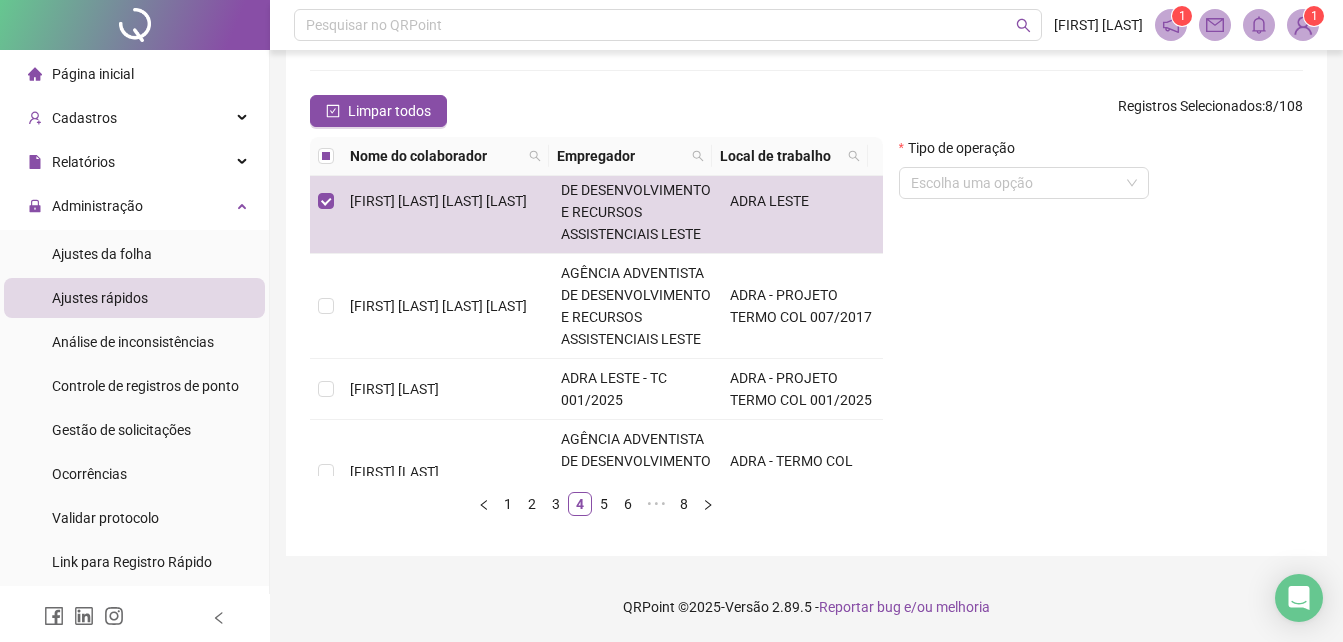 scroll, scrollTop: 0, scrollLeft: 0, axis: both 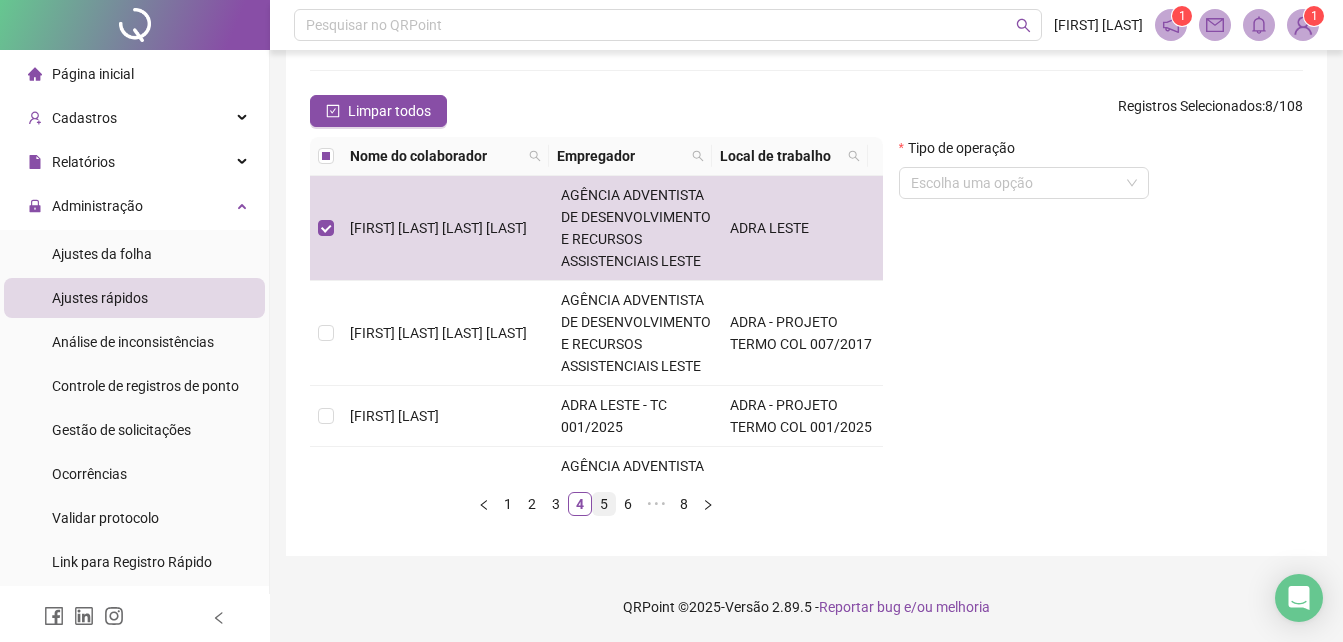 click on "5" at bounding box center [604, 504] 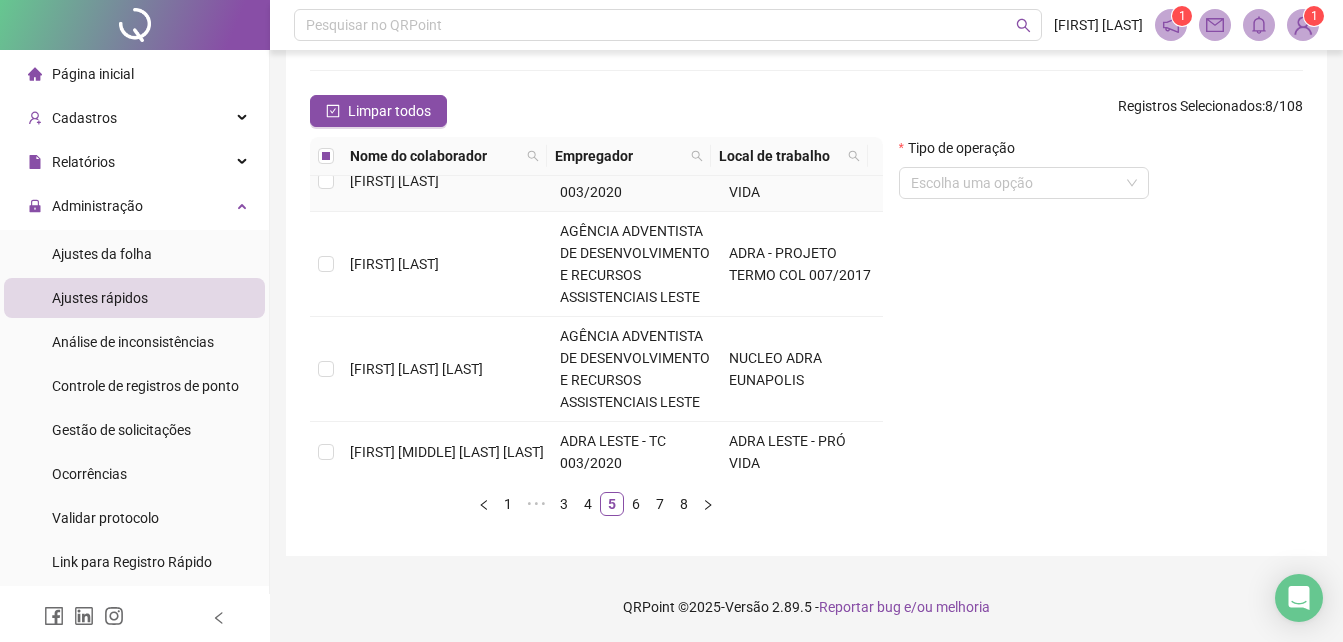 scroll, scrollTop: 1055, scrollLeft: 0, axis: vertical 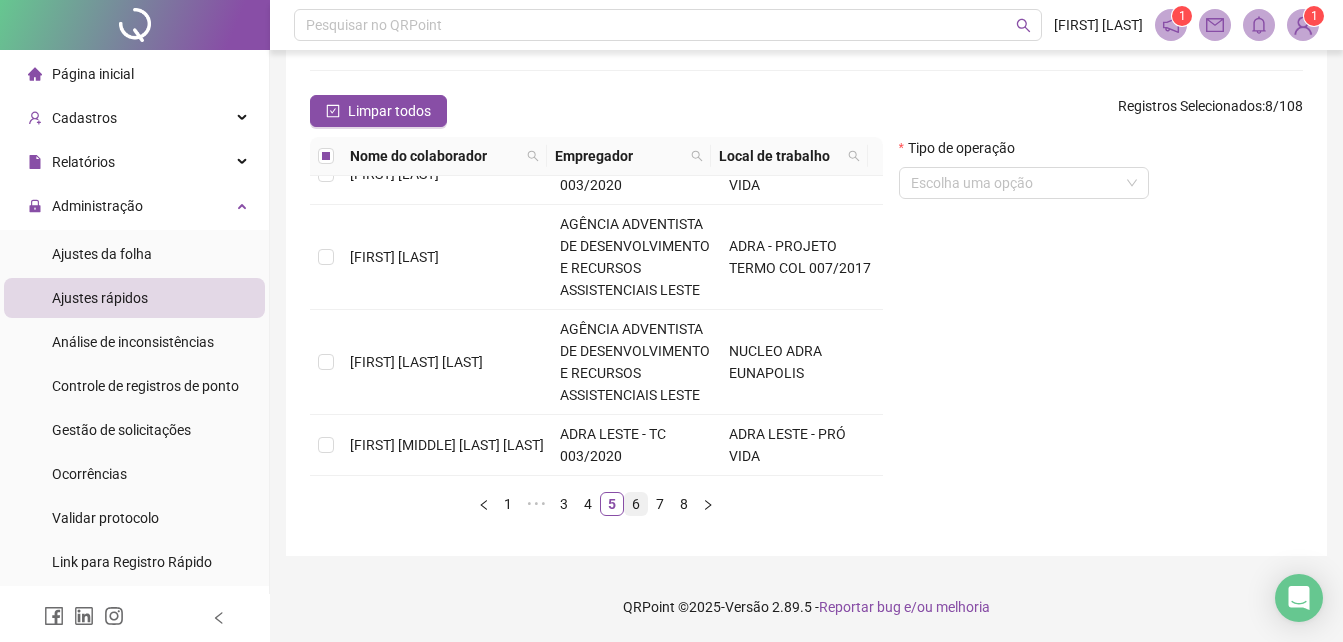 click on "6" at bounding box center (636, 504) 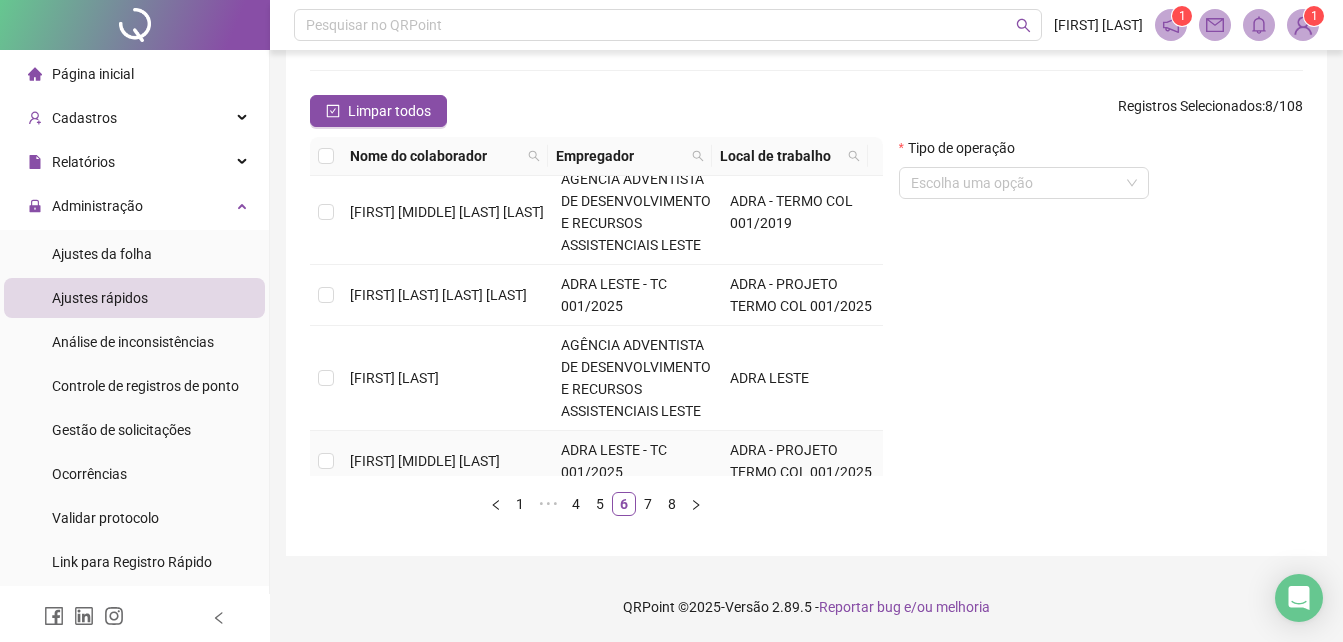 scroll, scrollTop: 900, scrollLeft: 0, axis: vertical 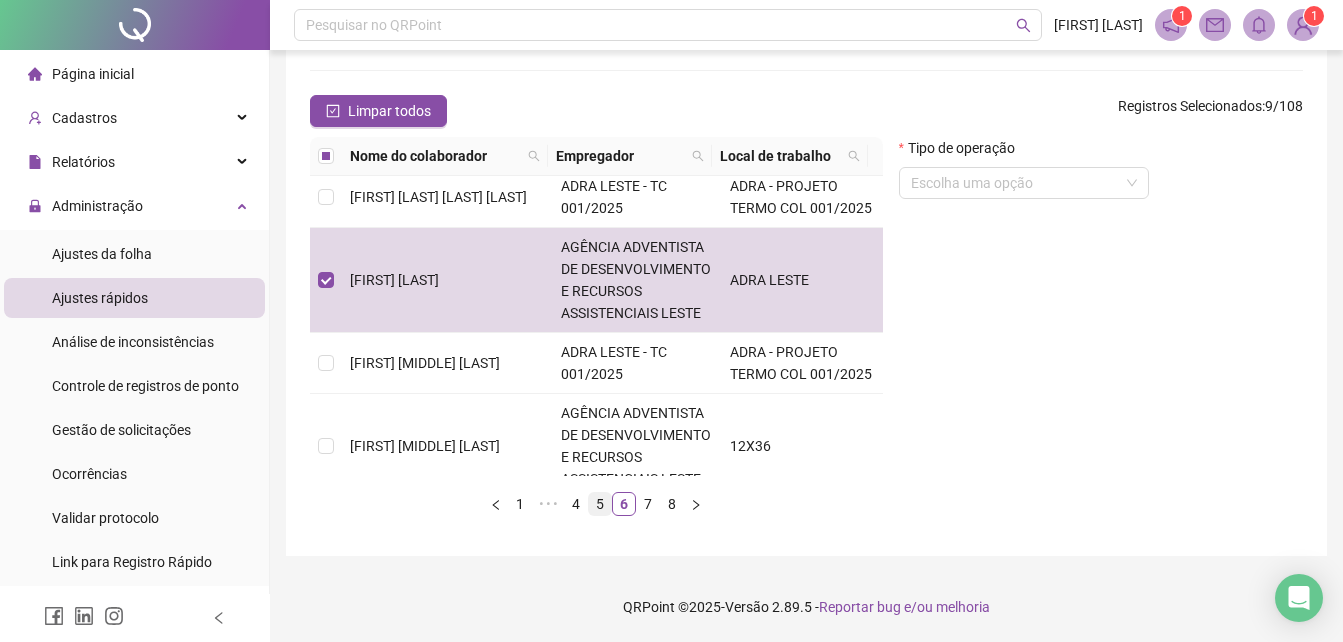 click on "5" at bounding box center (600, 504) 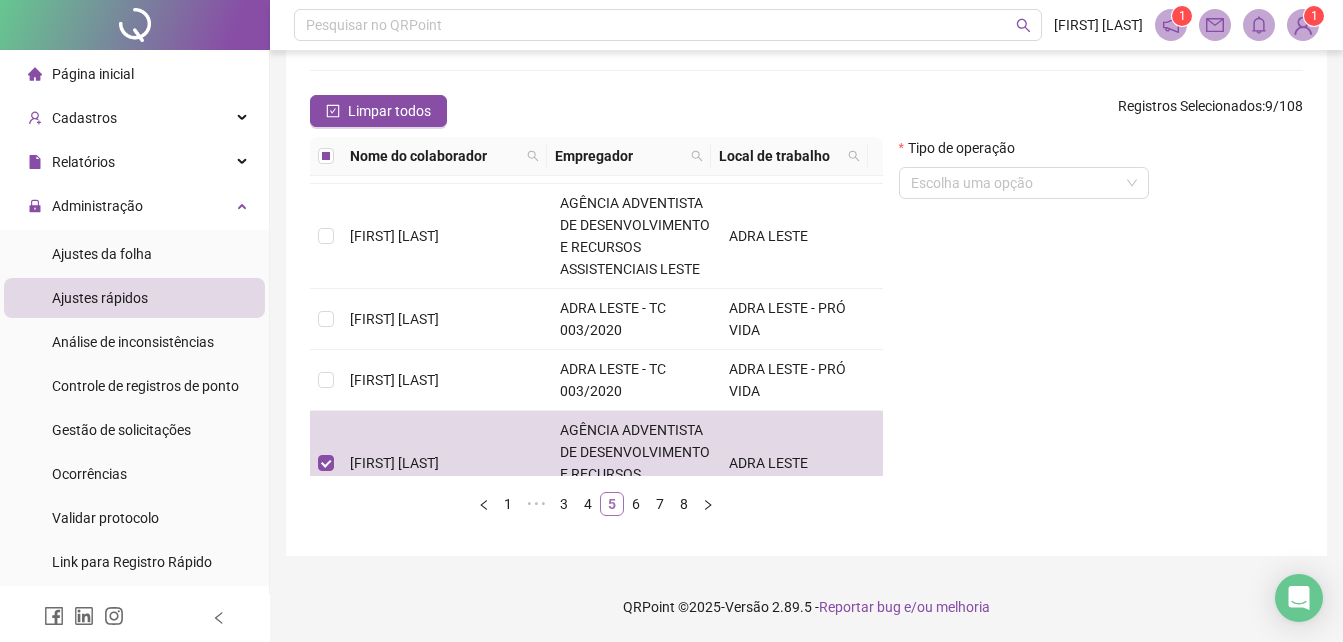 scroll, scrollTop: 0, scrollLeft: 0, axis: both 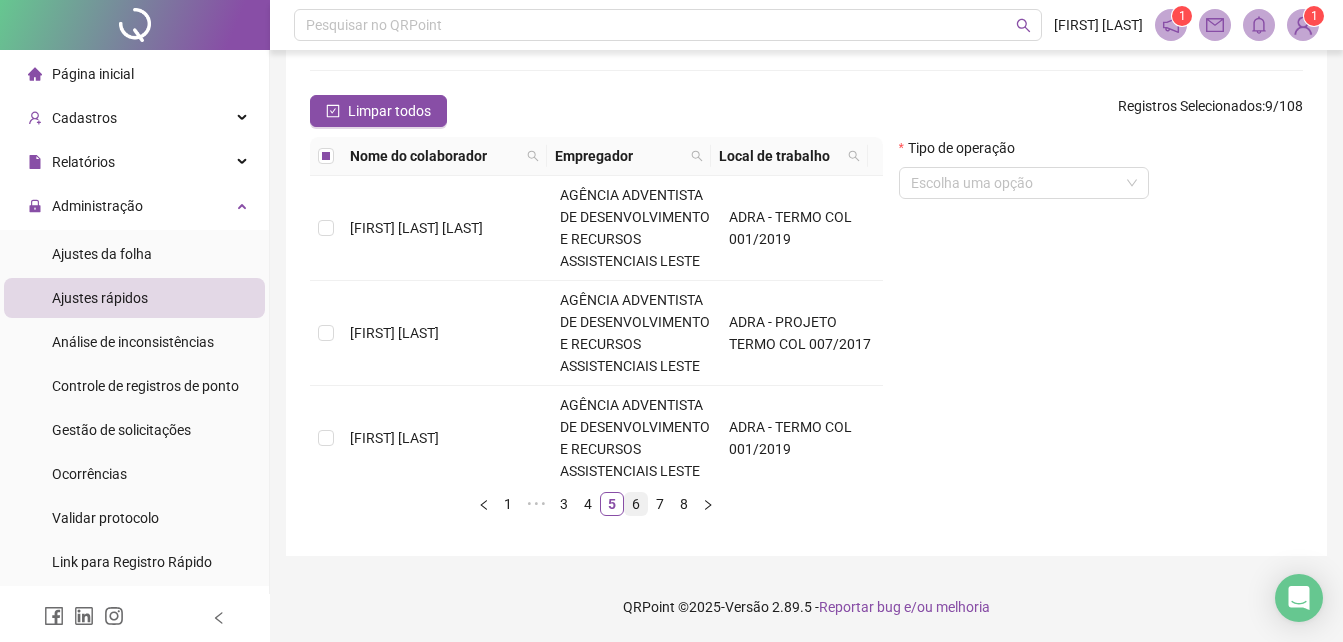 click on "6" at bounding box center (636, 504) 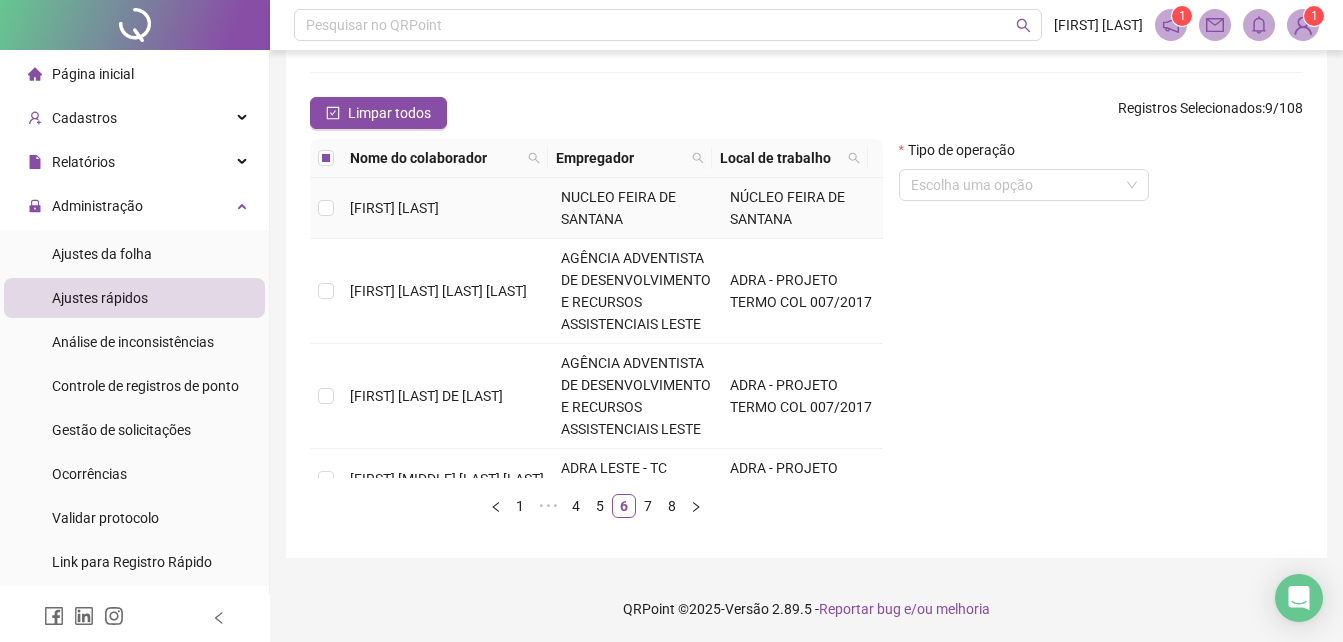 scroll, scrollTop: 192, scrollLeft: 0, axis: vertical 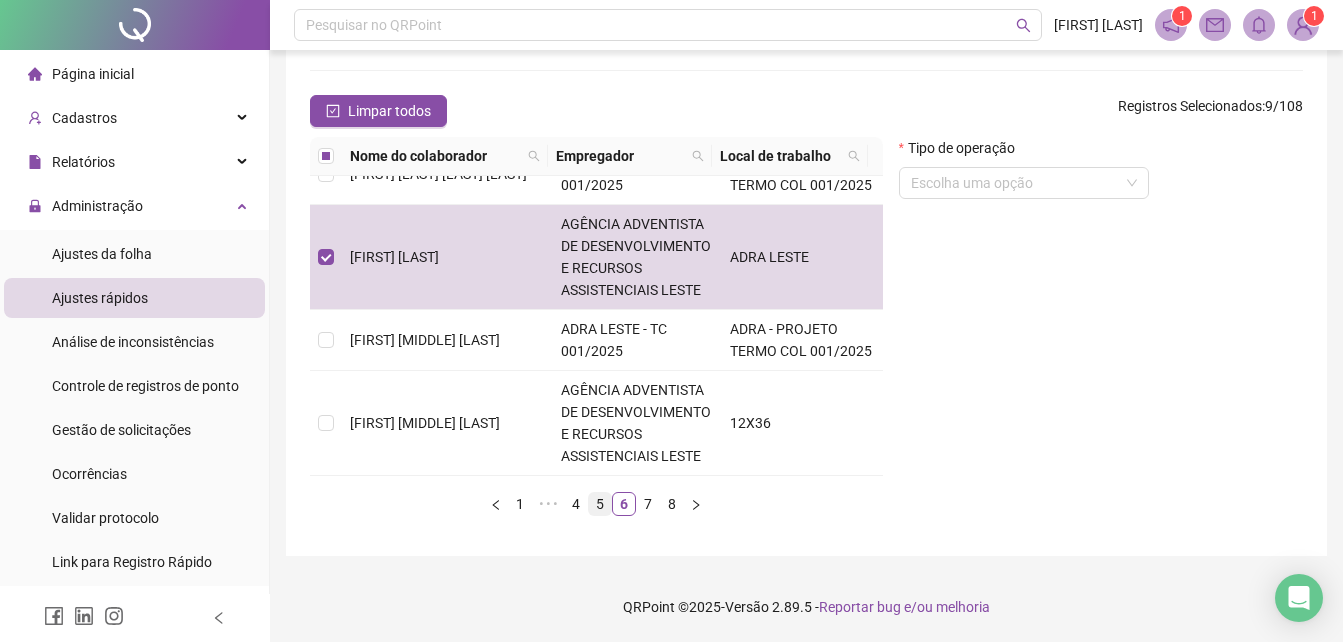 click on "5" at bounding box center (600, 504) 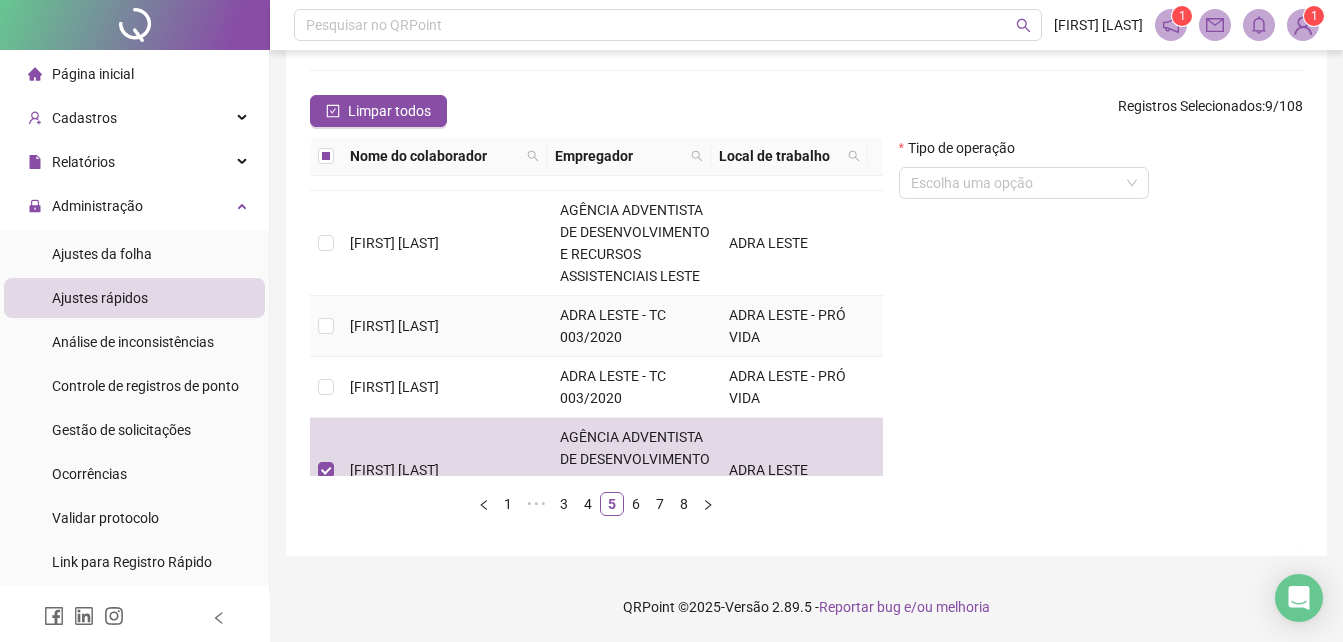 scroll, scrollTop: 200, scrollLeft: 0, axis: vertical 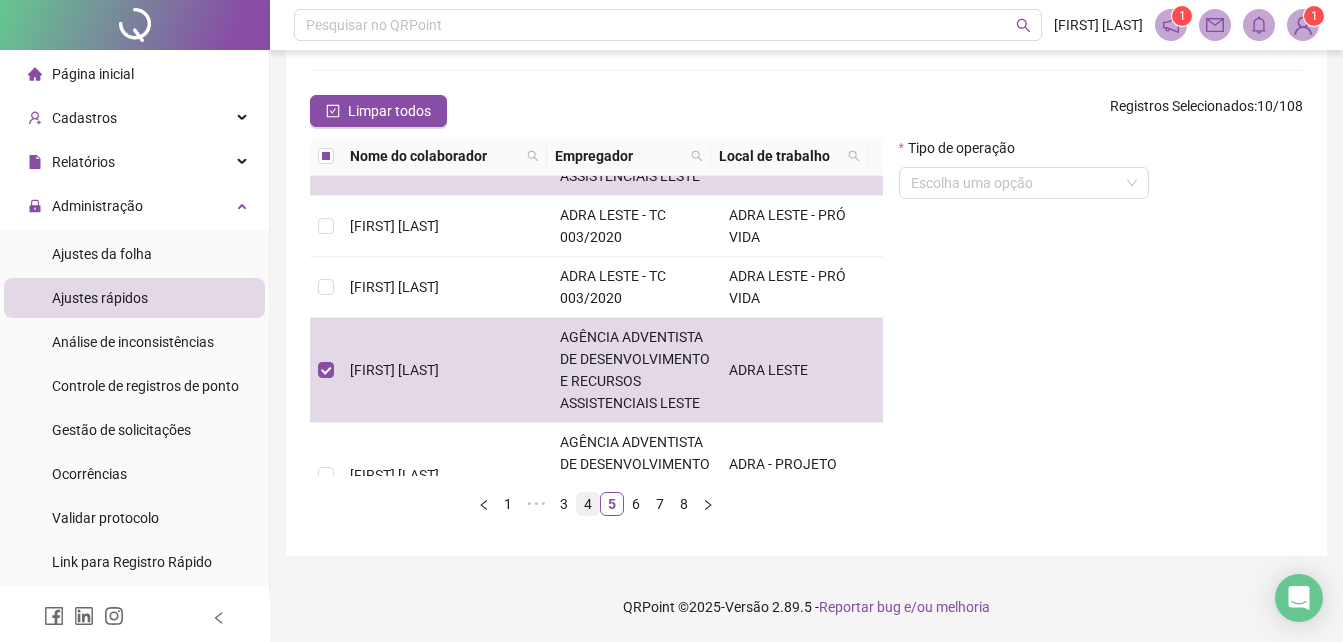 click on "4" at bounding box center [588, 504] 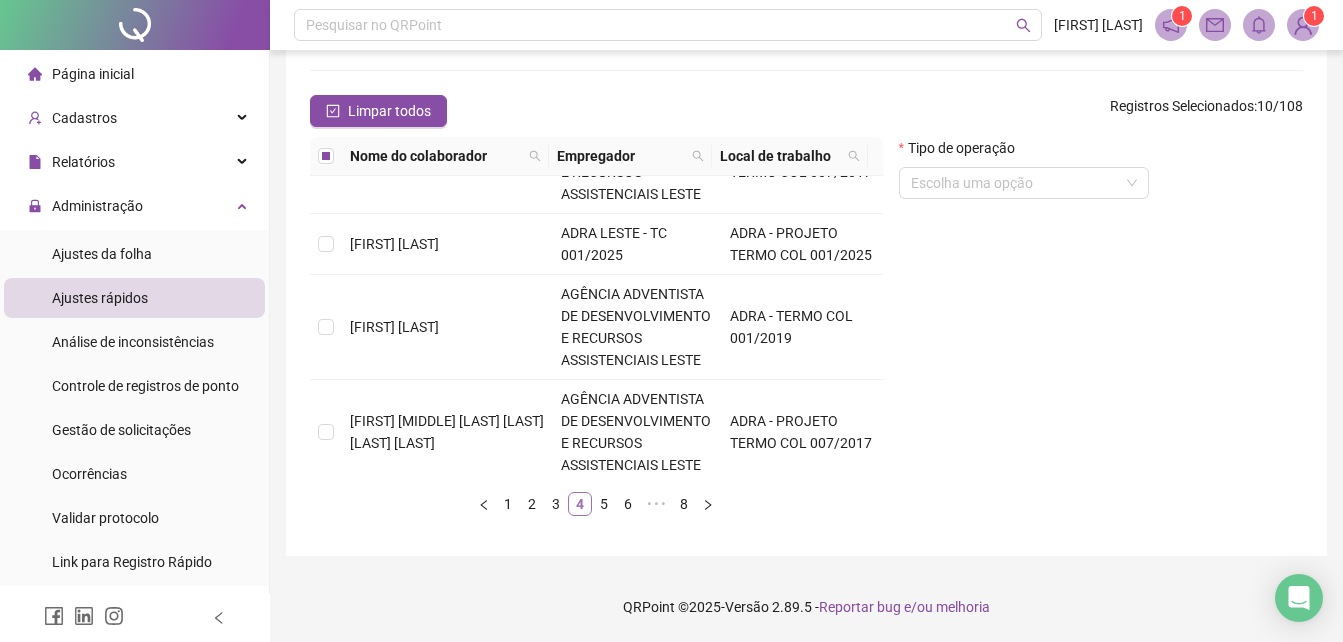scroll, scrollTop: 0, scrollLeft: 0, axis: both 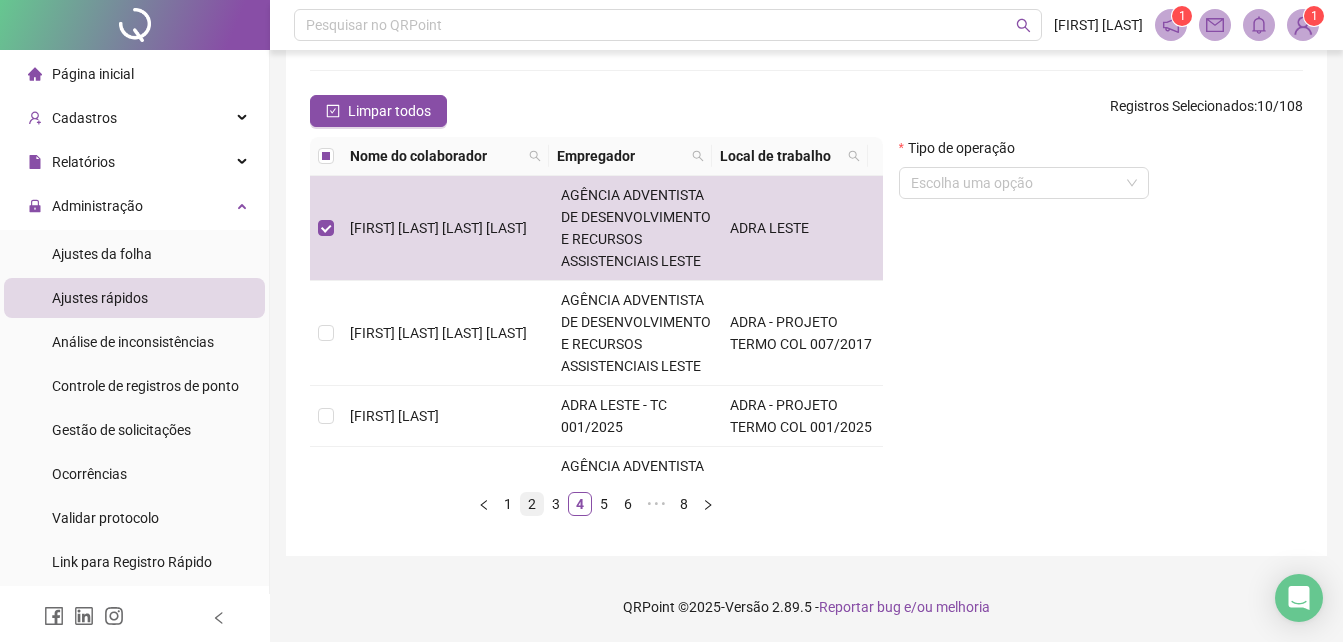 click on "2" at bounding box center [532, 504] 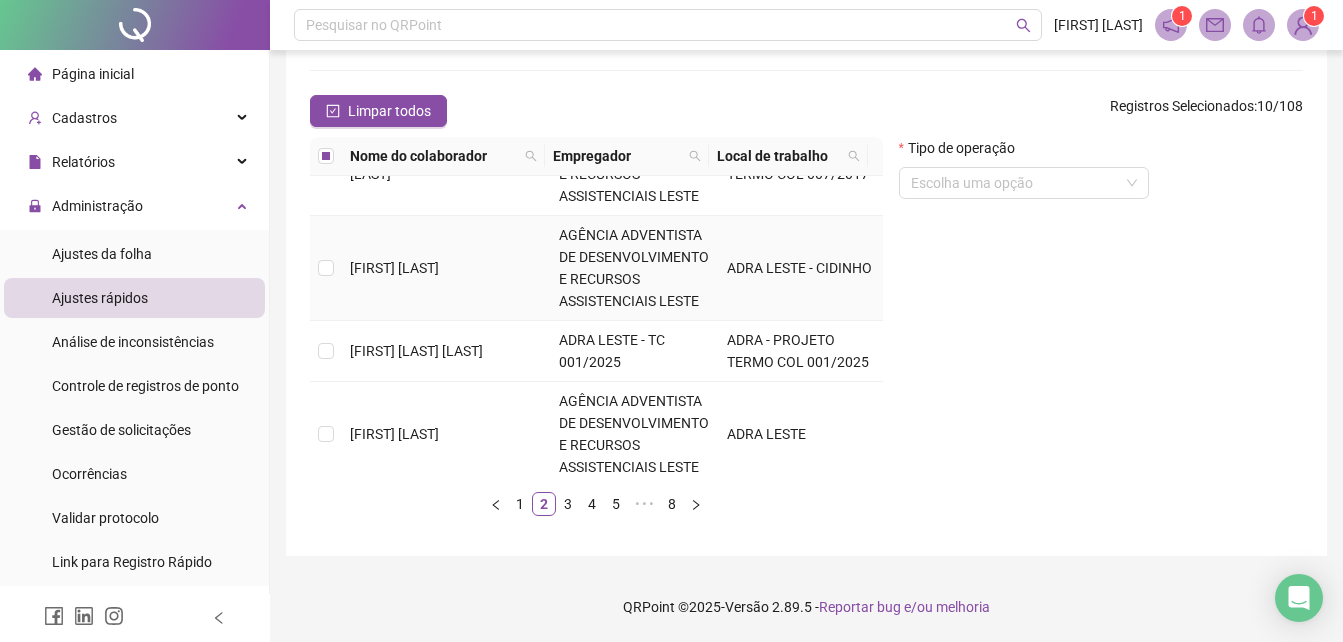 scroll, scrollTop: 100, scrollLeft: 0, axis: vertical 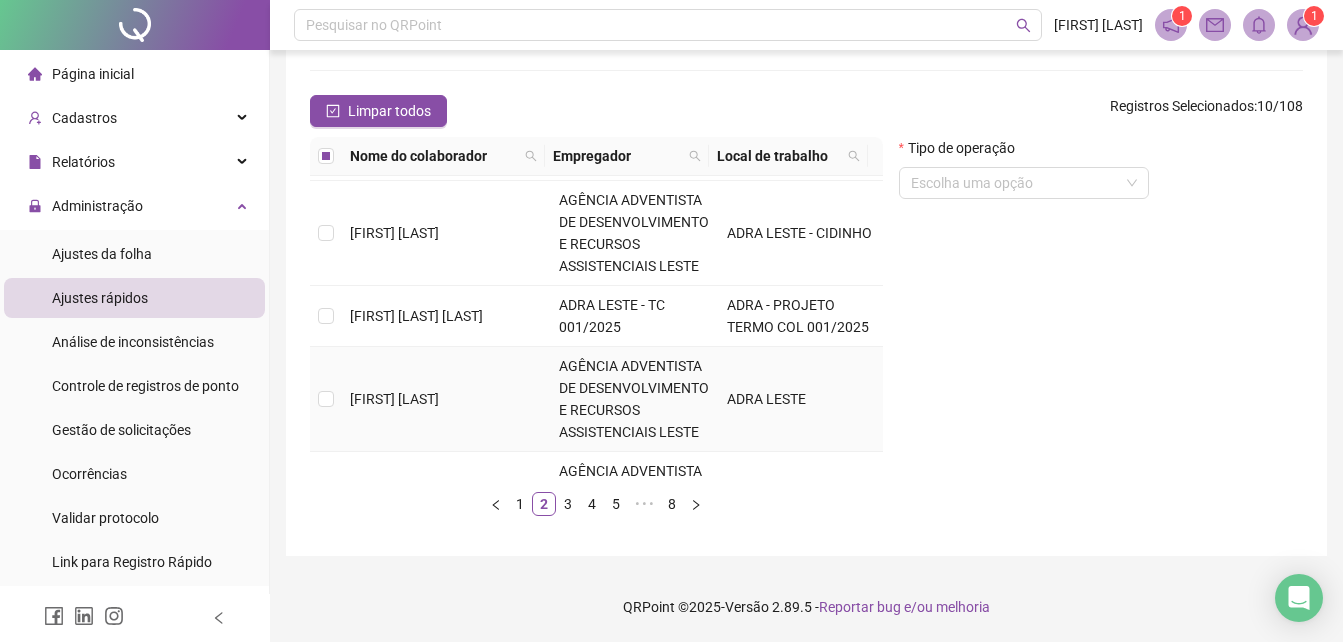 click on "[FIRST] [LAST]" at bounding box center (394, 399) 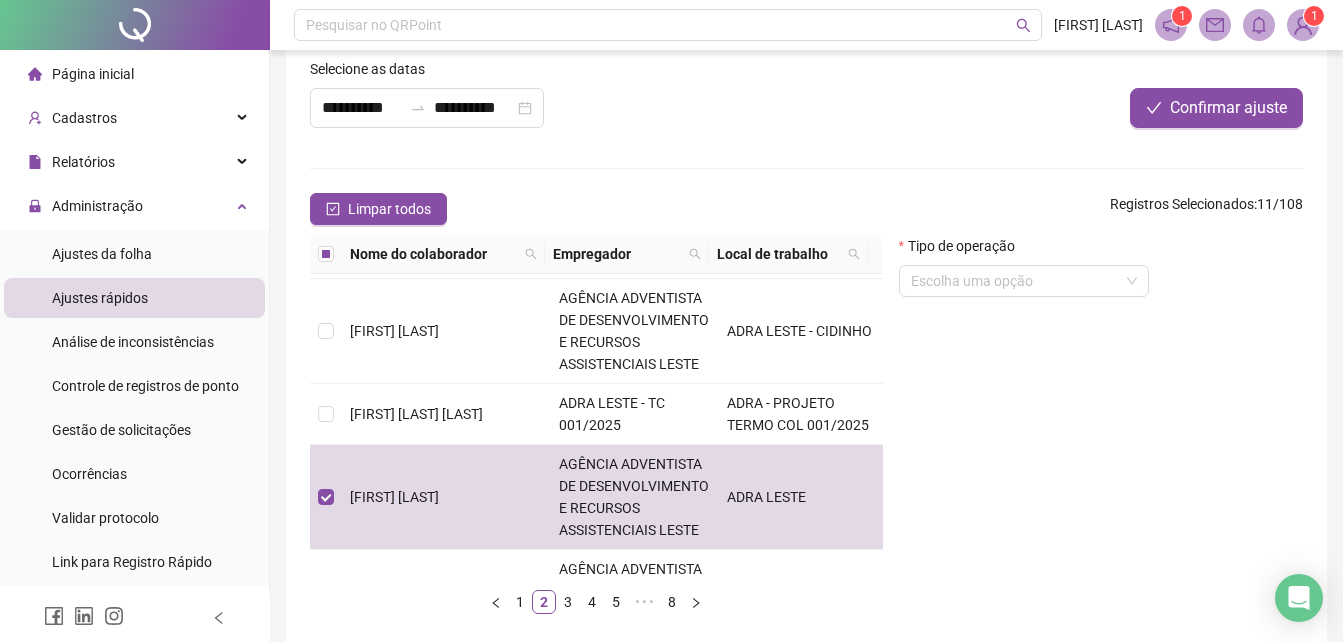 scroll, scrollTop: 0, scrollLeft: 0, axis: both 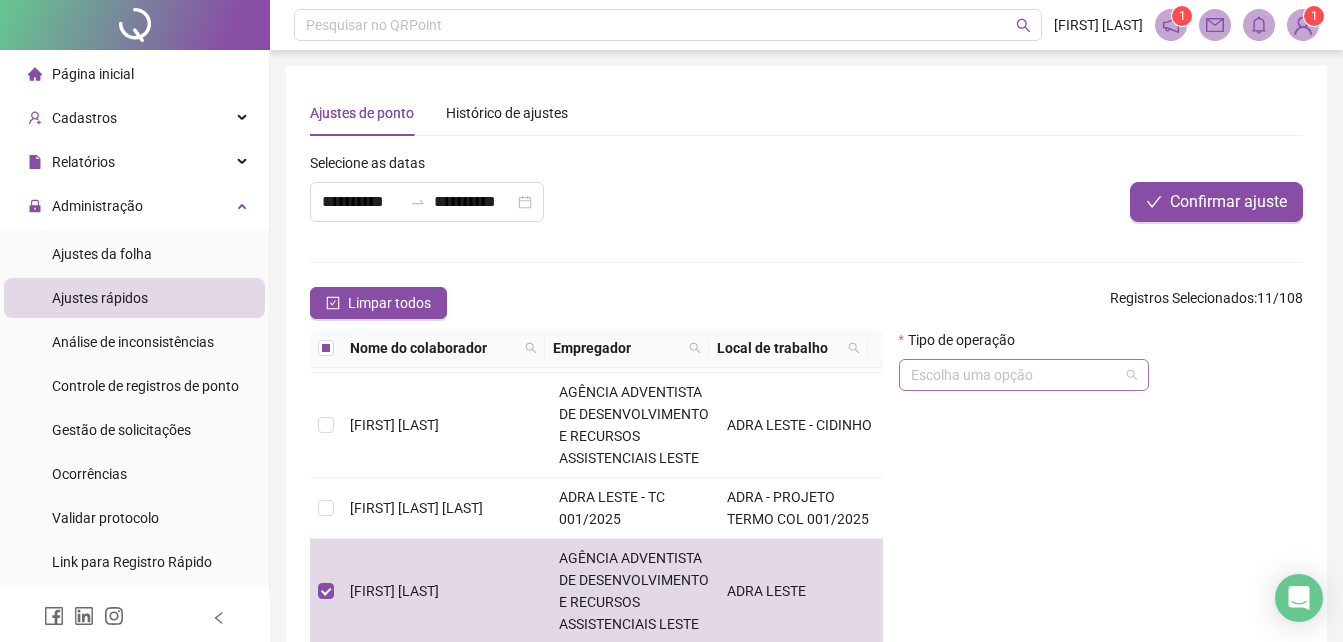 click at bounding box center [1015, 375] 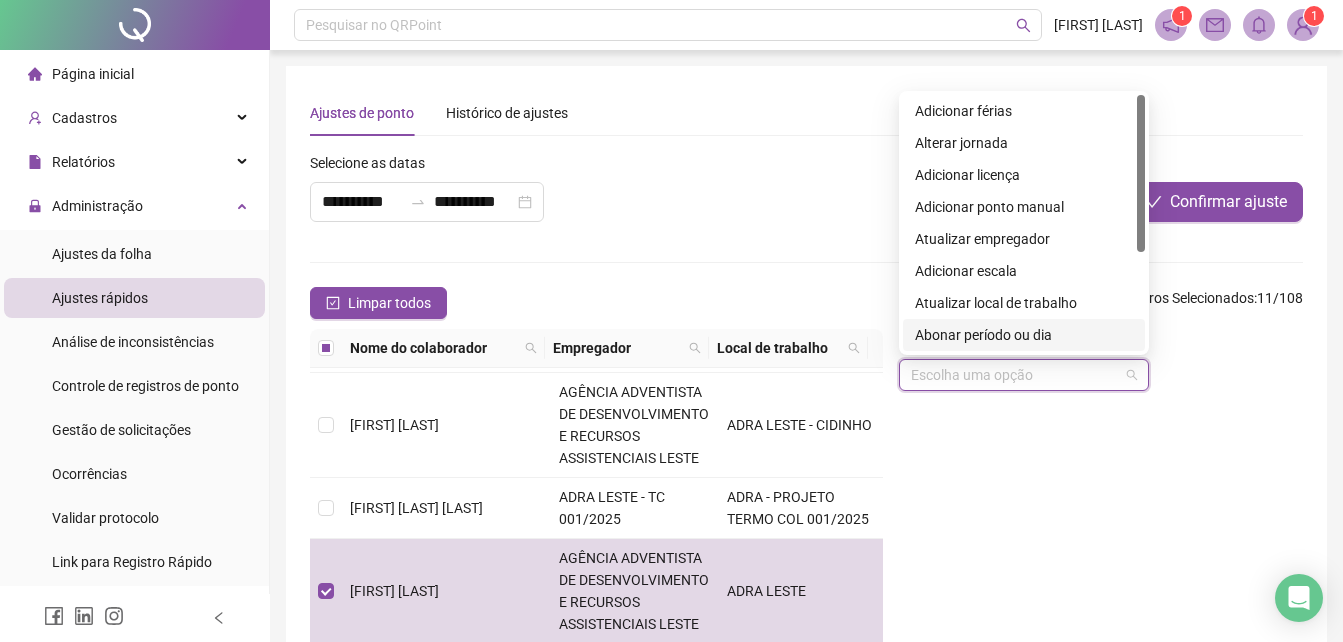 click on "Abonar período ou dia" at bounding box center [1024, 335] 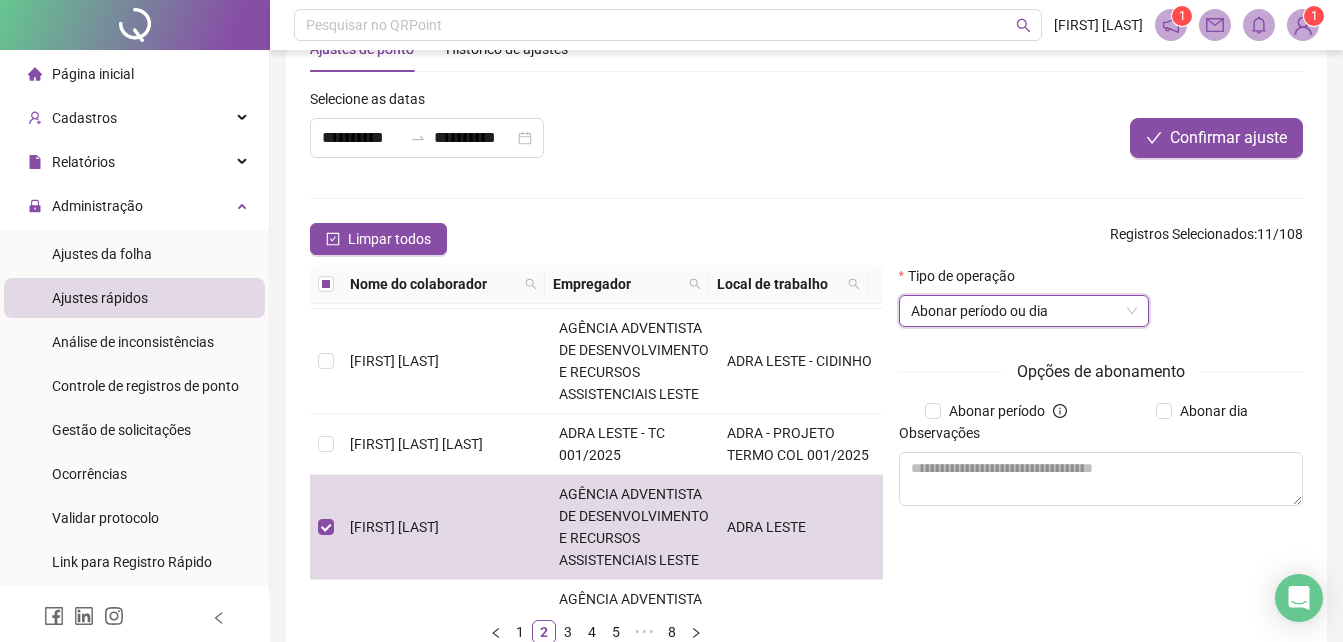 scroll, scrollTop: 100, scrollLeft: 0, axis: vertical 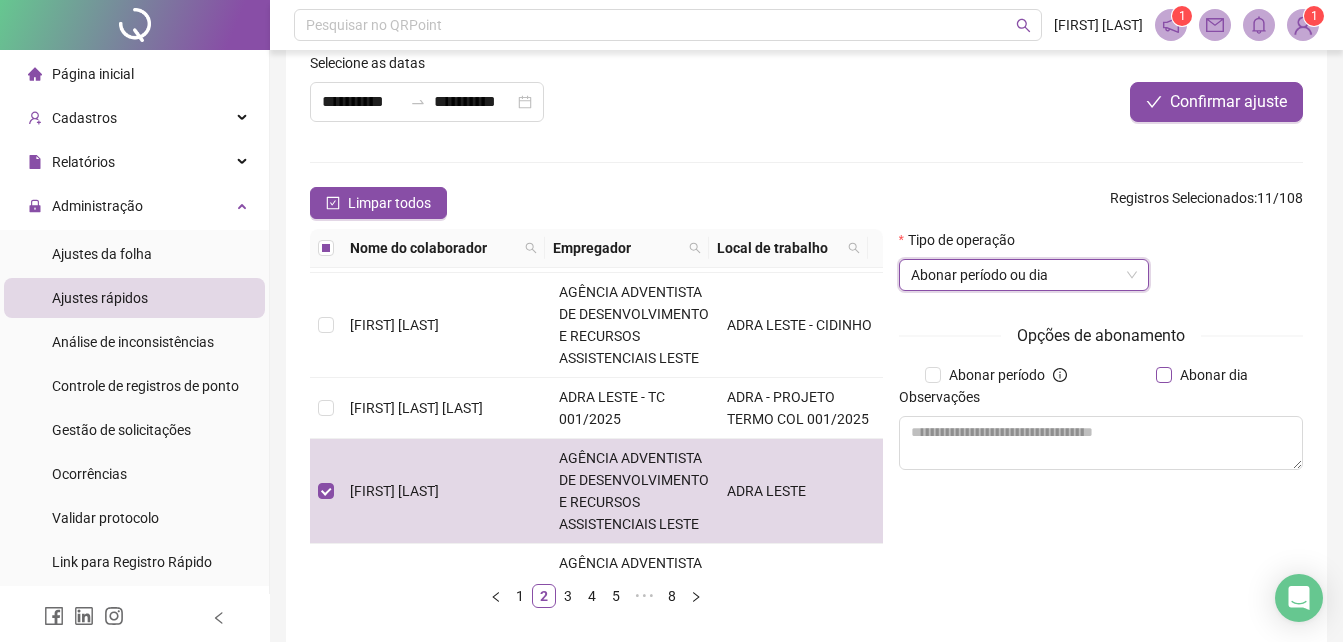 click on "Abonar dia" at bounding box center (1214, 375) 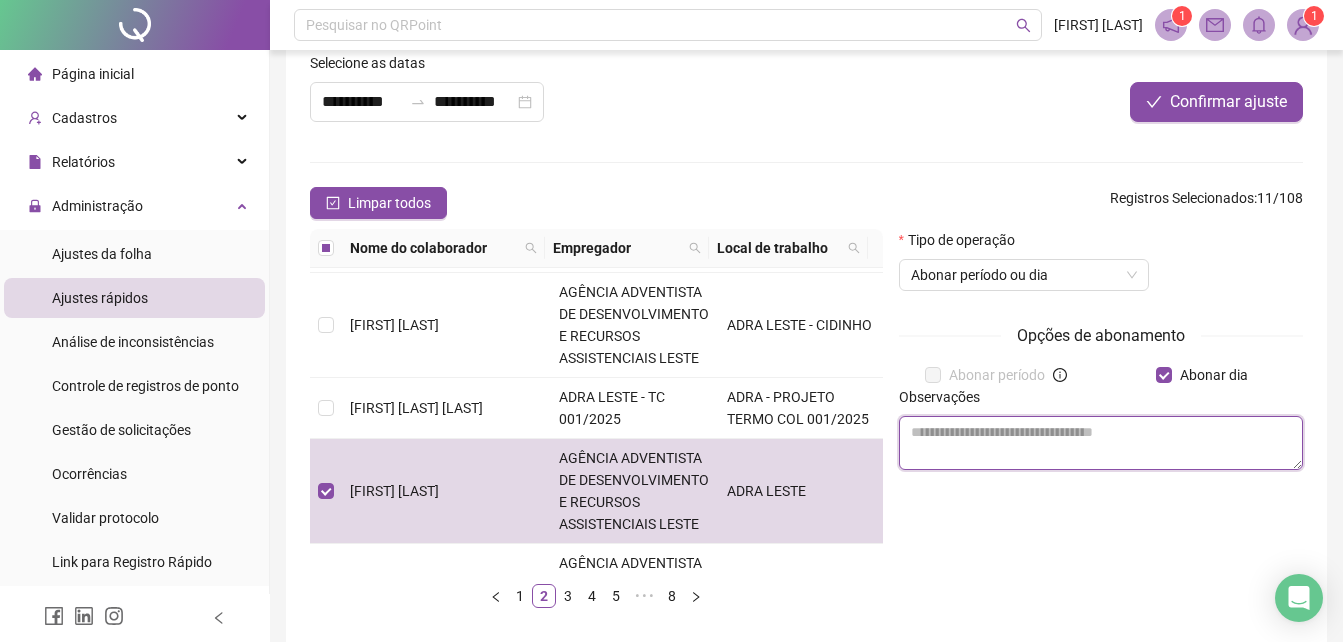 click at bounding box center [1101, 443] 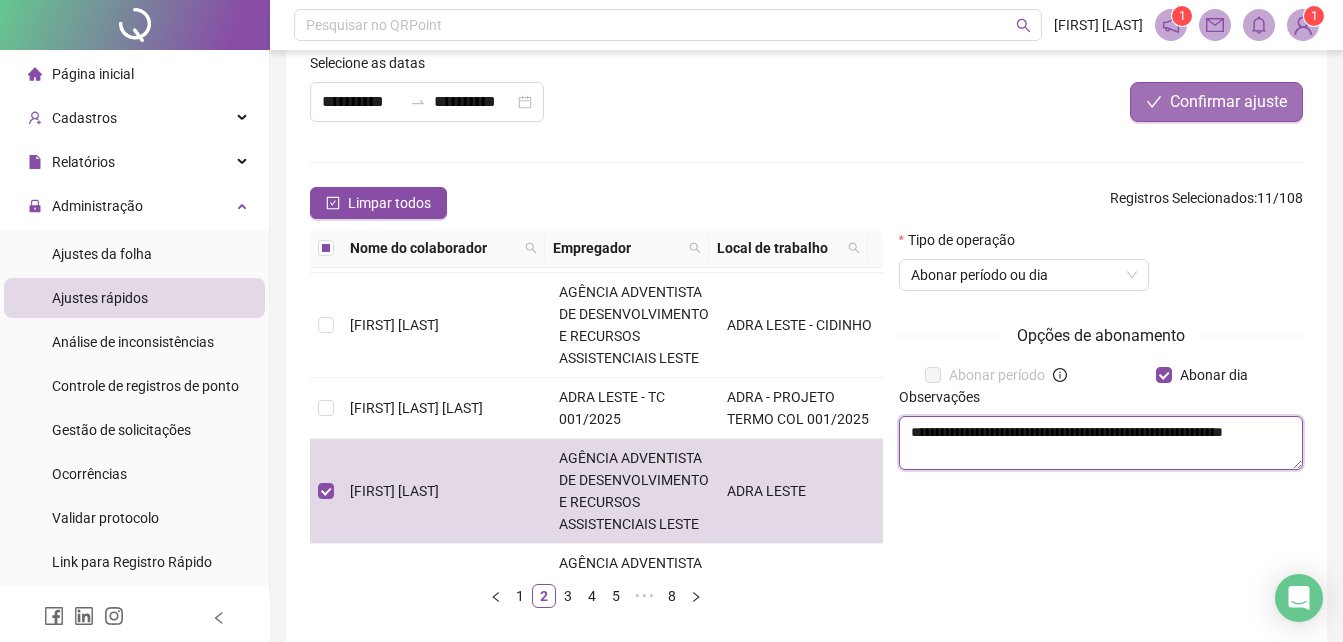 type on "**********" 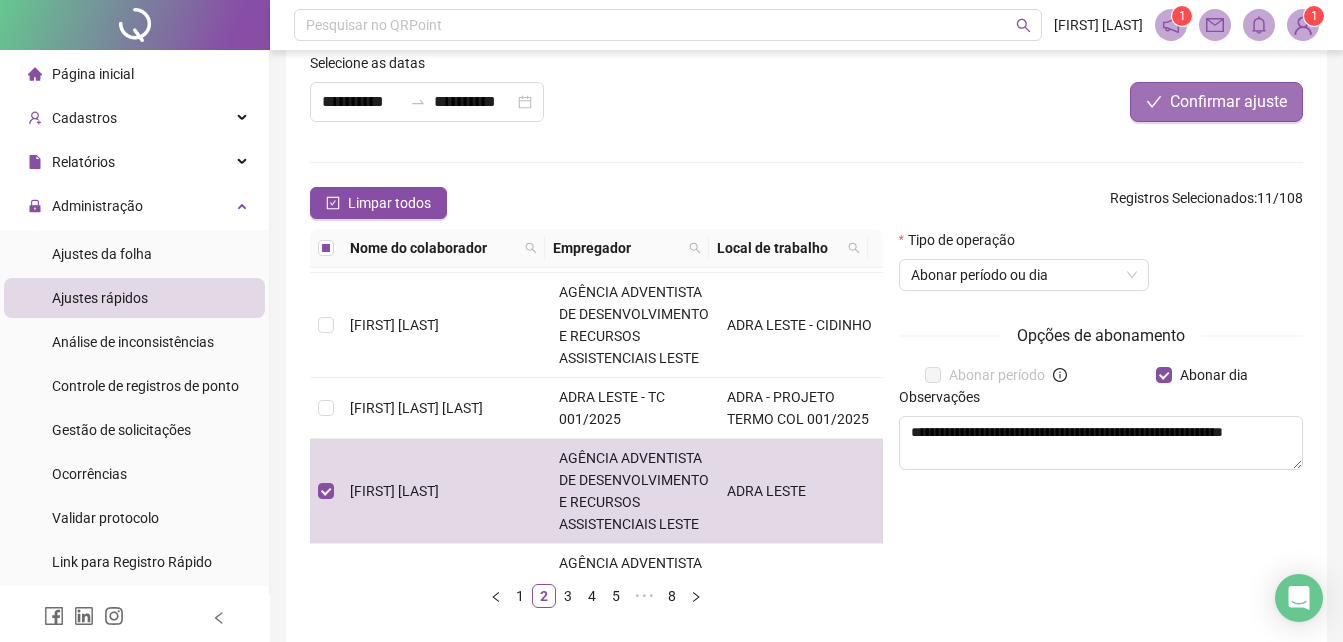 click on "Confirmar ajuste" at bounding box center (1228, 102) 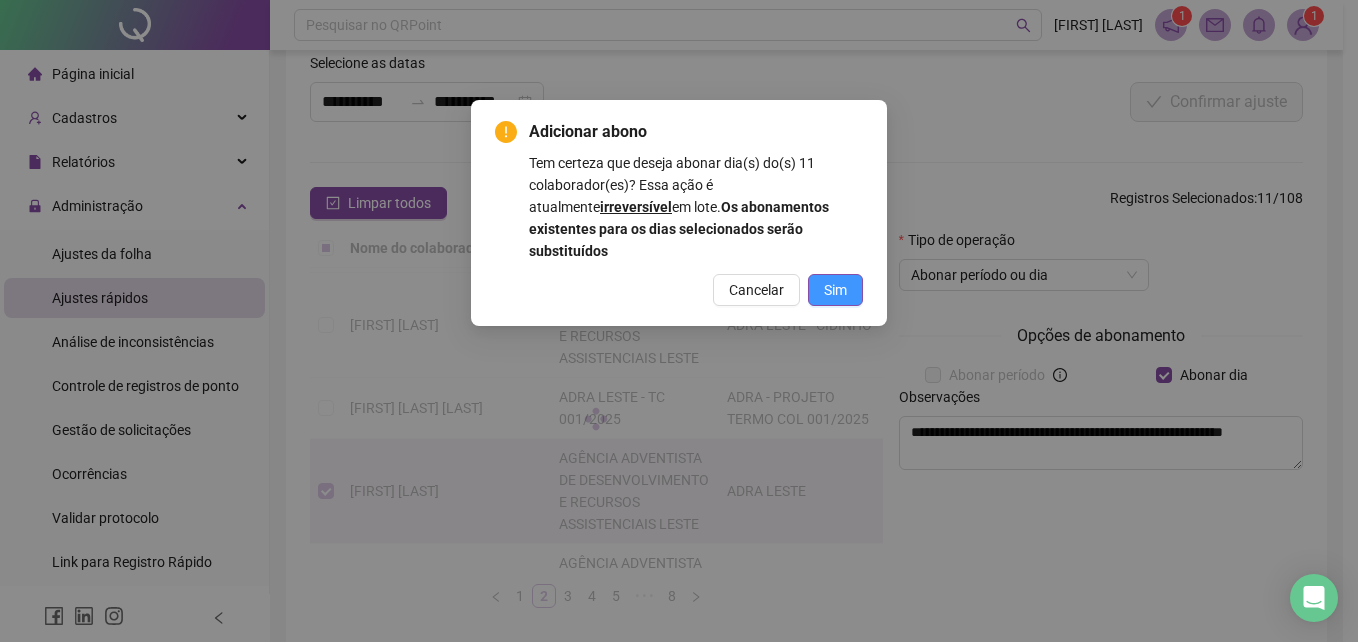 click on "Sim" at bounding box center [835, 290] 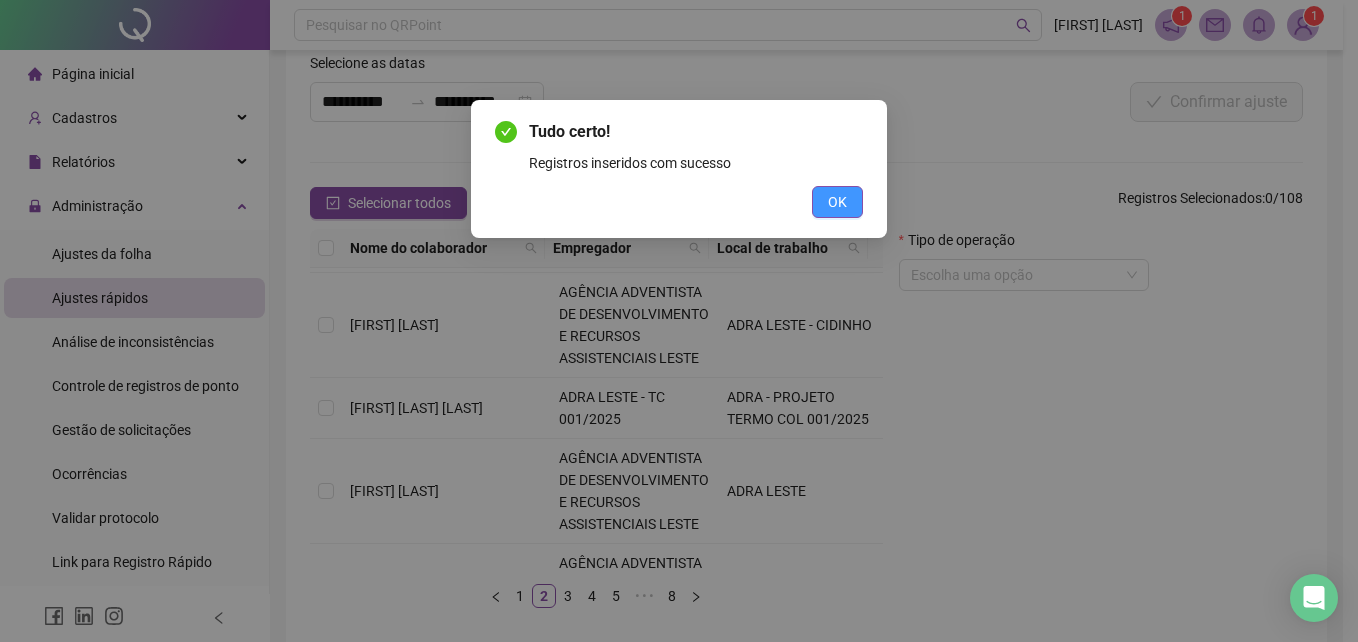 click on "OK" at bounding box center (837, 202) 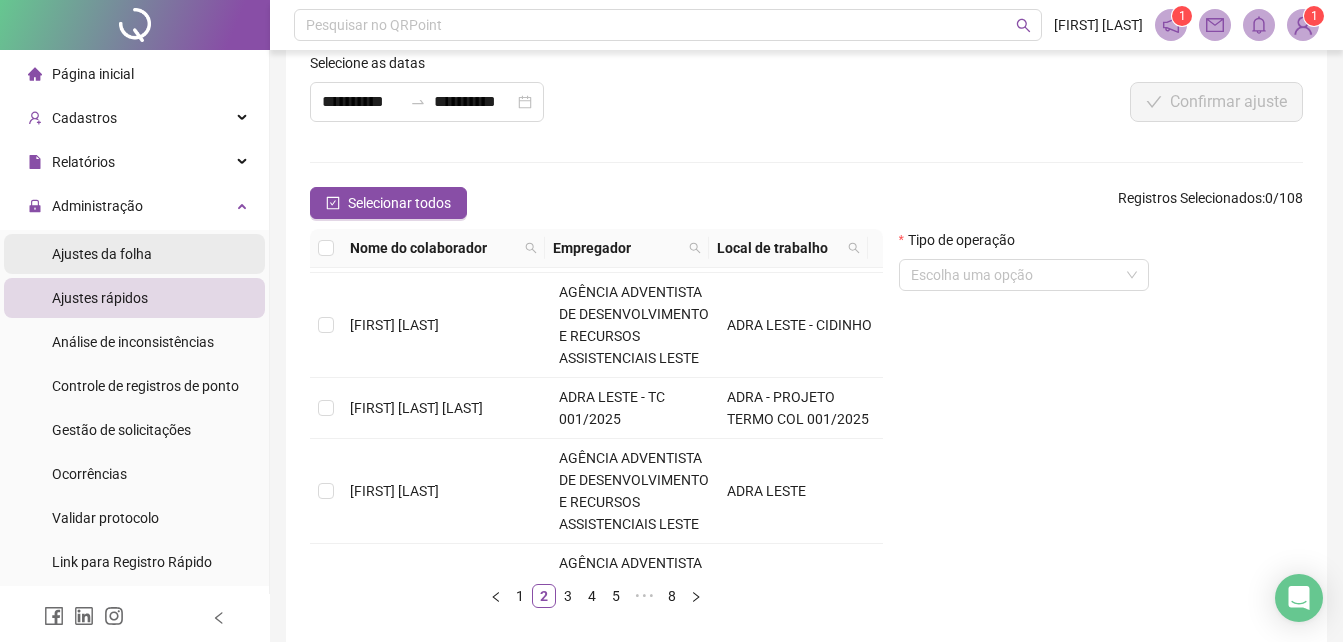 click on "Ajustes da folha" at bounding box center (102, 254) 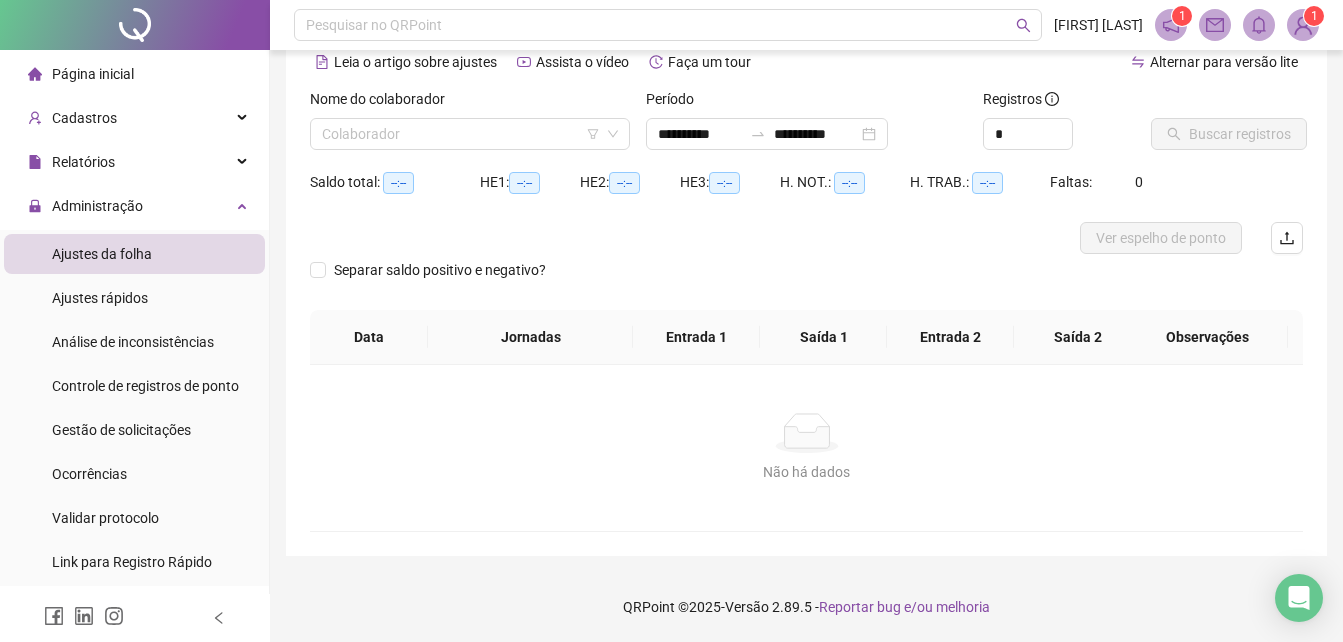 scroll, scrollTop: 96, scrollLeft: 0, axis: vertical 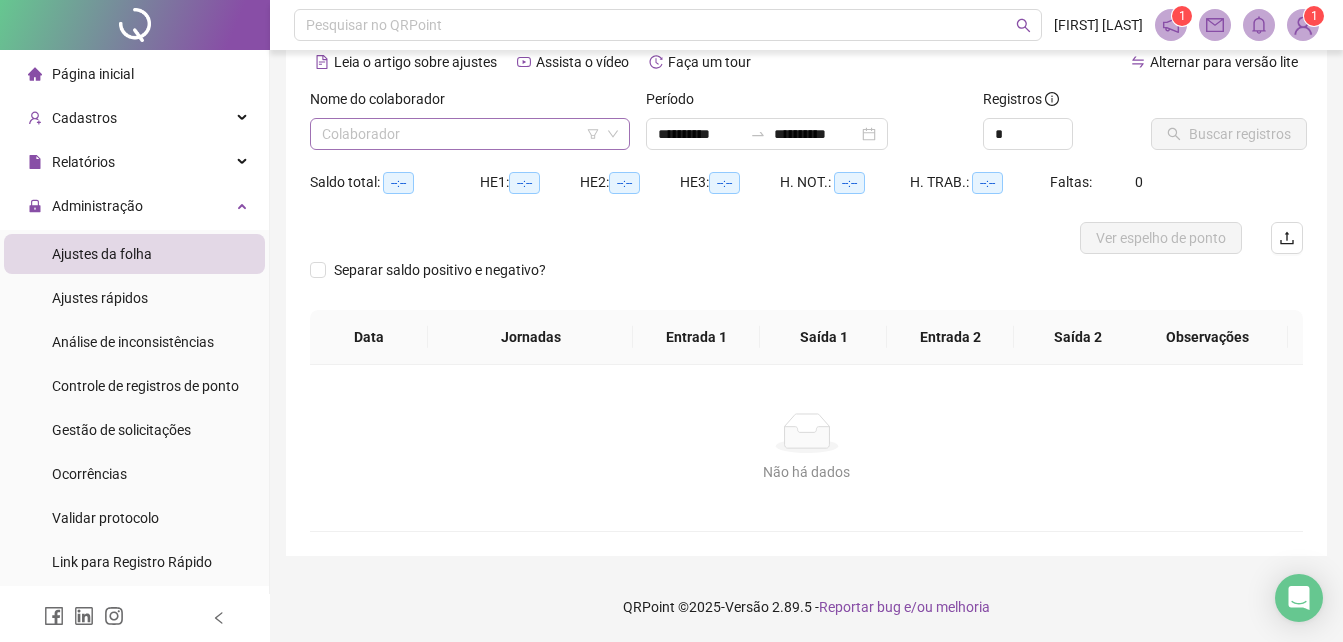 click at bounding box center (461, 134) 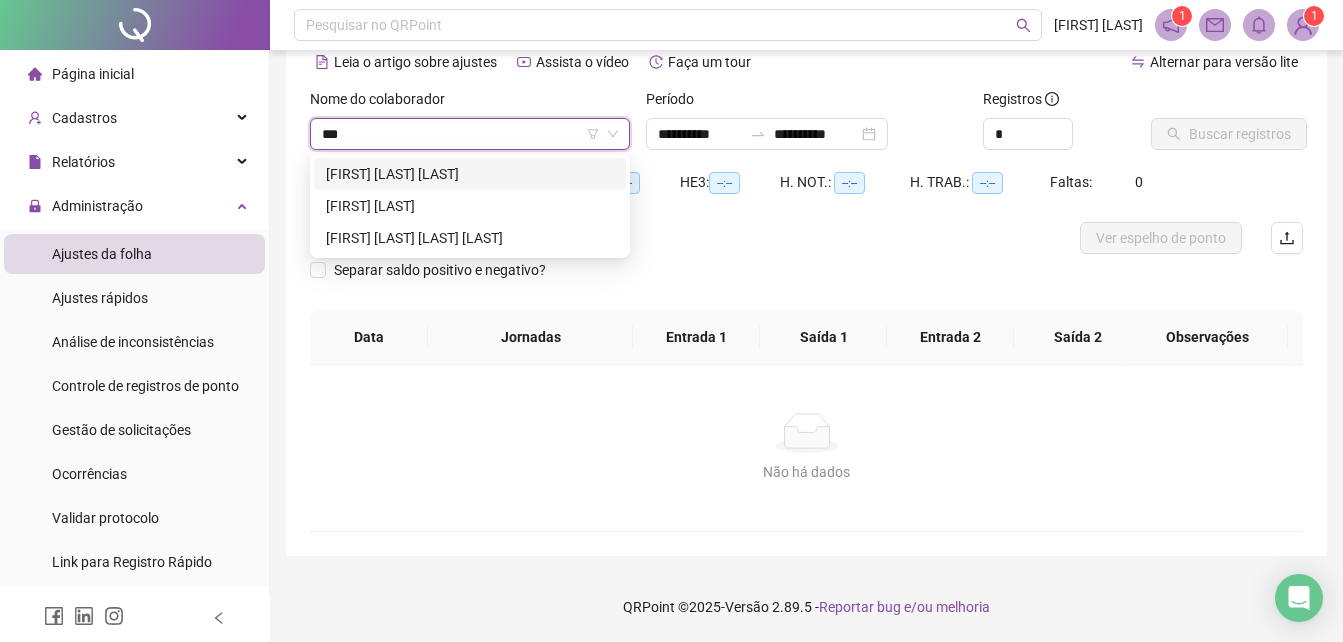 type on "****" 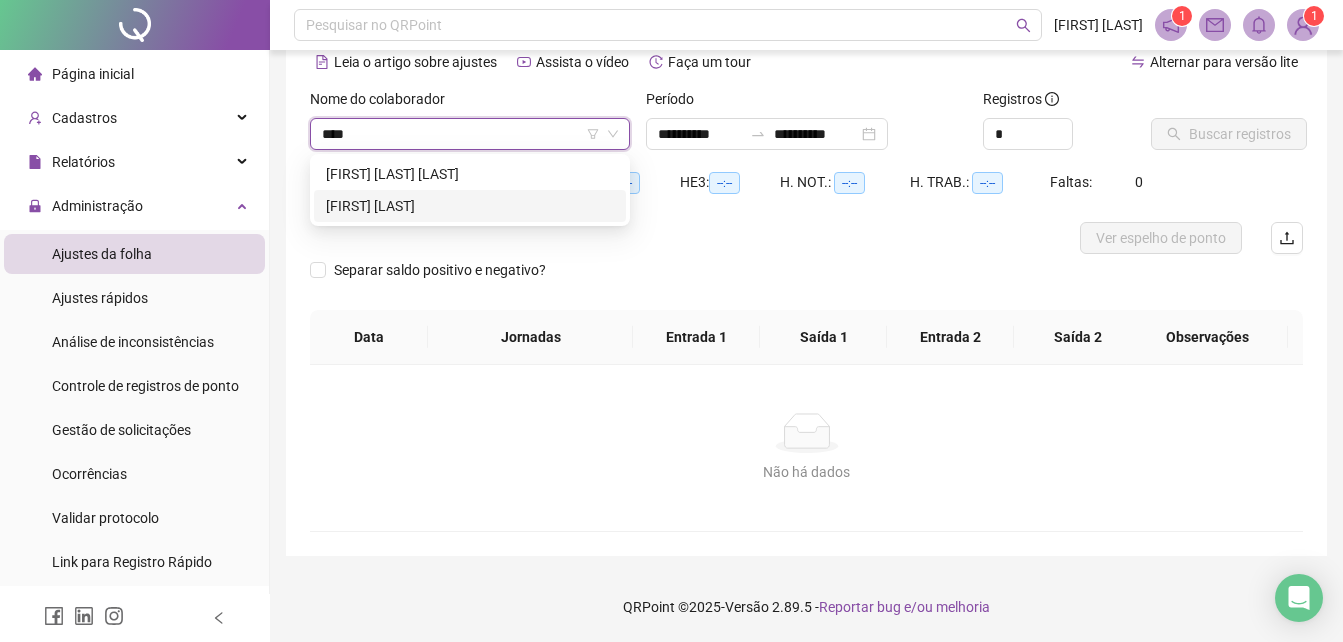 click on "[FIRST] [LAST]" at bounding box center [470, 206] 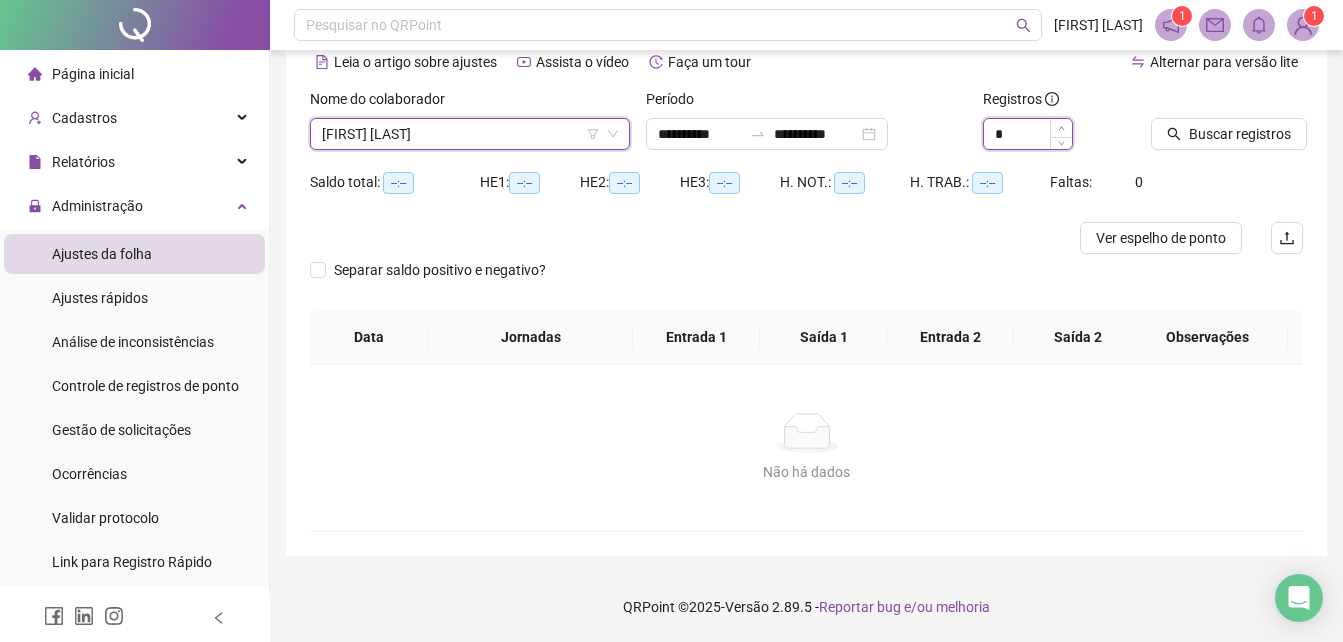 type on "*" 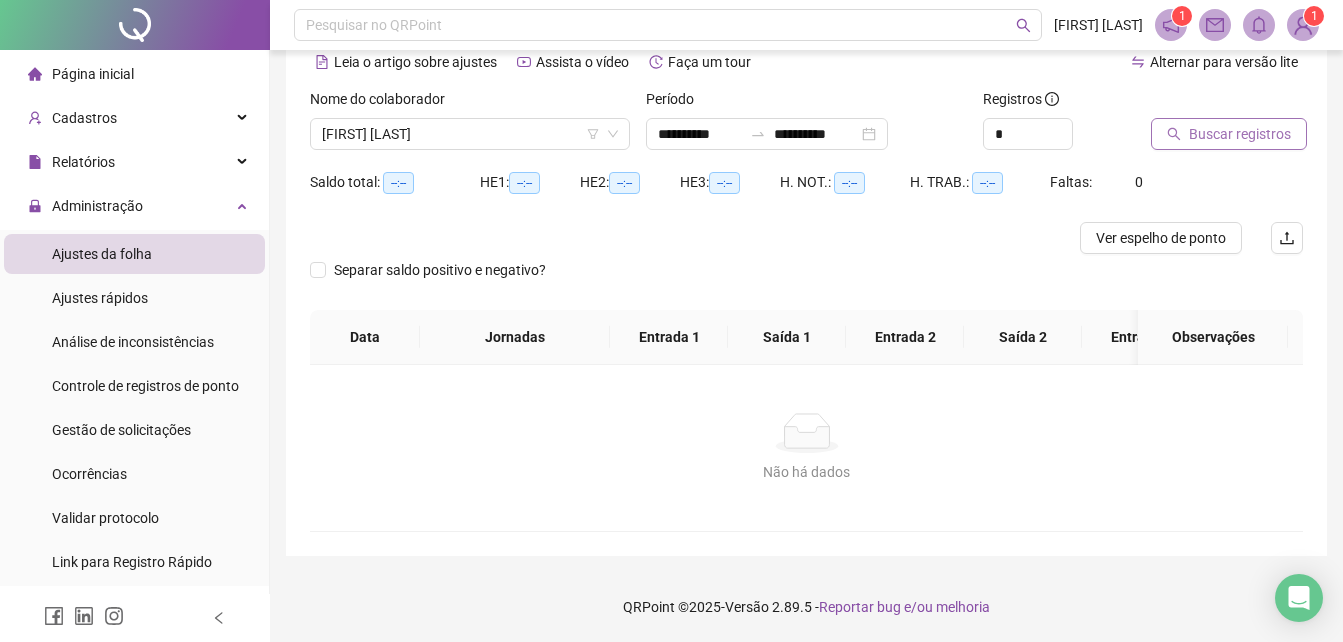 click on "Buscar registros" at bounding box center [1240, 134] 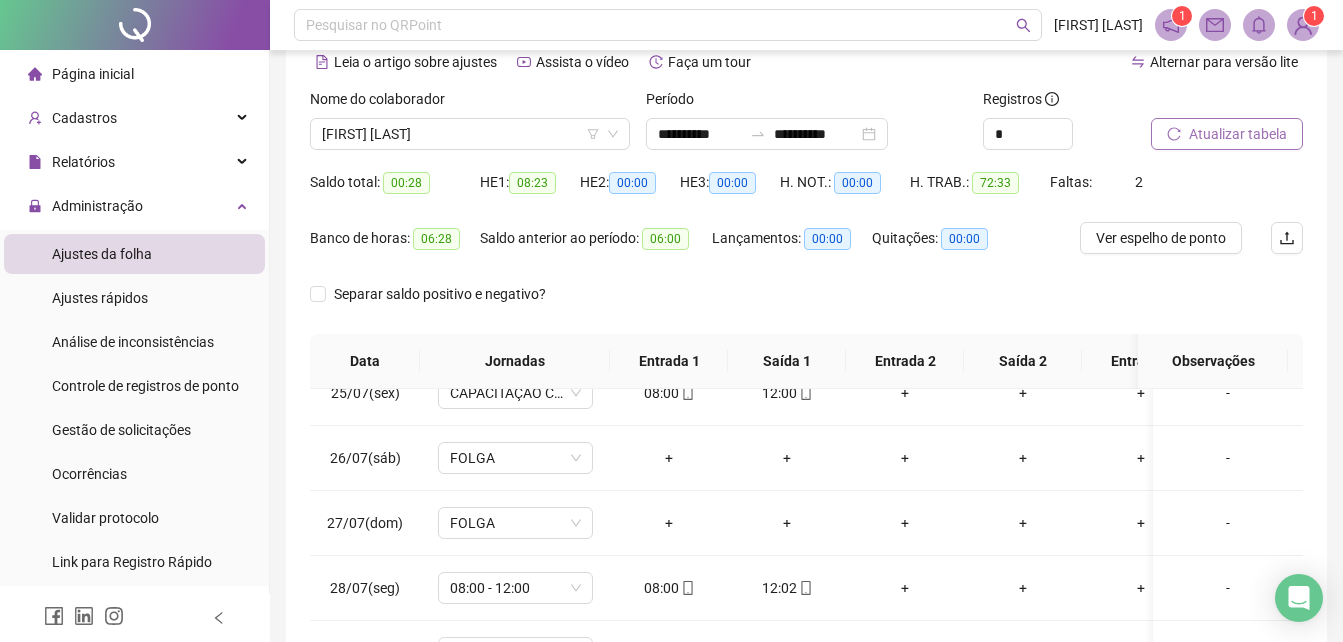 scroll, scrollTop: 1603, scrollLeft: 0, axis: vertical 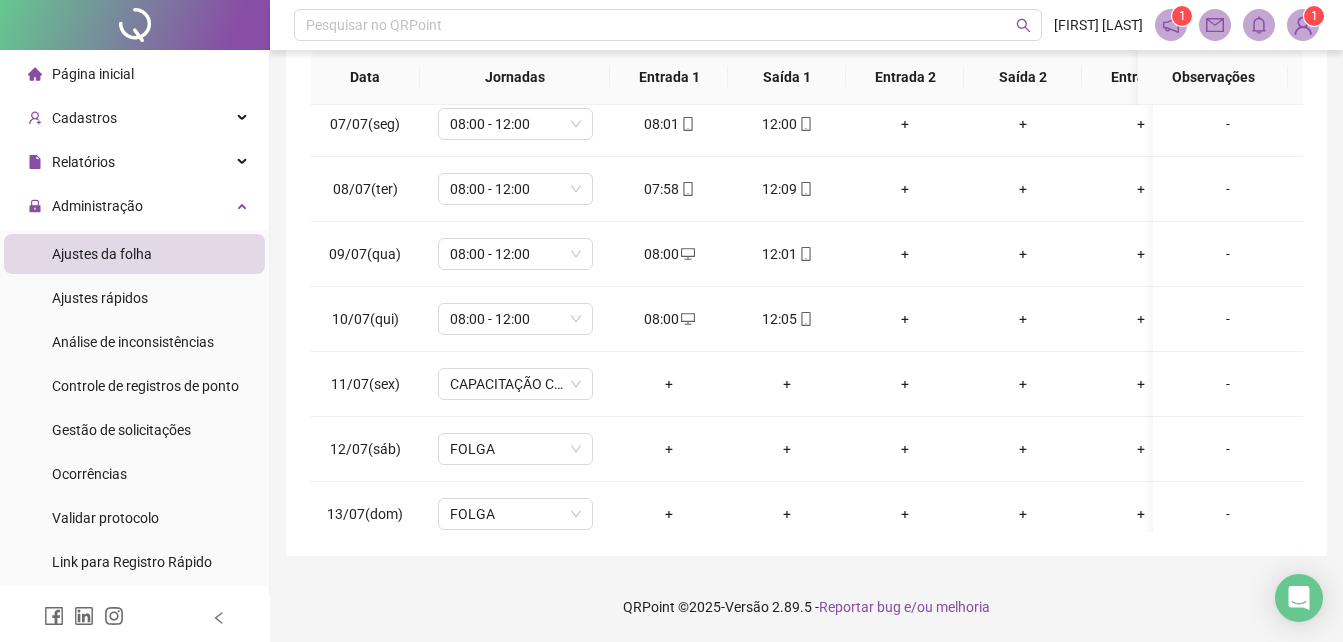 click on "Ajustes da folha" at bounding box center (102, 254) 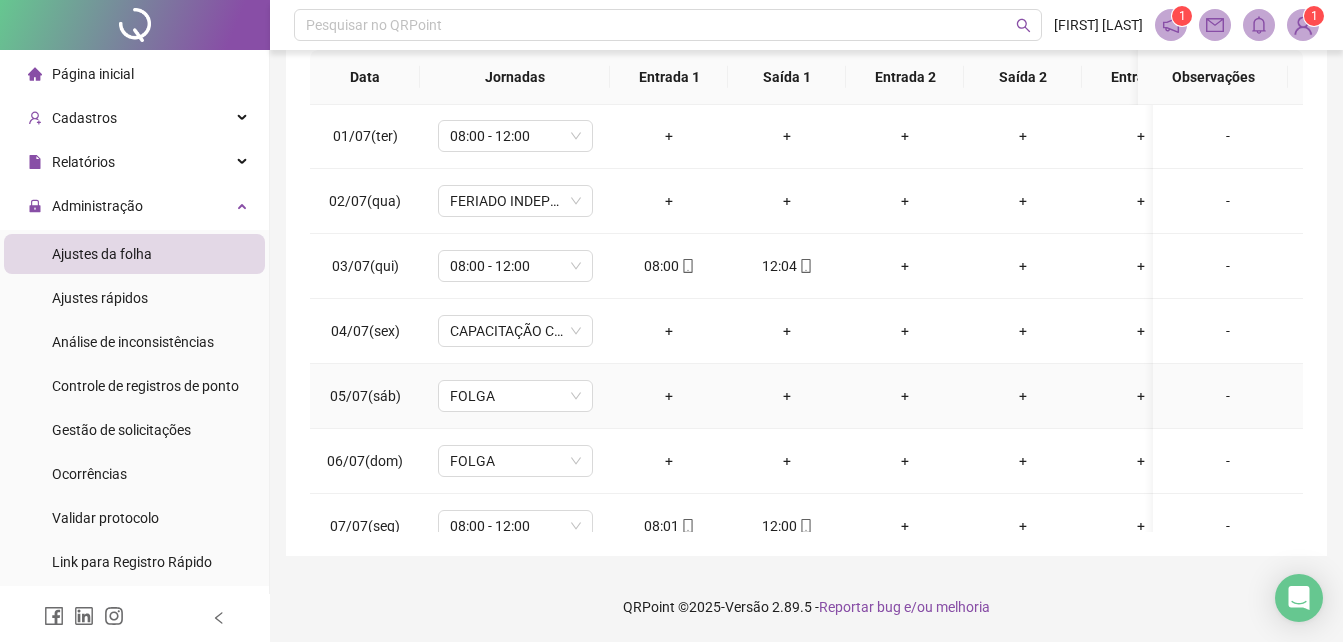 scroll, scrollTop: 0, scrollLeft: 0, axis: both 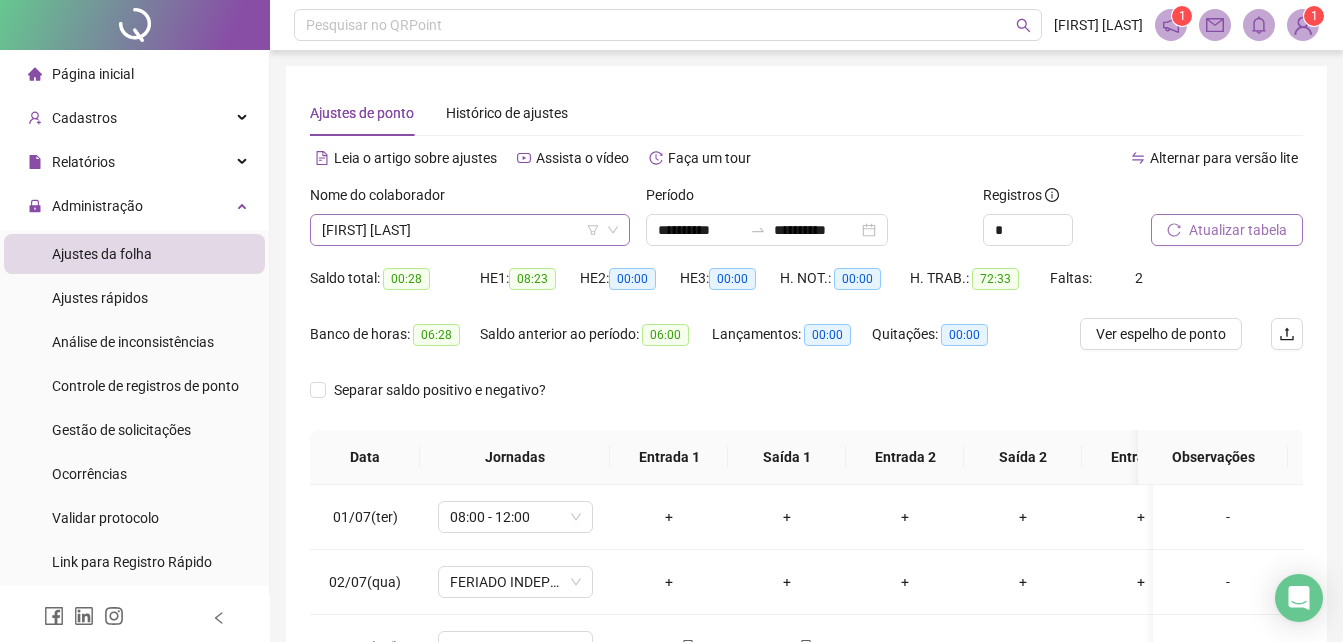 click on "[FIRST] [LAST]" at bounding box center (470, 230) 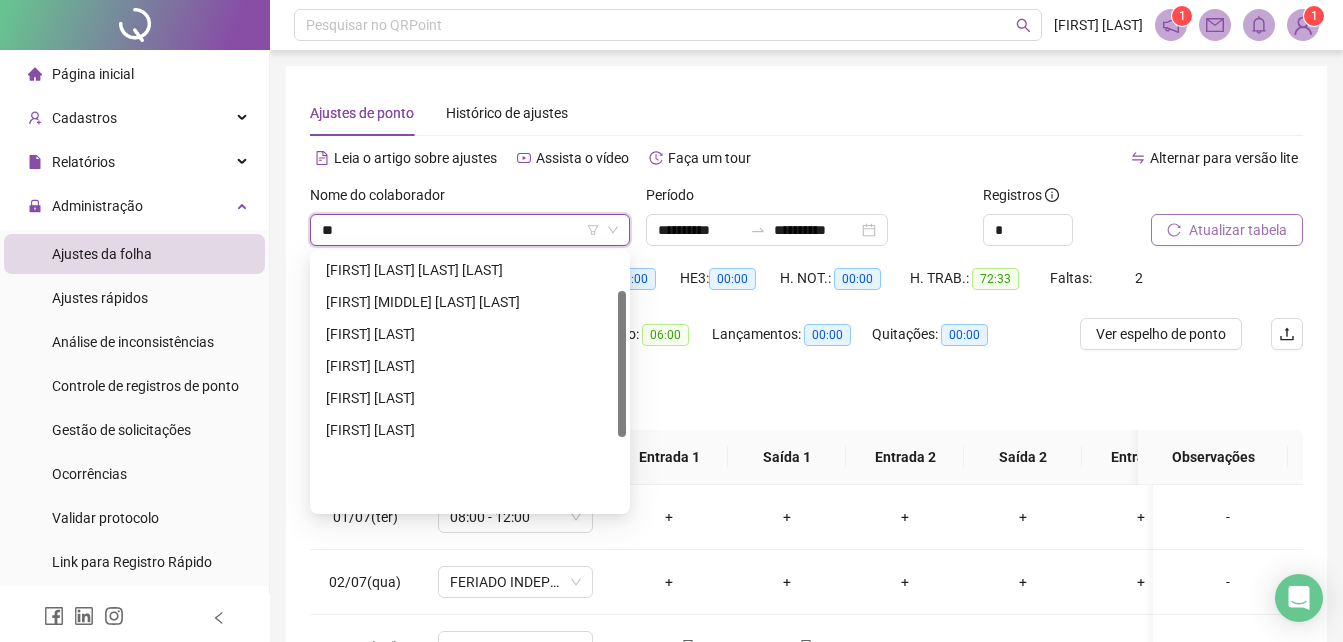scroll, scrollTop: 64, scrollLeft: 0, axis: vertical 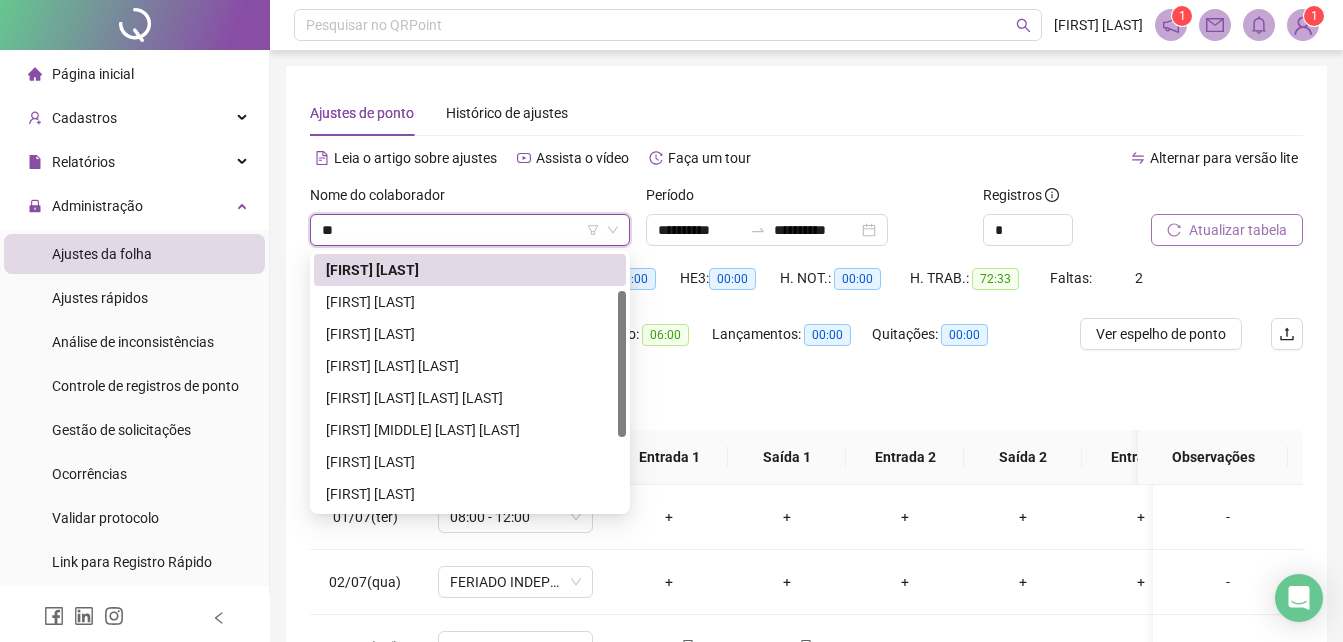 type on "***" 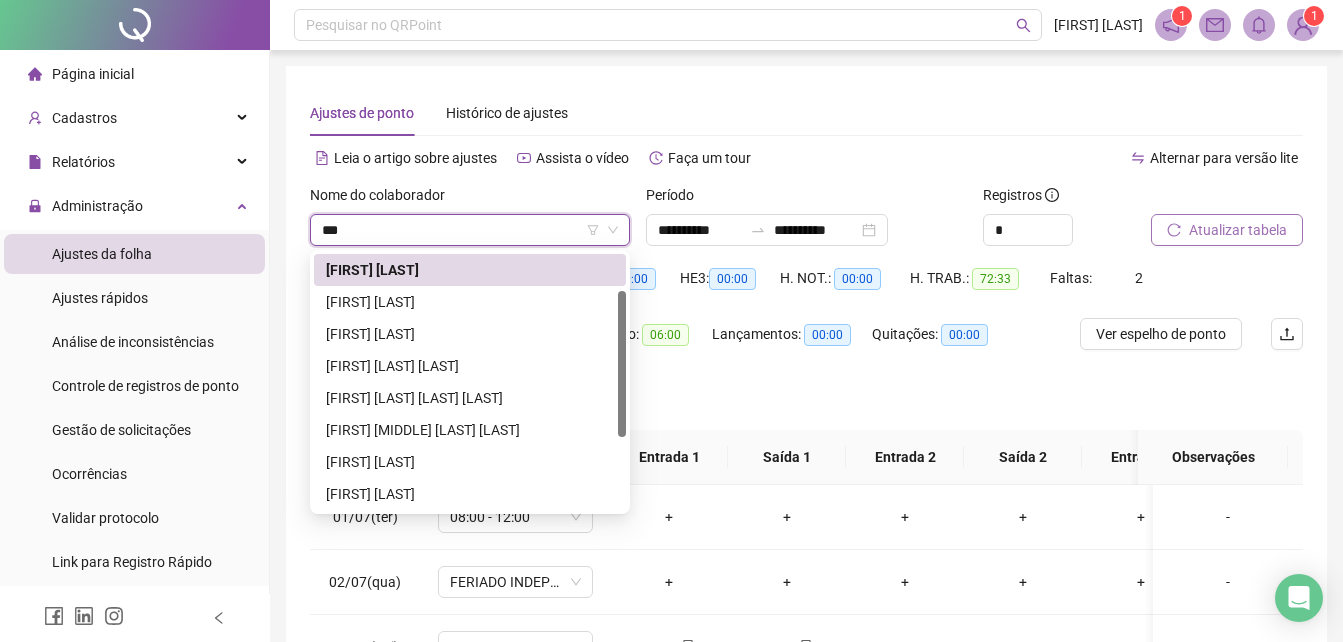 scroll, scrollTop: 0, scrollLeft: 0, axis: both 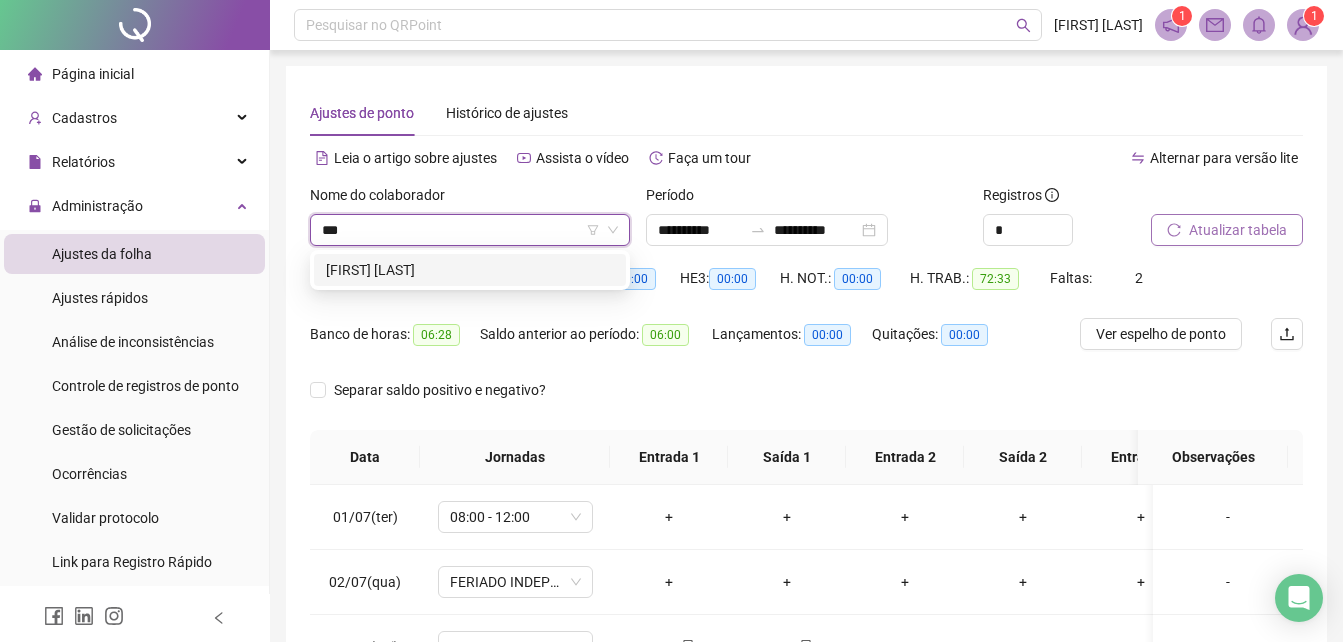 click on "[FIRST] [LAST]" at bounding box center [470, 270] 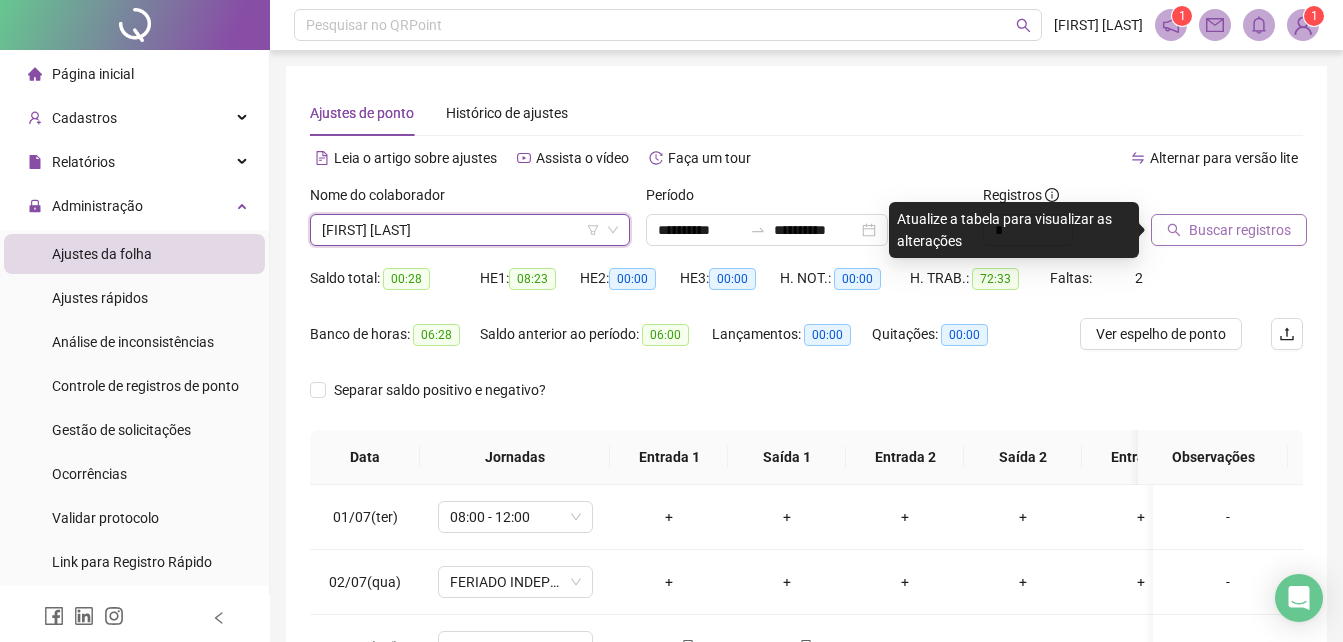 click on "Buscar registros" at bounding box center (1240, 230) 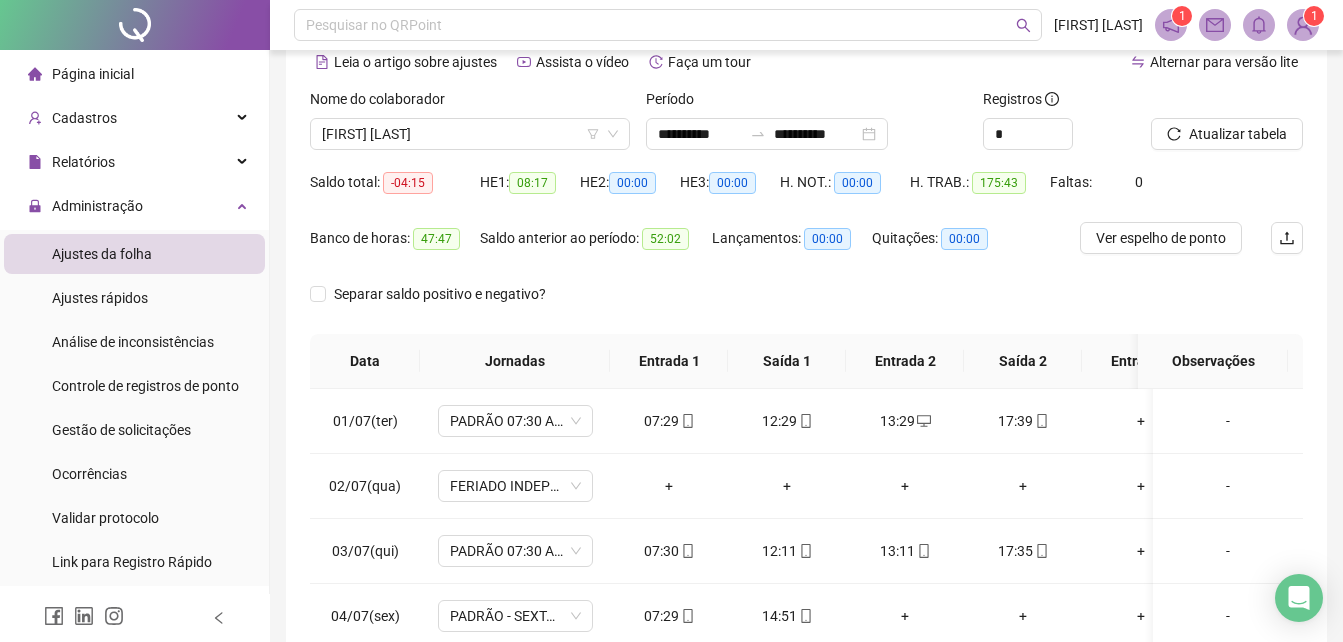 scroll, scrollTop: 200, scrollLeft: 0, axis: vertical 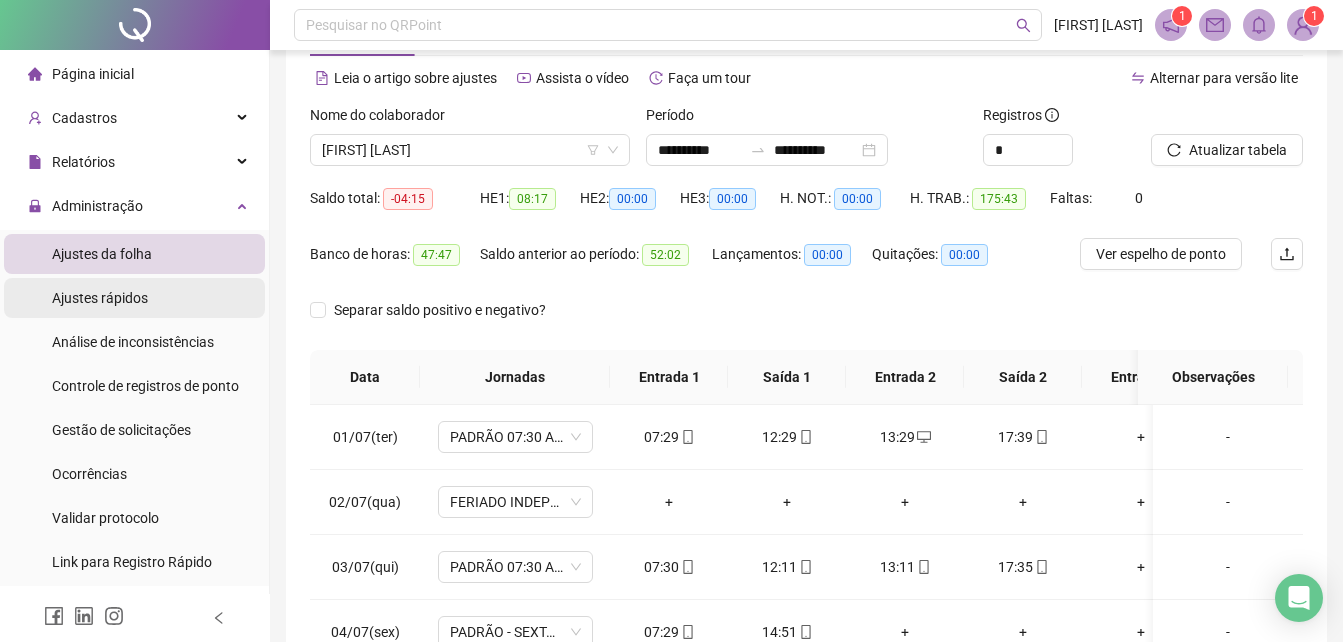 click on "Ajustes rápidos" at bounding box center (100, 298) 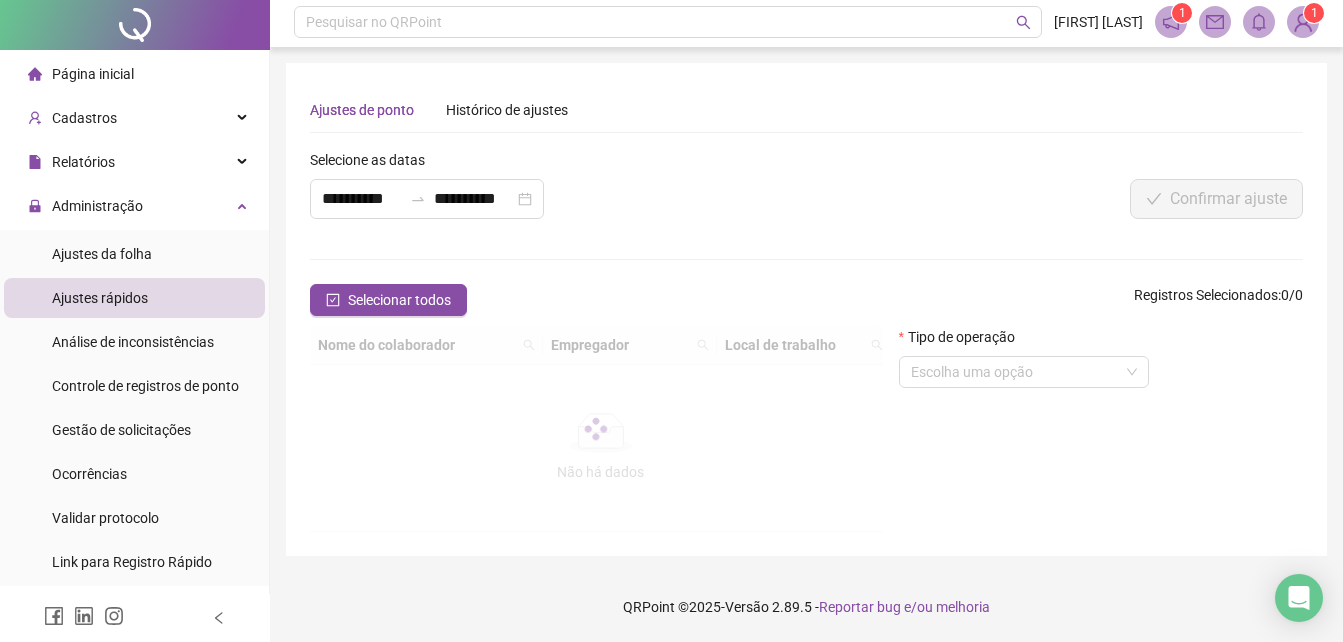 scroll, scrollTop: 0, scrollLeft: 0, axis: both 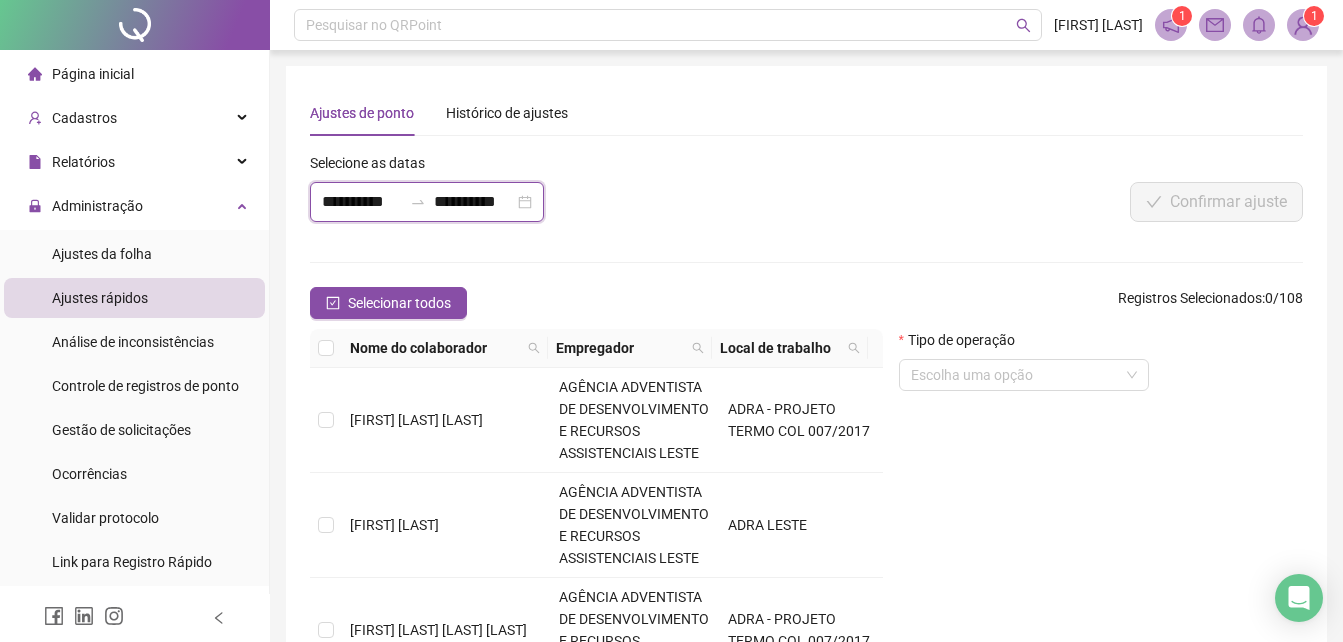 click on "**********" at bounding box center (362, 202) 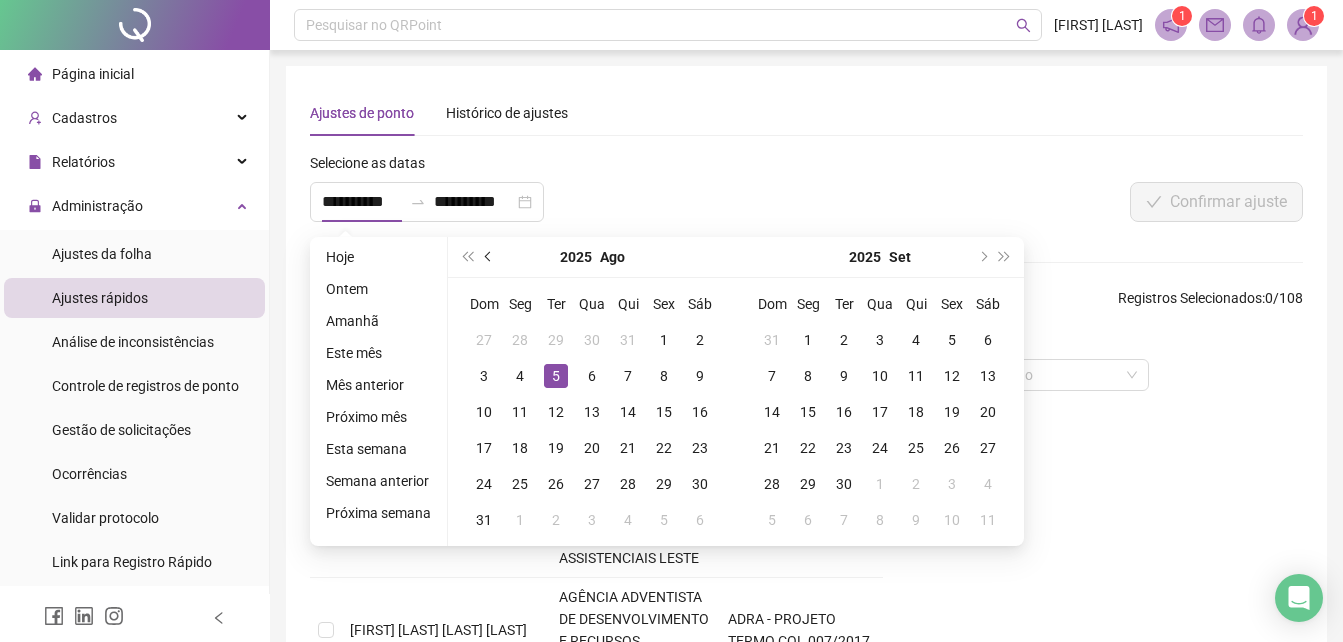 click at bounding box center (490, 257) 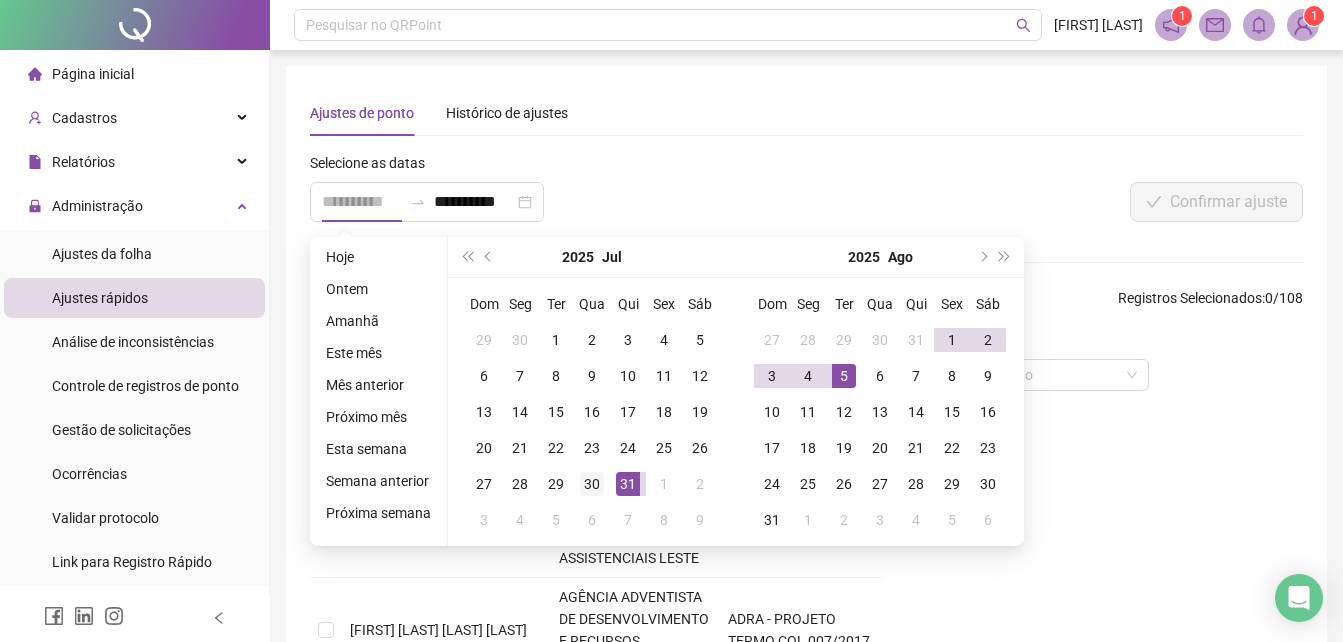 type on "**********" 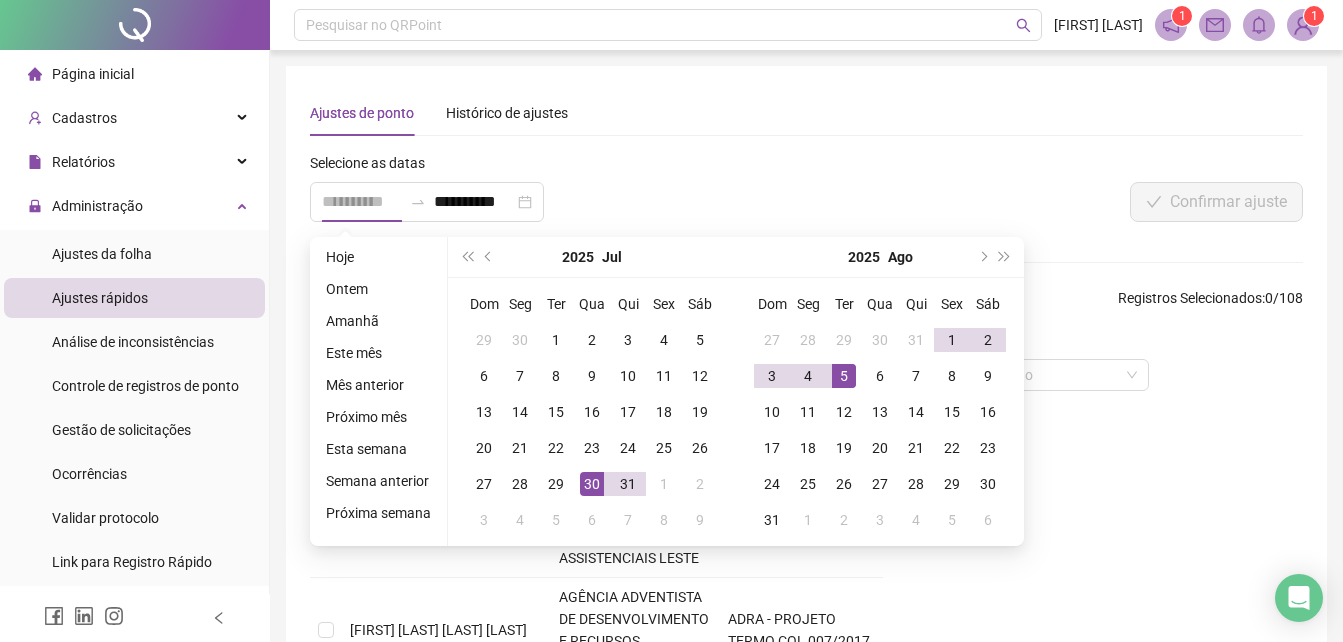 click on "30" at bounding box center (592, 484) 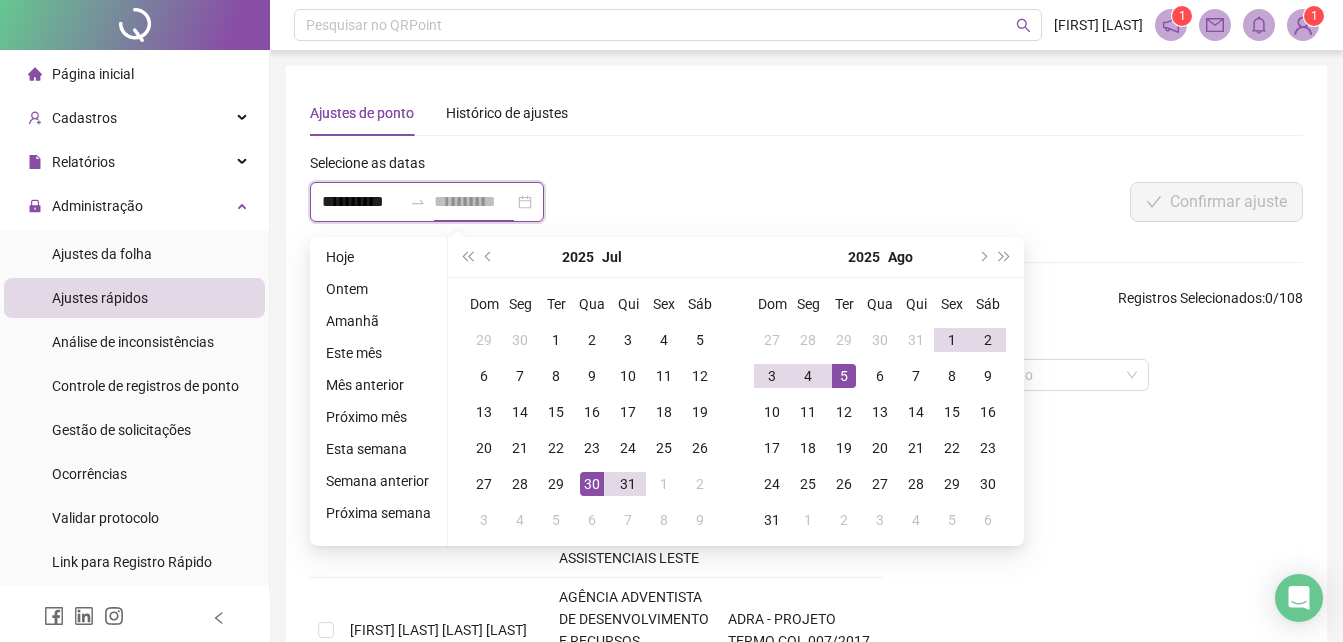 scroll, scrollTop: 0, scrollLeft: 1, axis: horizontal 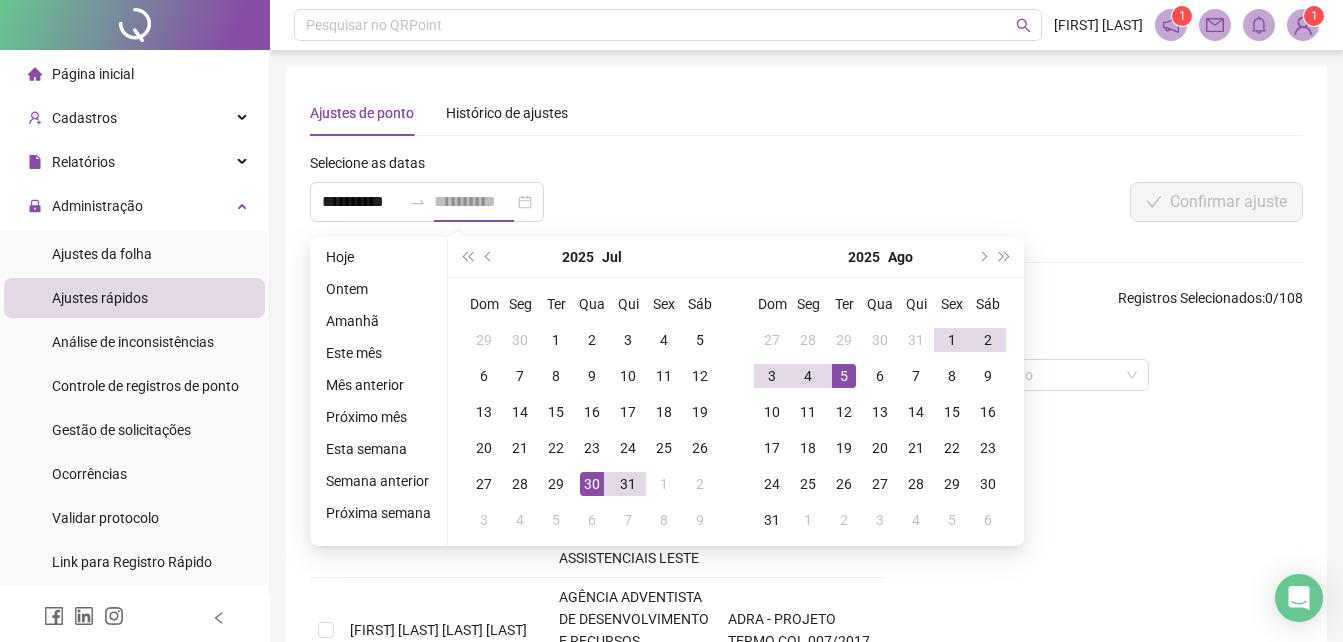 click on "30" at bounding box center [592, 484] 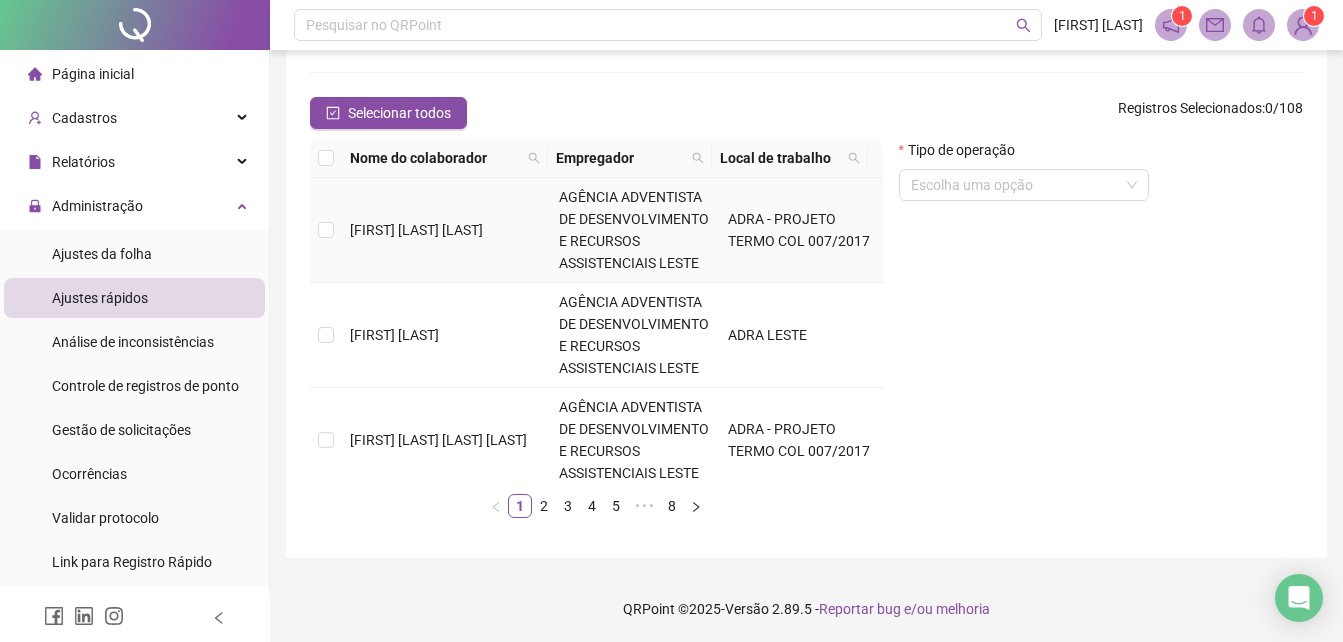 scroll, scrollTop: 192, scrollLeft: 0, axis: vertical 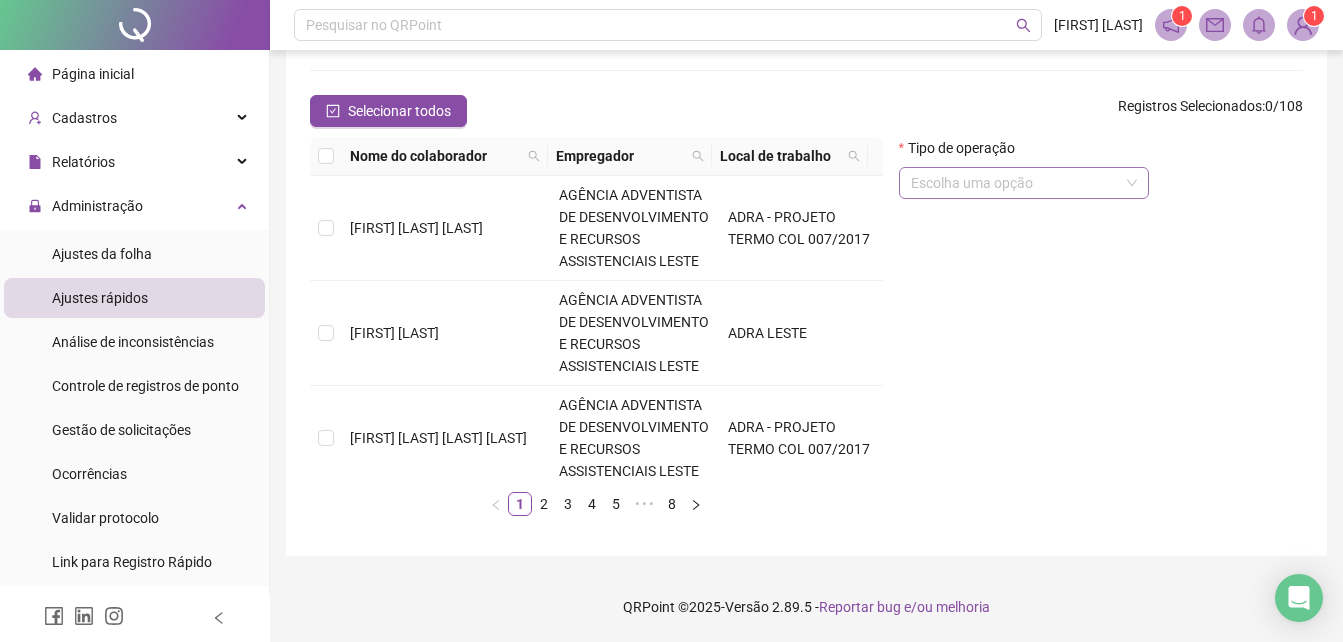 click at bounding box center (1015, 183) 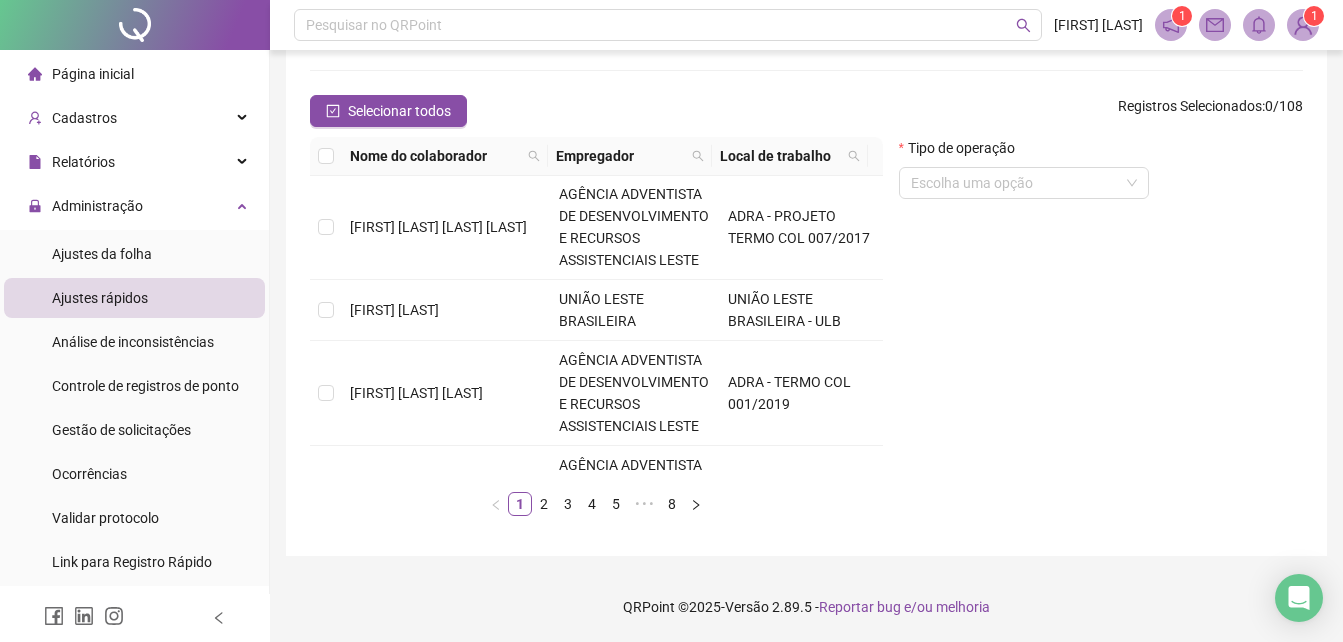 scroll, scrollTop: 228, scrollLeft: 0, axis: vertical 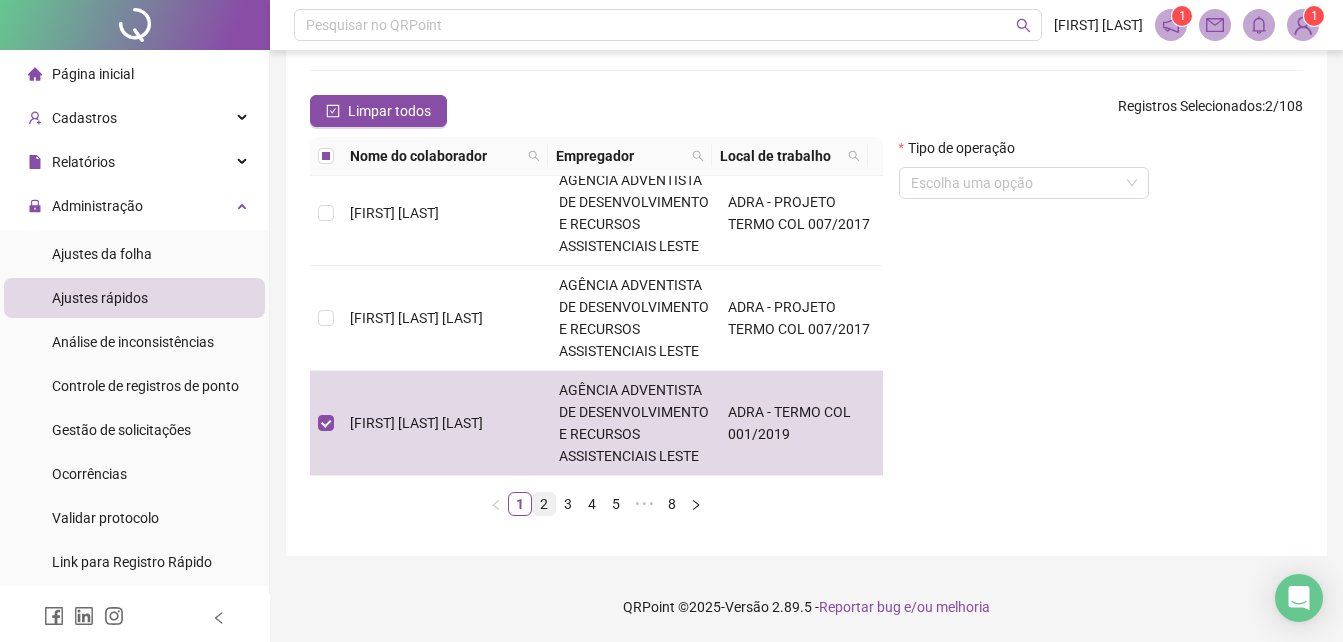 click on "2" at bounding box center (544, 504) 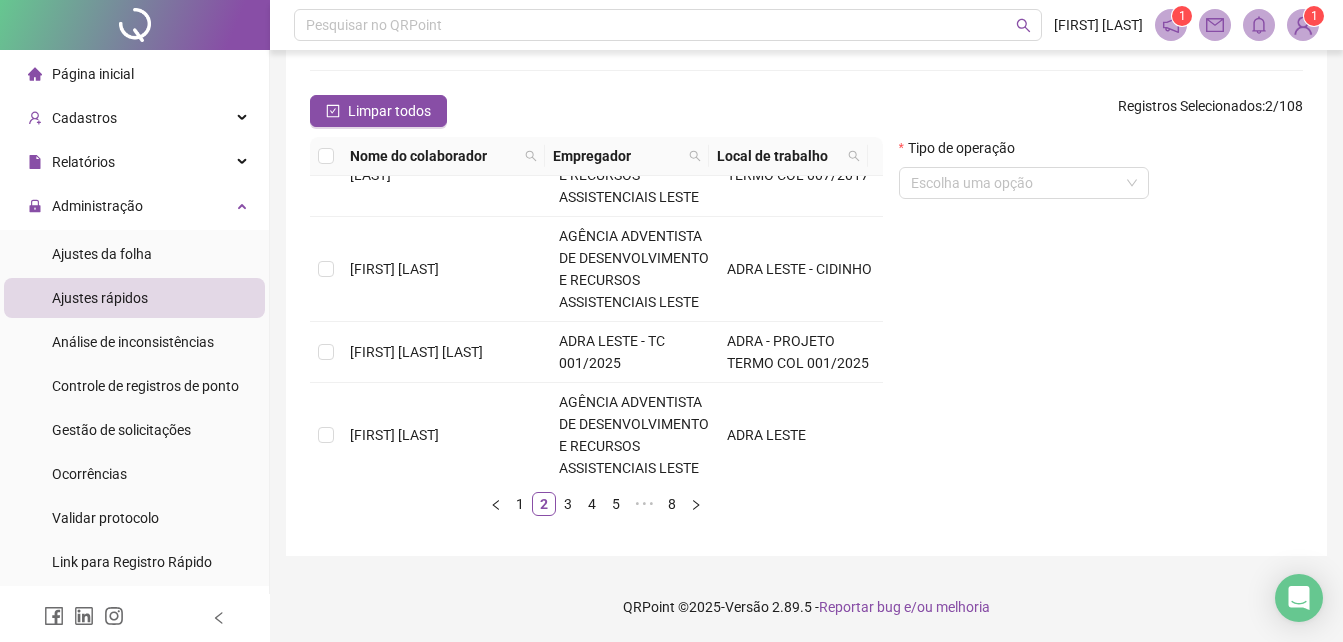 scroll, scrollTop: 0, scrollLeft: 0, axis: both 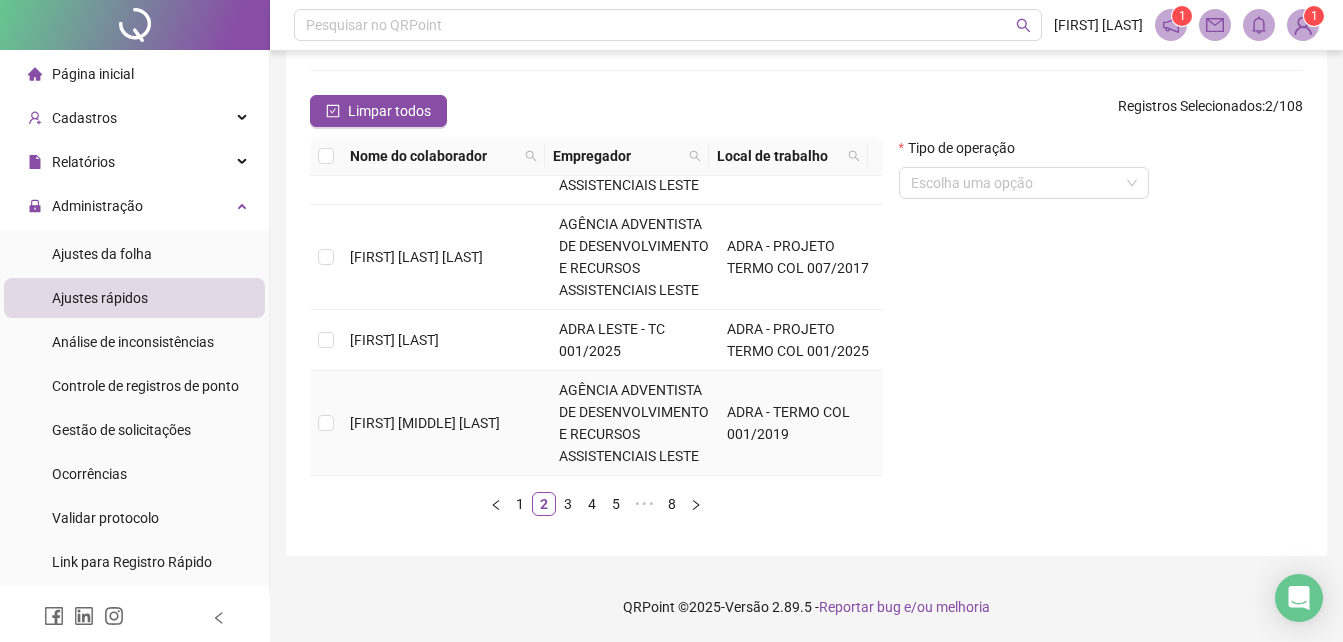 click on "[FIRST] [MIDDLE] [LAST]" at bounding box center [425, 423] 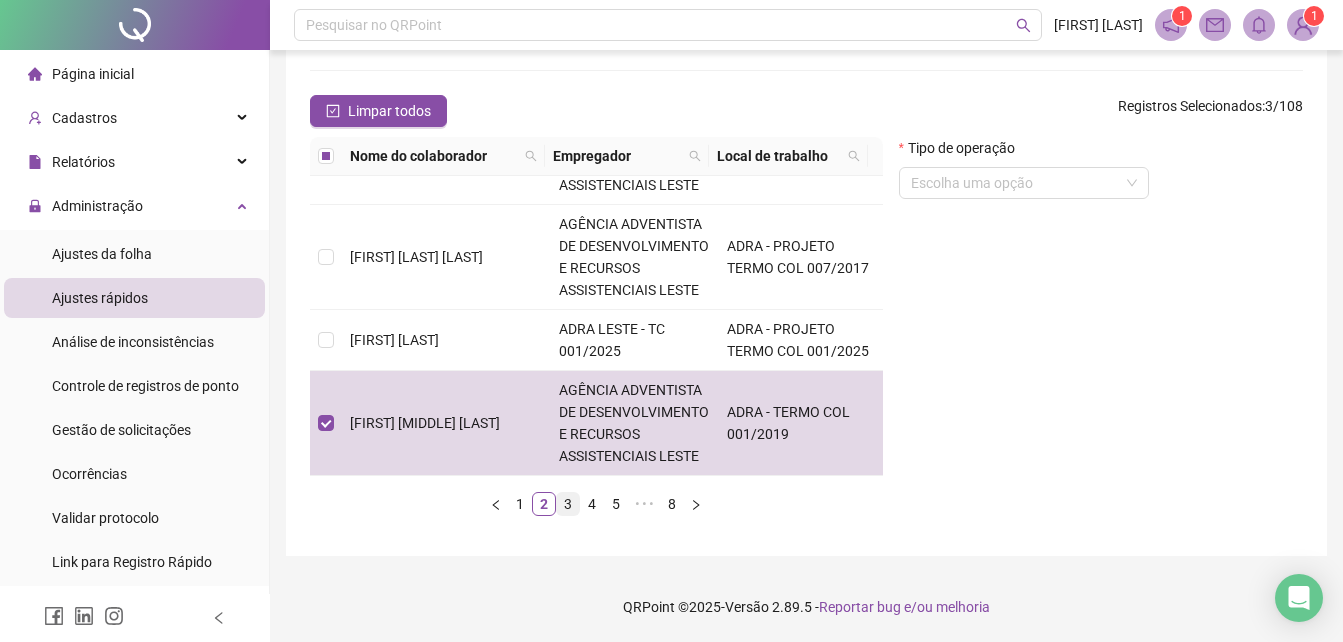 click on "3" at bounding box center [568, 504] 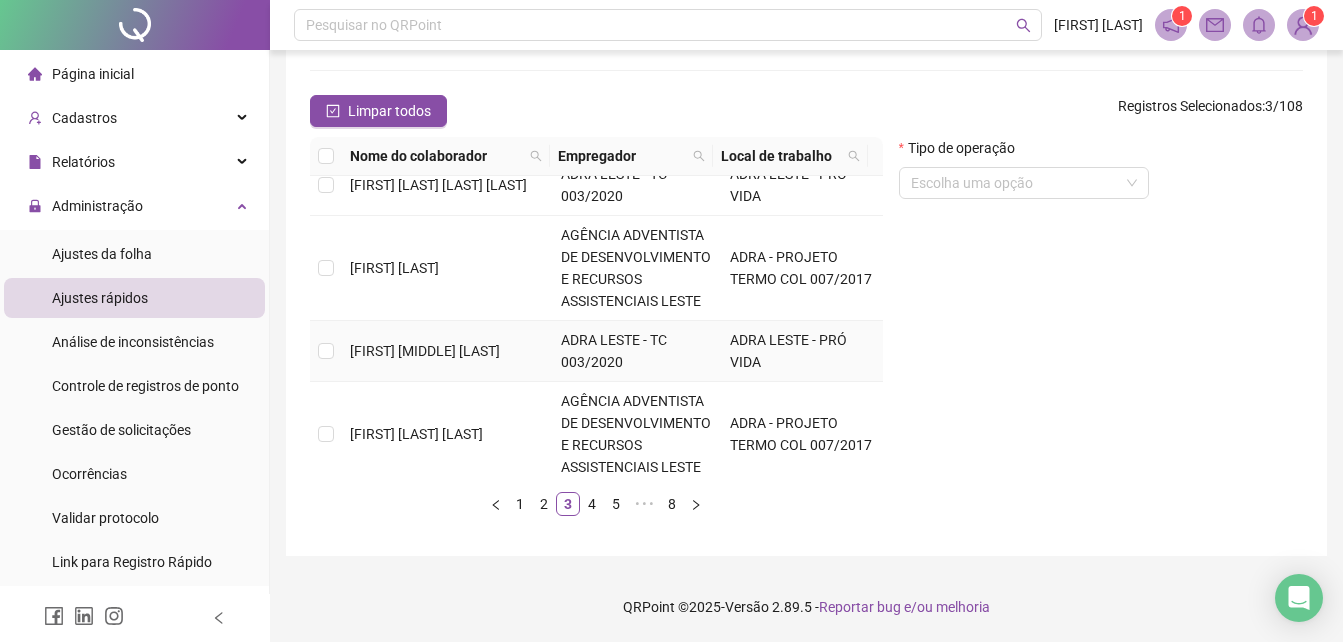 scroll, scrollTop: 0, scrollLeft: 0, axis: both 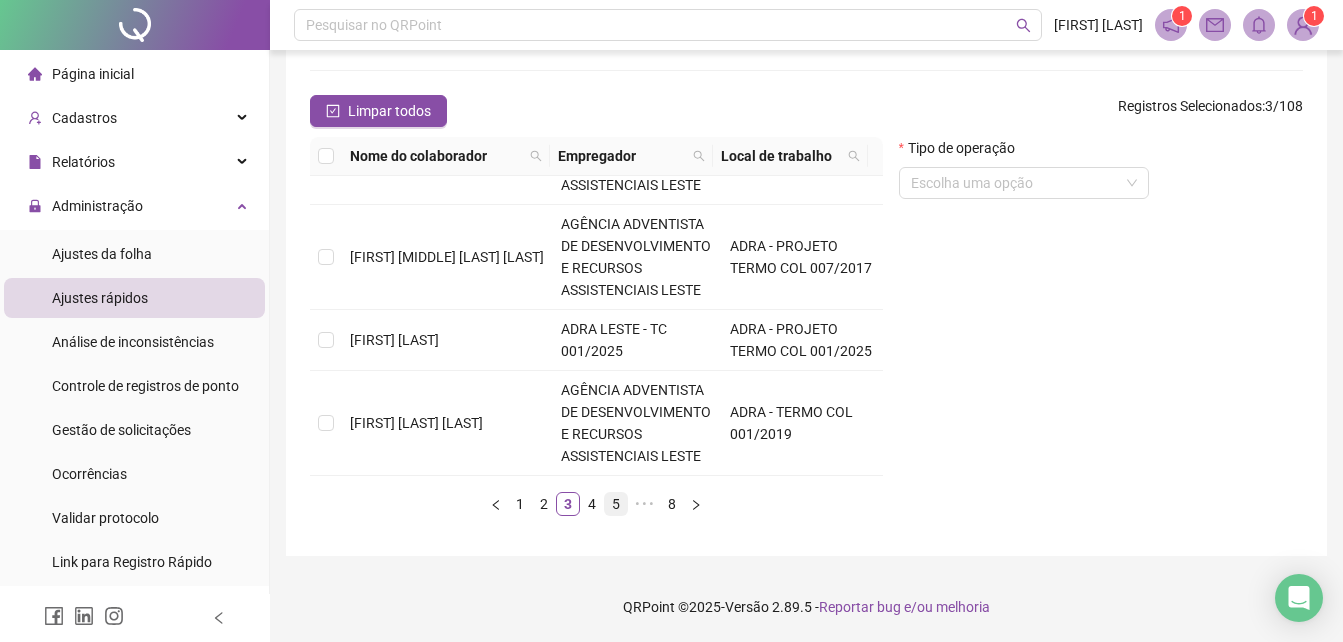 click on "4" at bounding box center (592, 504) 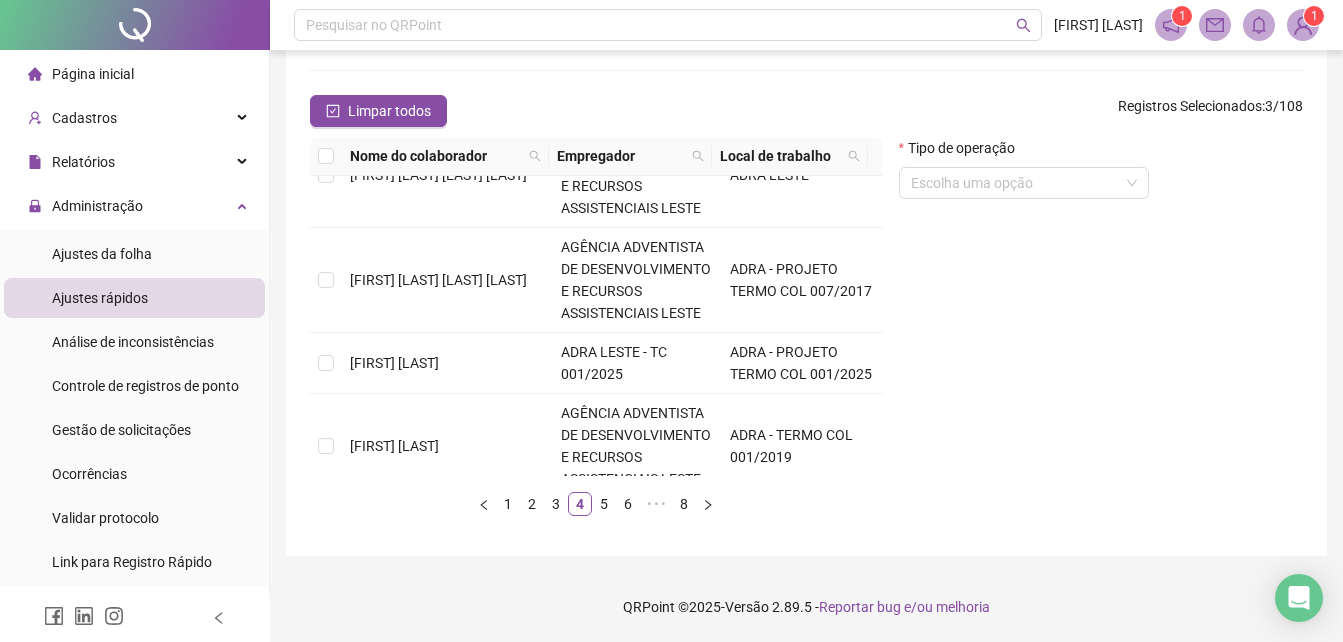 scroll, scrollTop: 0, scrollLeft: 0, axis: both 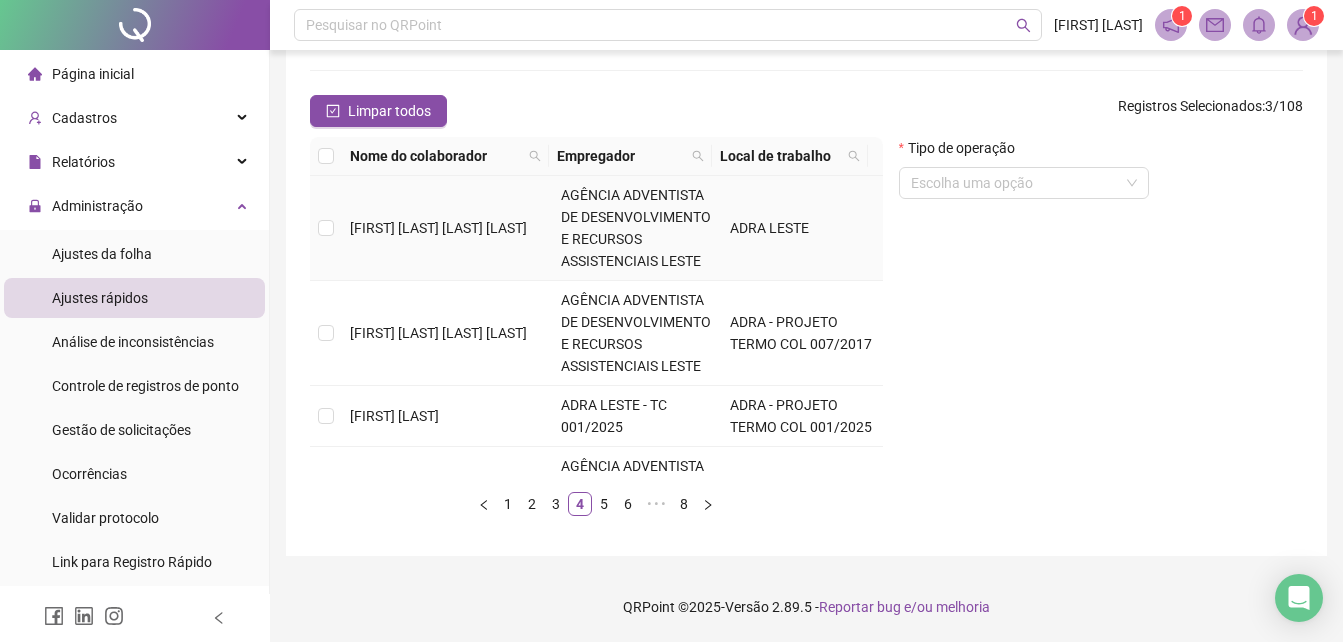click on "[FIRST] [LAST] [LAST] [LAST]" at bounding box center [438, 228] 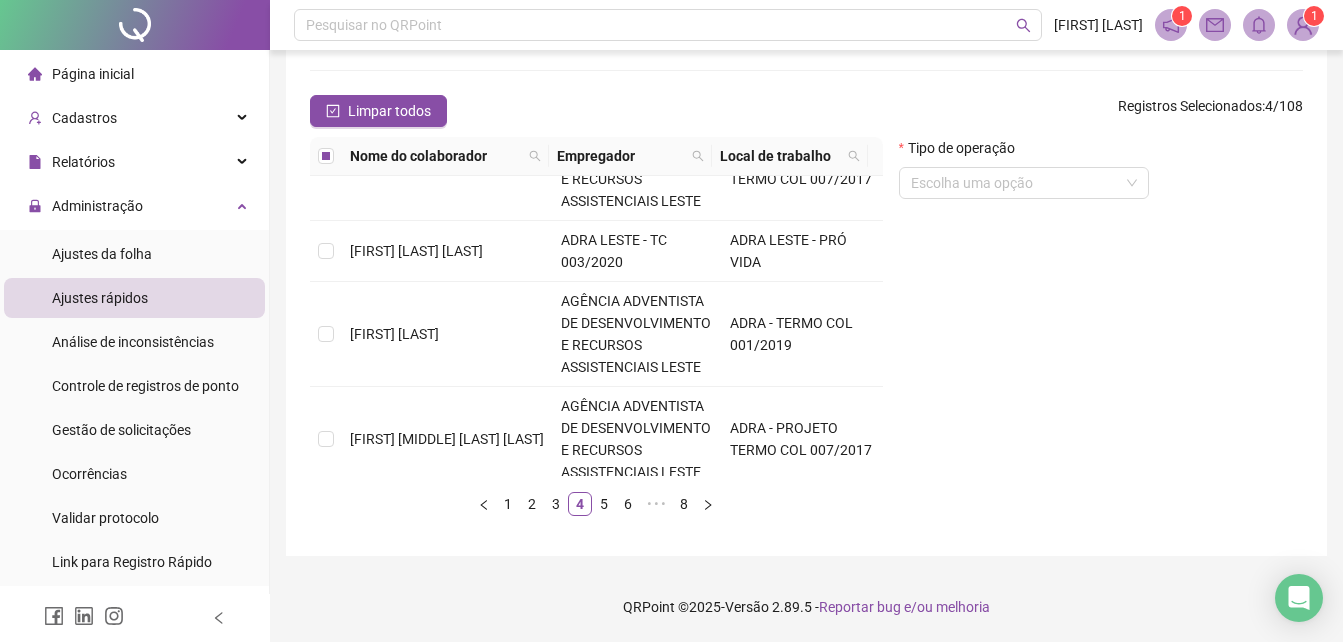 scroll, scrollTop: 1099, scrollLeft: 0, axis: vertical 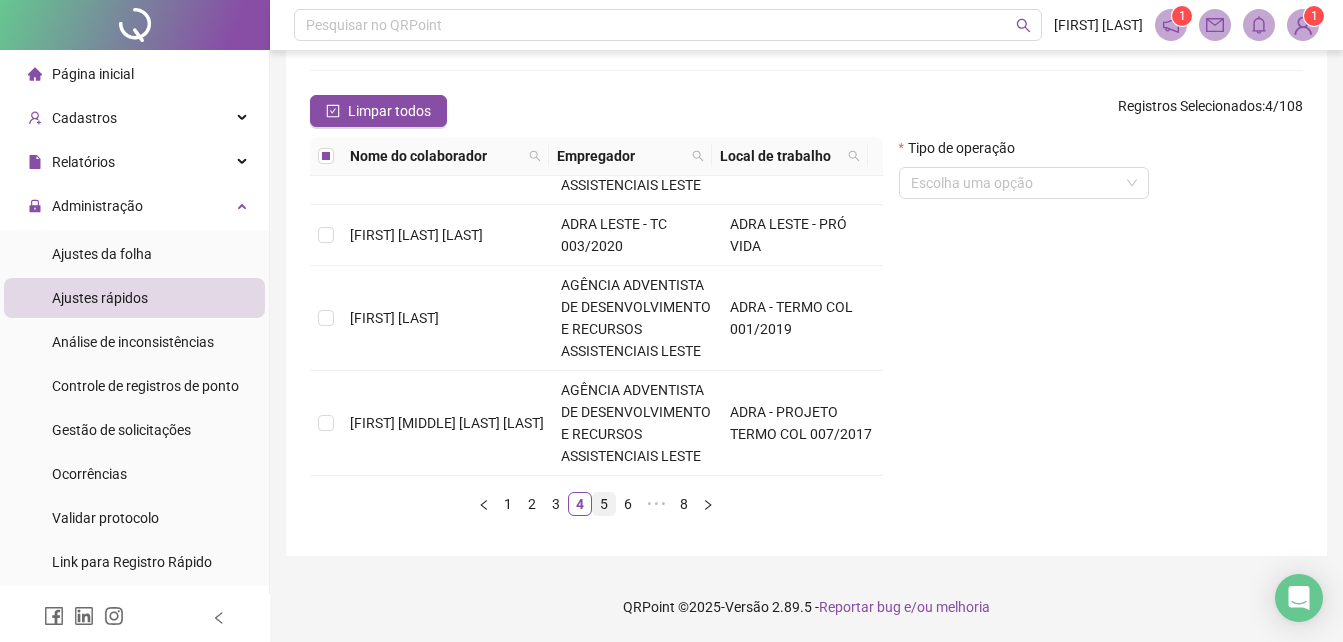 click on "5" at bounding box center [604, 504] 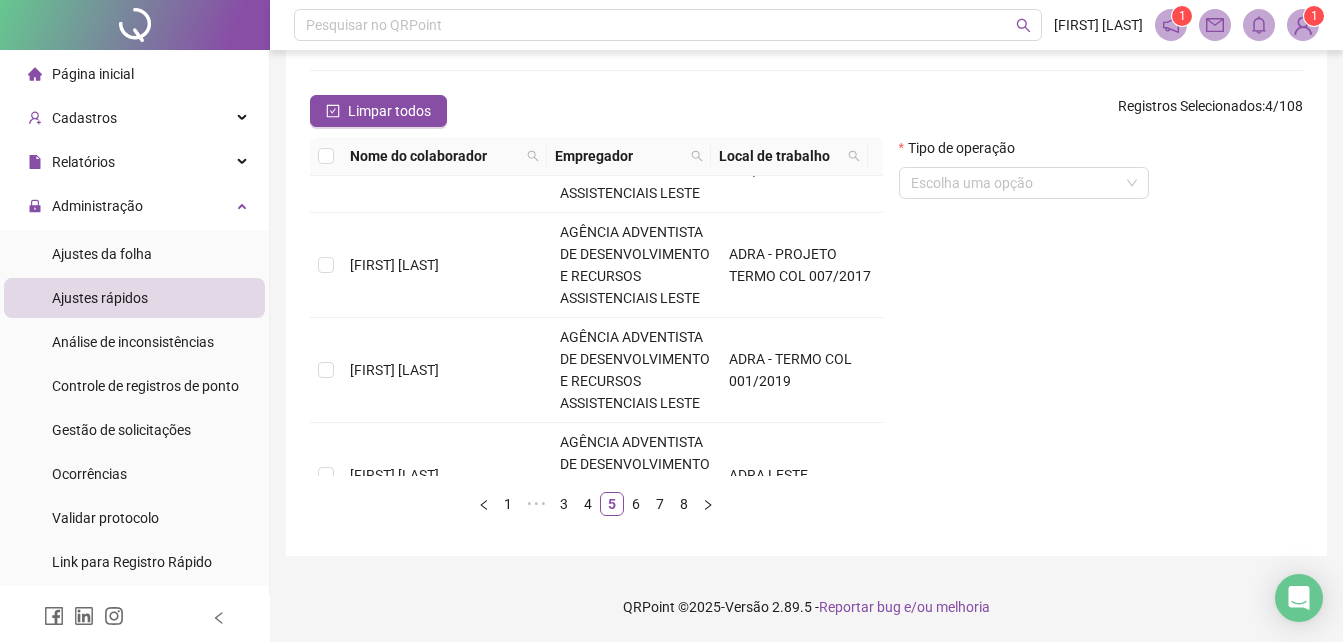 scroll, scrollTop: 0, scrollLeft: 0, axis: both 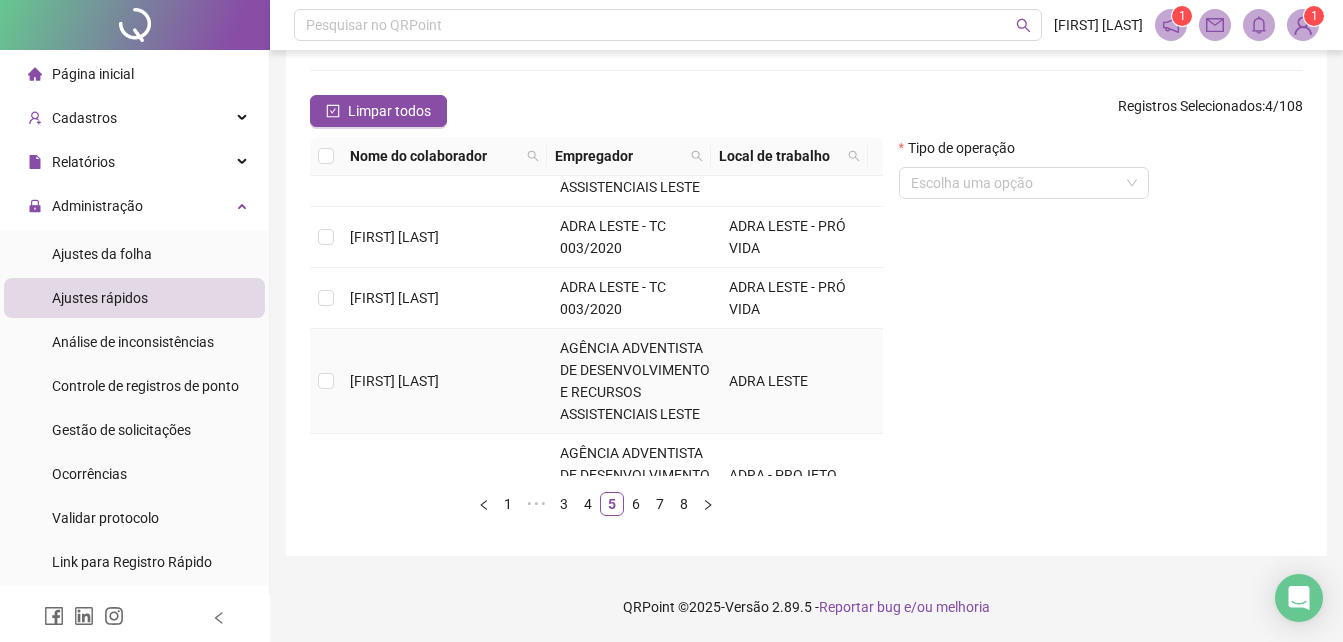 click on "[FIRST] [LAST]" at bounding box center [394, 381] 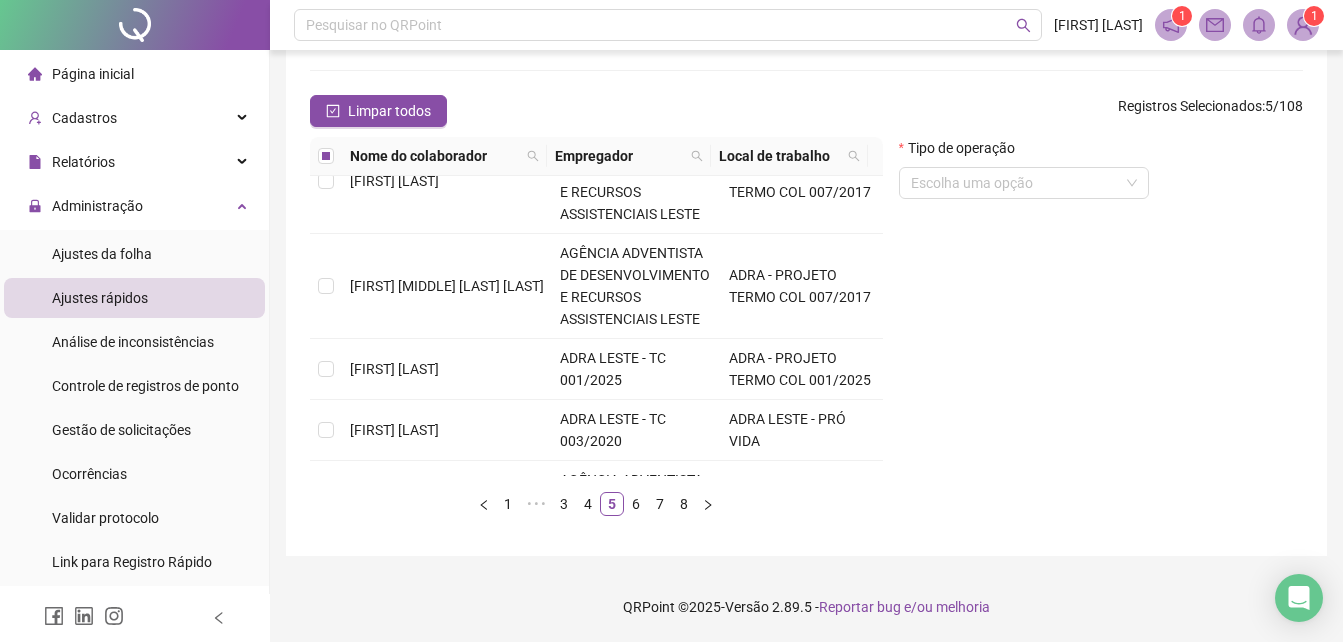 scroll, scrollTop: 805, scrollLeft: 0, axis: vertical 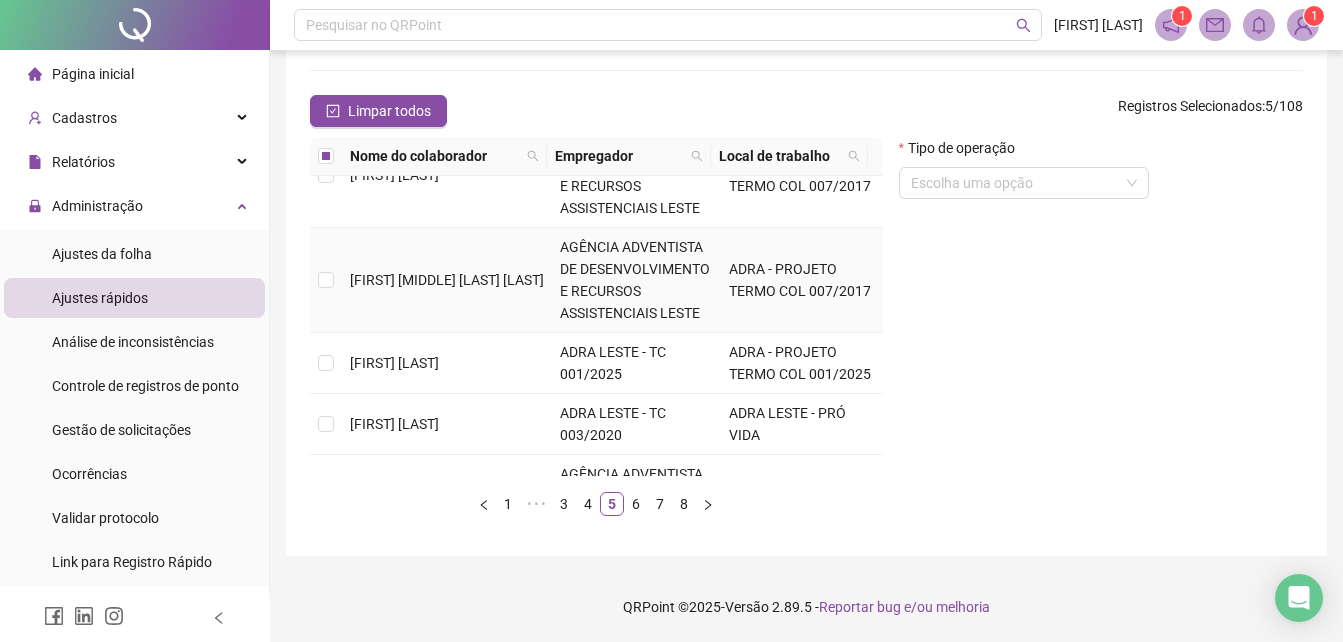 click on "[FIRST] [MIDDLE] [LAST] [LAST]" at bounding box center [447, 280] 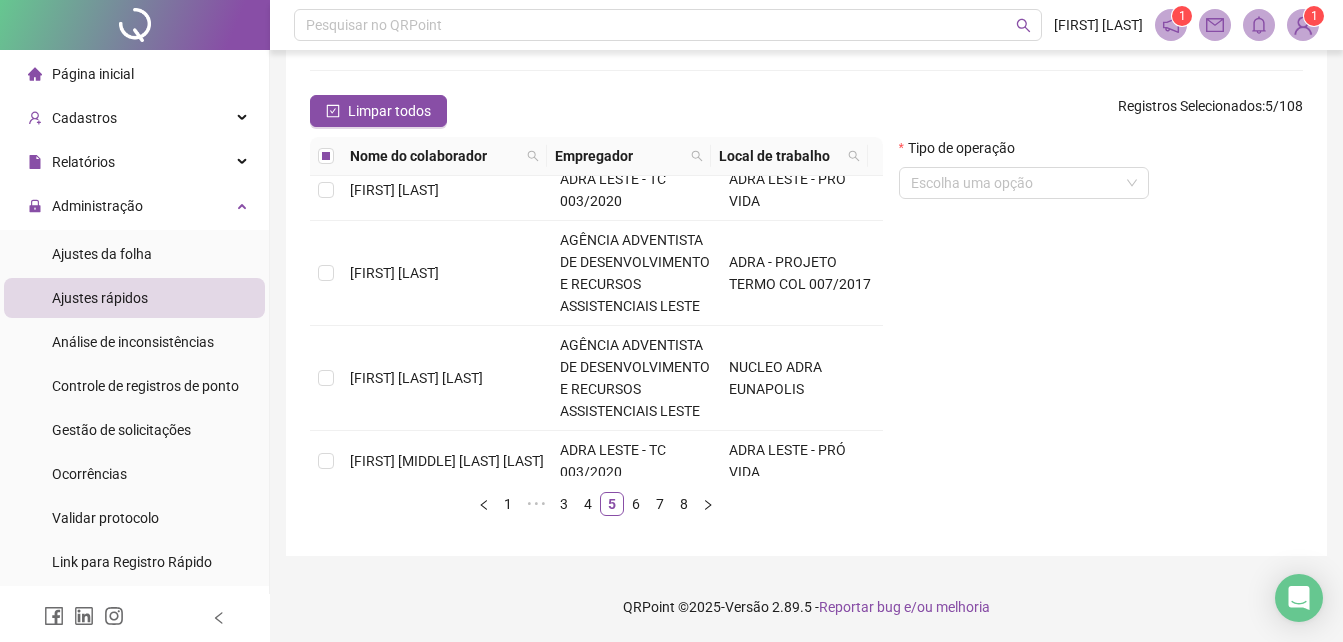 scroll, scrollTop: 1055, scrollLeft: 0, axis: vertical 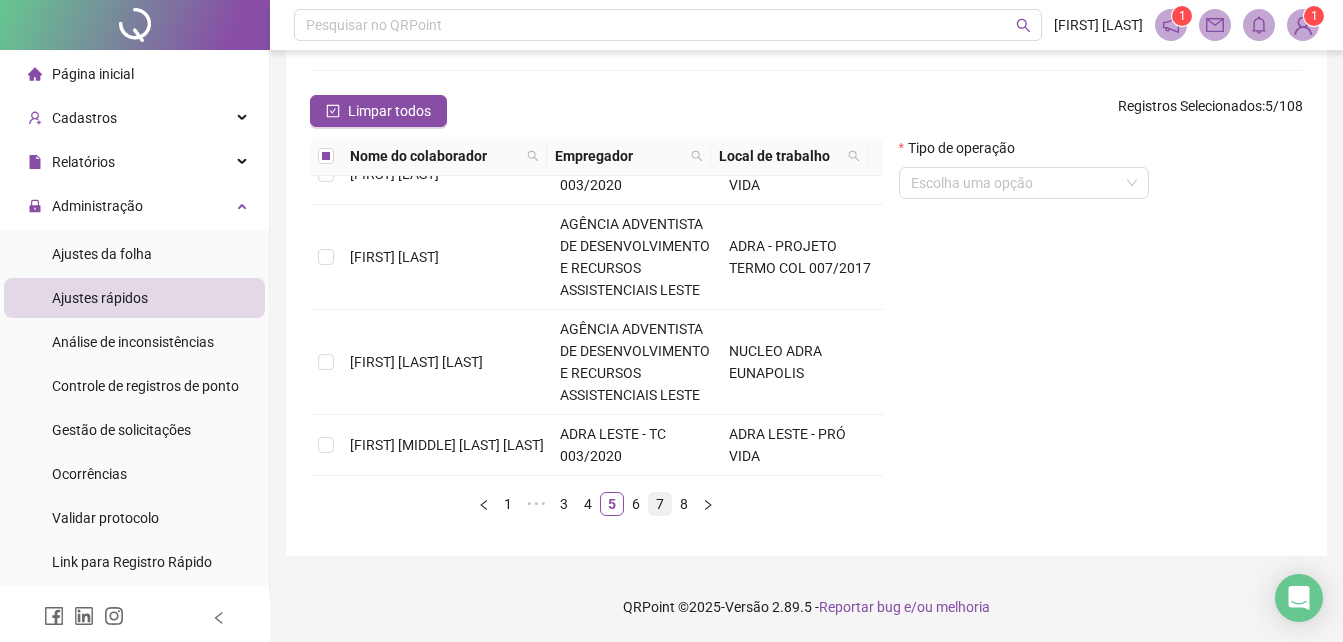 drag, startPoint x: 632, startPoint y: 508, endPoint x: 645, endPoint y: 492, distance: 20.615528 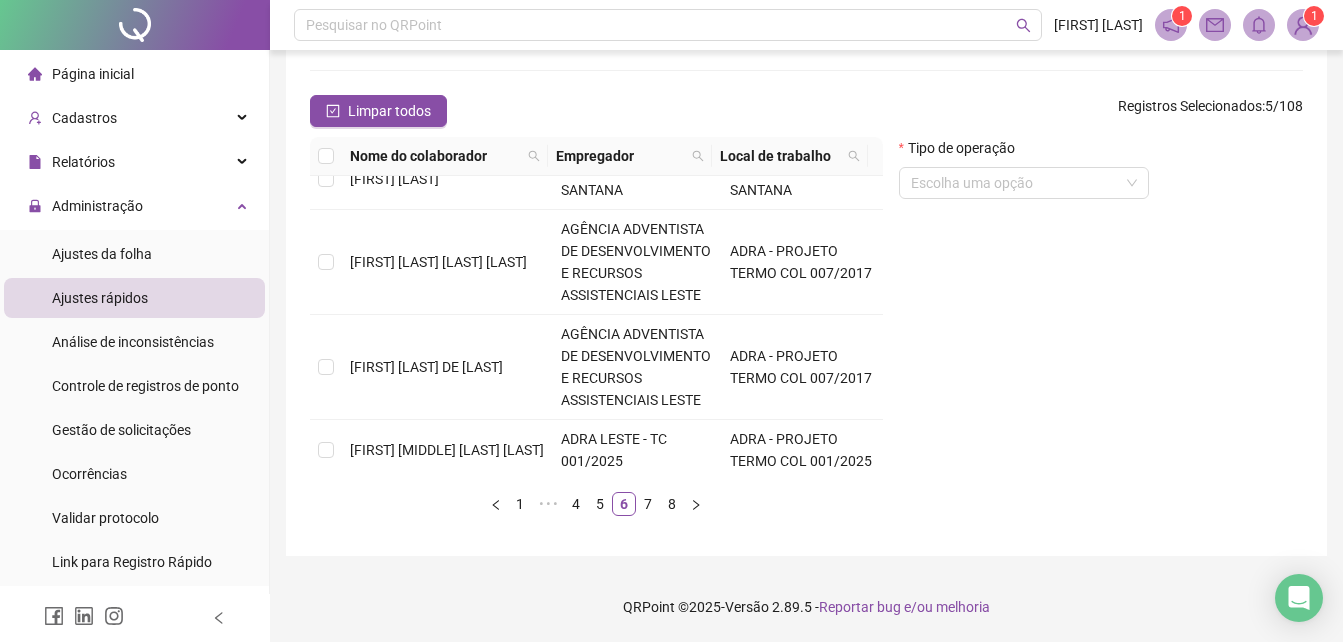 scroll, scrollTop: 0, scrollLeft: 0, axis: both 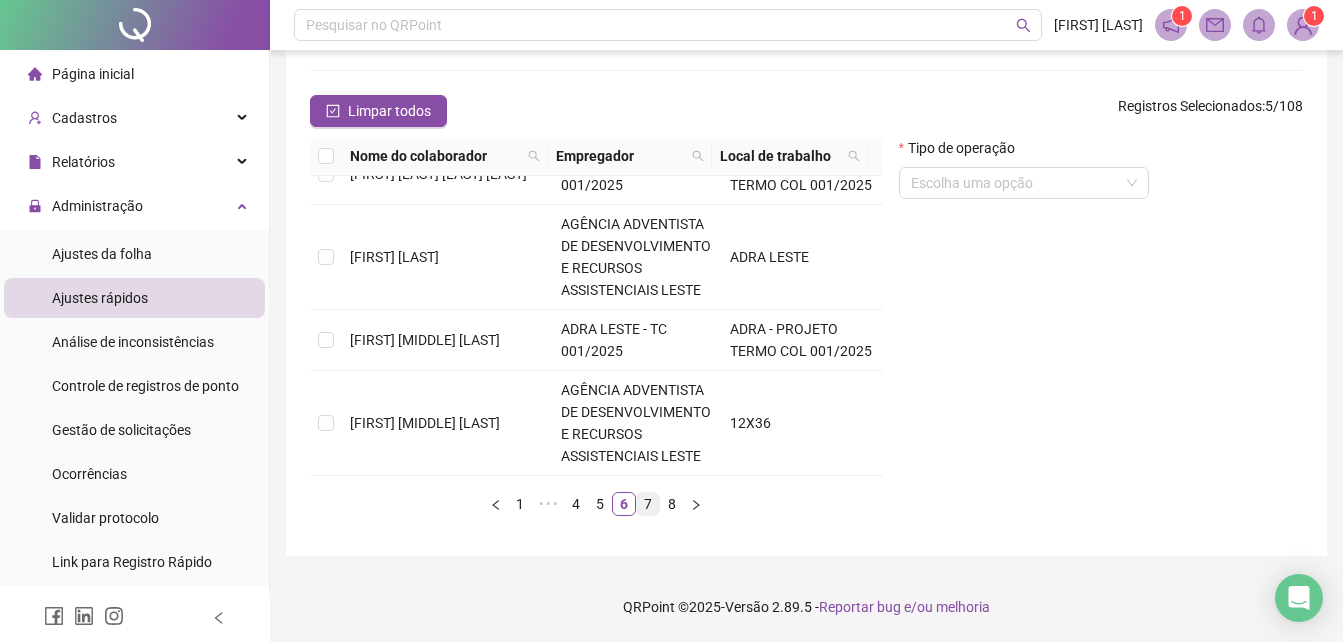 click on "7" at bounding box center [648, 504] 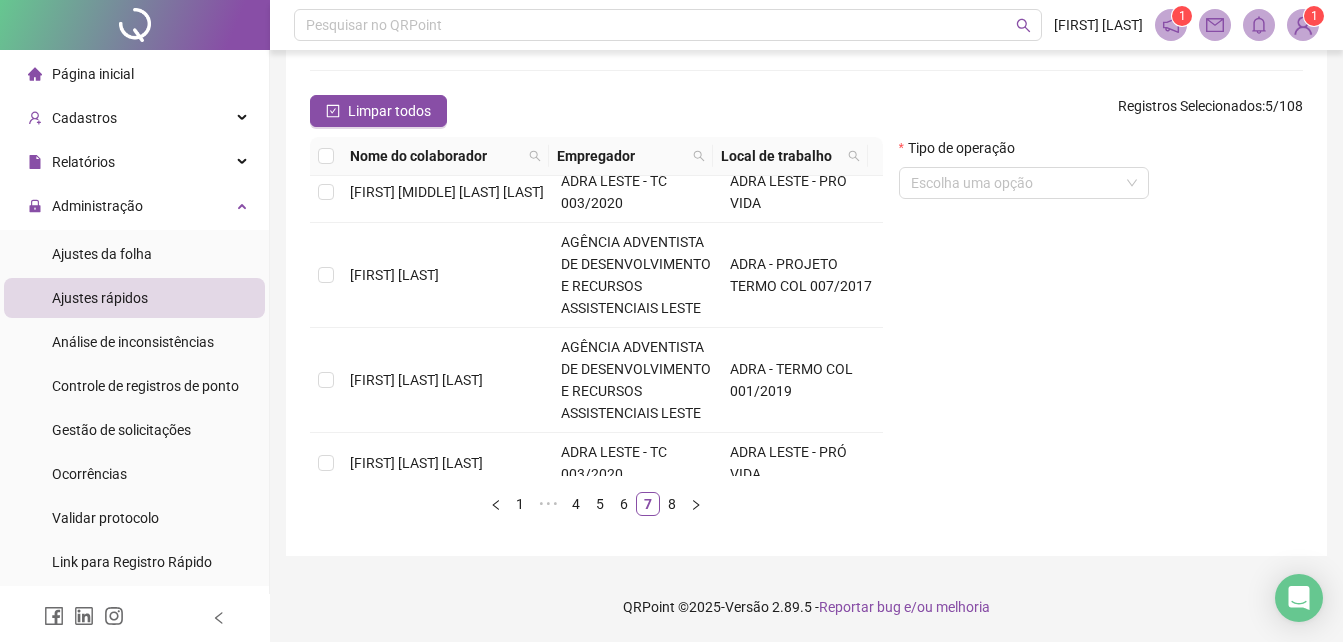 scroll, scrollTop: 0, scrollLeft: 0, axis: both 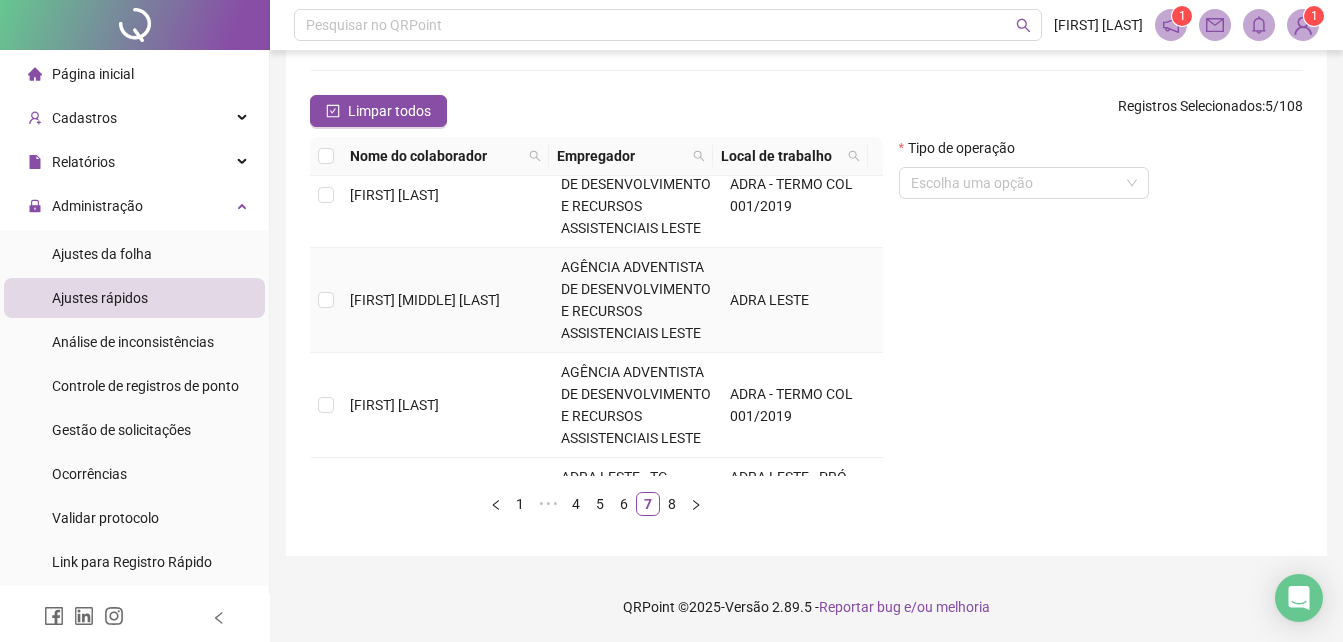 click on "[FIRST] [MIDDLE] [LAST]" at bounding box center [447, 300] 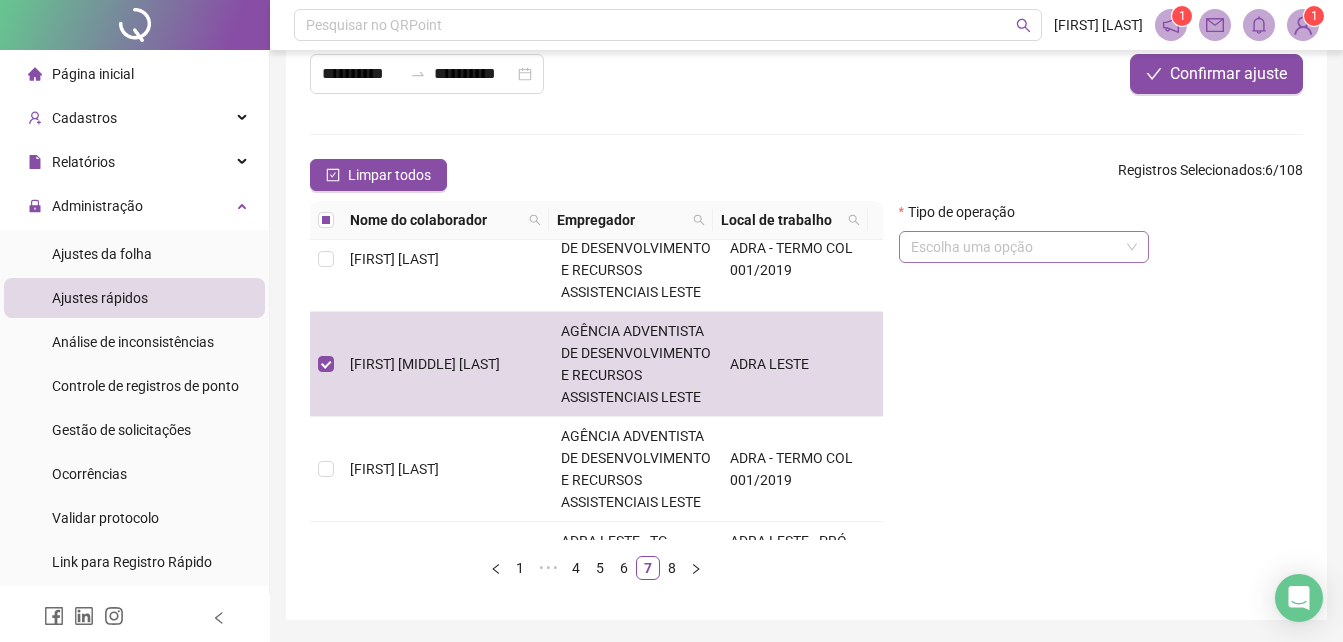scroll, scrollTop: 92, scrollLeft: 0, axis: vertical 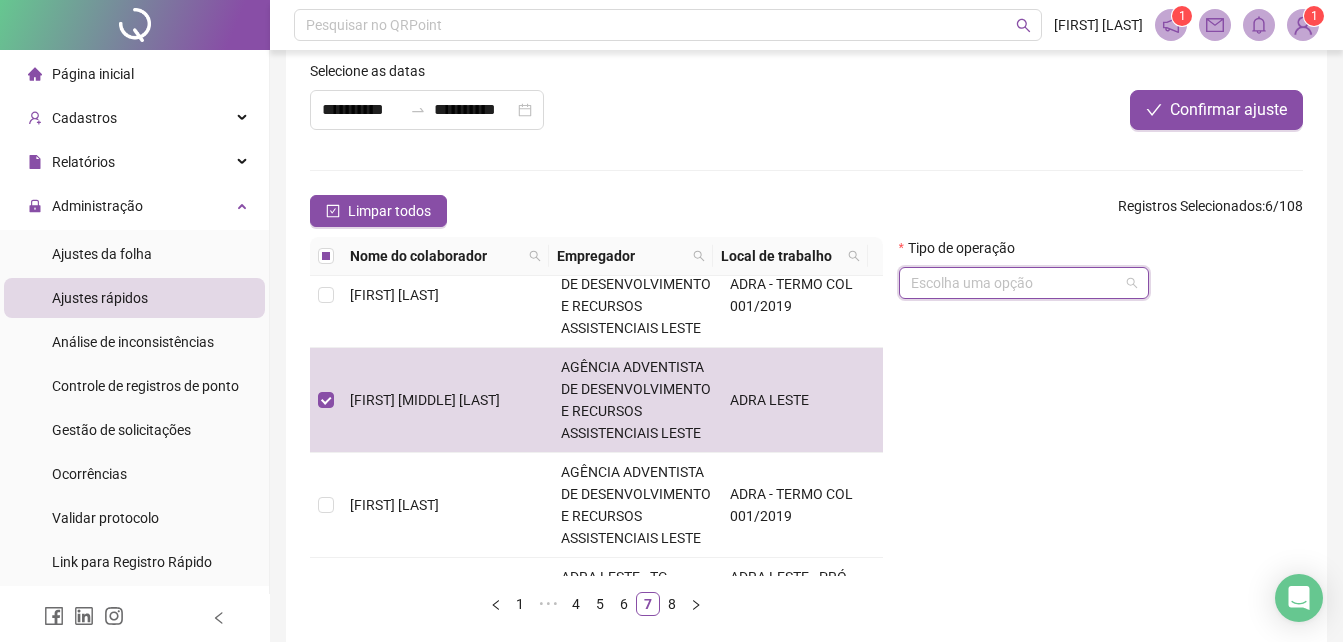 click at bounding box center [1015, 283] 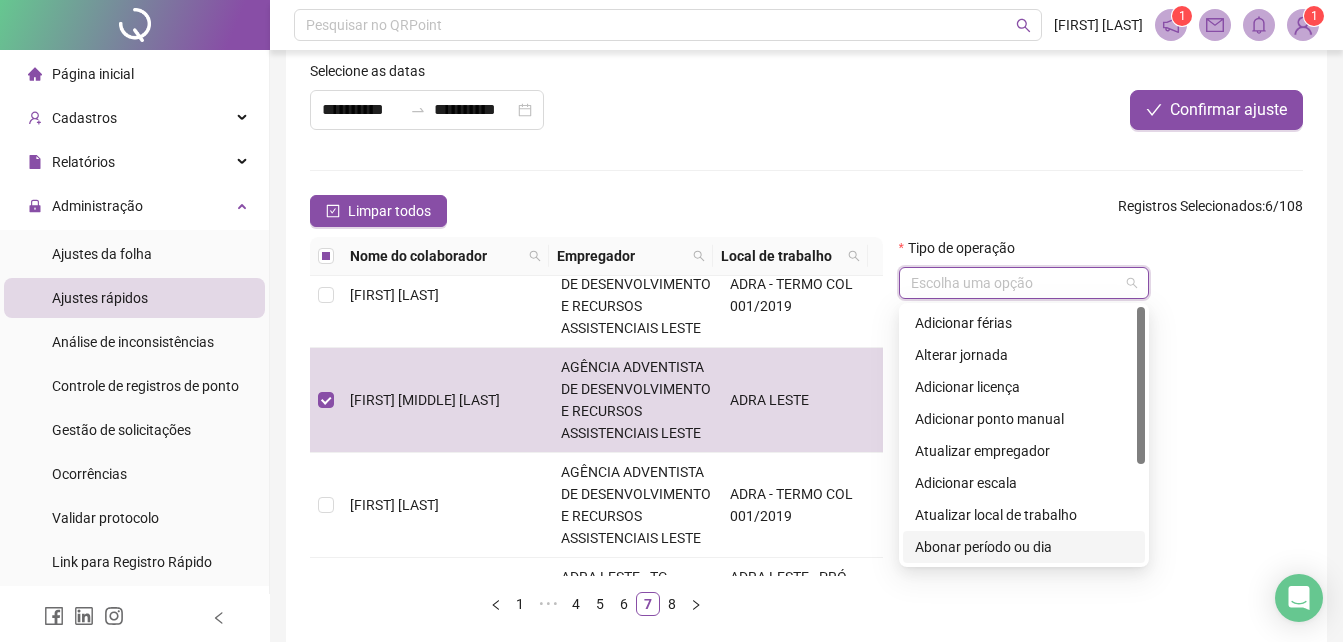 click on "Abonar período ou dia" at bounding box center (1024, 547) 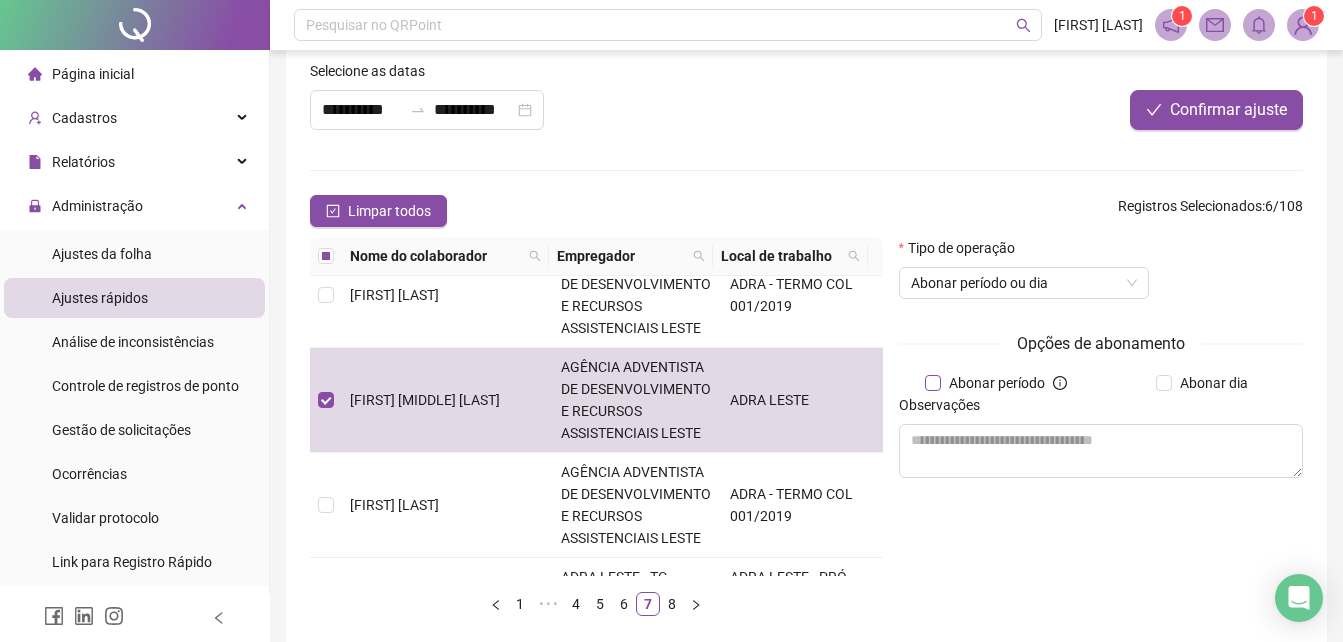 click on "Abonar período" at bounding box center [997, 383] 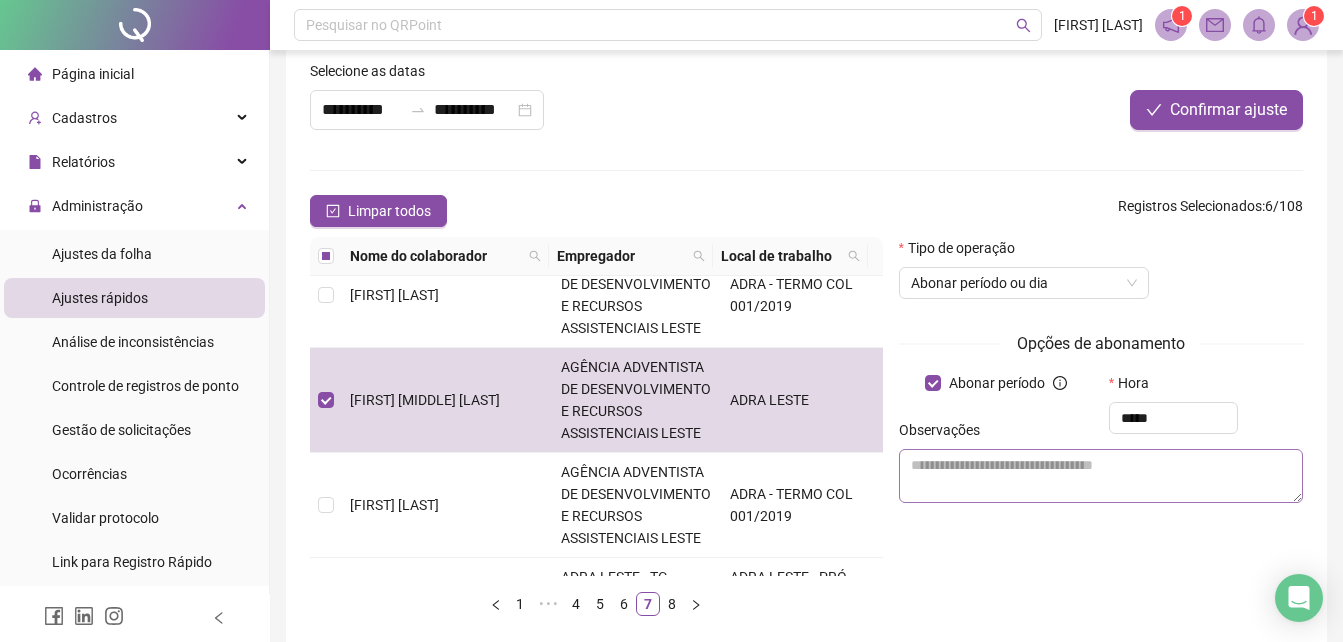 type on "*****" 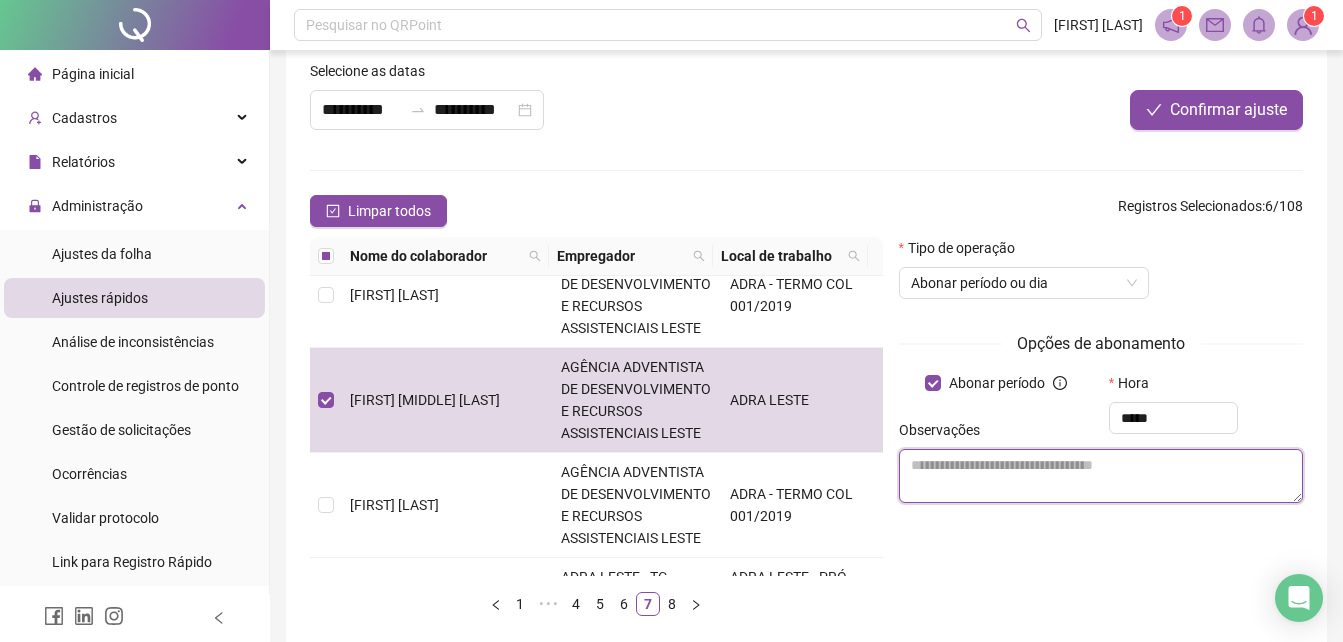 click at bounding box center [1101, 476] 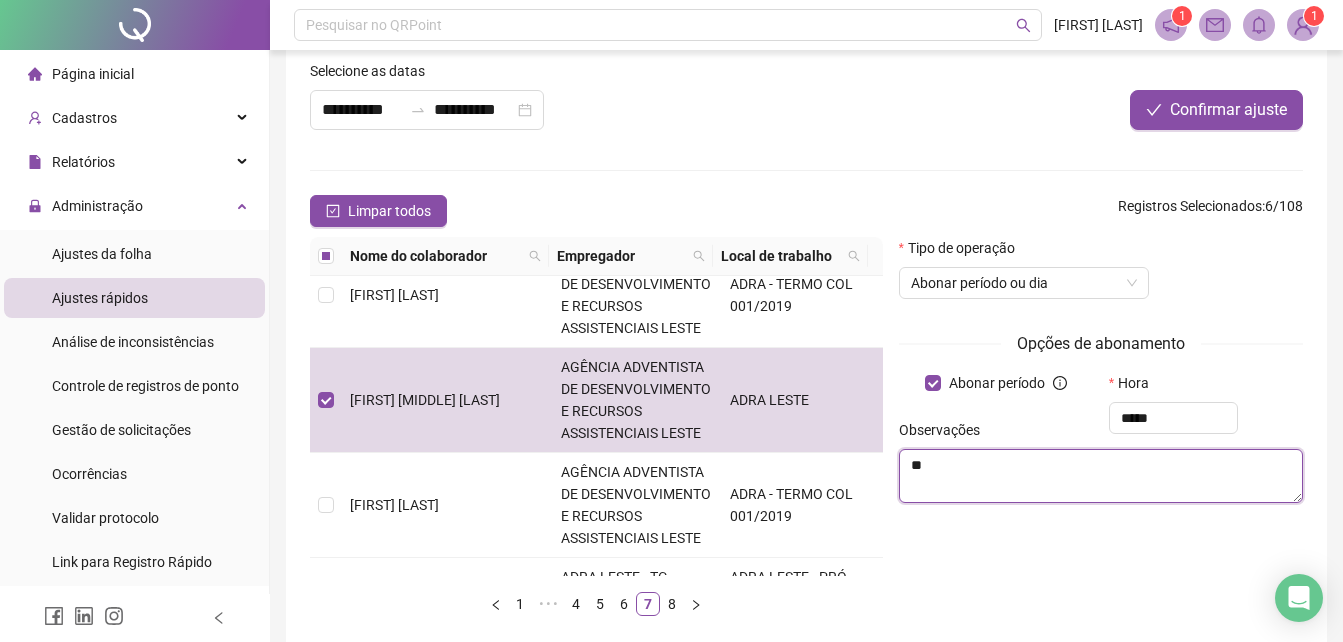 type on "*" 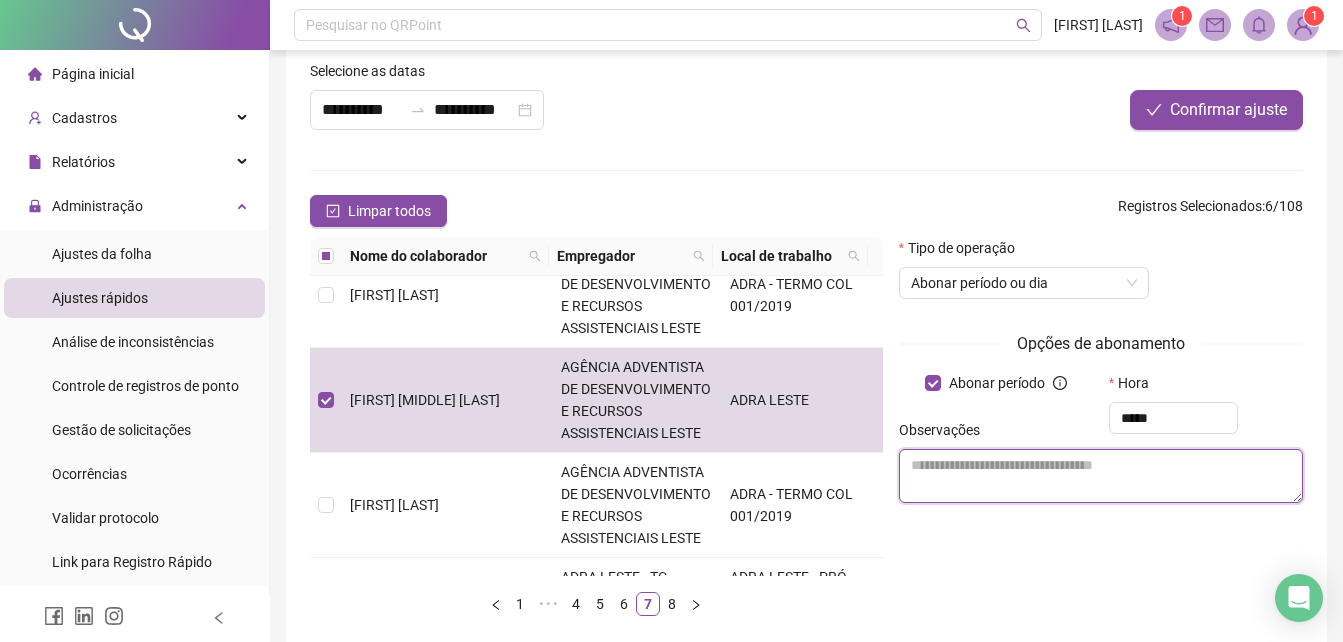 type on "*" 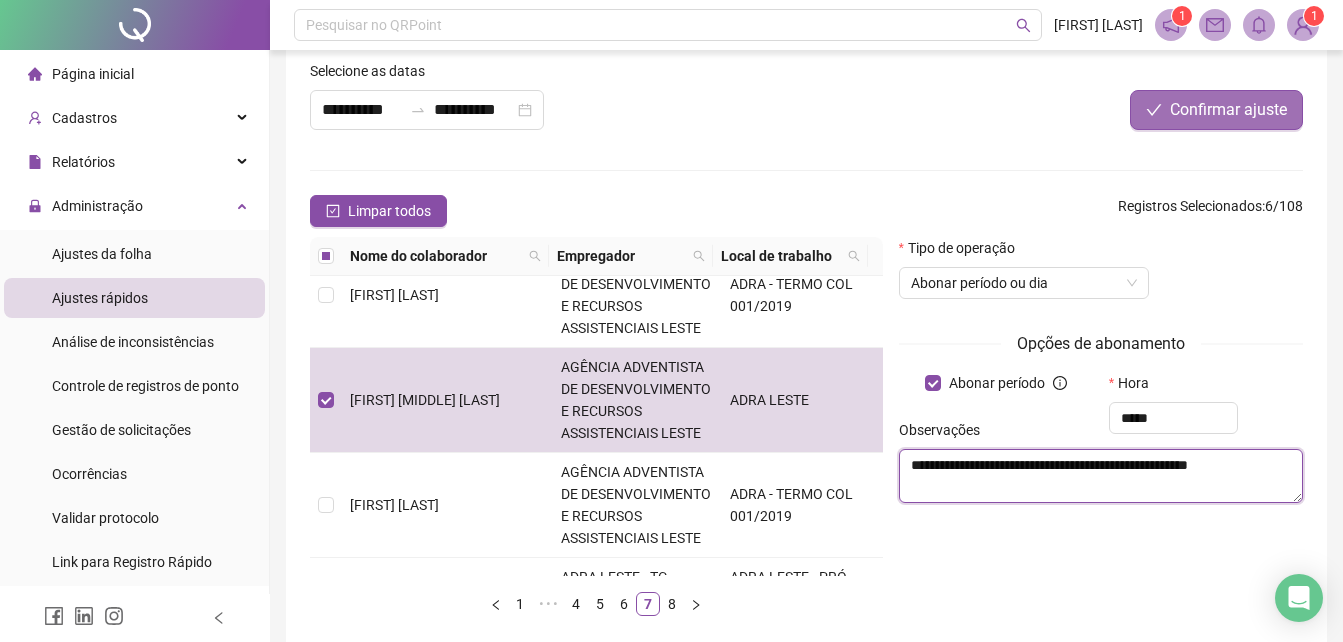 type on "**********" 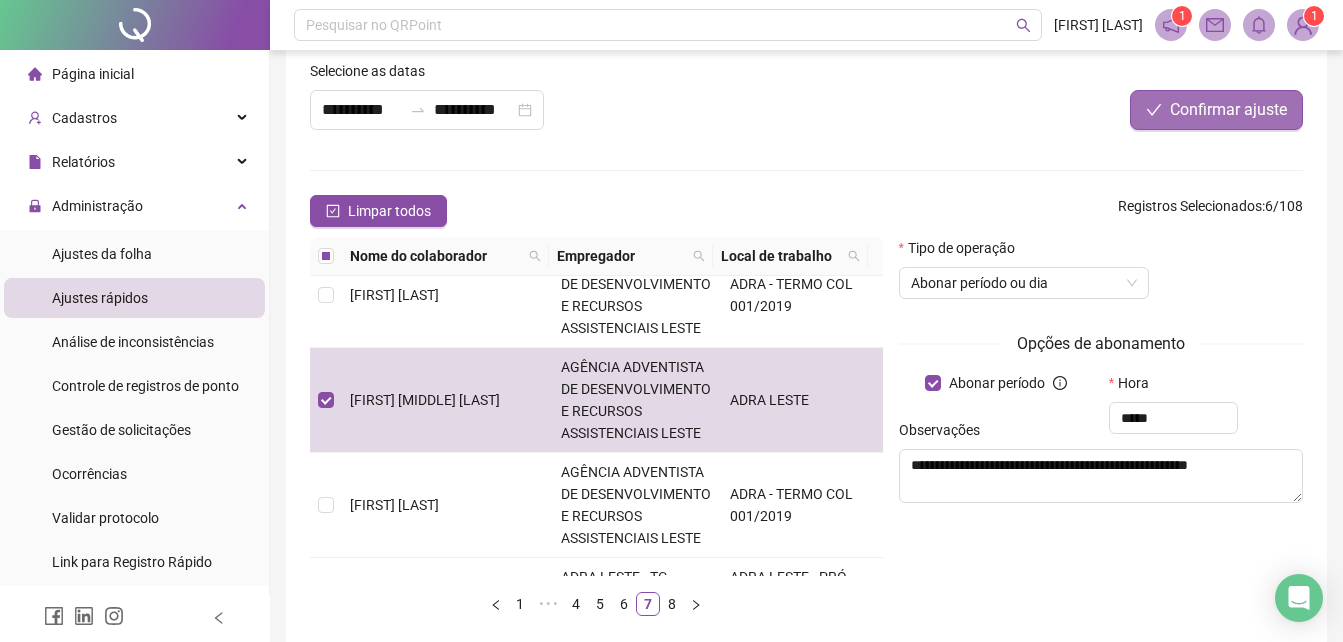 click on "Confirmar ajuste" at bounding box center [1228, 110] 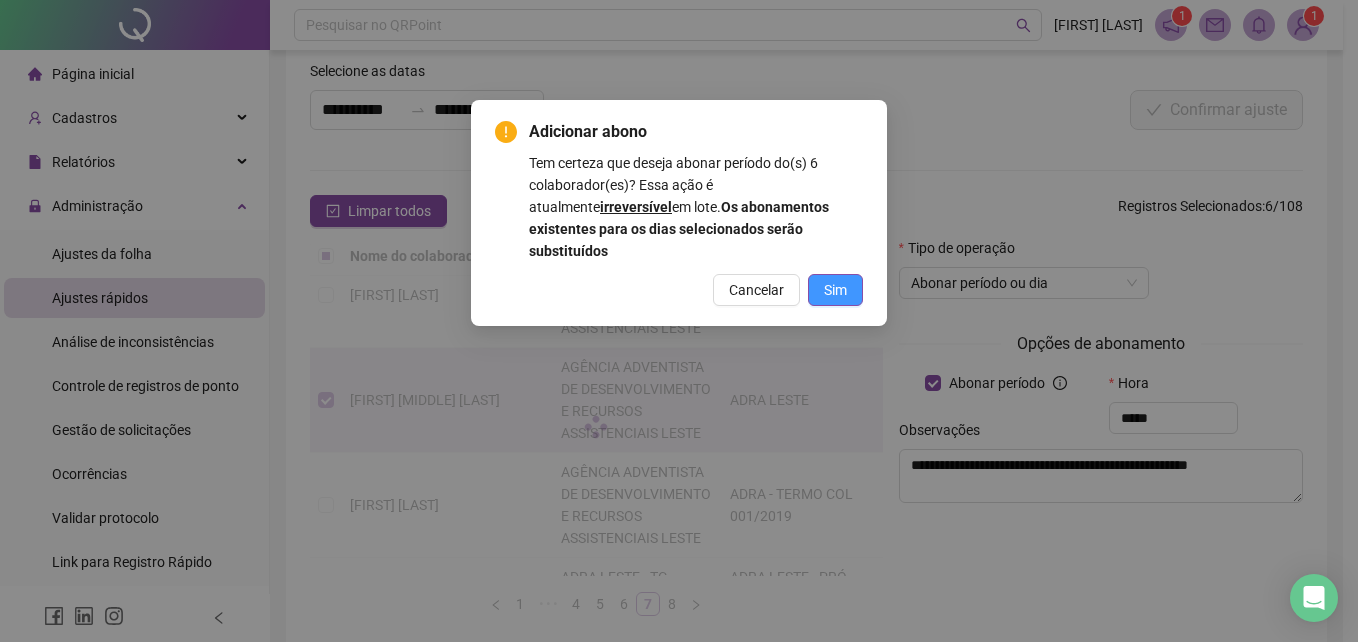 click on "Sim" at bounding box center (835, 290) 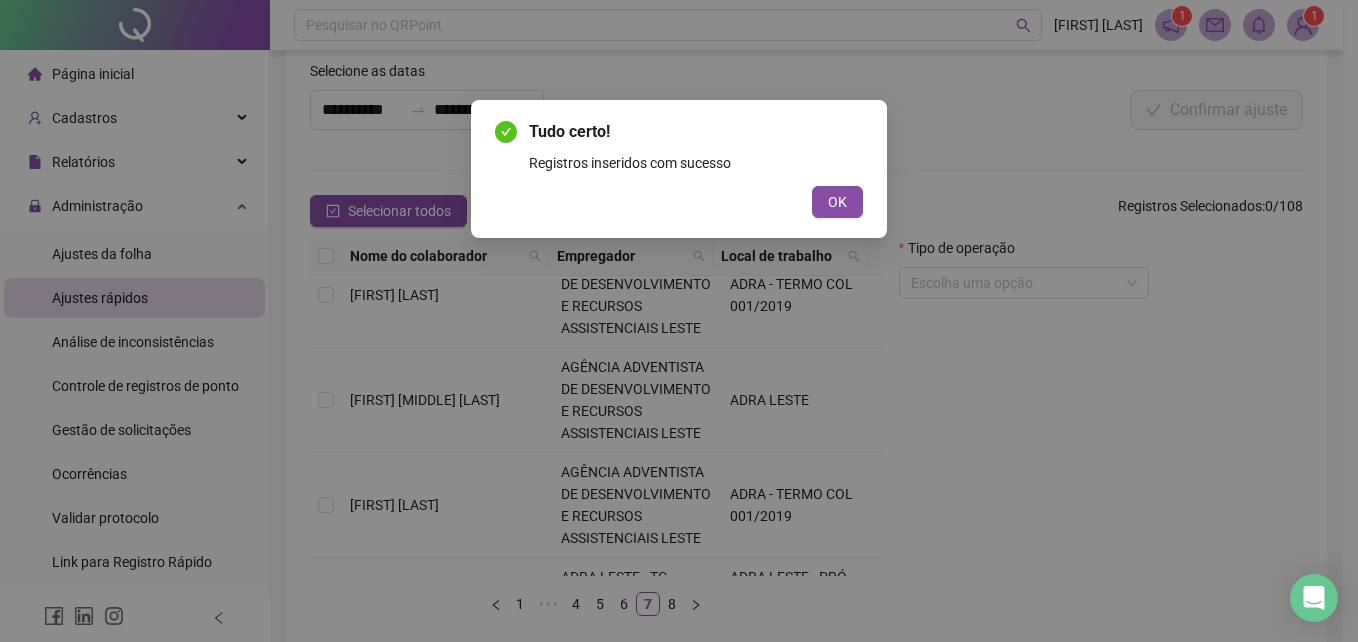 click on "Tudo certo! Registros inseridos com sucesso OK" at bounding box center (679, 169) 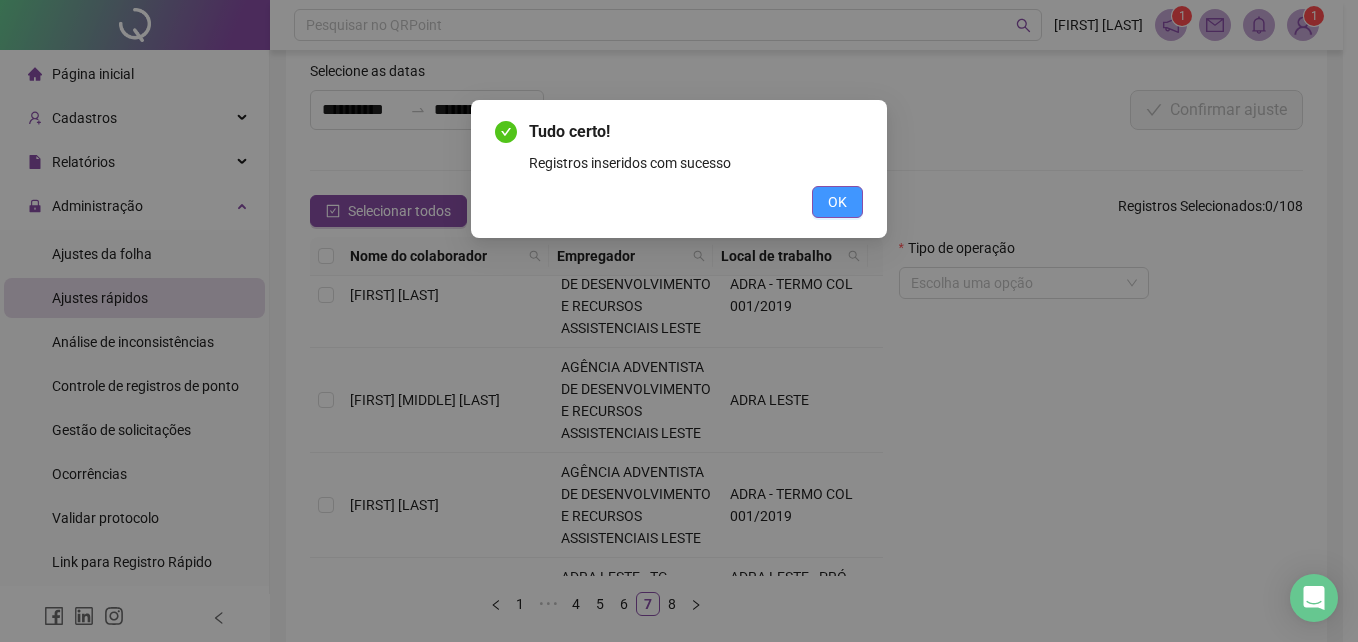 click on "OK" at bounding box center [837, 202] 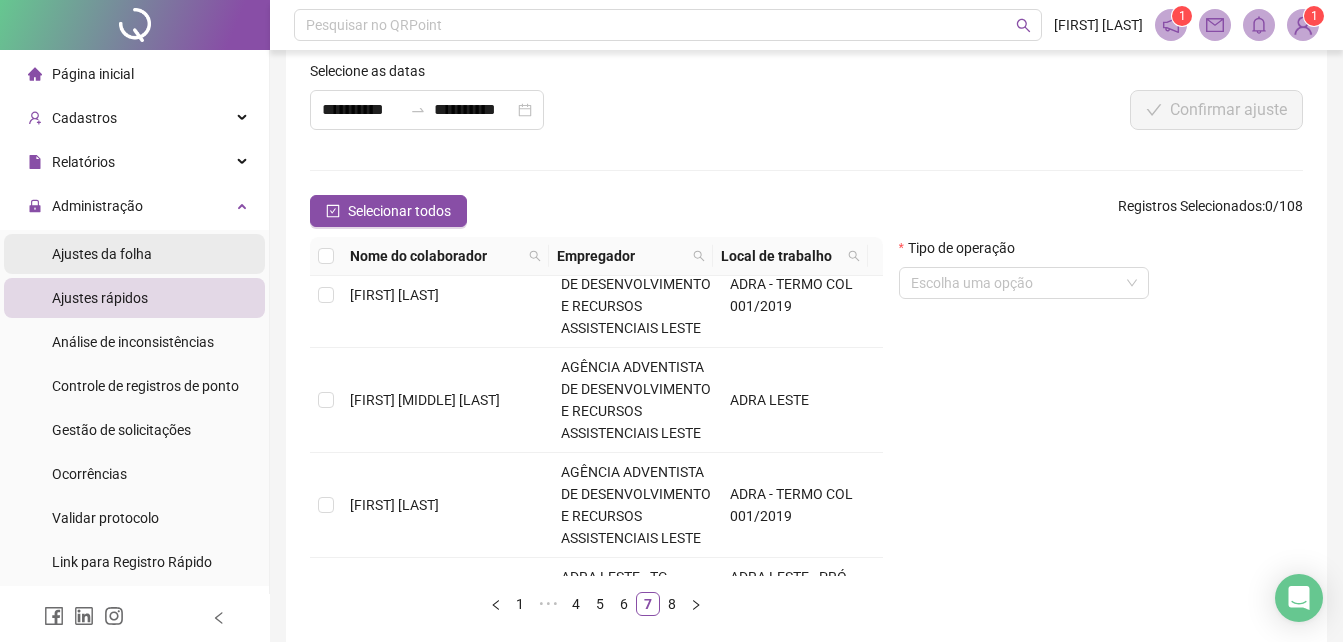 click on "Ajustes da folha" at bounding box center [102, 254] 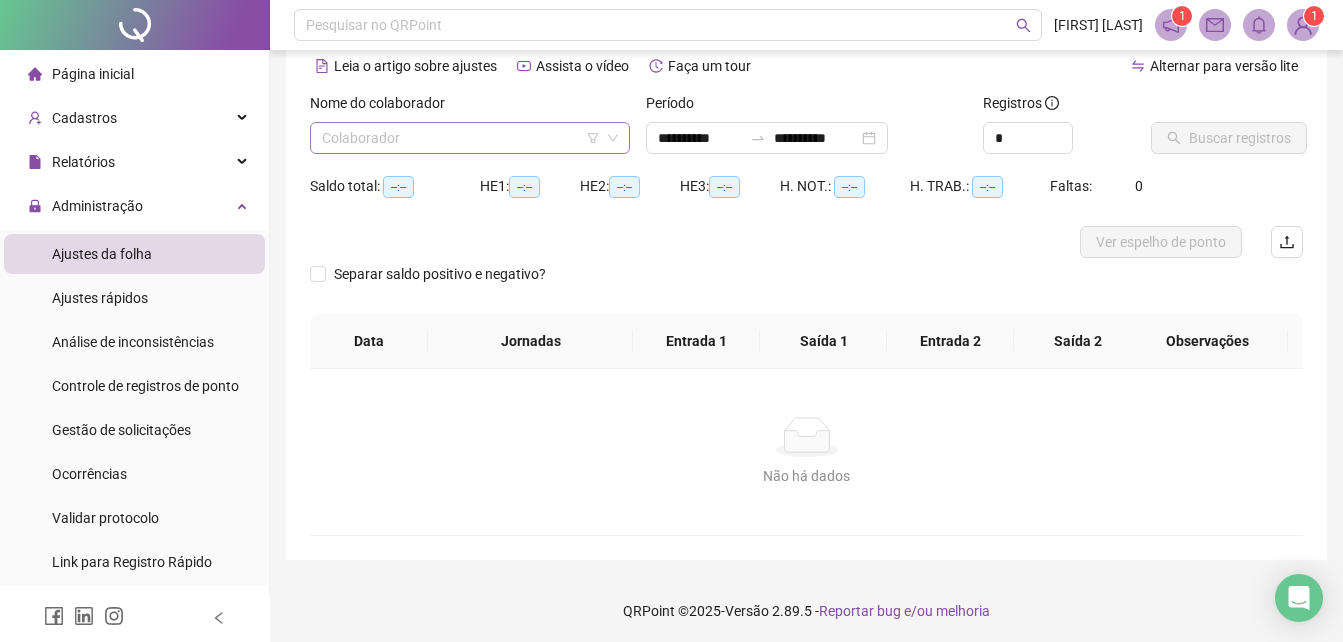 click at bounding box center (461, 138) 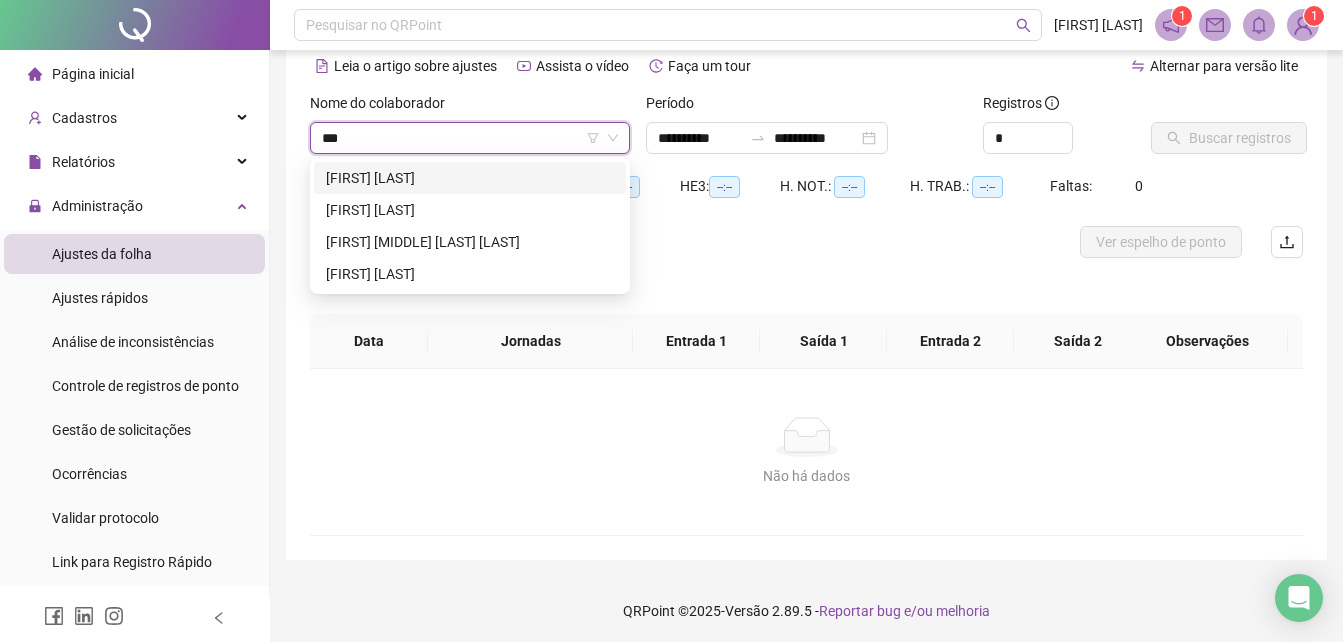 type on "****" 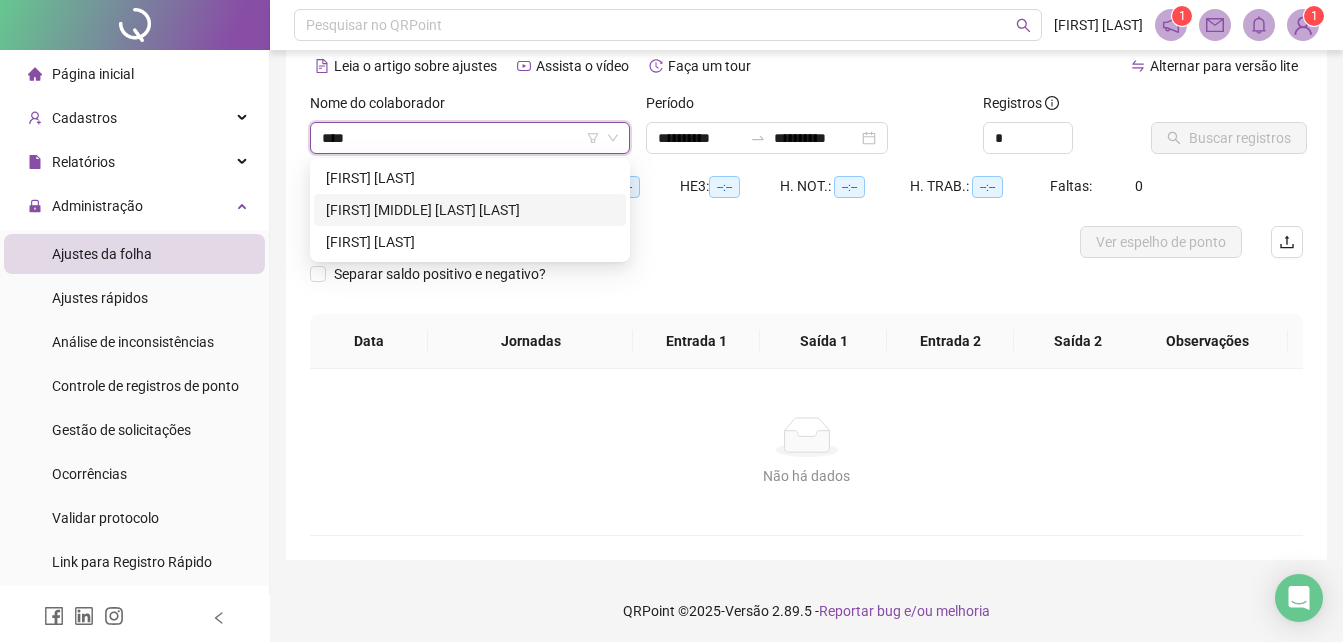 click on "[FIRST] [MIDDLE] [LAST] [LAST]" at bounding box center [470, 210] 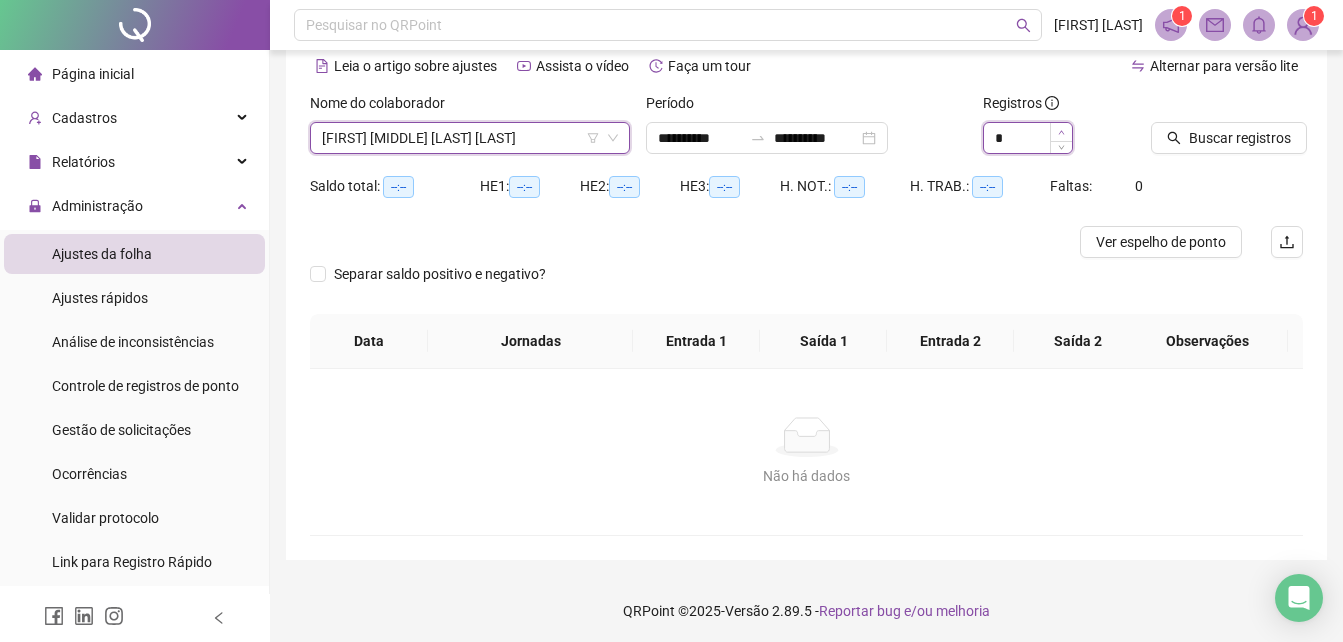 type on "*" 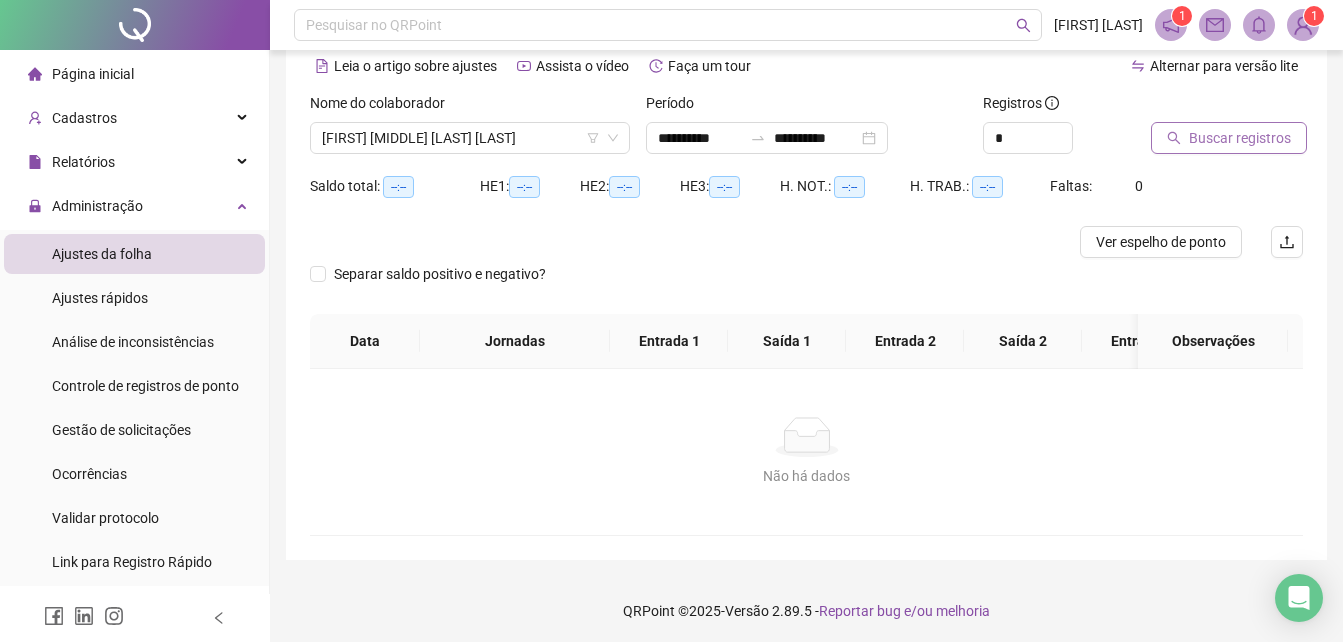 click on "Buscar registros" at bounding box center [1229, 138] 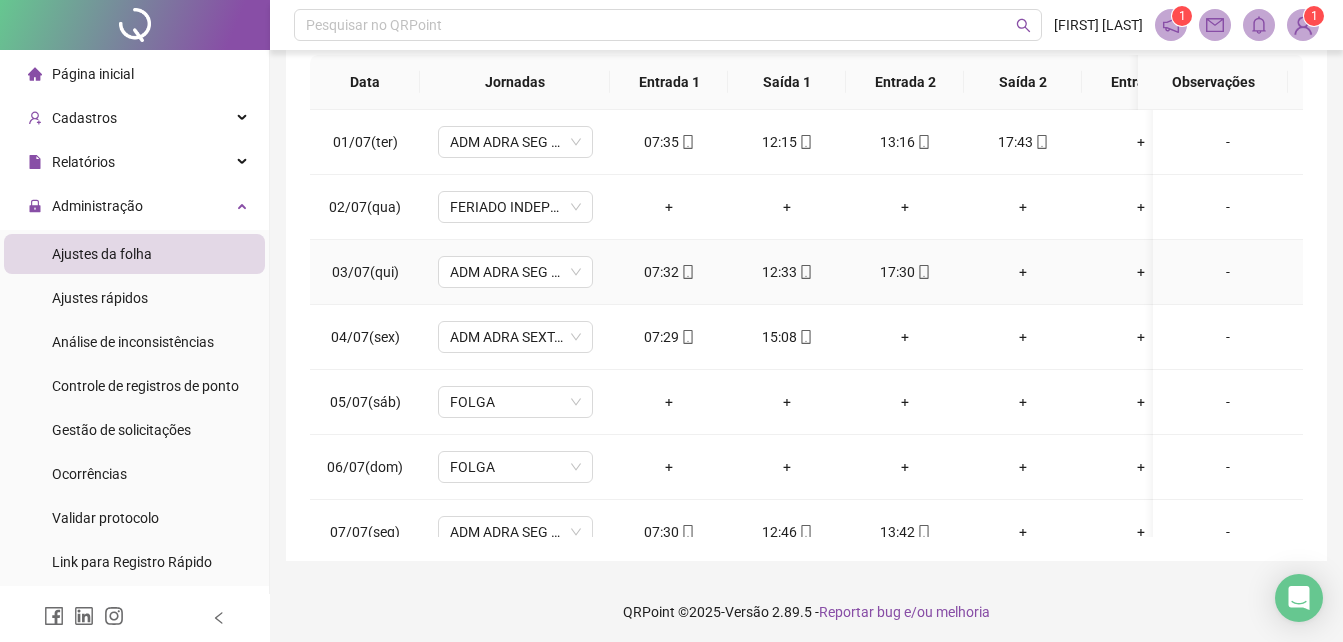 scroll, scrollTop: 380, scrollLeft: 0, axis: vertical 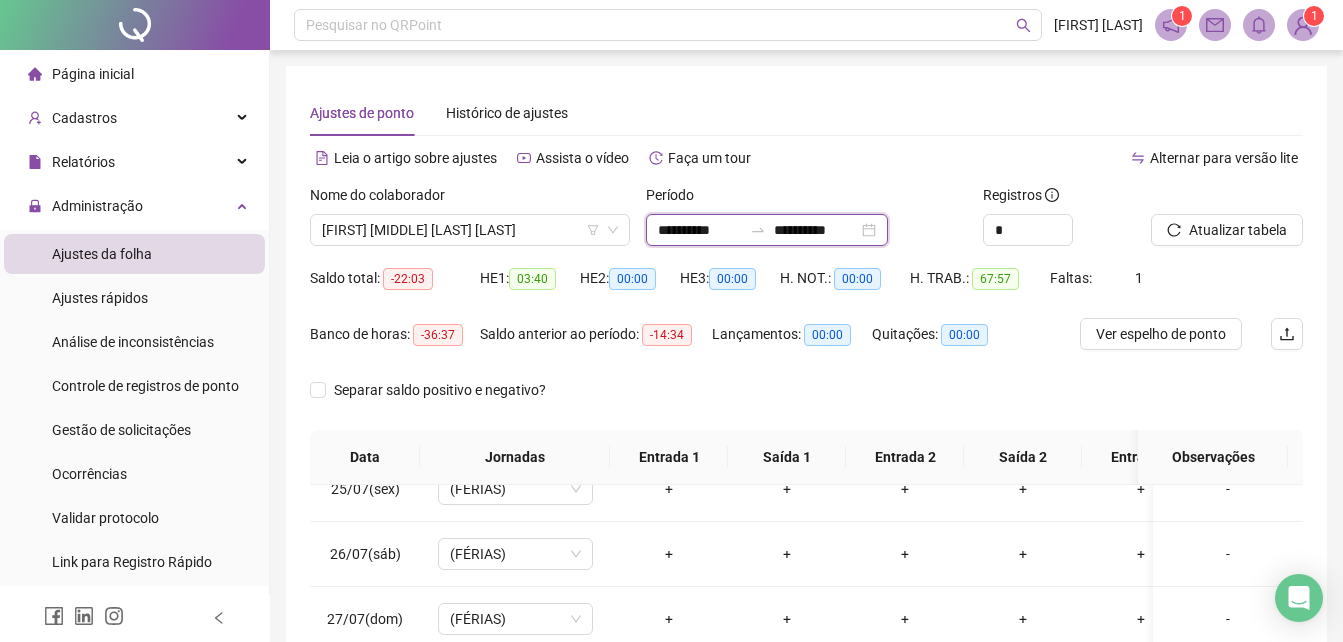 click on "**********" at bounding box center (700, 230) 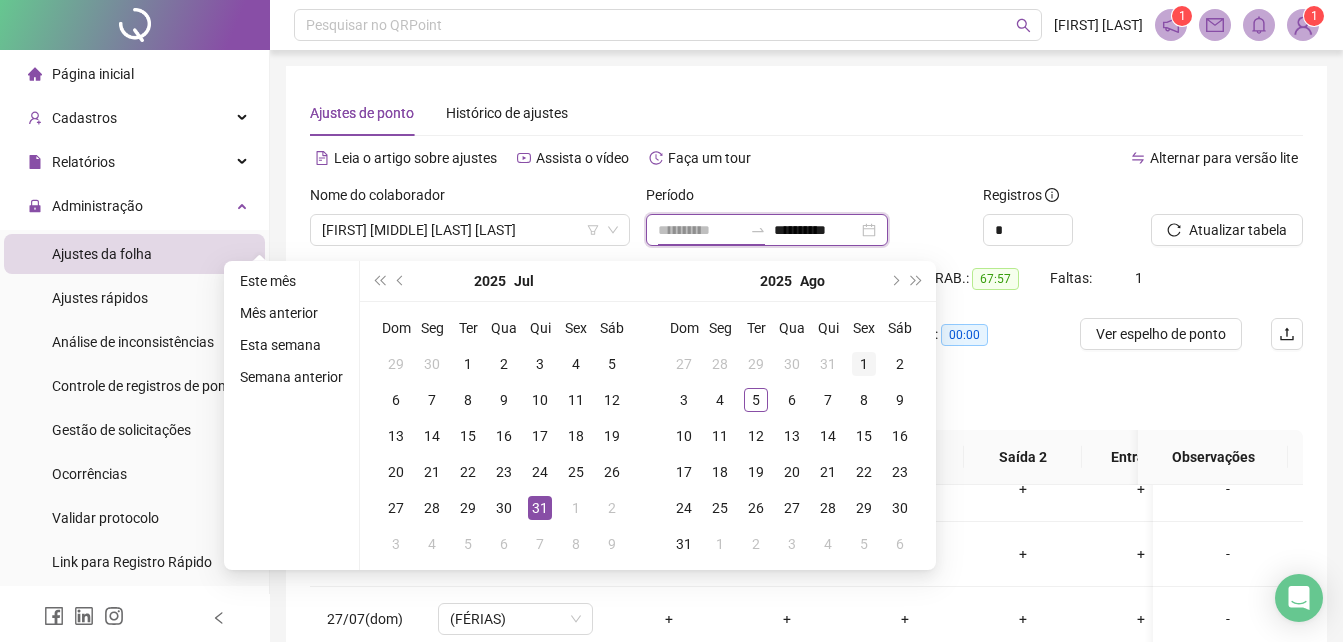 type on "**********" 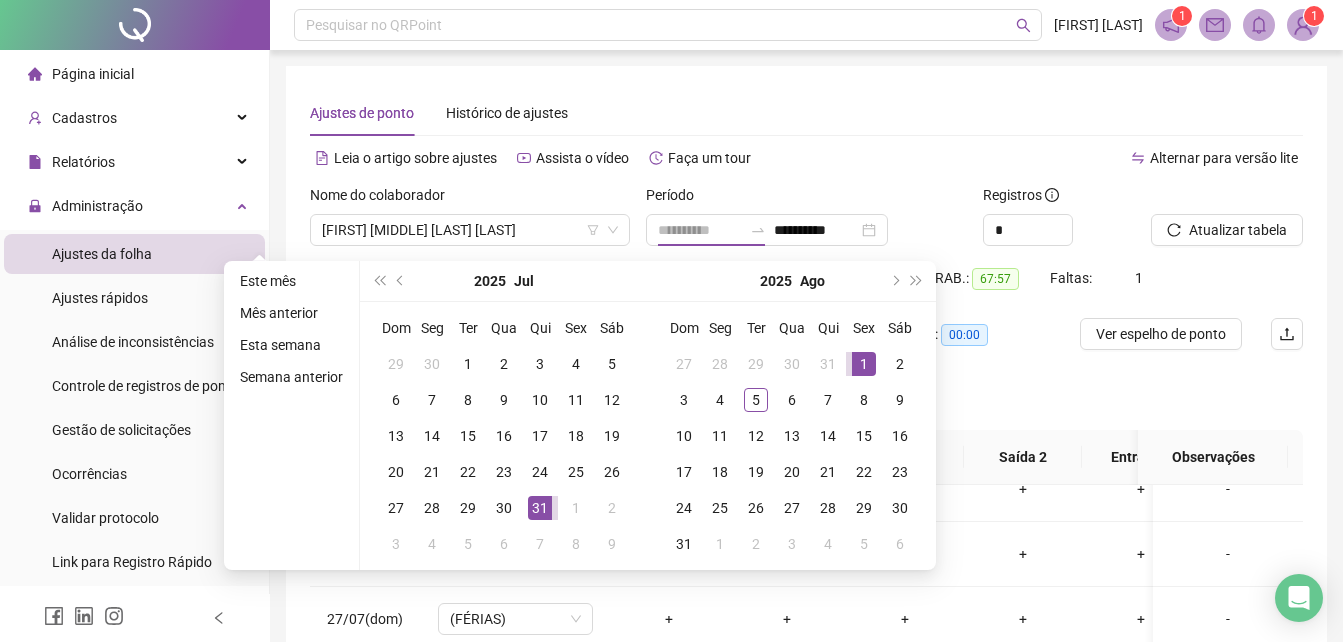 click on "1" at bounding box center [864, 364] 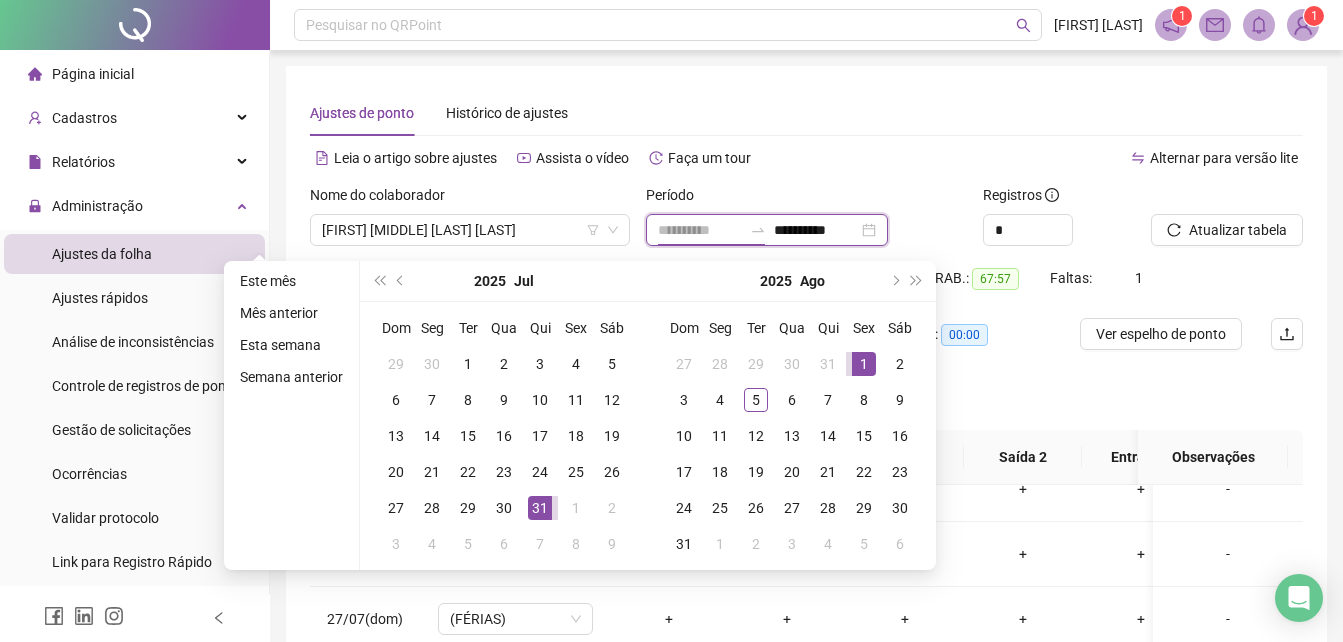 type on "**********" 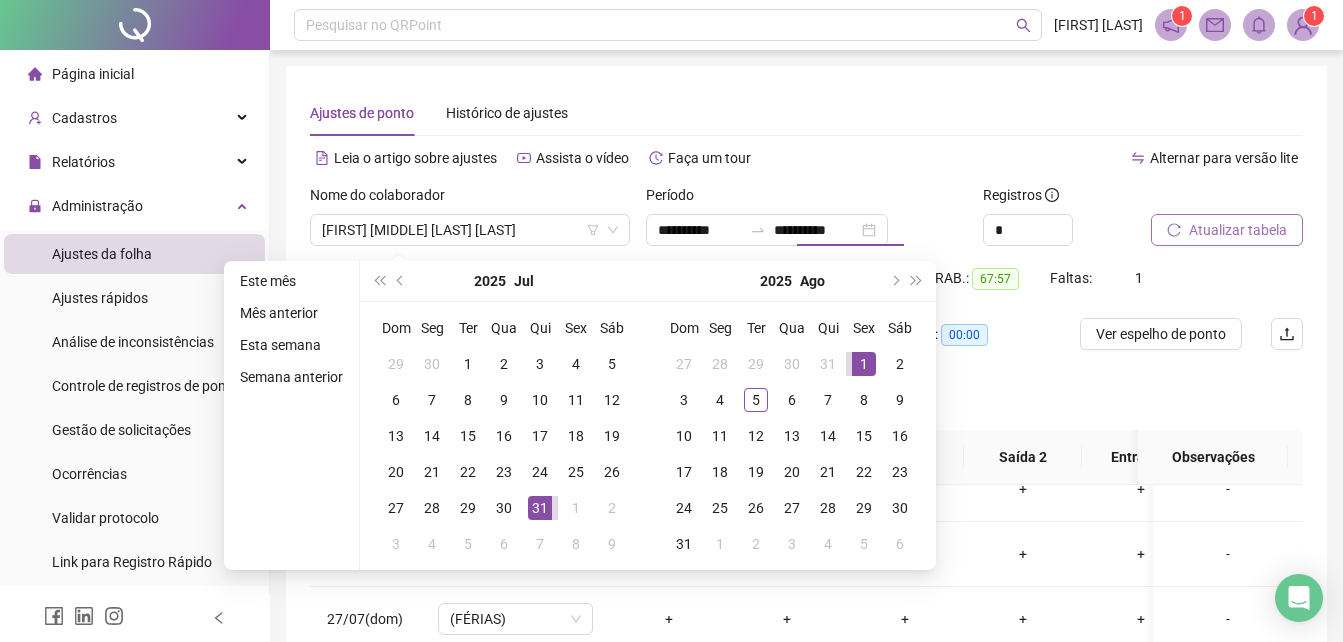 type on "**********" 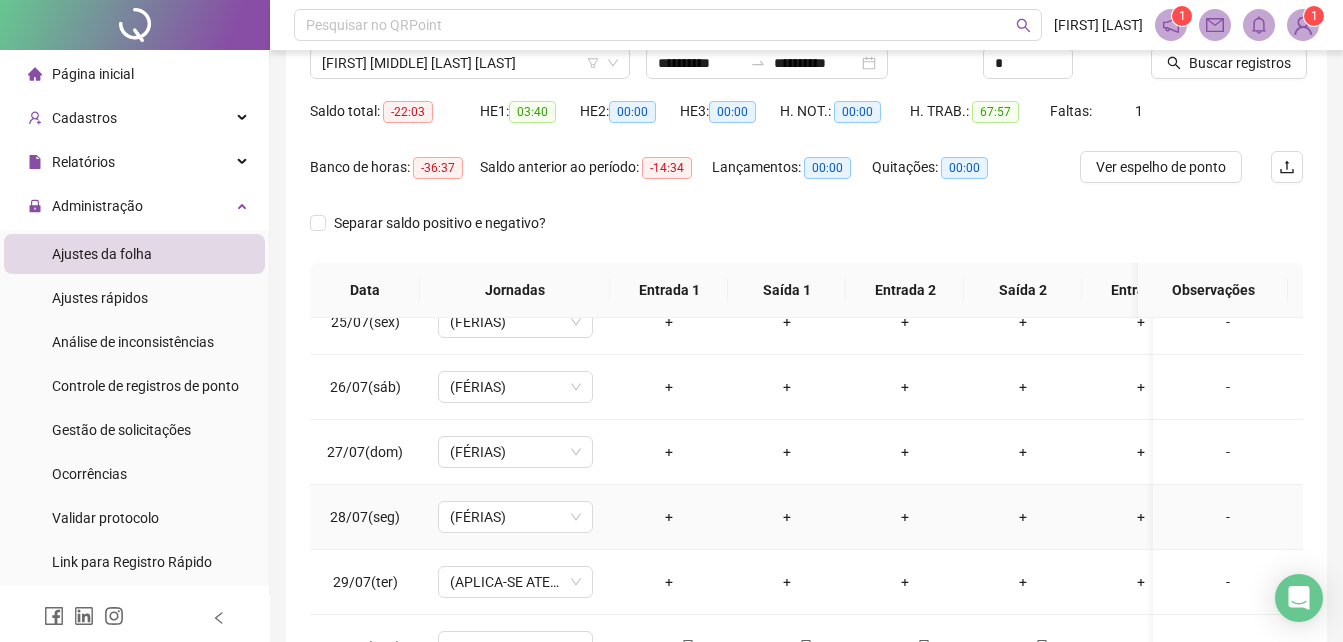 scroll, scrollTop: 380, scrollLeft: 0, axis: vertical 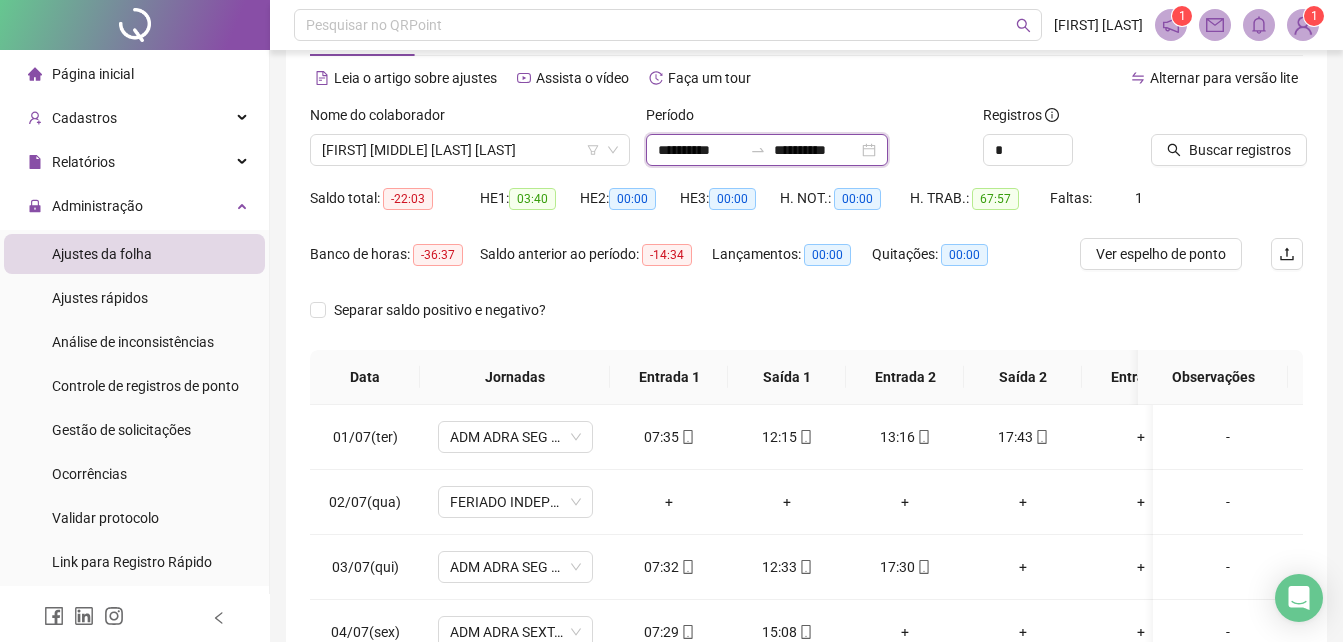click on "**********" at bounding box center (816, 150) 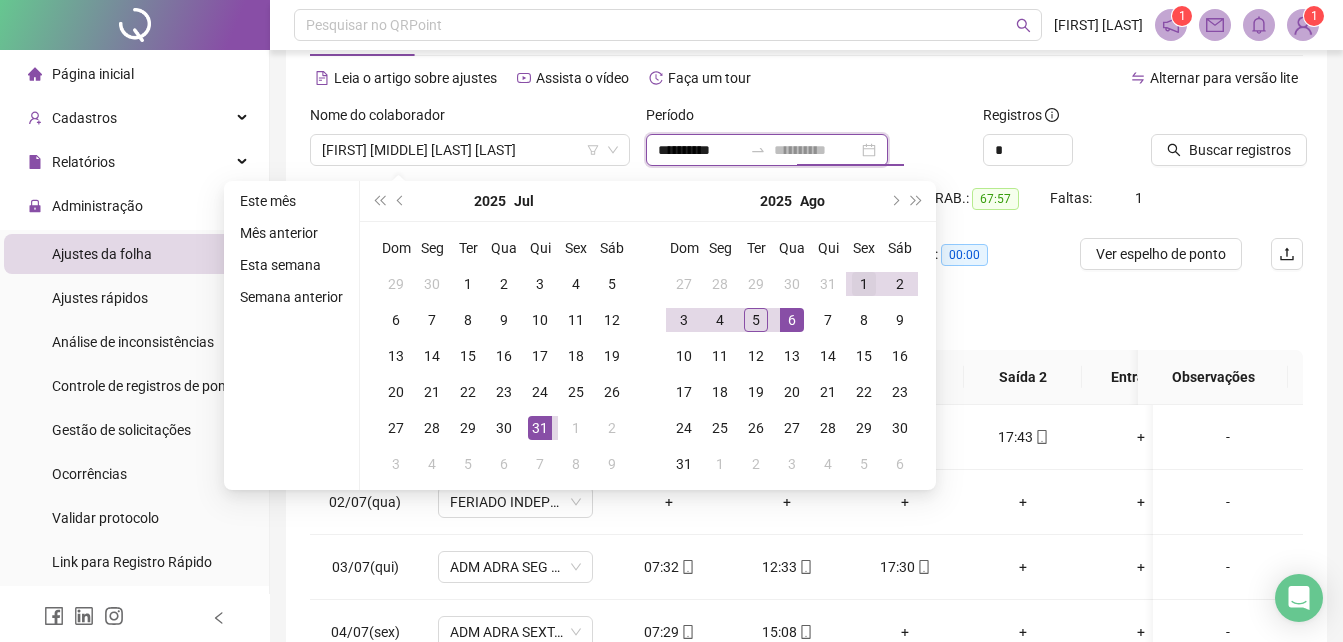 type on "**********" 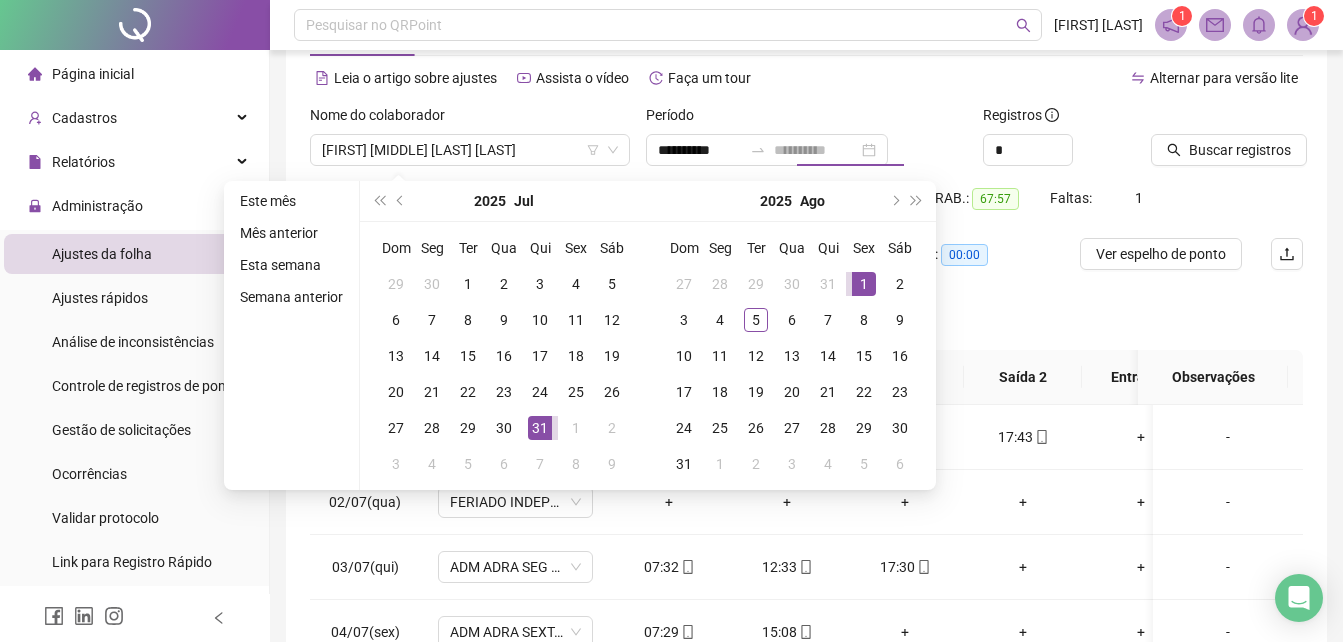 click on "1" at bounding box center [864, 284] 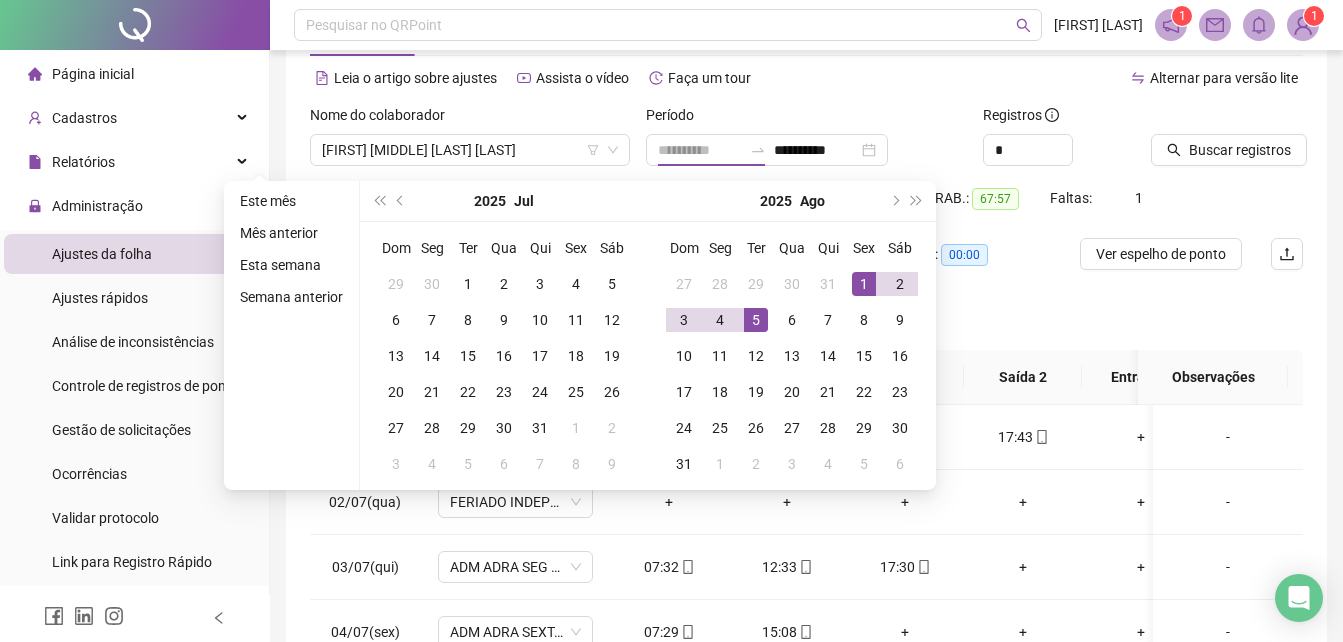 click on "5" at bounding box center [756, 320] 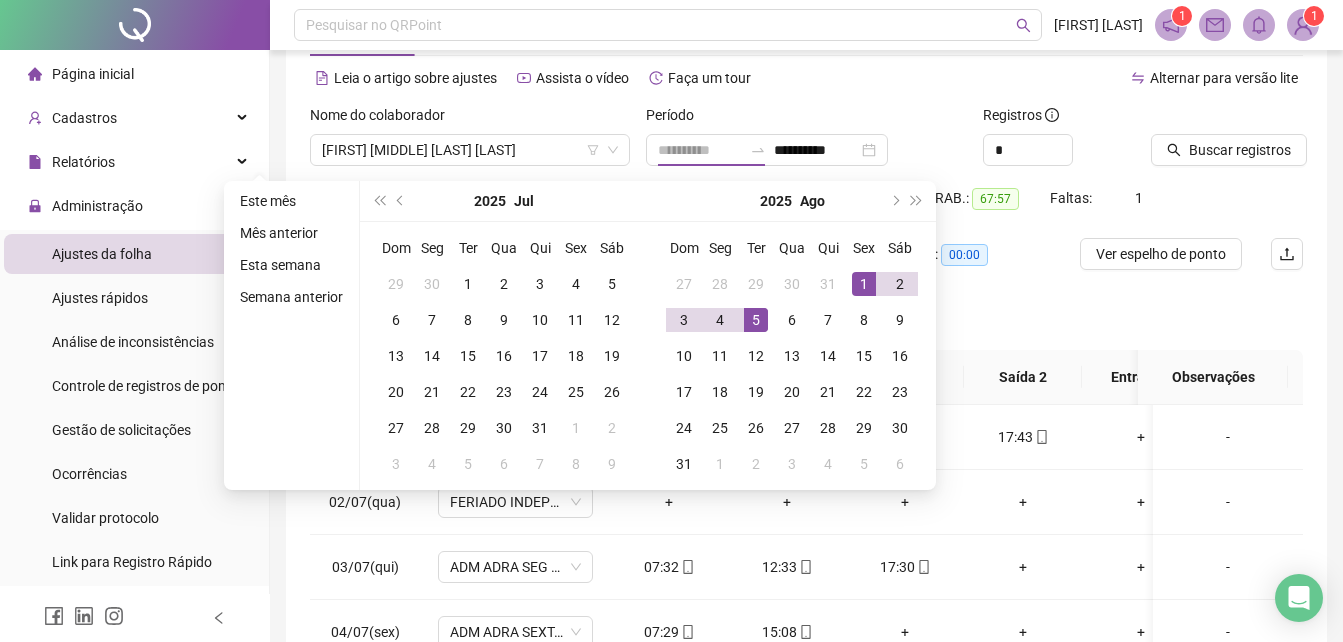 type on "**********" 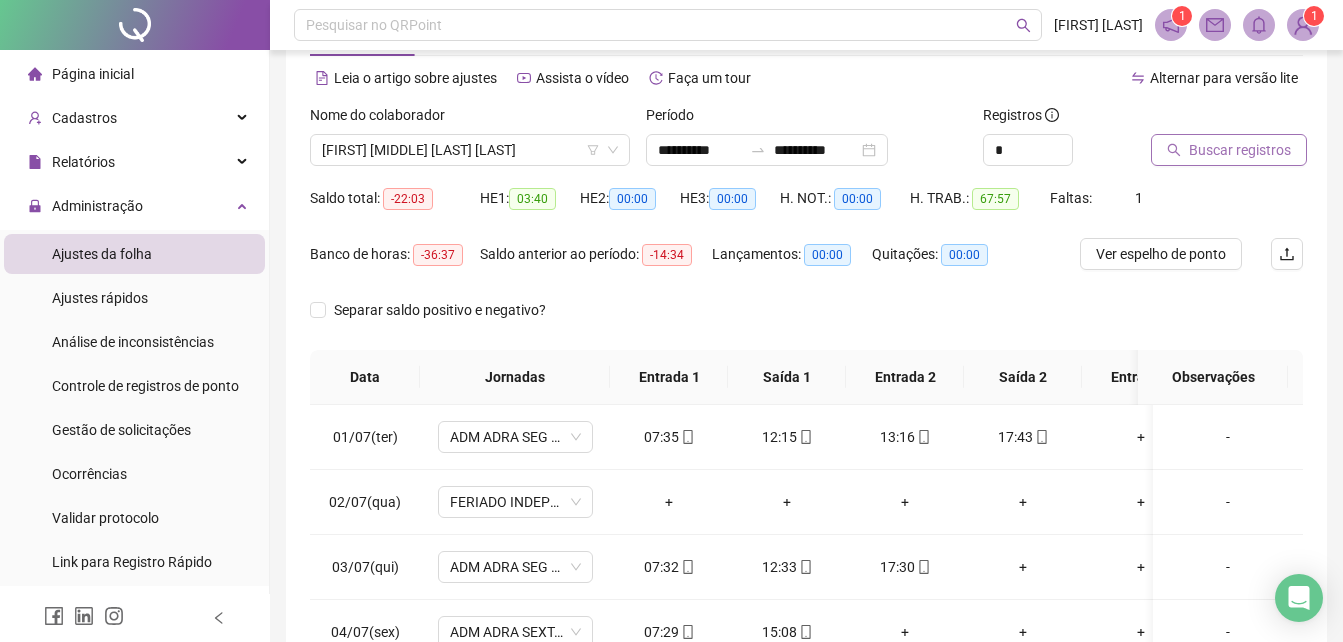 click on "Buscar registros" at bounding box center (1240, 150) 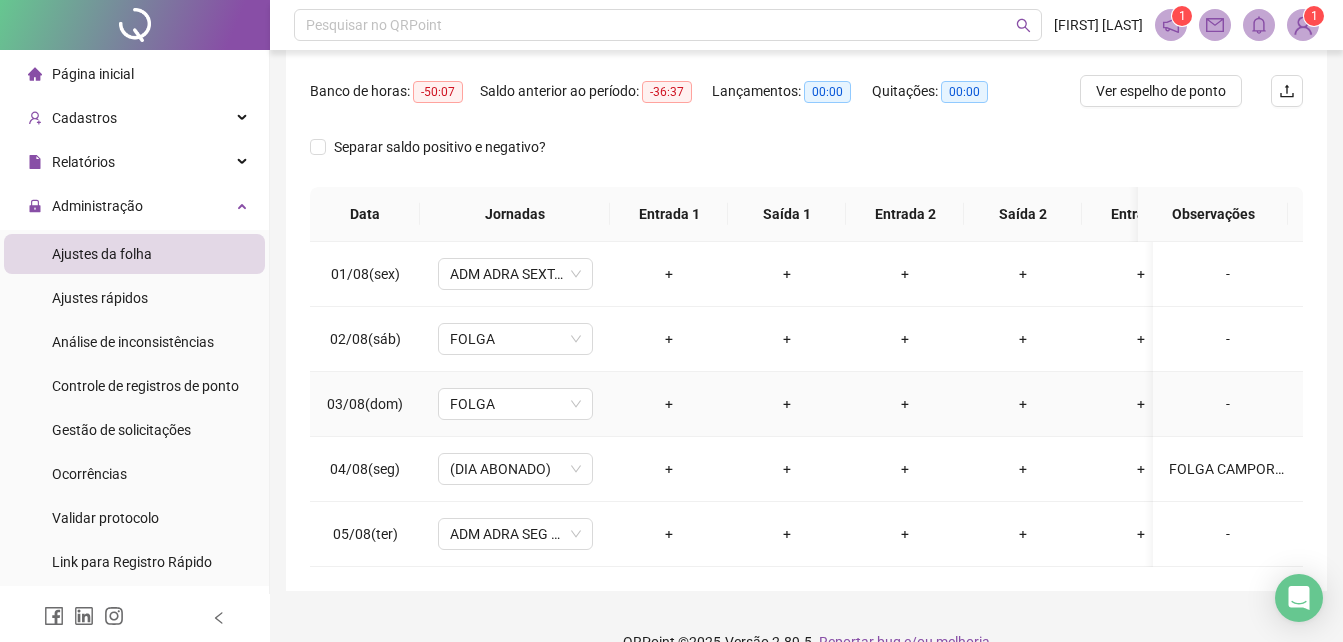 scroll, scrollTop: 293, scrollLeft: 0, axis: vertical 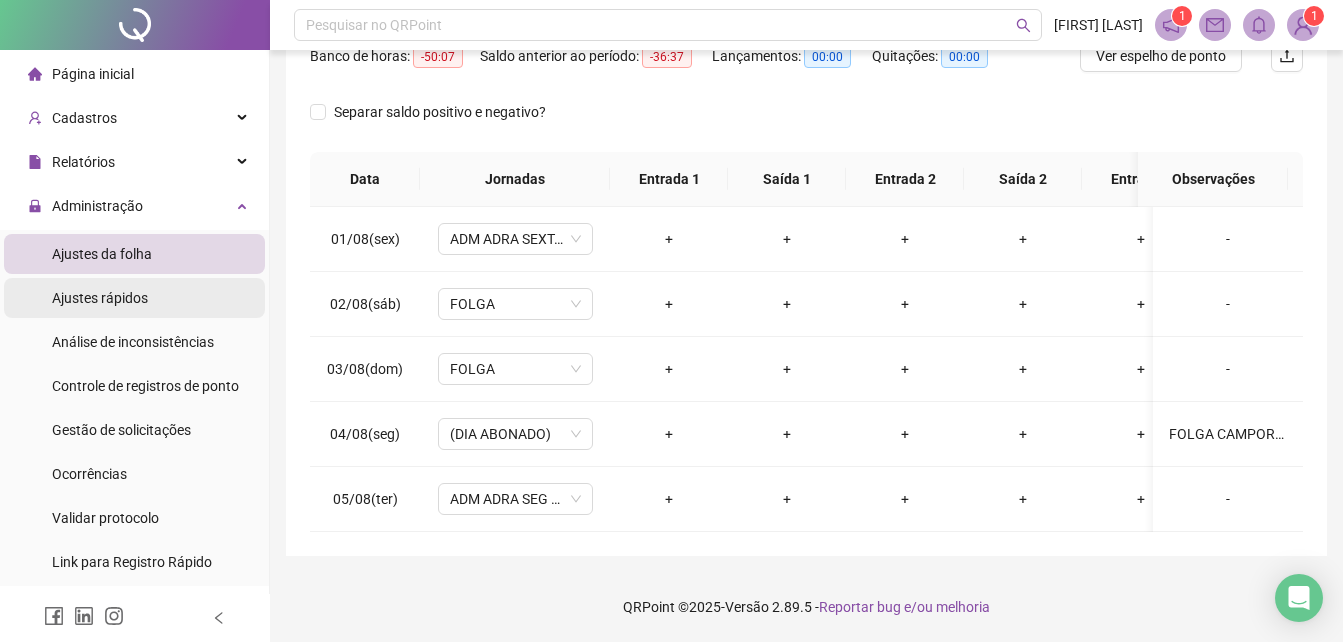 click on "Ajustes rápidos" at bounding box center [100, 298] 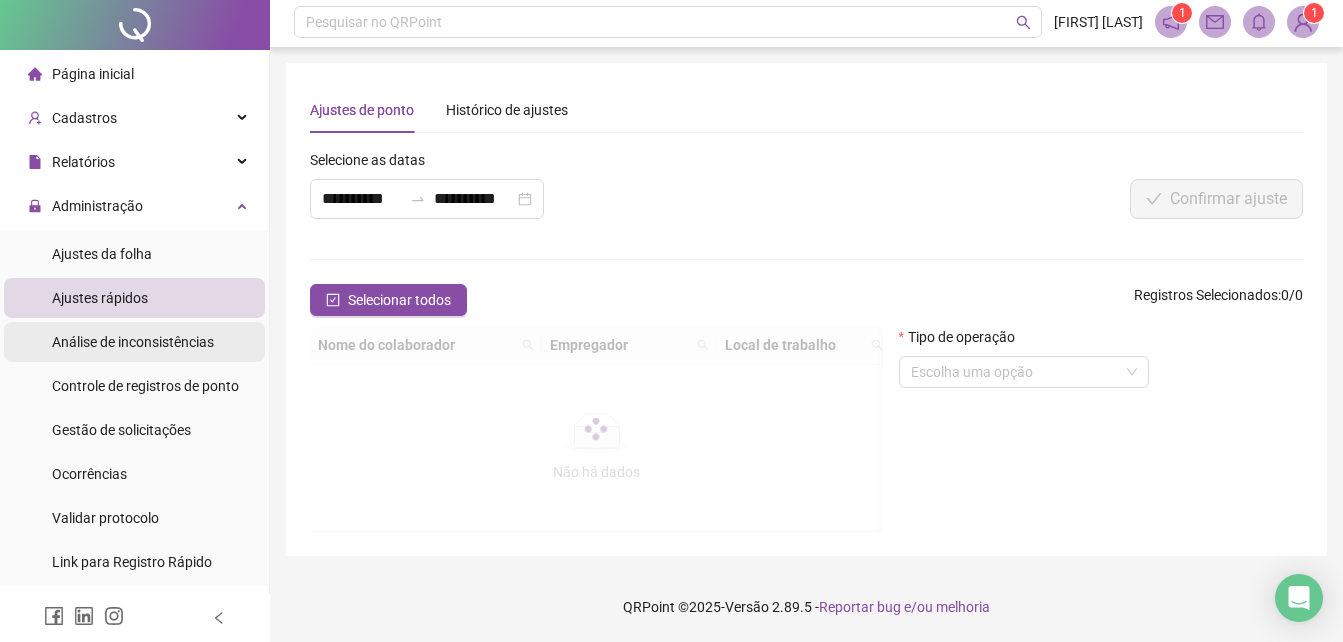 scroll, scrollTop: 0, scrollLeft: 0, axis: both 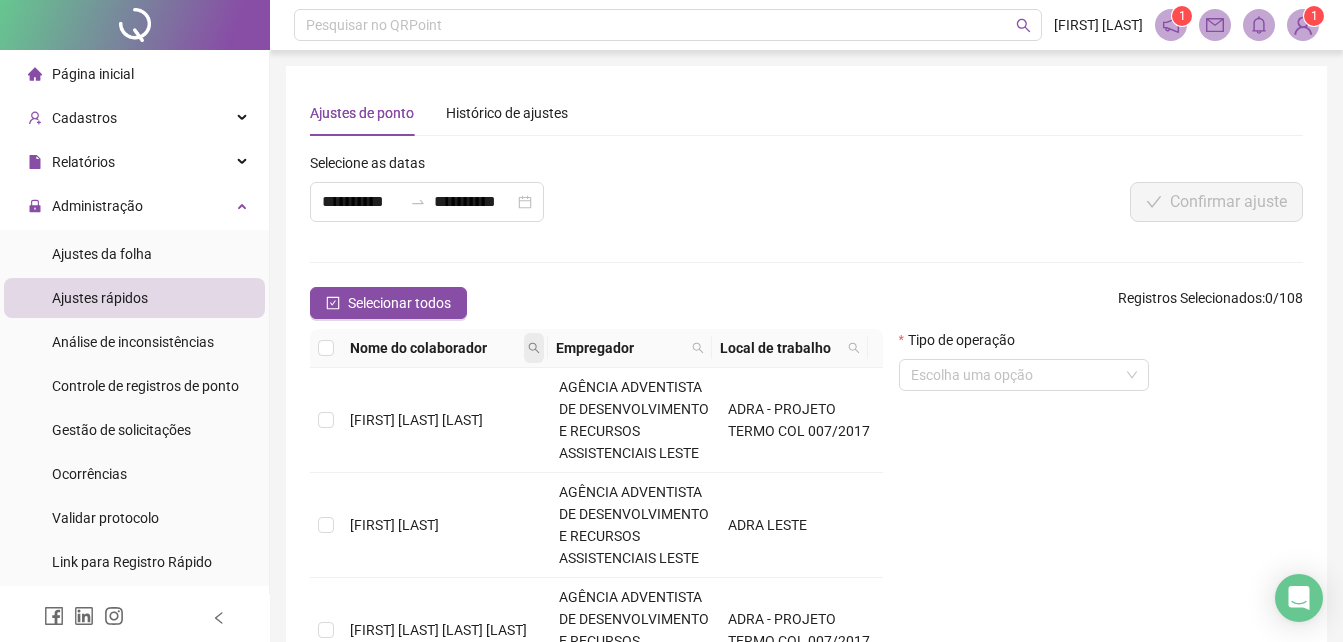 click at bounding box center [534, 348] 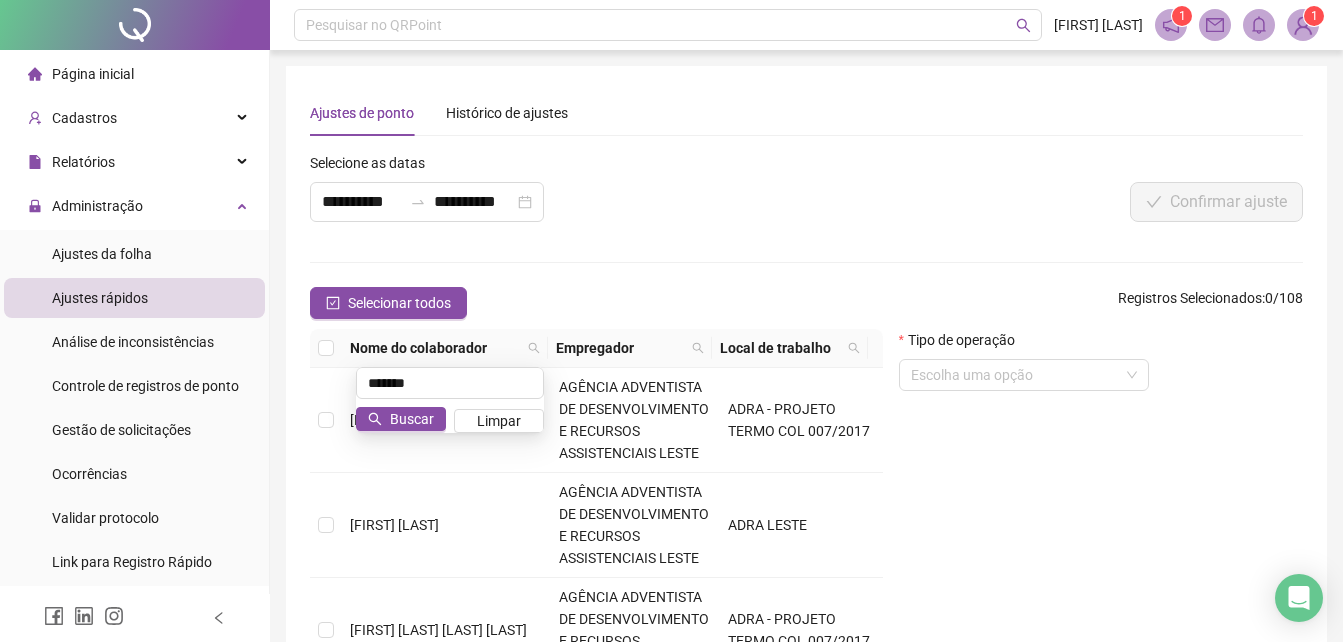 type on "*******" 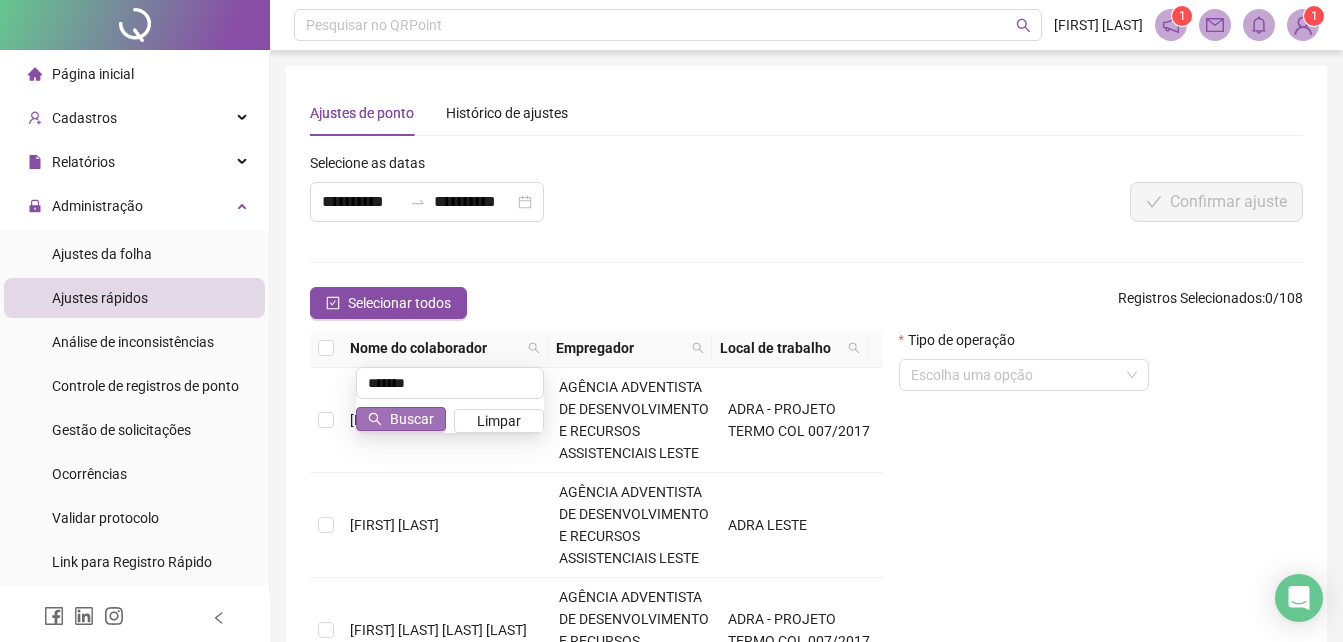 click 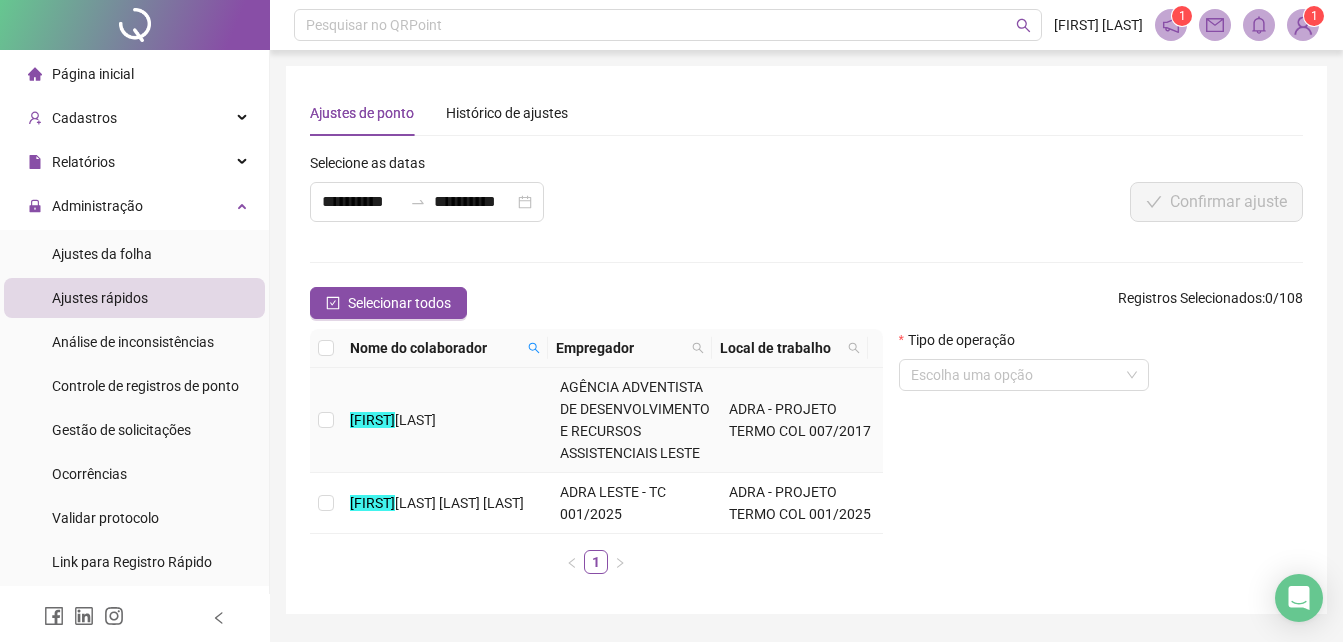 click on "[LAST]" at bounding box center [415, 420] 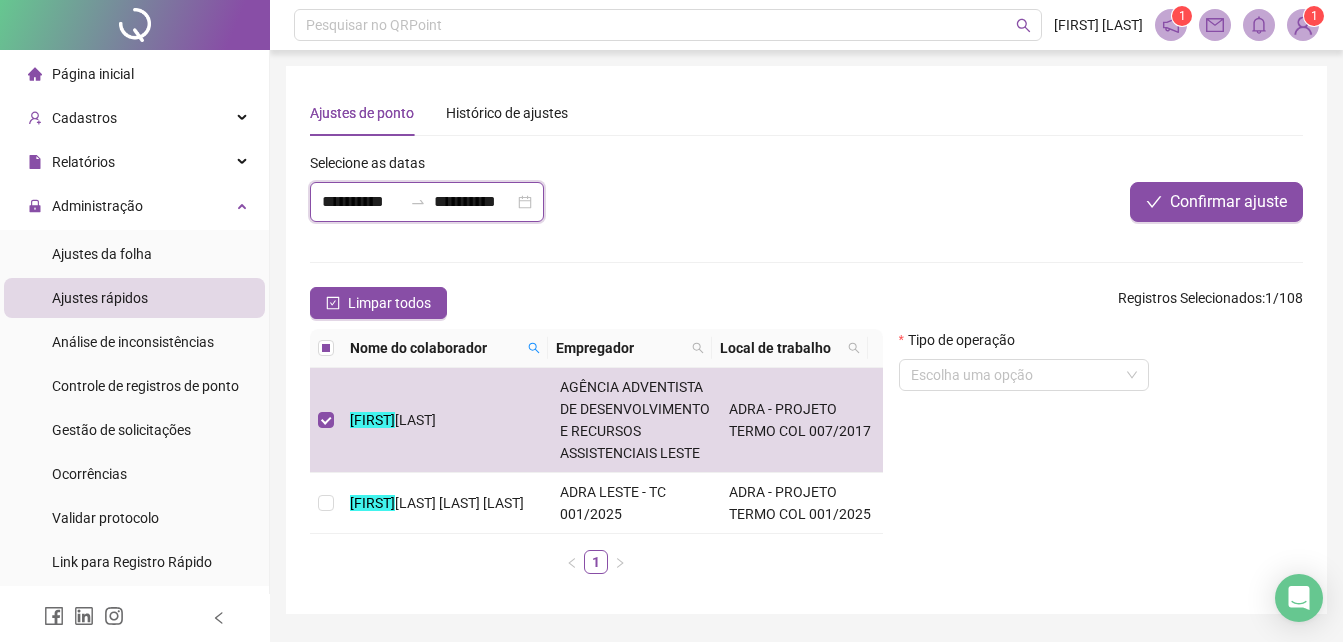 click on "**********" at bounding box center (362, 202) 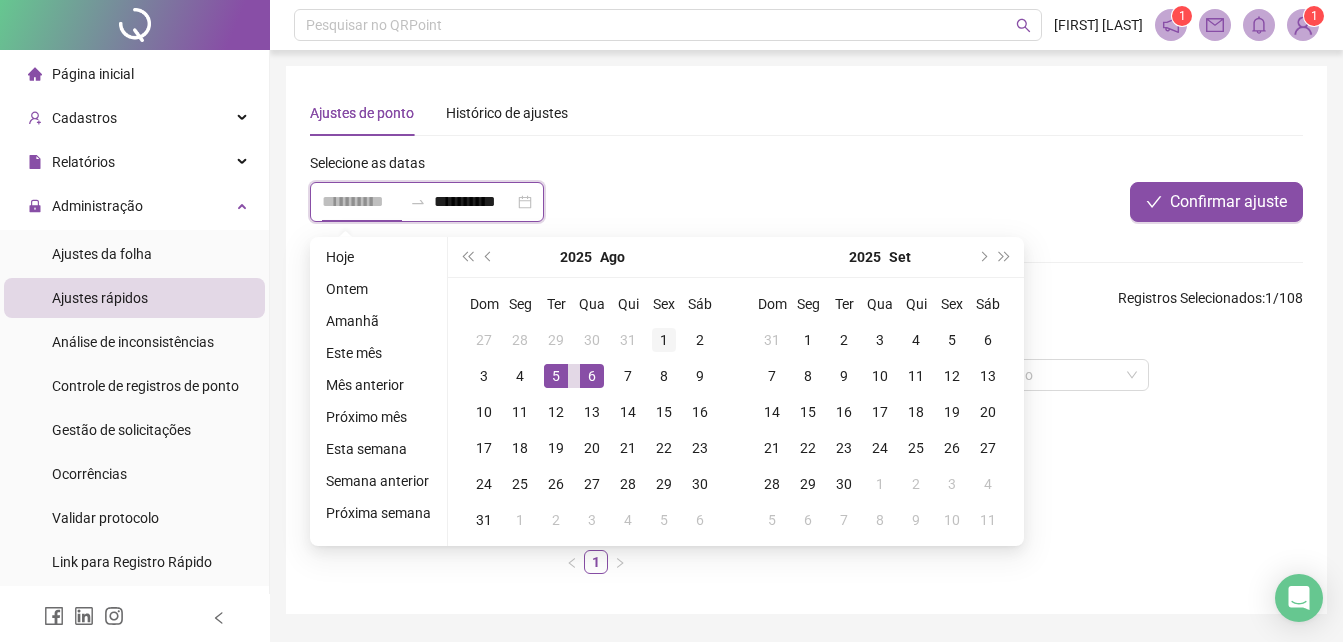 type on "**********" 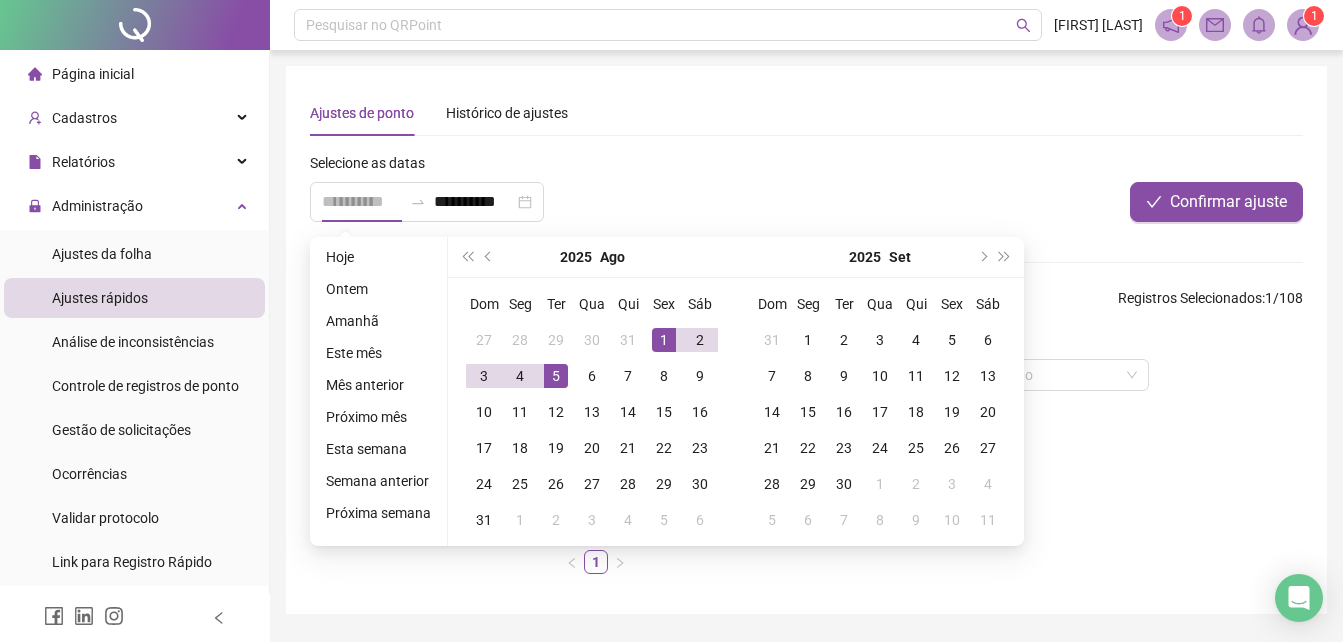 click on "1" at bounding box center [664, 340] 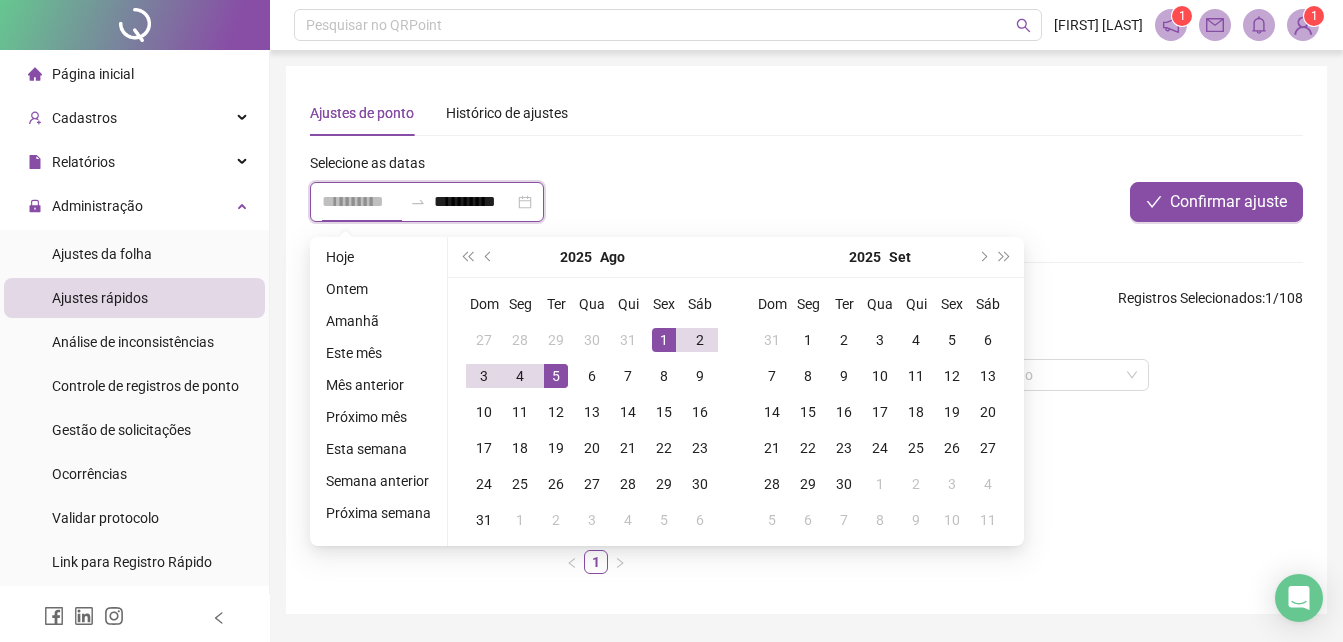 scroll, scrollTop: 0, scrollLeft: 1, axis: horizontal 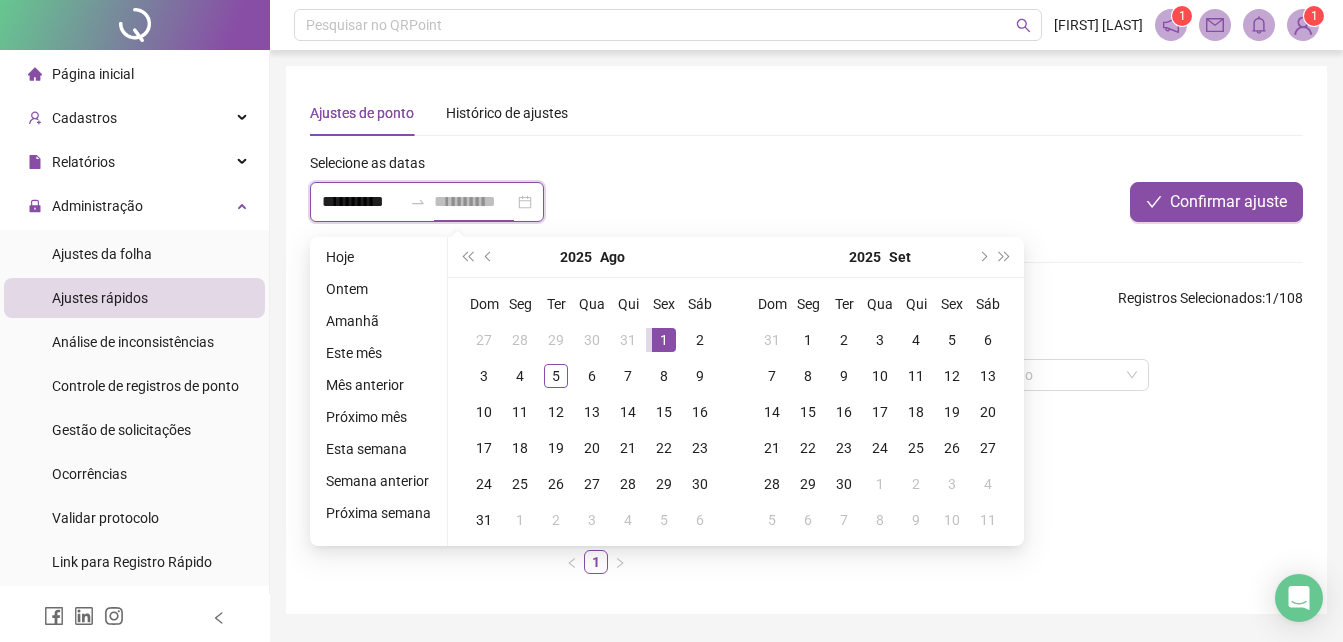 type on "**********" 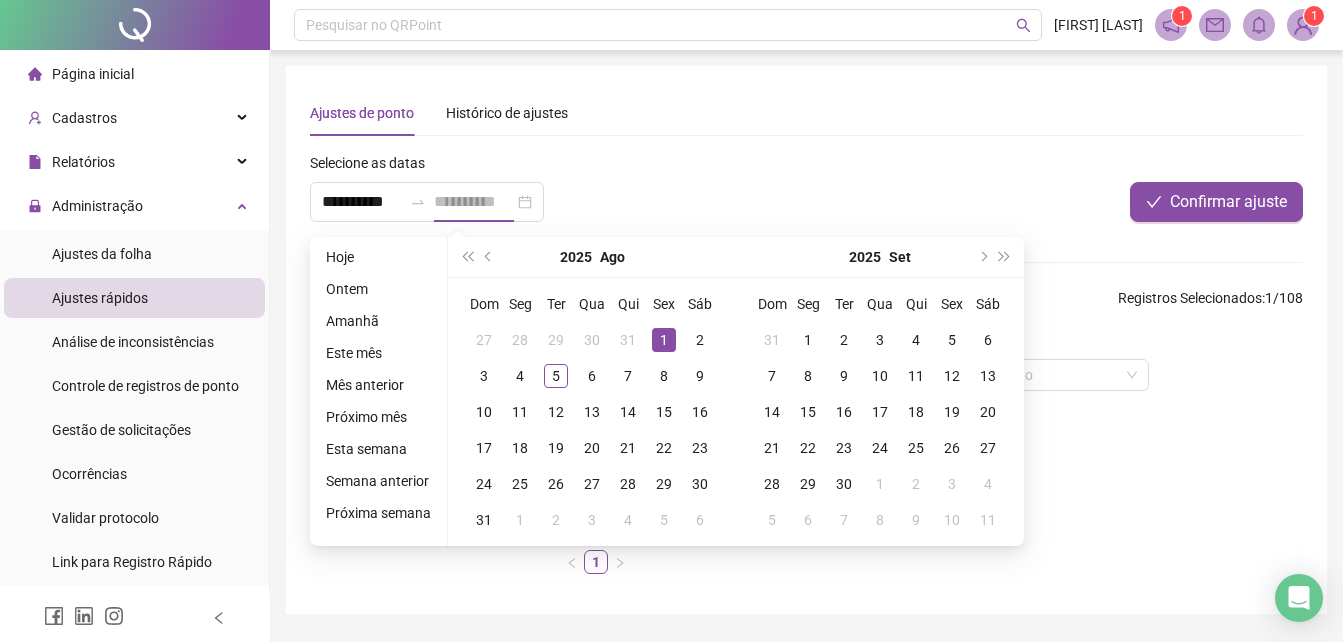 click on "1" at bounding box center [664, 340] 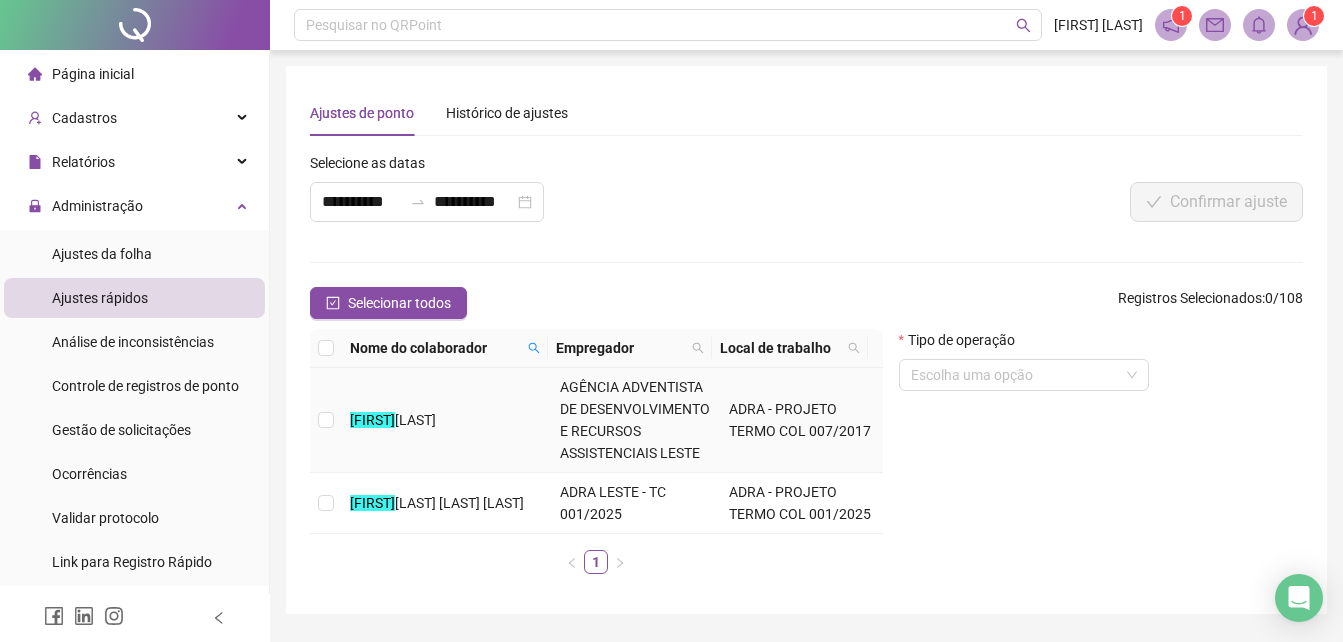 click on "[FIRST] [LAST]" at bounding box center [447, 420] 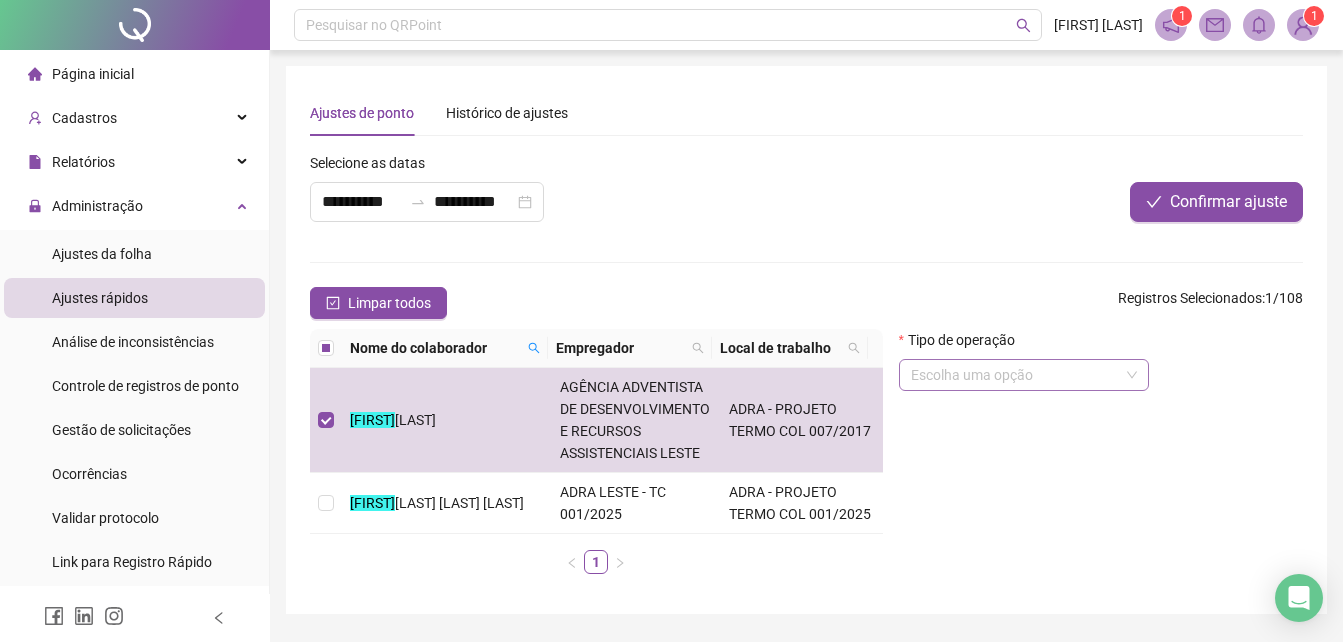 click at bounding box center (1015, 375) 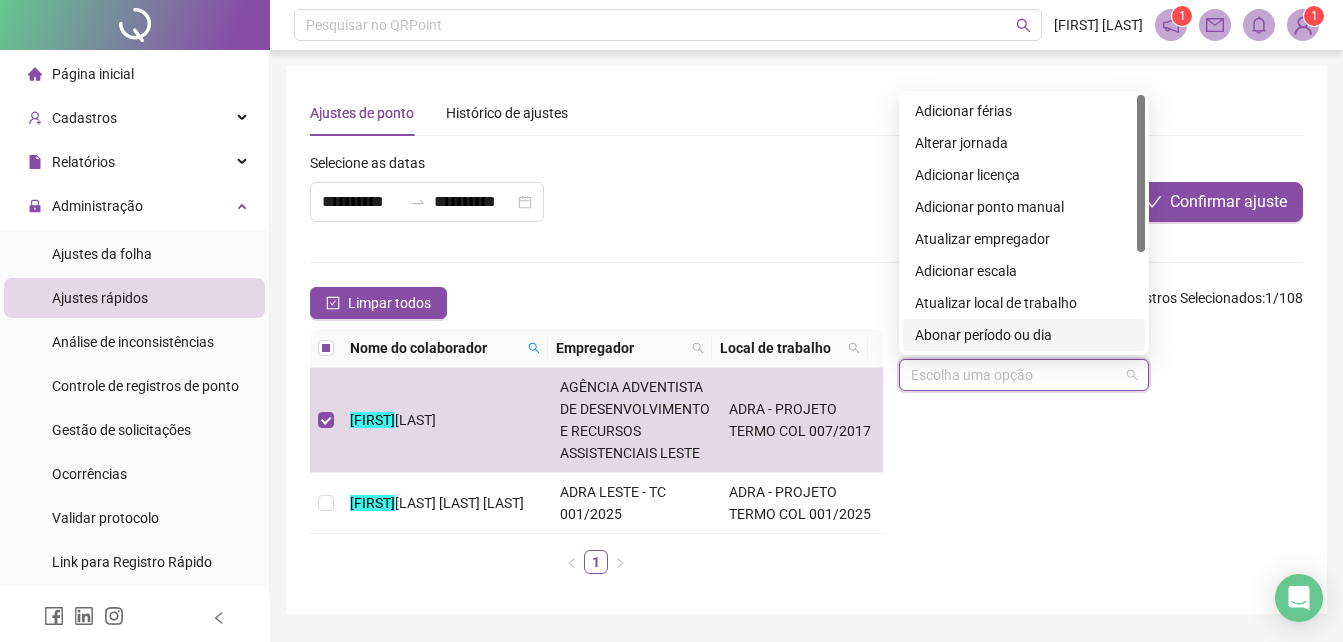 click on "Abonar período ou dia" at bounding box center [1024, 335] 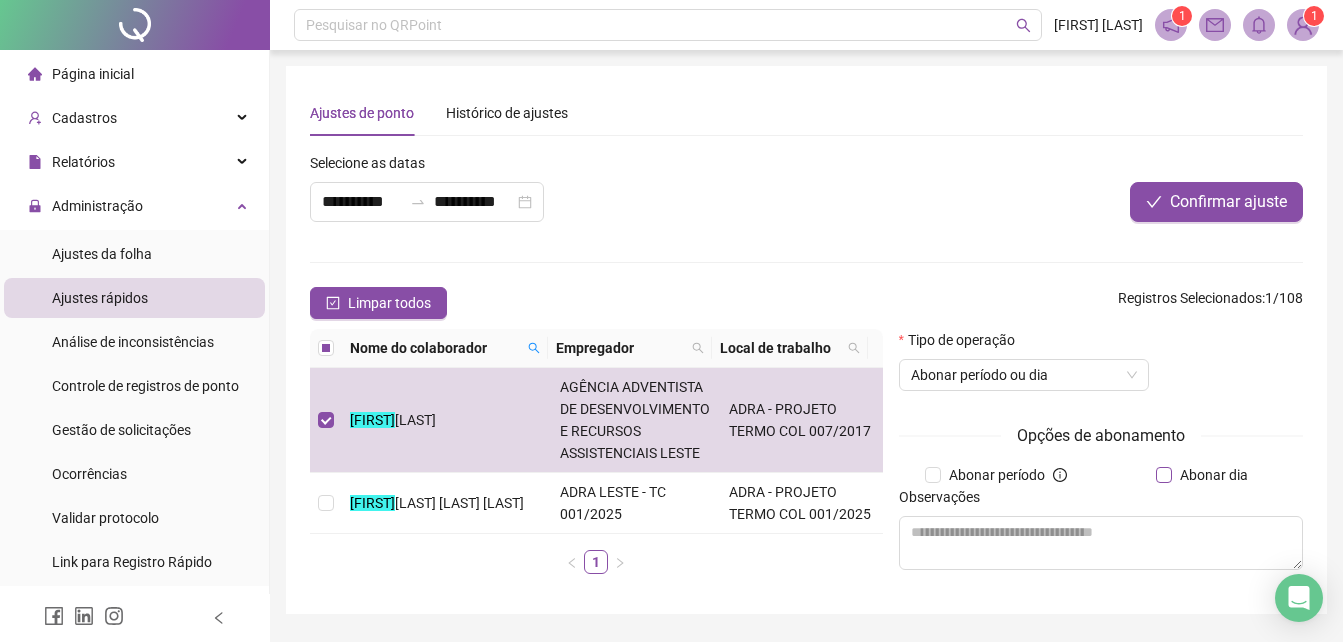 click on "Abonar dia" at bounding box center [1214, 475] 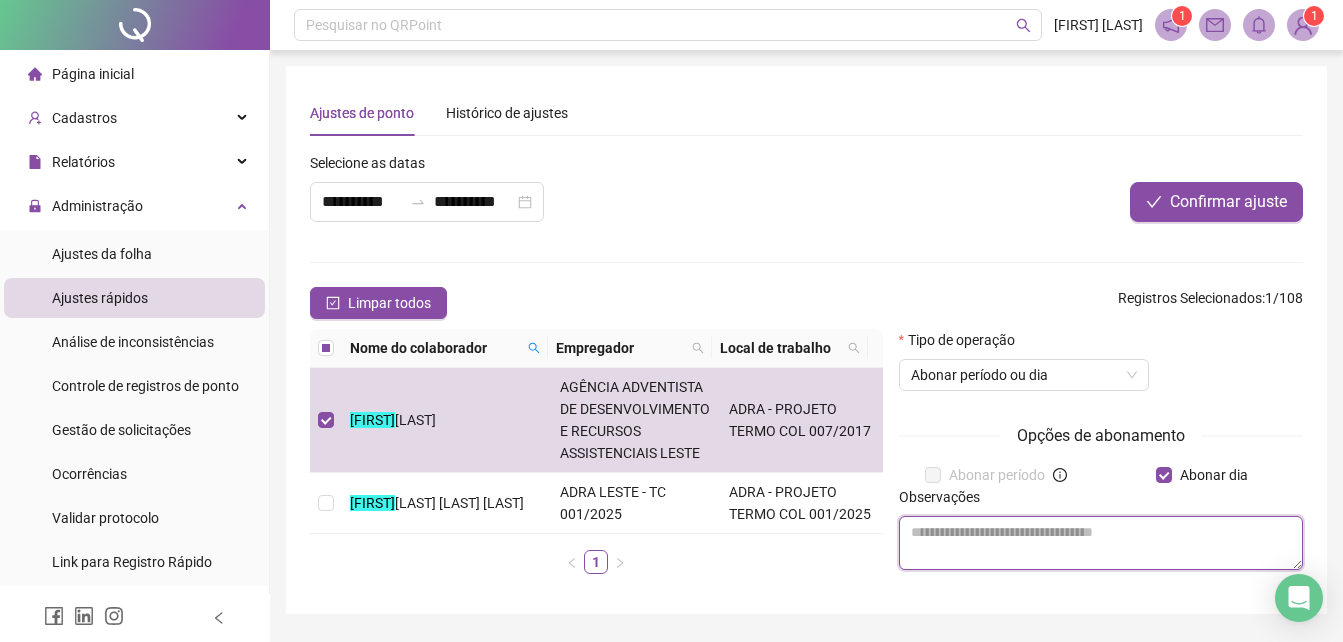click at bounding box center (1101, 543) 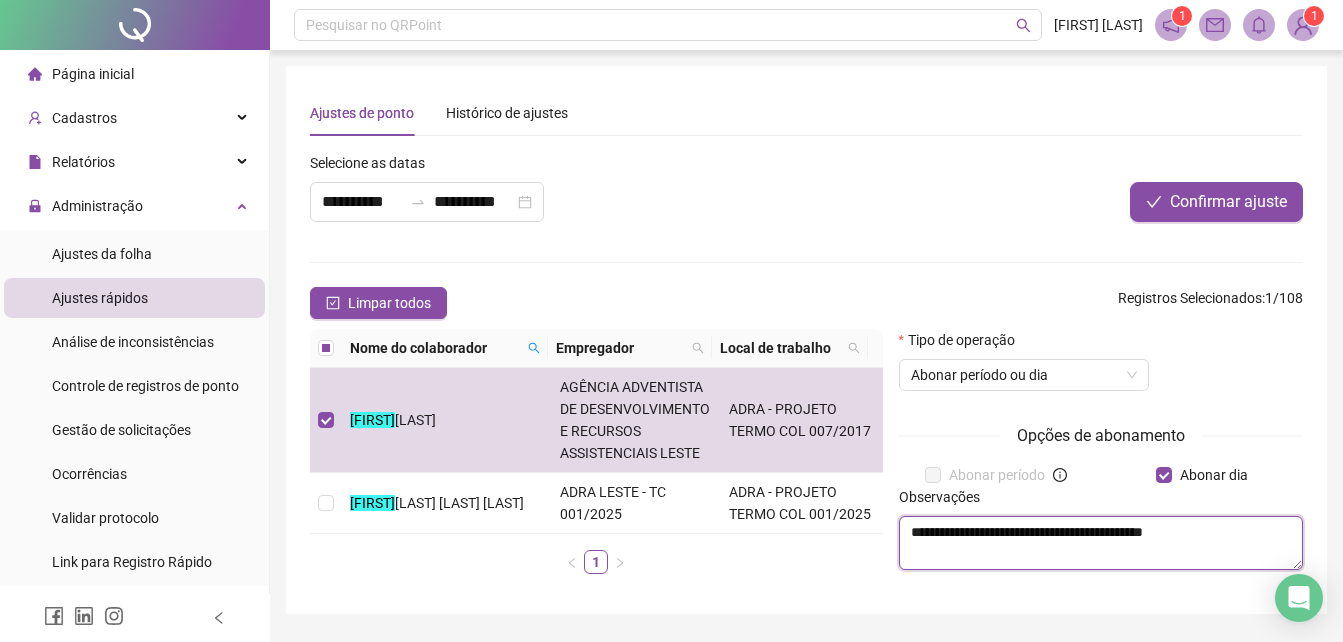 click on "**********" at bounding box center [1101, 543] 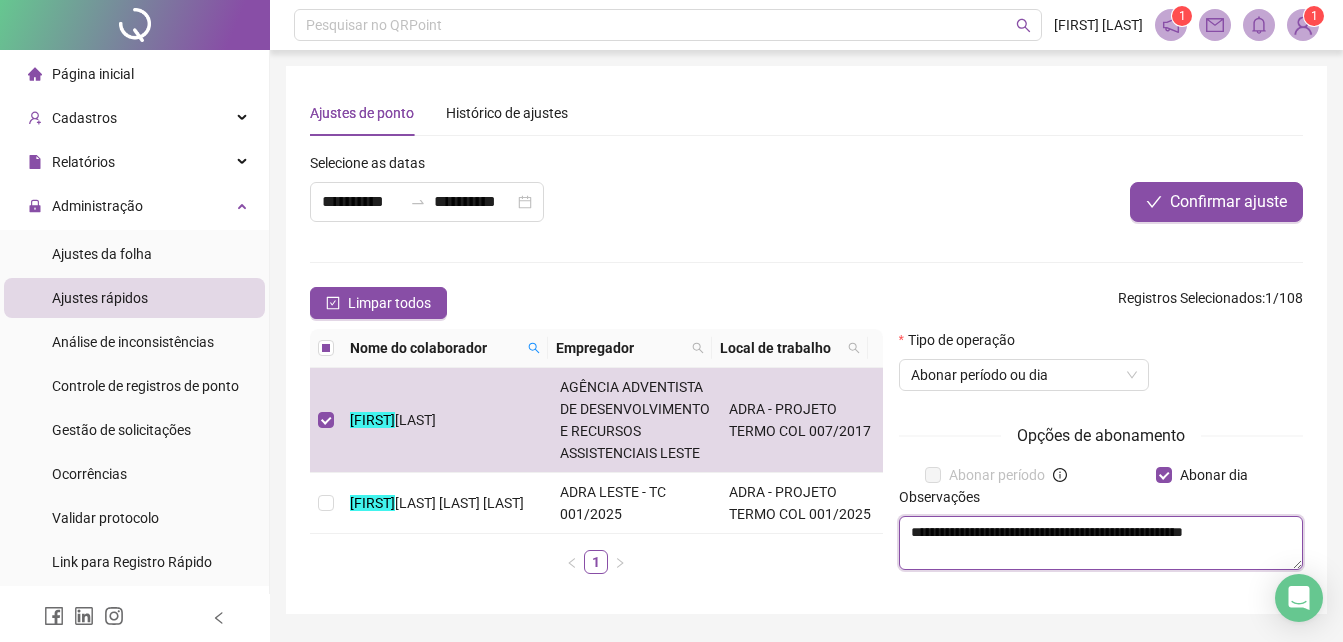 click on "**********" at bounding box center [1101, 543] 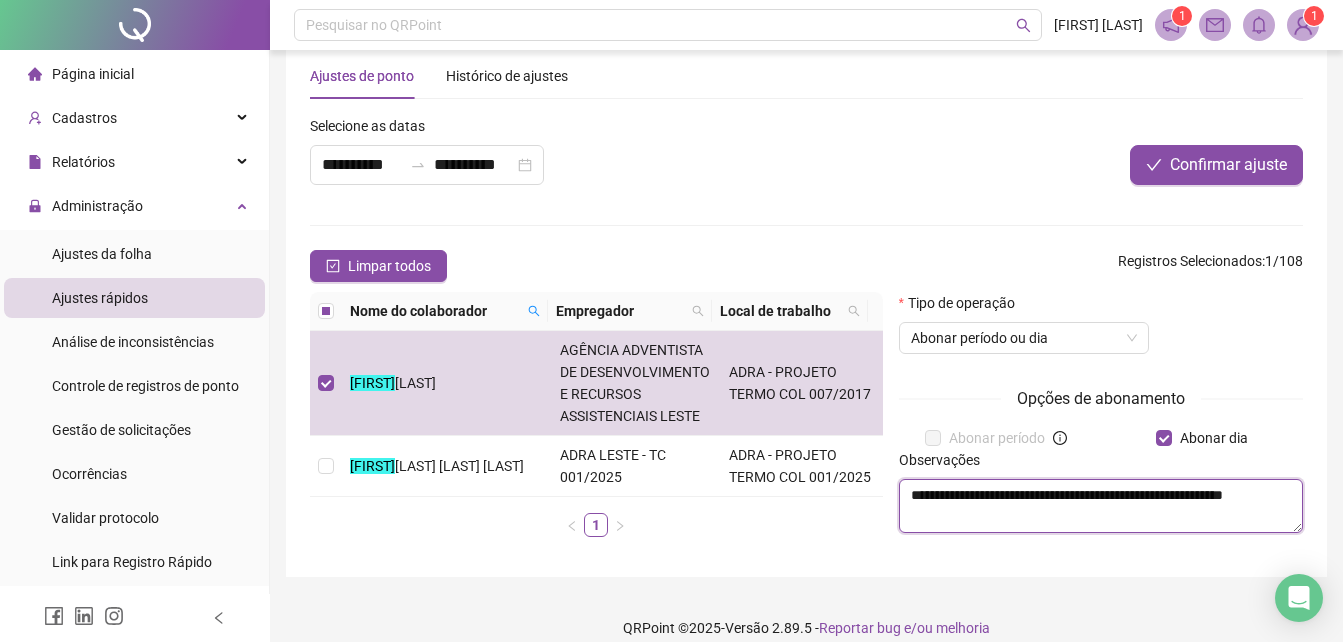 scroll, scrollTop: 58, scrollLeft: 0, axis: vertical 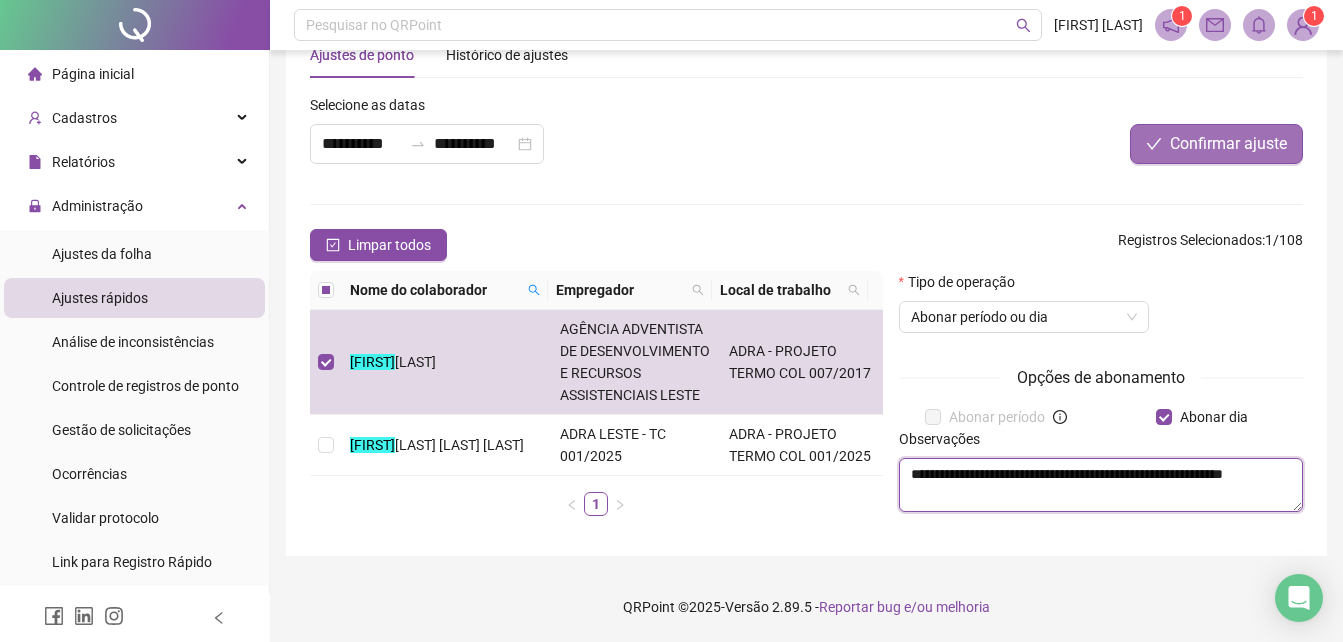 type on "**********" 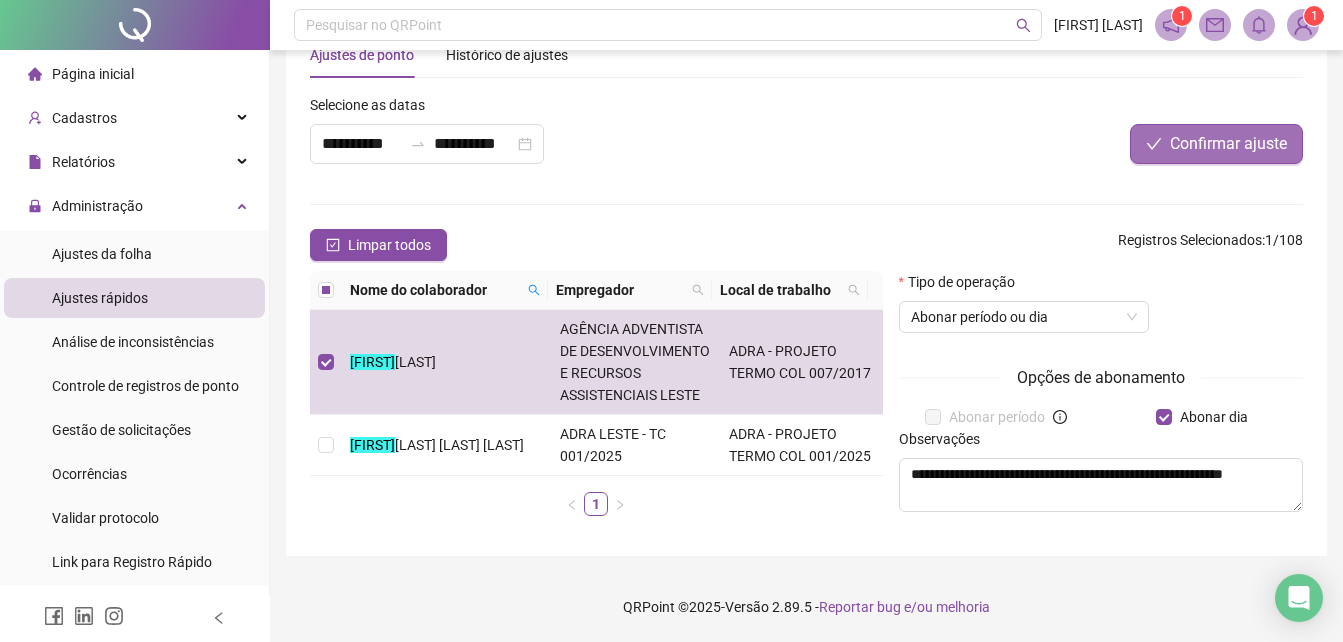 click on "Confirmar ajuste" at bounding box center (1228, 144) 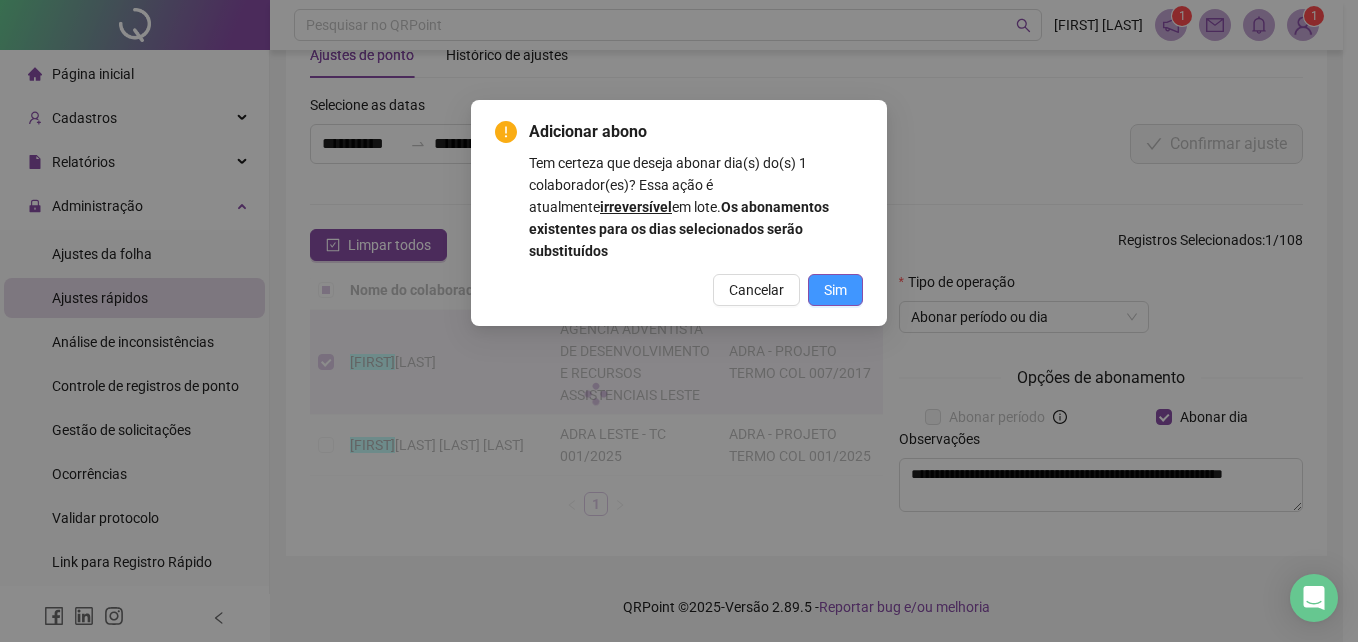 click on "Sim" at bounding box center (835, 290) 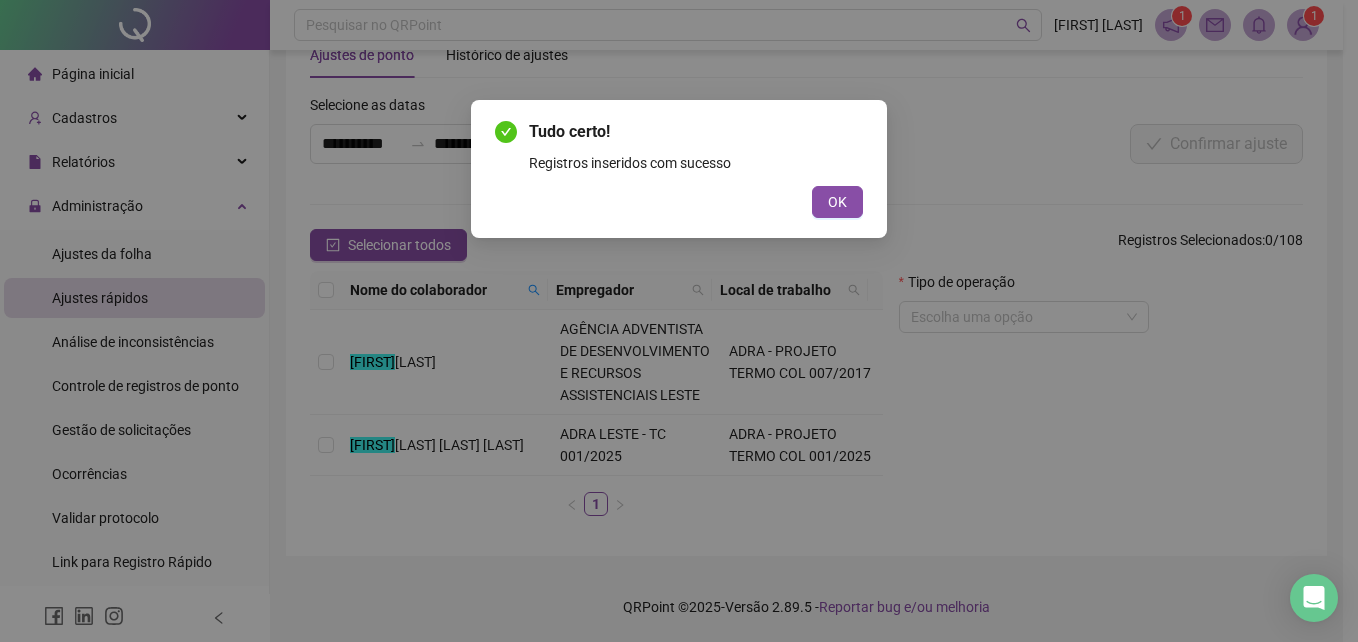 click on "OK" at bounding box center [837, 202] 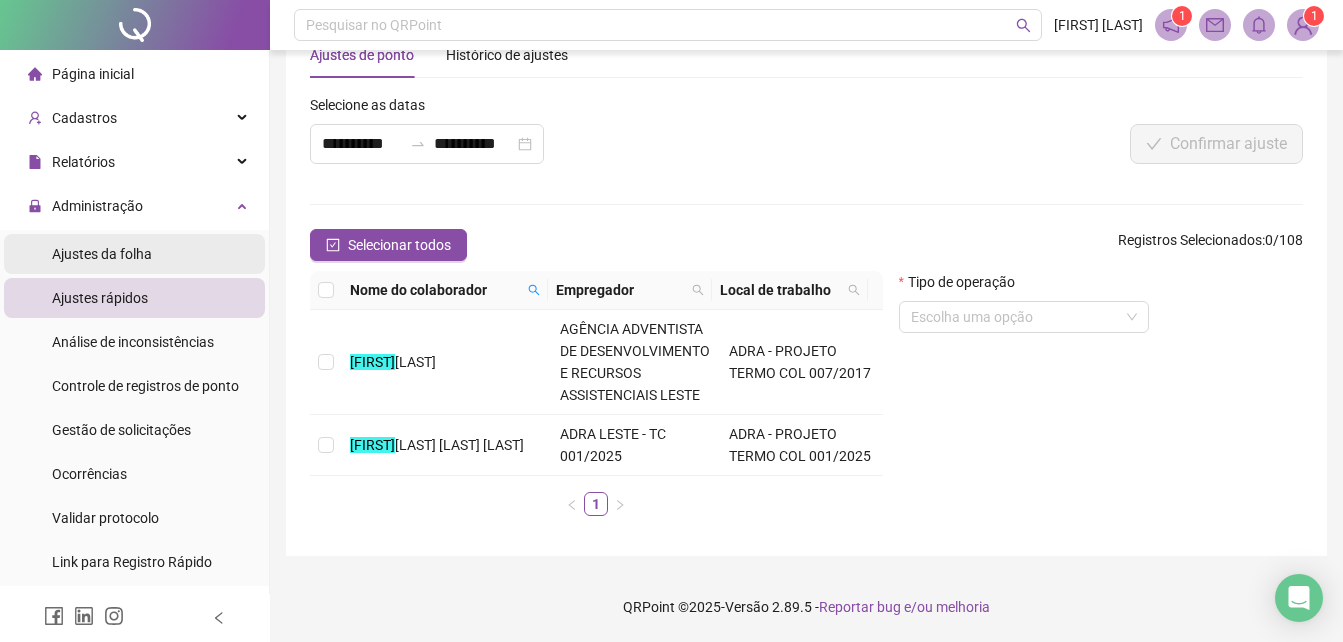 click on "Ajustes da folha" at bounding box center (102, 254) 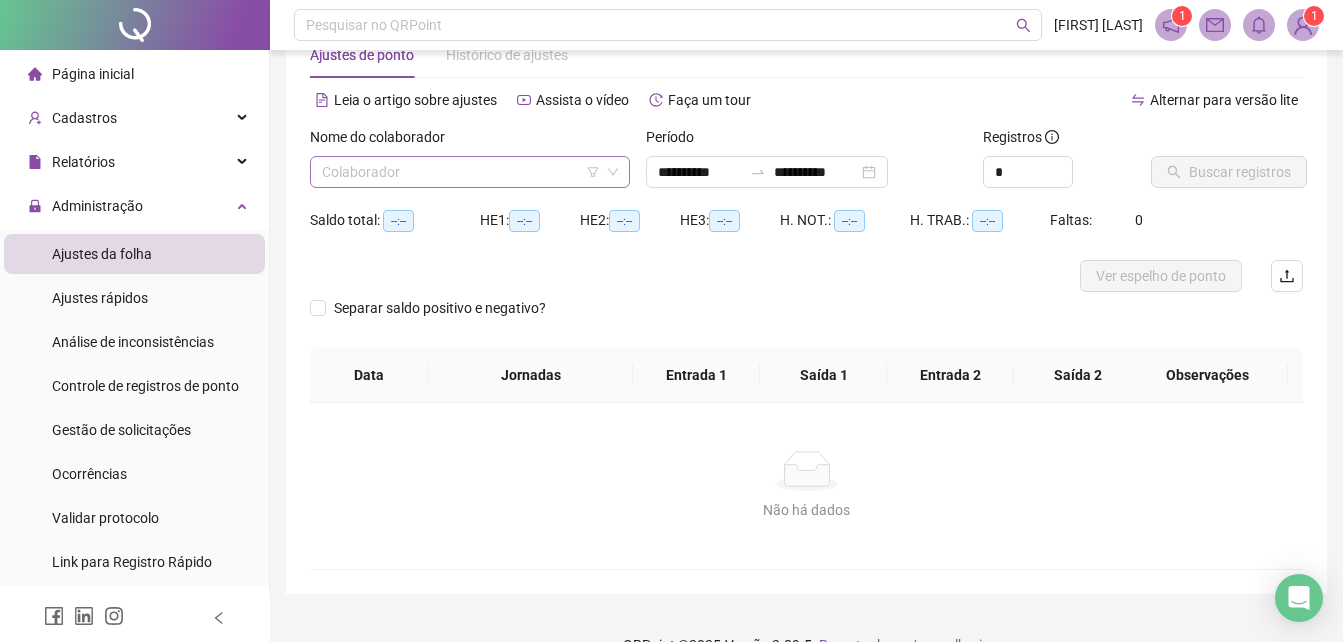 click at bounding box center (461, 172) 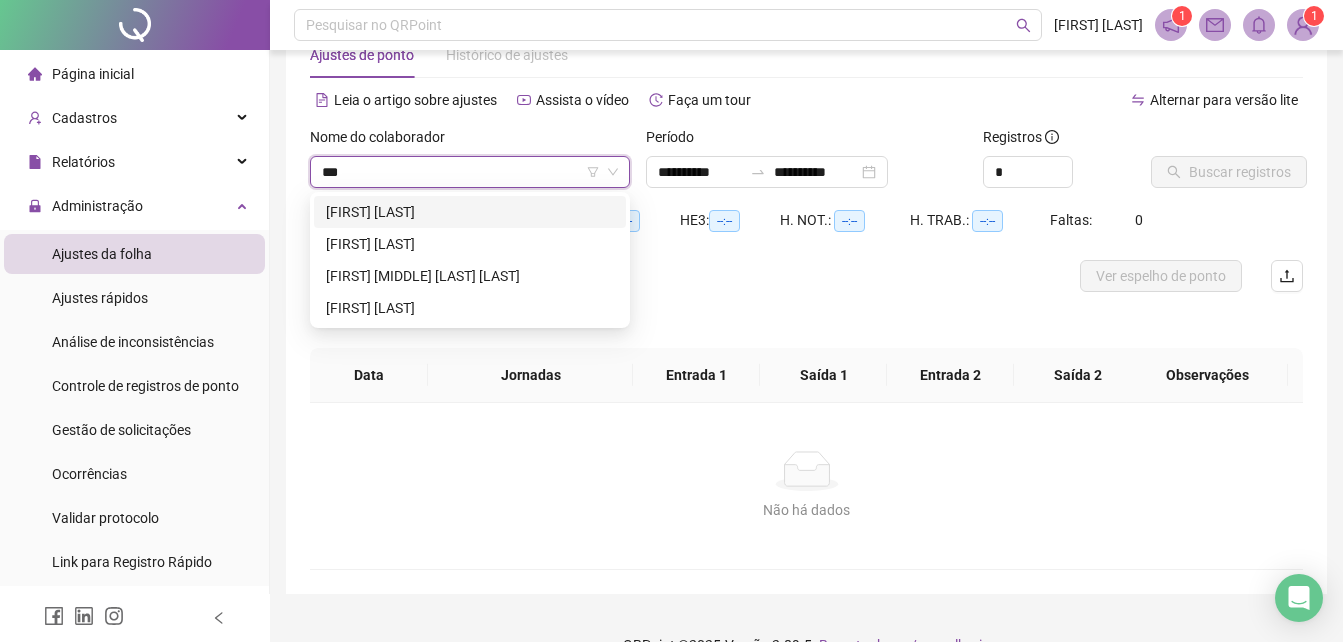 type on "****" 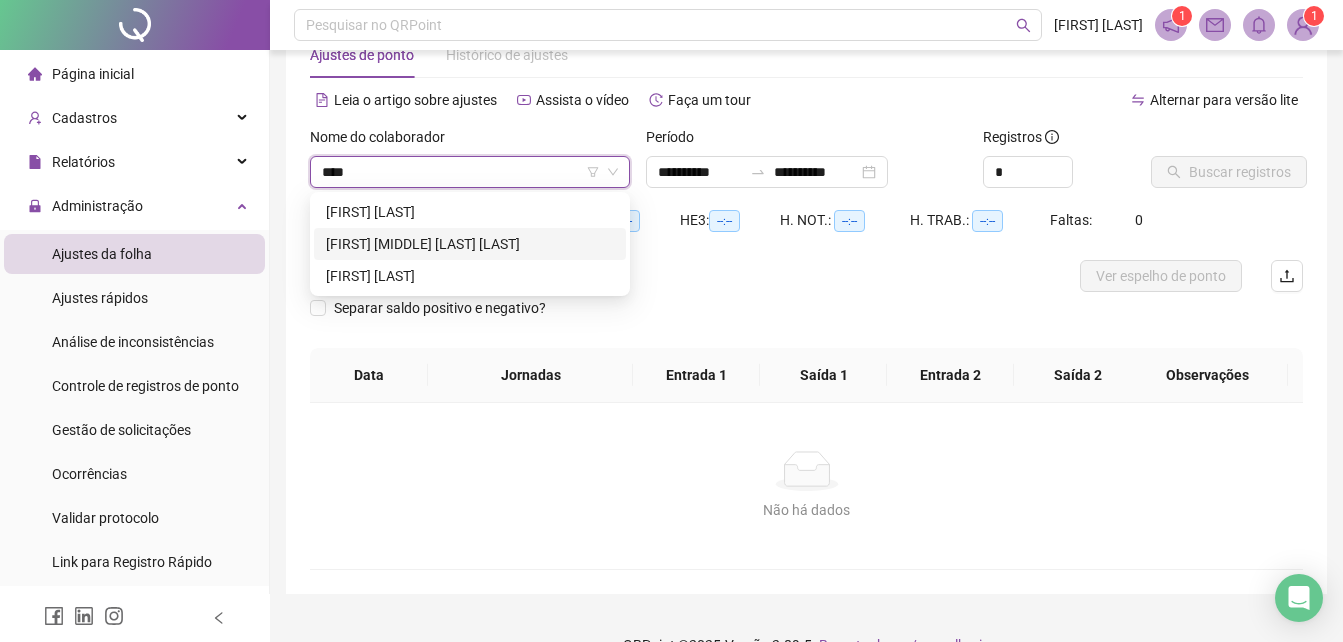 drag, startPoint x: 408, startPoint y: 241, endPoint x: 430, endPoint y: 267, distance: 34.058773 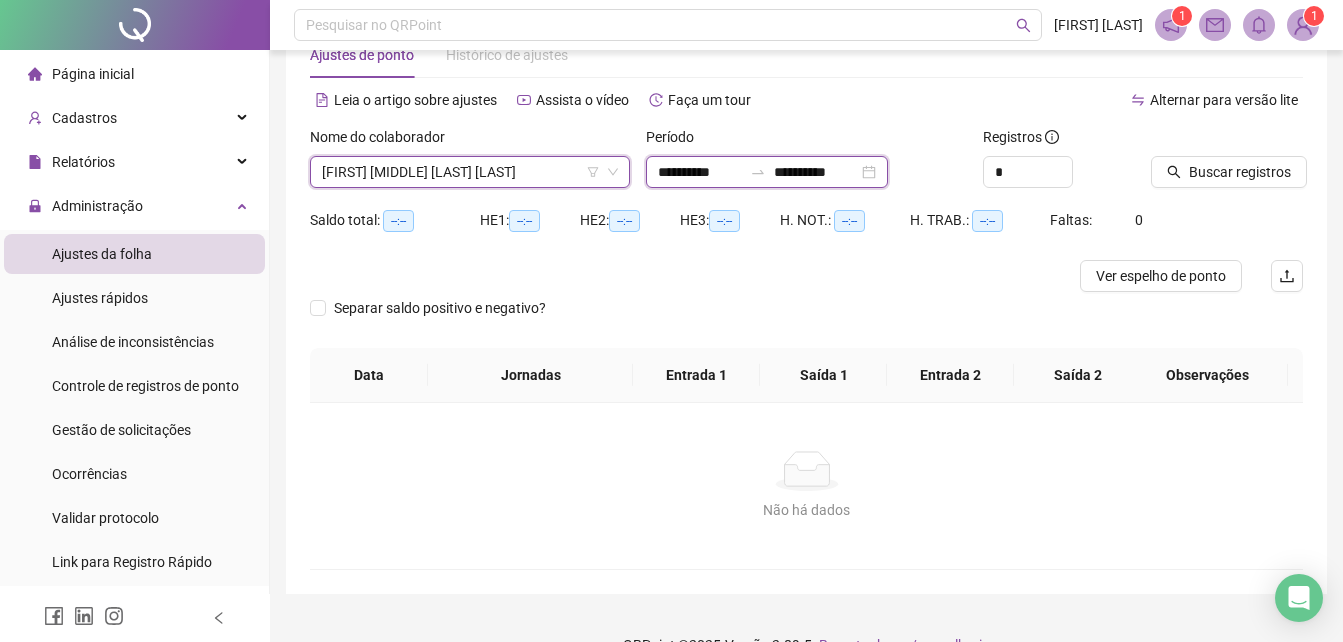 click on "**********" at bounding box center (700, 172) 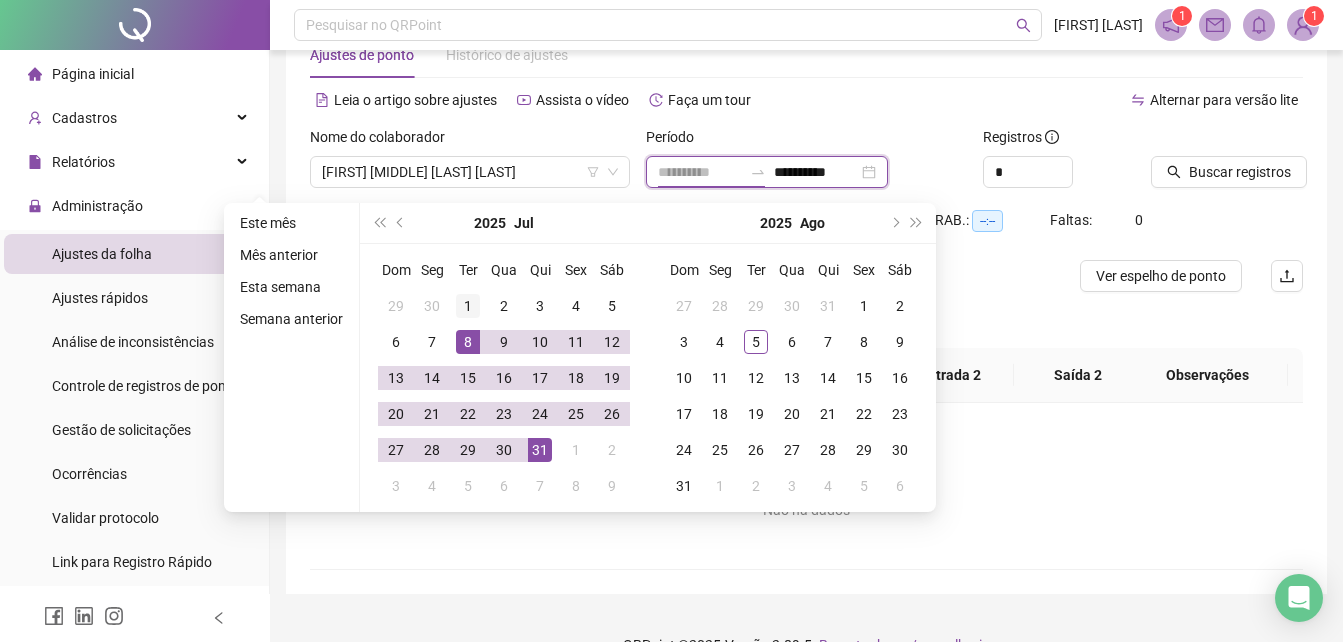 type on "**********" 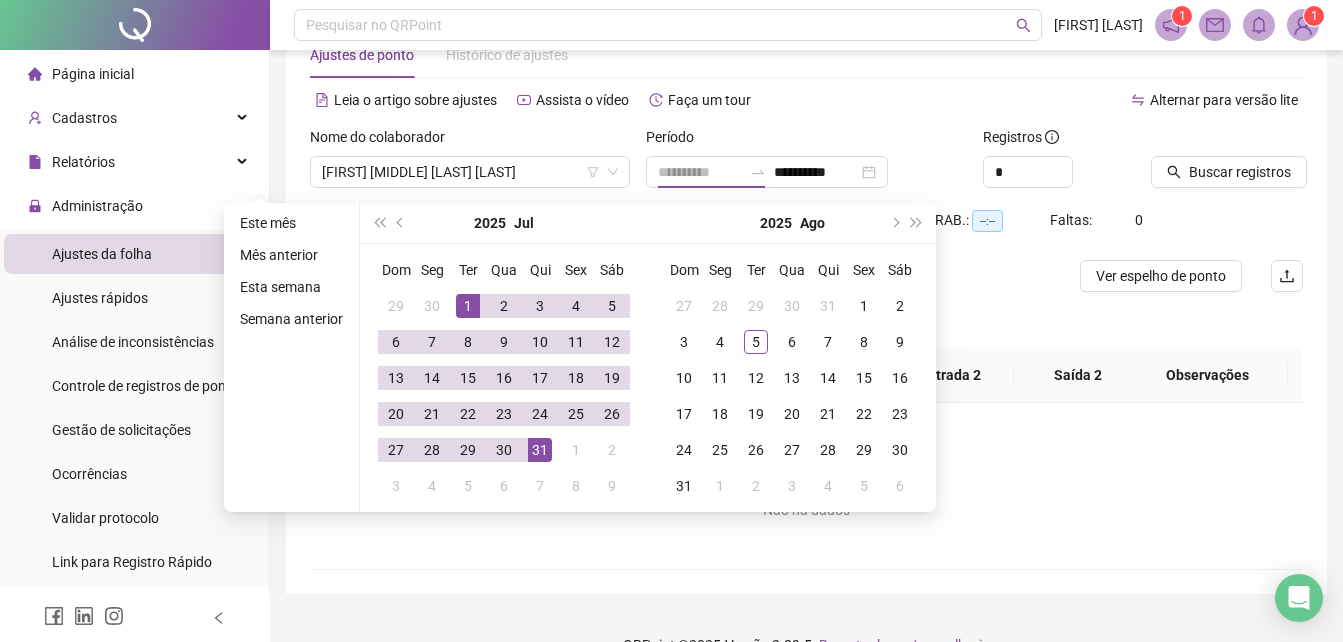 click on "1" at bounding box center [468, 306] 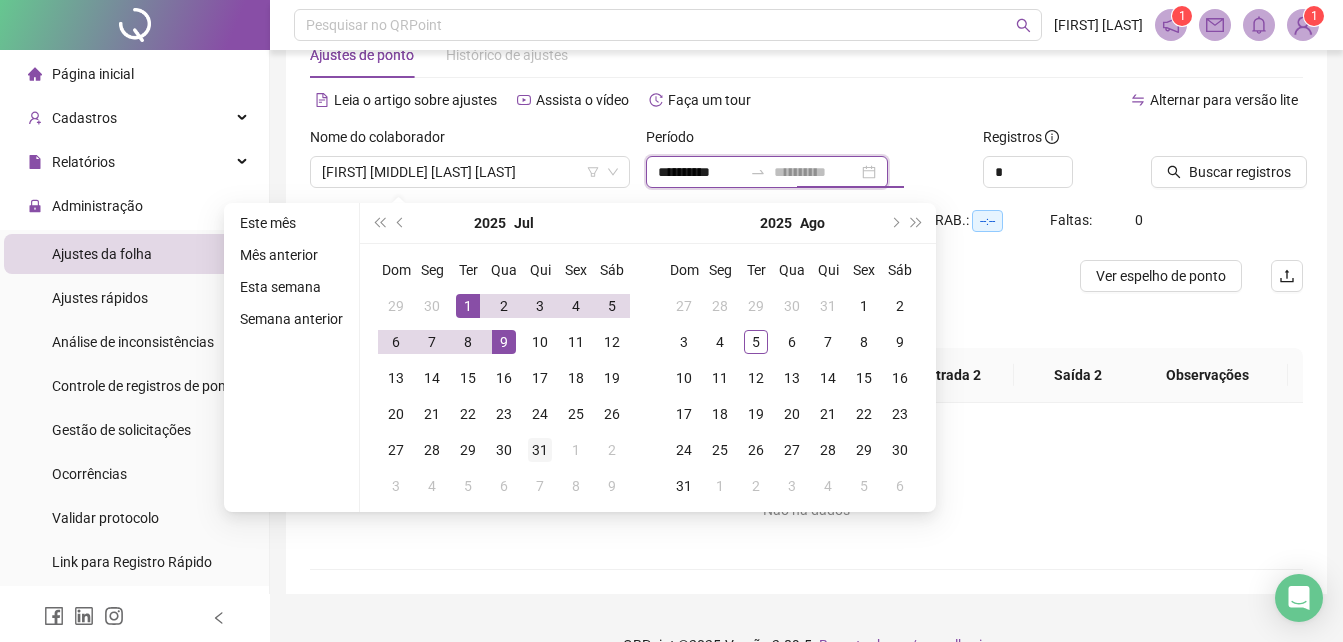 type on "**********" 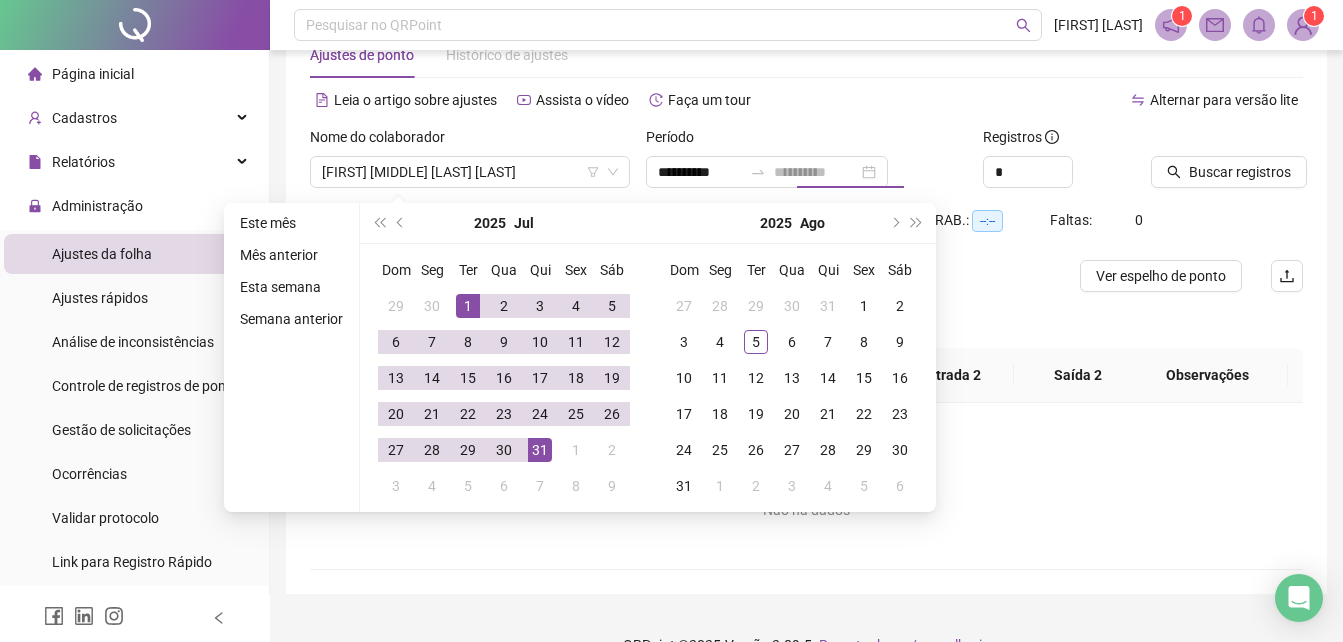 click on "31" at bounding box center (540, 450) 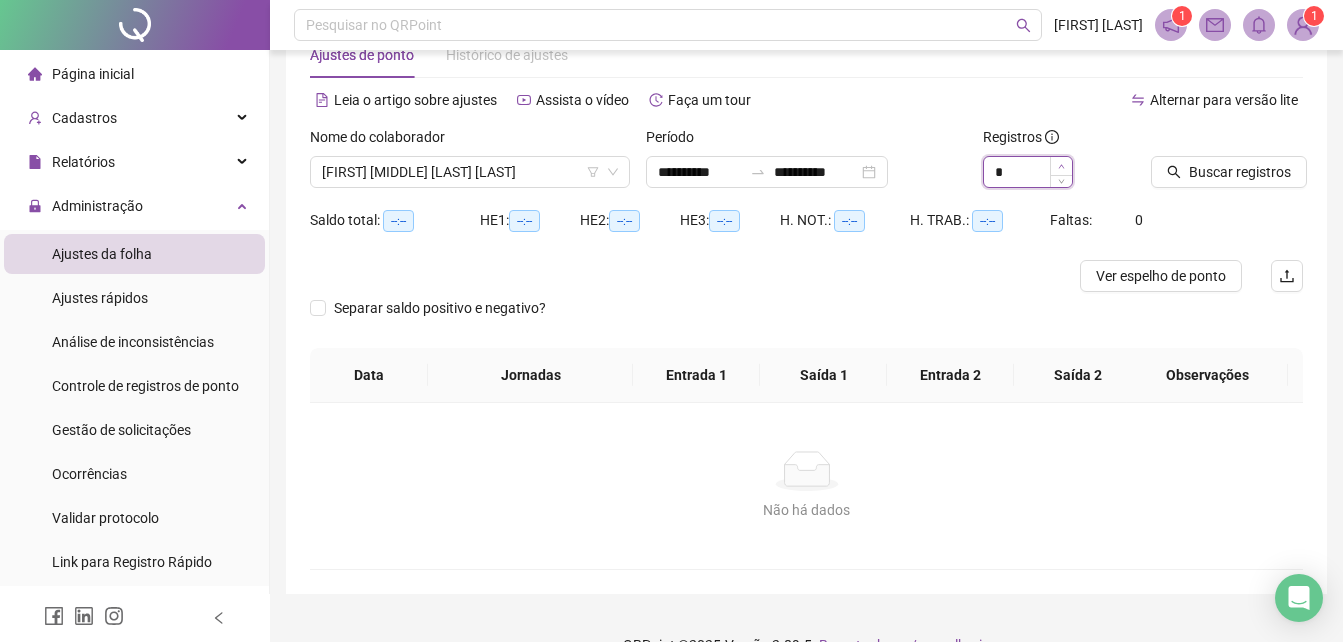 type on "*" 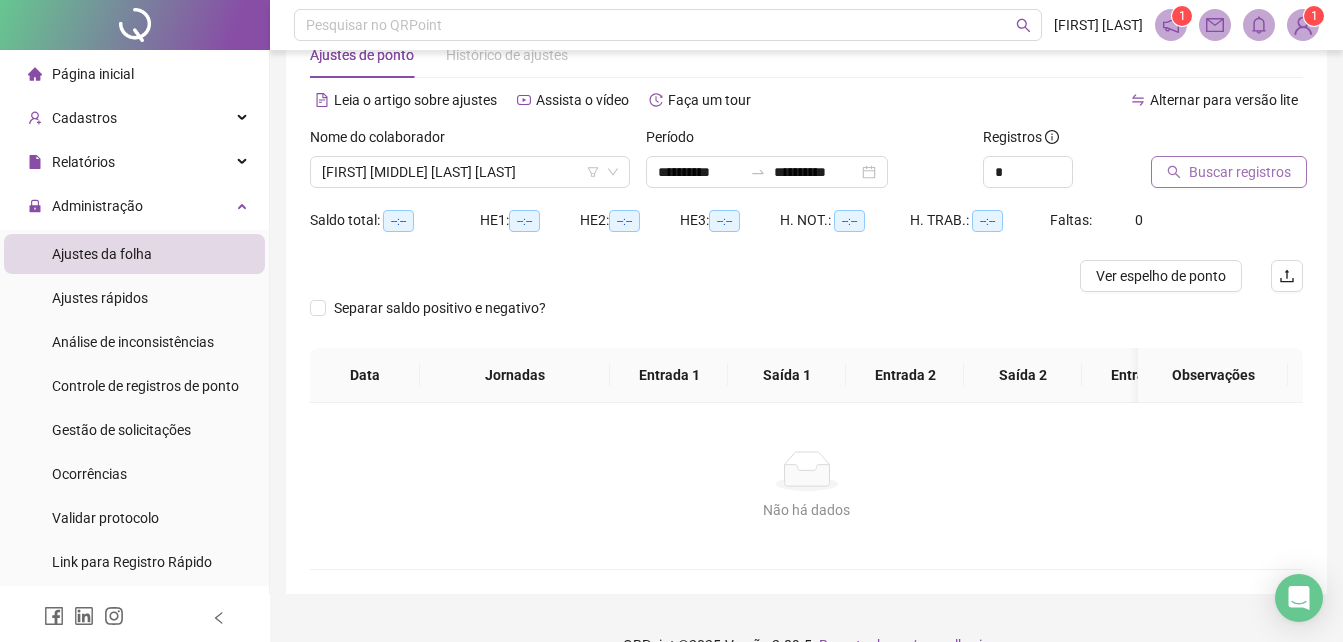 click on "Buscar registros" at bounding box center [1240, 172] 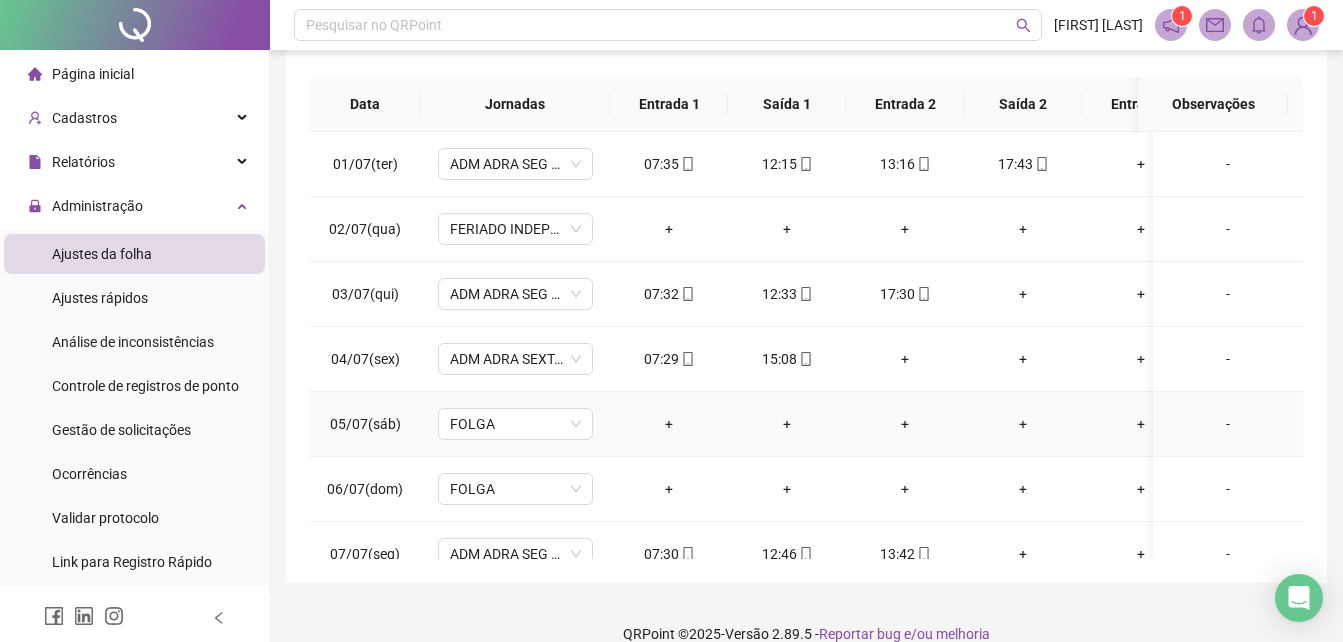 scroll, scrollTop: 358, scrollLeft: 0, axis: vertical 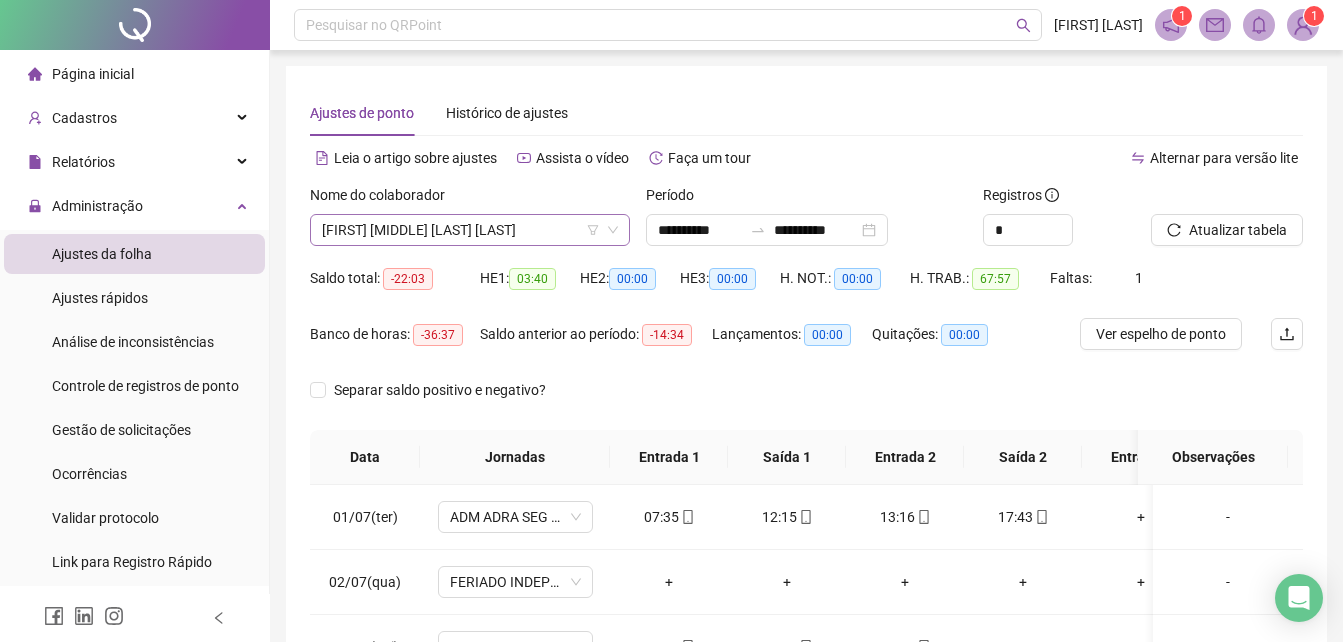 click on "[FIRST] [MIDDLE] [LAST] [LAST]" at bounding box center (470, 230) 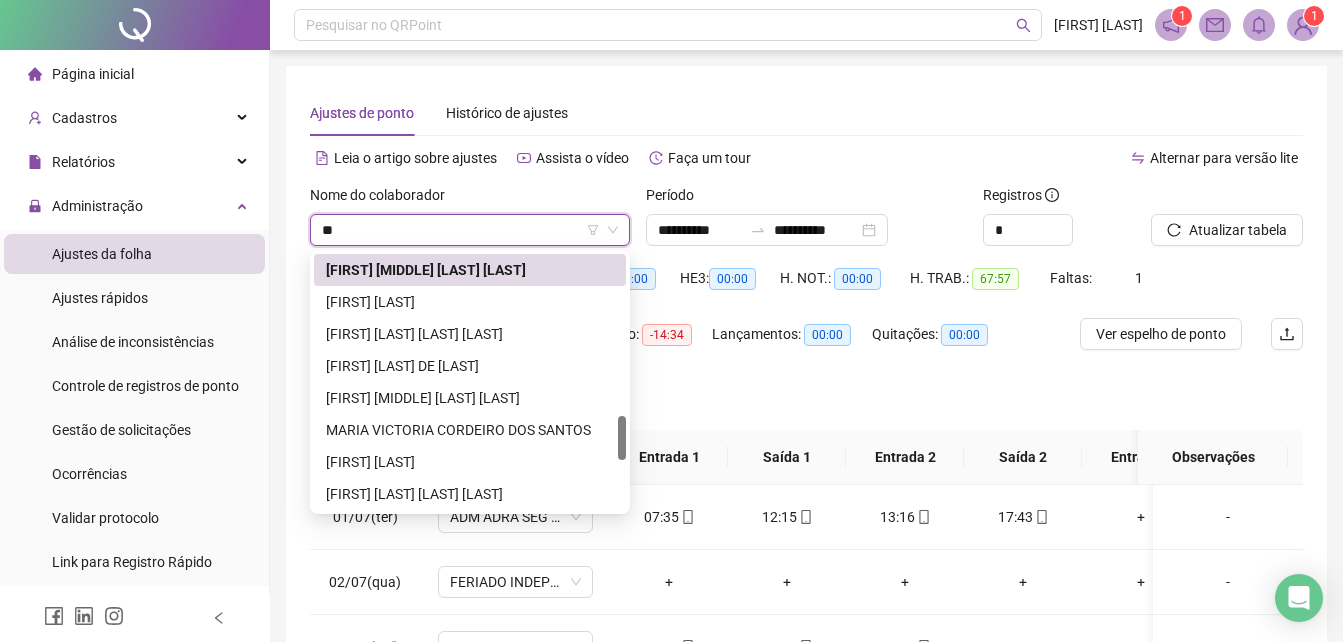 scroll, scrollTop: 0, scrollLeft: 0, axis: both 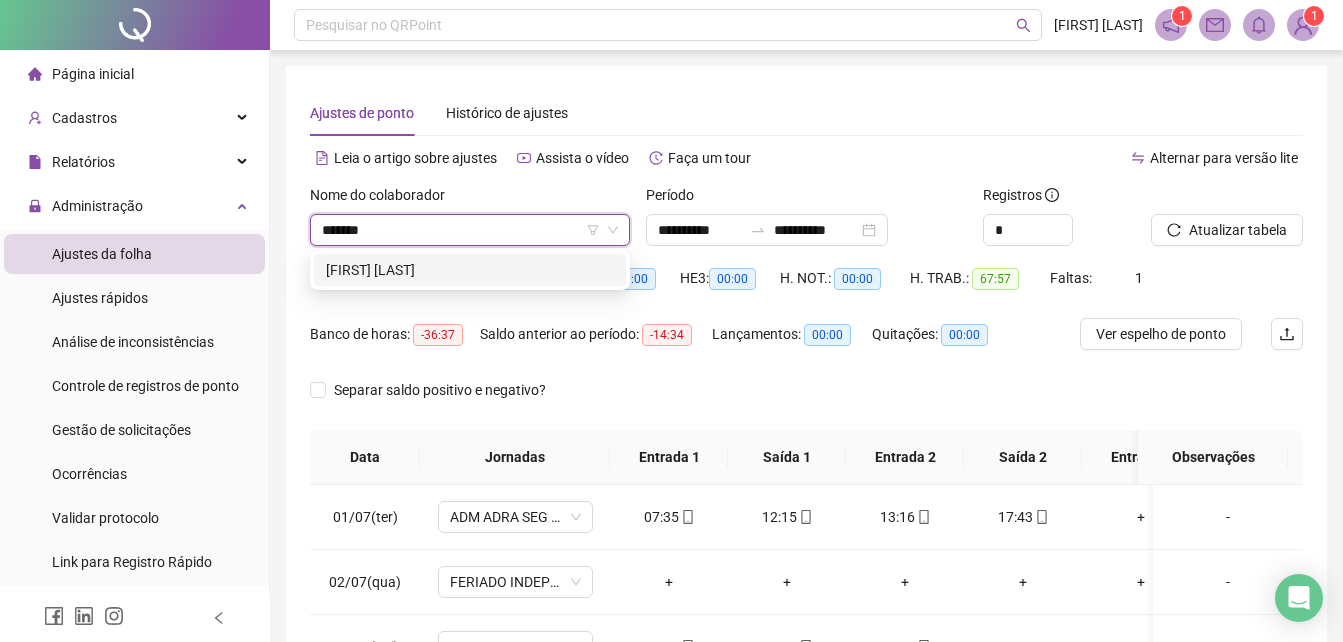 type on "********" 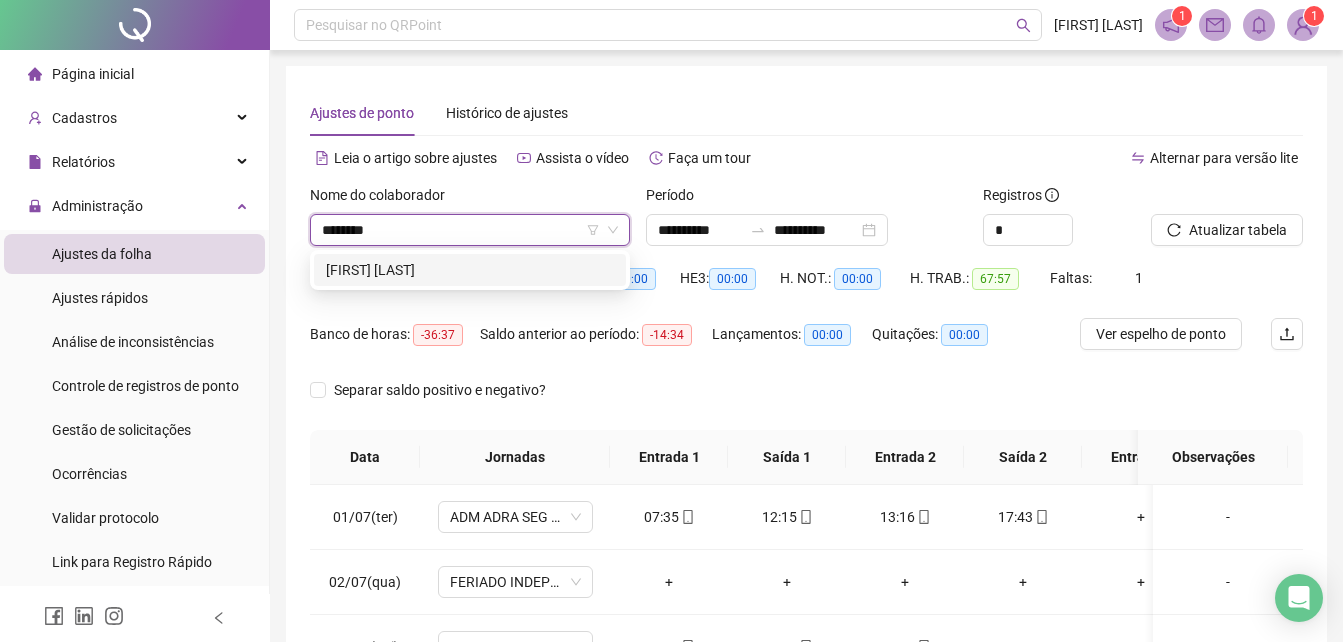 click on "[FIRST] [LAST]" at bounding box center [470, 270] 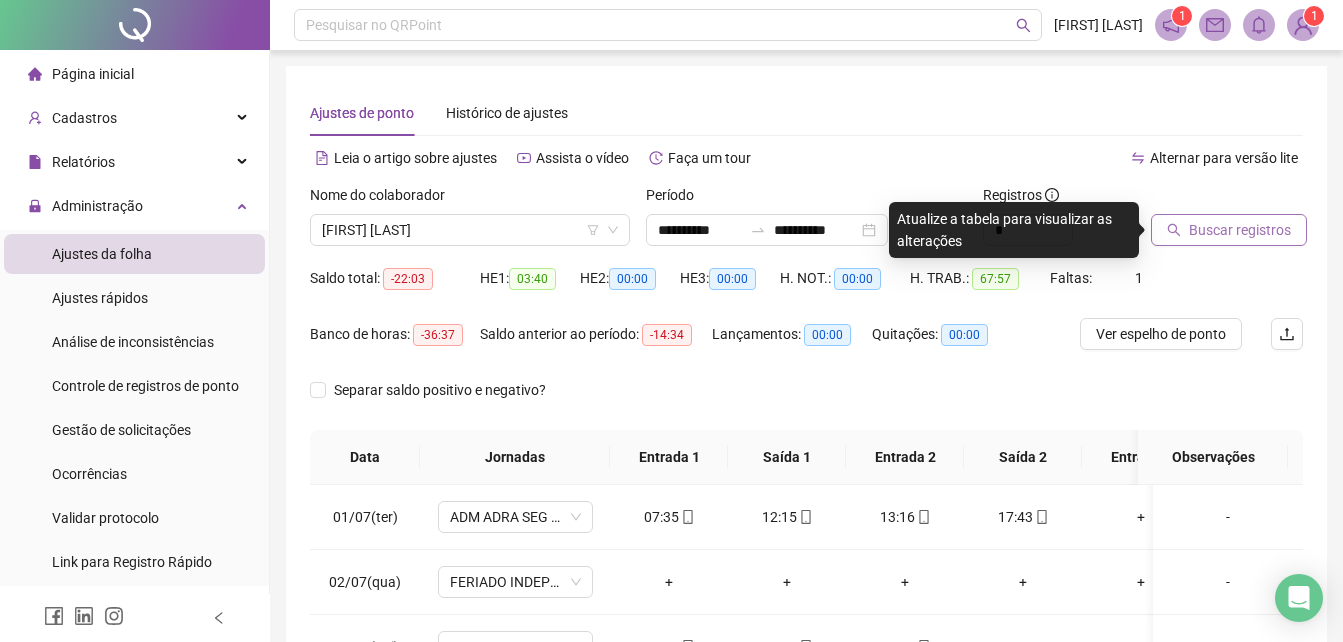 click on "Buscar registros" at bounding box center (1240, 230) 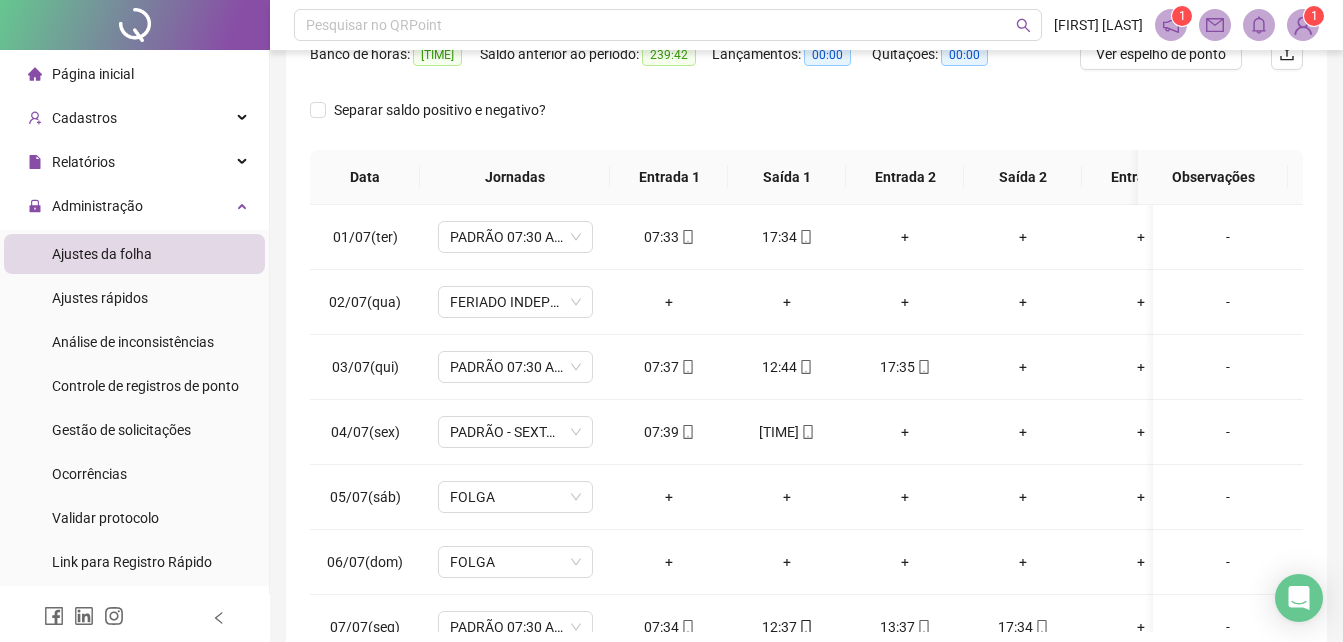 scroll, scrollTop: 300, scrollLeft: 0, axis: vertical 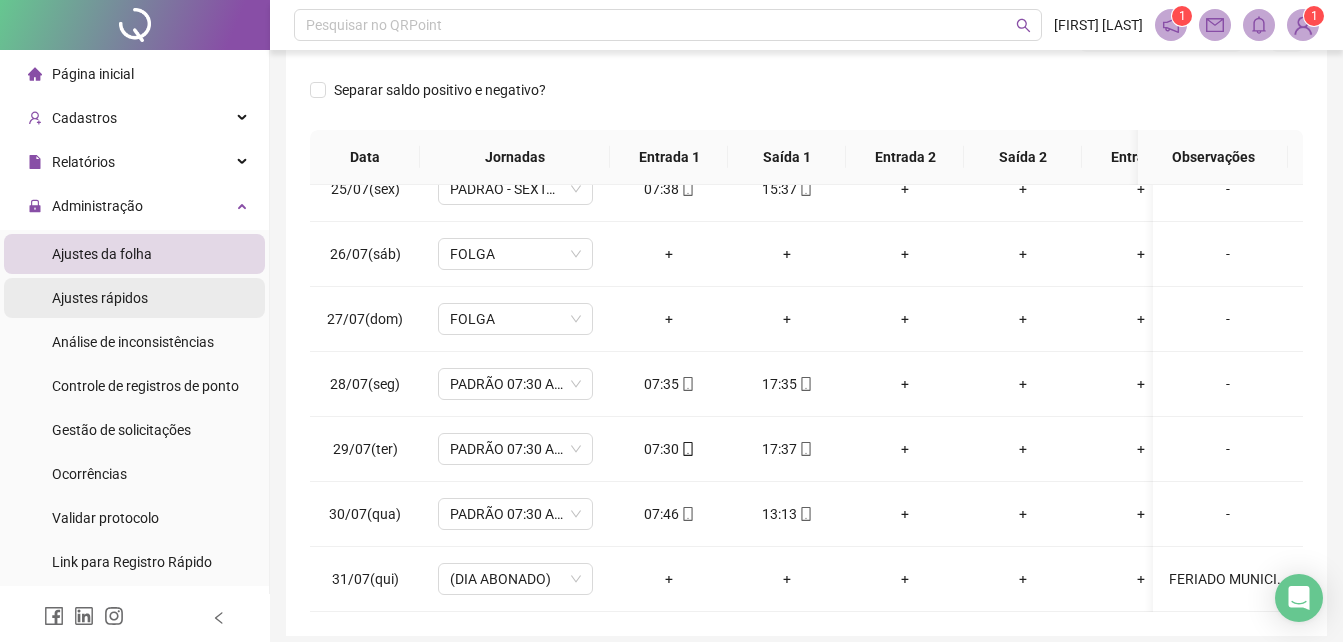 click on "Ajustes rápidos" at bounding box center [100, 298] 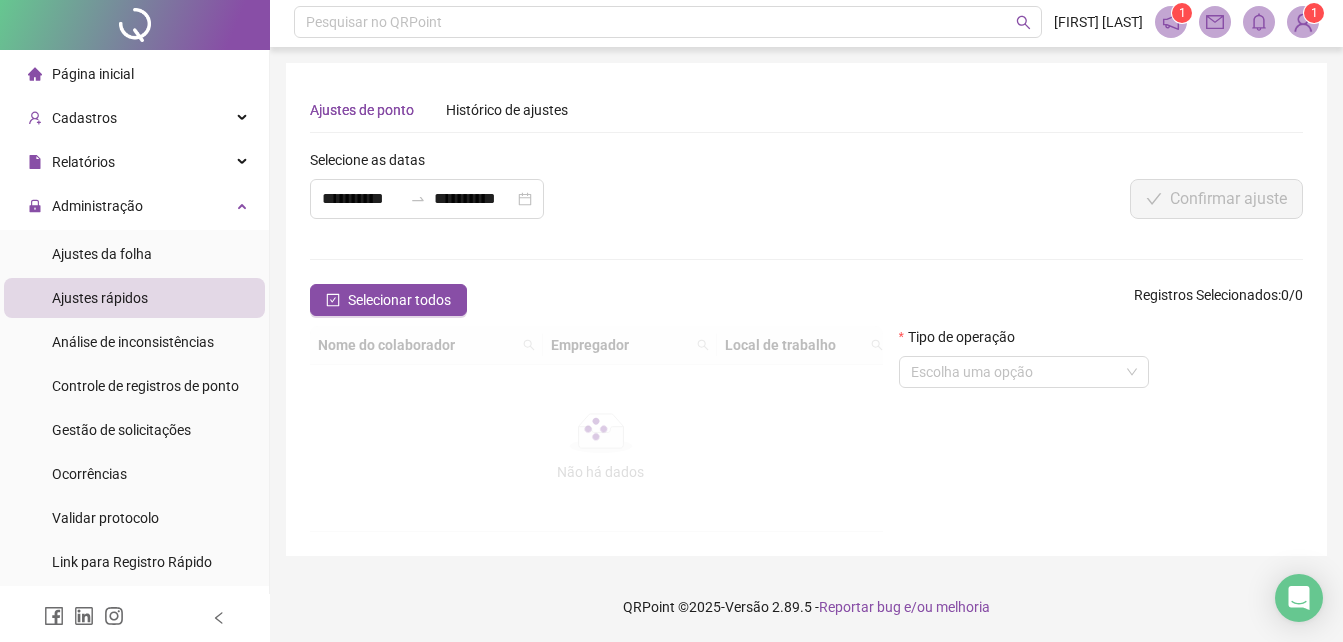 scroll, scrollTop: 0, scrollLeft: 0, axis: both 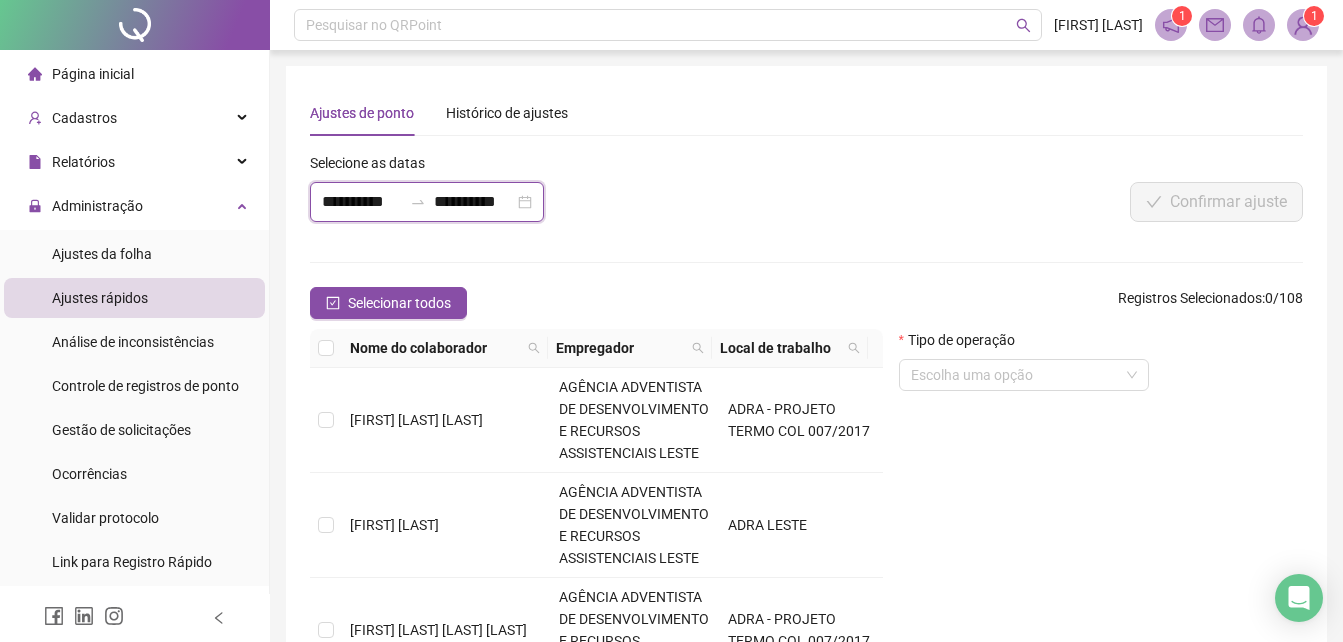 click on "**********" at bounding box center (362, 202) 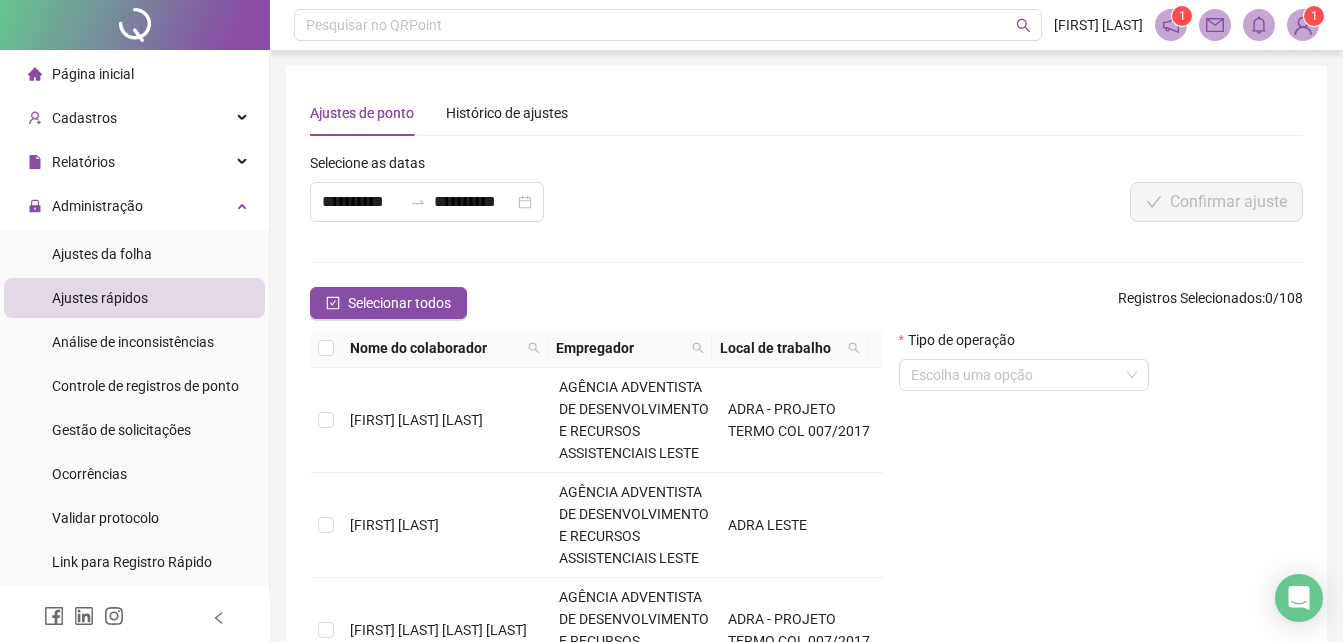 click on "Tipo de operação Escolha uma opção" at bounding box center [1101, 526] 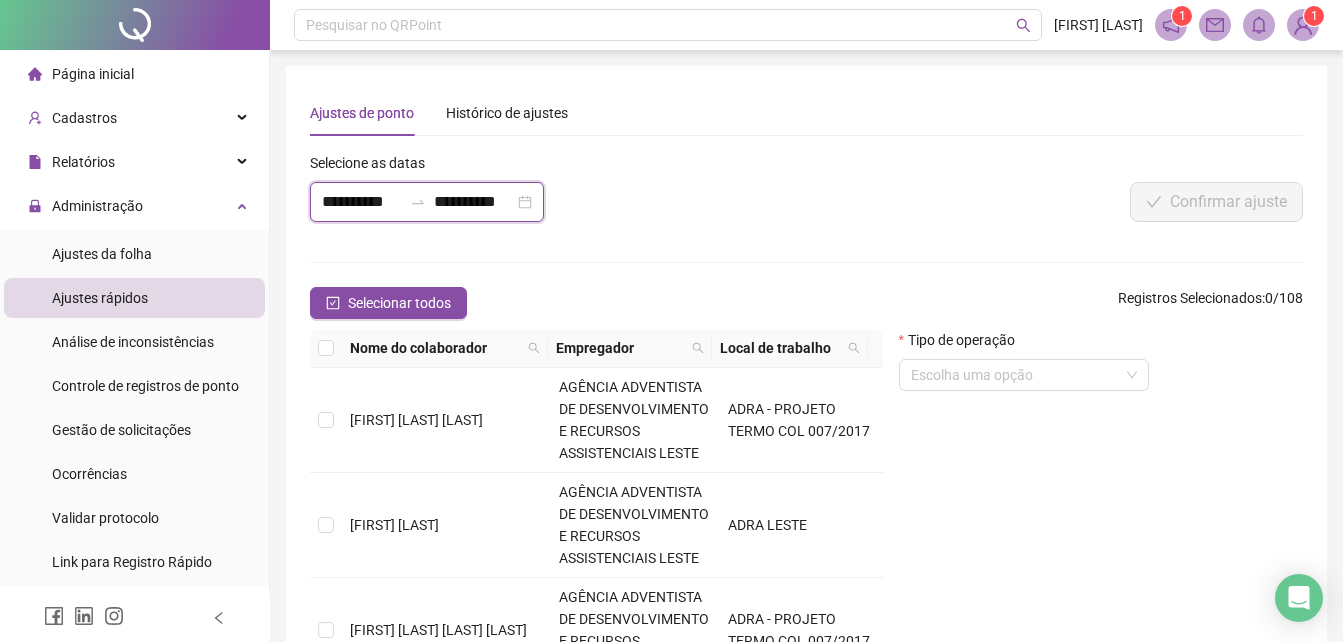 click on "**********" at bounding box center (362, 202) 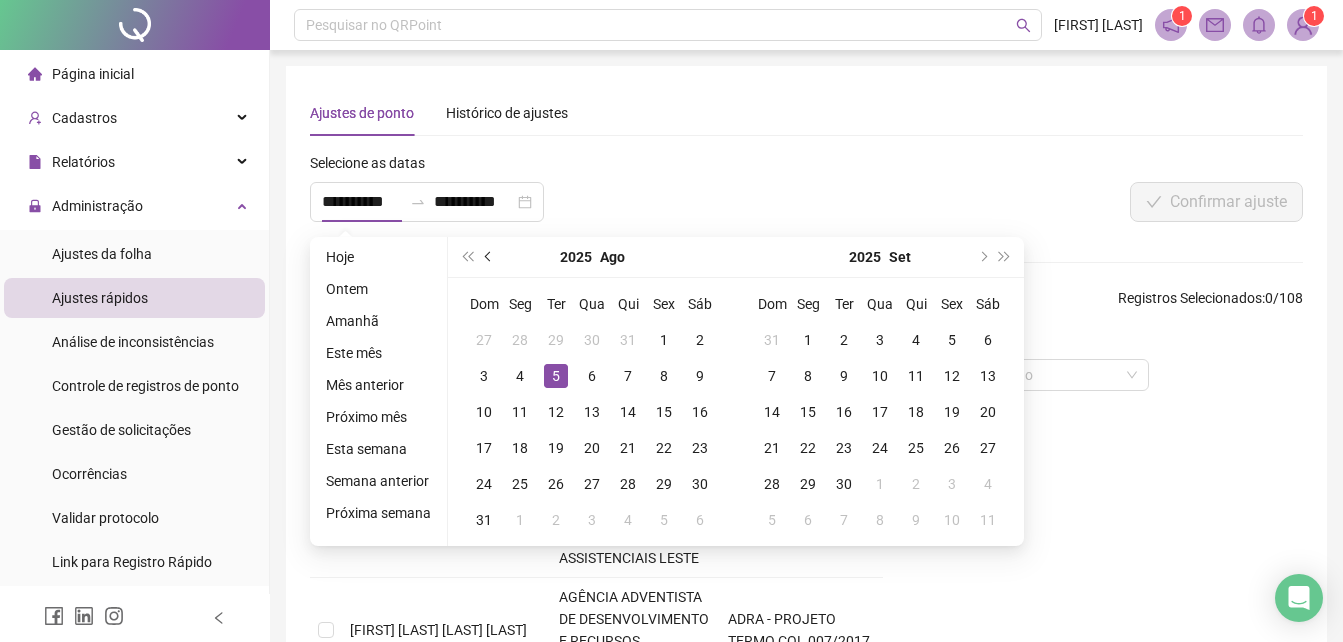 click at bounding box center [490, 257] 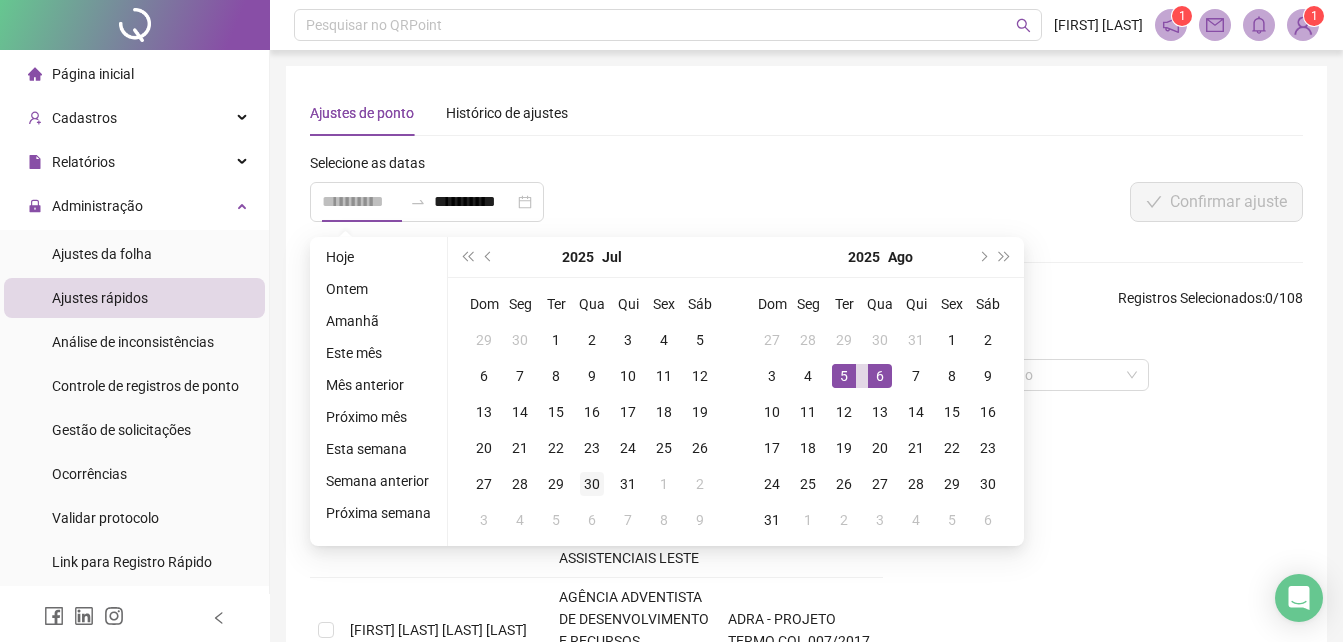 type on "**********" 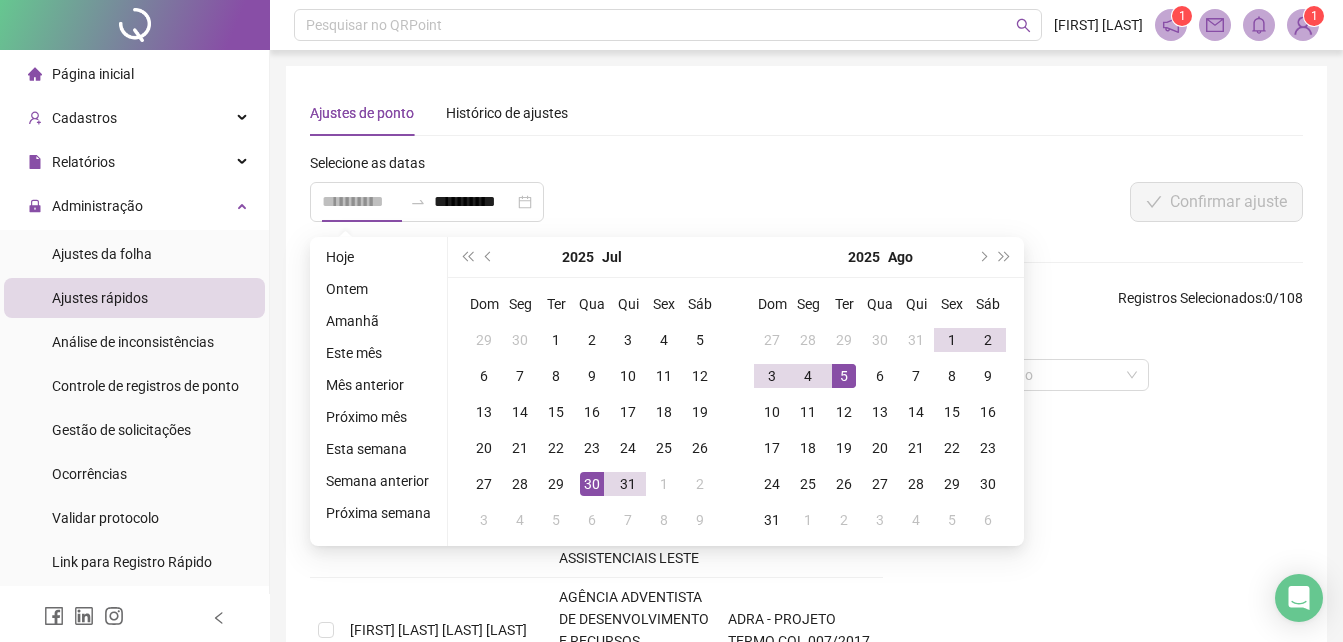 click on "30" at bounding box center (592, 484) 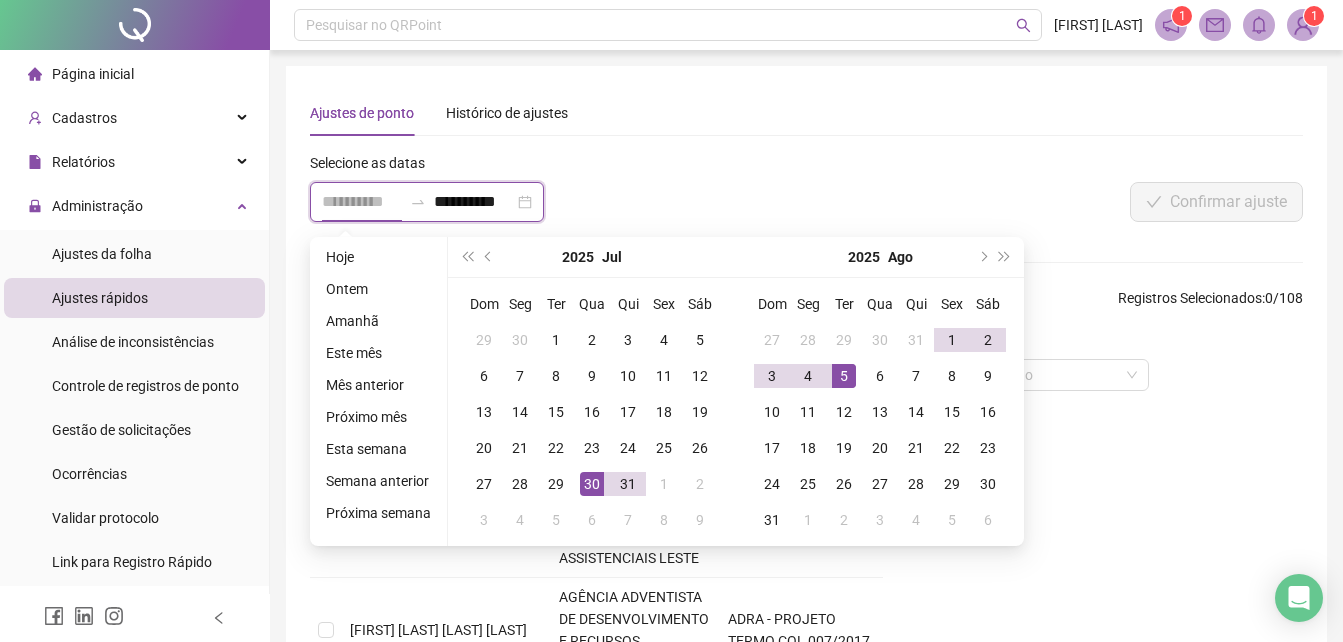 scroll, scrollTop: 0, scrollLeft: 1, axis: horizontal 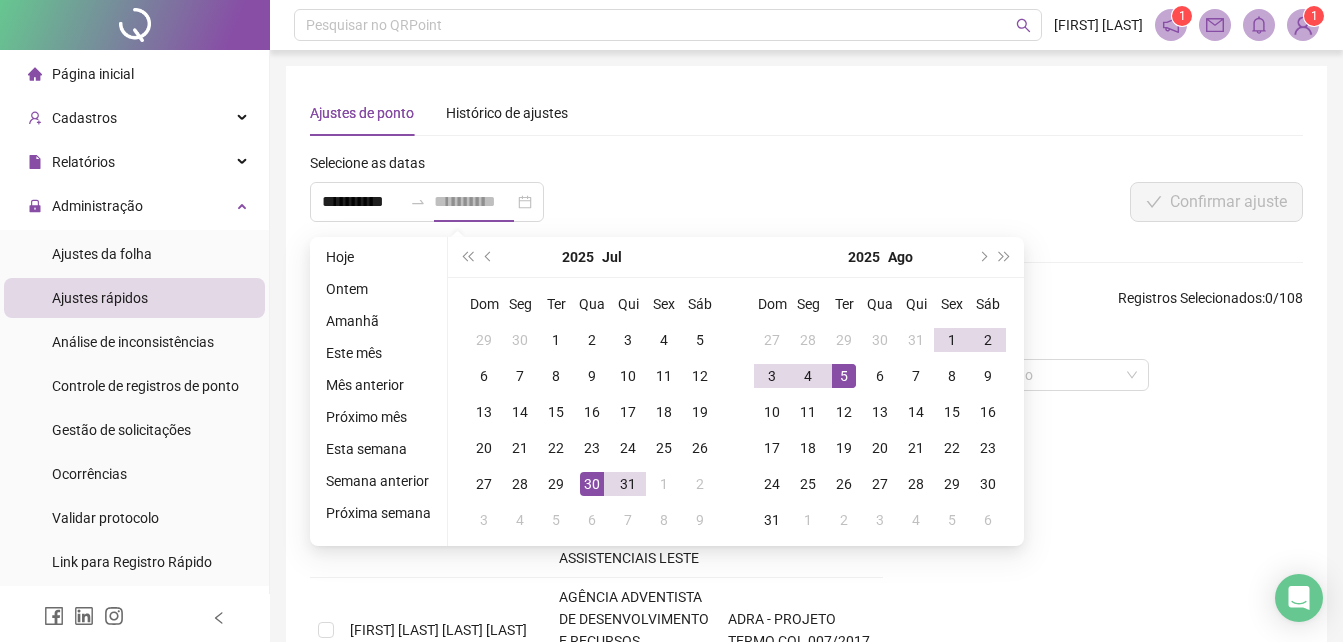 click on "30" at bounding box center (592, 484) 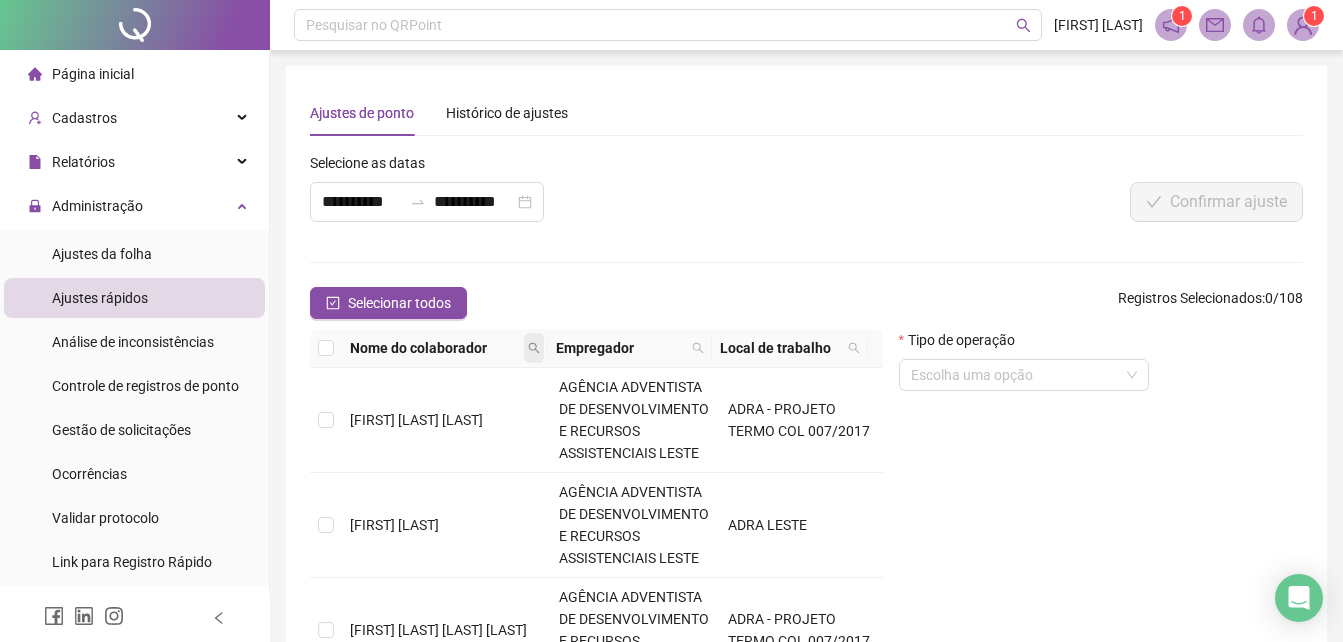 click 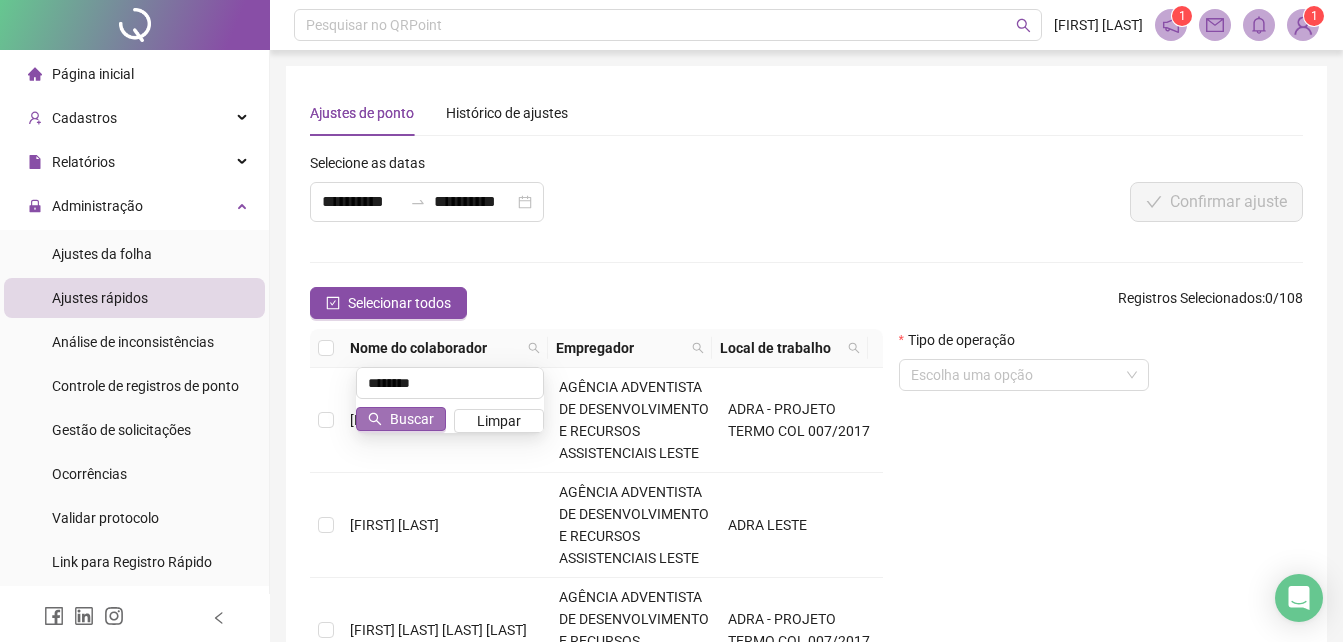 type on "********" 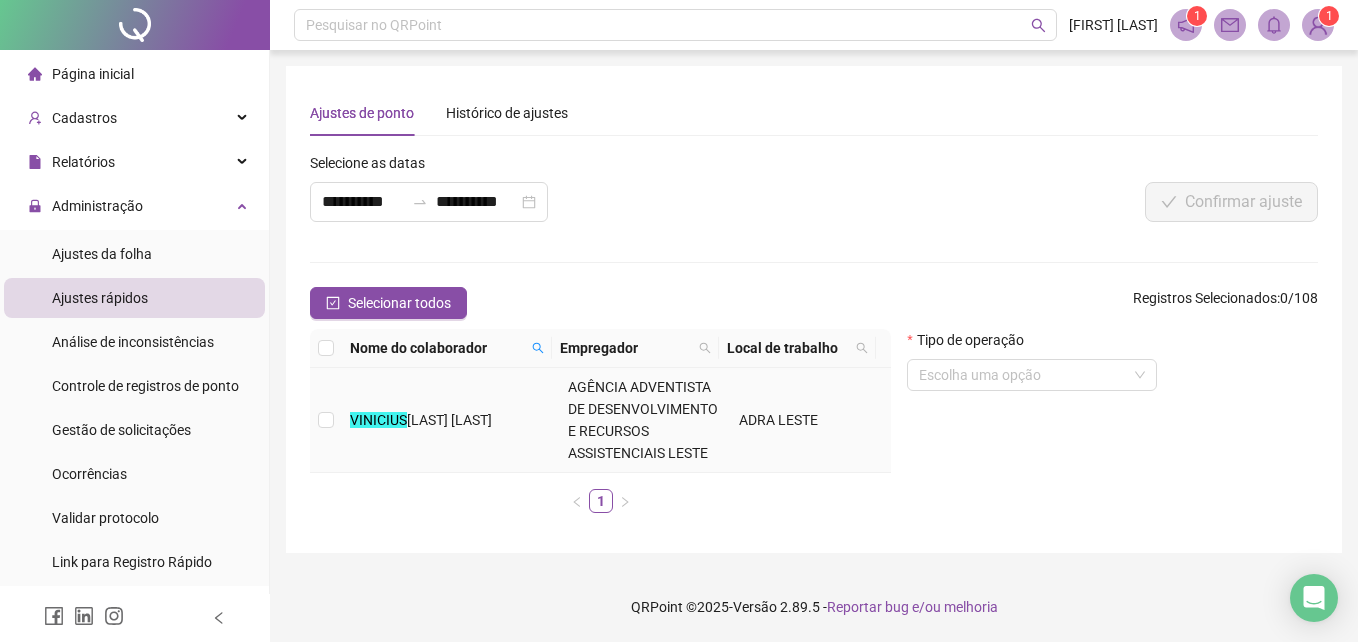 click on "[FIRST]  [MIDDLE] [LAST] [LAST]" at bounding box center [451, 420] 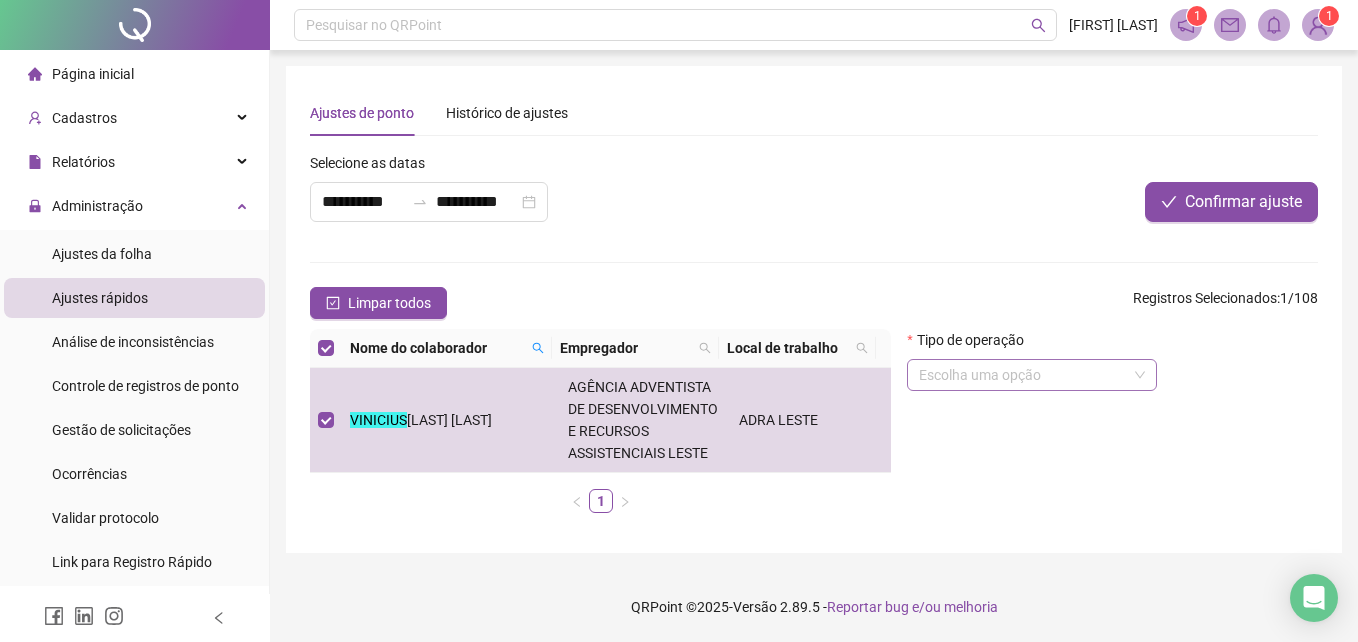 click at bounding box center (1023, 375) 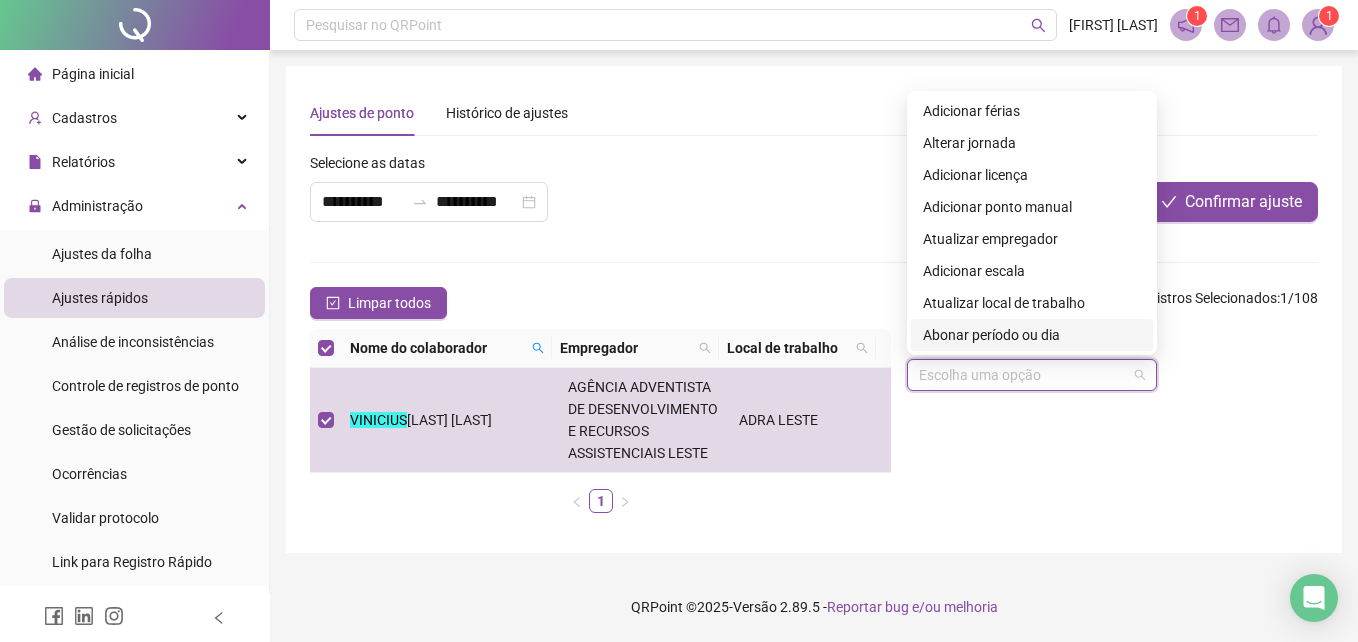 click on "Abonar período ou dia" at bounding box center (1032, 335) 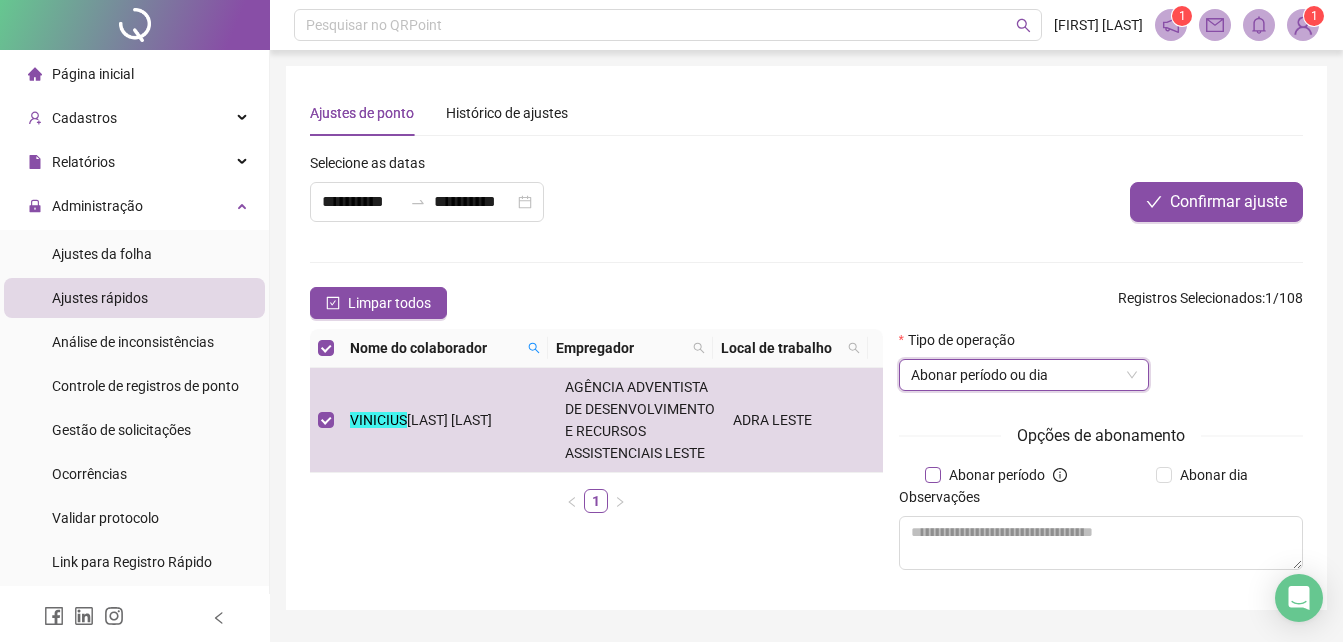 click on "Abonar período" at bounding box center [997, 475] 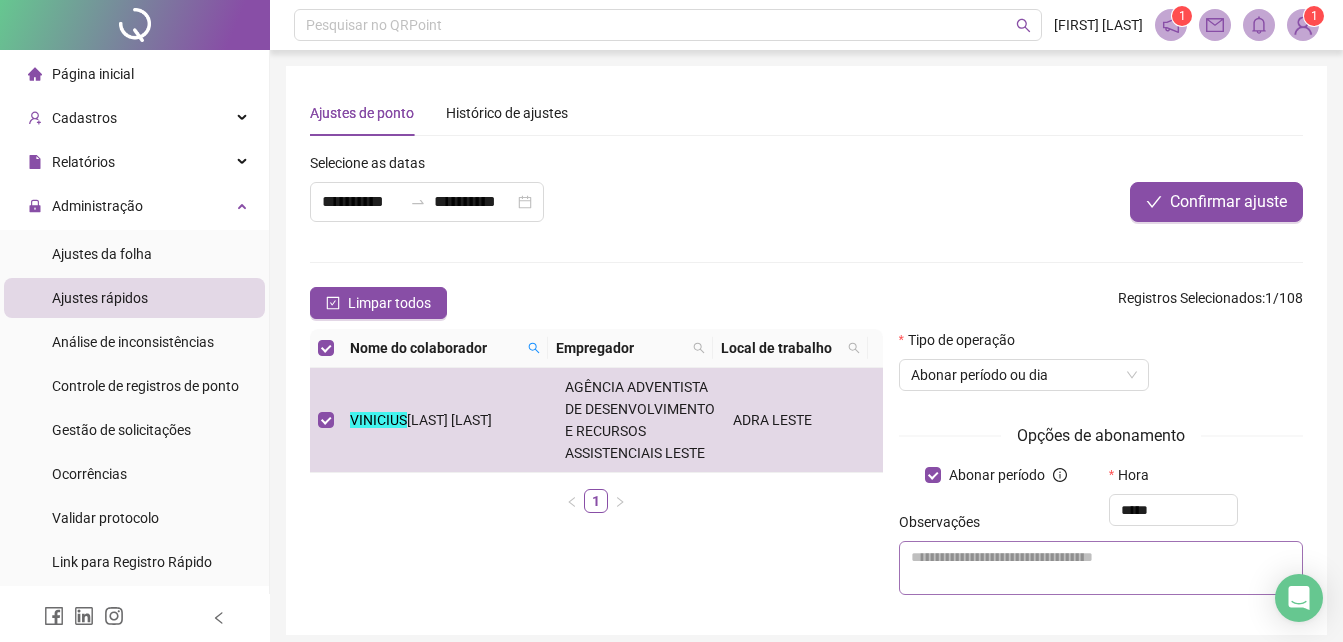 type on "*****" 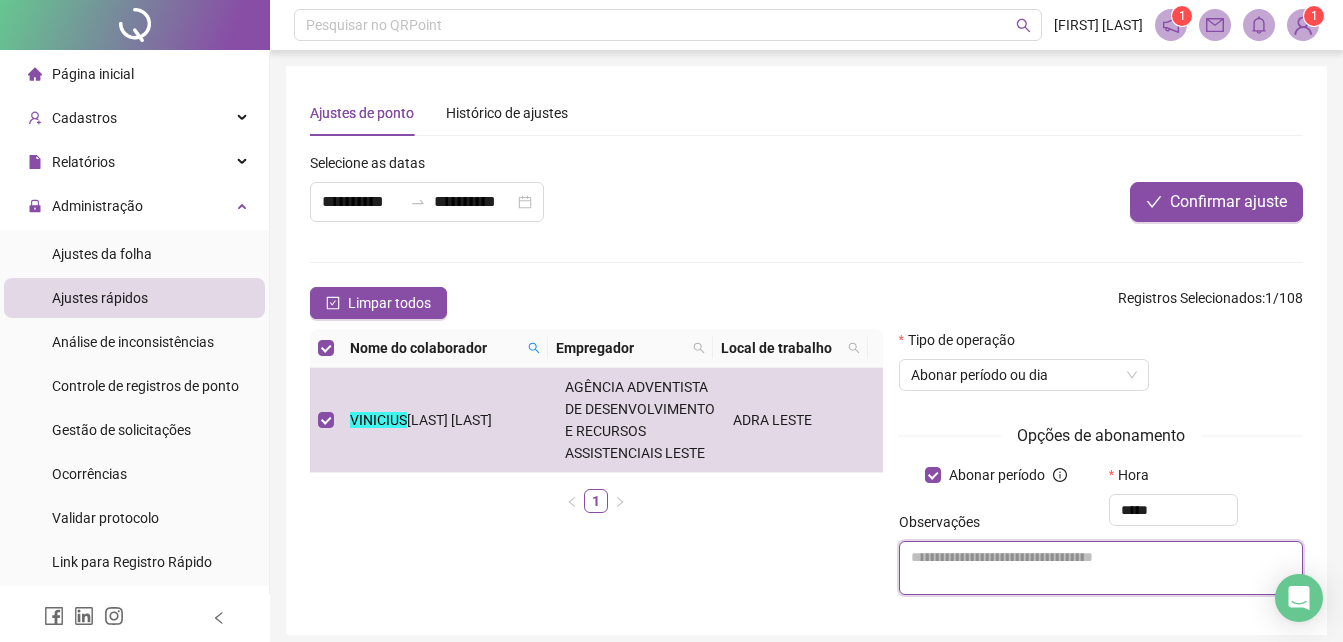 click at bounding box center [1101, 568] 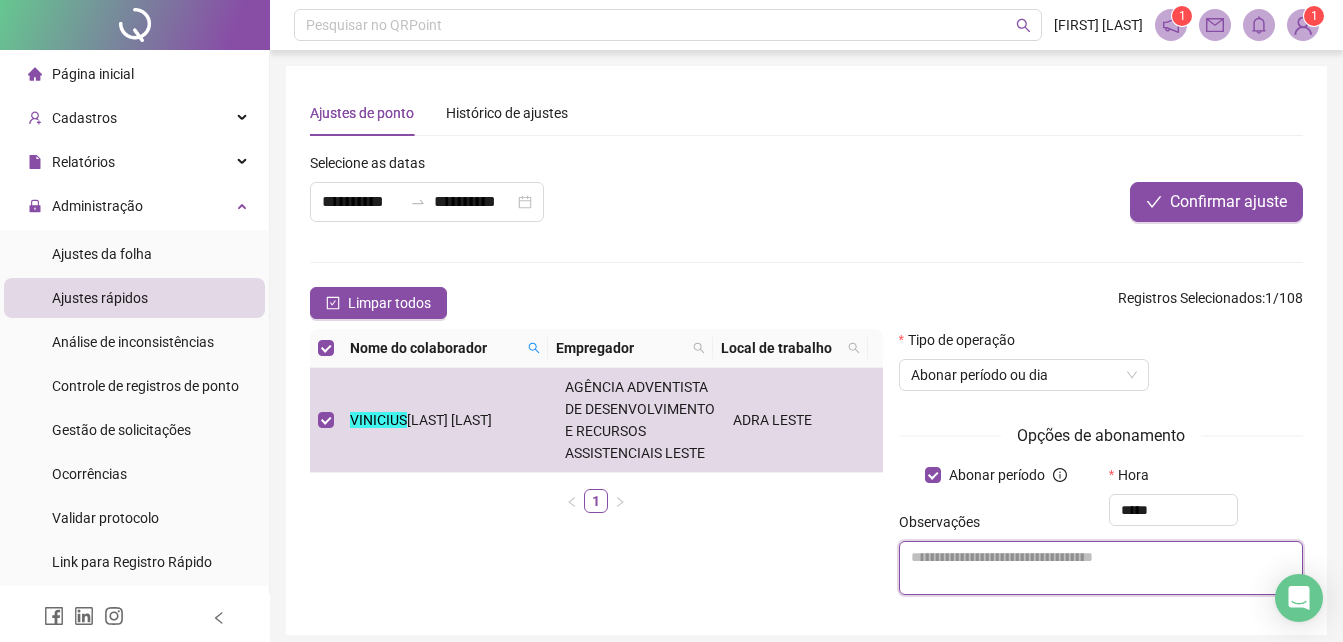 paste on "**********" 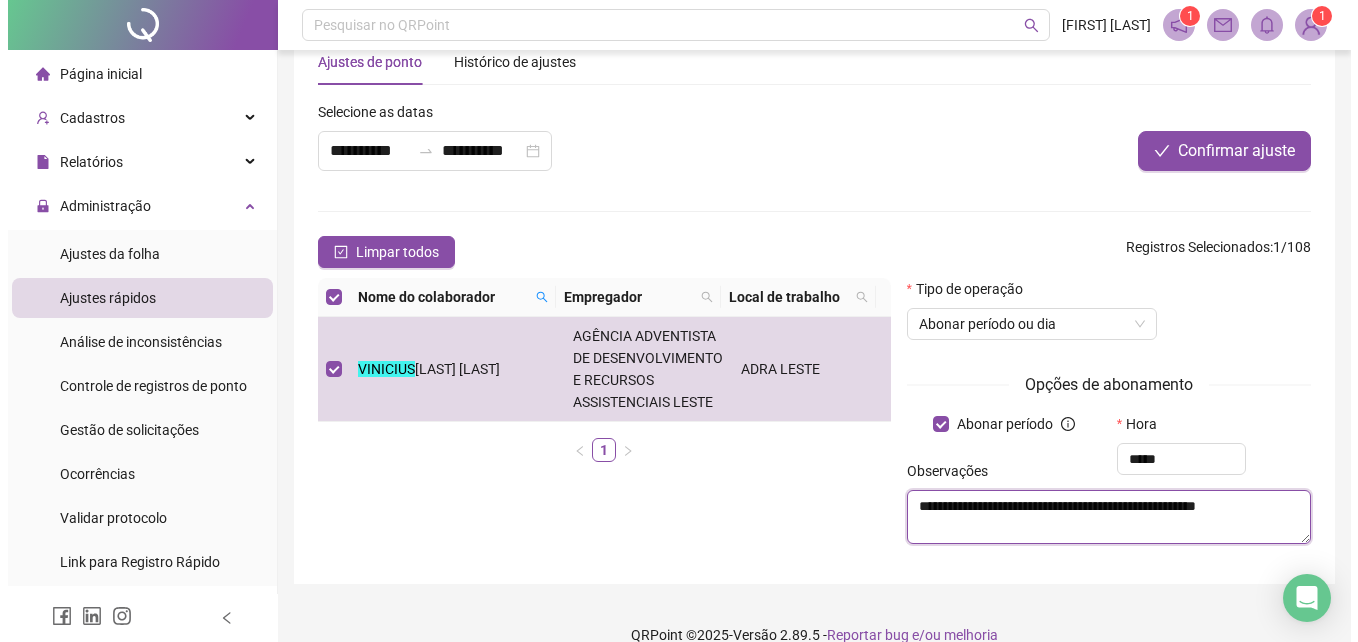 scroll, scrollTop: 79, scrollLeft: 0, axis: vertical 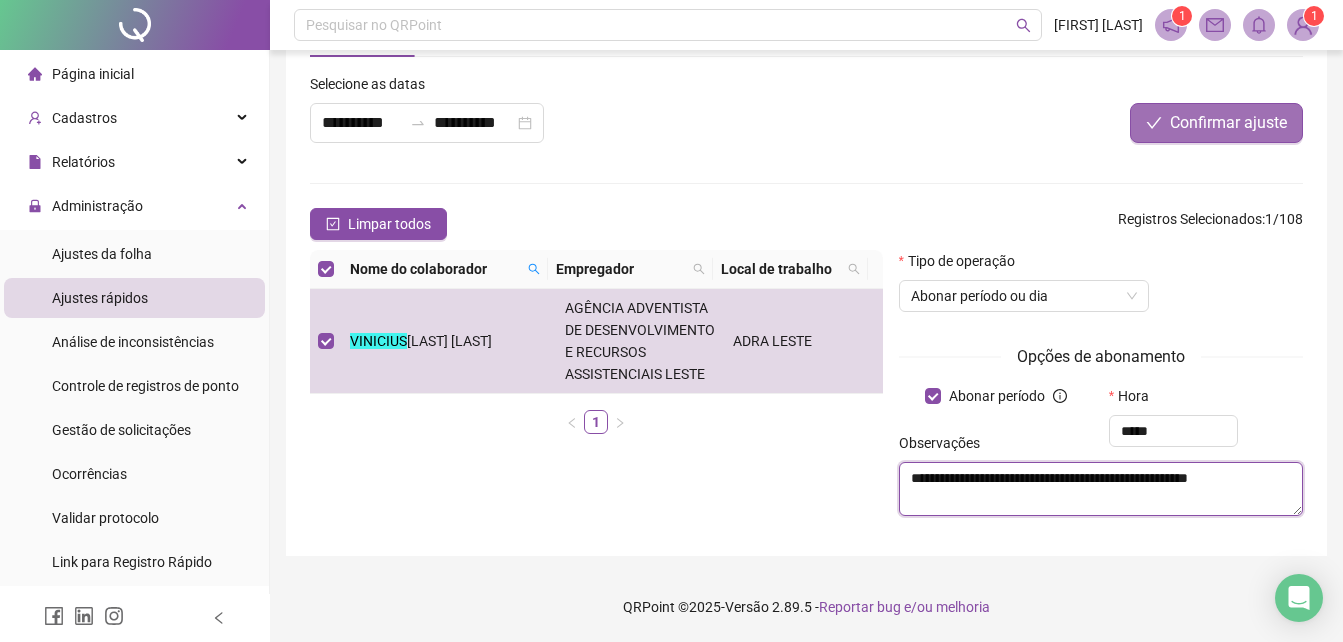 type on "**********" 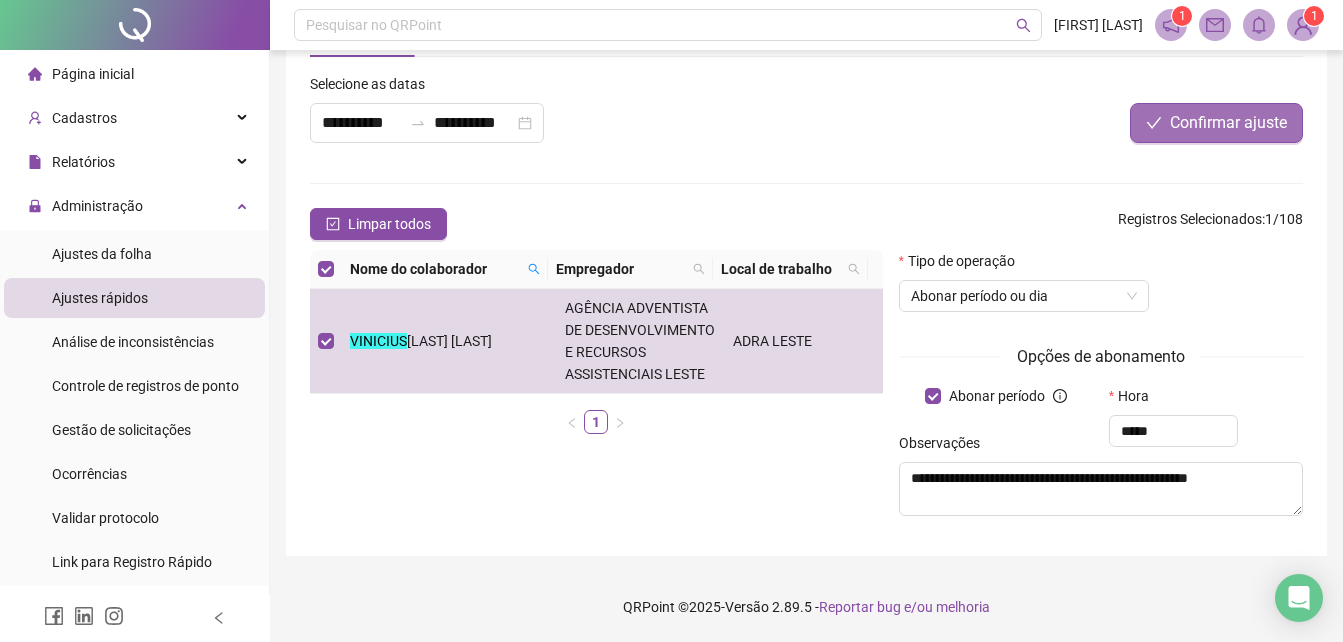 click on "Confirmar ajuste" at bounding box center (1228, 123) 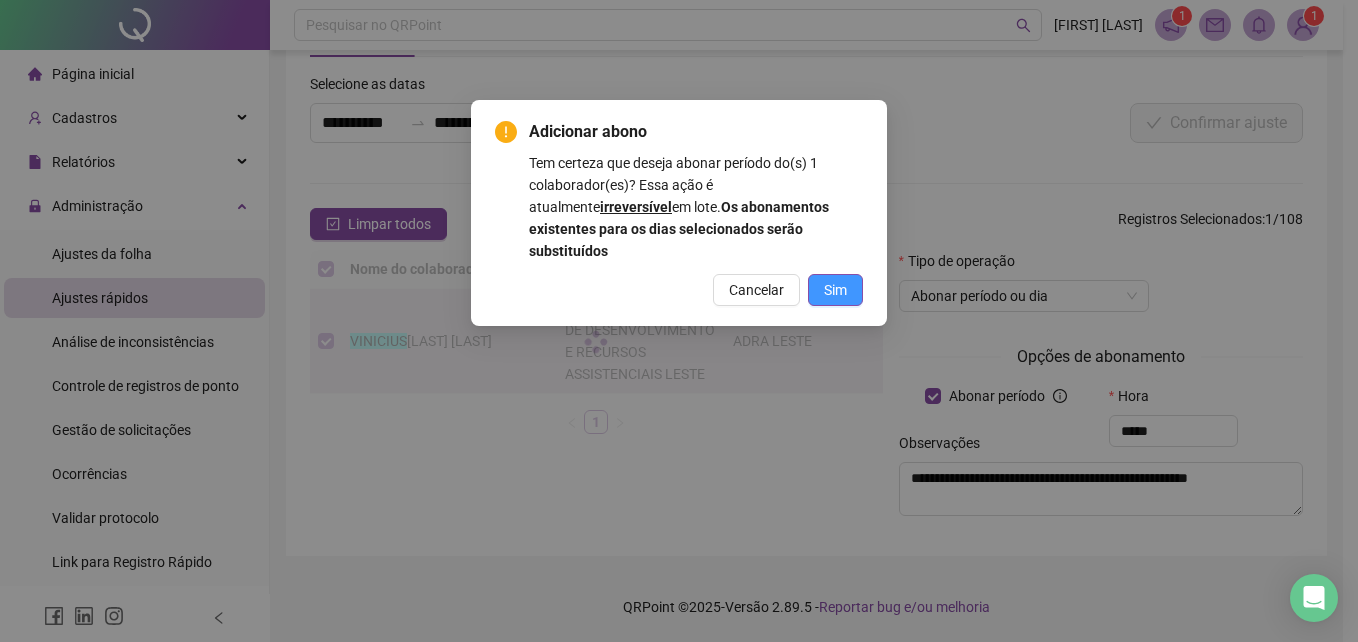 click on "Sim" at bounding box center [835, 290] 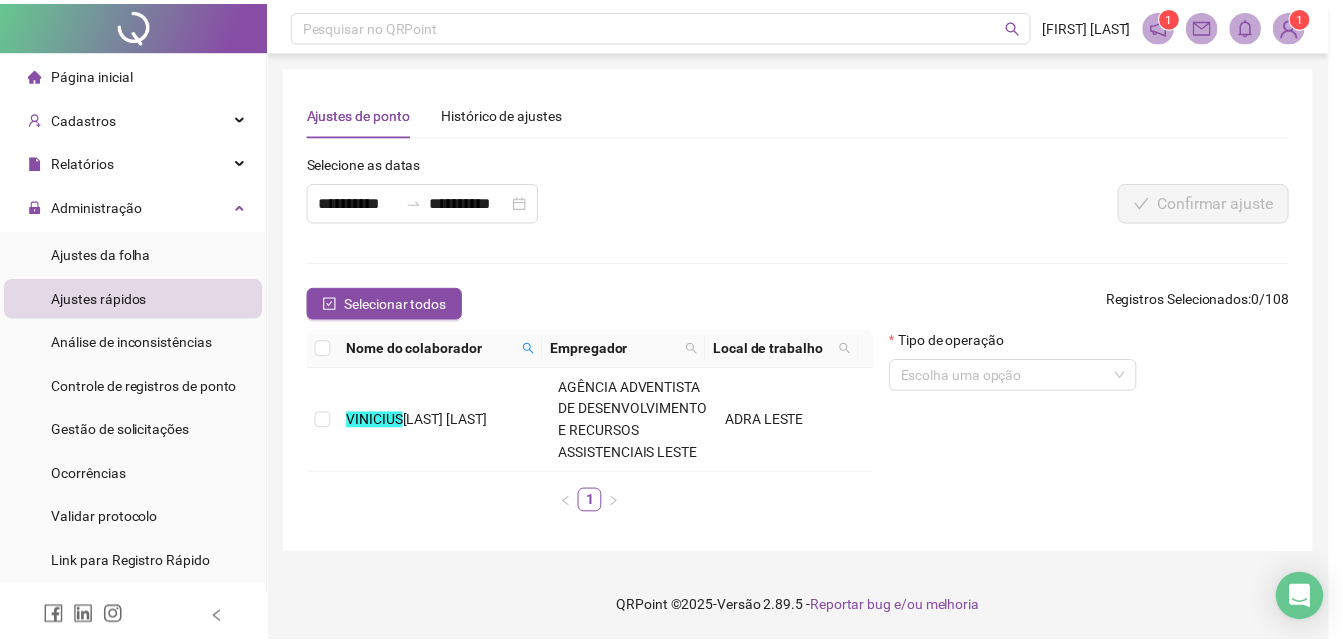 scroll, scrollTop: 0, scrollLeft: 0, axis: both 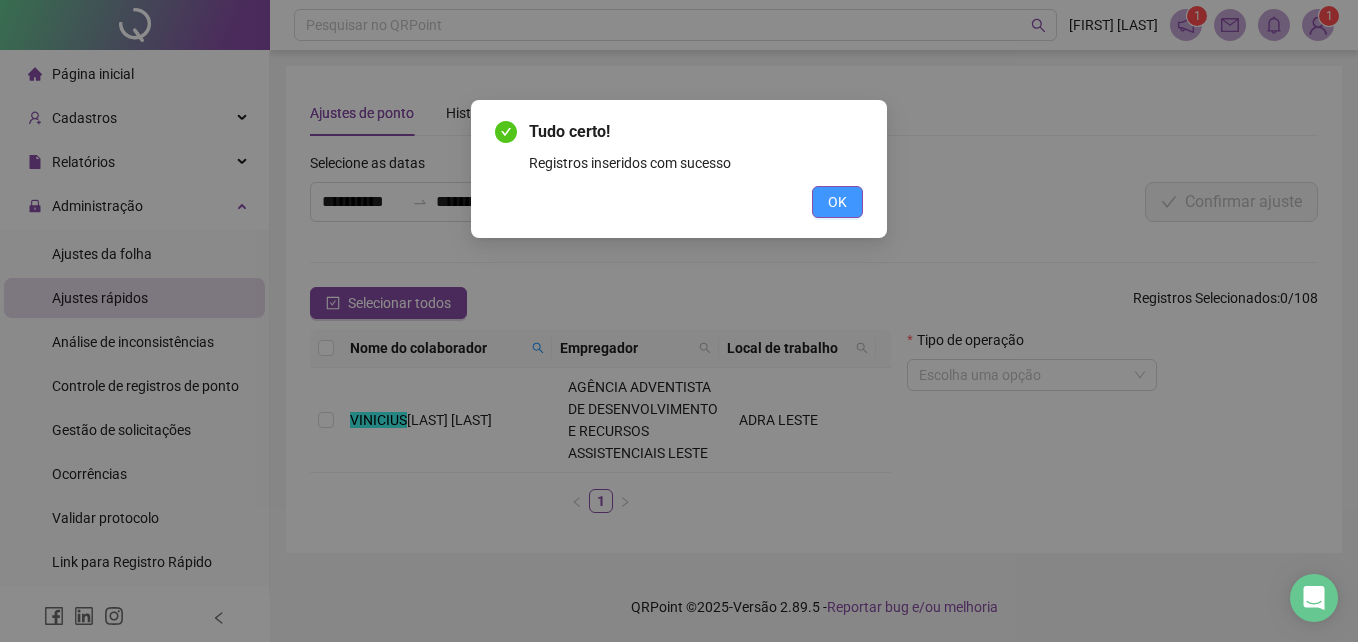 click on "OK" at bounding box center [837, 202] 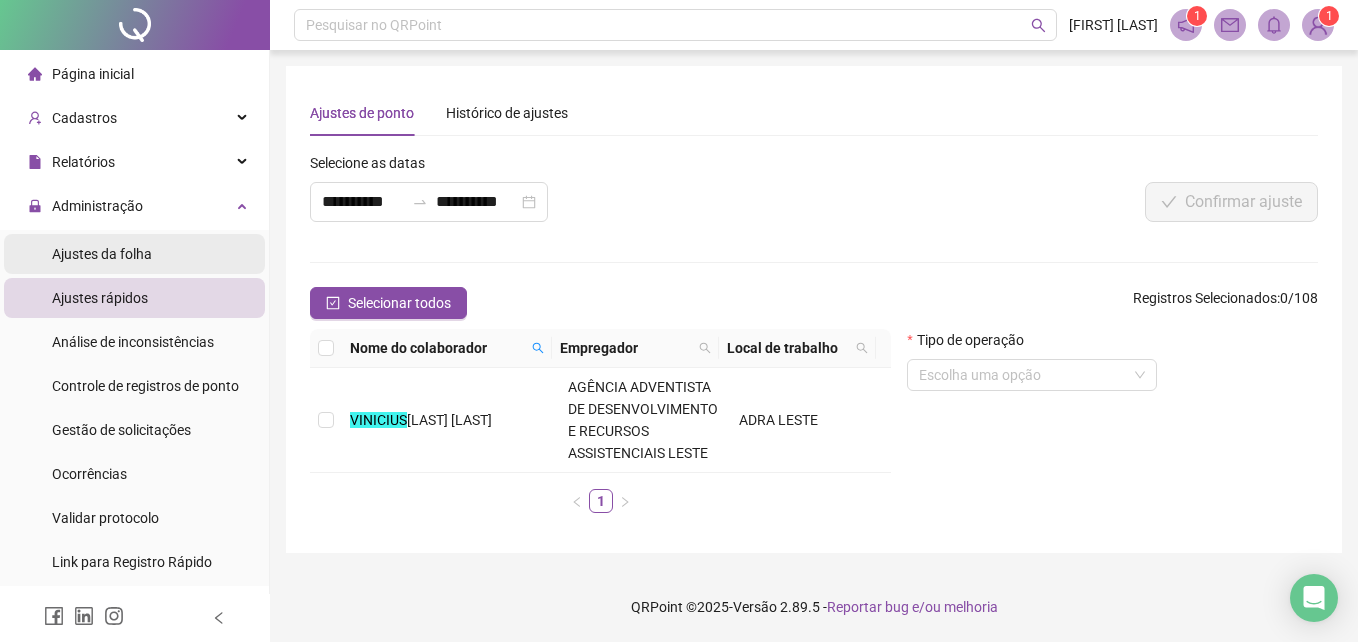 click on "Ajustes da folha" at bounding box center (102, 254) 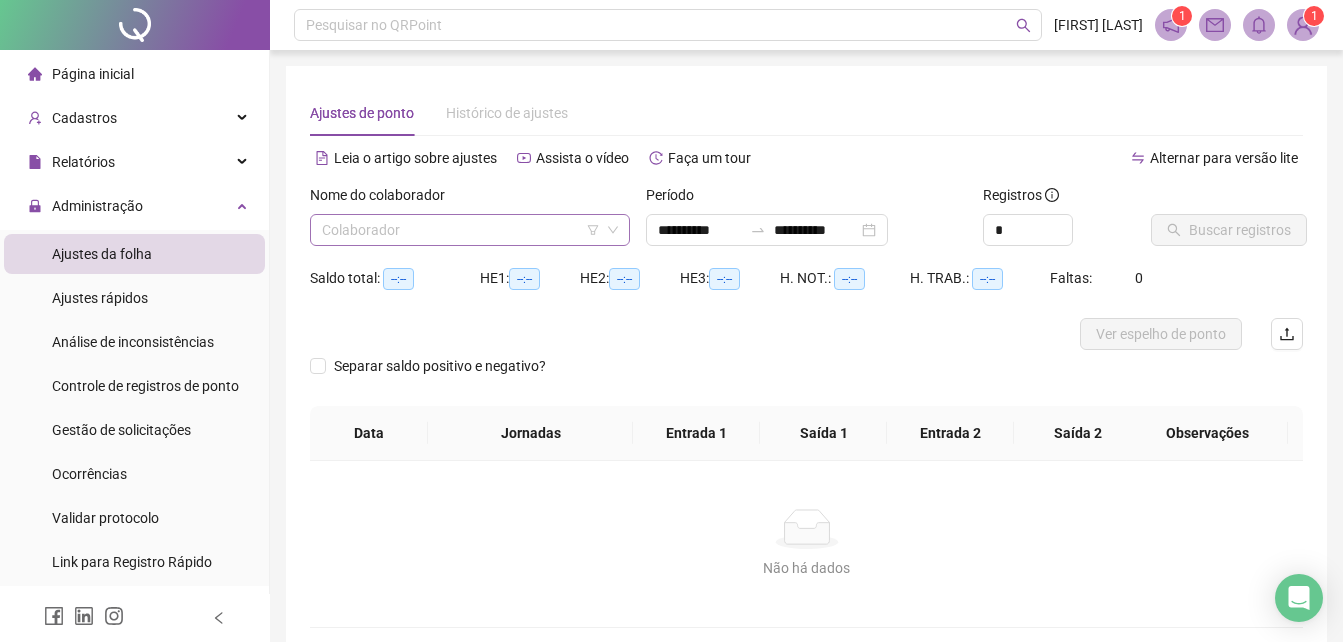 click on "Colaborador" at bounding box center [470, 230] 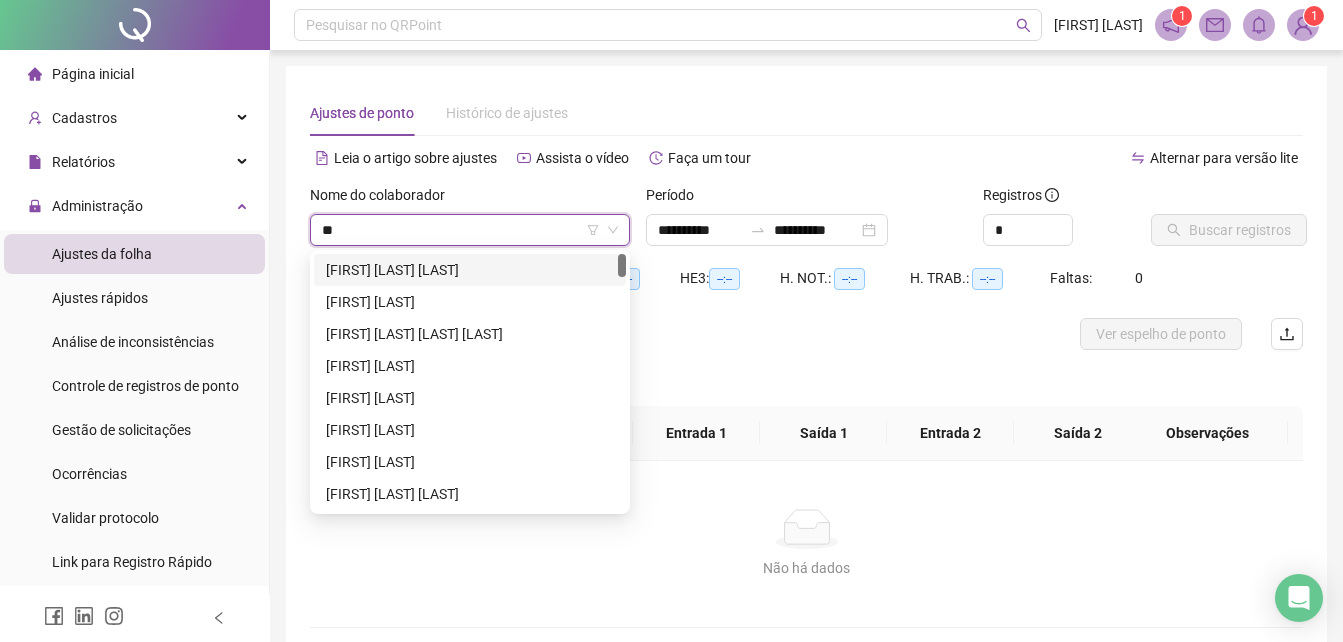 type on "***" 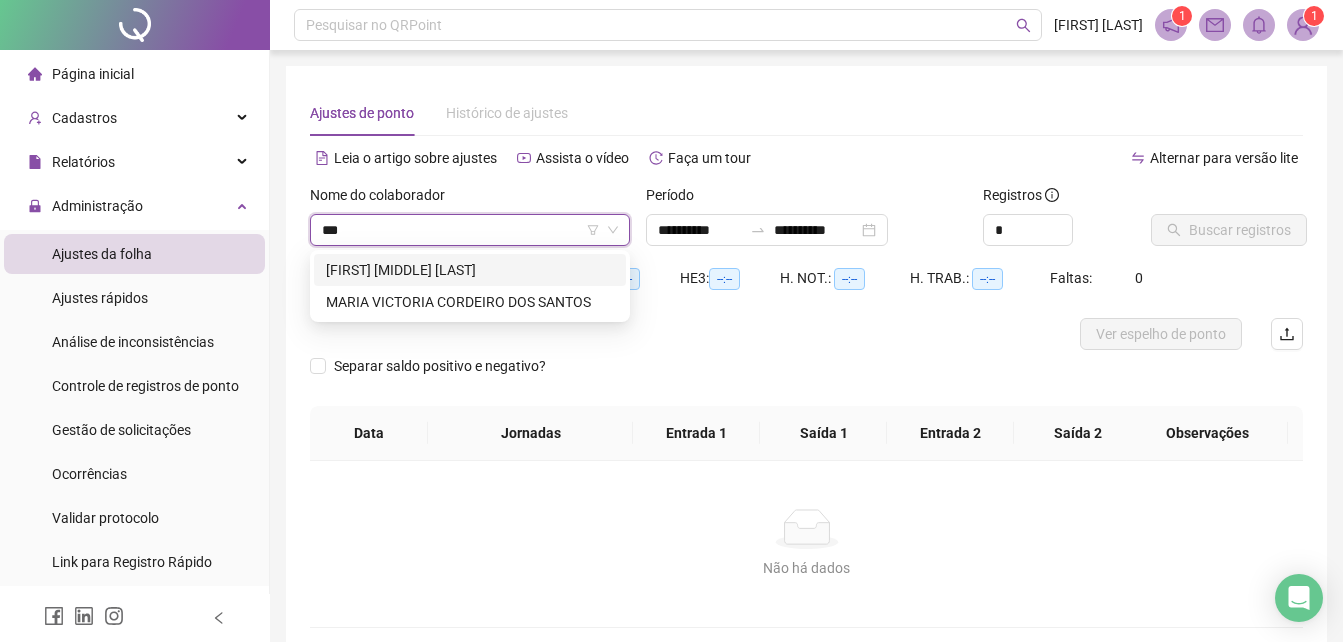 click on "[FIRST] [MIDDLE] [LAST]" at bounding box center (470, 270) 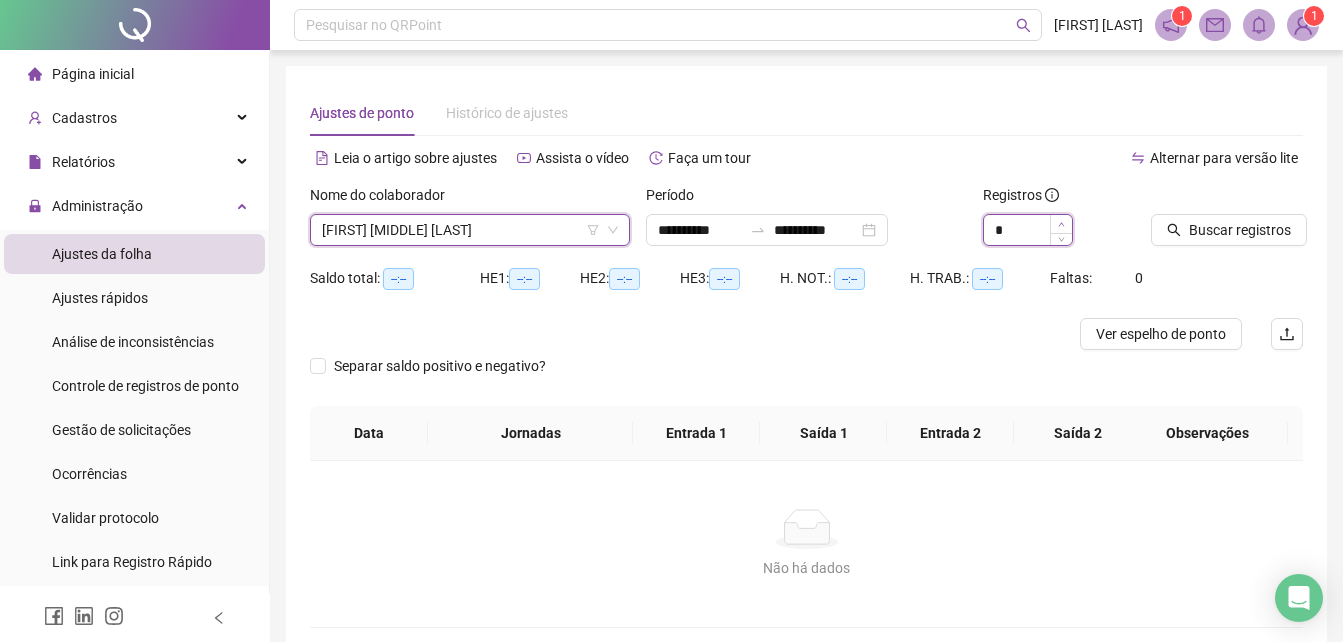 type on "*" 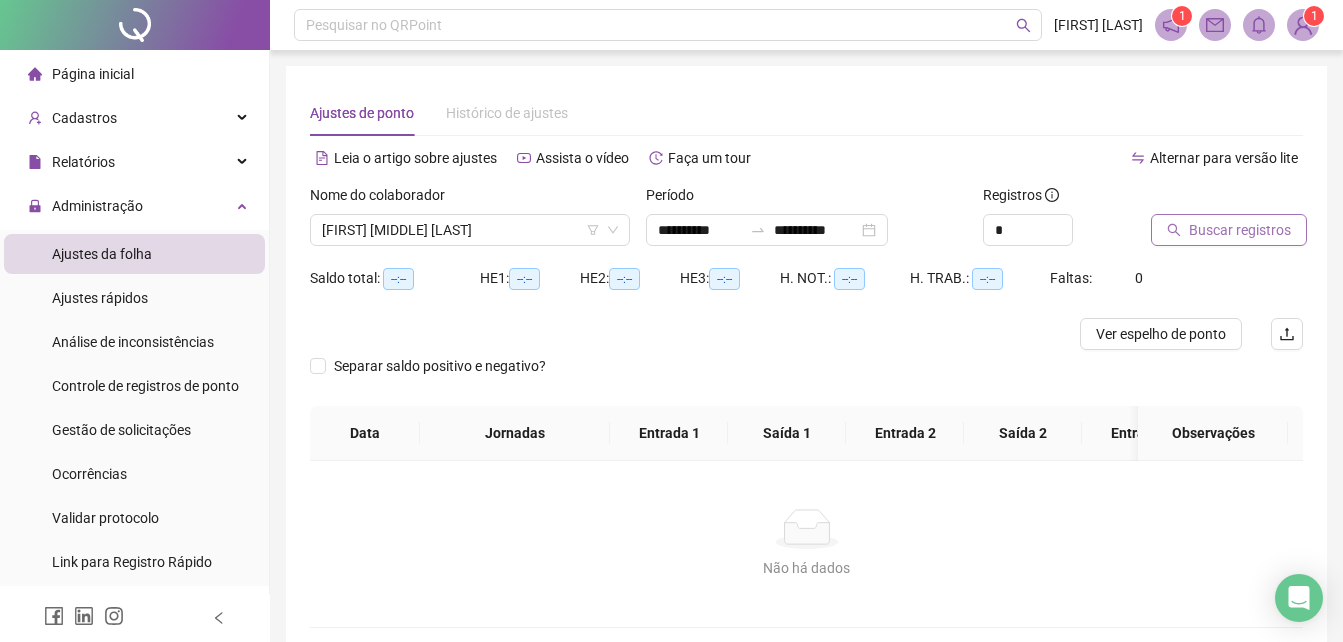 click on "Buscar registros" at bounding box center (1240, 230) 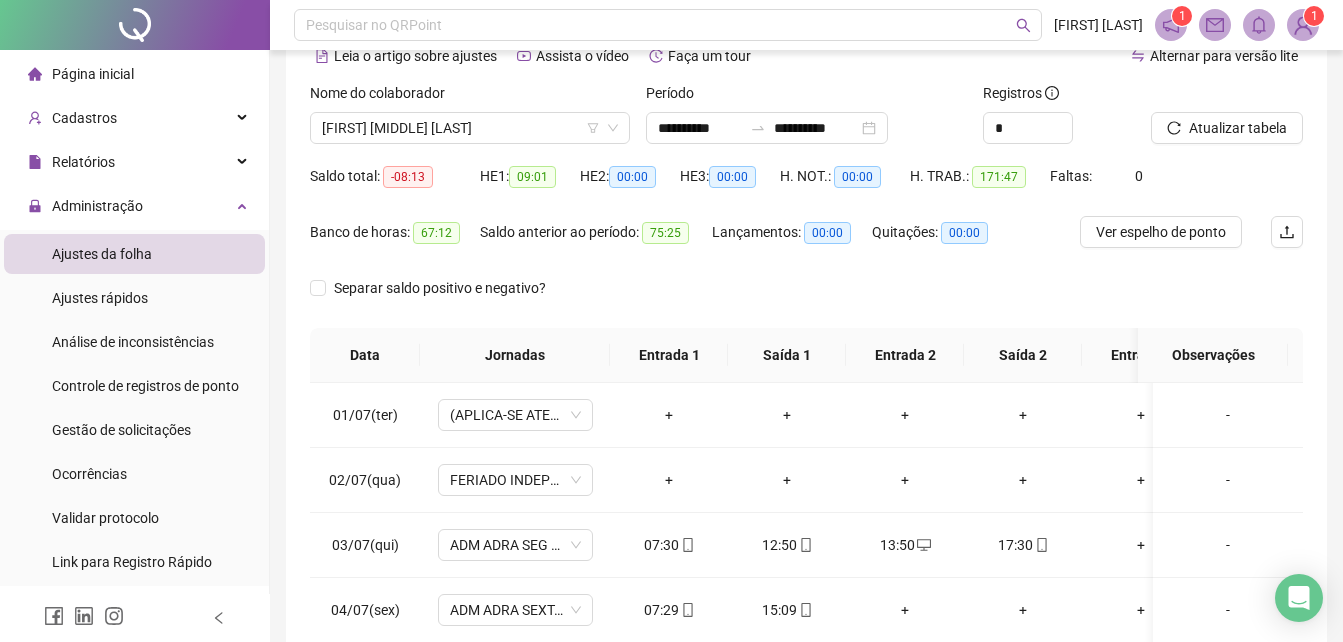 scroll, scrollTop: 200, scrollLeft: 0, axis: vertical 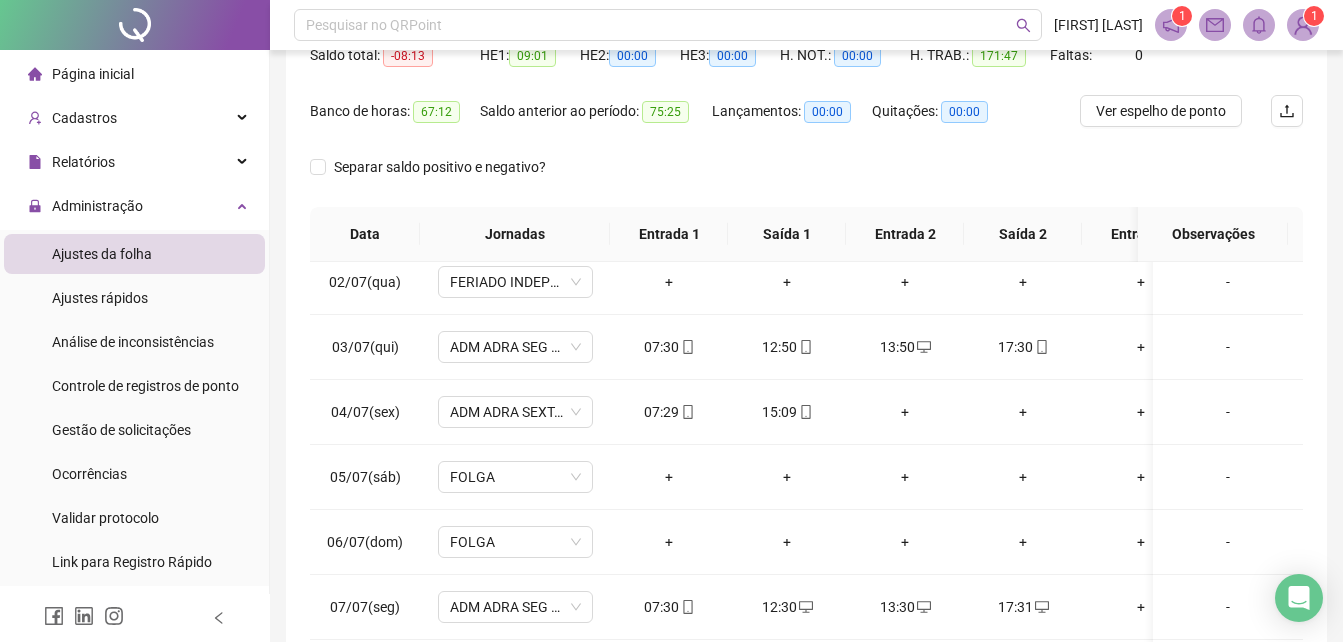 drag, startPoint x: 1303, startPoint y: 339, endPoint x: 1303, endPoint y: 357, distance: 18 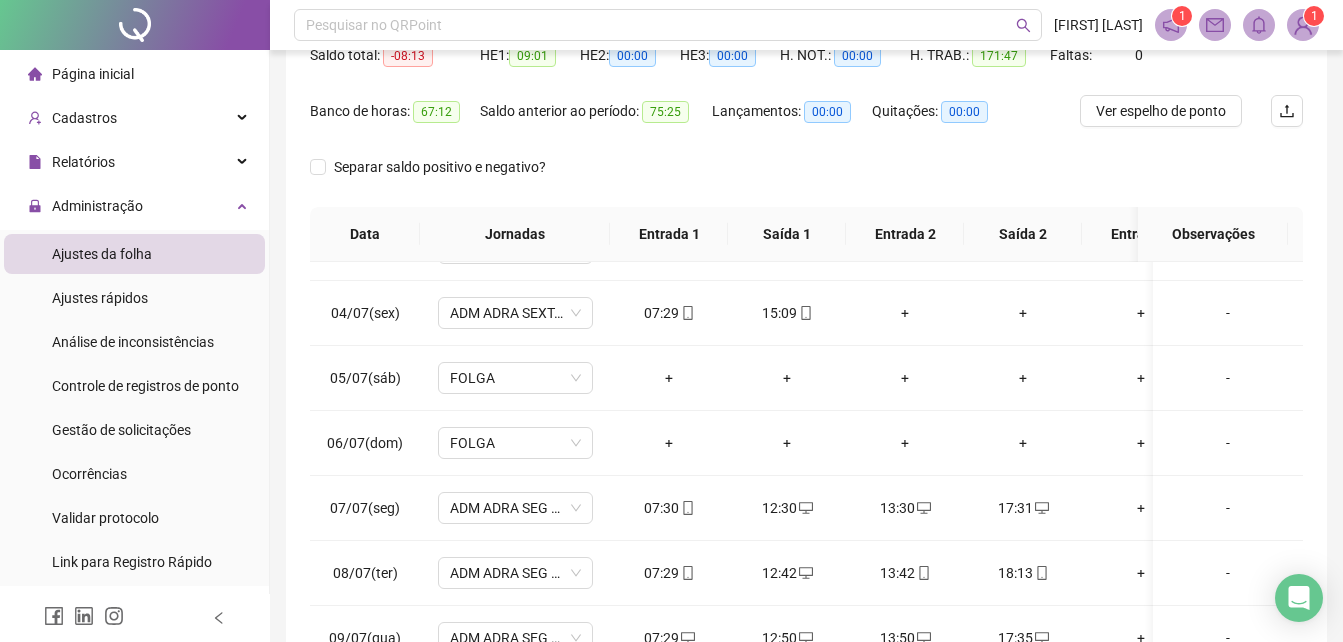 scroll, scrollTop: 198, scrollLeft: 0, axis: vertical 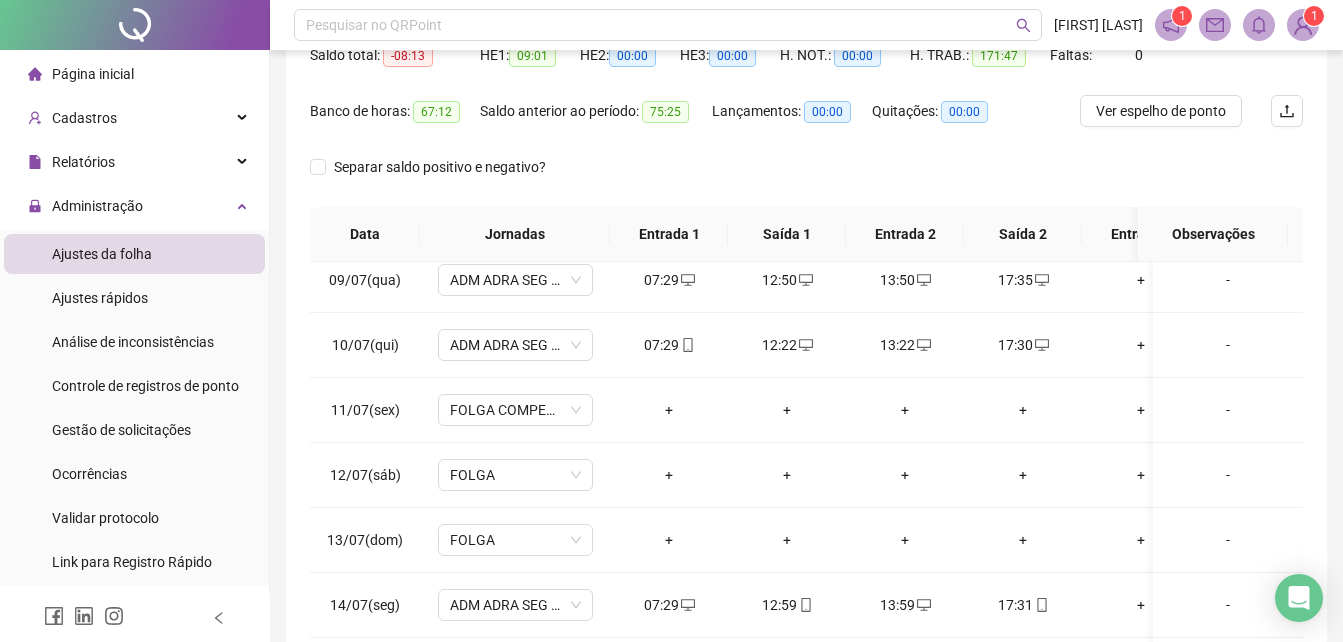 click on "Separar saldo positivo e negativo?" at bounding box center (806, 179) 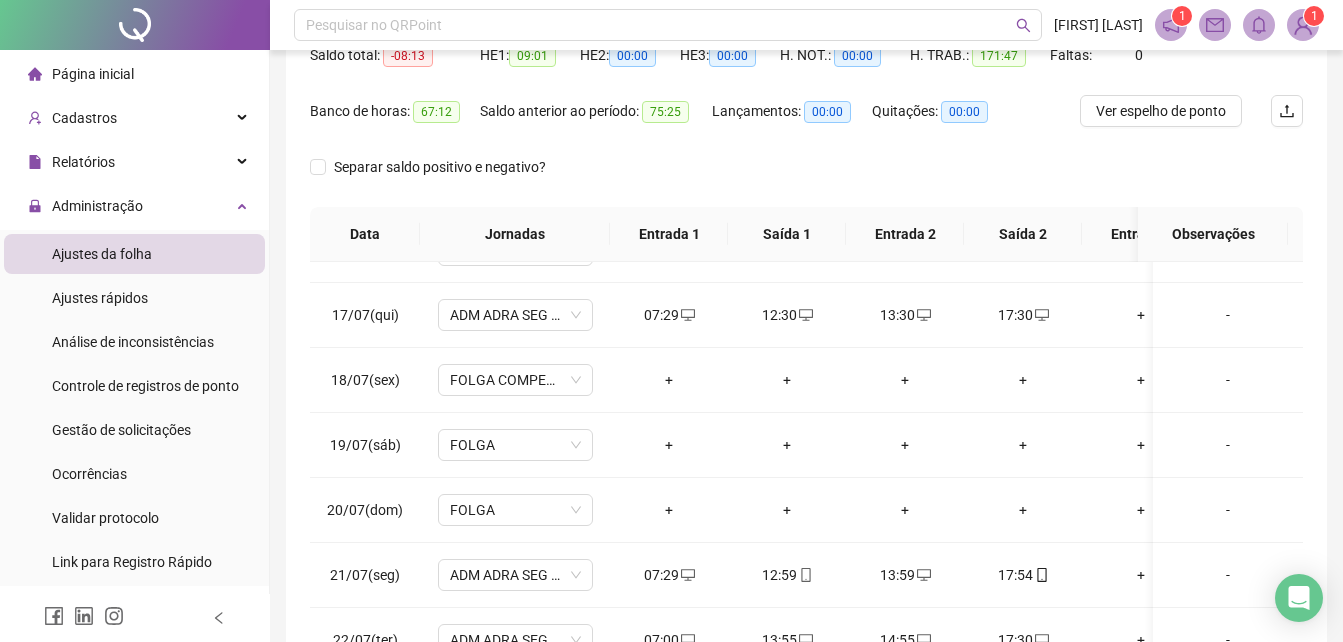 scroll, scrollTop: 1025, scrollLeft: 0, axis: vertical 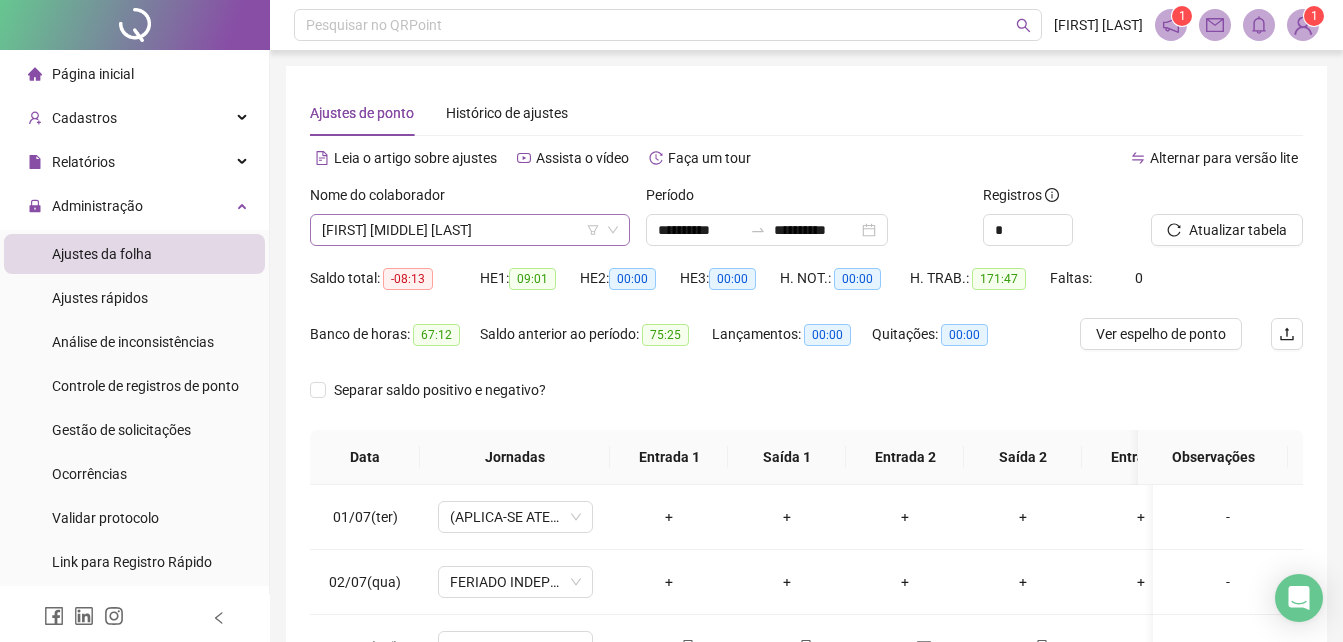click on "[FIRST] [MIDDLE] [LAST]" at bounding box center (470, 230) 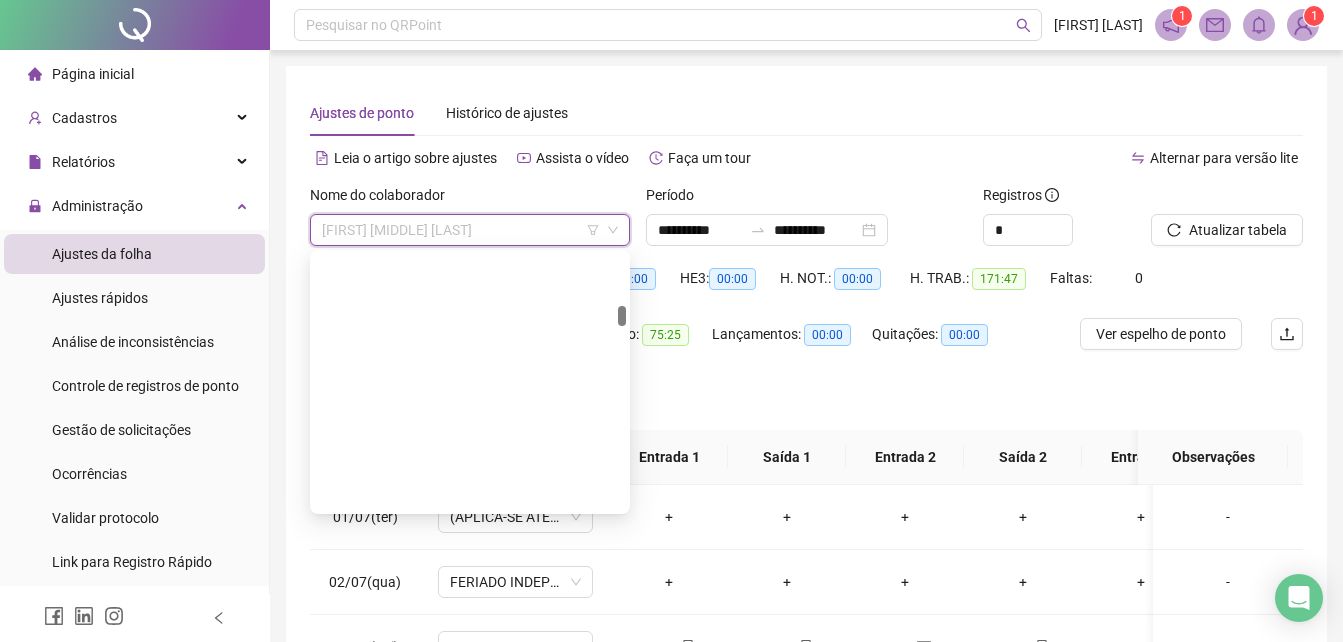 scroll, scrollTop: 704, scrollLeft: 0, axis: vertical 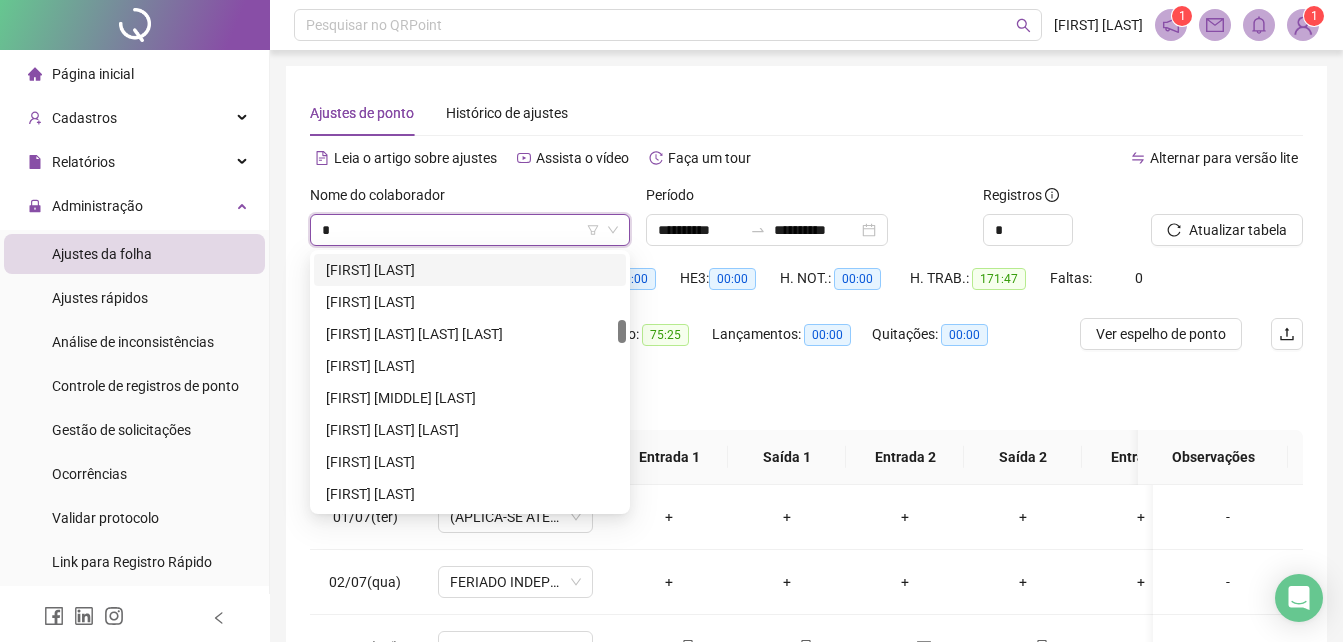 type on "*" 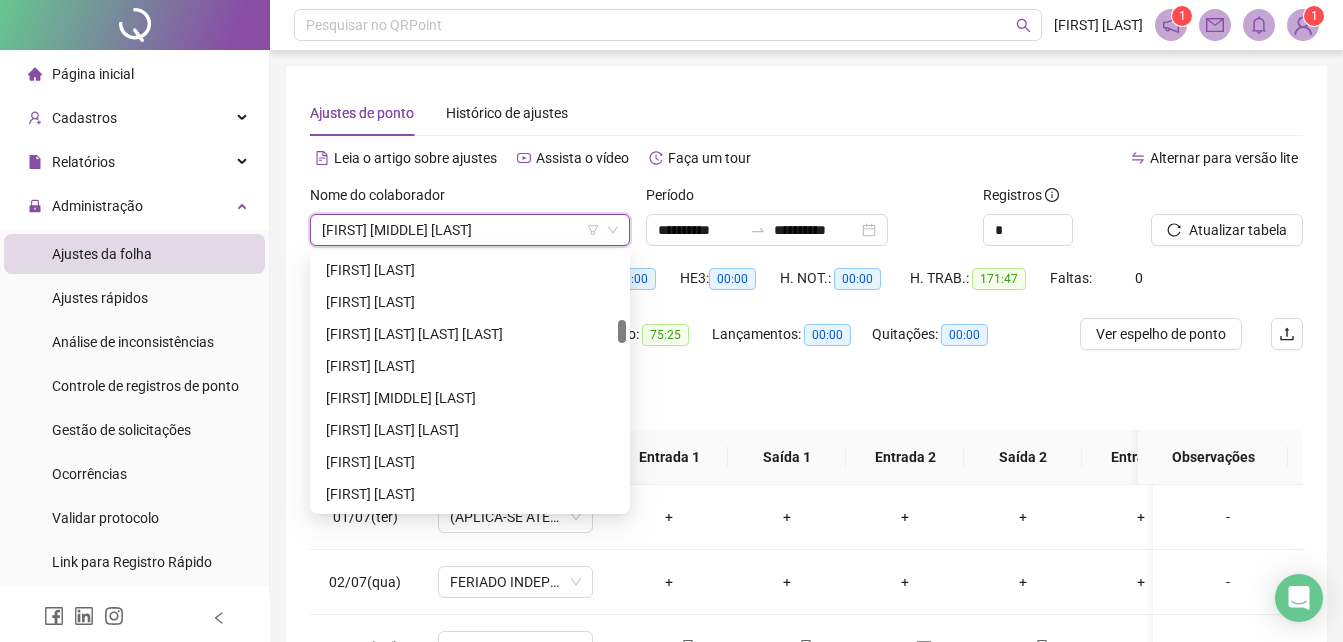 click on "Separar saldo positivo e negativo?" at bounding box center [806, 402] 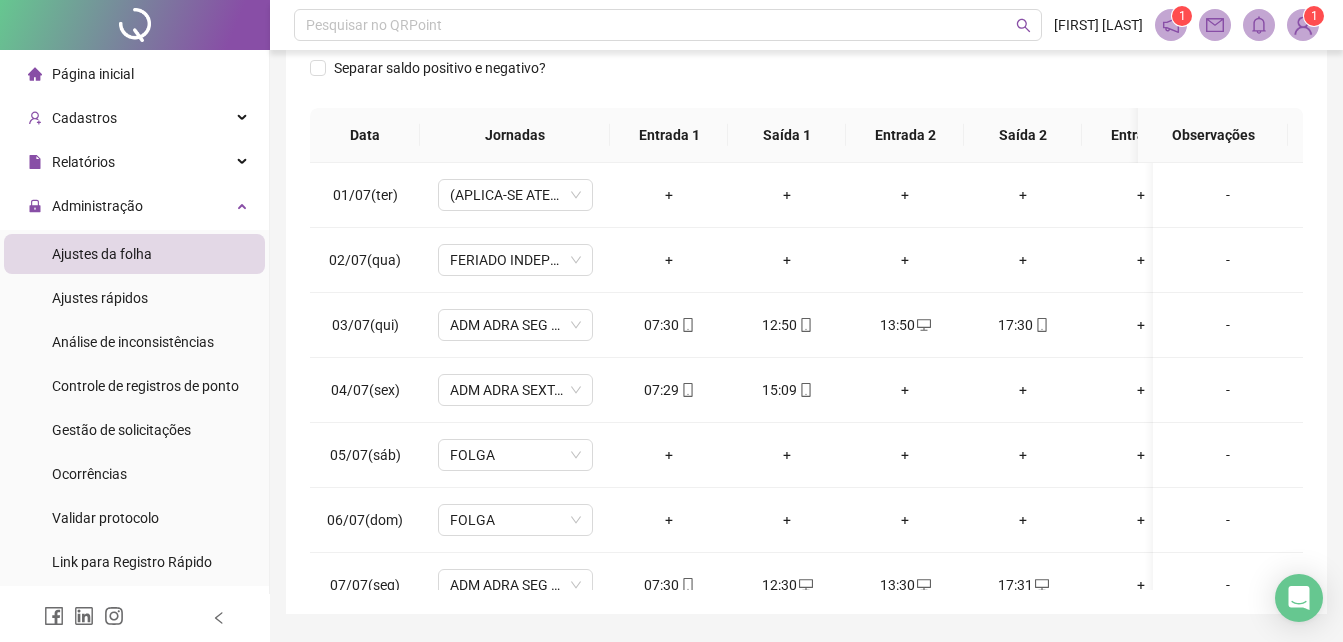 scroll, scrollTop: 380, scrollLeft: 0, axis: vertical 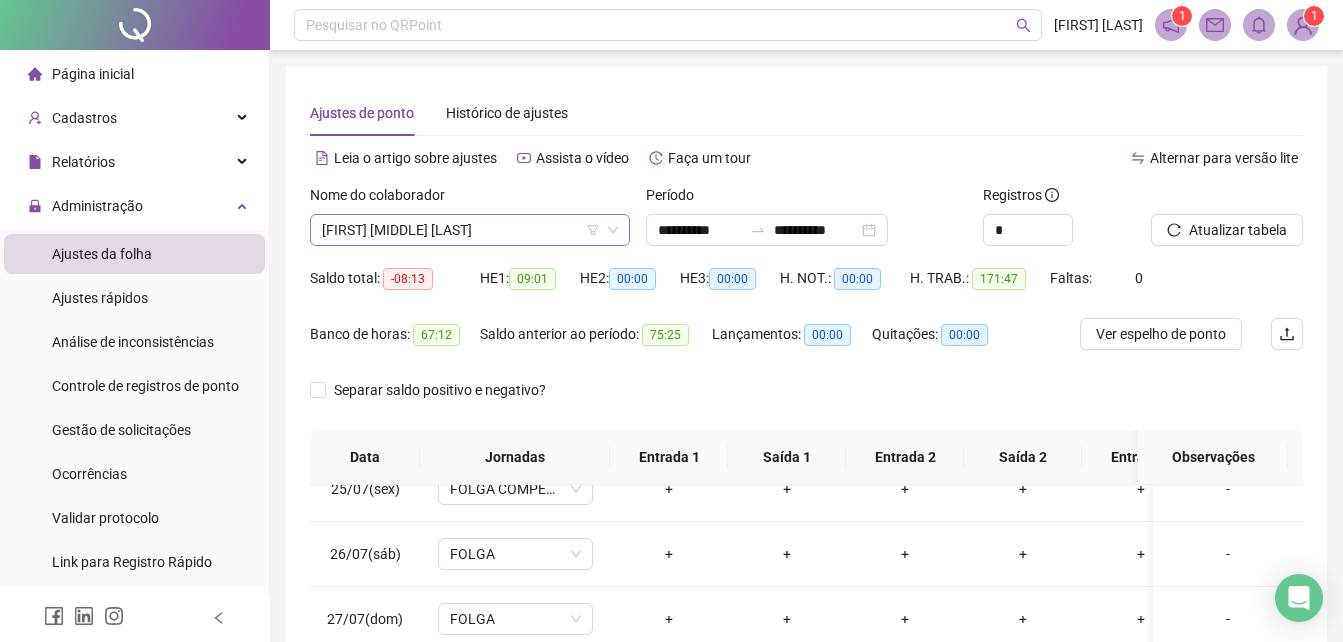click on "[FIRST] [MIDDLE] [LAST]" at bounding box center [470, 230] 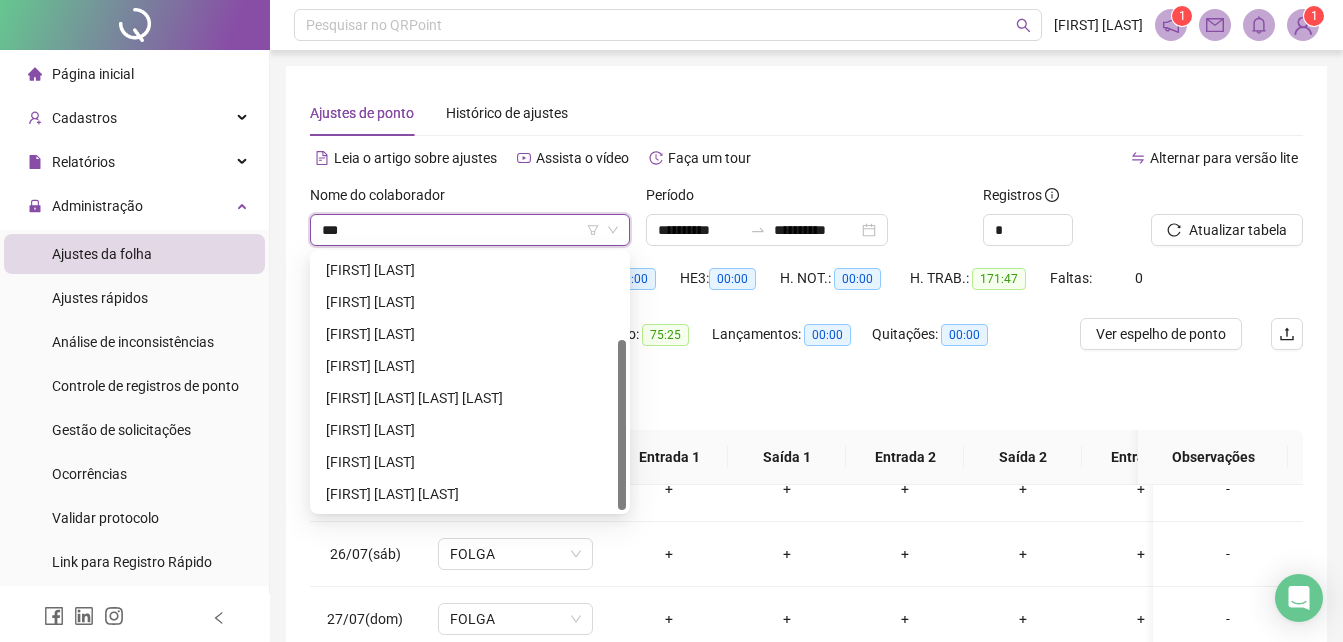 scroll, scrollTop: 0, scrollLeft: 0, axis: both 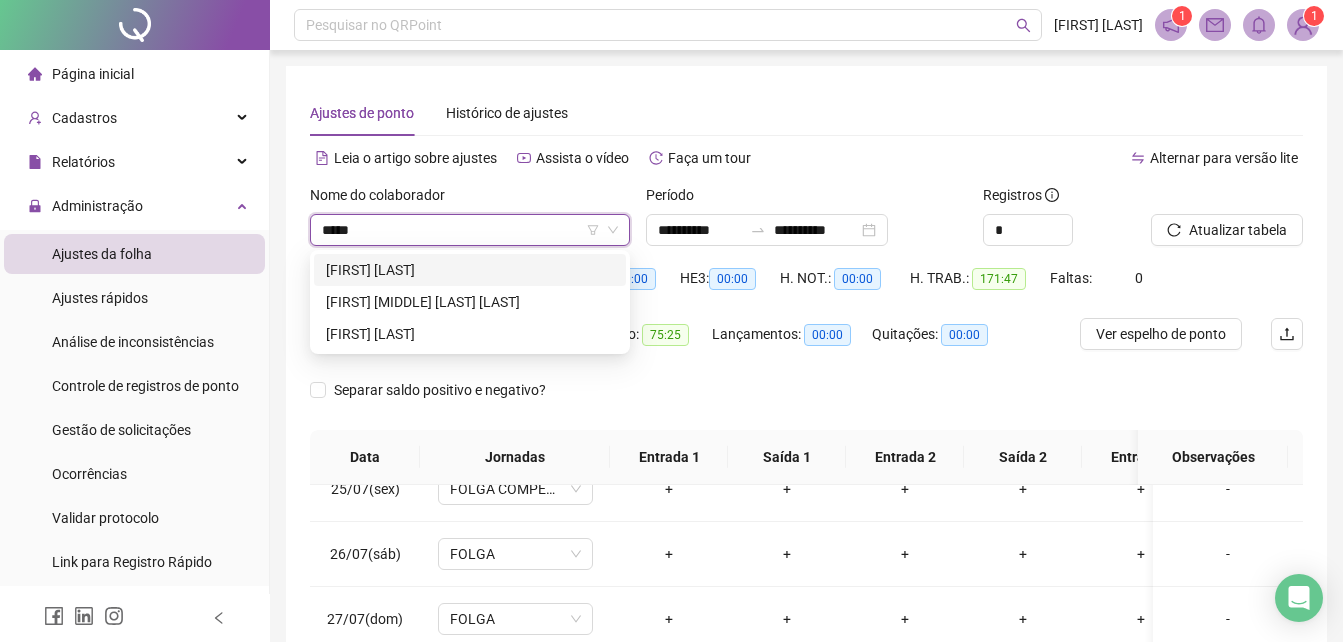type on "******" 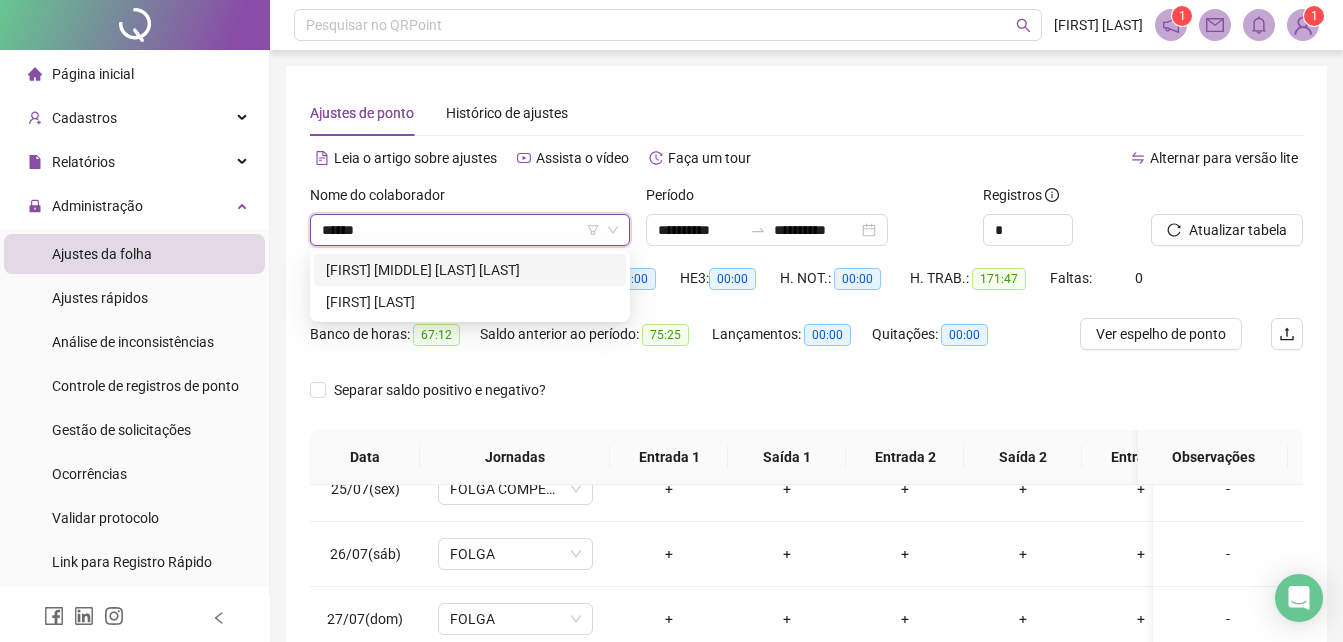 click on "[FIRST] [MIDDLE] [LAST] [LAST]" at bounding box center [470, 270] 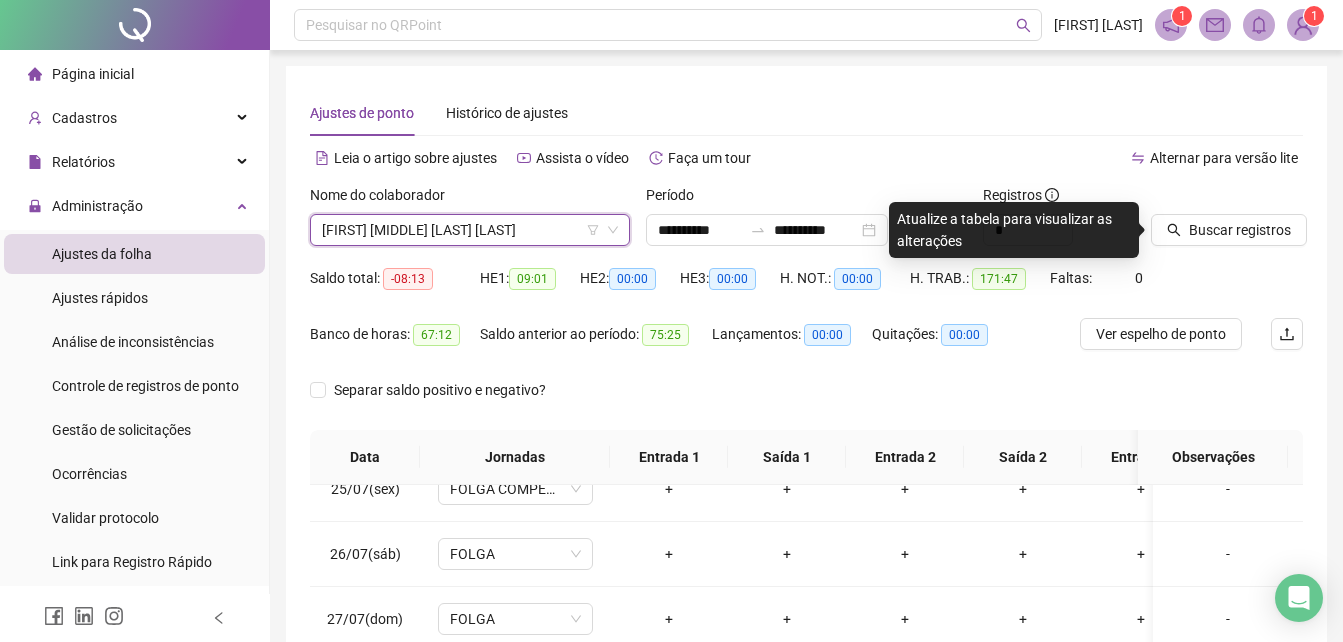 click 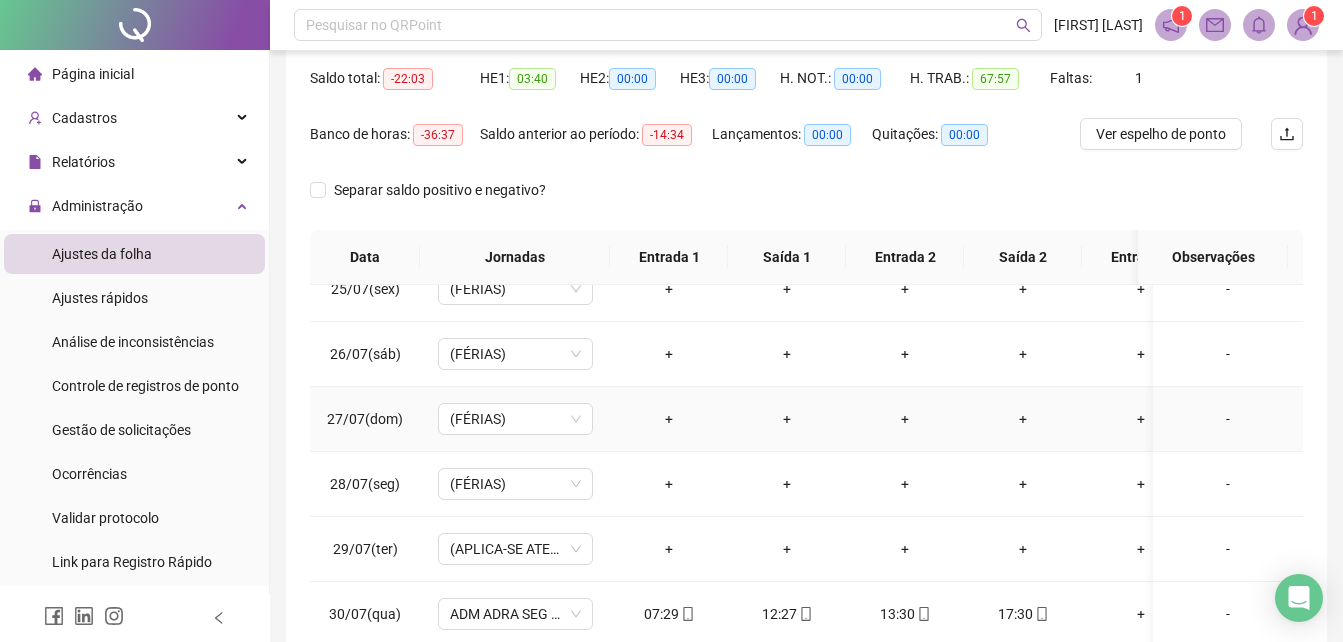 scroll, scrollTop: 380, scrollLeft: 0, axis: vertical 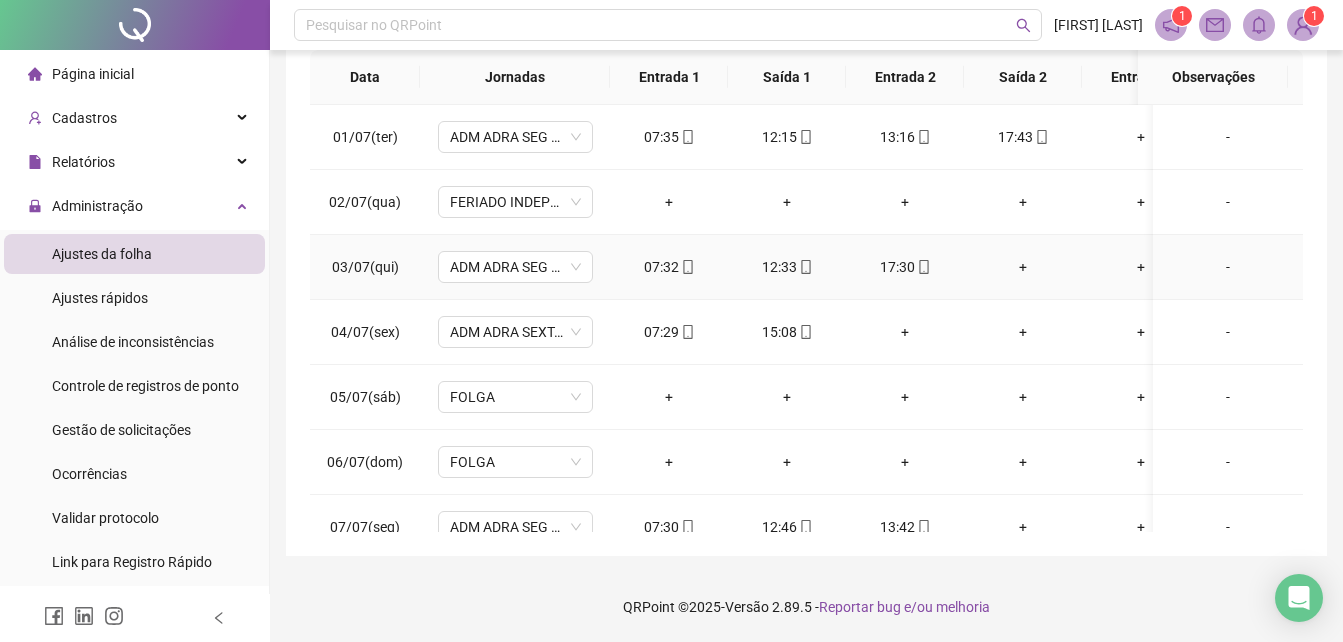 click on "+" at bounding box center (1023, 267) 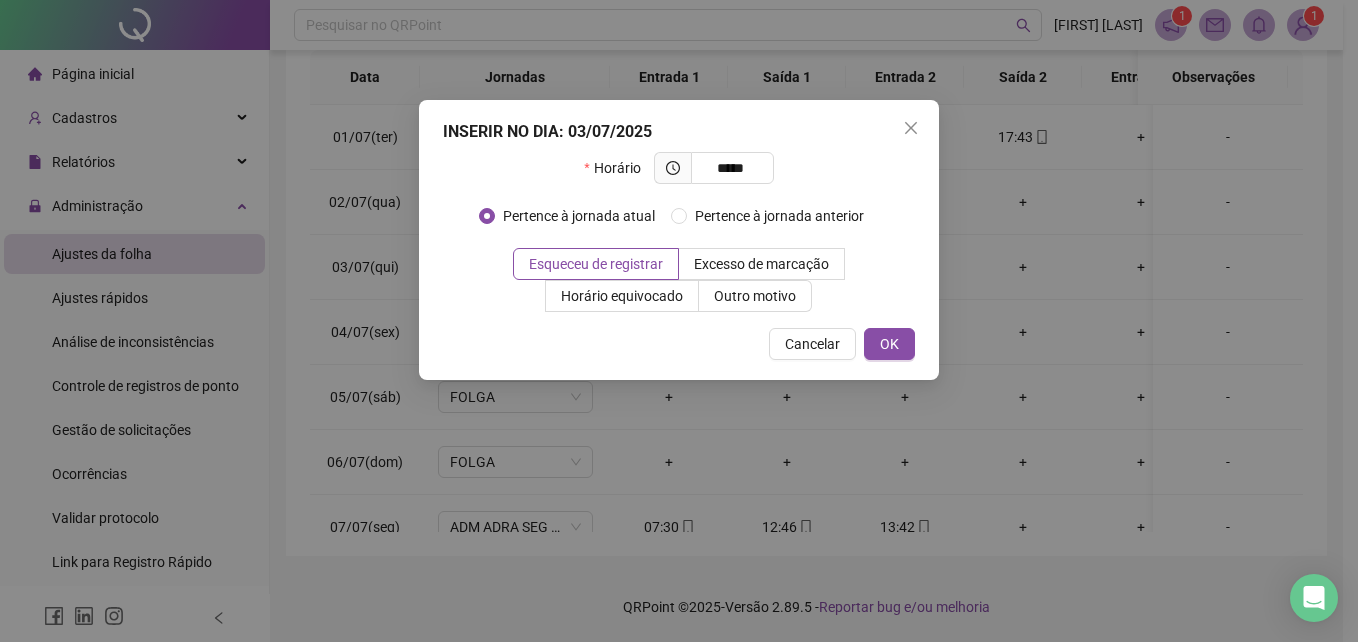 type on "*****" 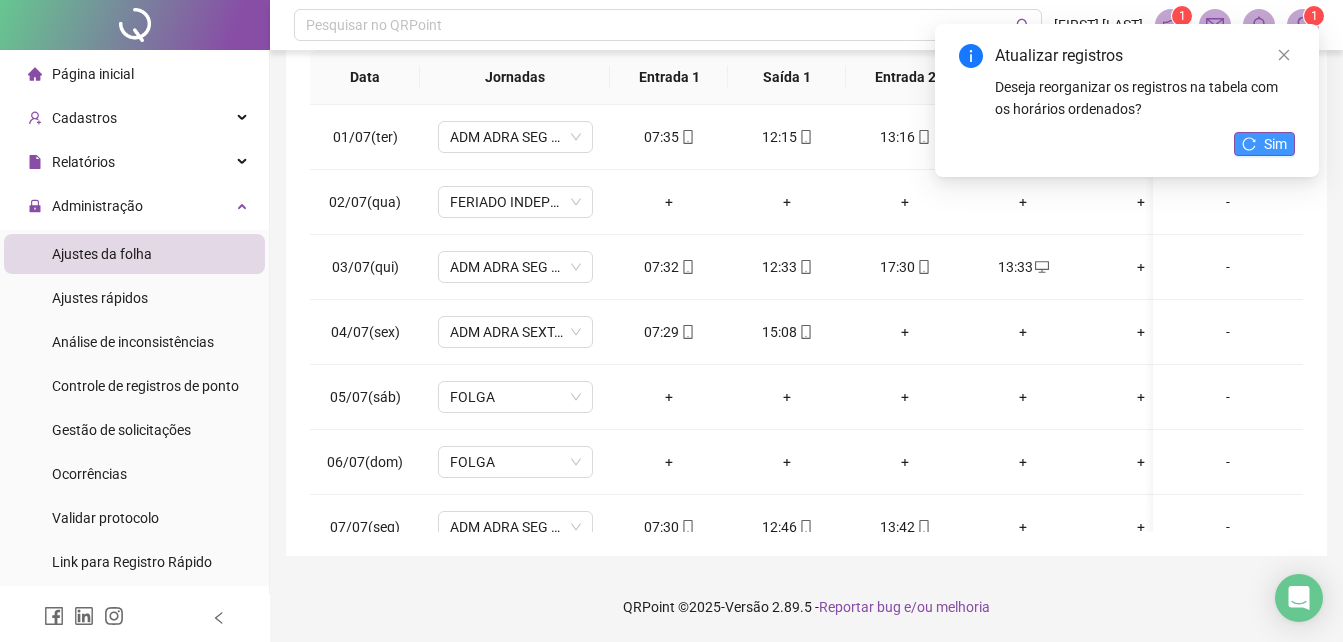 click on "Sim" at bounding box center [1264, 144] 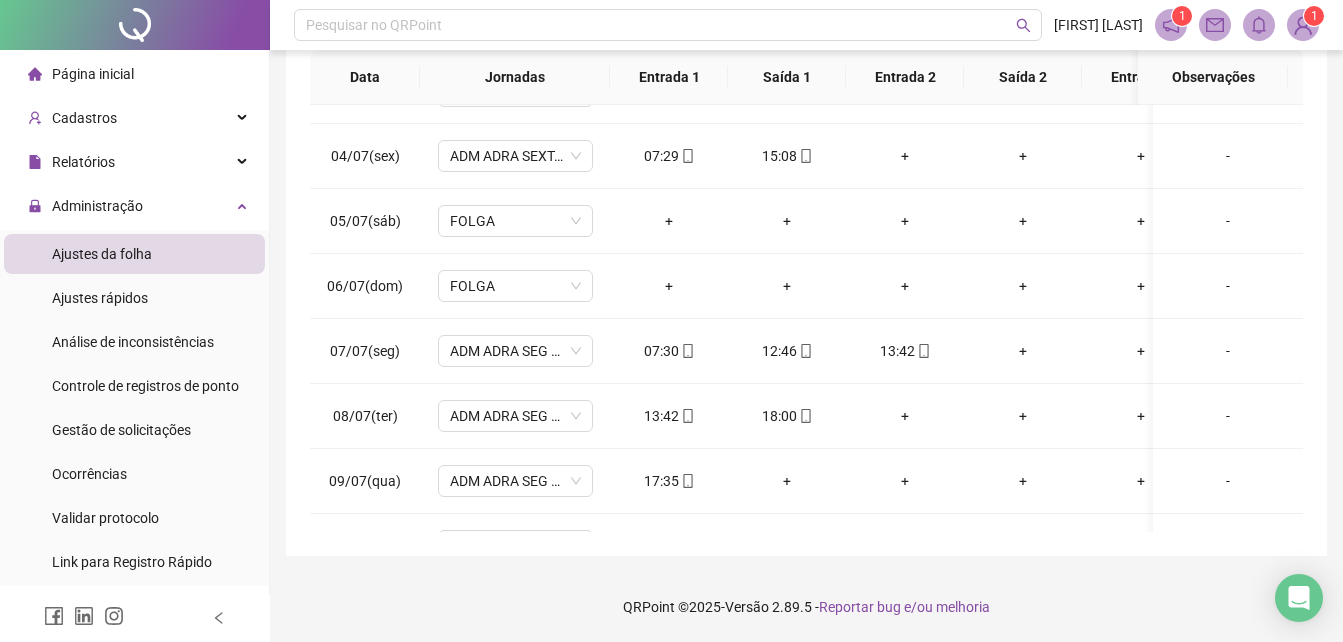scroll, scrollTop: 220, scrollLeft: 0, axis: vertical 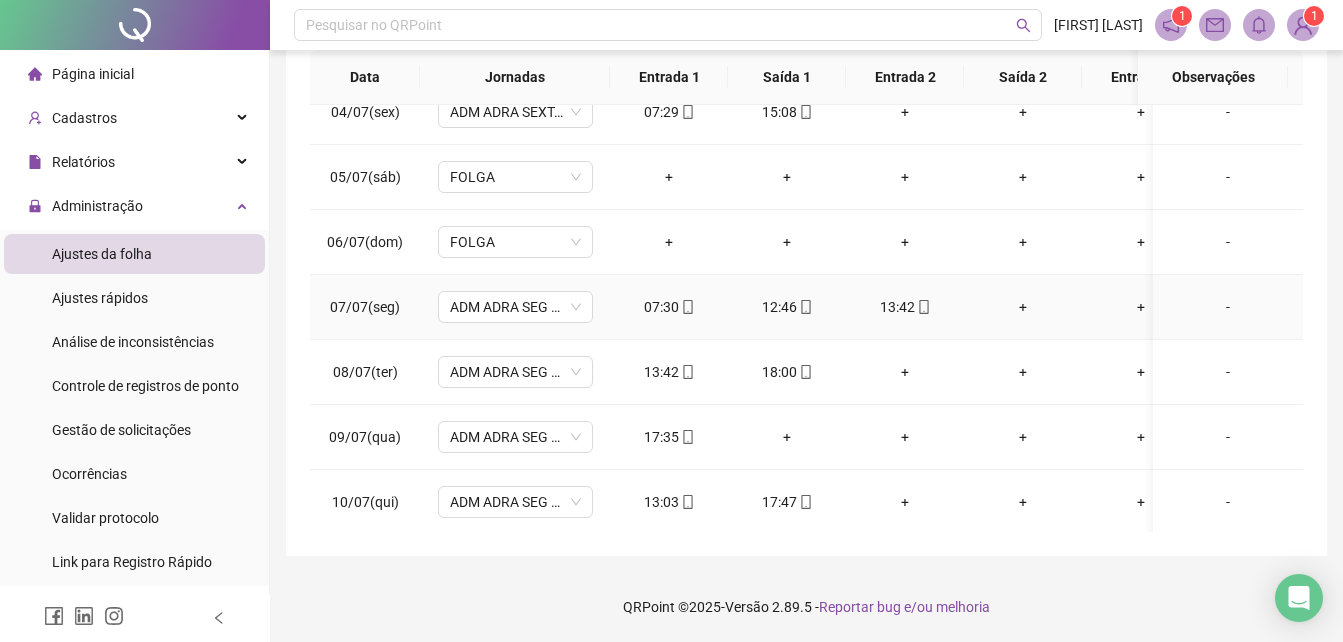 click on "+" at bounding box center (1023, 307) 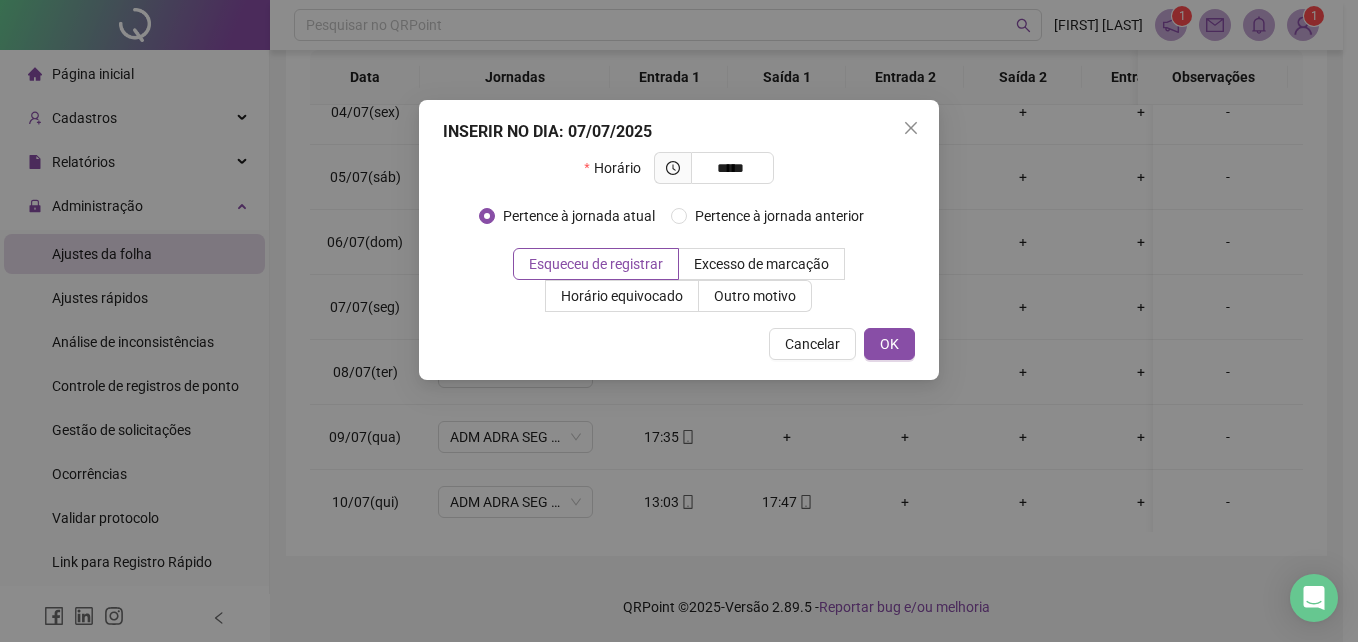type on "*****" 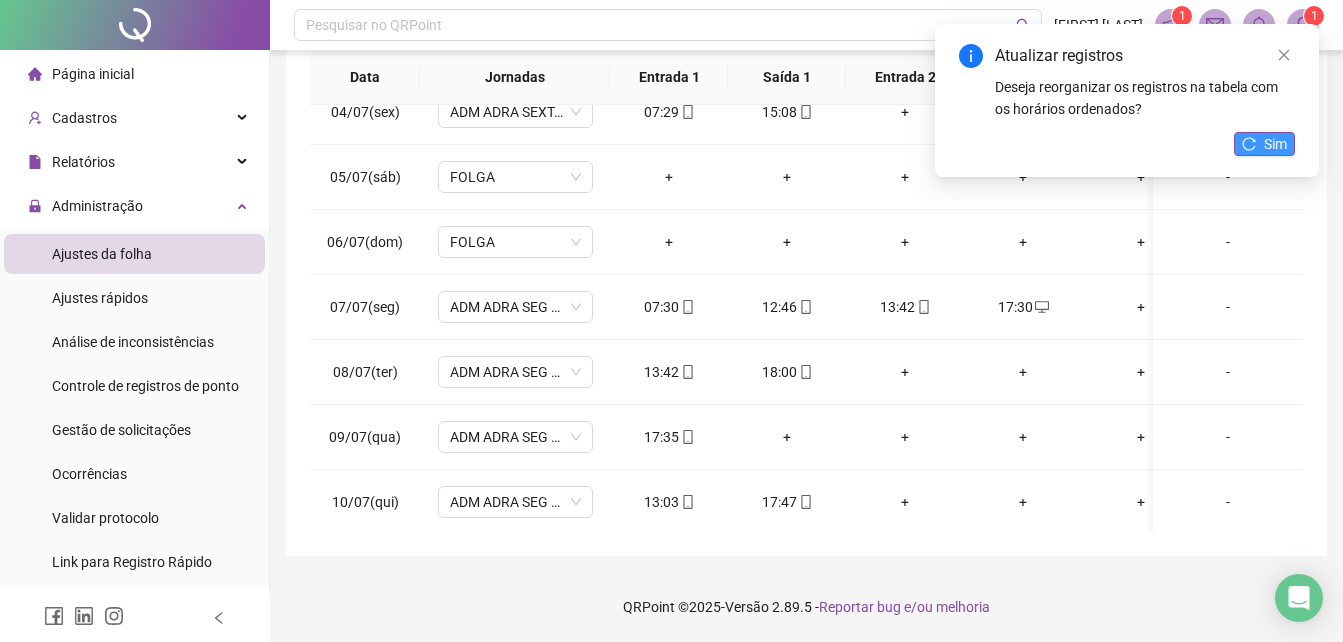 click on "Sim" at bounding box center [1264, 144] 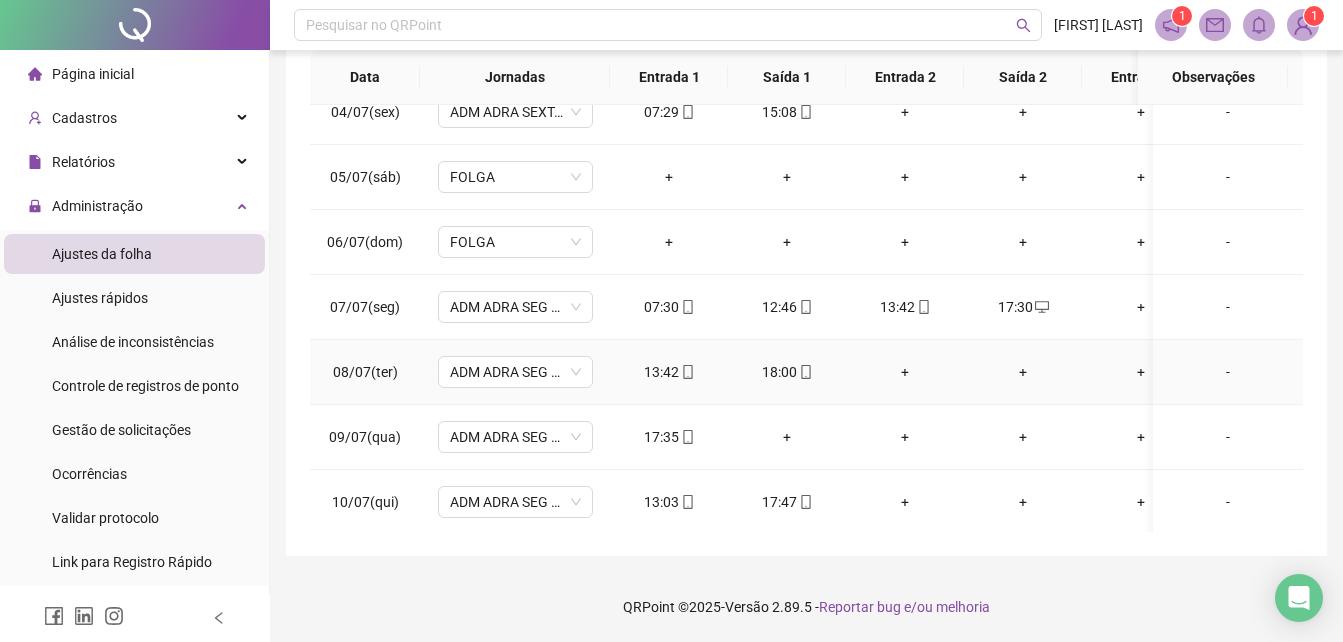 click on "+" at bounding box center [905, 372] 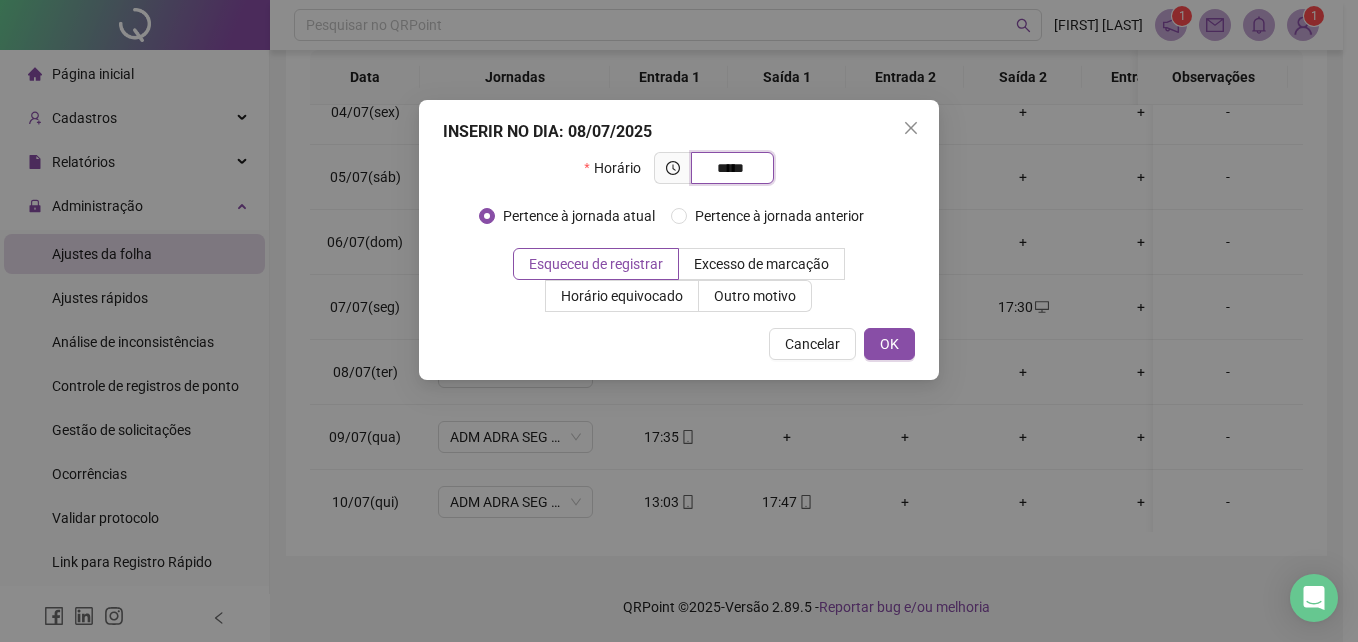 type on "*****" 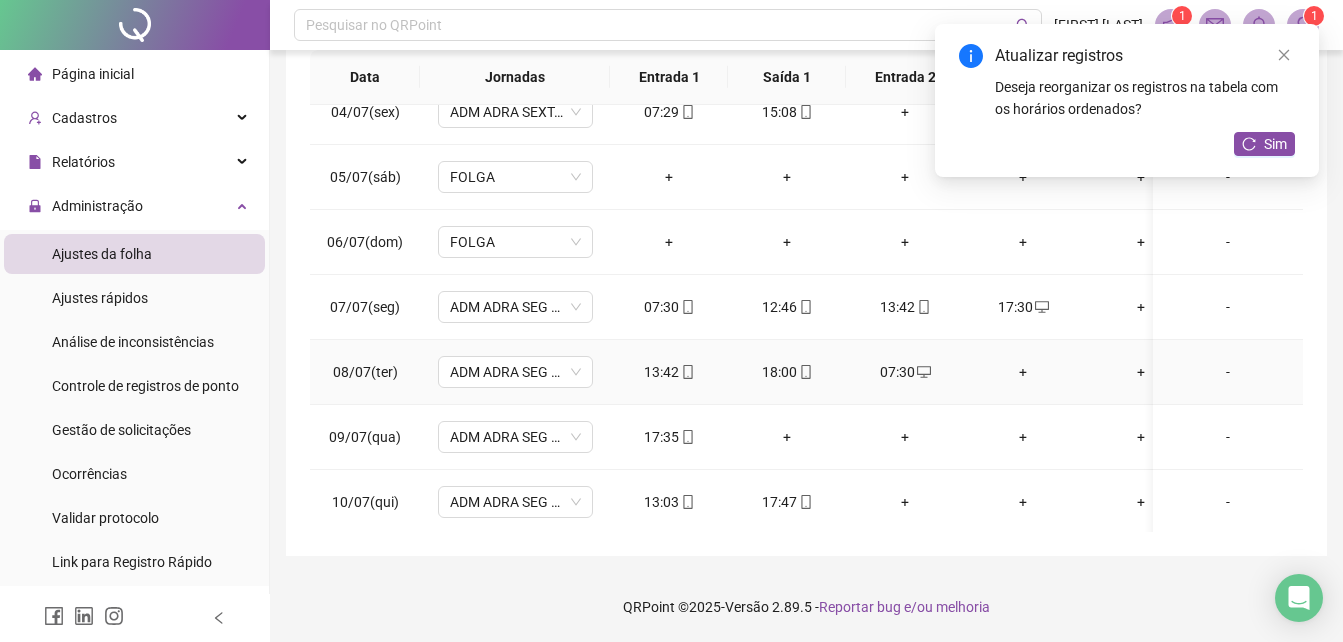 click on "+" at bounding box center (1023, 372) 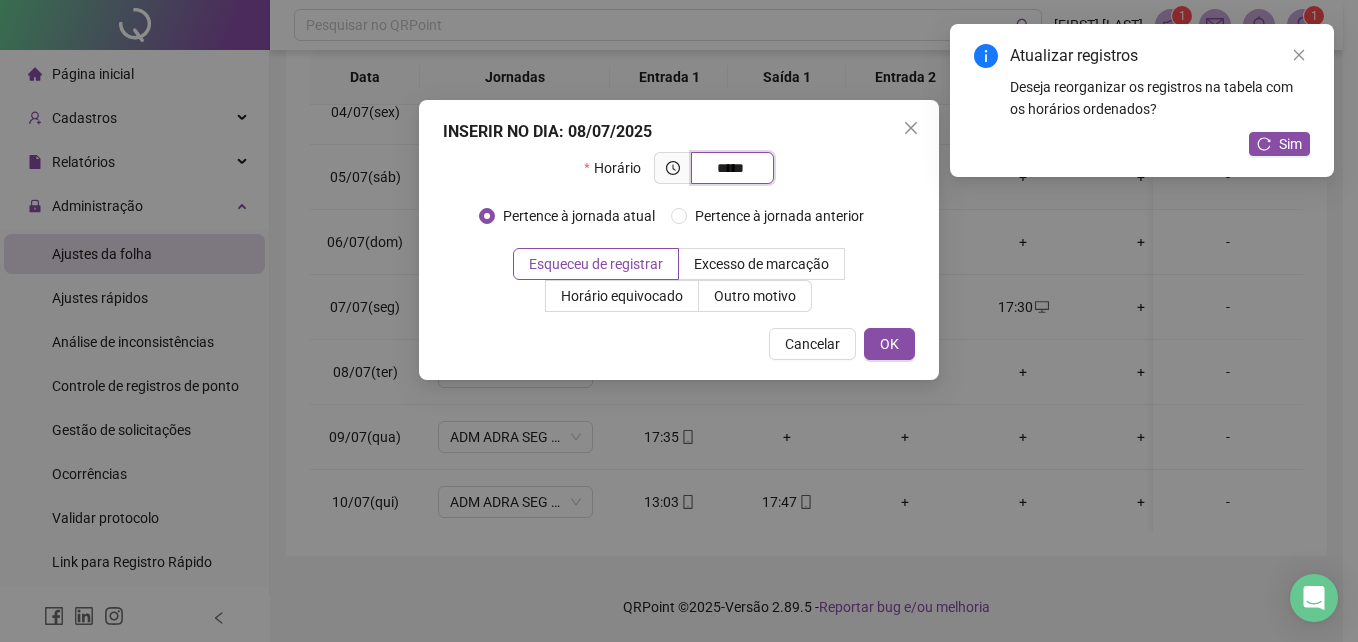 type on "*****" 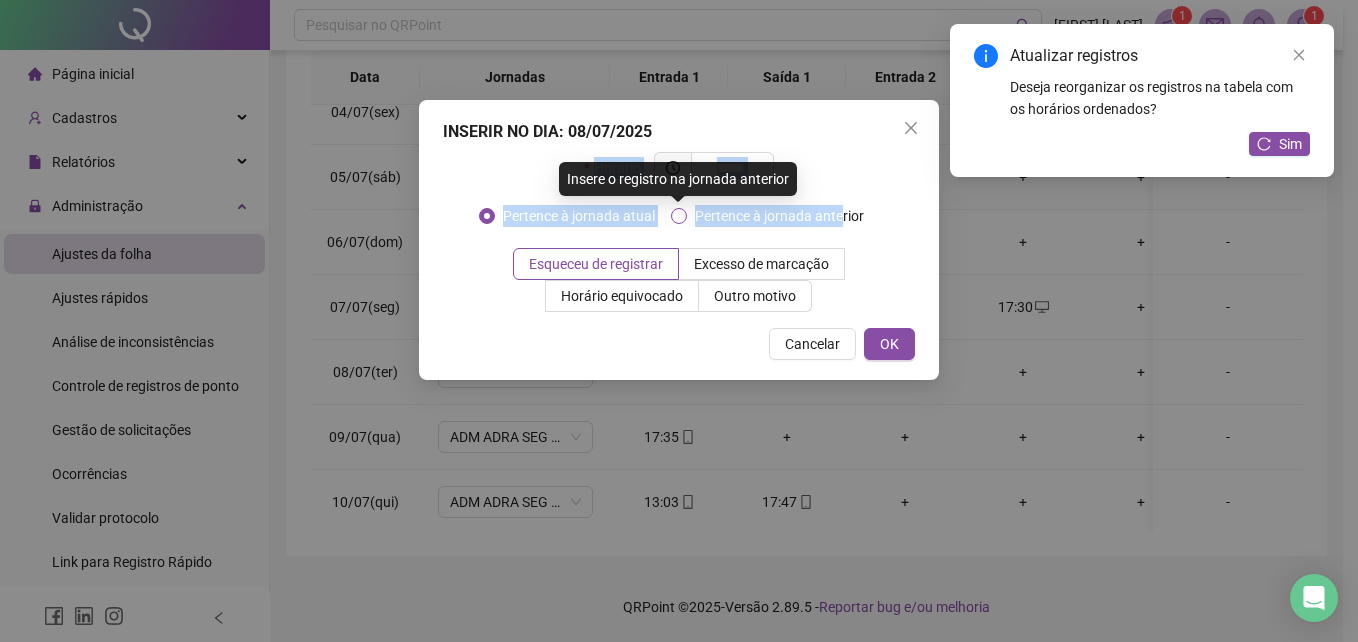 drag, startPoint x: 762, startPoint y: 115, endPoint x: 837, endPoint y: 218, distance: 127.41271 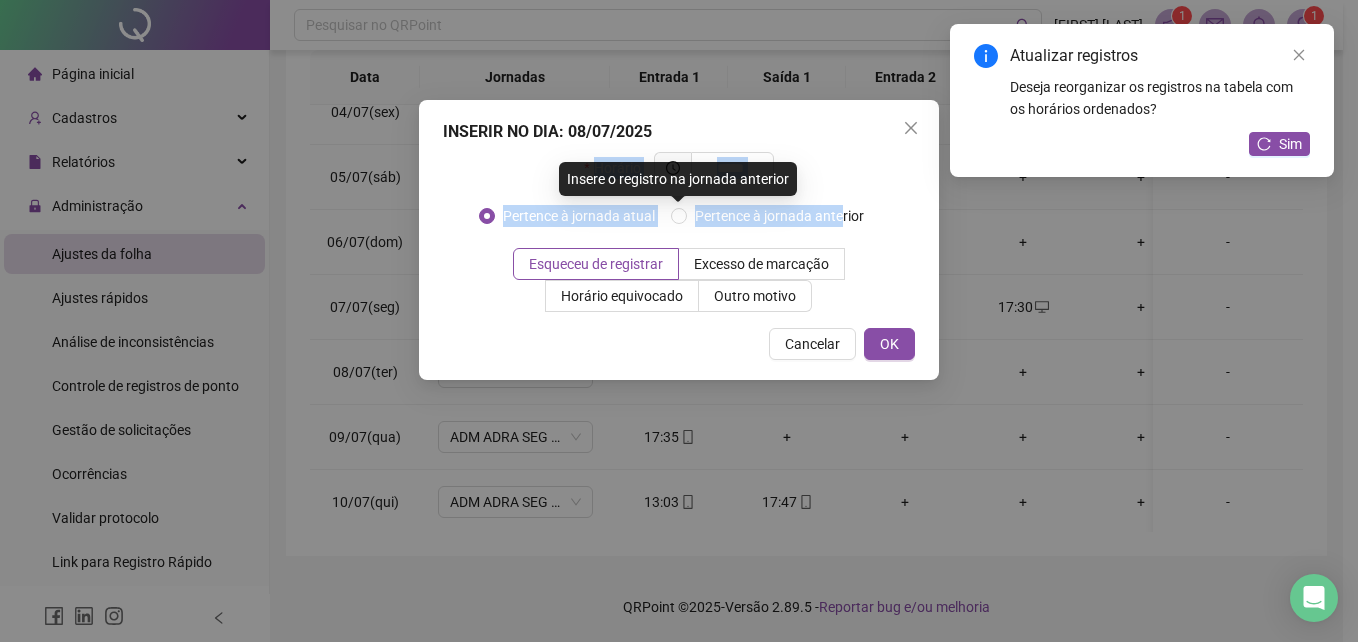 drag, startPoint x: 837, startPoint y: 218, endPoint x: 831, endPoint y: 181, distance: 37.48333 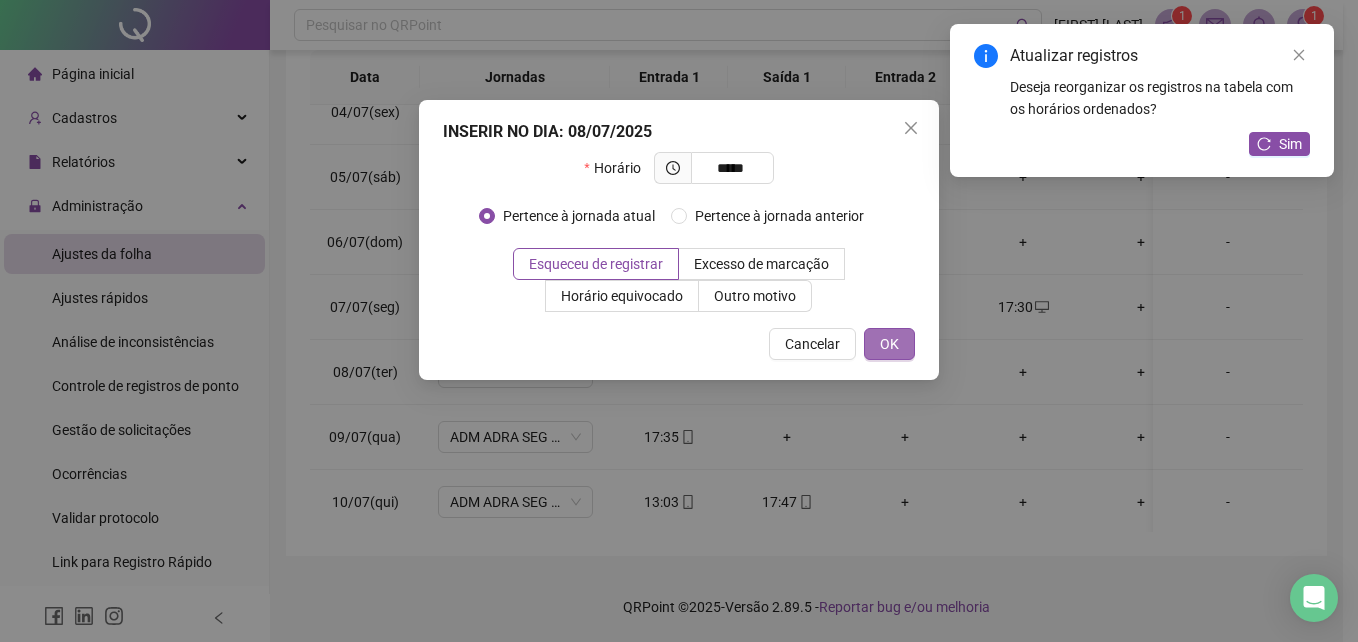 click on "OK" at bounding box center [889, 344] 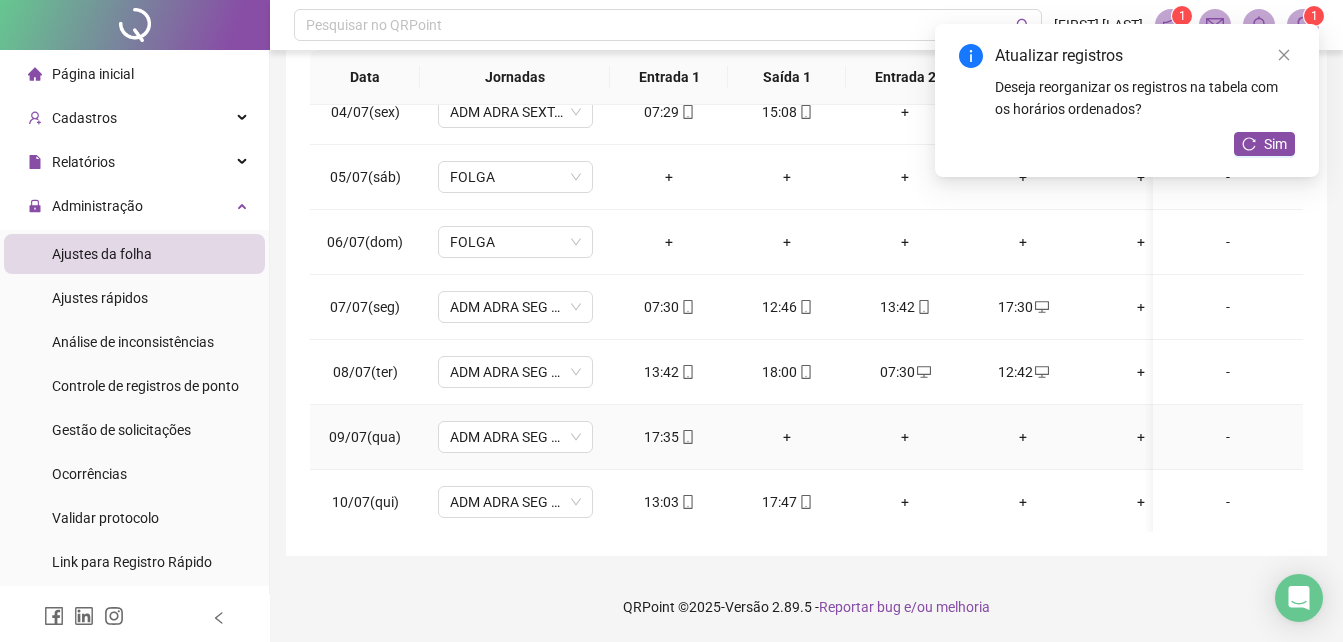 click on "+" at bounding box center (787, 437) 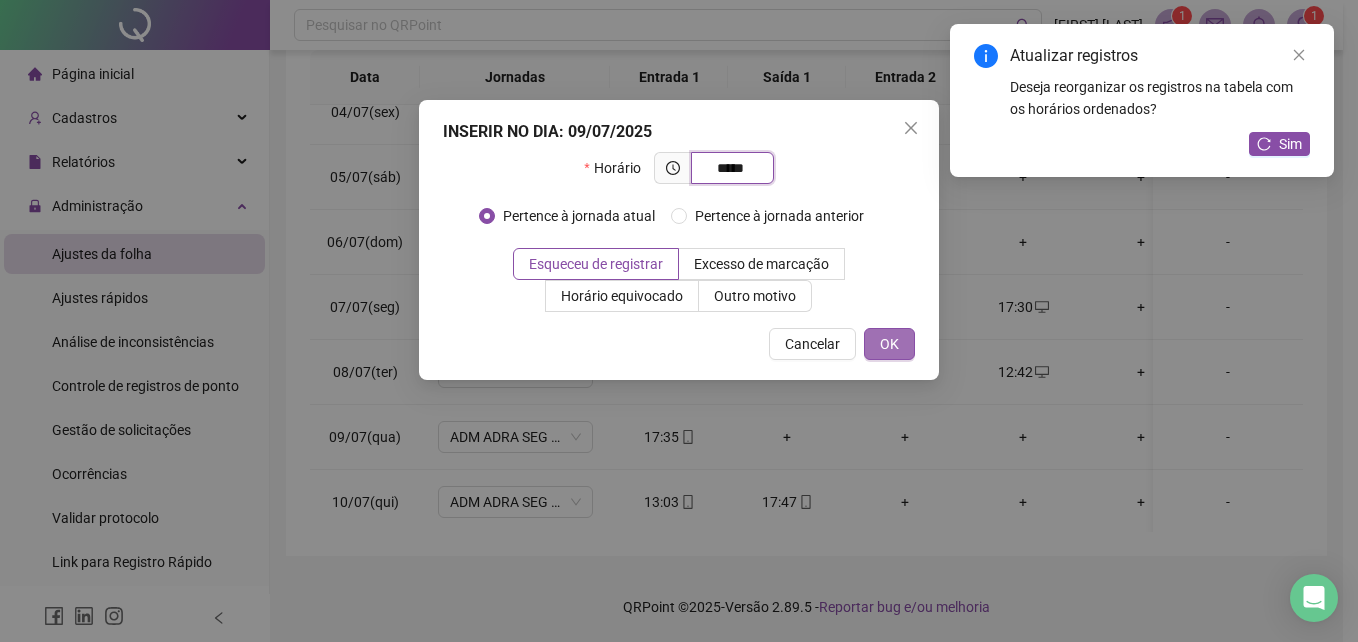 type on "*****" 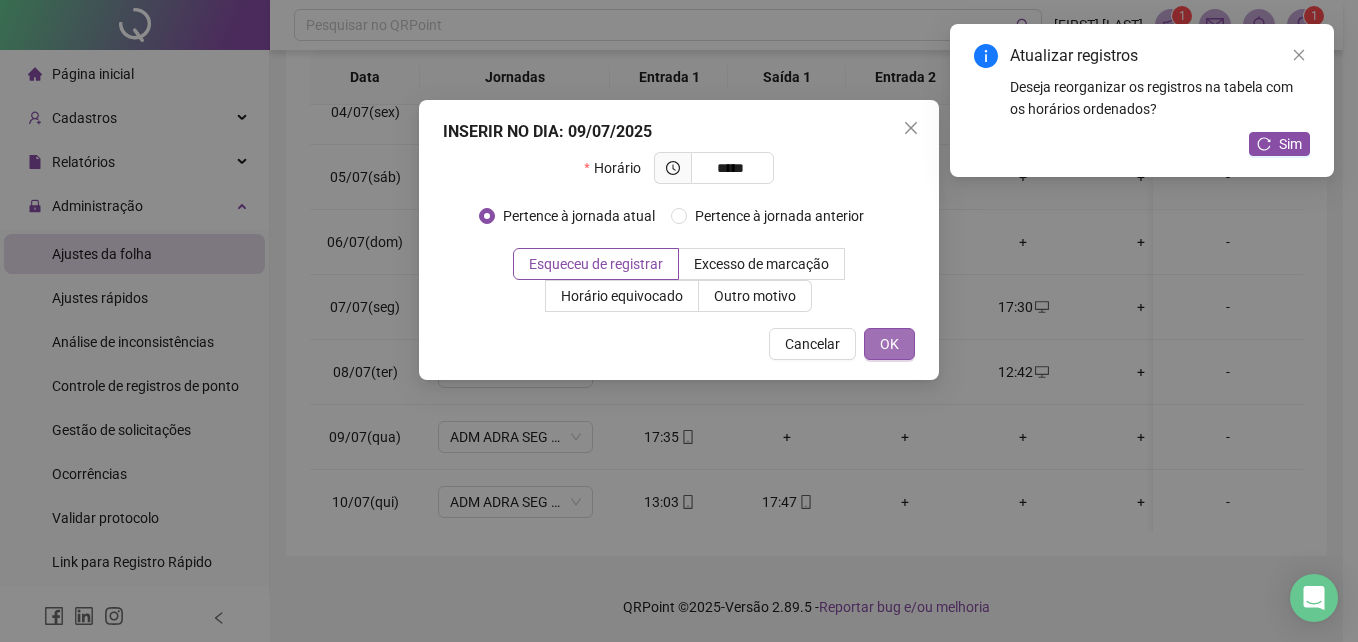 click on "OK" at bounding box center (889, 344) 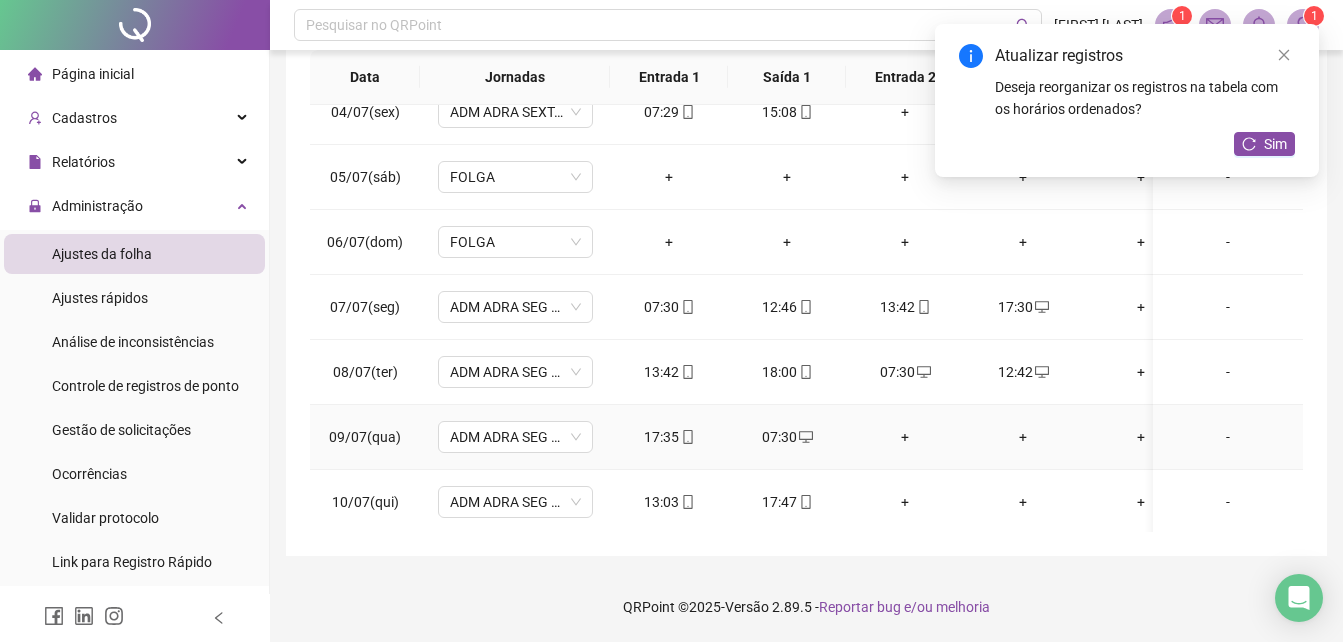 click on "+" at bounding box center (905, 437) 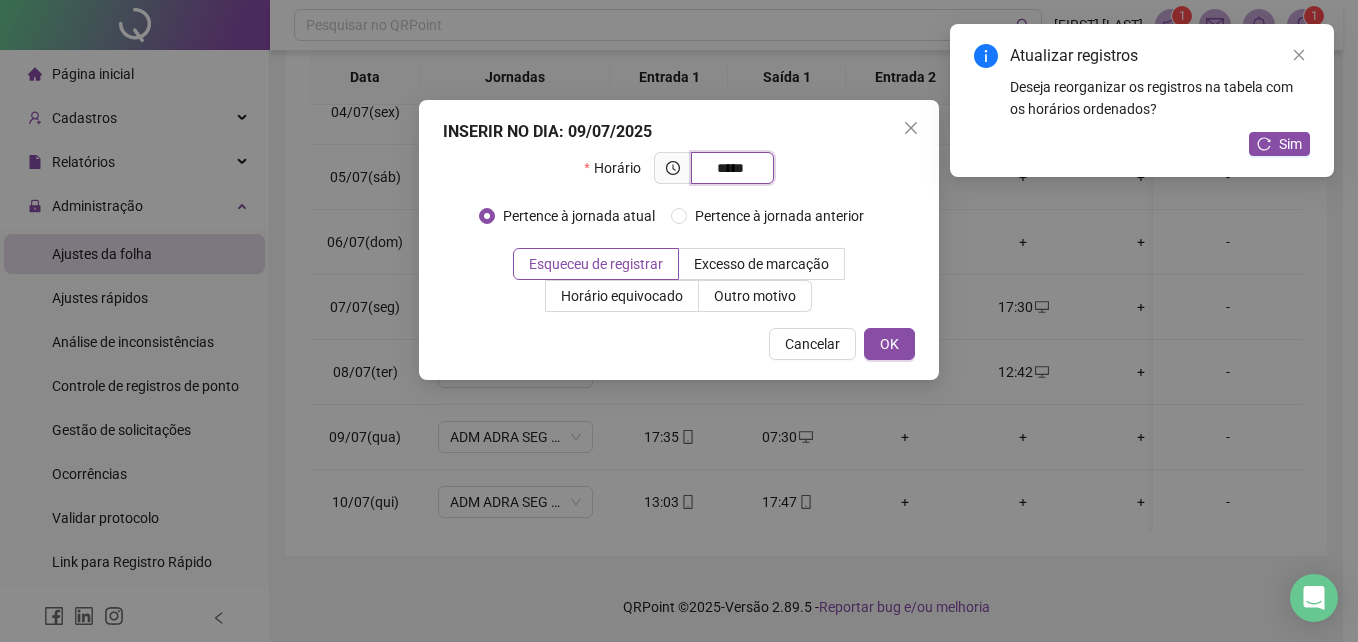 type on "*****" 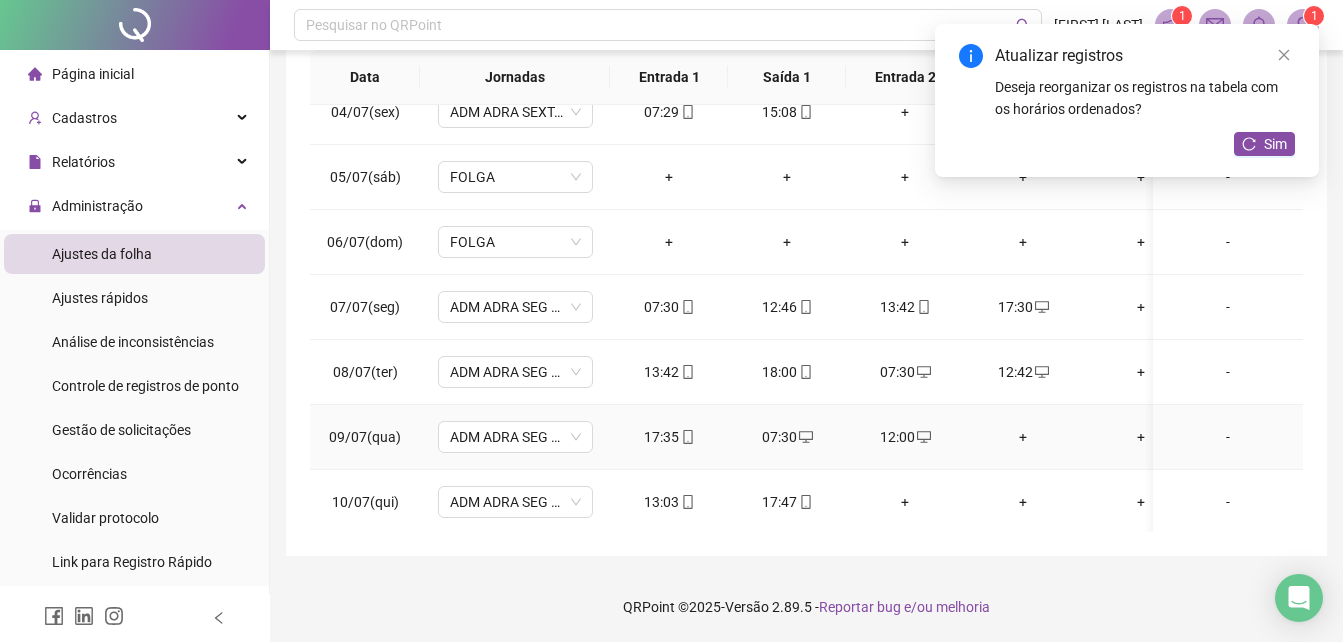 click on "+" at bounding box center [1023, 437] 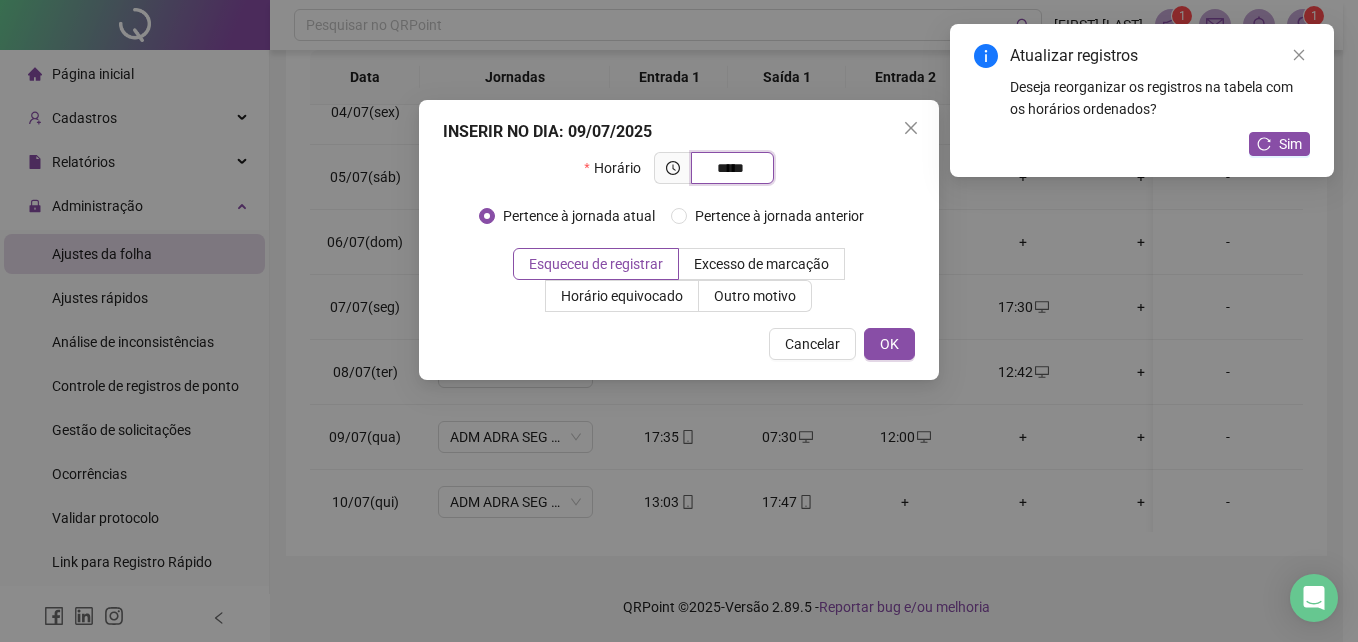 type on "*****" 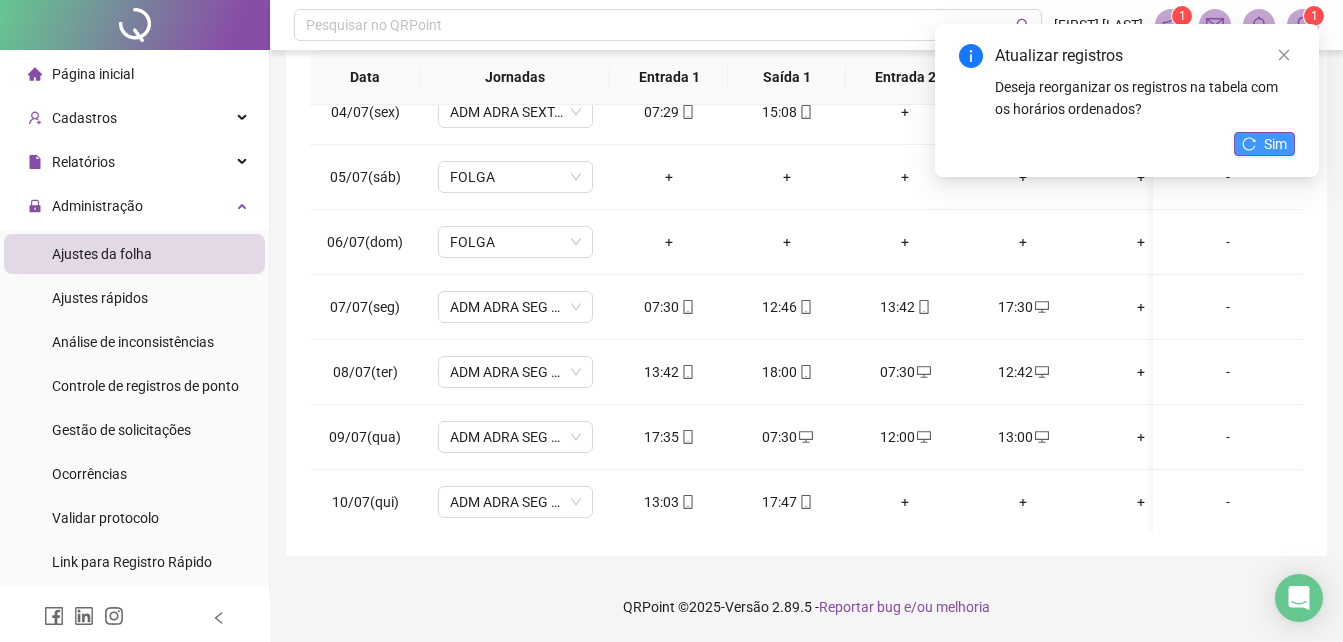 click 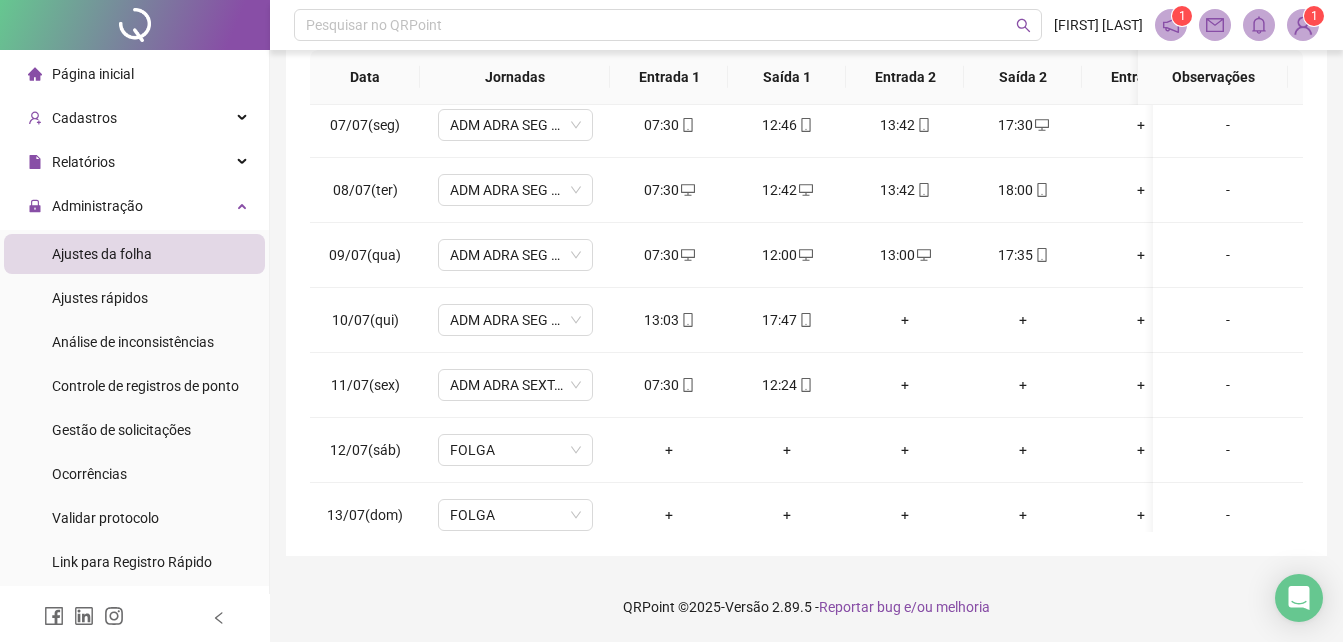 scroll, scrollTop: 430, scrollLeft: 0, axis: vertical 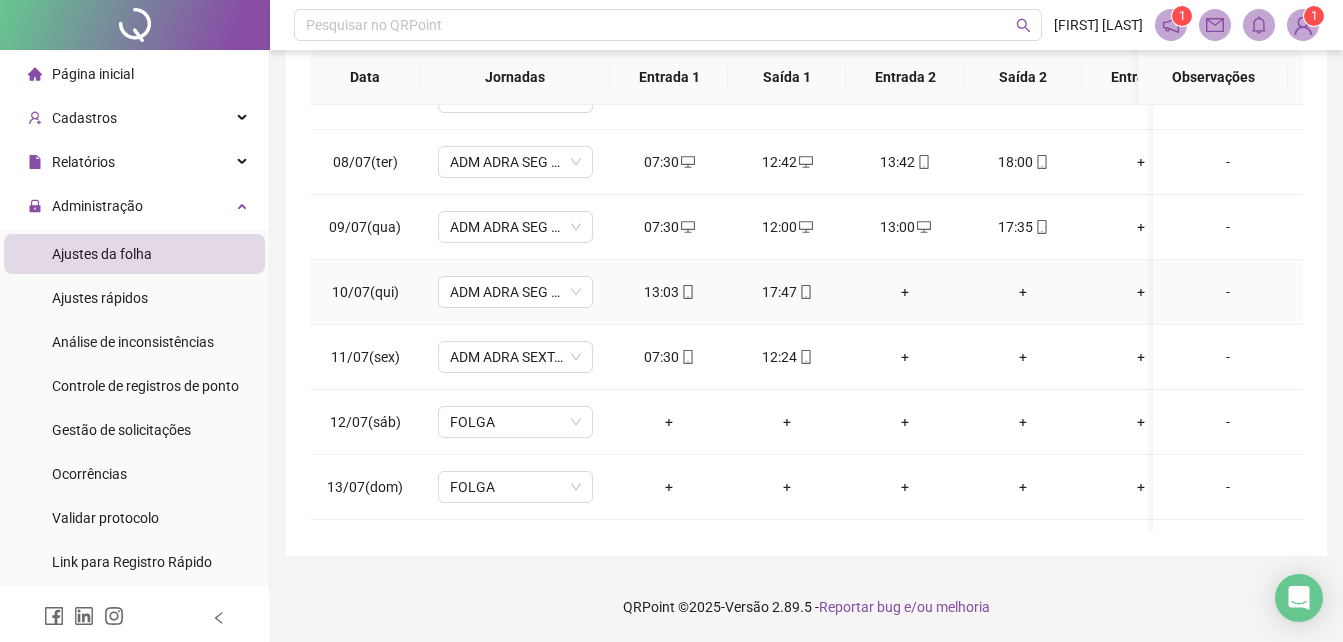 click on "+" at bounding box center (905, 292) 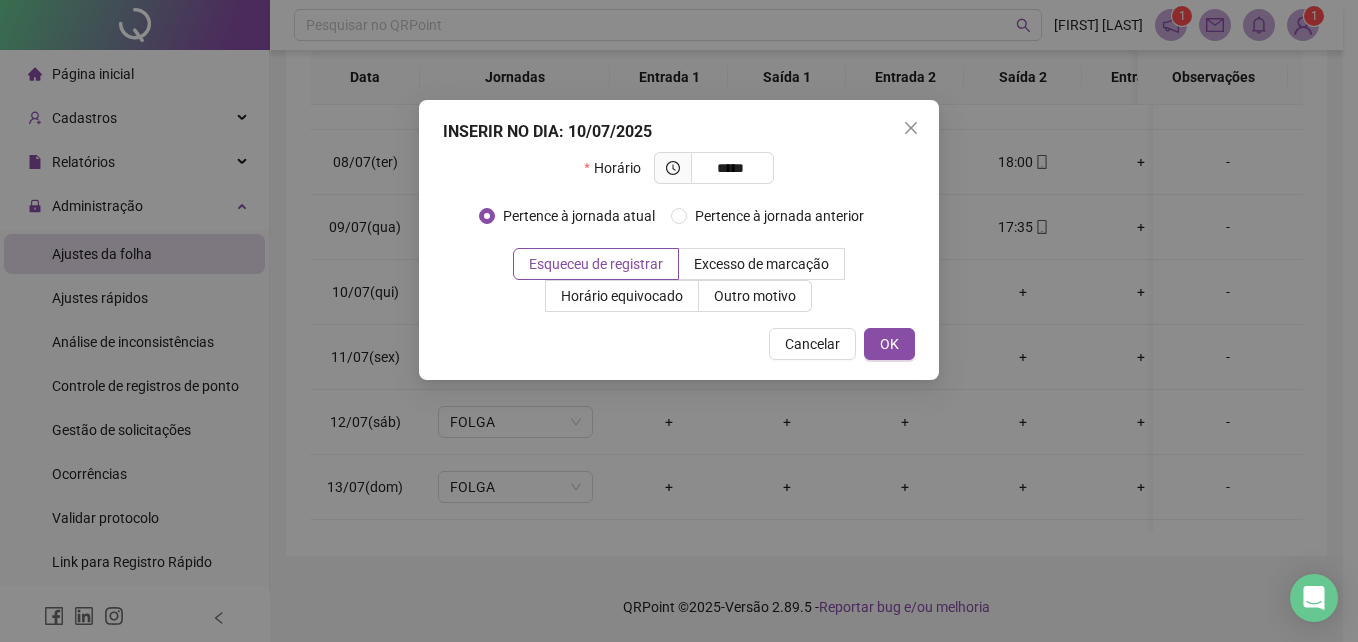 type on "*****" 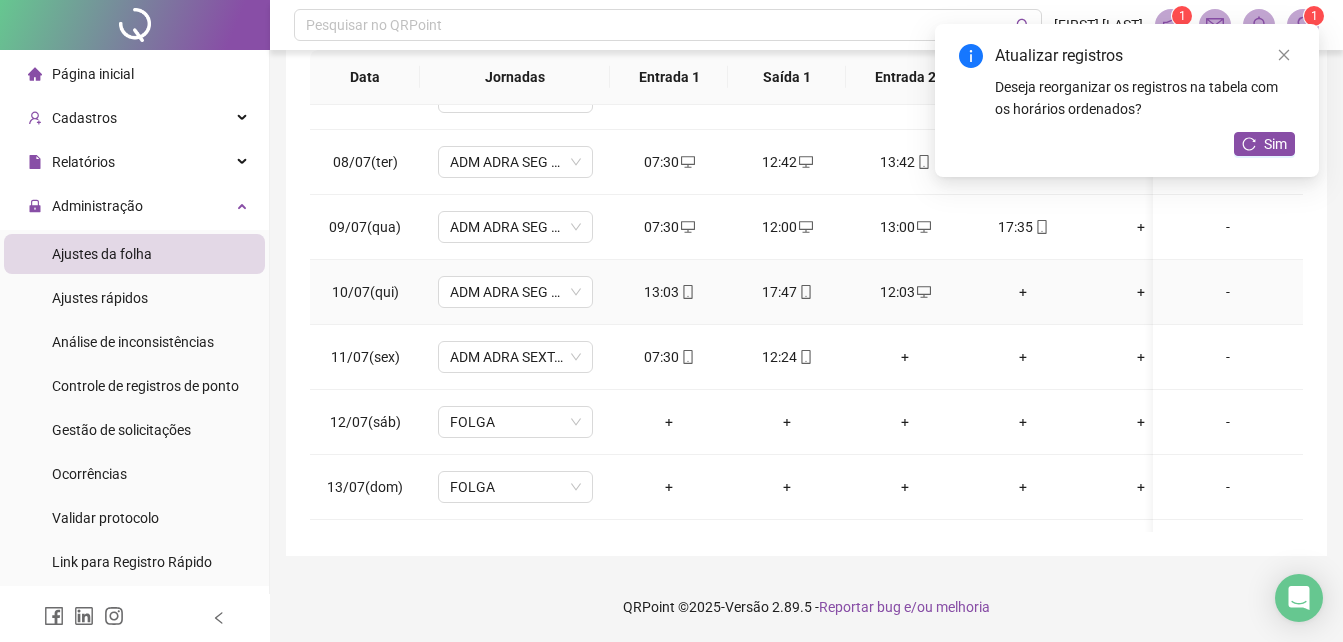 click on "+" at bounding box center (1023, 292) 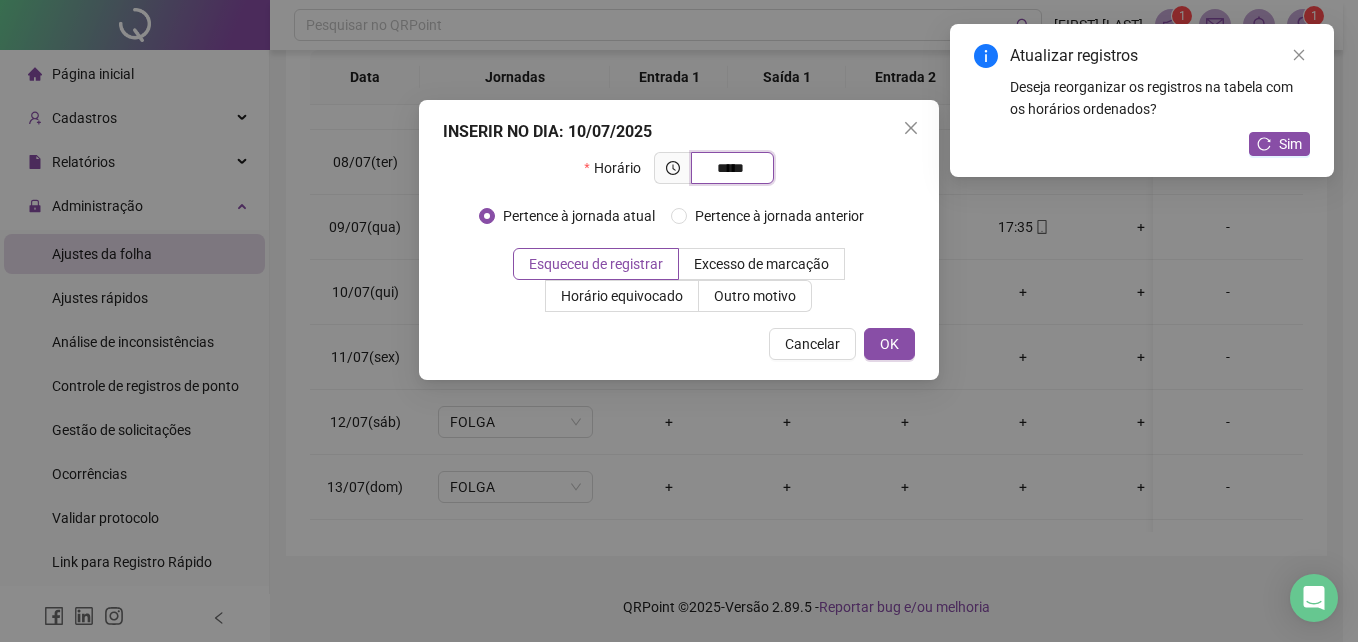 type on "*****" 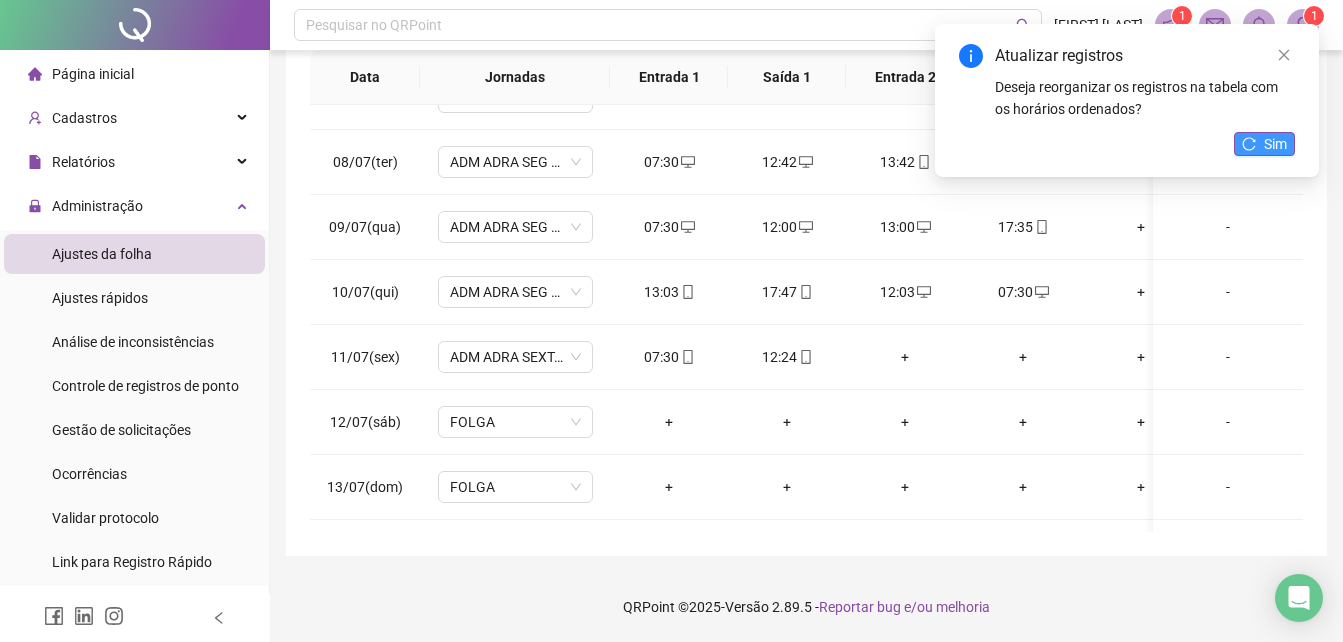 click 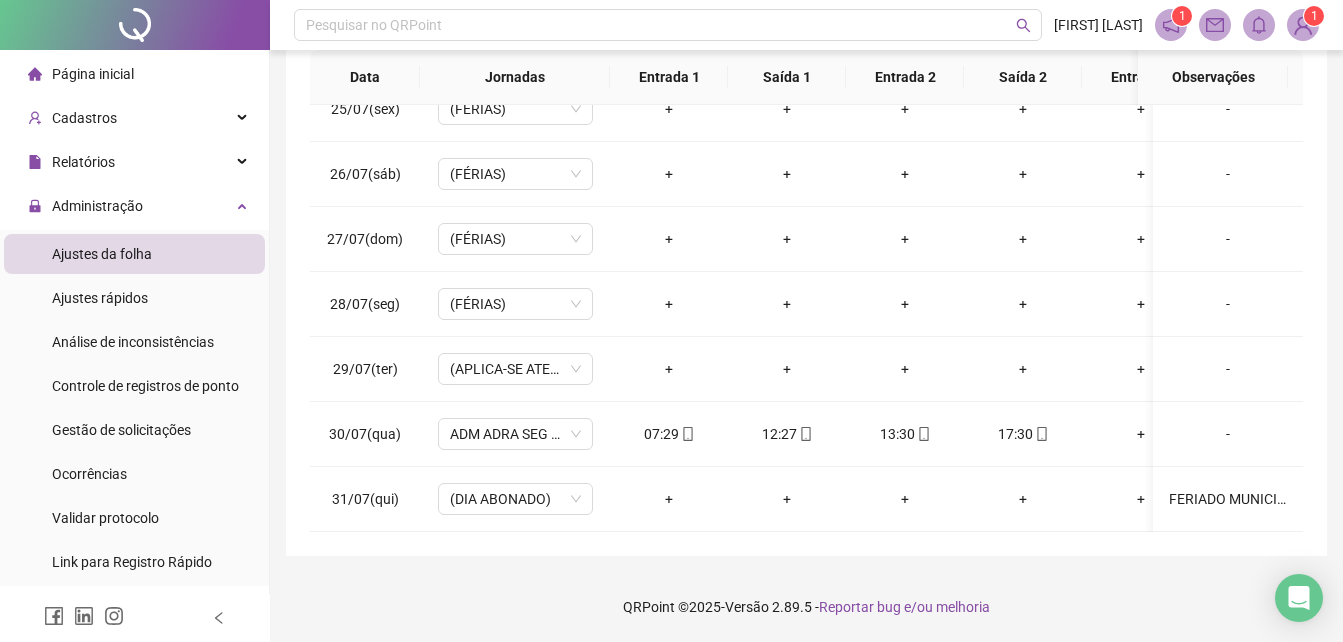 scroll, scrollTop: 1603, scrollLeft: 0, axis: vertical 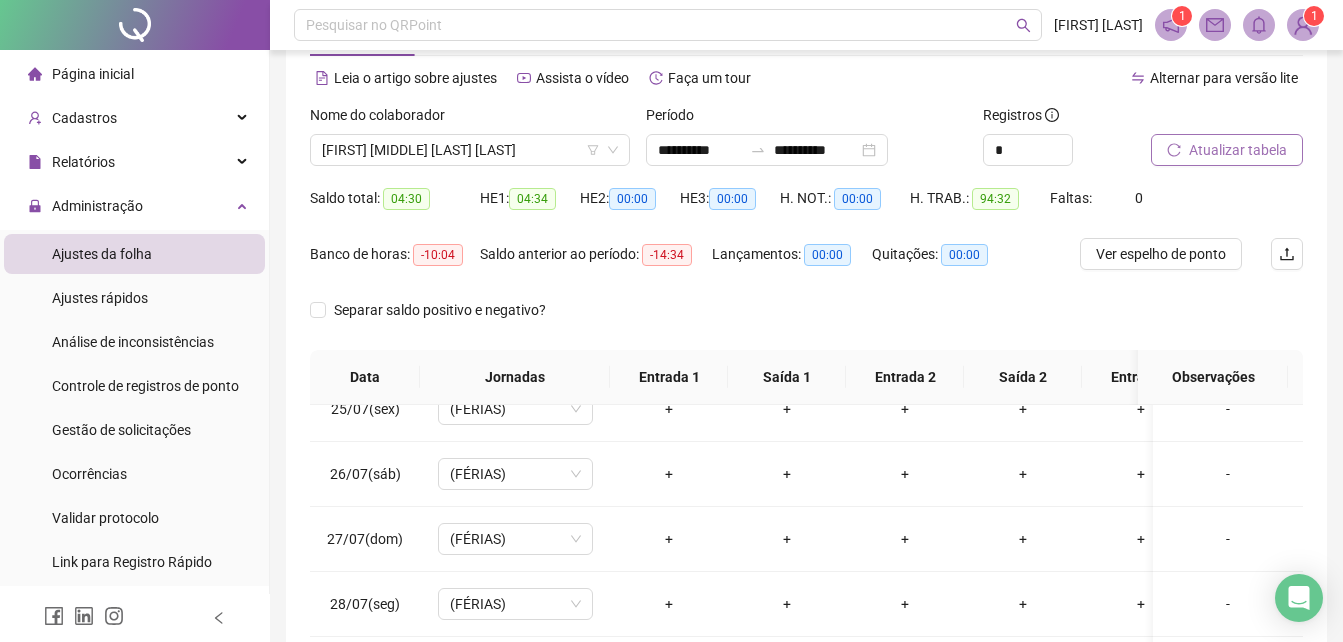 click on "Atualizar tabela" at bounding box center (1238, 150) 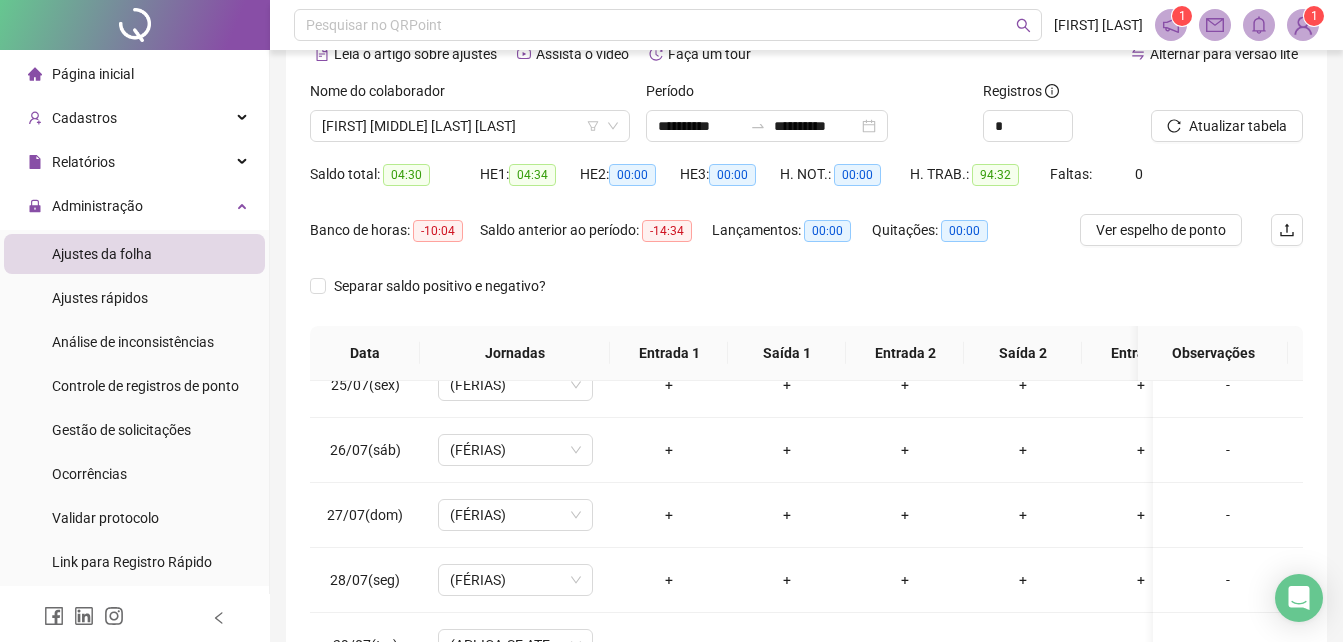 scroll, scrollTop: 106, scrollLeft: 0, axis: vertical 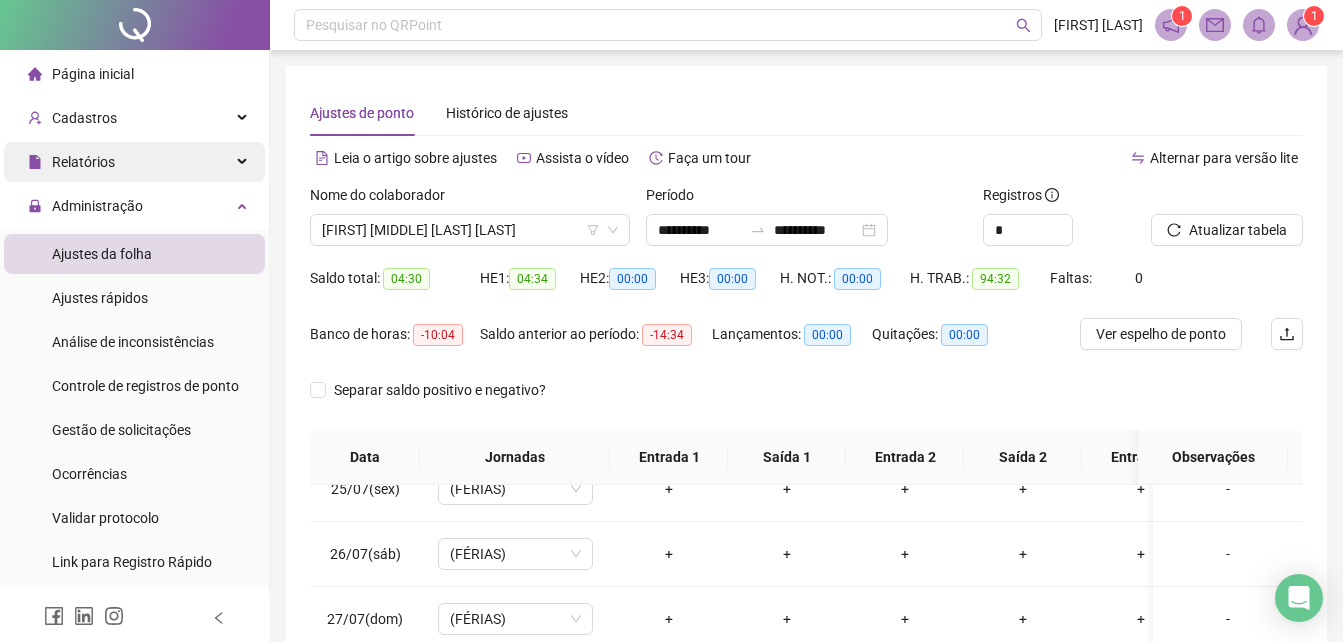 click on "Relatórios" at bounding box center (83, 162) 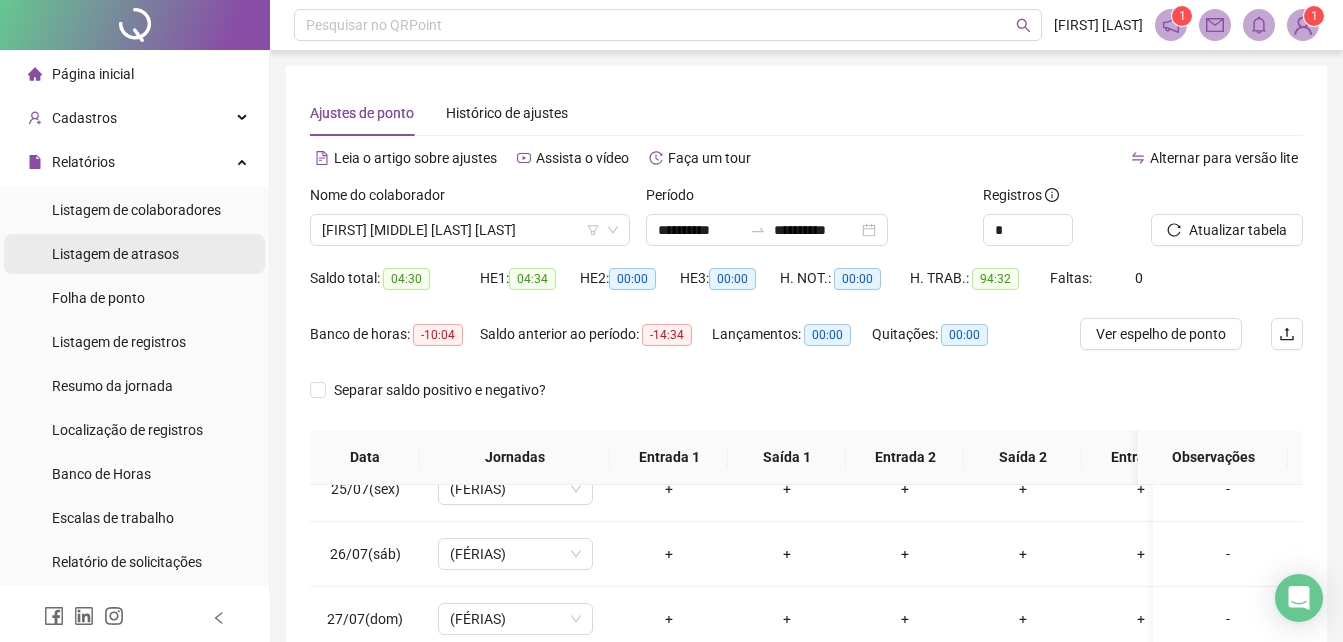 drag, startPoint x: 110, startPoint y: 290, endPoint x: 122, endPoint y: 269, distance: 24.186773 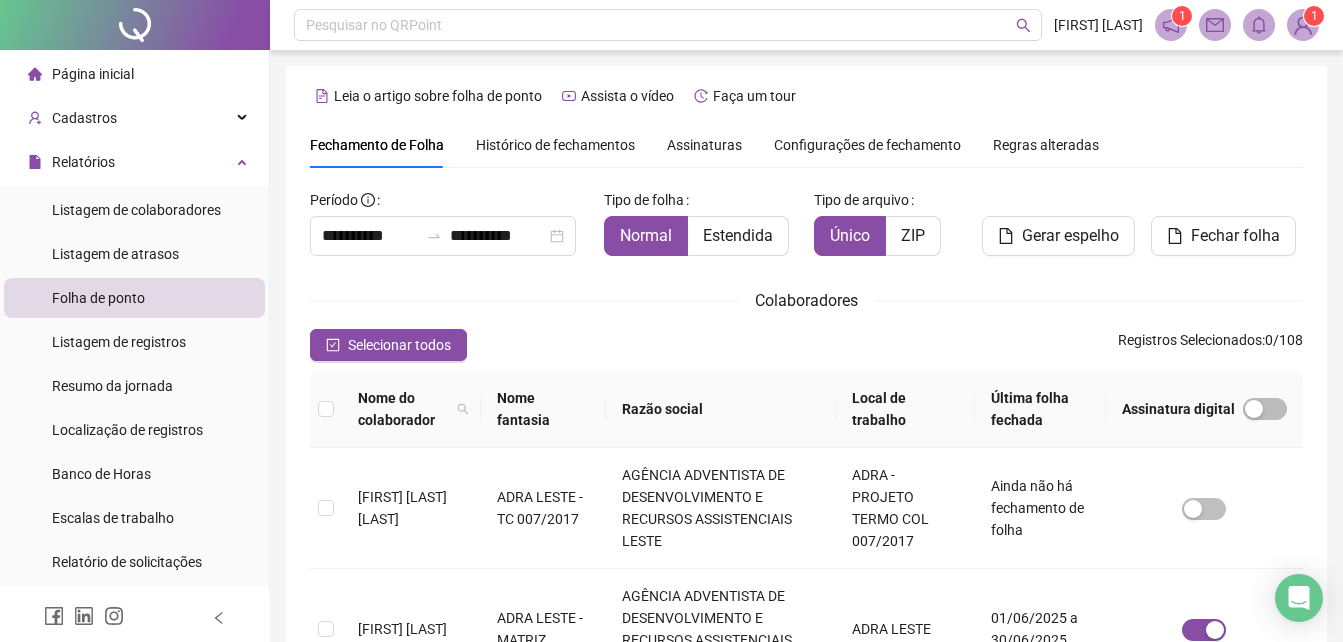 scroll, scrollTop: 89, scrollLeft: 0, axis: vertical 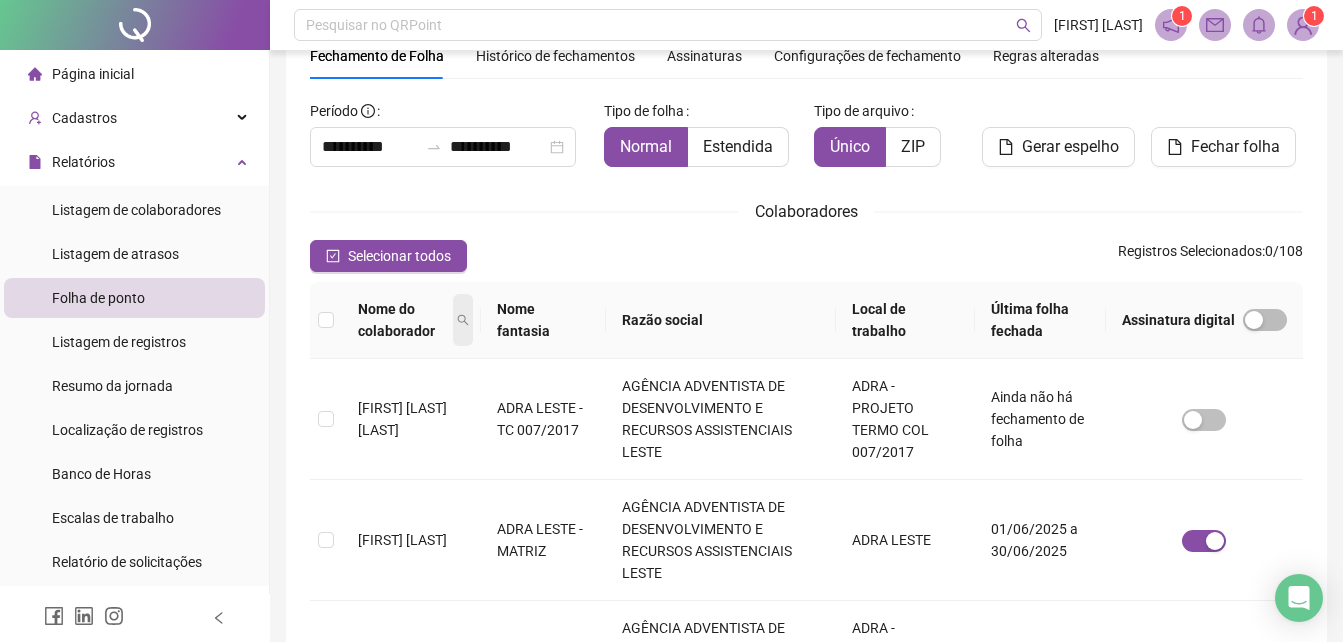 click at bounding box center [463, 320] 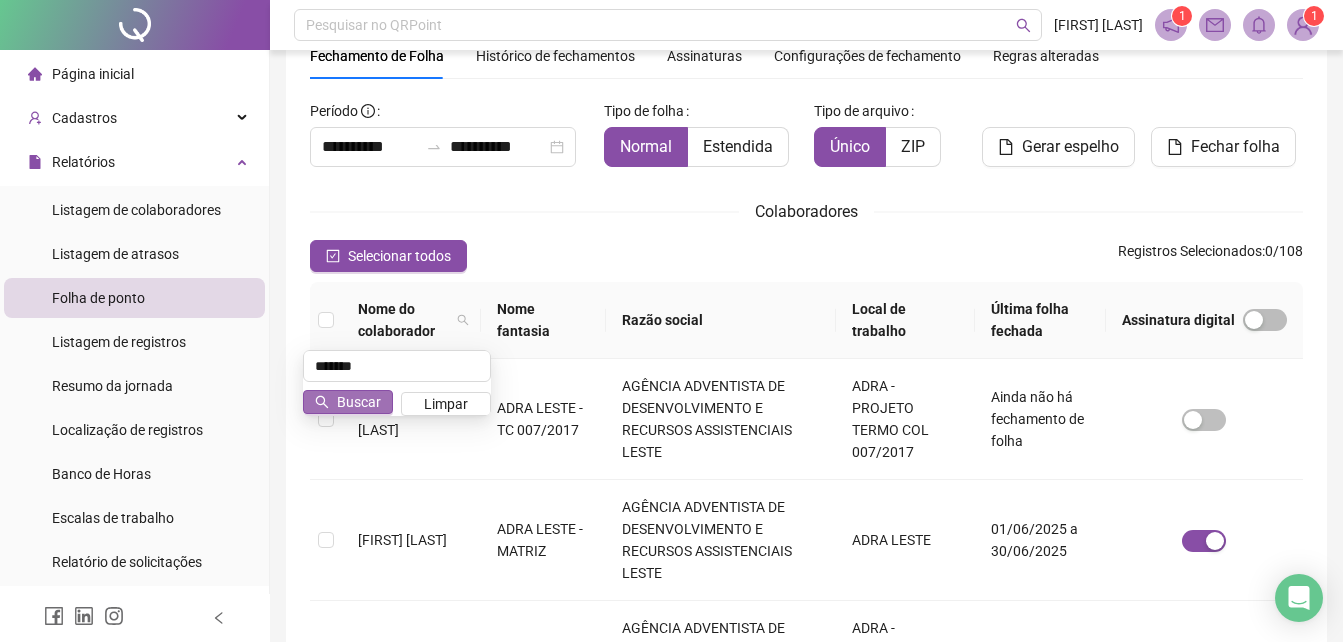 type on "*******" 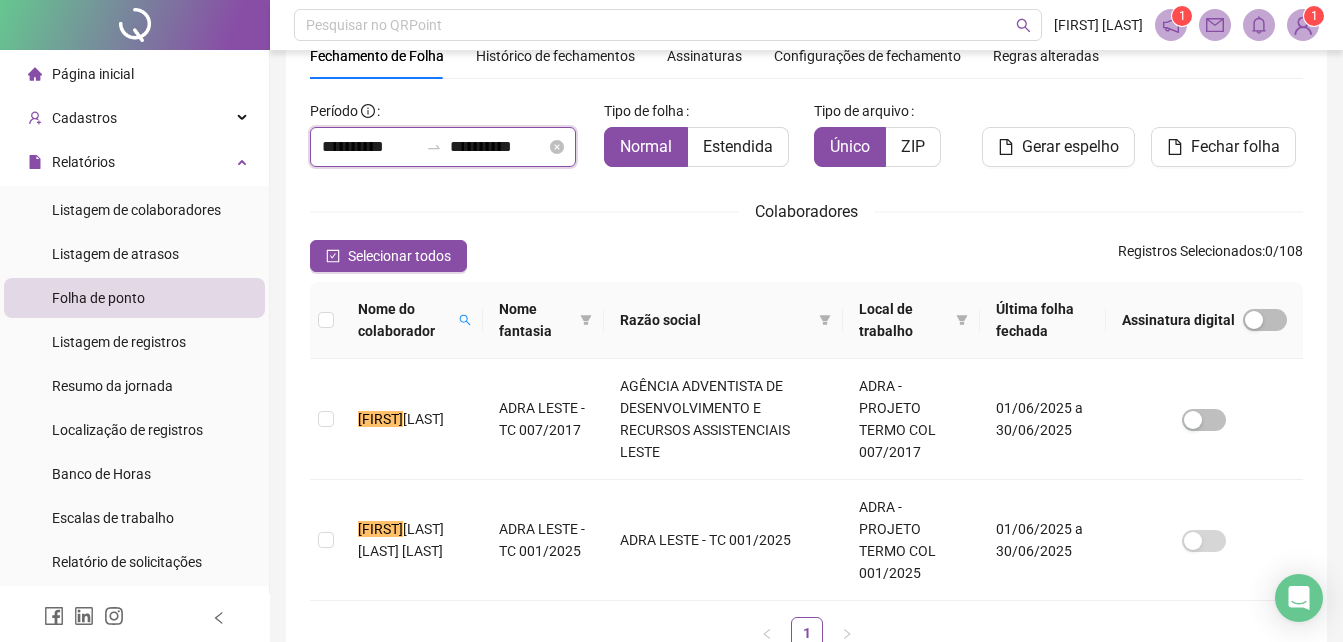 click on "**********" at bounding box center [370, 147] 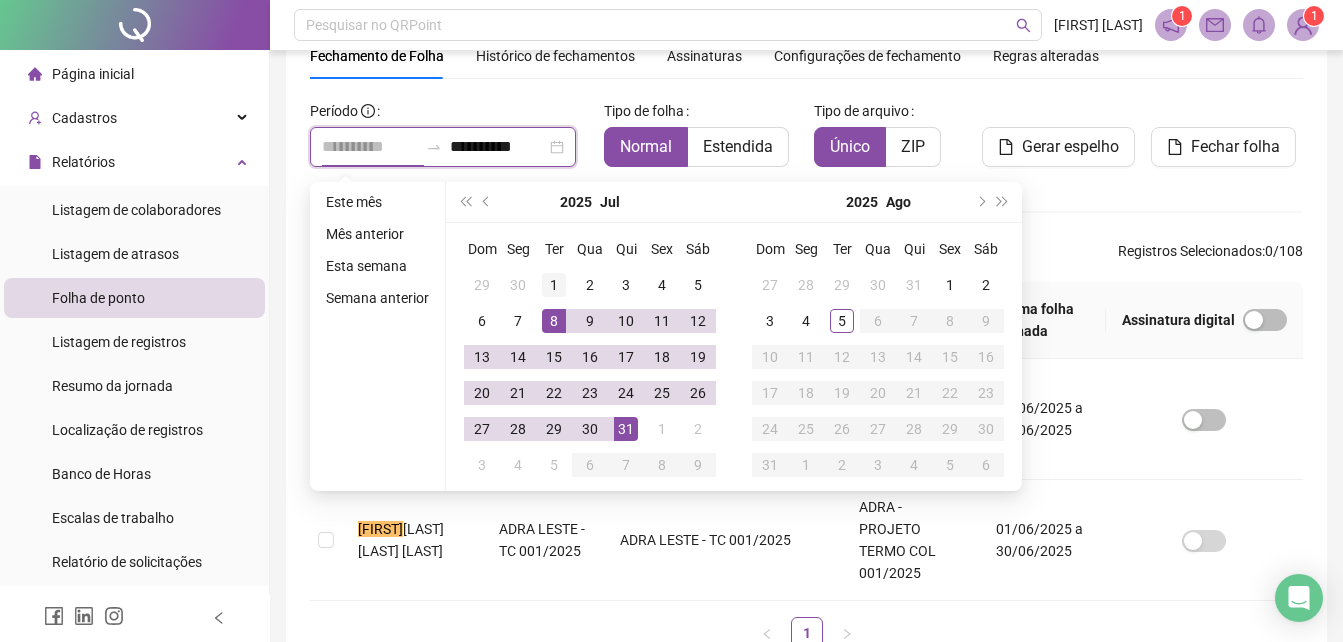 type on "**********" 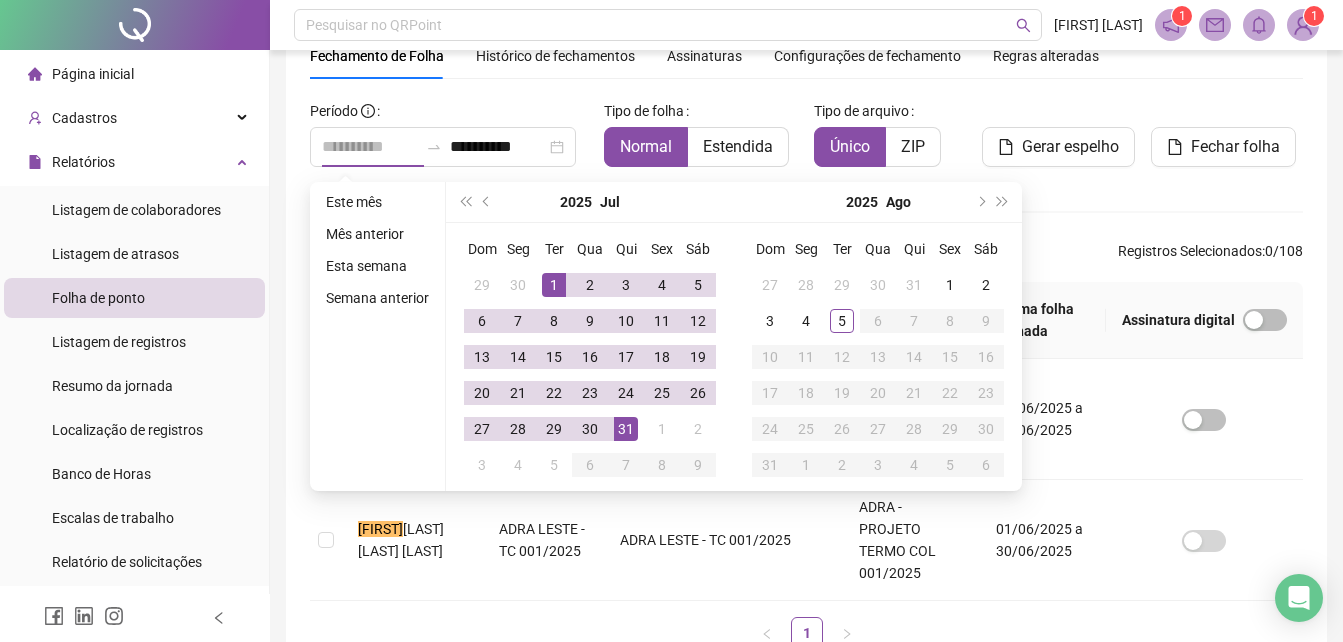 click on "1" at bounding box center (554, 285) 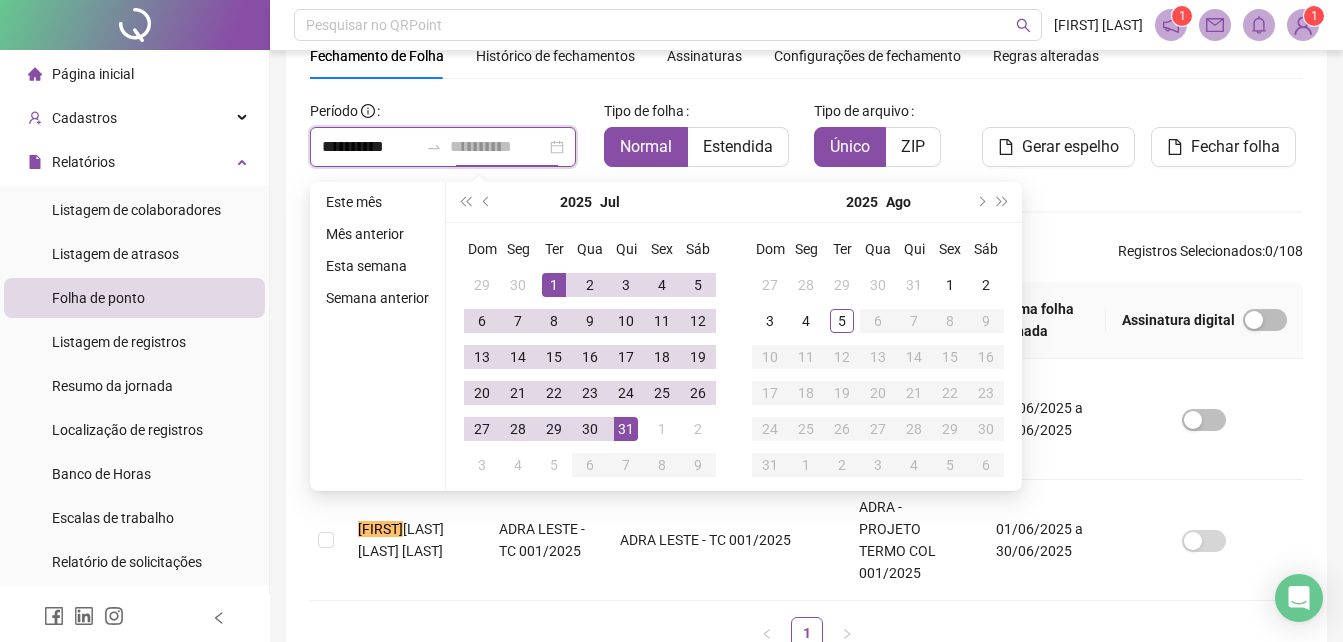 type on "**********" 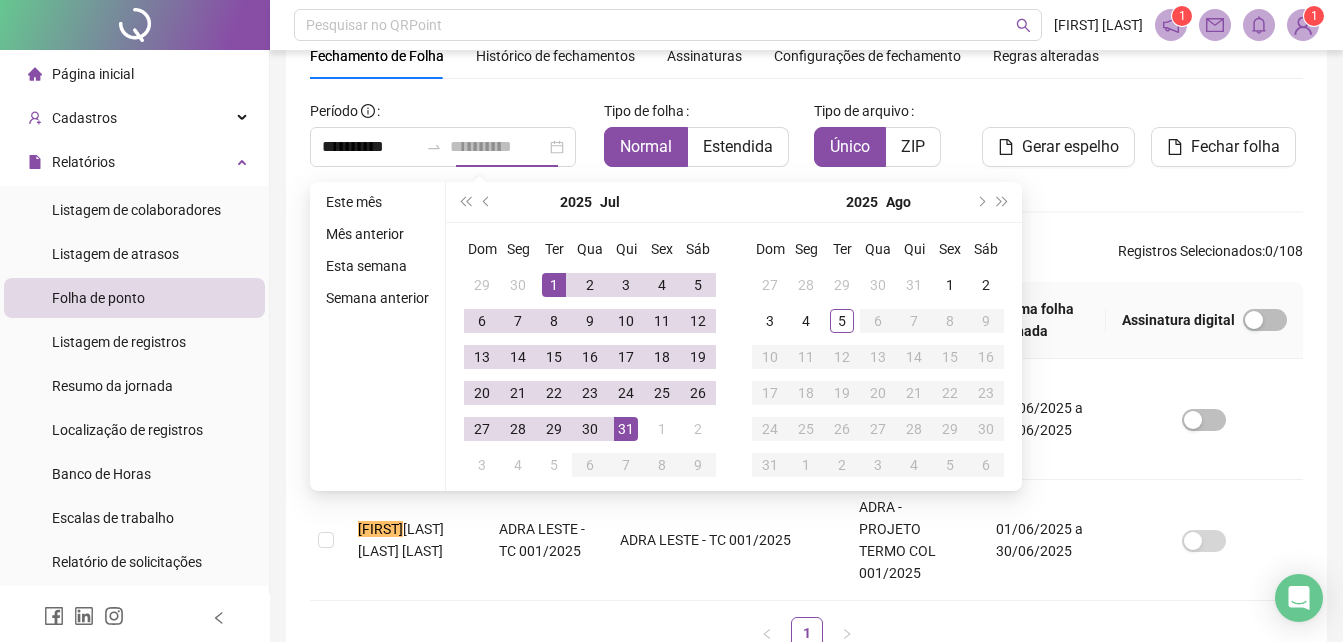 click on "31" at bounding box center (626, 429) 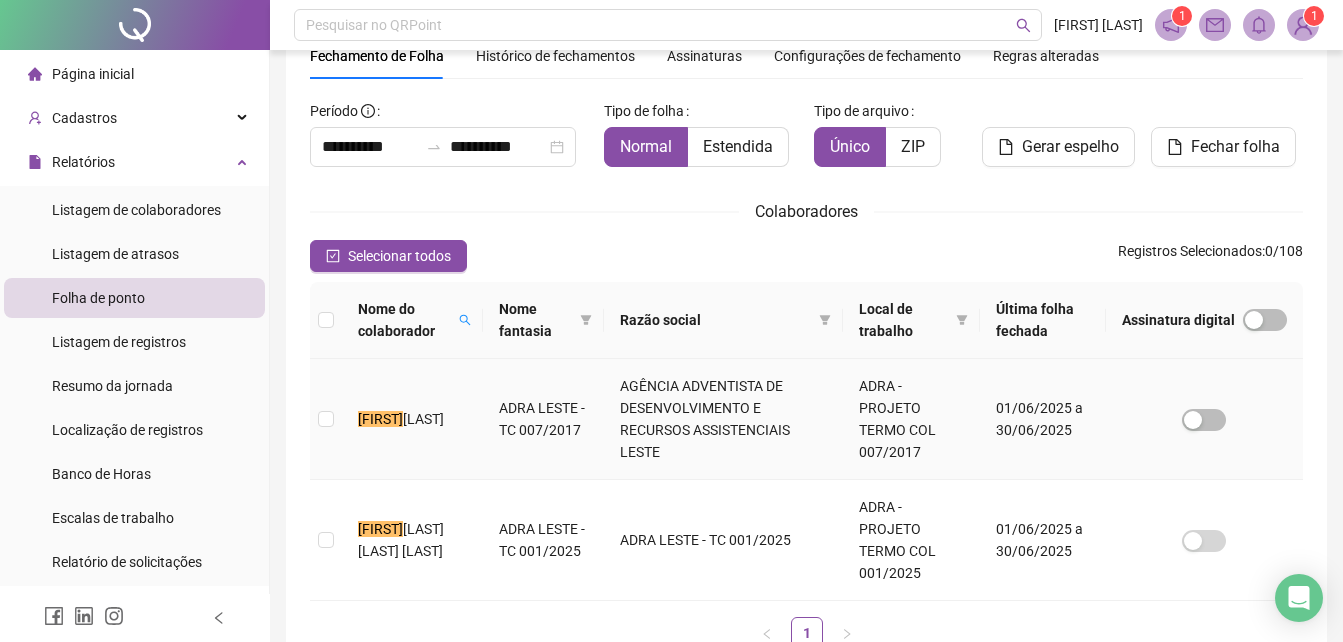click on "[LAST]" at bounding box center [423, 419] 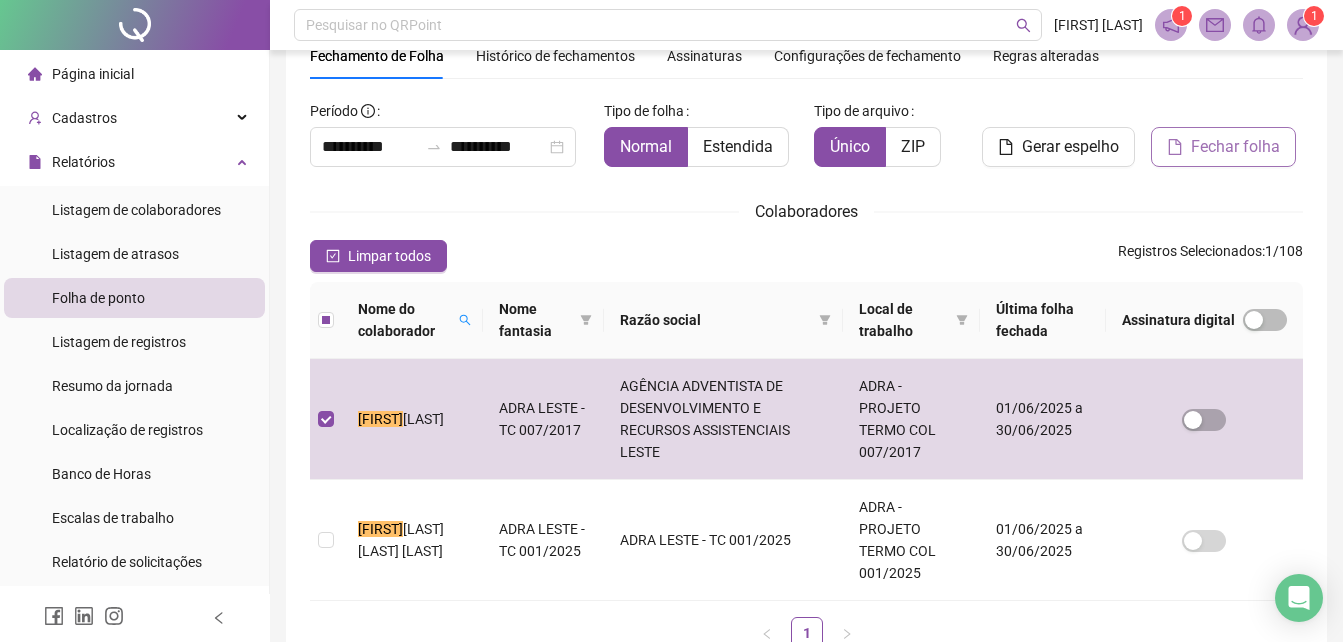click on "Fechar folha" at bounding box center (1235, 147) 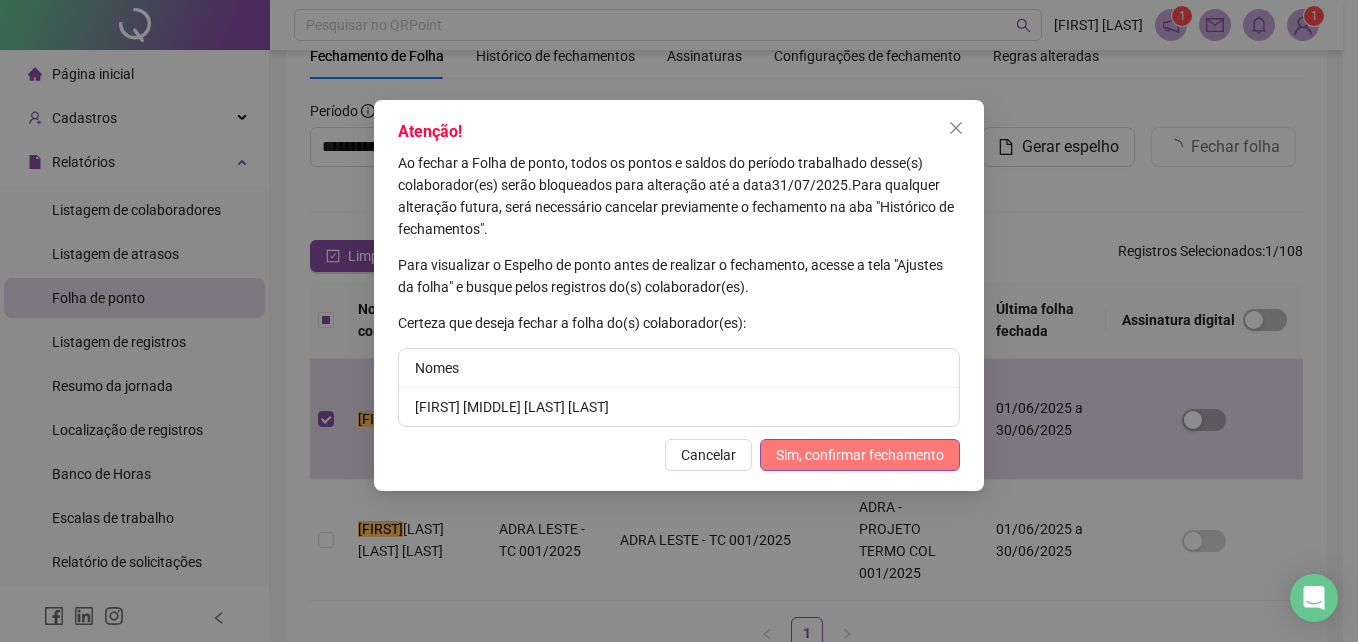 click on "Sim, confirmar fechamento" at bounding box center [860, 455] 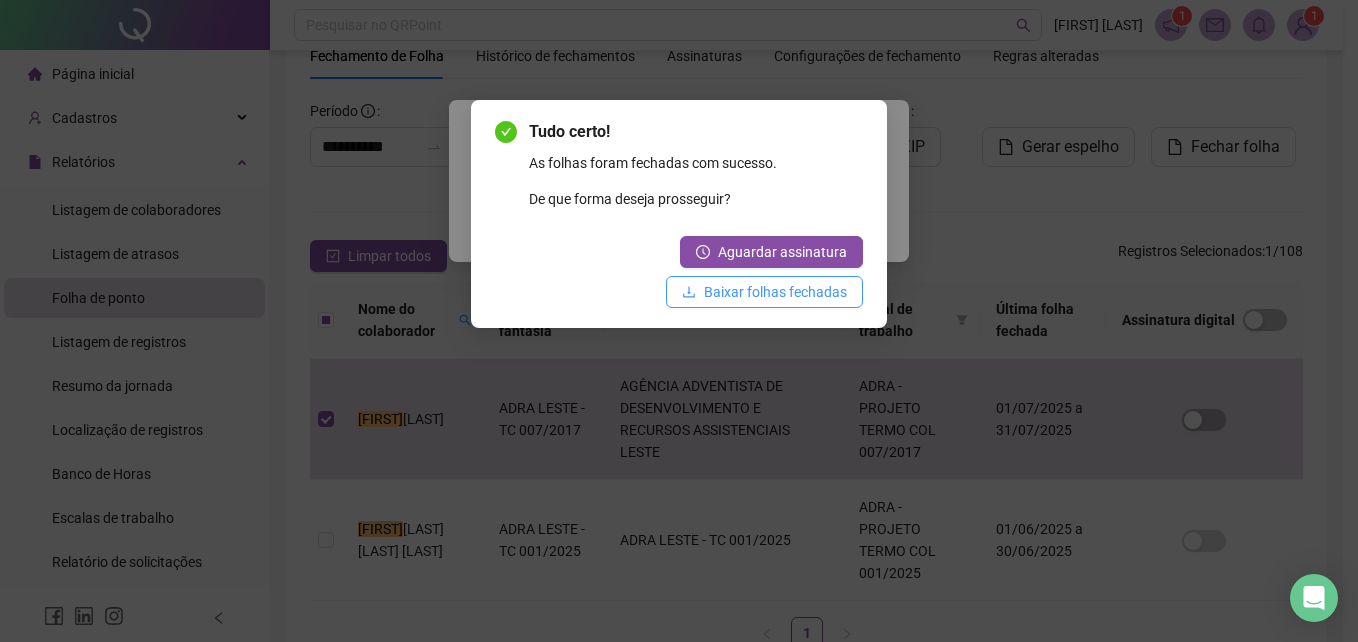 click on "Baixar folhas fechadas" at bounding box center [775, 292] 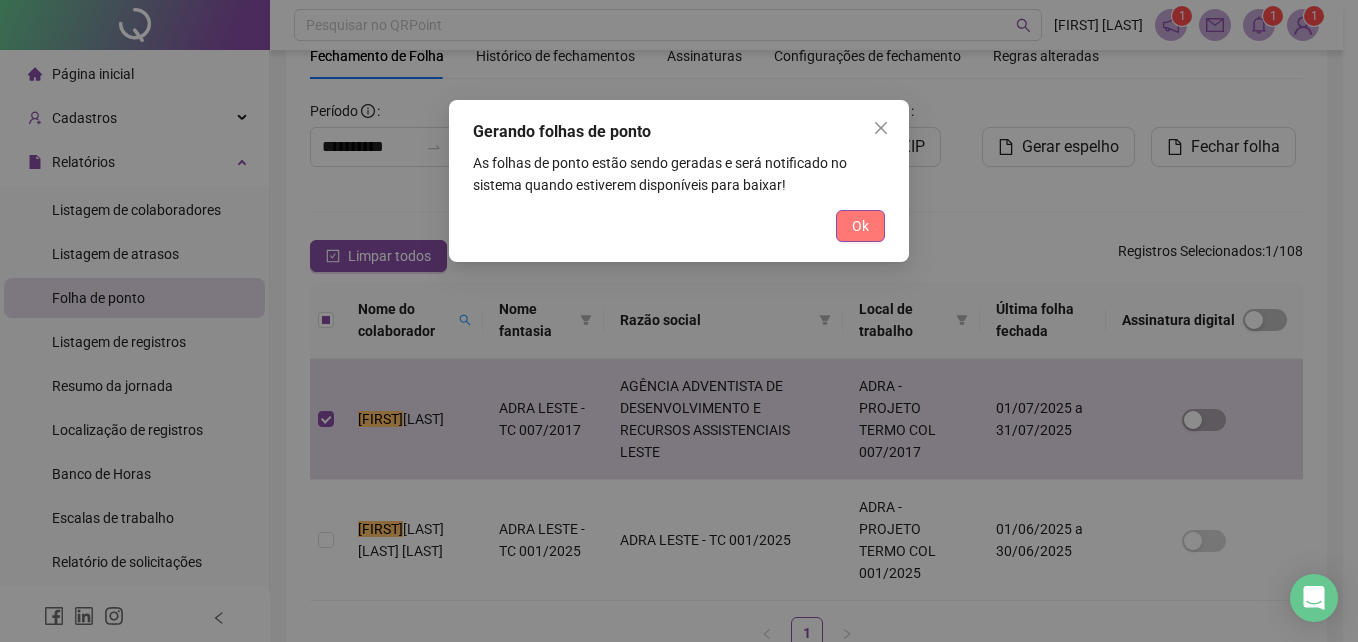 click on "Ok" at bounding box center (860, 226) 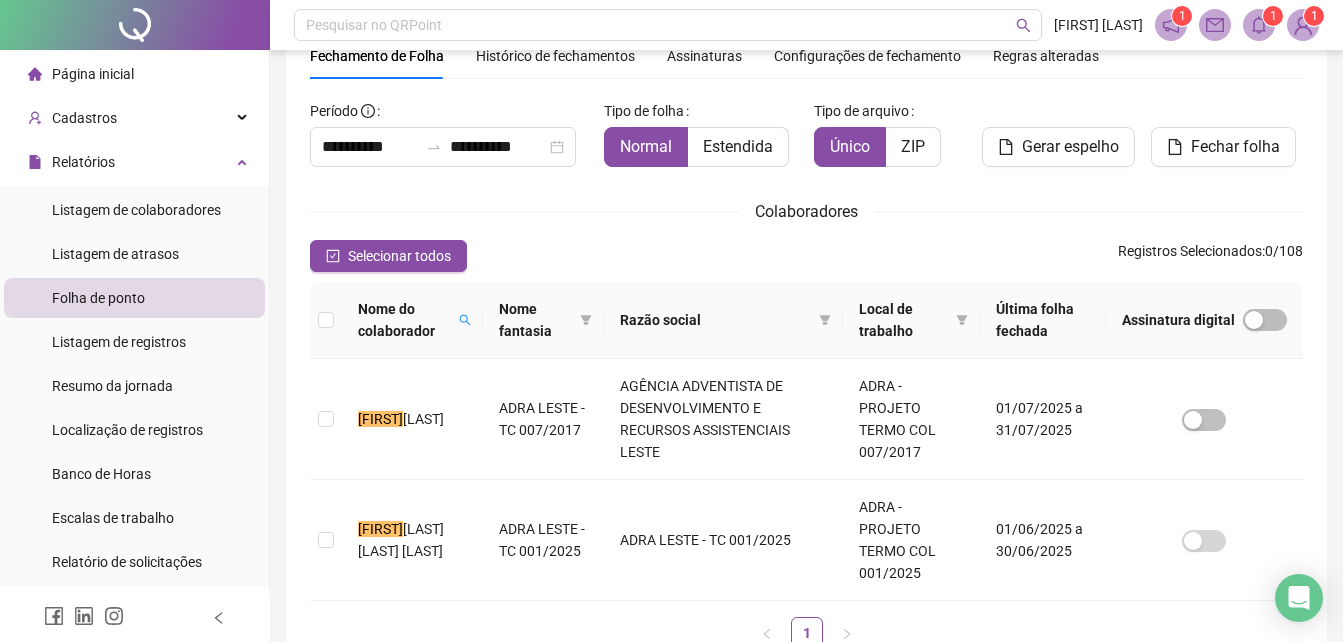 click 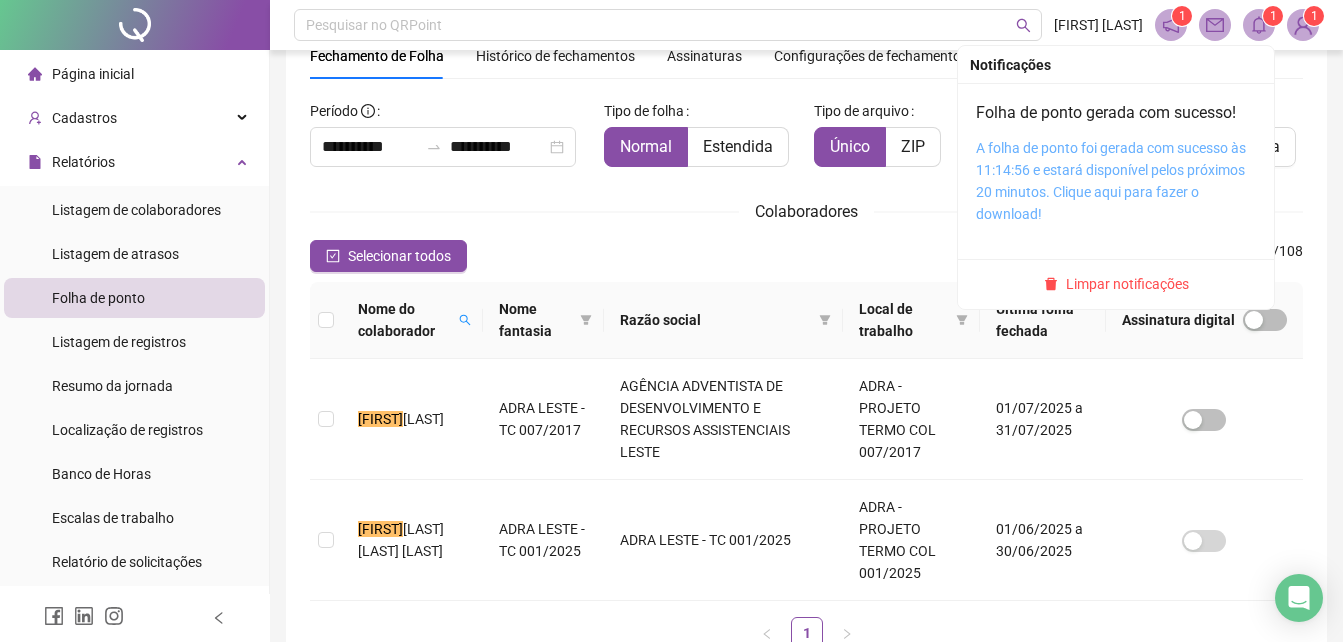 click on "A folha de ponto foi gerada com sucesso às 11:14:56 e estará disponível pelos próximos 20 minutos.
Clique aqui para fazer o download!" at bounding box center [1111, 181] 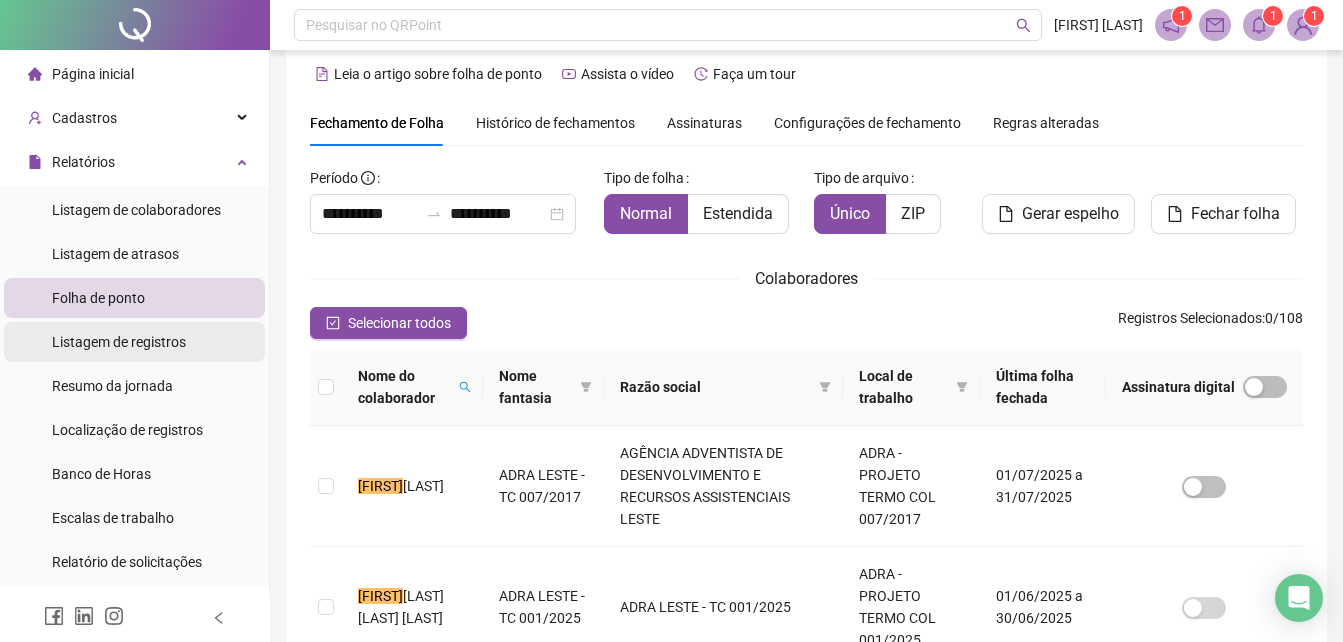 scroll, scrollTop: 0, scrollLeft: 0, axis: both 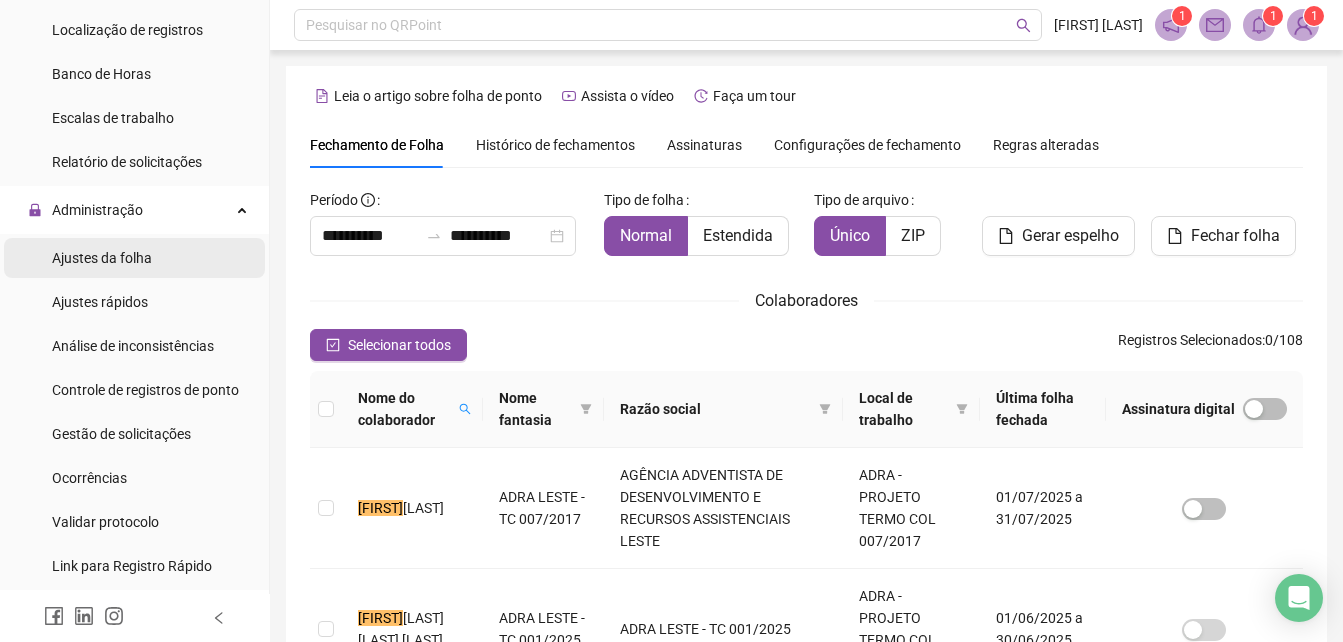 click on "Ajustes da folha" at bounding box center [102, 258] 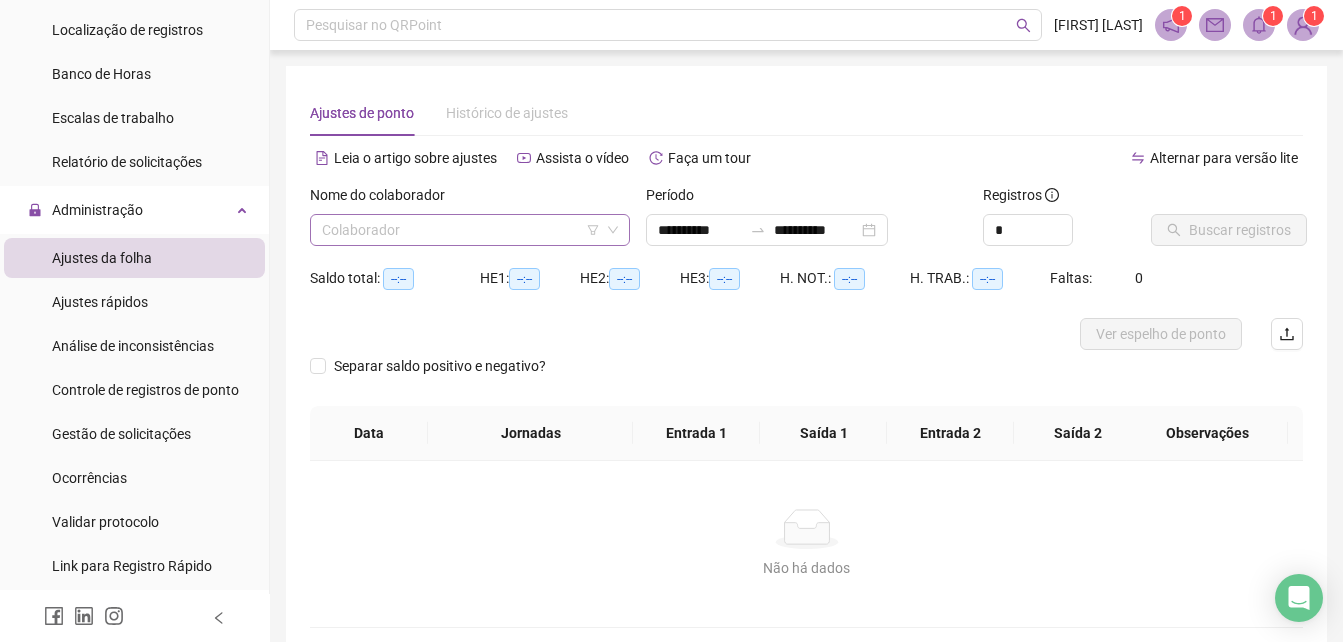 click at bounding box center [461, 230] 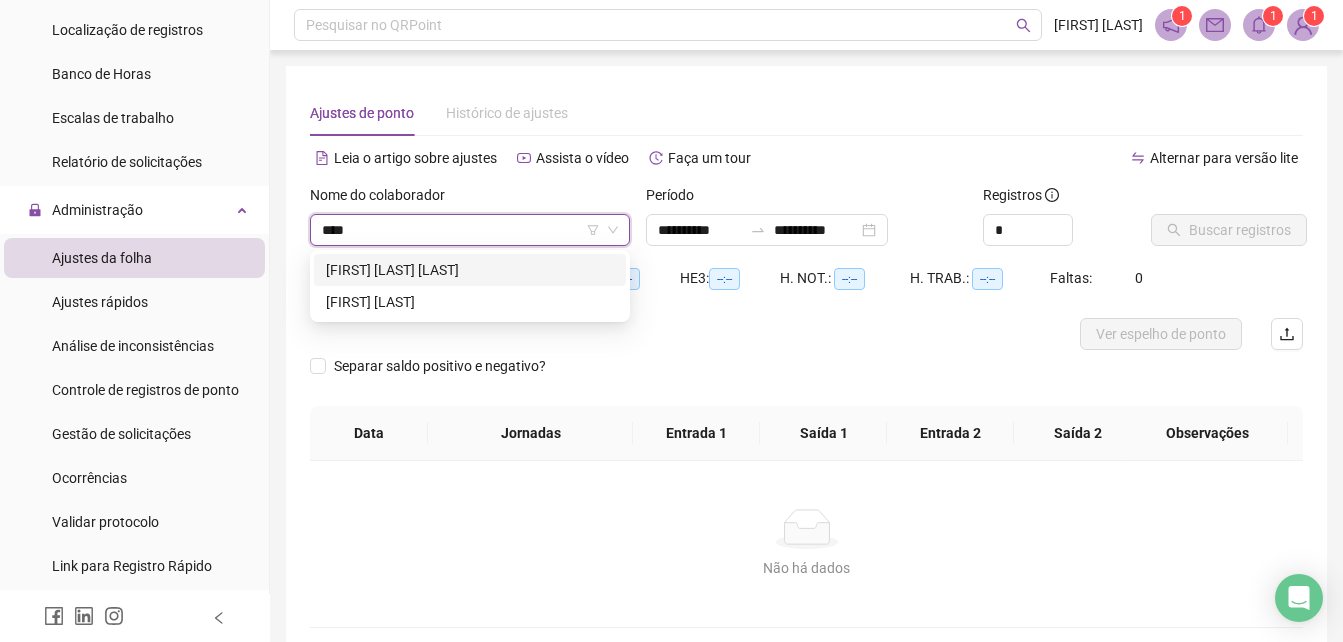 type on "****" 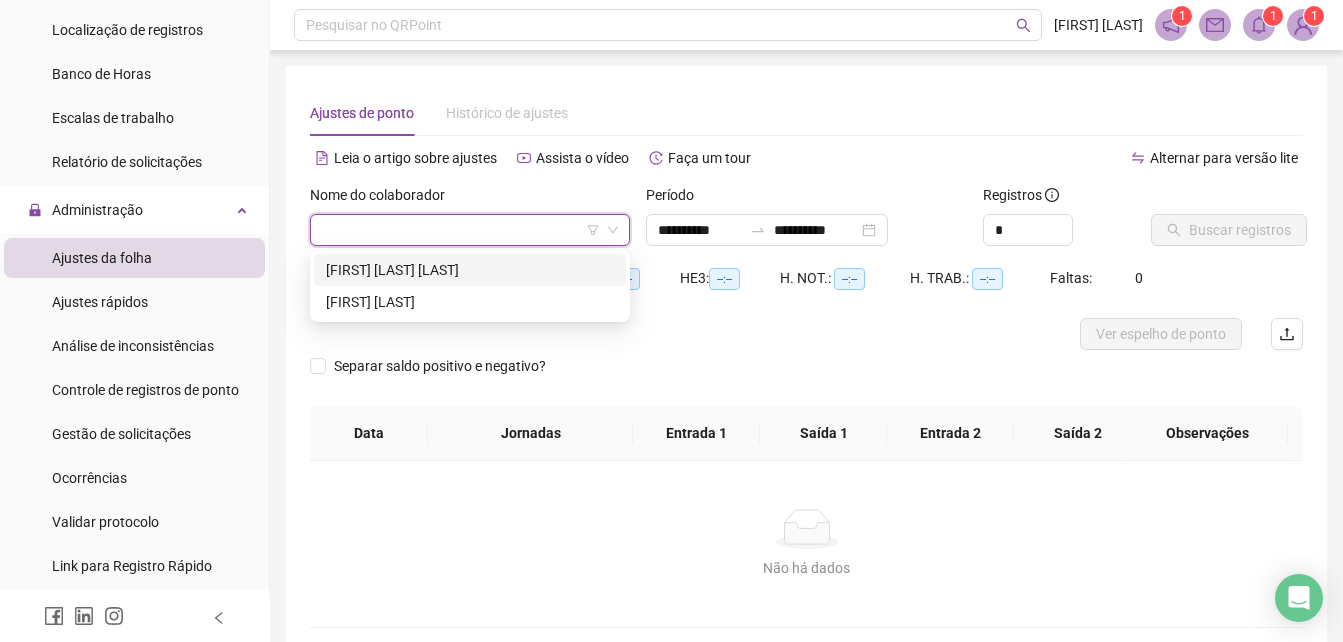 click at bounding box center [682, 334] 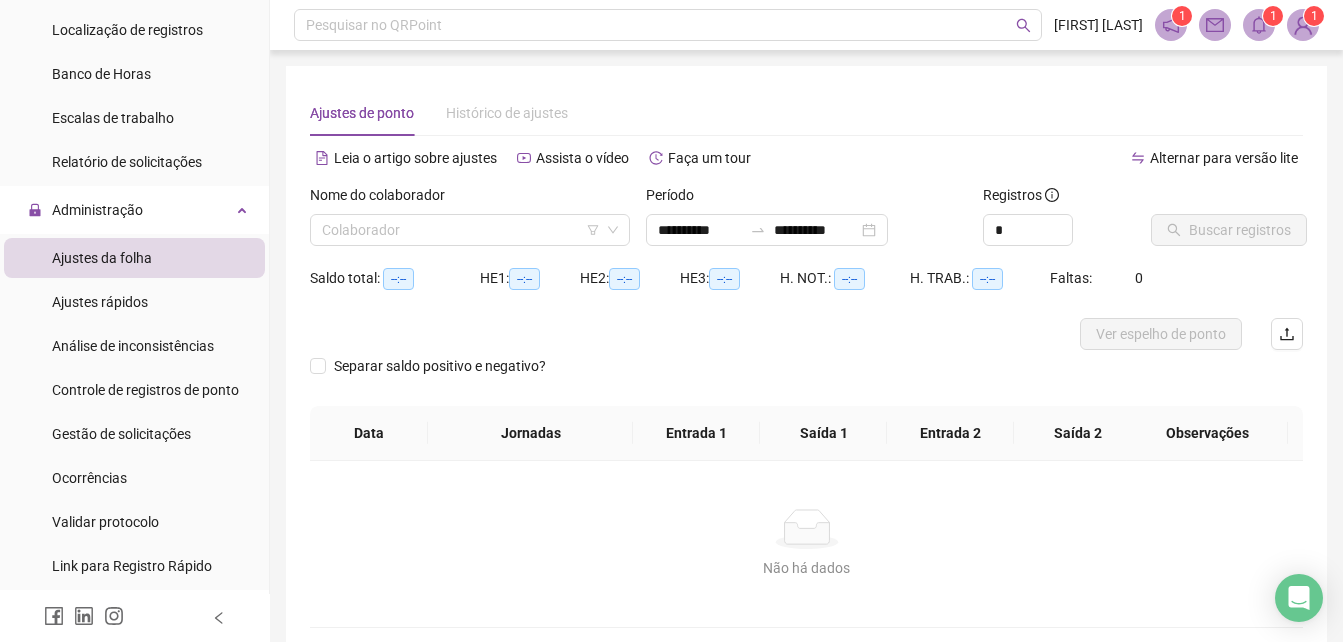 click on "Ajustes da folha" at bounding box center (102, 258) 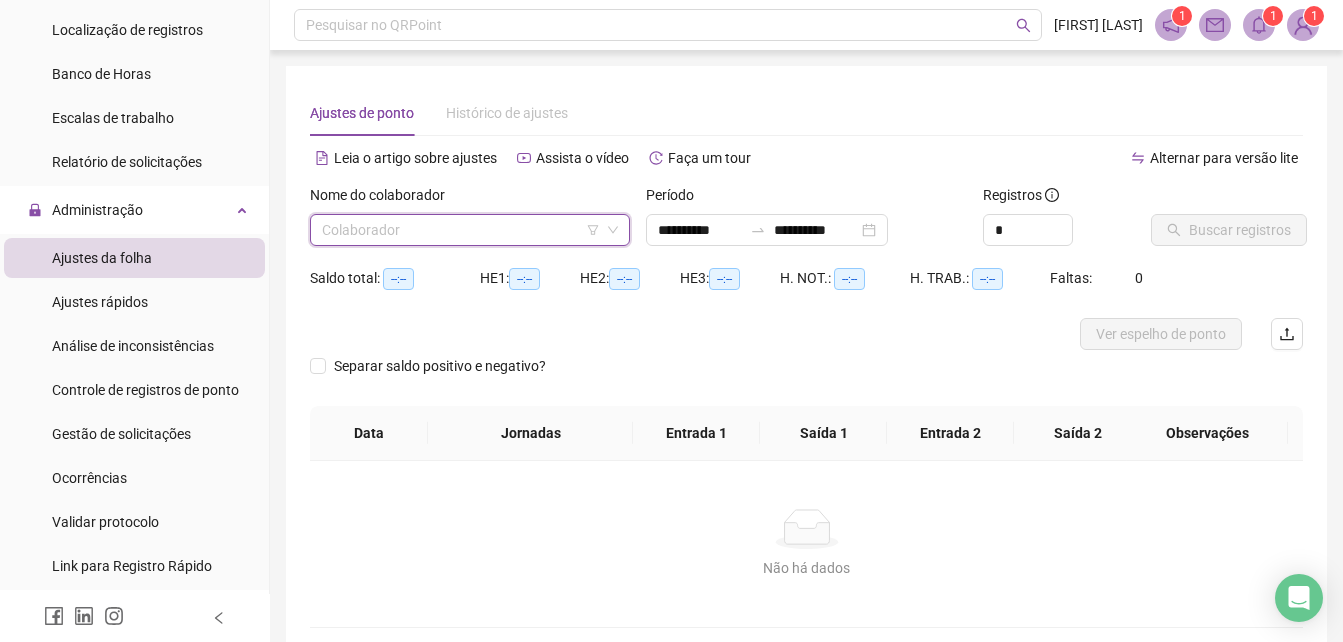 click at bounding box center [461, 230] 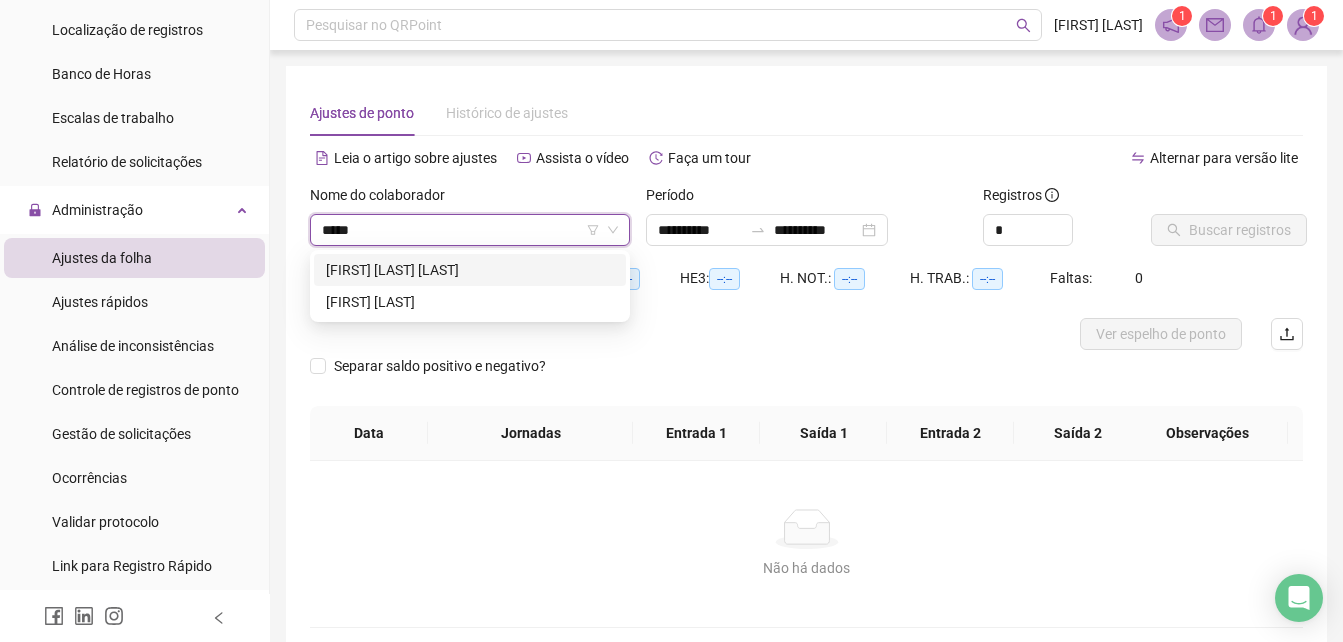 type on "******" 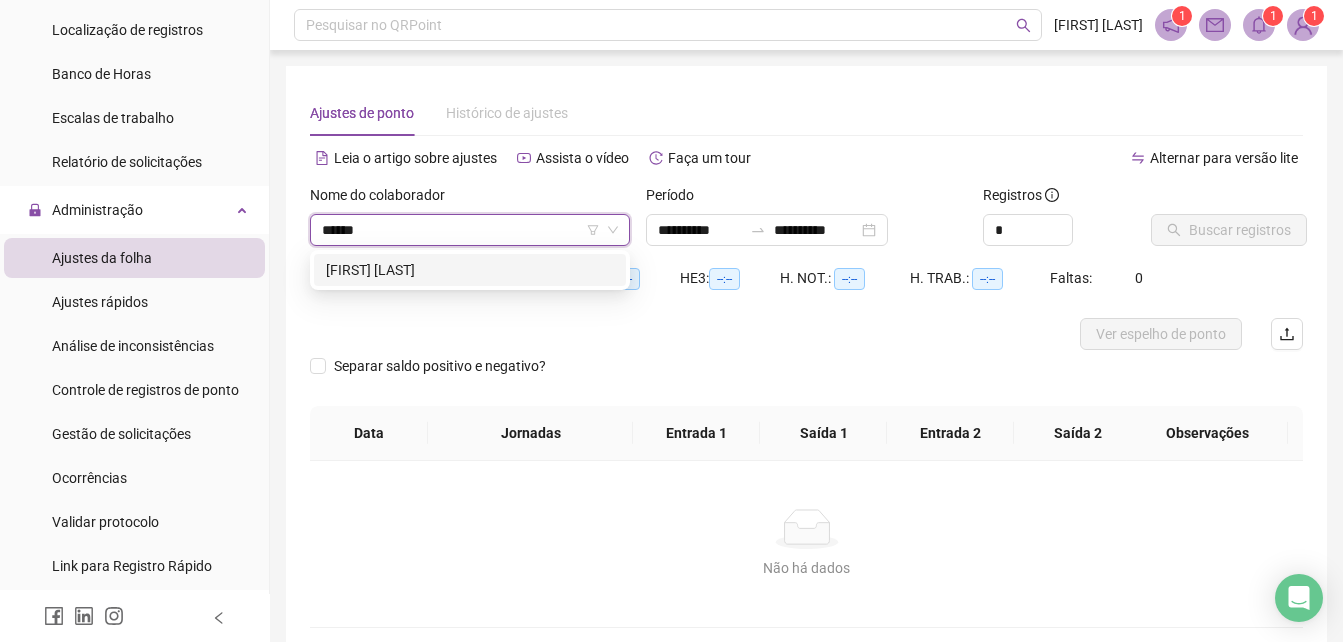 click on "[FIRST] [LAST]" at bounding box center [470, 270] 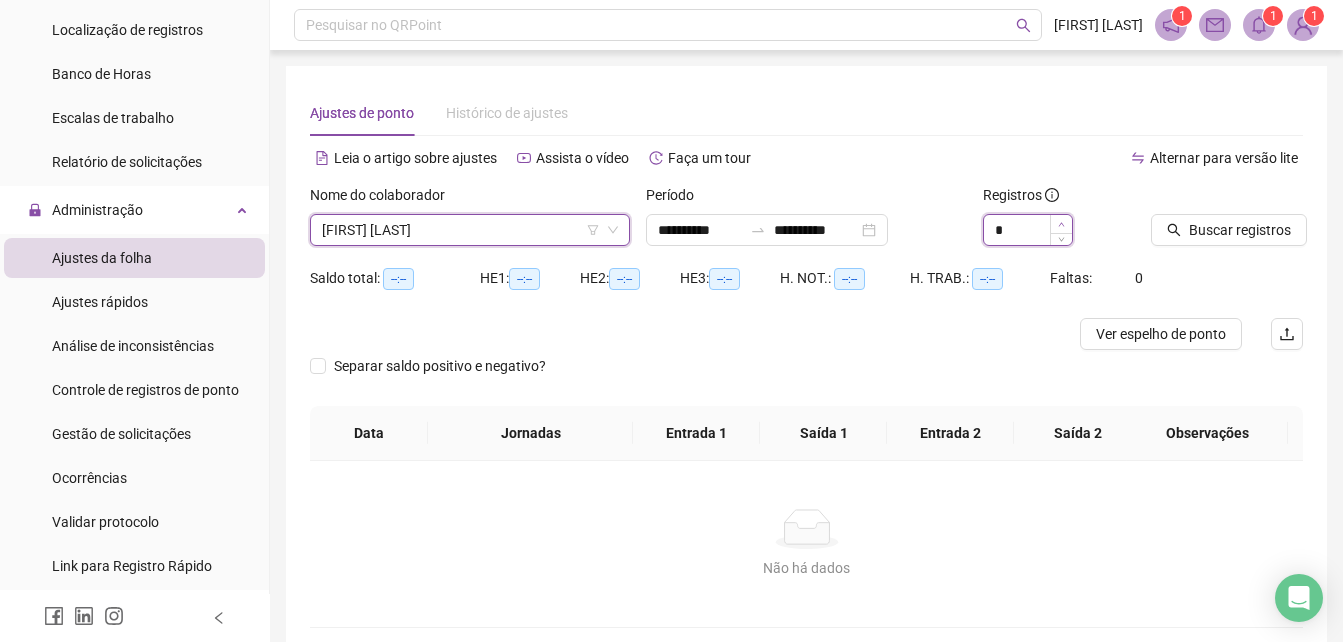 type on "*" 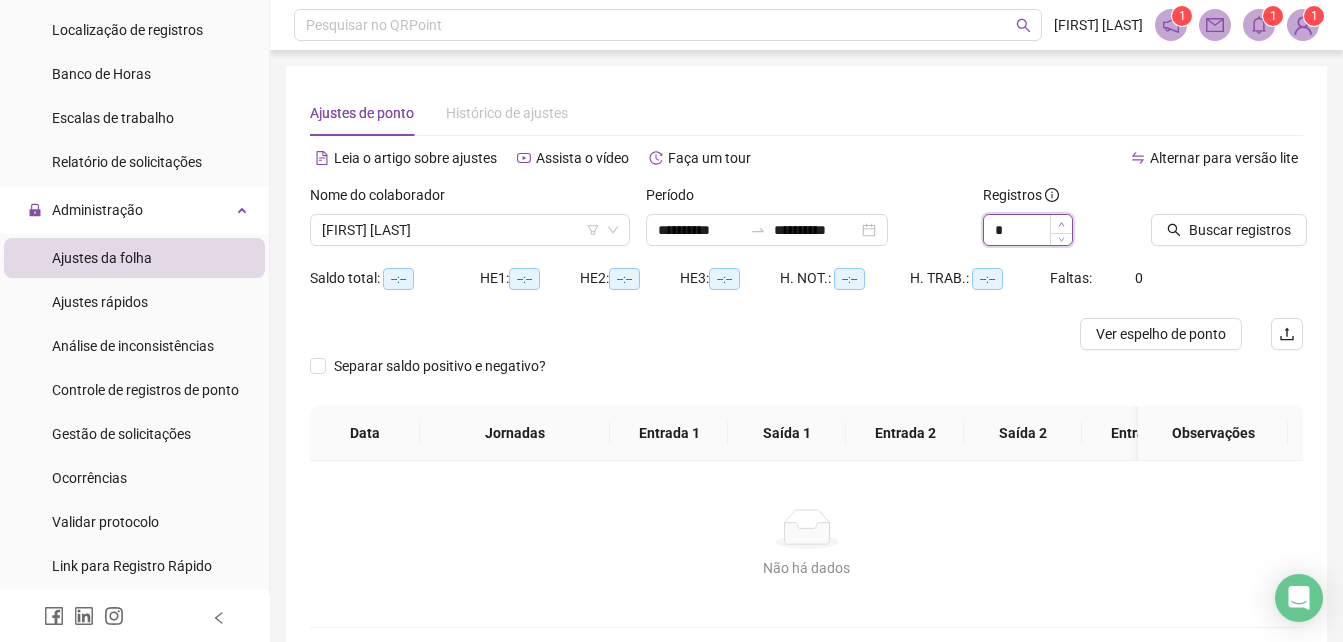 click at bounding box center [1061, 224] 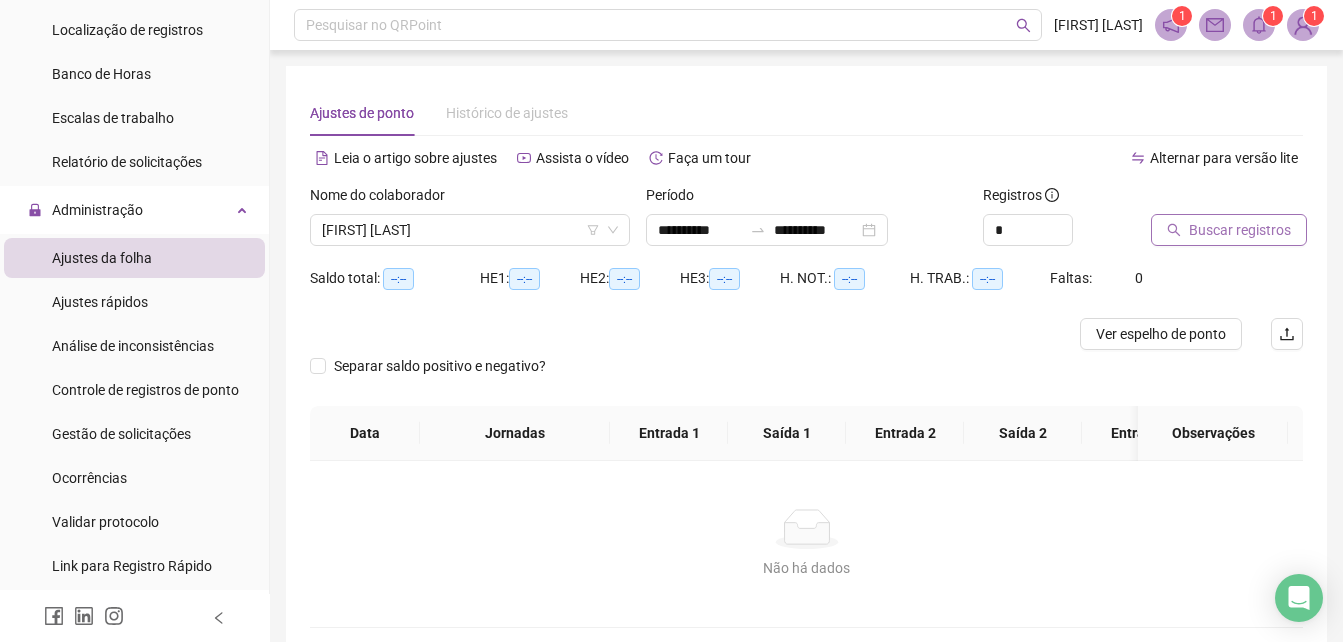 click on "Buscar registros" at bounding box center [1240, 230] 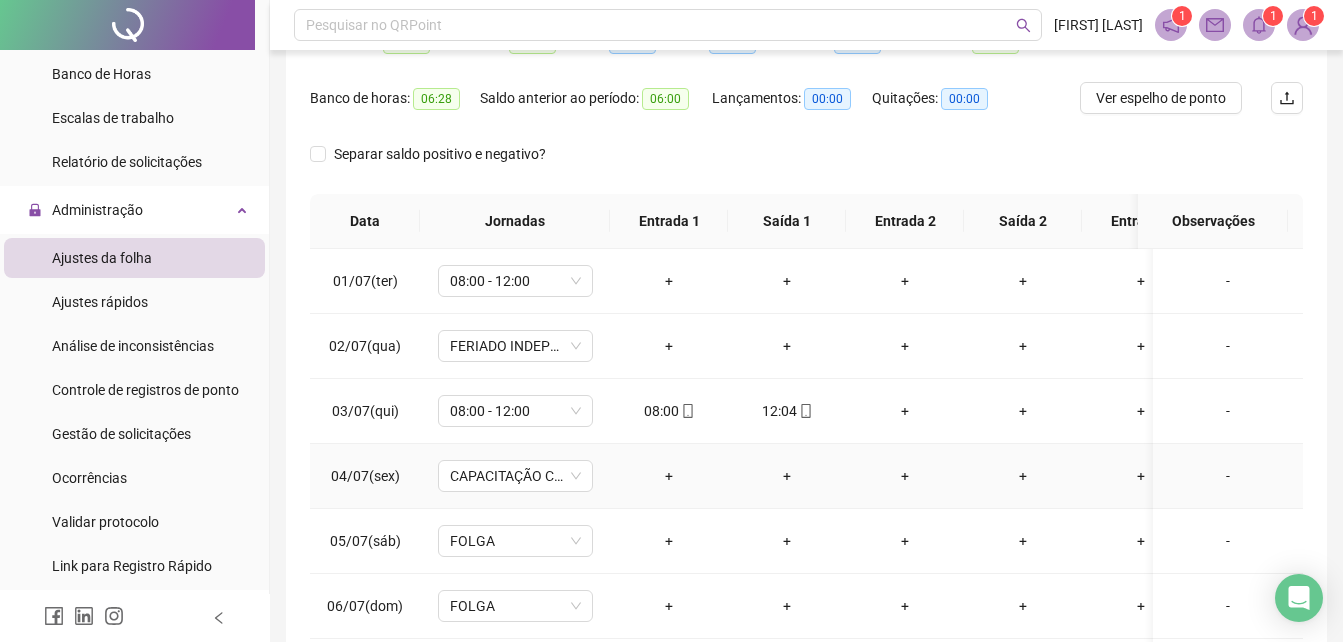 scroll, scrollTop: 200, scrollLeft: 0, axis: vertical 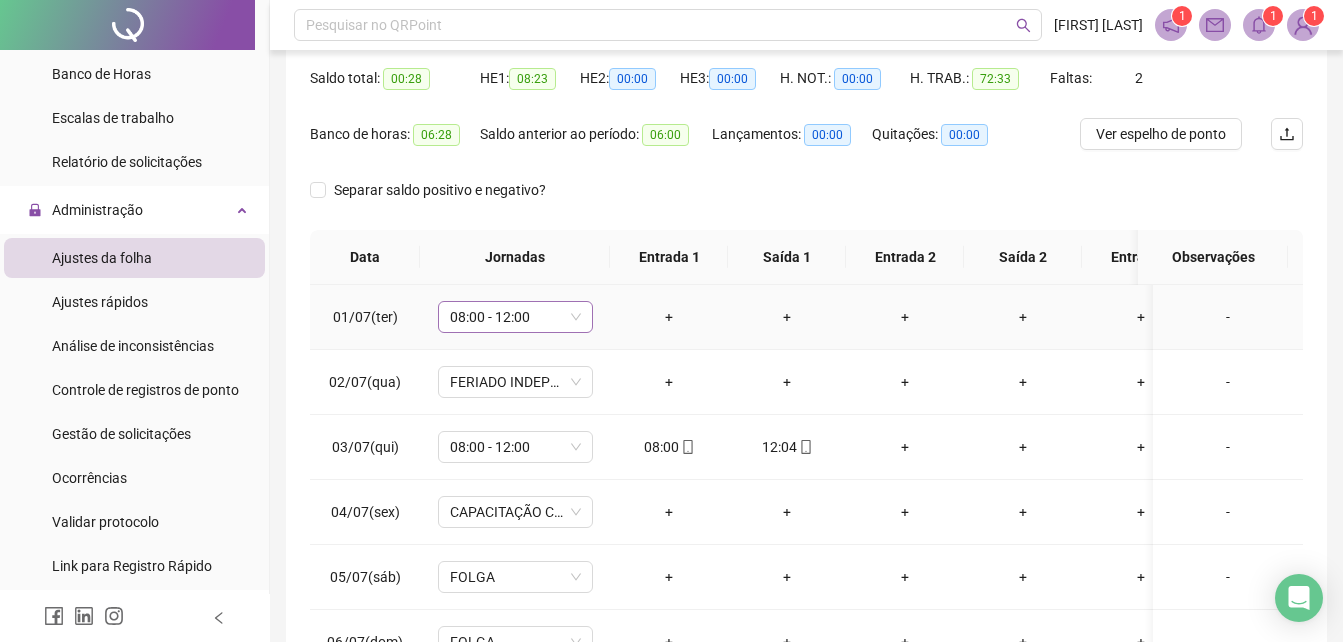 click on "08:00 - 12:00" at bounding box center [515, 317] 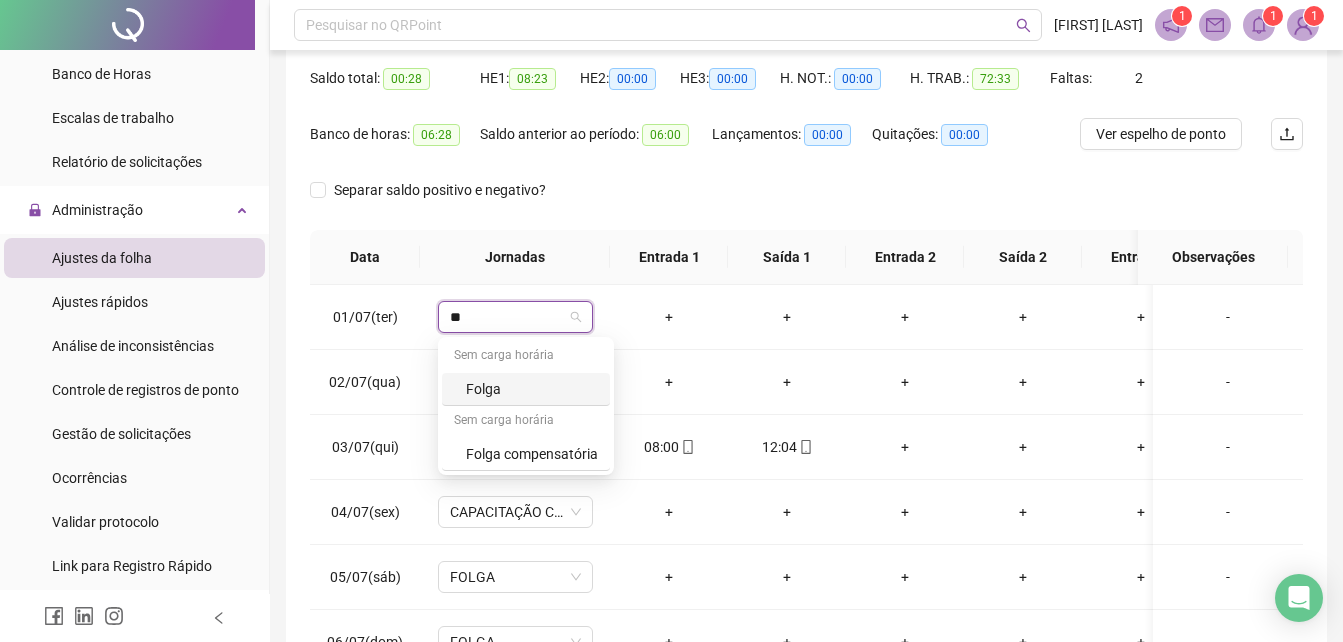 type on "***" 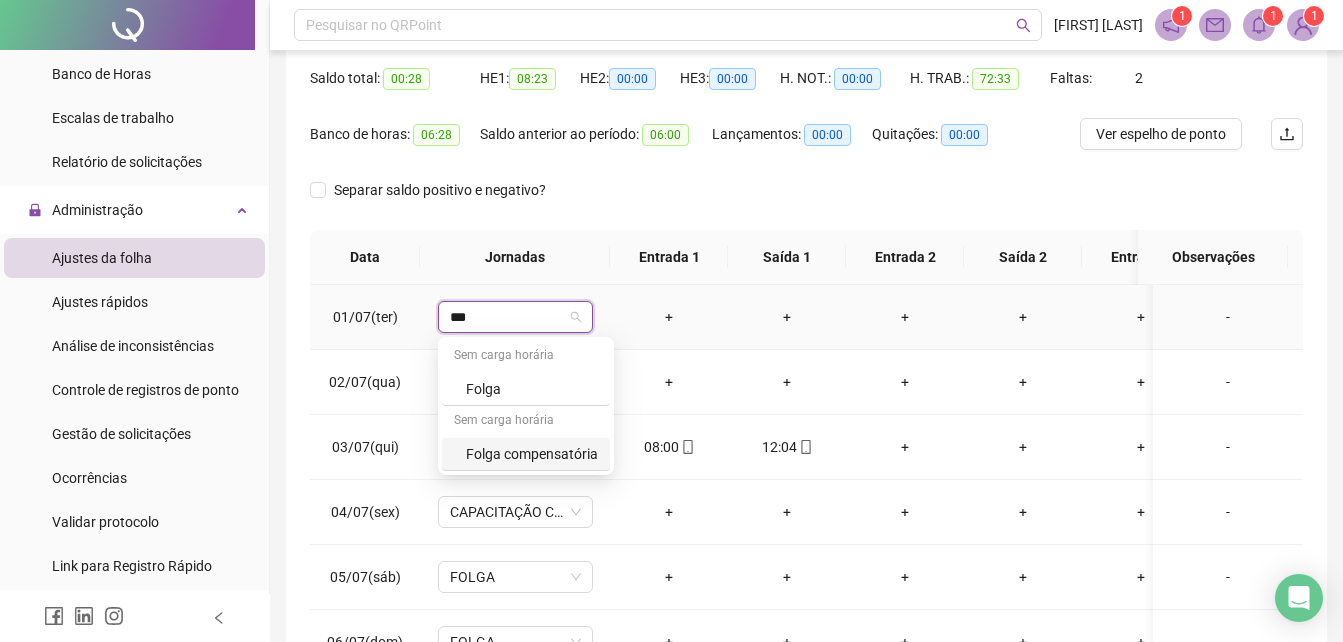click on "Folga compensatória" at bounding box center (532, 454) 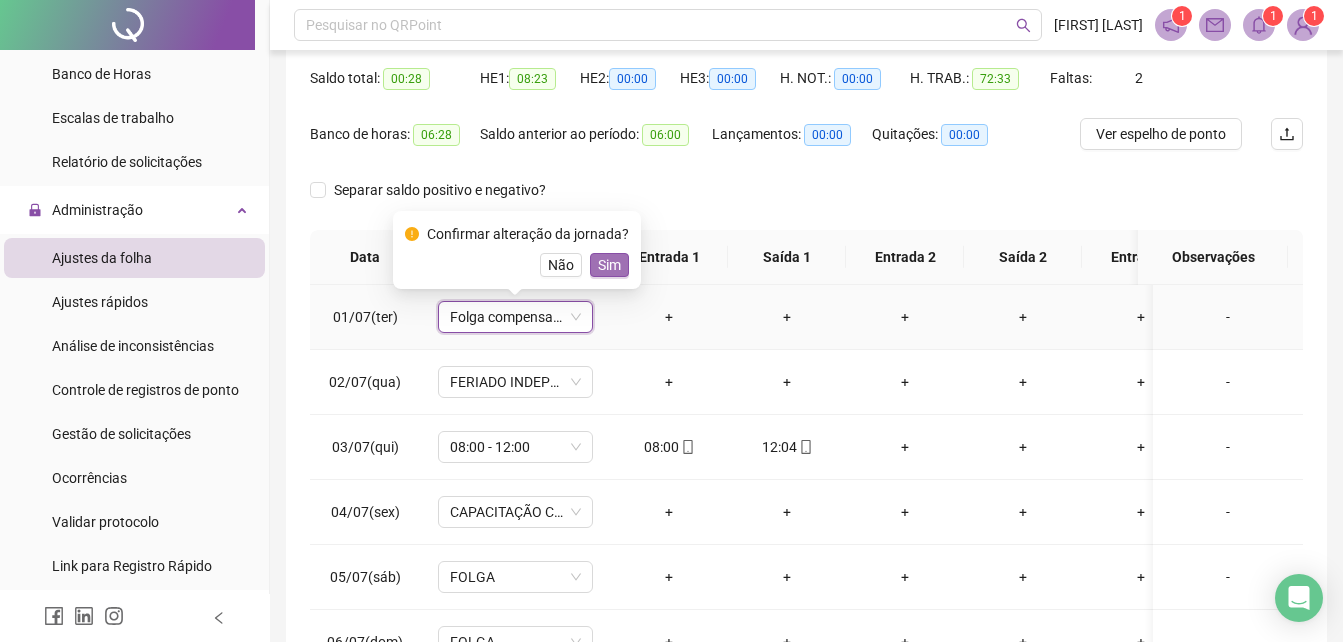 click on "Sim" at bounding box center (609, 265) 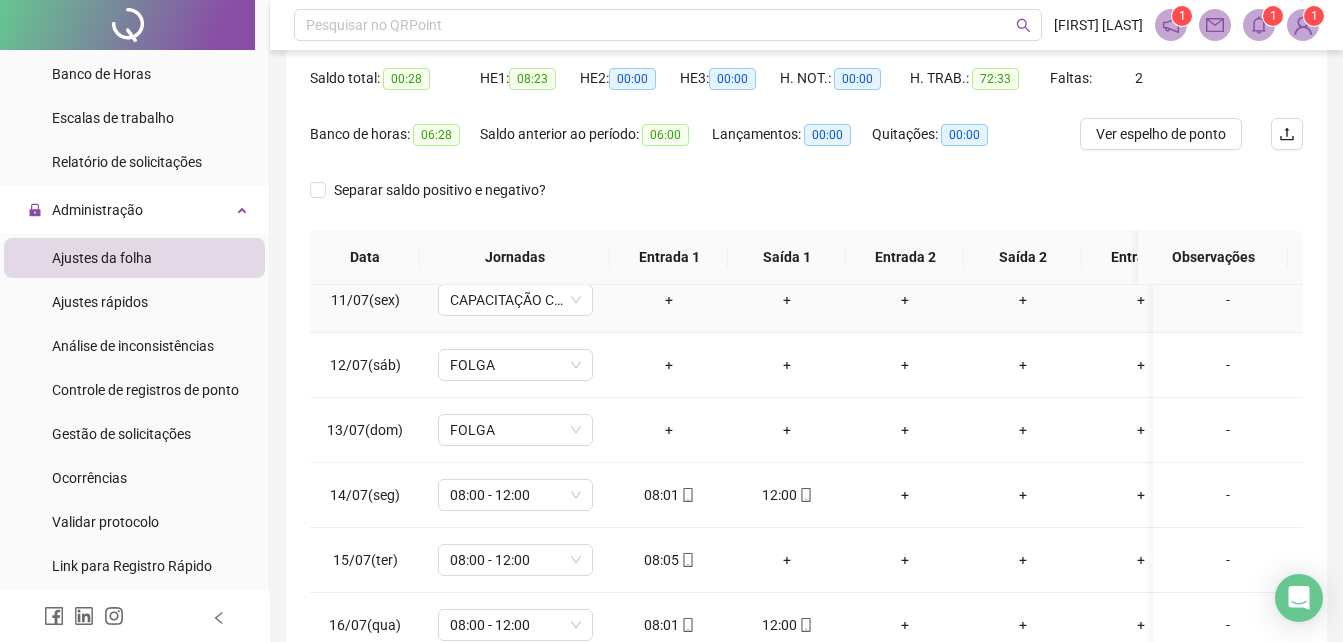 scroll, scrollTop: 800, scrollLeft: 0, axis: vertical 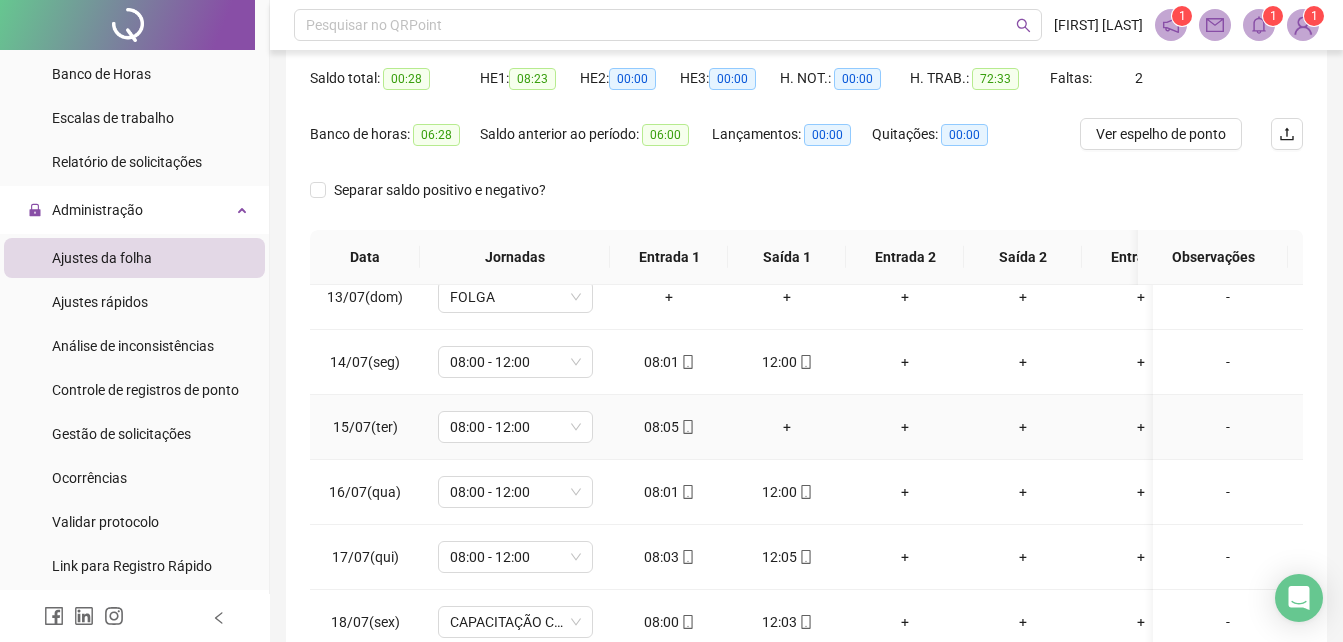 click on "+" at bounding box center (787, 427) 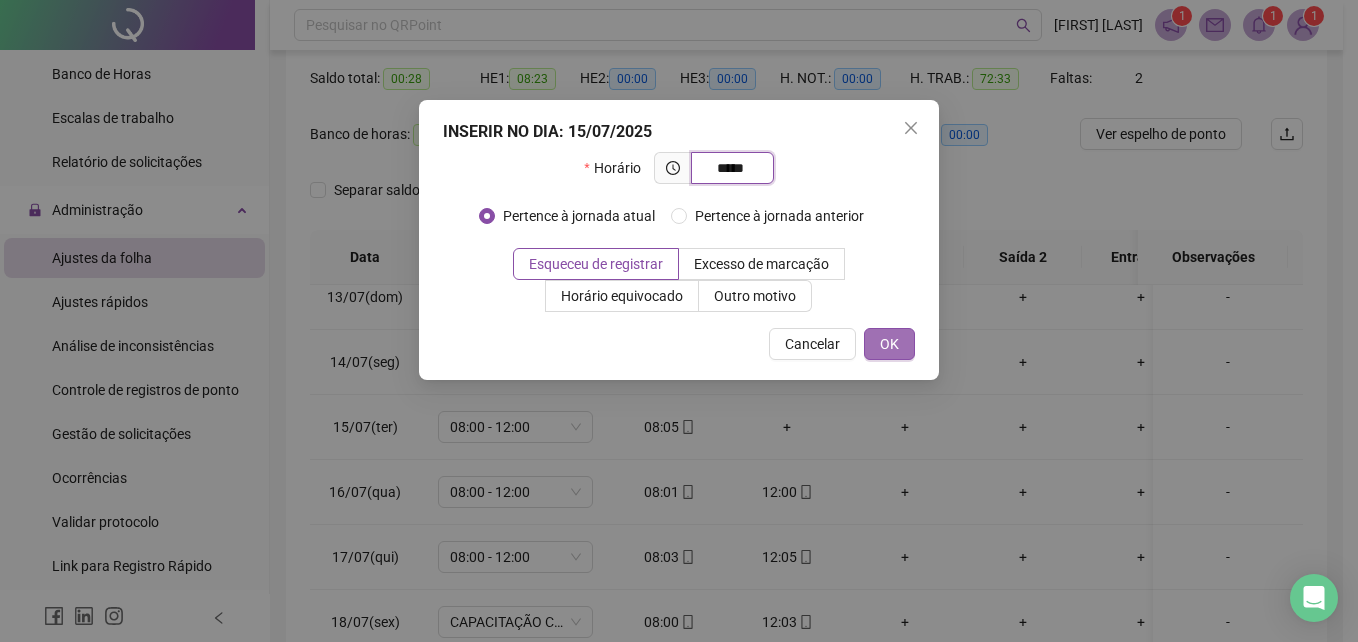 type on "*****" 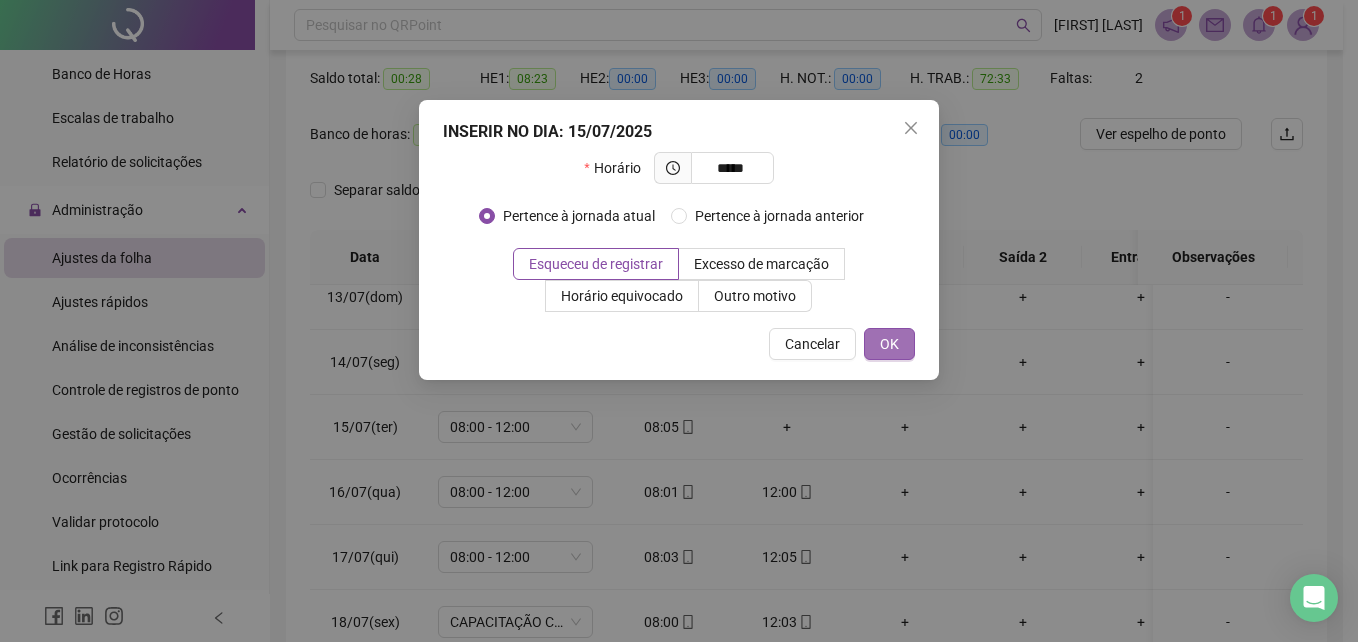 click on "OK" at bounding box center (889, 344) 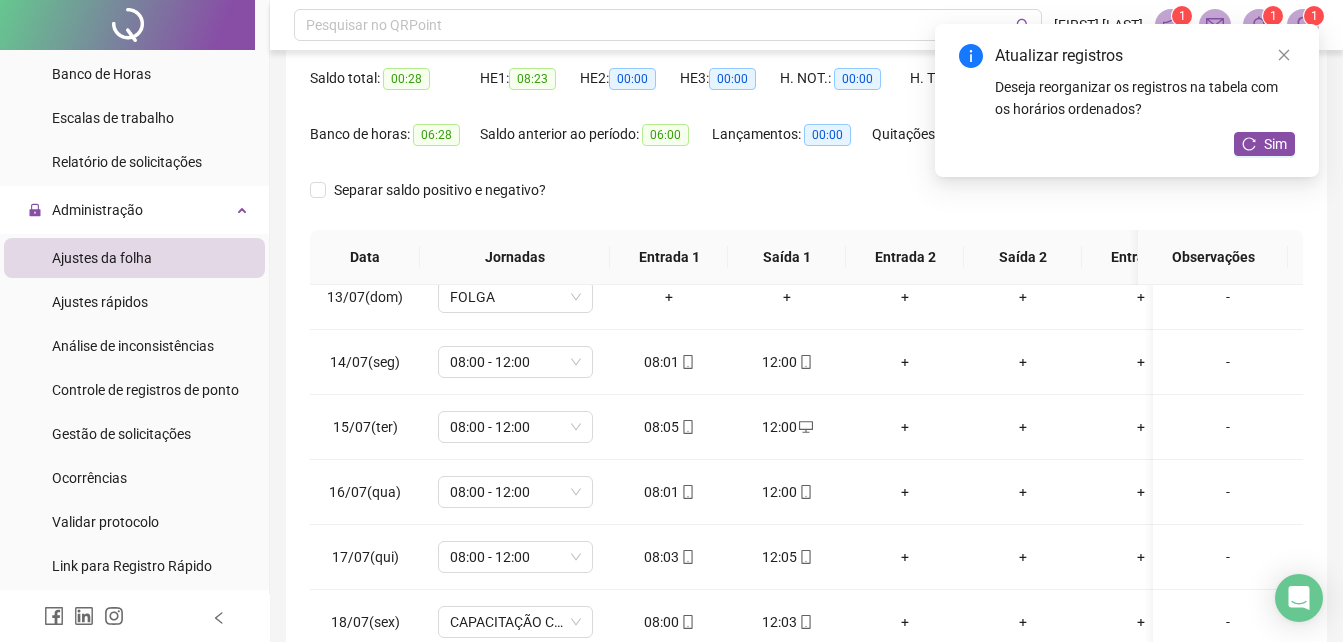 click on "Atualizar registros Deseja reorganizar os registros na tabela com os horários ordenados? Sim" at bounding box center (1127, 100) 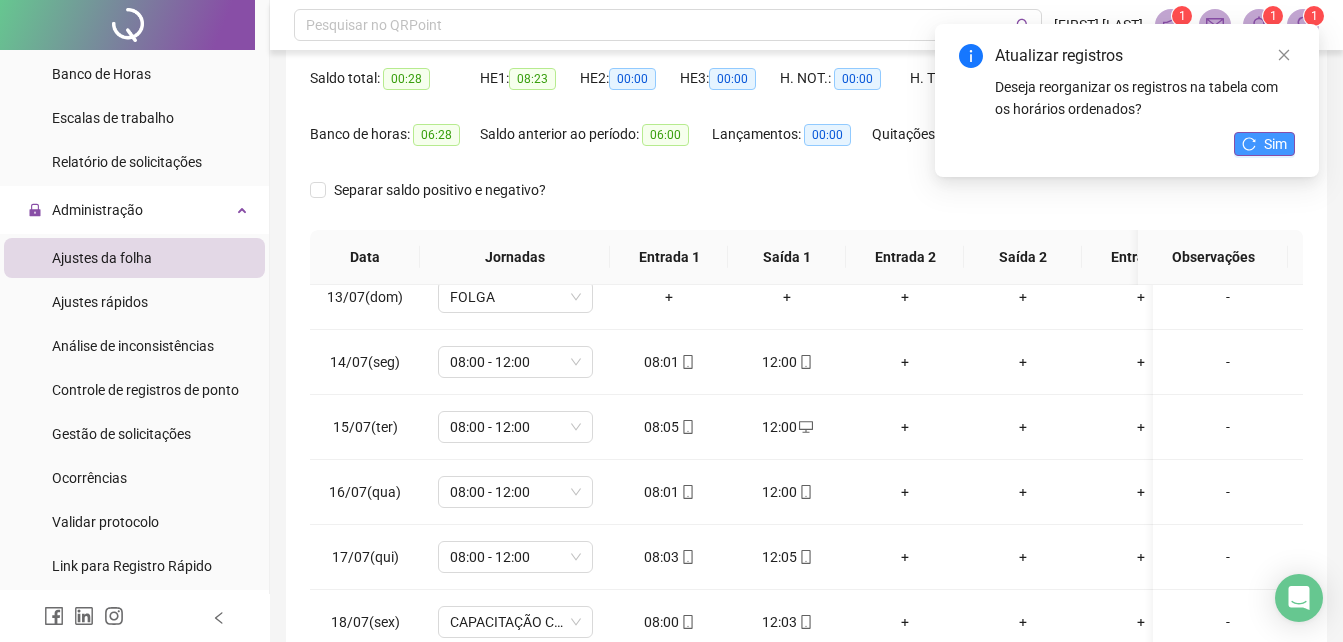 click 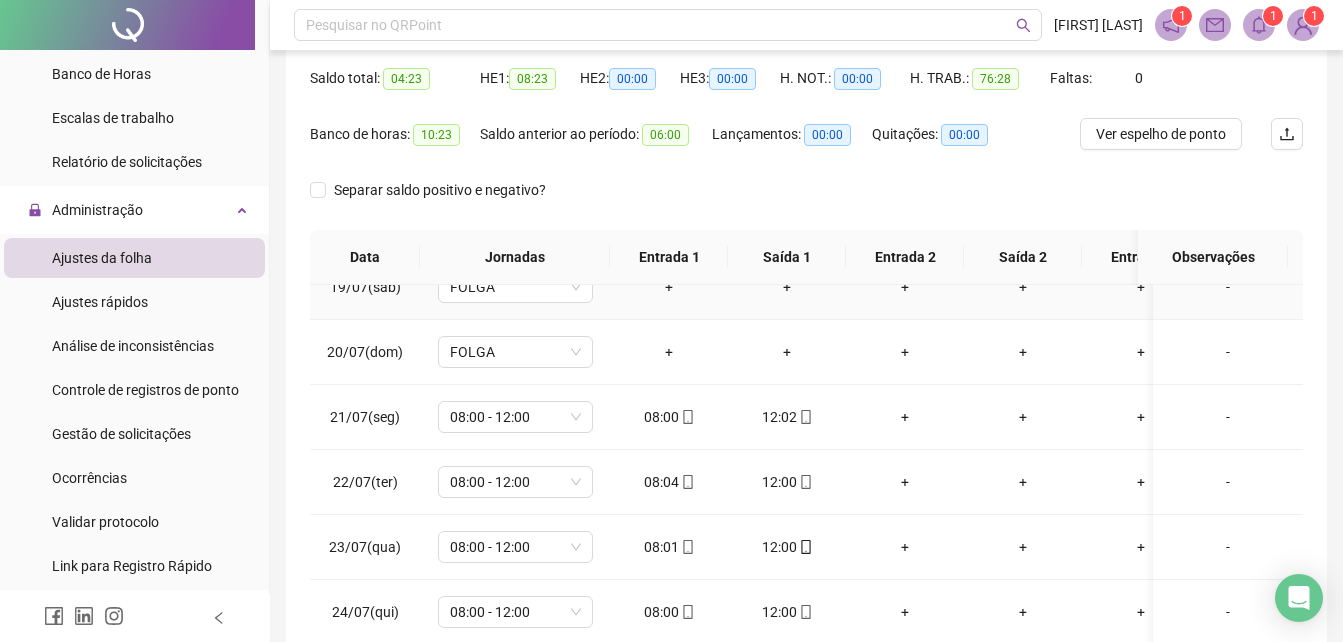 scroll, scrollTop: 900, scrollLeft: 0, axis: vertical 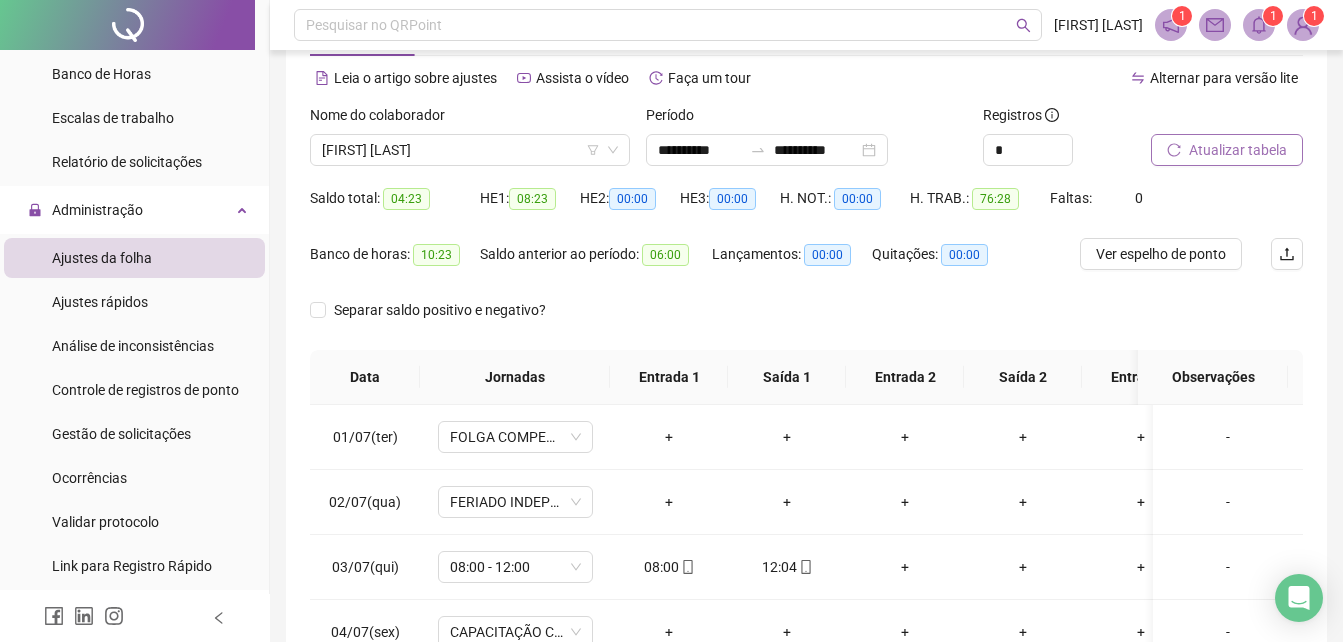 click on "Atualizar tabela" at bounding box center (1238, 150) 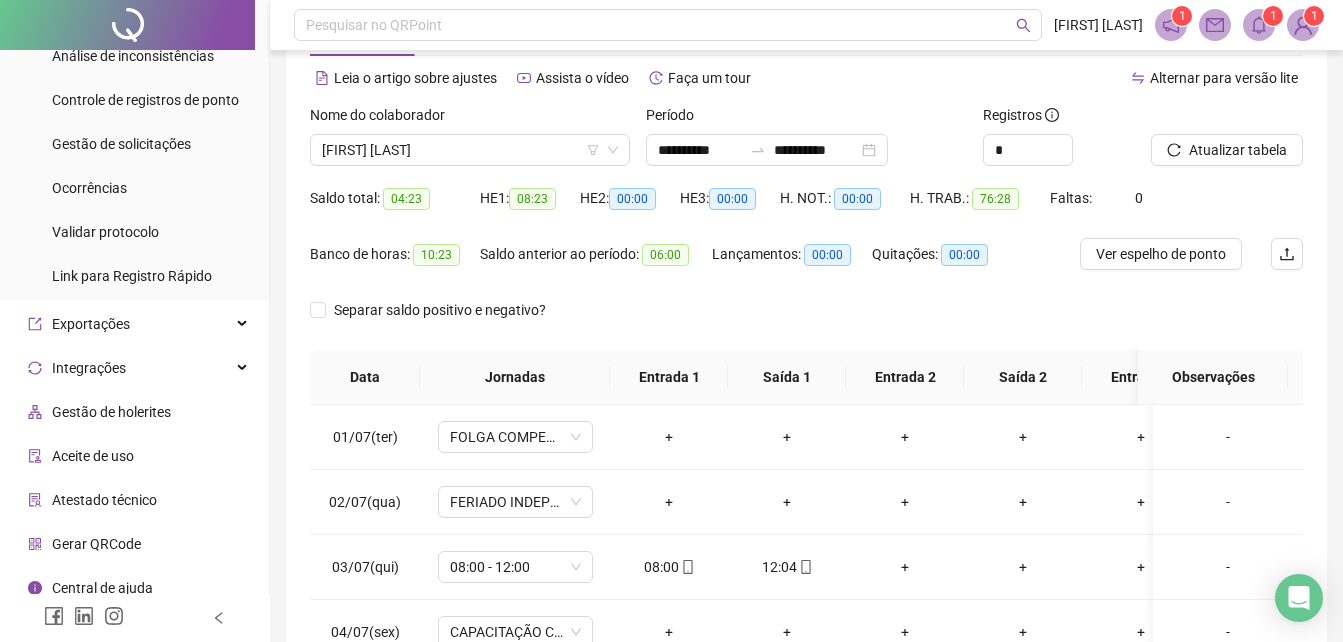 scroll, scrollTop: 704, scrollLeft: 0, axis: vertical 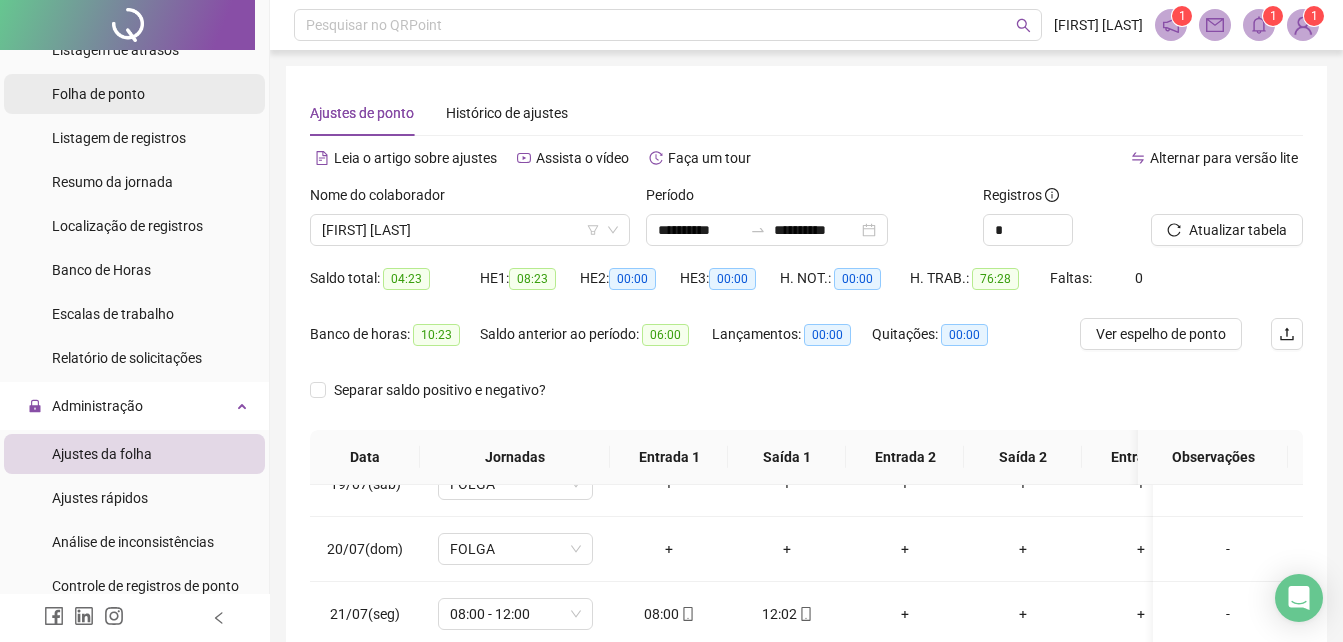 click on "Folha de ponto" at bounding box center [98, 94] 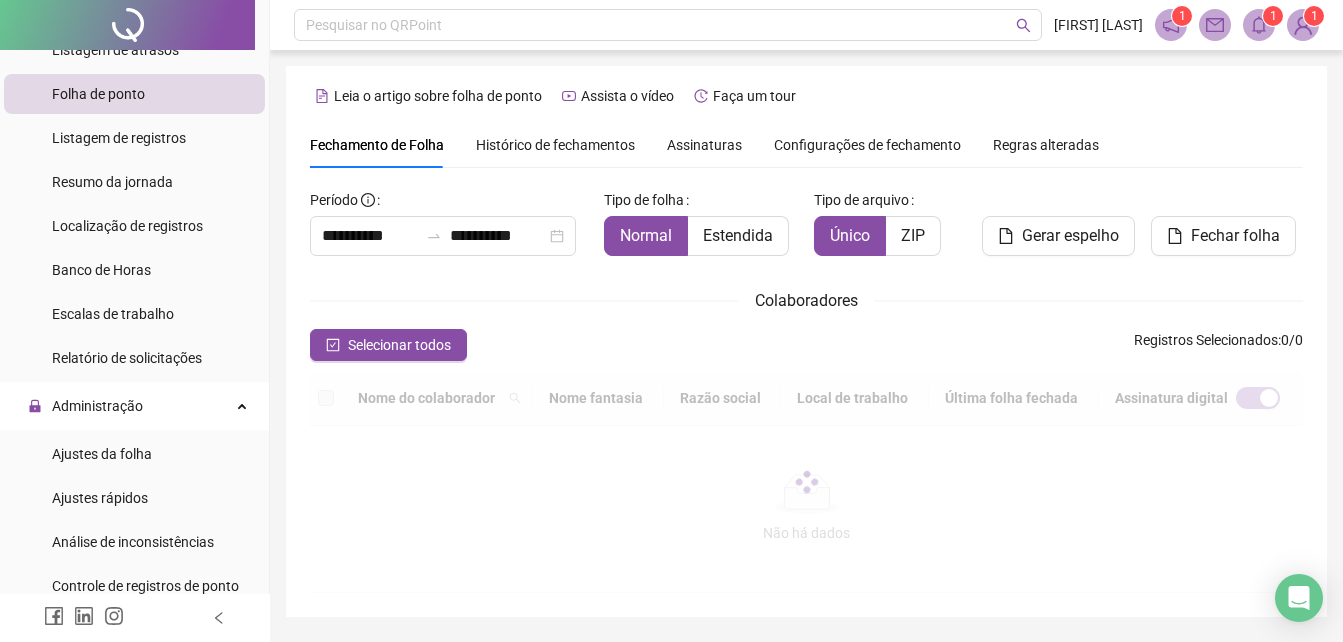 scroll, scrollTop: 89, scrollLeft: 0, axis: vertical 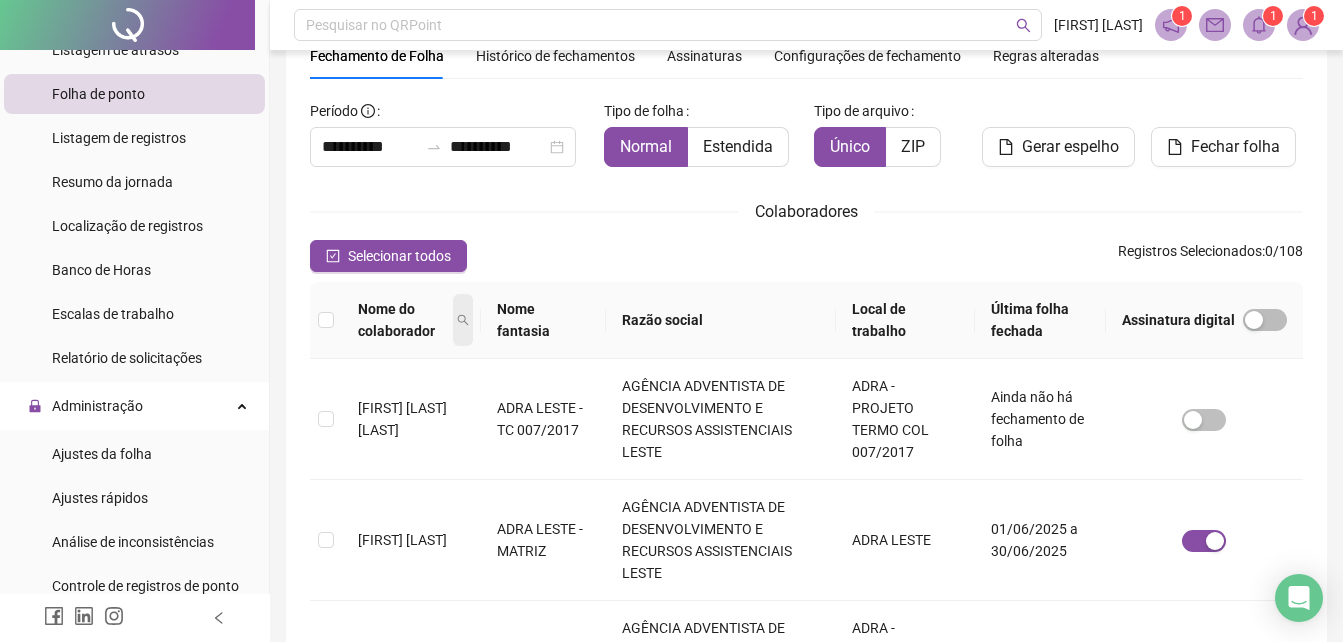 click 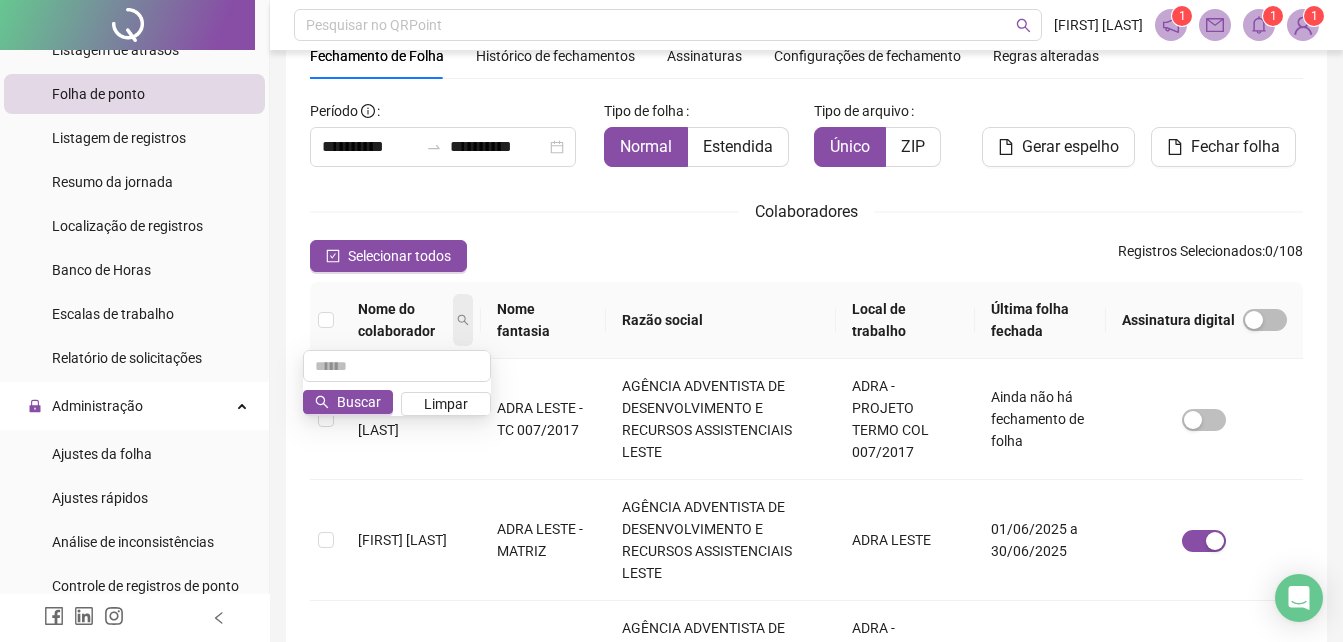 type on "*" 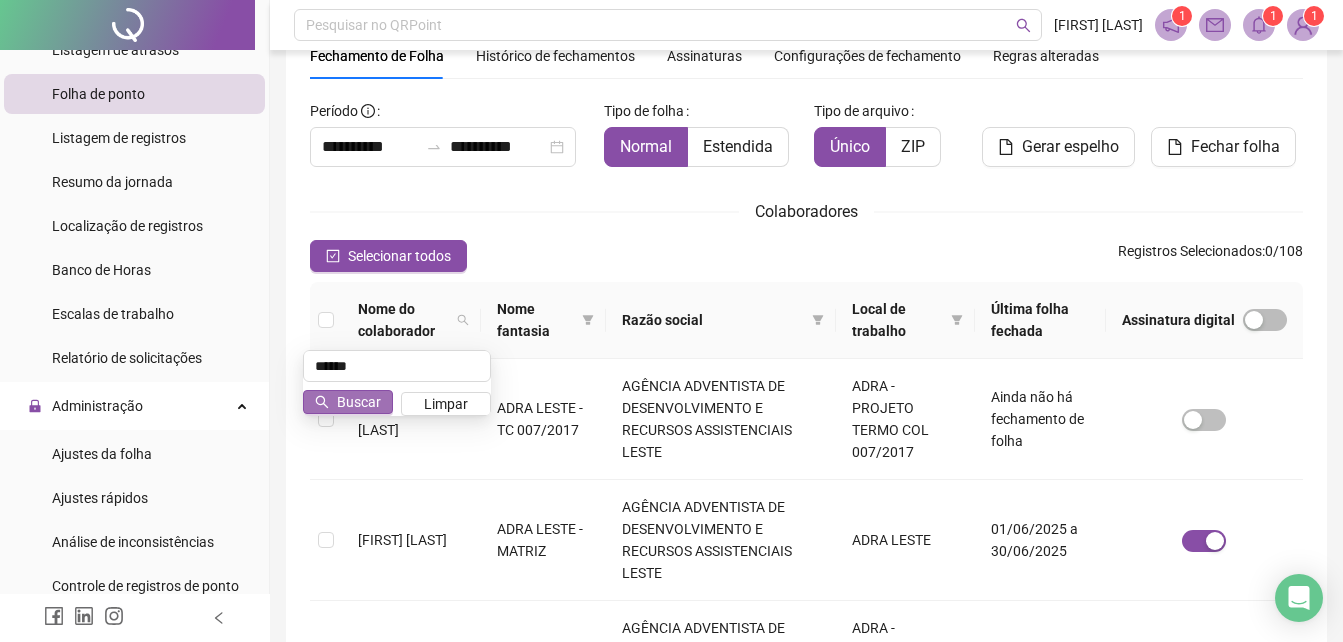 type on "******" 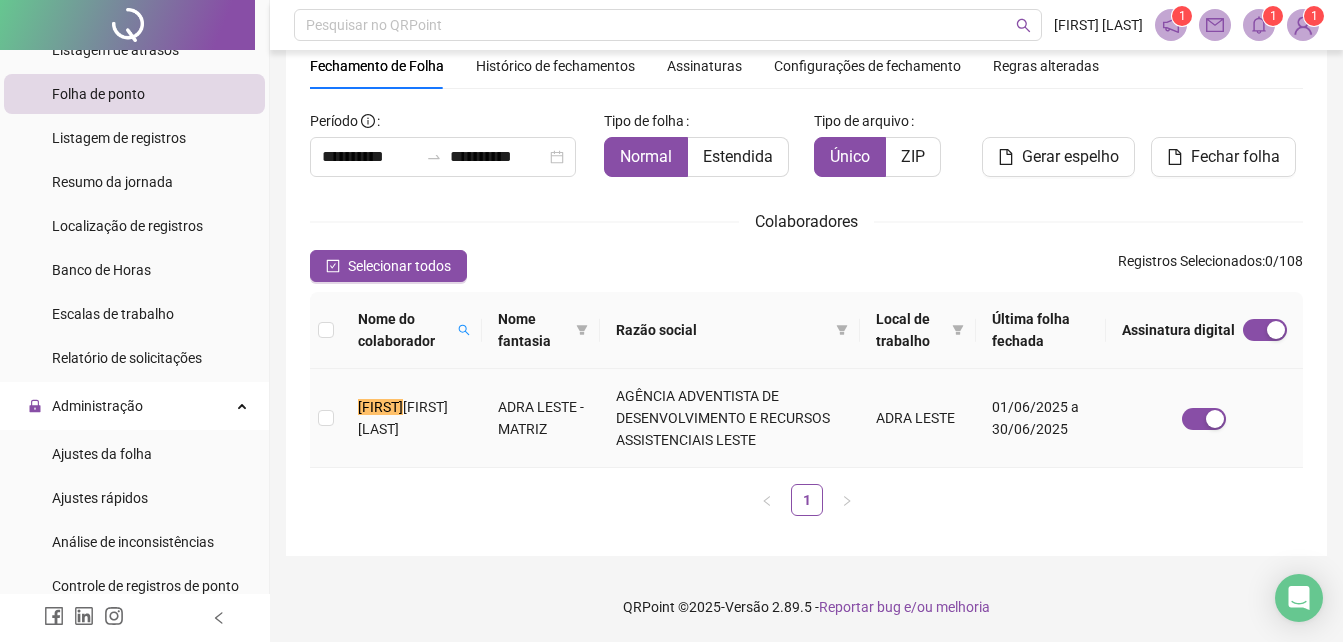 click on "[FIRST]  [LAST] [LAST] [LAST]" at bounding box center [412, 418] 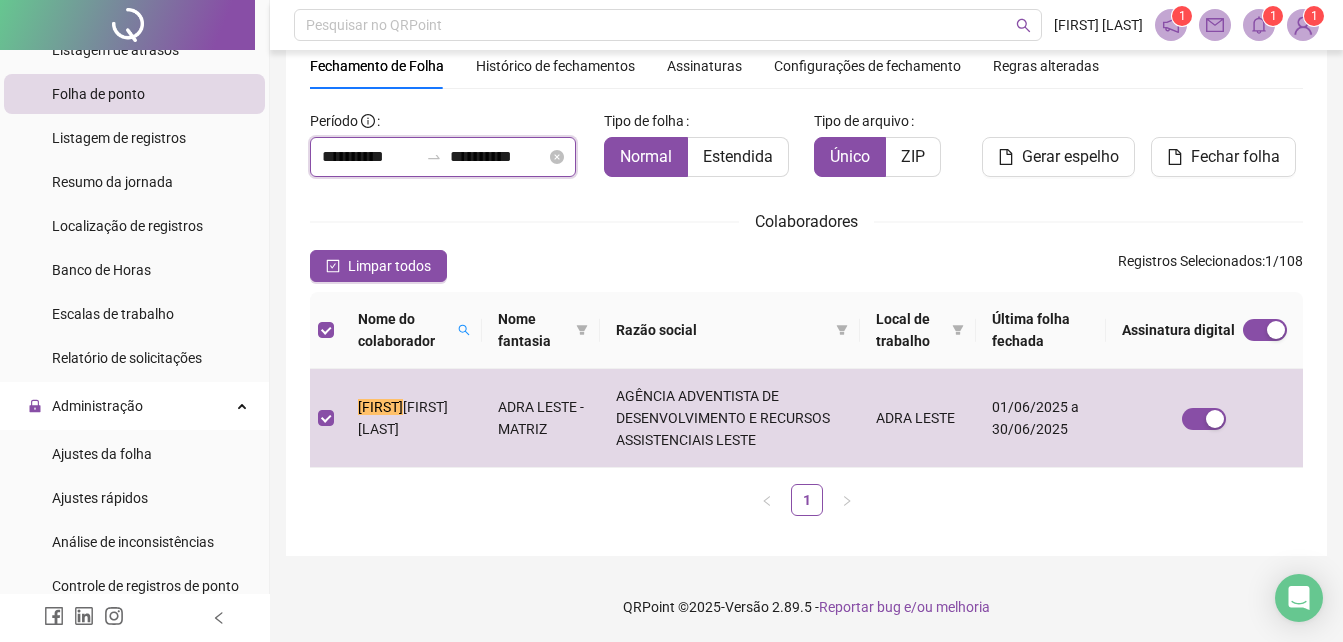 click on "**********" at bounding box center (370, 157) 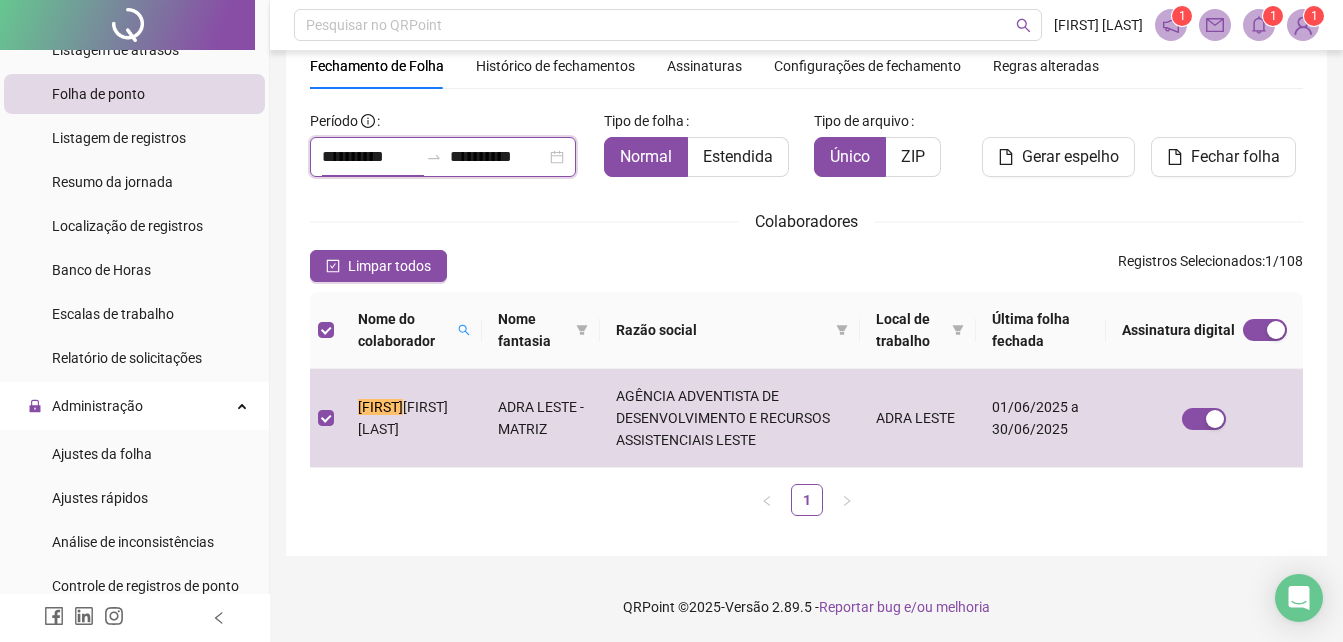 type on "**********" 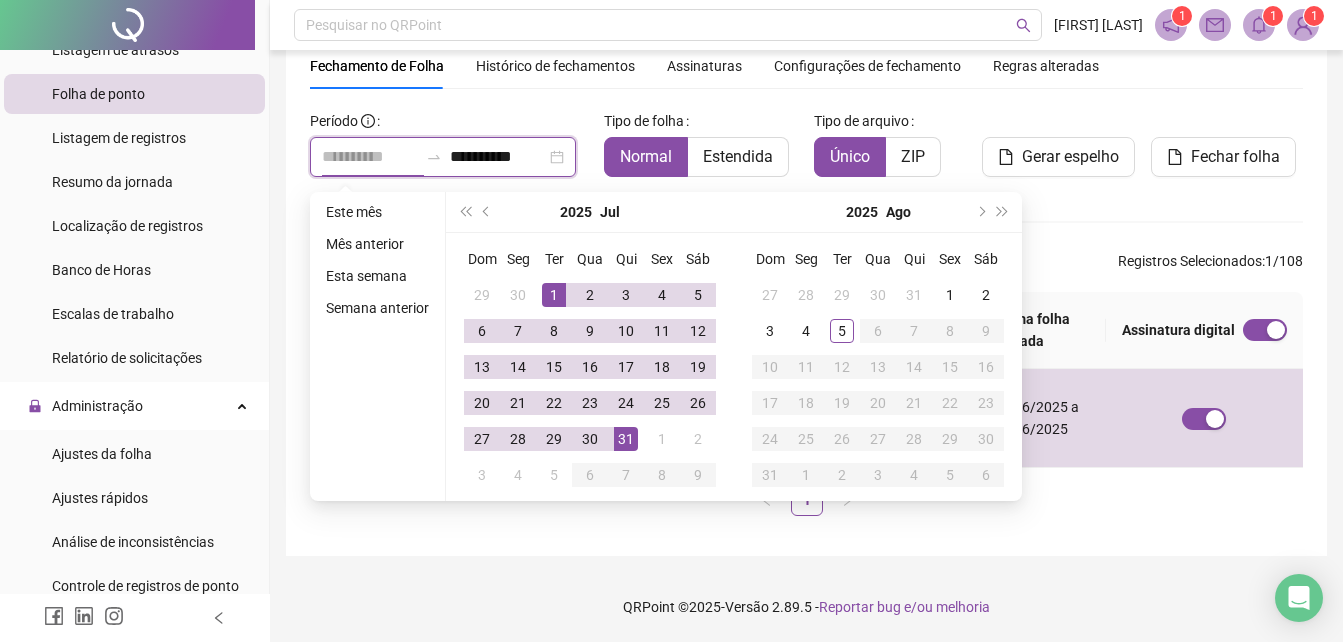 type on "**********" 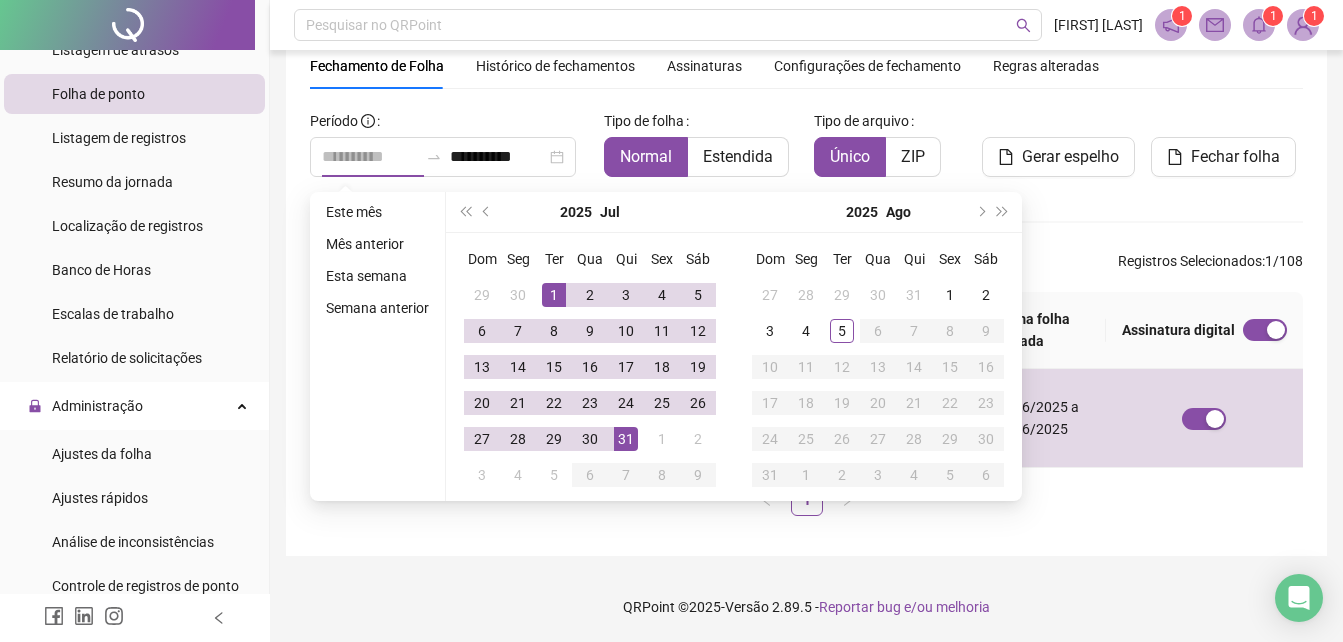 click on "1" at bounding box center (554, 295) 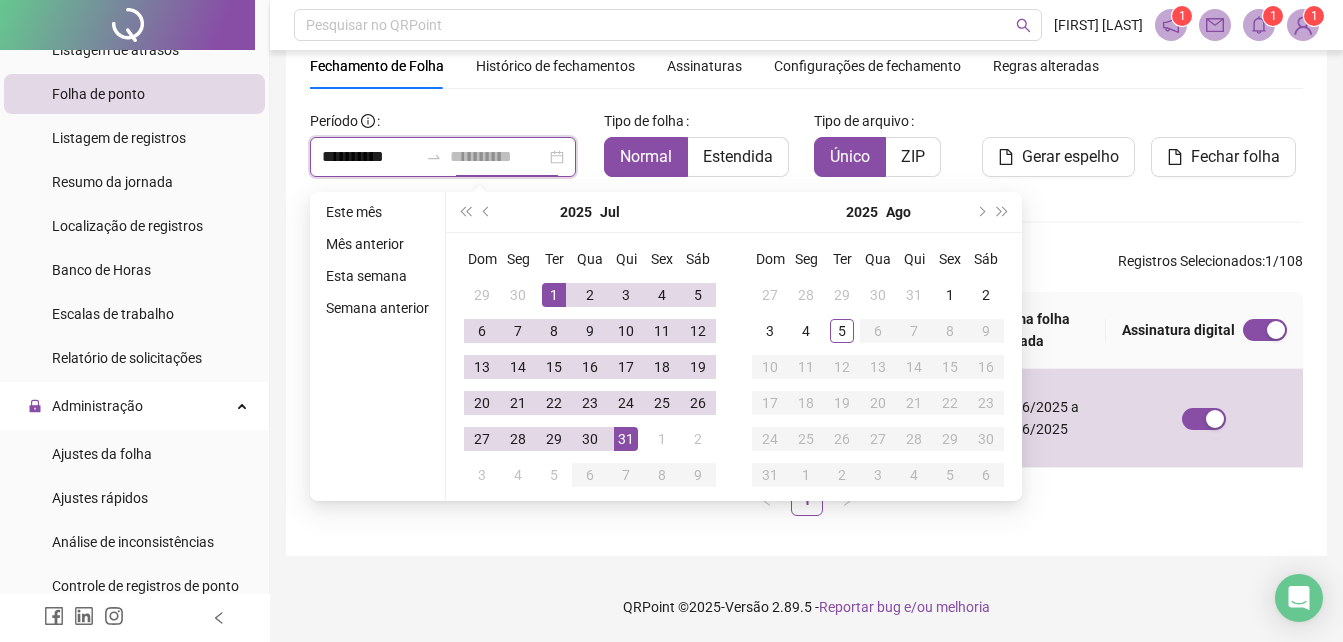 type on "**********" 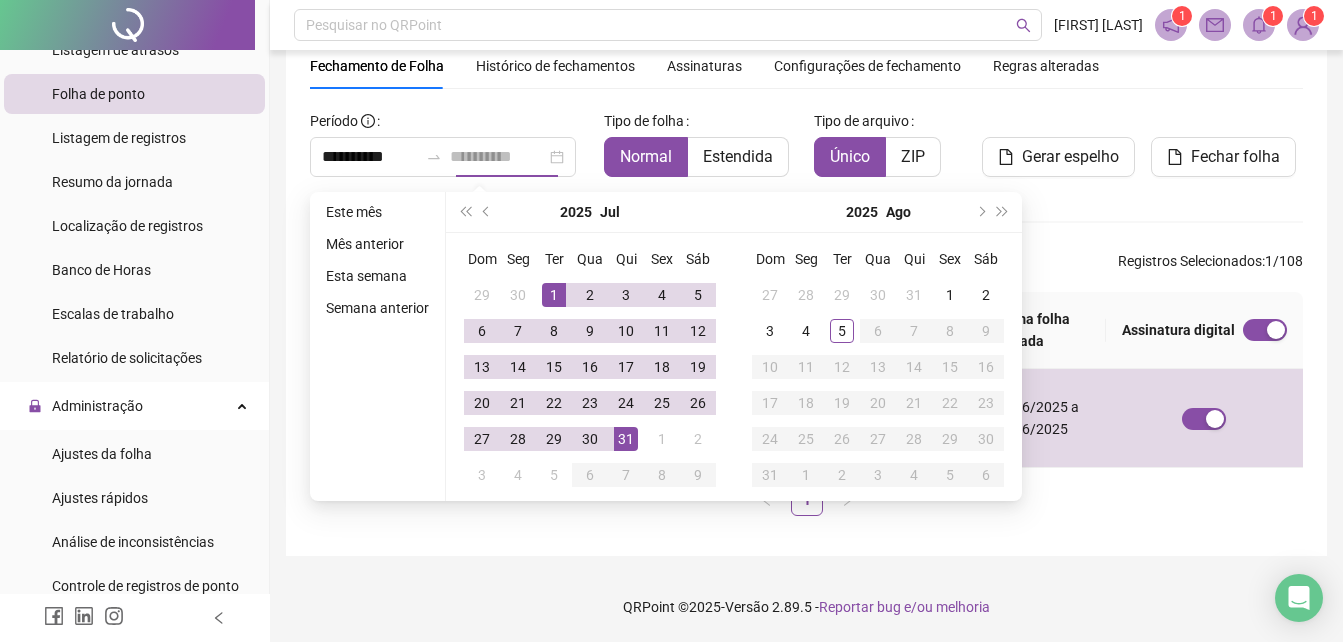 click on "31" at bounding box center [626, 439] 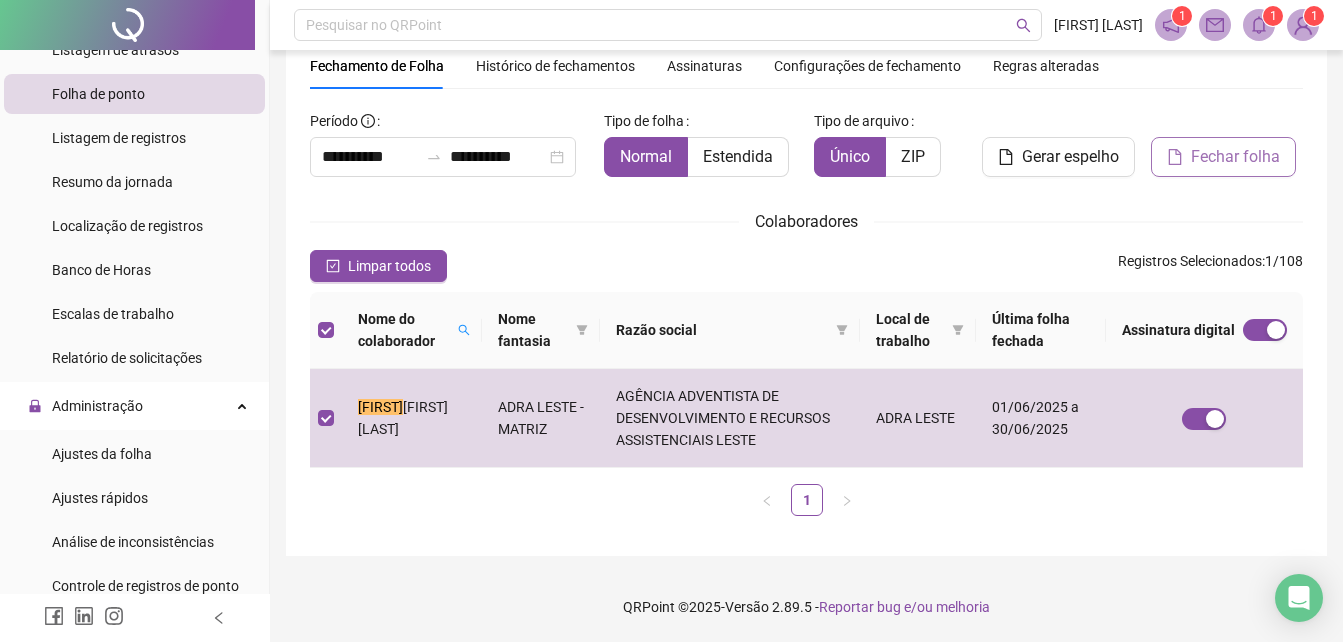 click 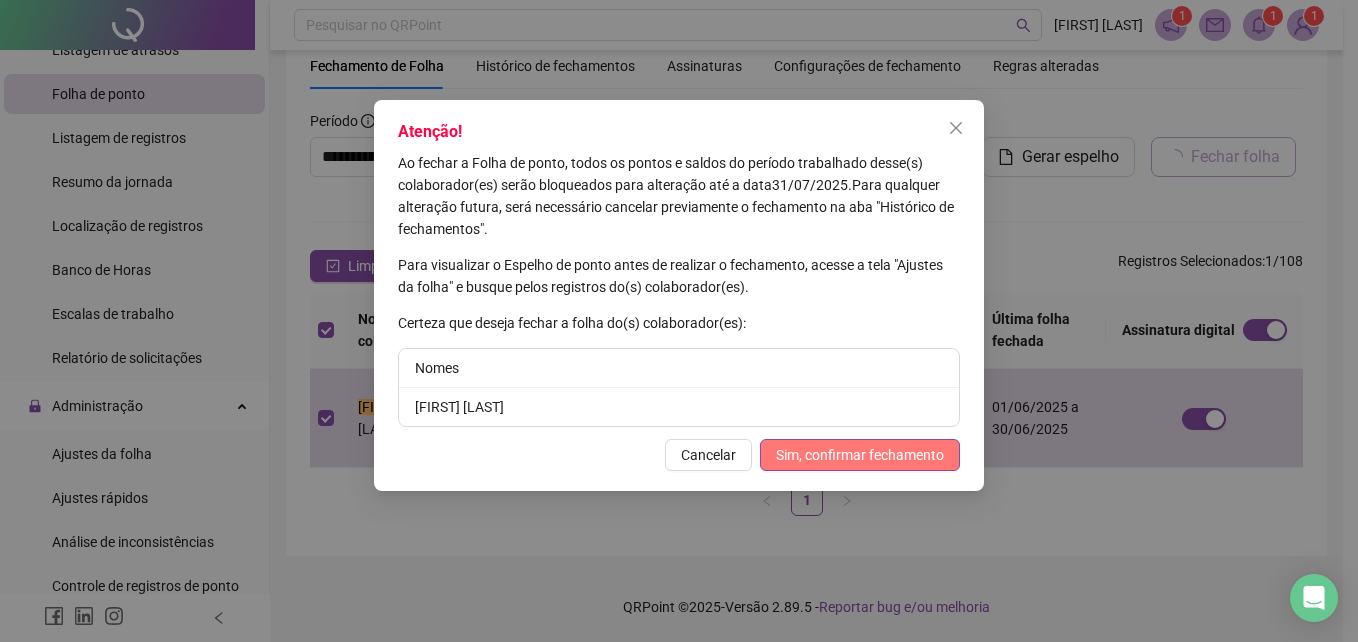 click on "Sim, confirmar fechamento" at bounding box center (860, 455) 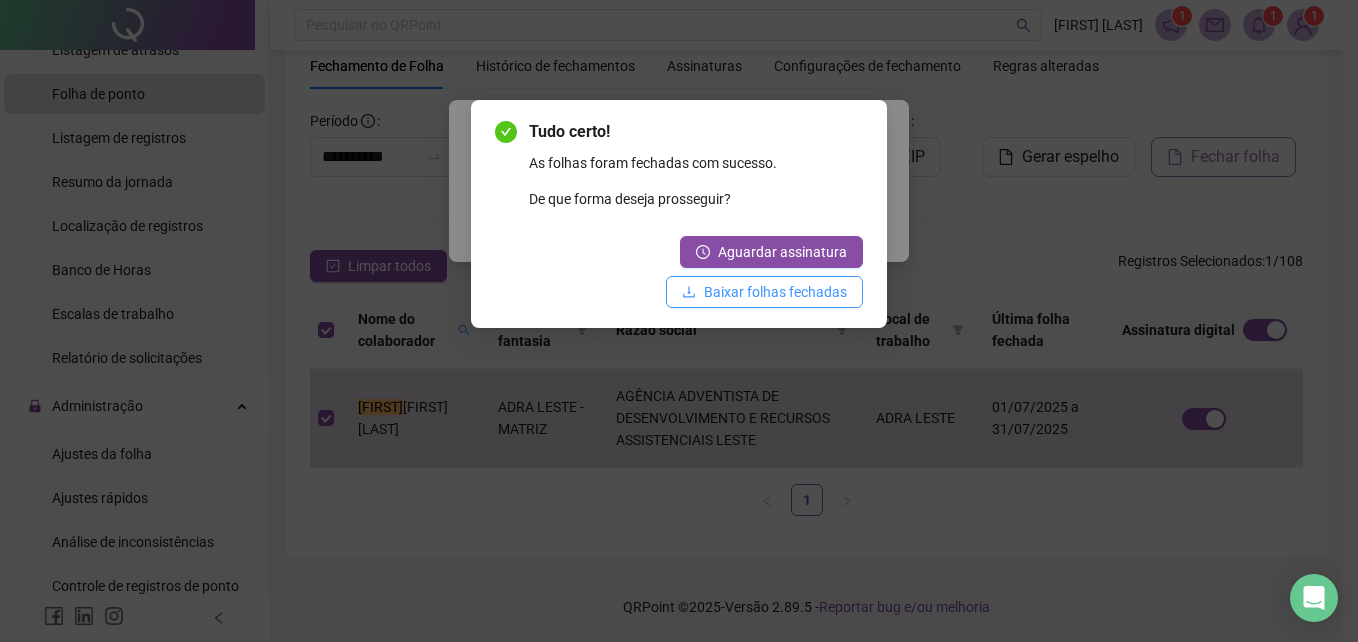 click on "Baixar folhas fechadas" at bounding box center (775, 292) 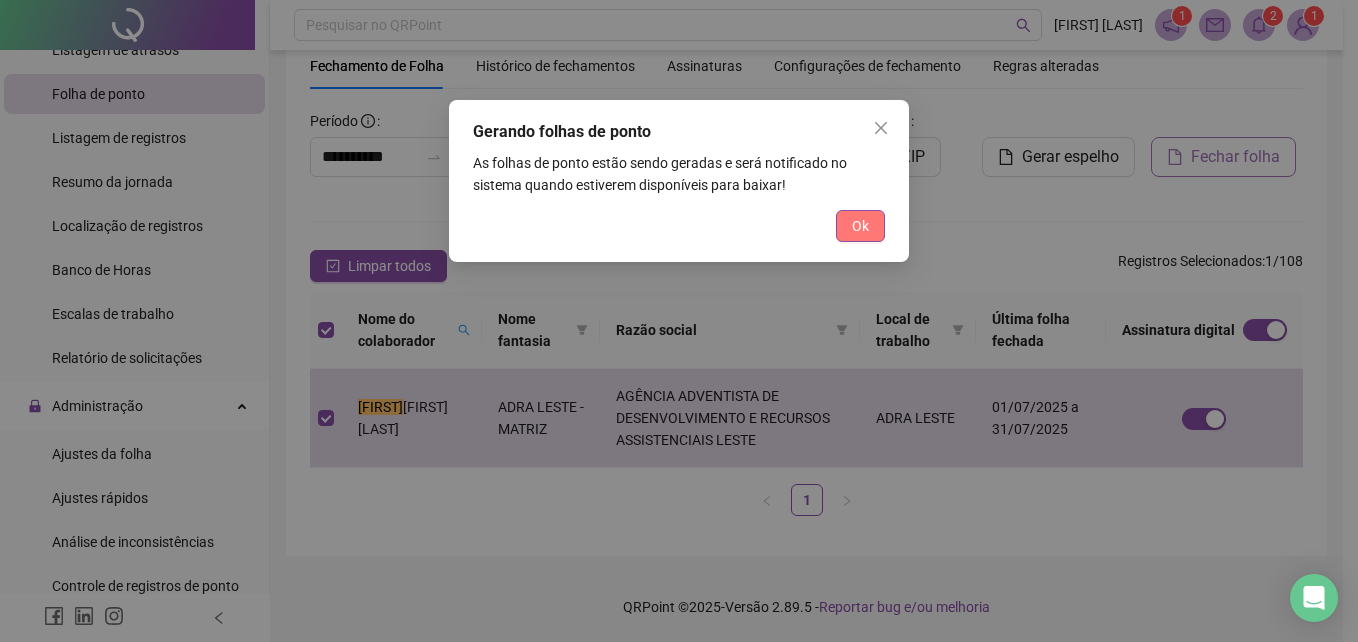 click on "Ok" at bounding box center [860, 226] 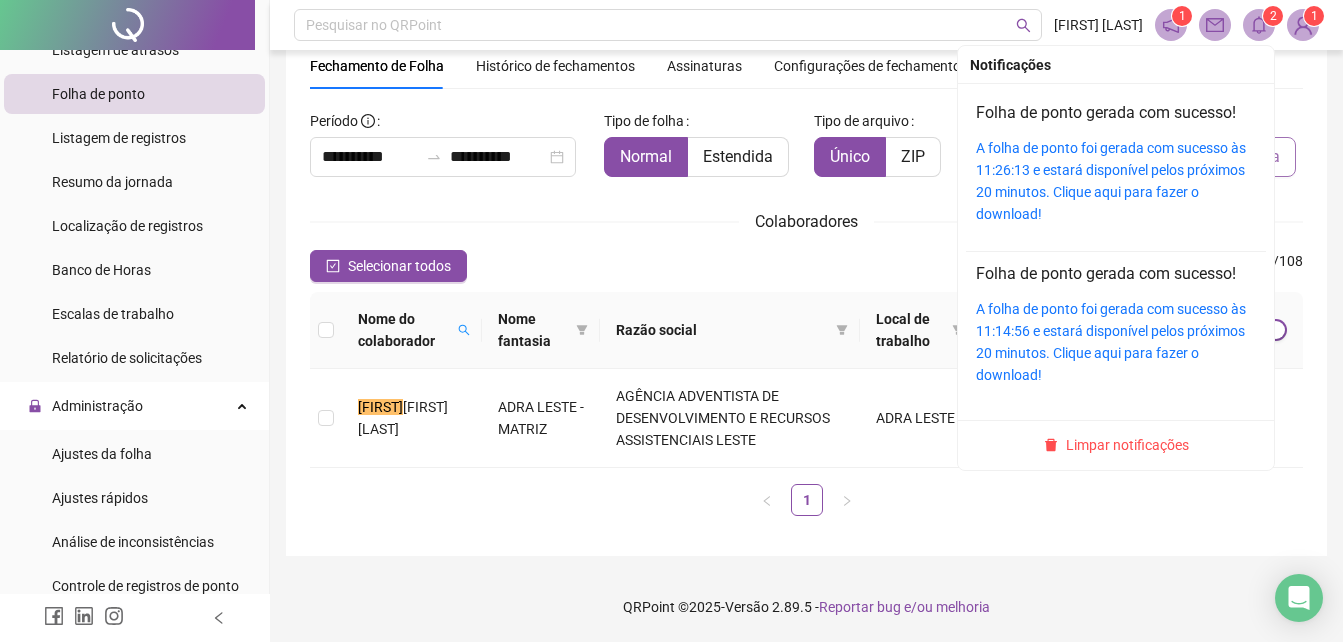 click on "2" at bounding box center (1273, 16) 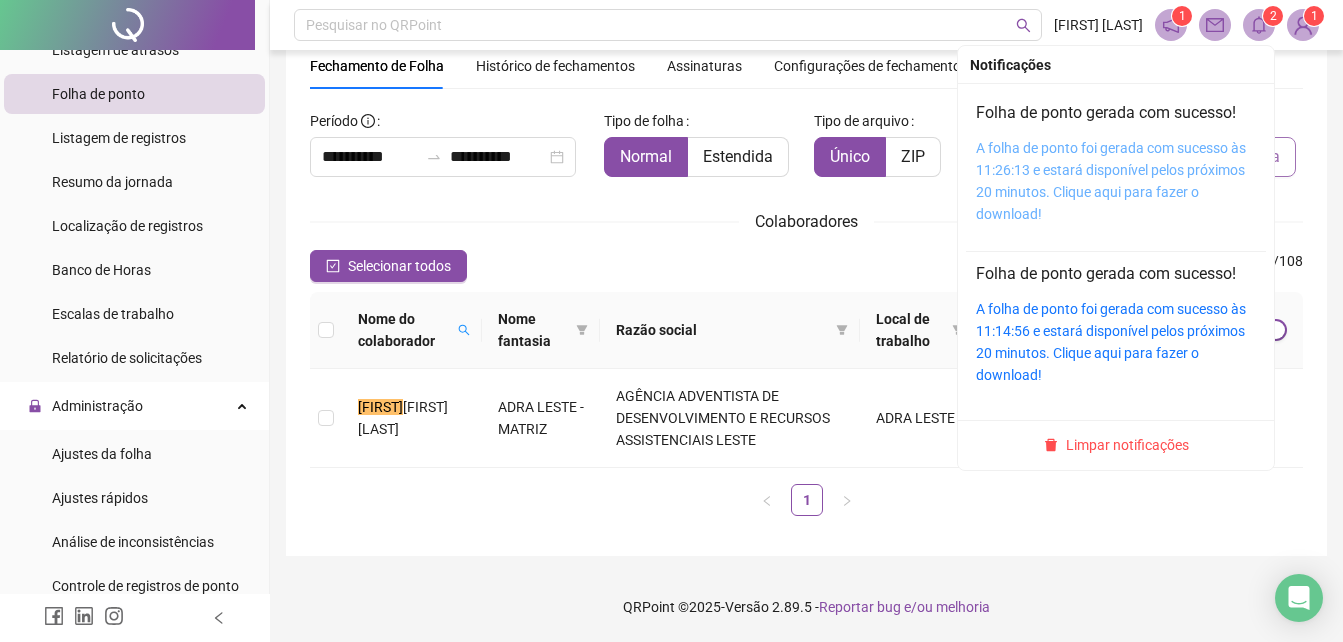 click on "A folha de ponto foi gerada com sucesso às 11:26:13 e estará disponível pelos próximos 20 minutos.
Clique aqui para fazer o download!" at bounding box center [1111, 181] 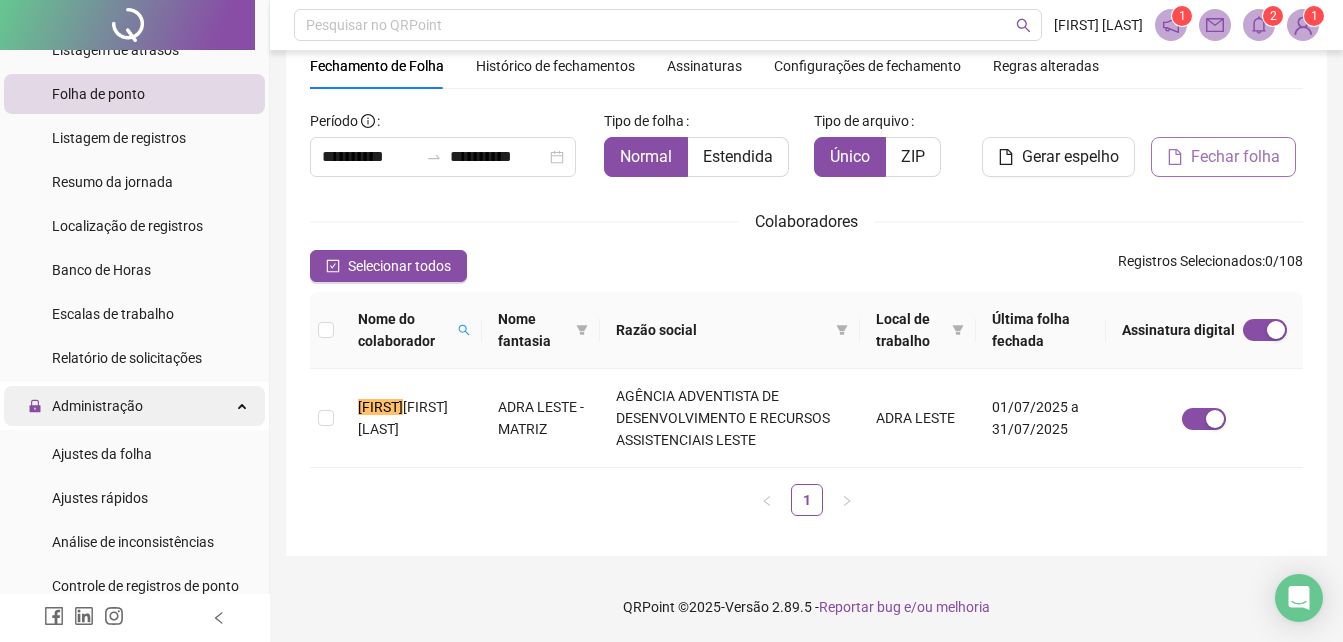 scroll, scrollTop: 504, scrollLeft: 0, axis: vertical 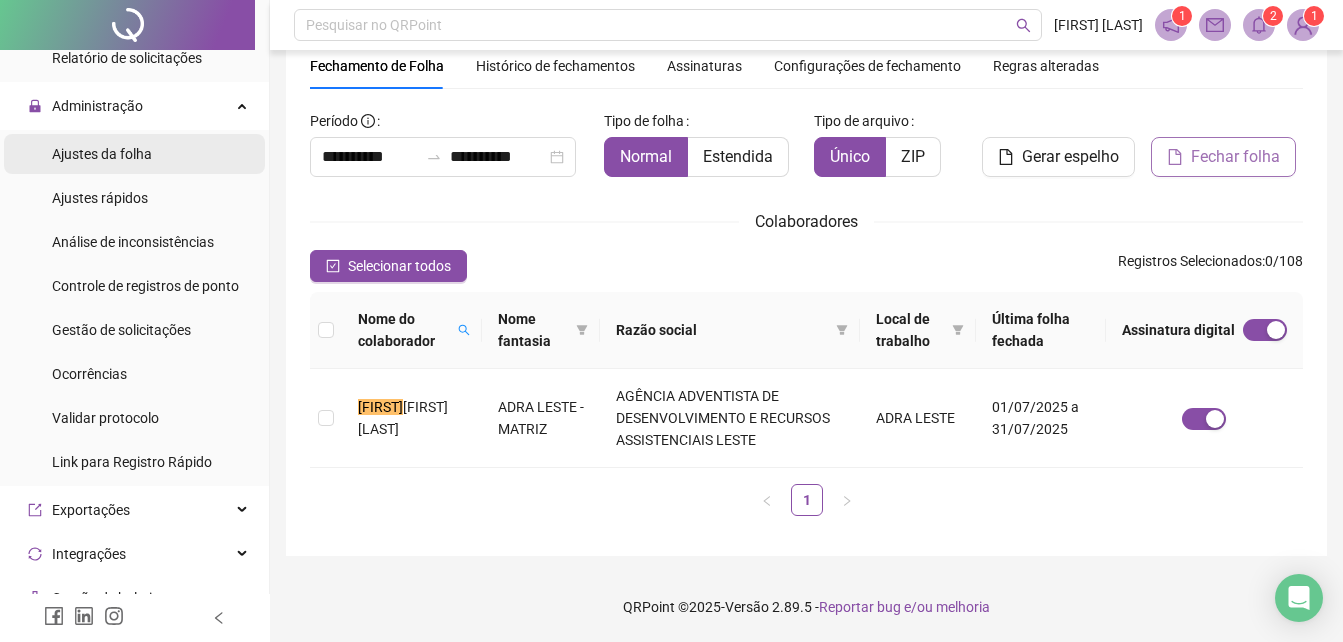 click on "Ajustes da folha" at bounding box center (102, 154) 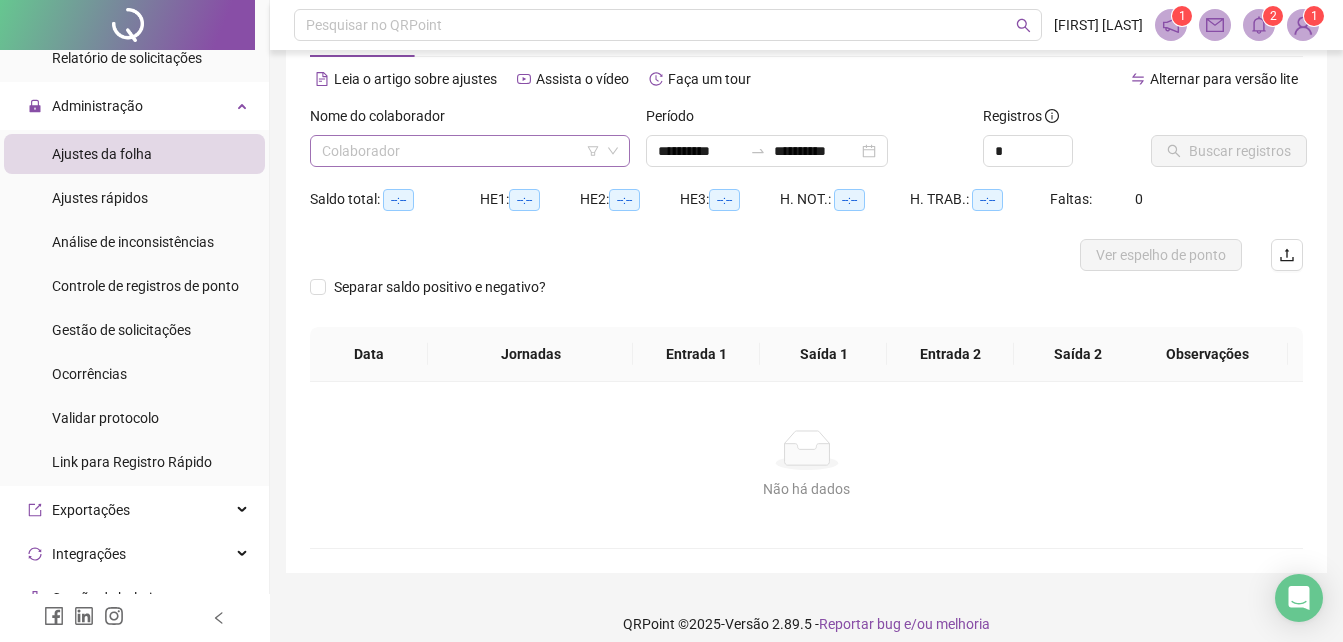 click at bounding box center (461, 151) 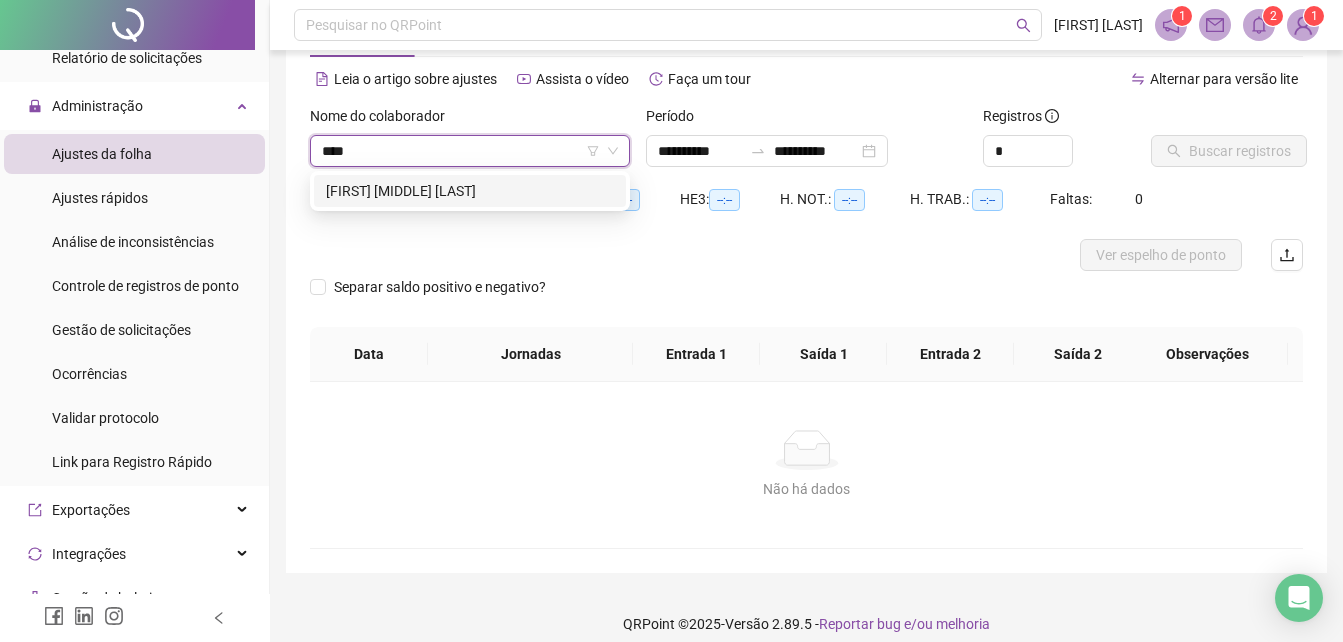 type on "*****" 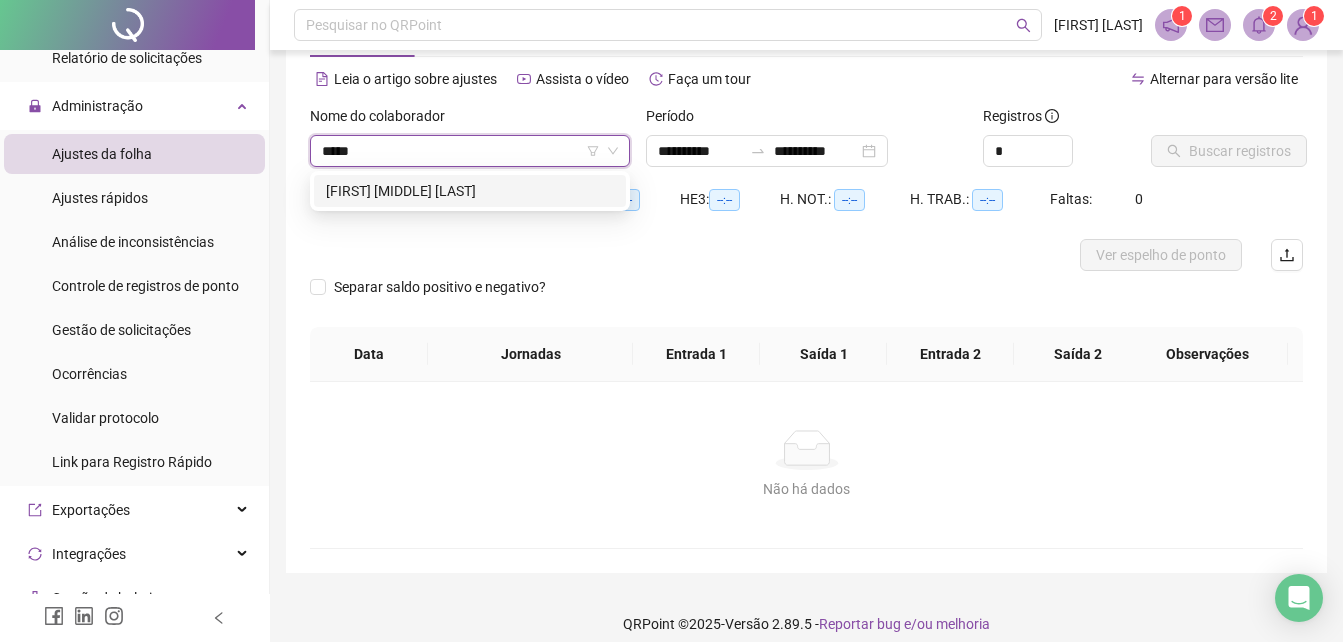 click on "[FIRST] [MIDDLE] [LAST]" at bounding box center [470, 191] 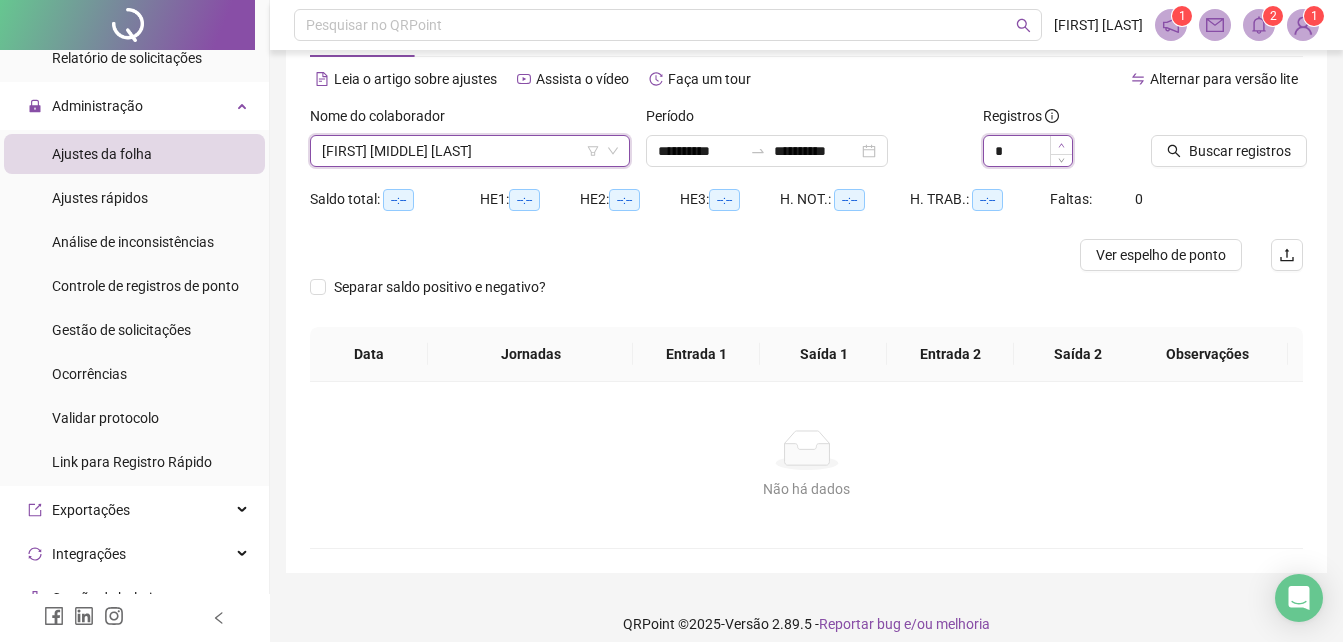 type on "*" 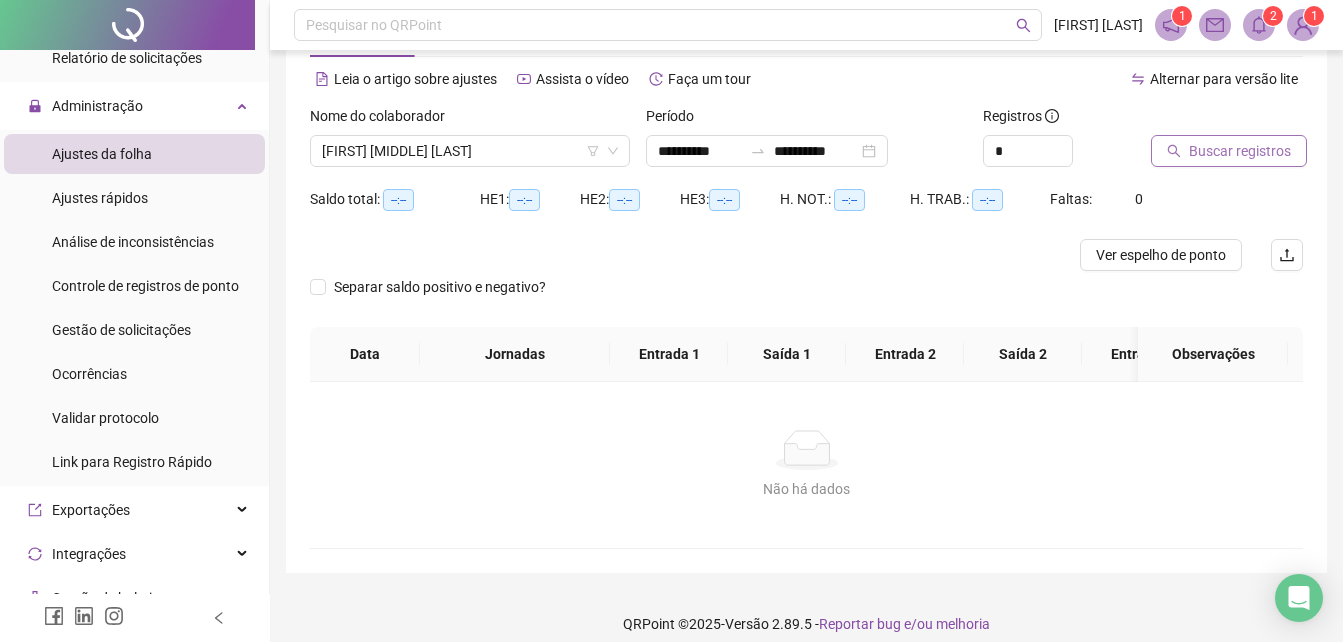 click on "Buscar registros" at bounding box center [1229, 151] 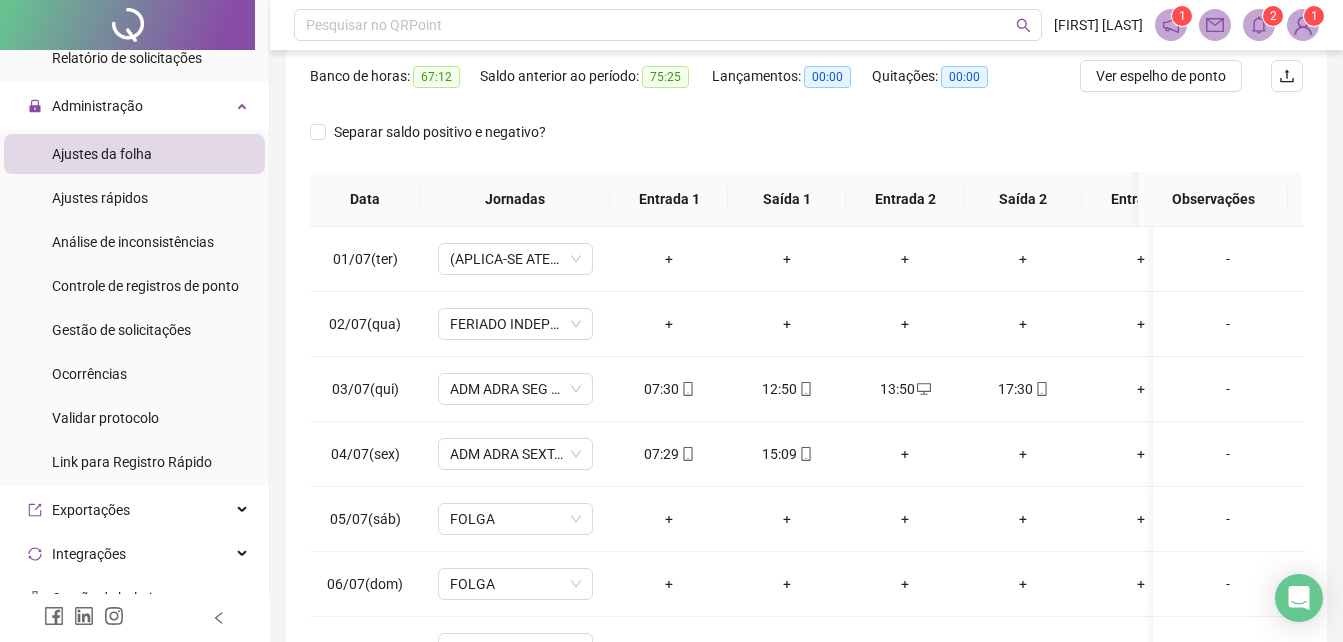scroll, scrollTop: 379, scrollLeft: 0, axis: vertical 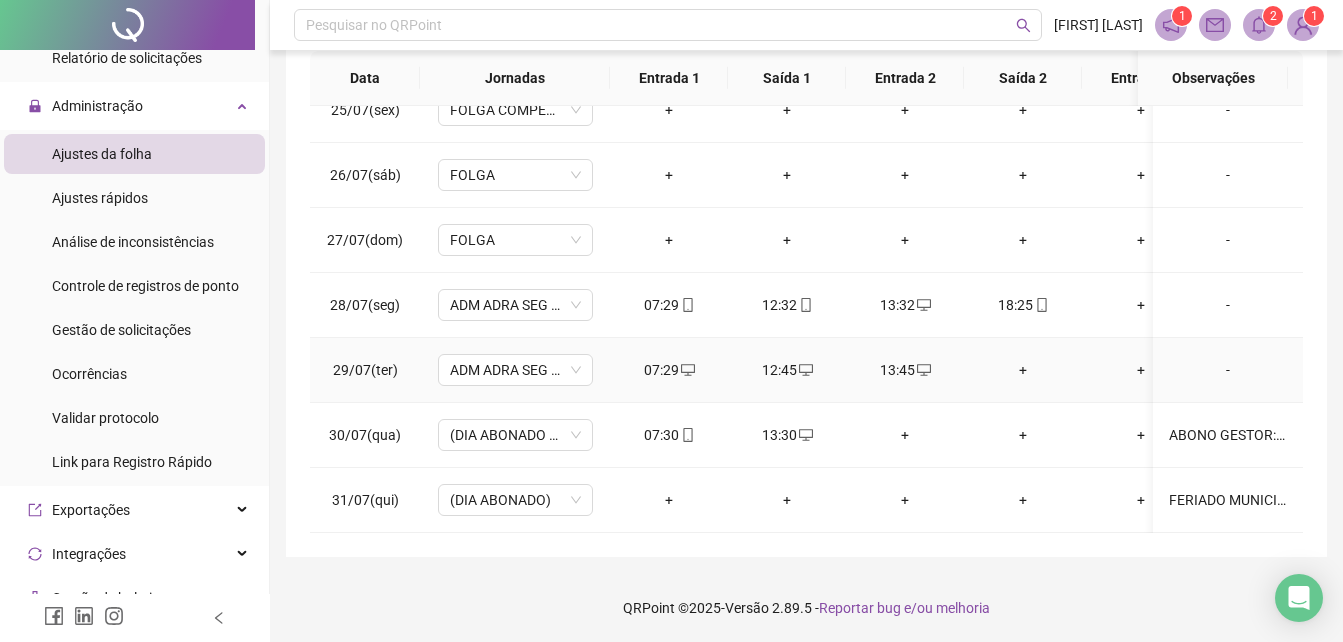 click on "+" at bounding box center [1023, 370] 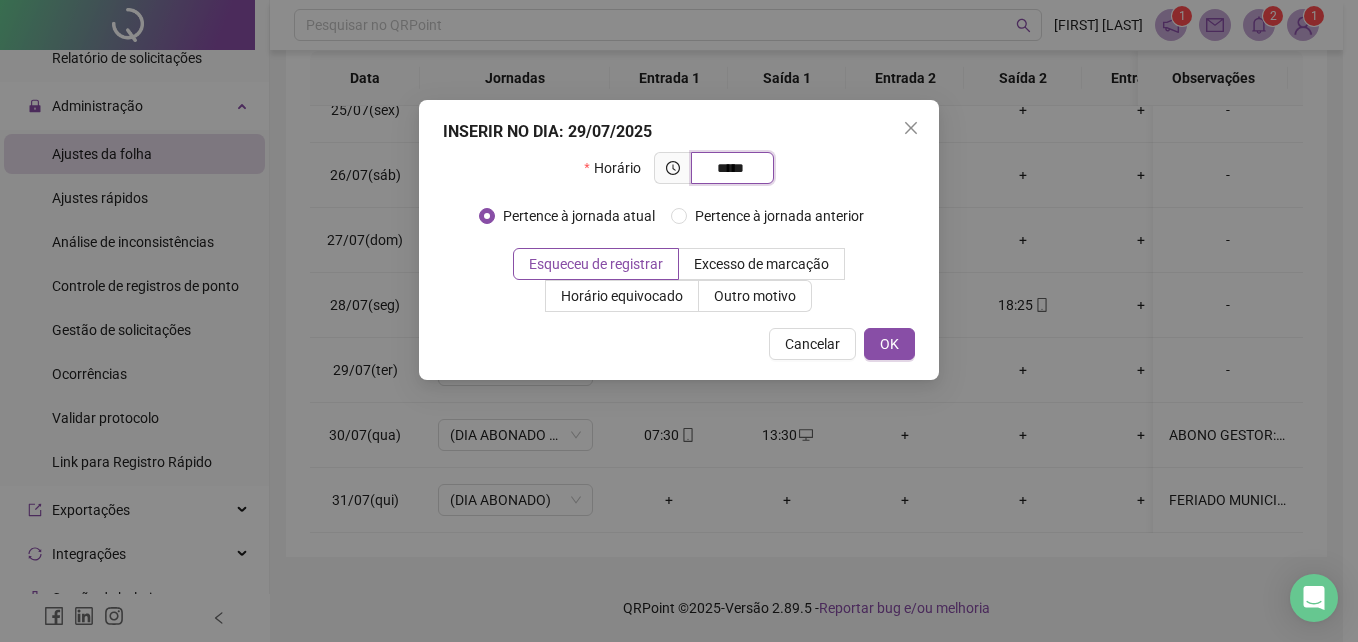 type on "*****" 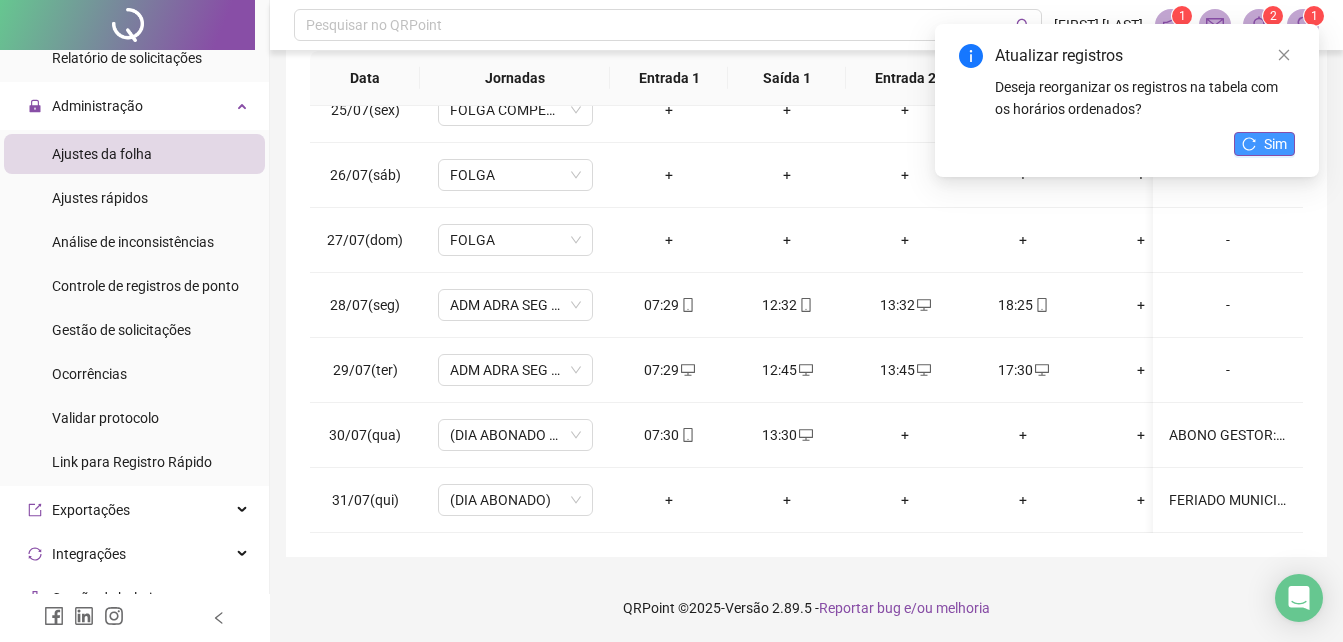 click on "Sim" at bounding box center [1264, 144] 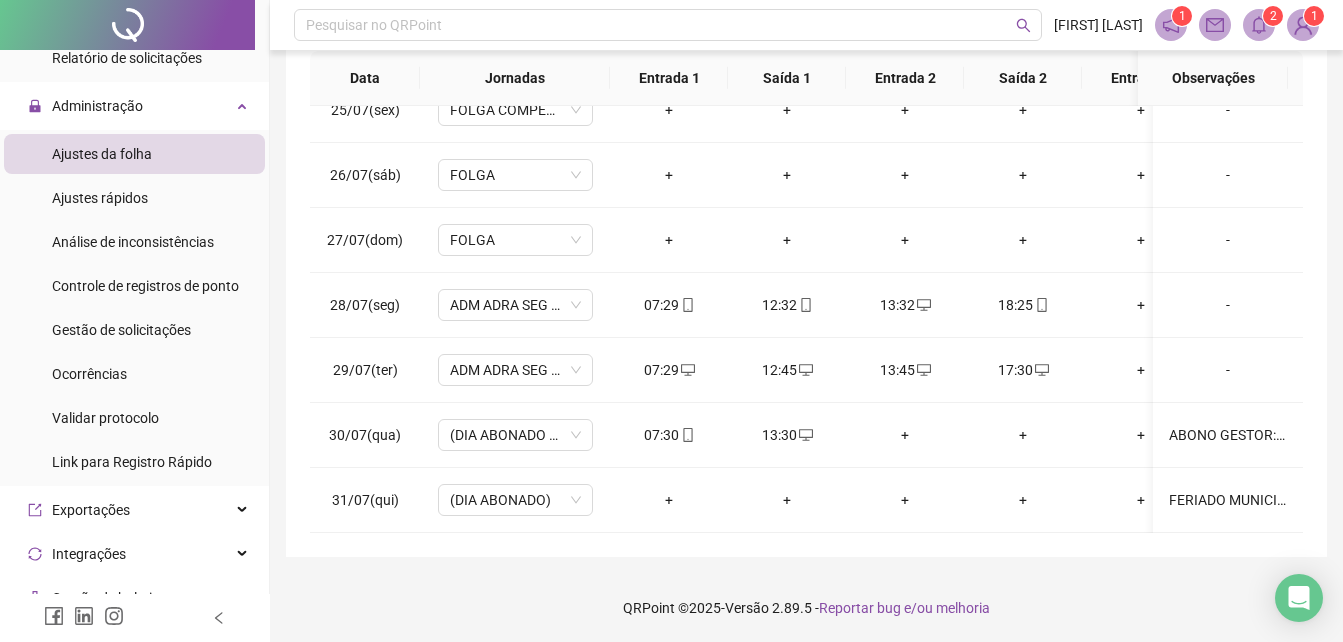scroll, scrollTop: 1603, scrollLeft: 0, axis: vertical 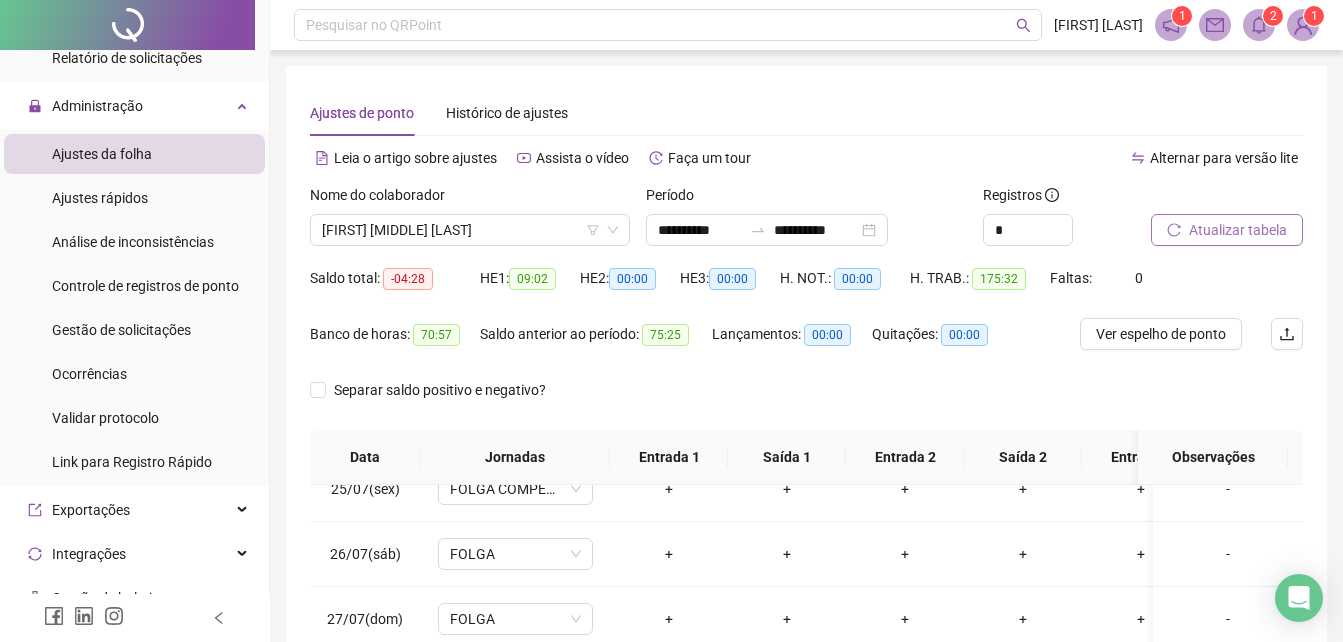 click on "Atualizar tabela" at bounding box center [1227, 230] 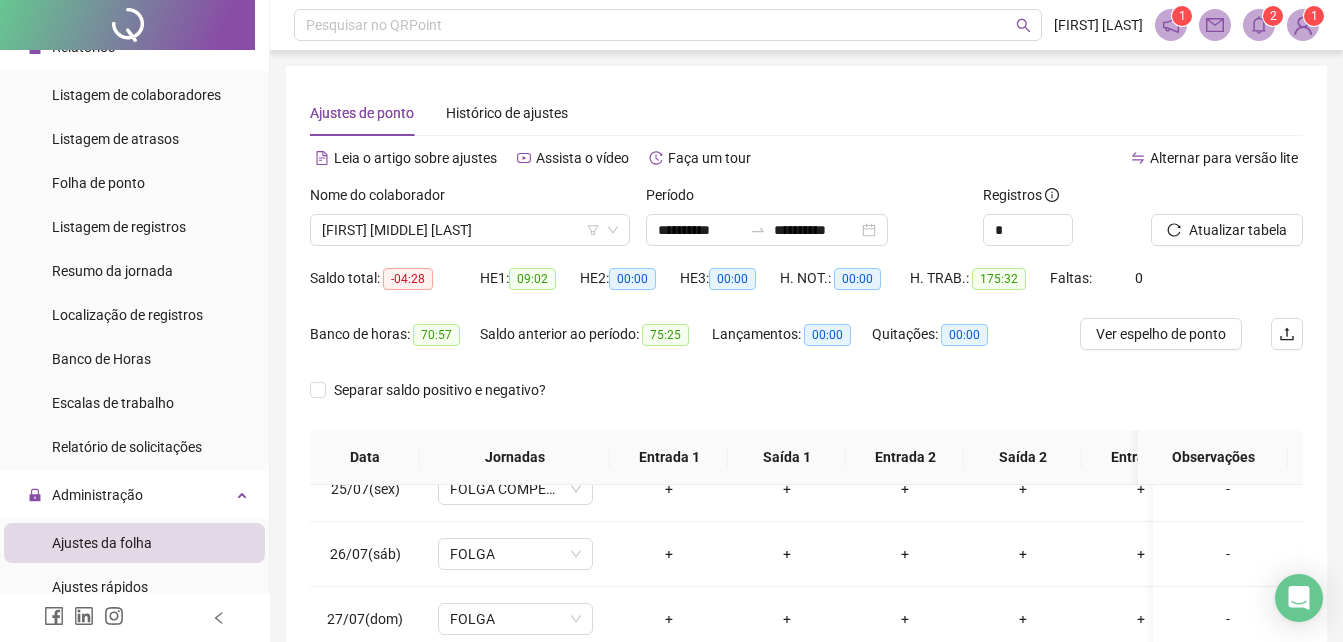 scroll, scrollTop: 0, scrollLeft: 0, axis: both 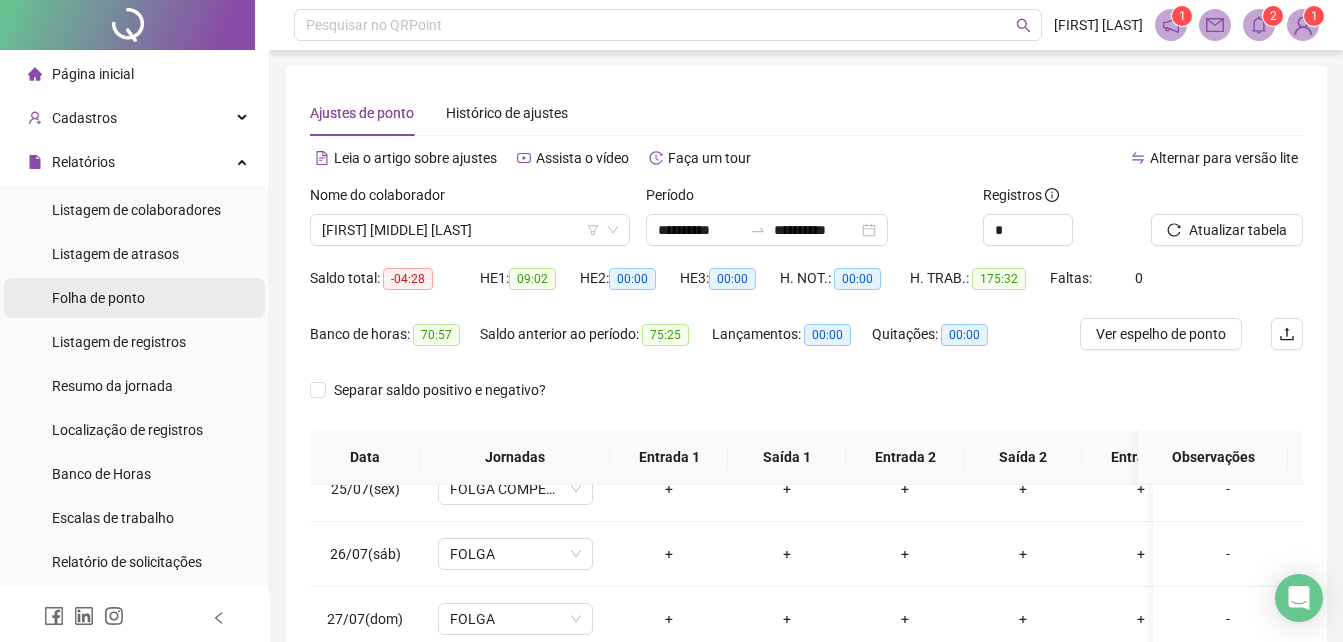 click on "Folha de ponto" at bounding box center [98, 298] 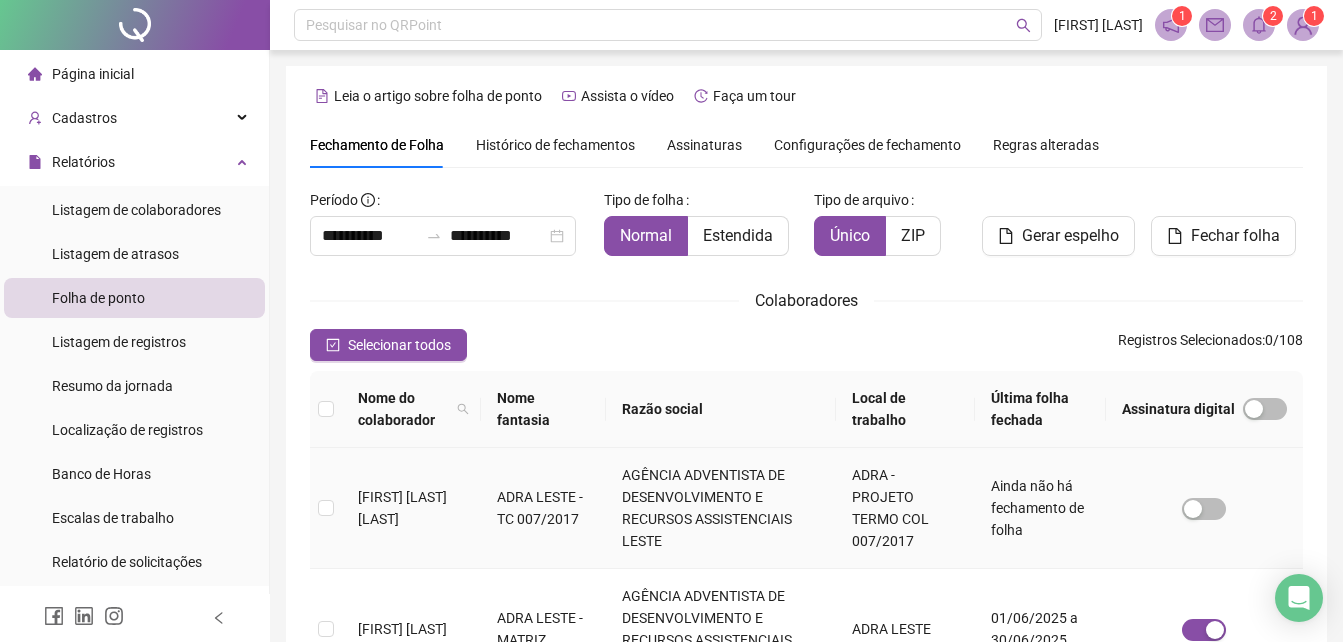 scroll, scrollTop: 89, scrollLeft: 0, axis: vertical 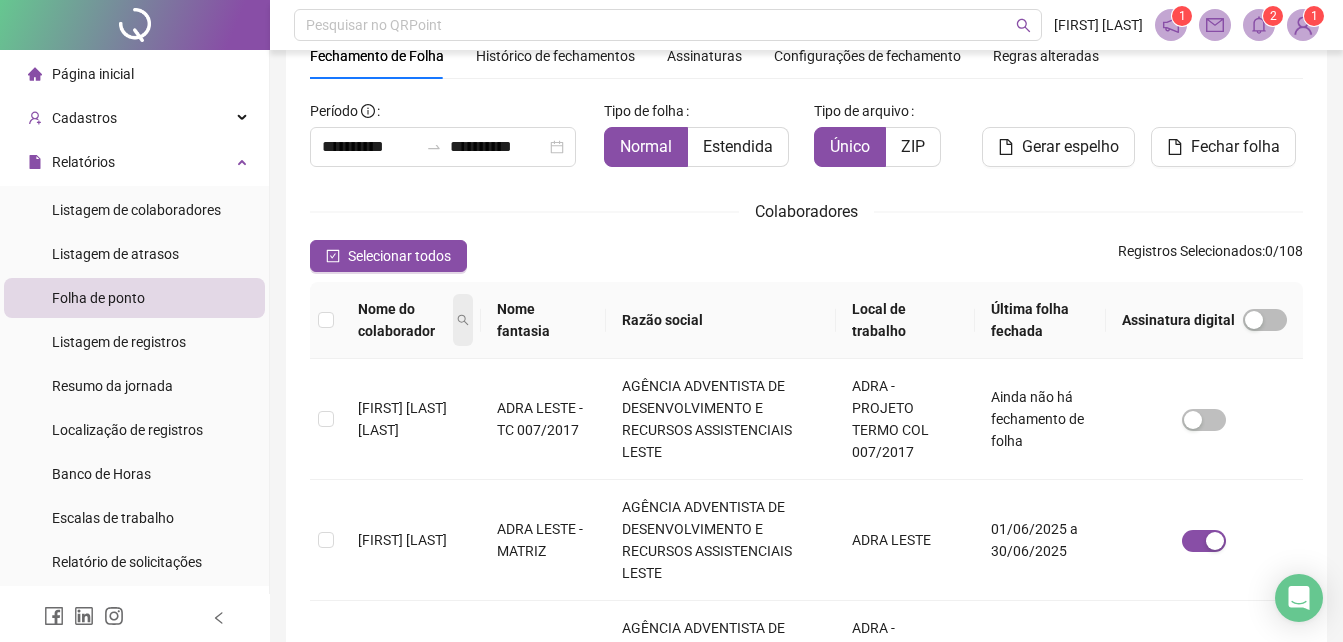 click 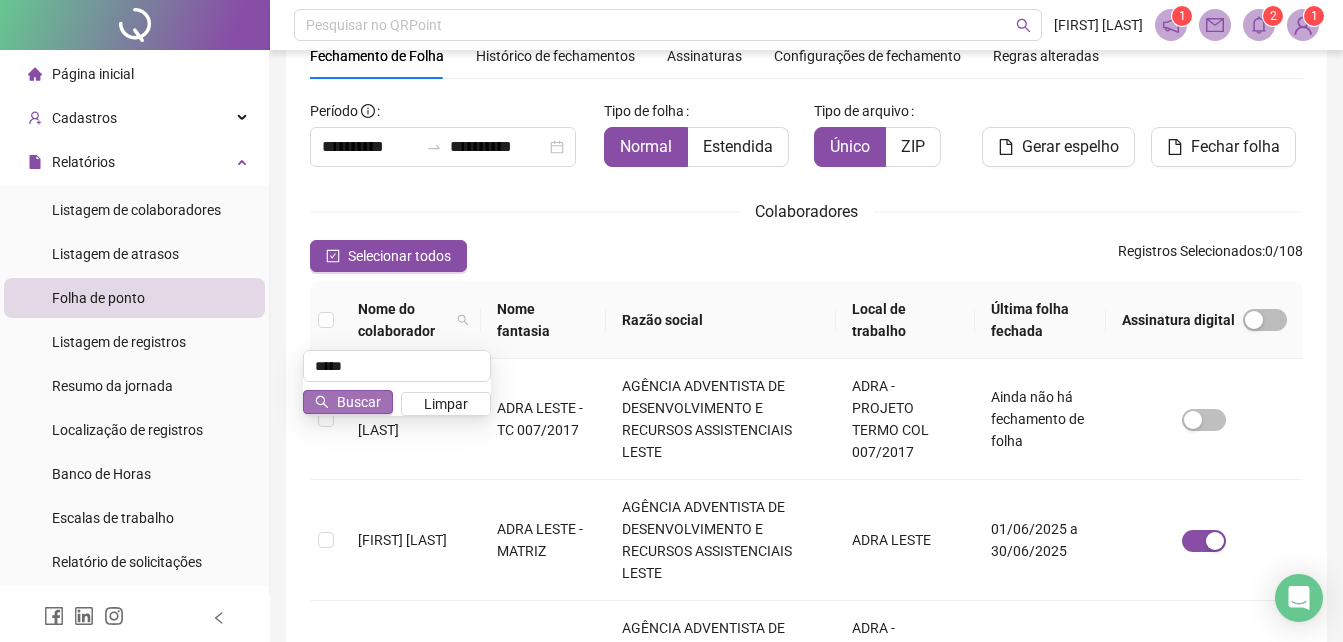 click on "Buscar" at bounding box center (359, 402) 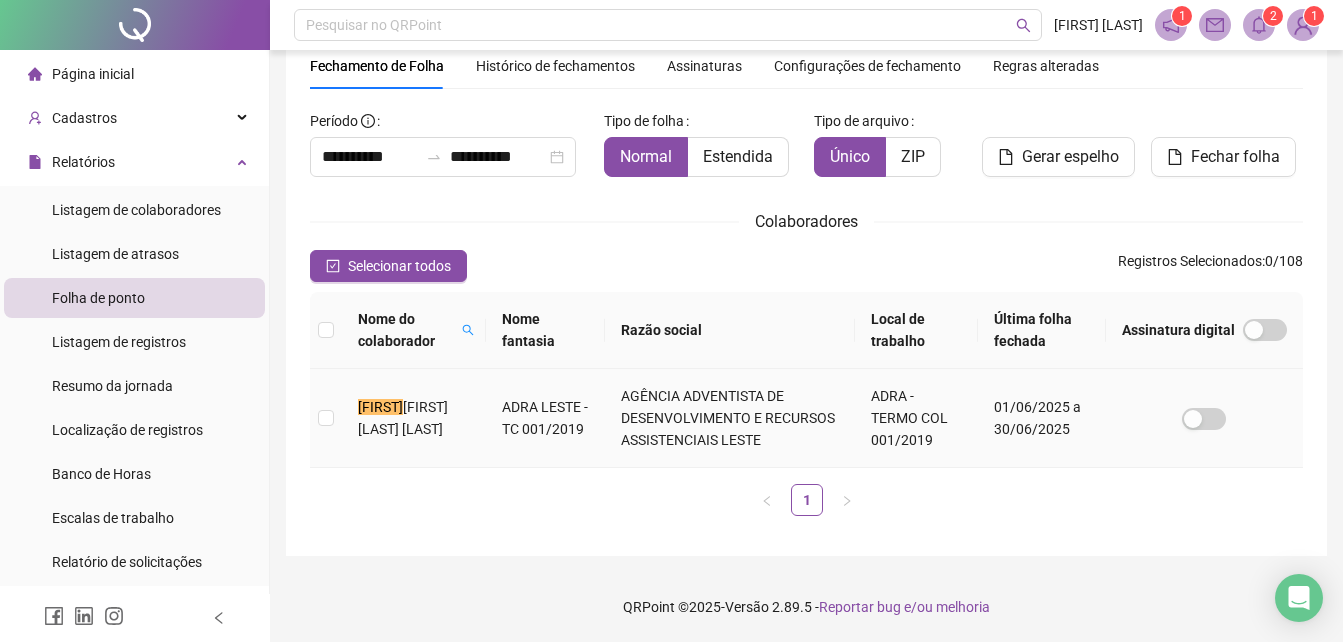 scroll, scrollTop: 79, scrollLeft: 0, axis: vertical 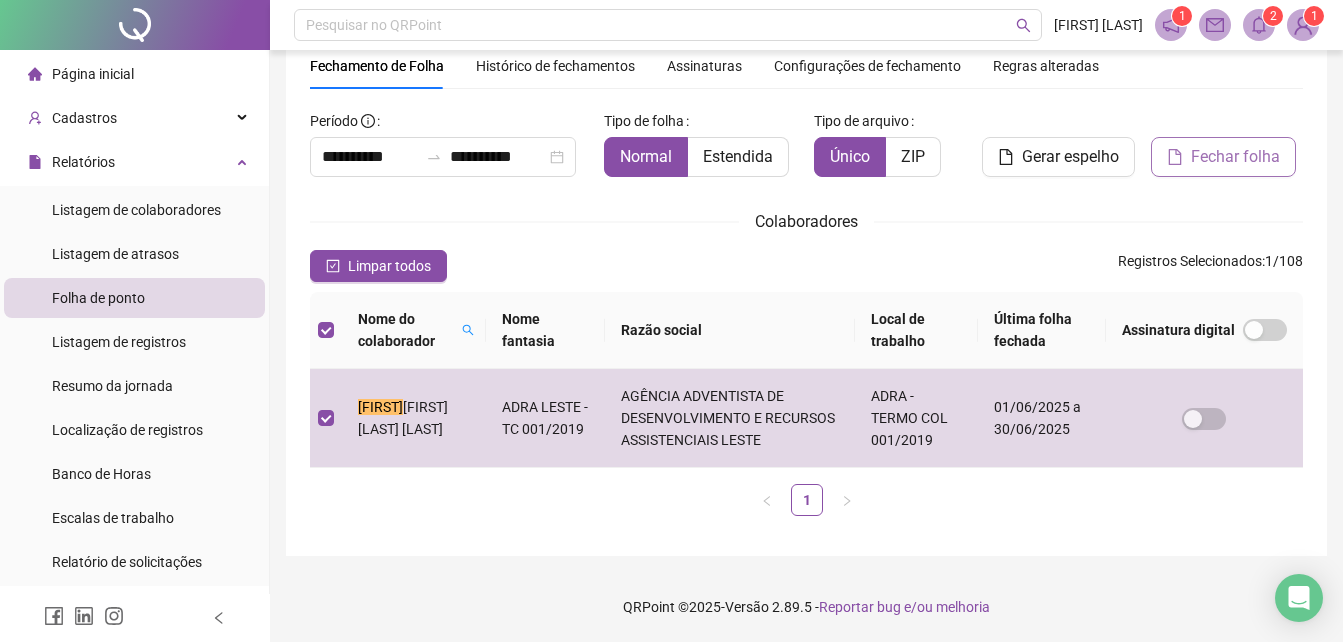 click on "Fechar folha" at bounding box center (1223, 157) 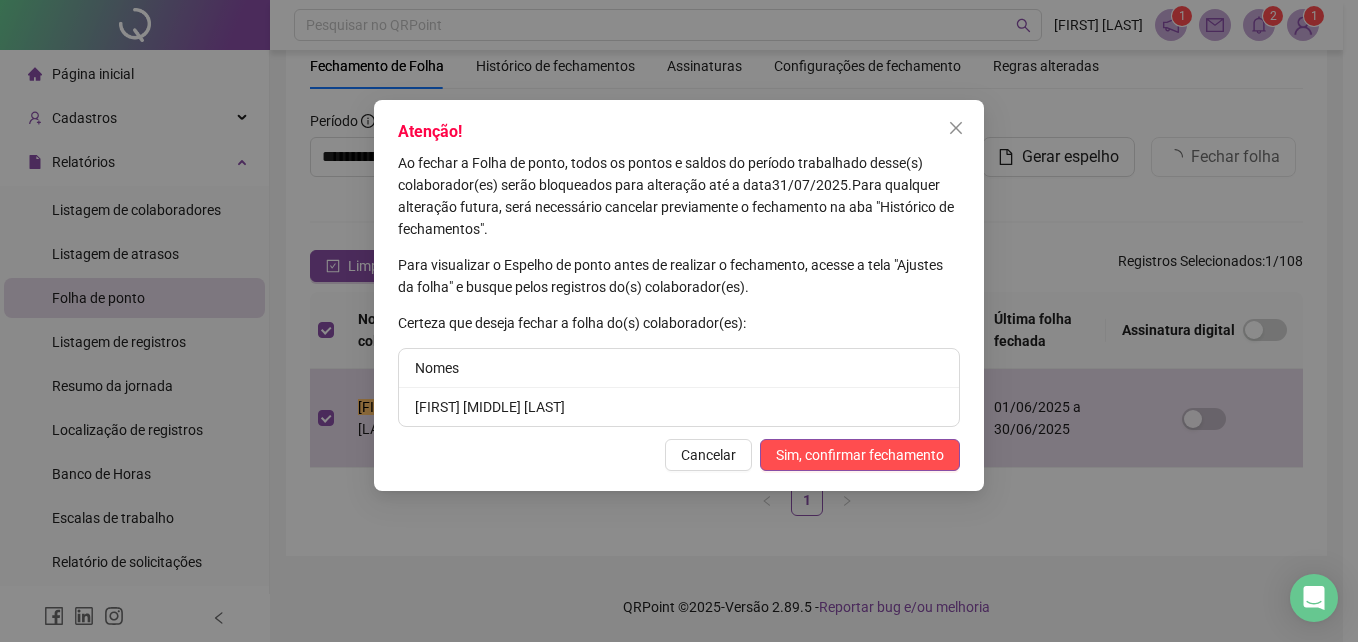click on "Atenção! Ao fechar a Folha de ponto, todos os pontos e saldos do período trabalhado desse(s)
colaborador(es) serão bloqueados para alteração até a data  [DATE] .  Para qualquer alteração futura, será necessário cancelar previamente o fechamento na aba
"Histórico de fechamentos". Para visualizar o Espelho de ponto antes de realizar o fechamento, acesse a tela "Ajustes da
folha" e busque pelos registros do(s) colaborador(es). Certeza que deseja fechar a folha do(s) colaborador(es): Nomes [FIRST] [LAST] Cancelar Sim, confirmar fechamento" at bounding box center (679, 295) 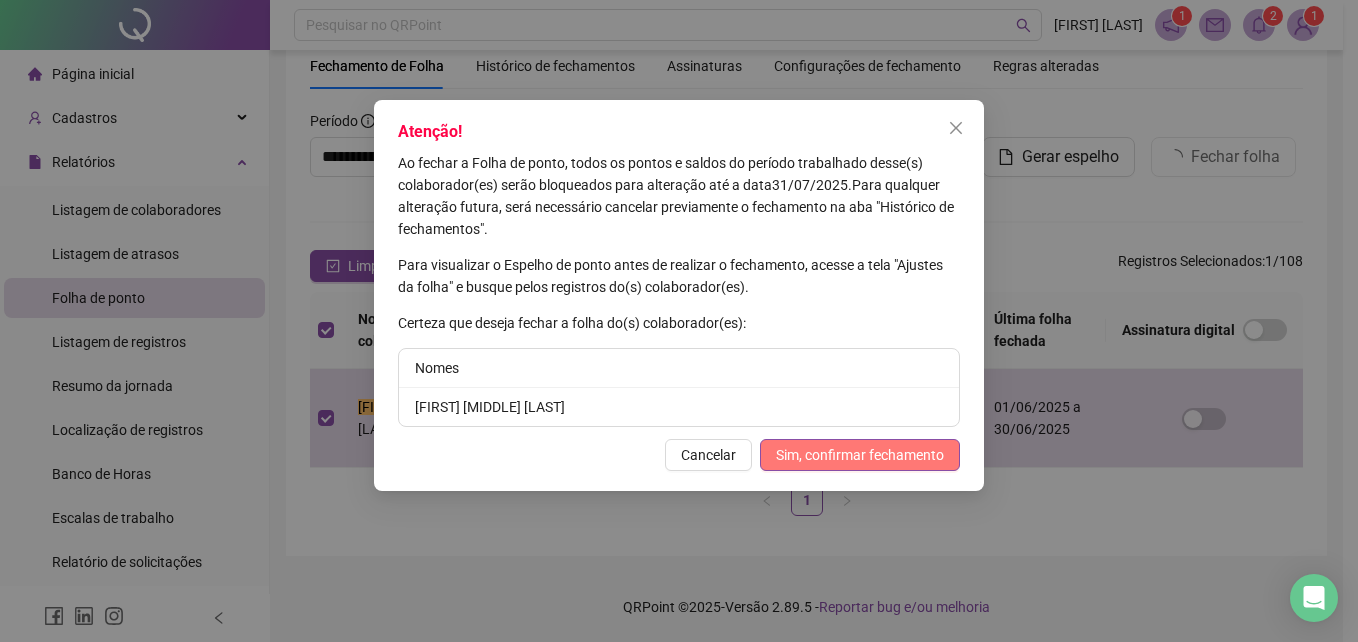 click on "Sim, confirmar fechamento" at bounding box center (860, 455) 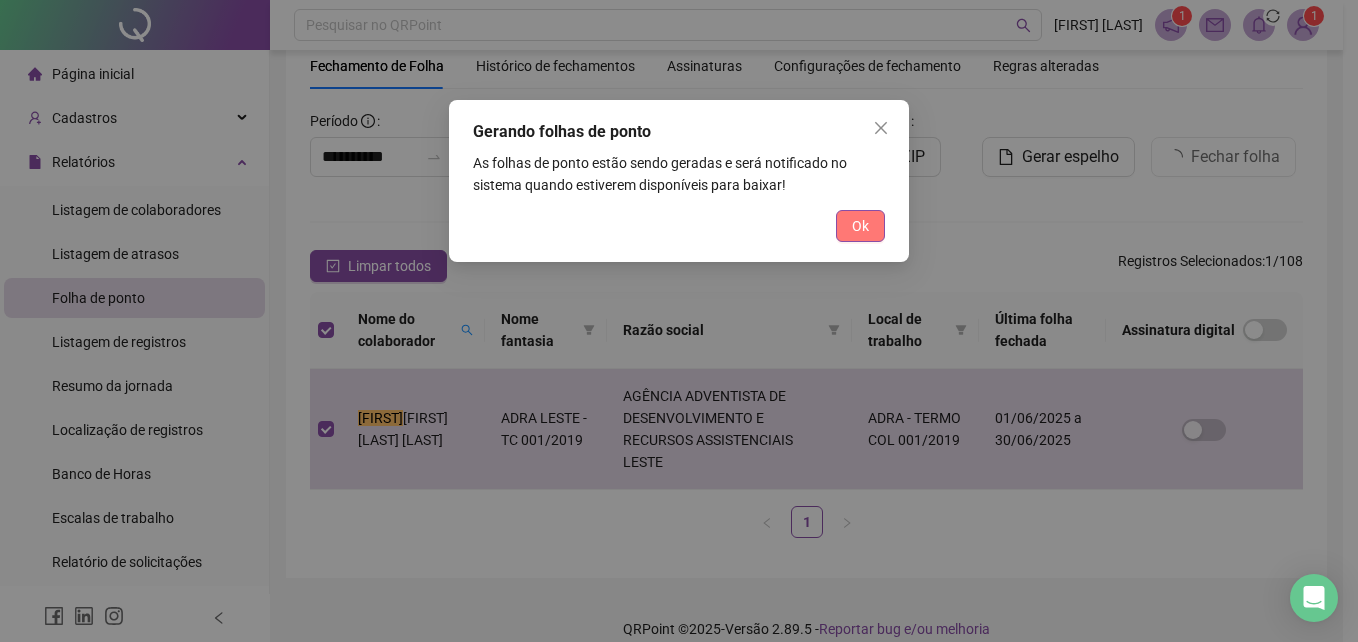 click on "Ok" at bounding box center (860, 226) 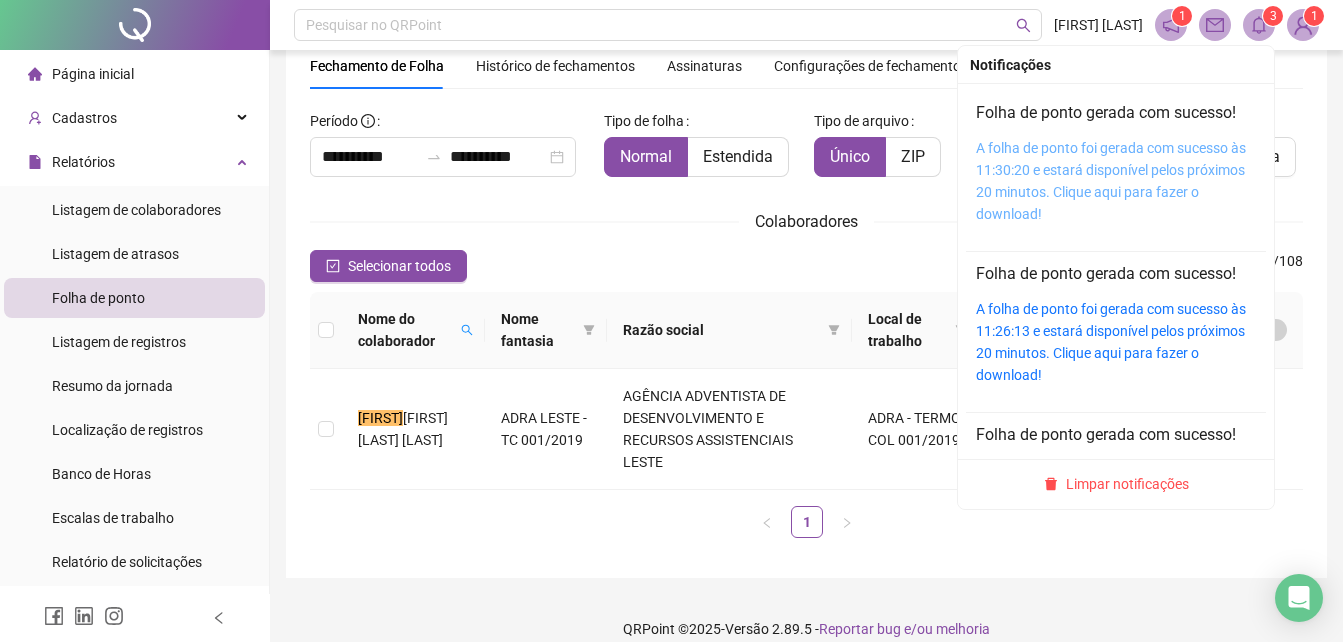 click on "A folha de ponto foi gerada com sucesso às 11:30:20 e estará disponível pelos próximos 20 minutos.
Clique aqui para fazer o download!" at bounding box center [1111, 181] 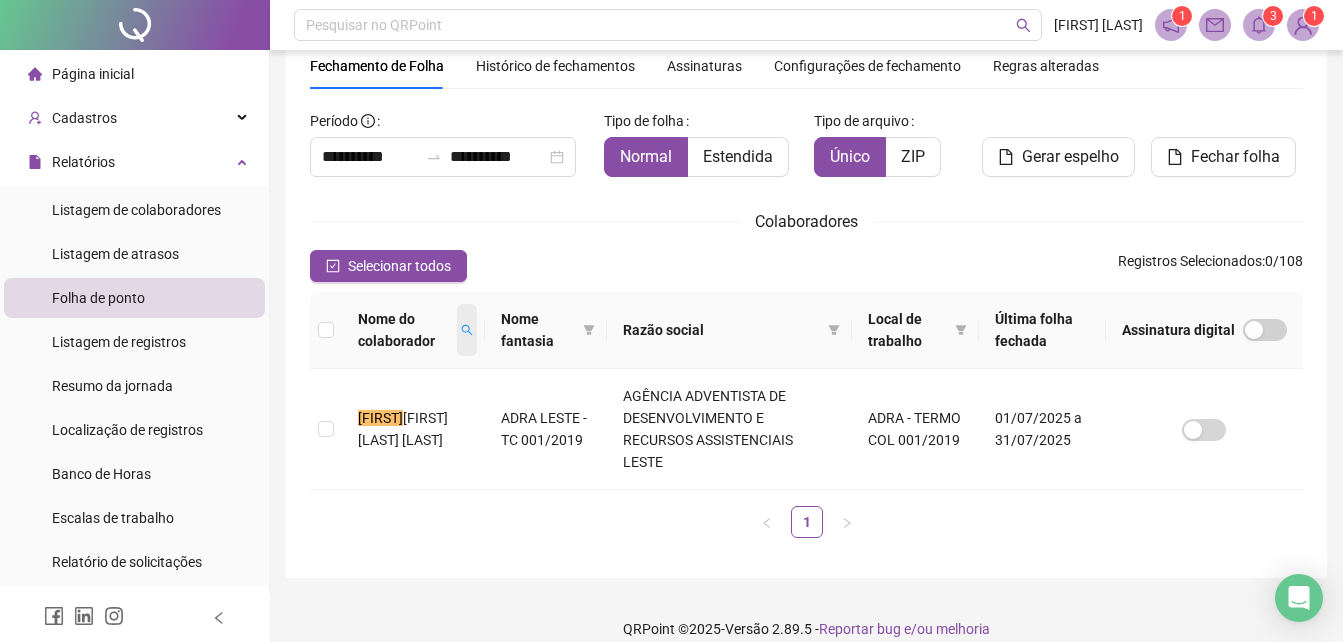 click at bounding box center (467, 330) 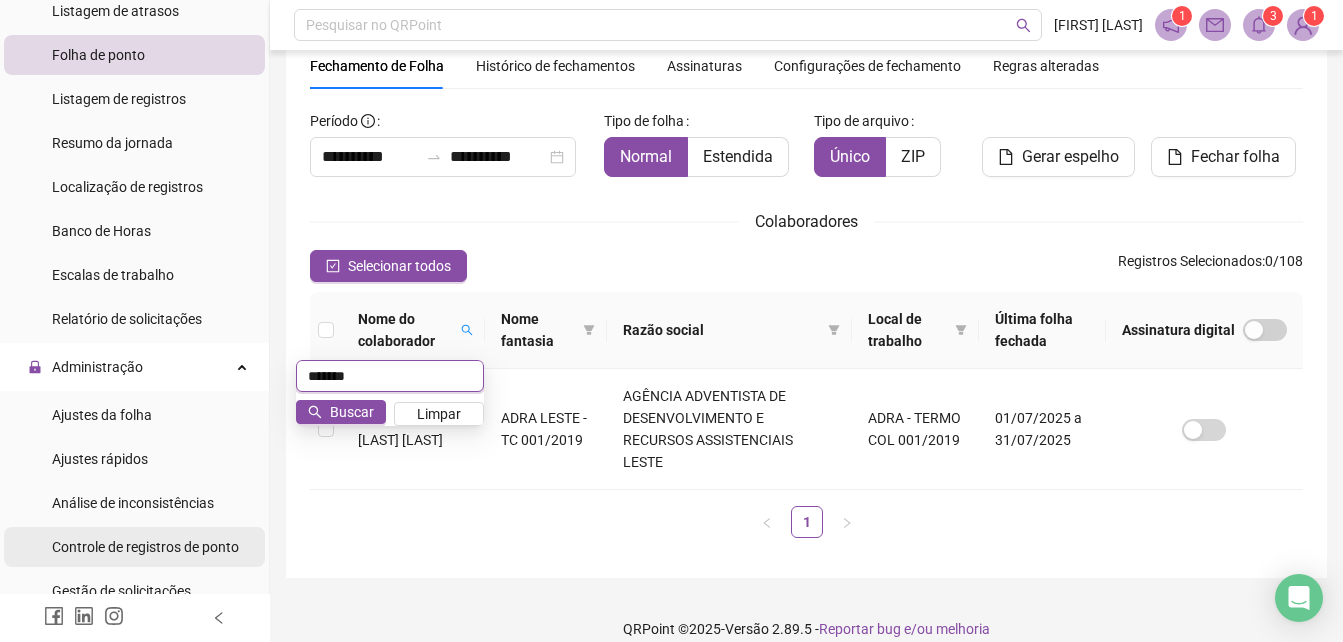 scroll, scrollTop: 400, scrollLeft: 0, axis: vertical 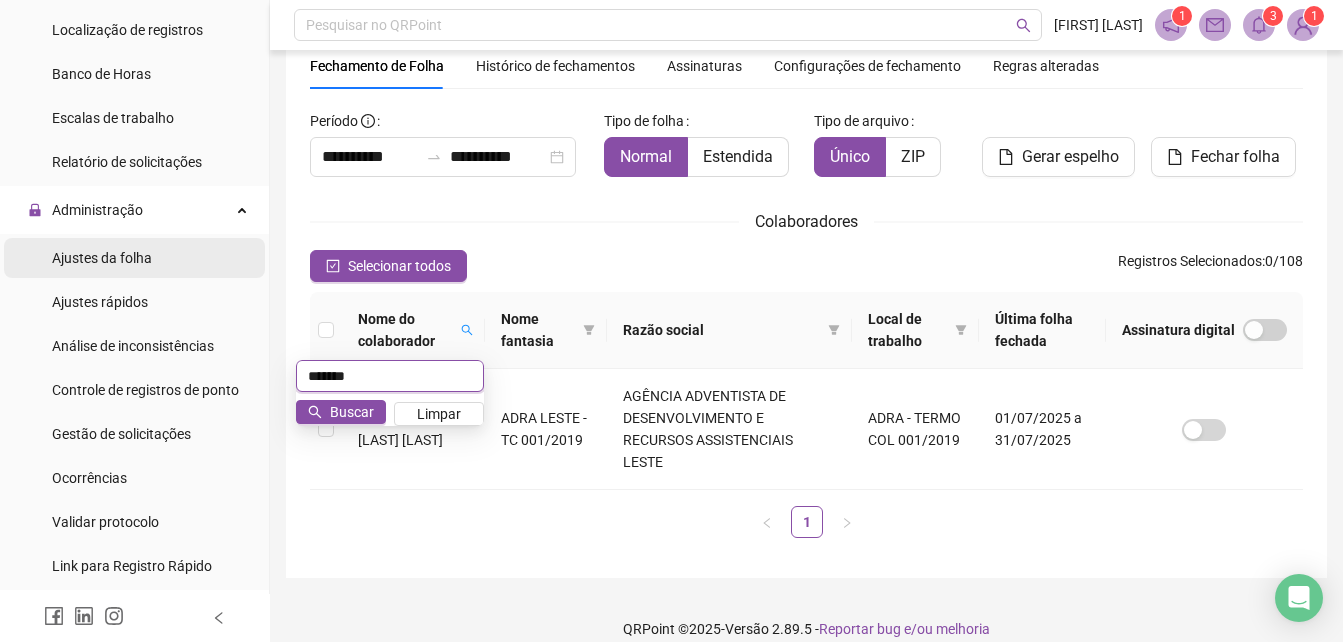 type on "*******" 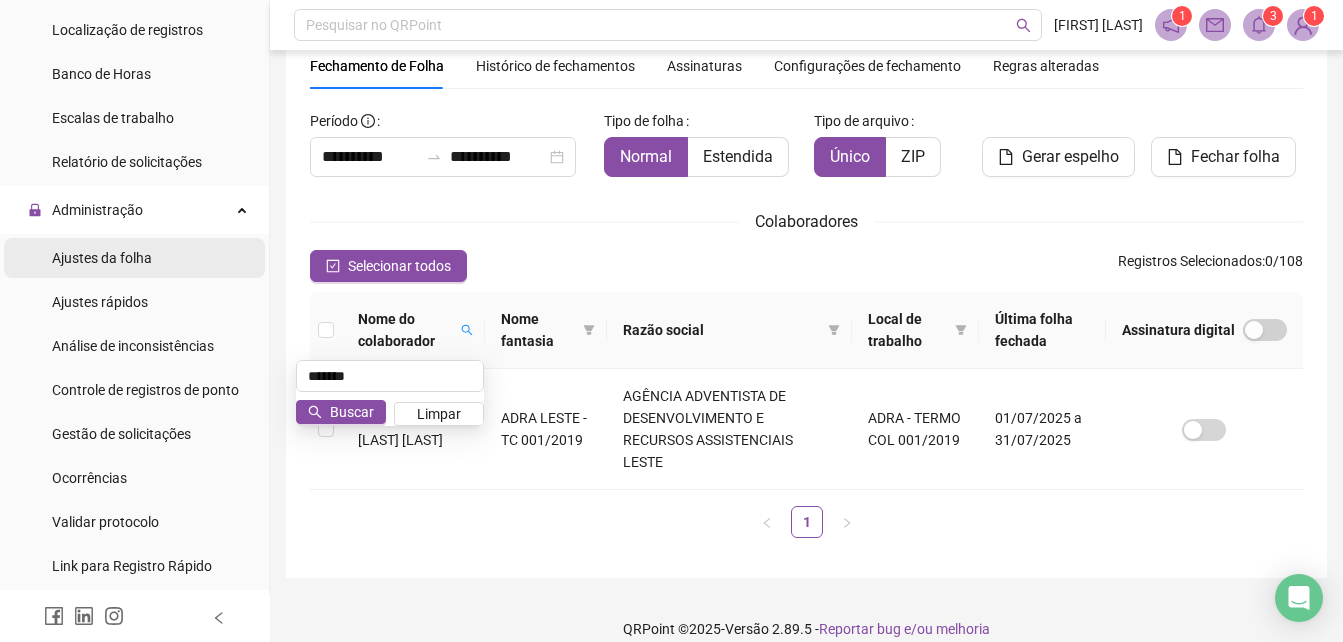 click on "Ajustes da folha" at bounding box center (102, 258) 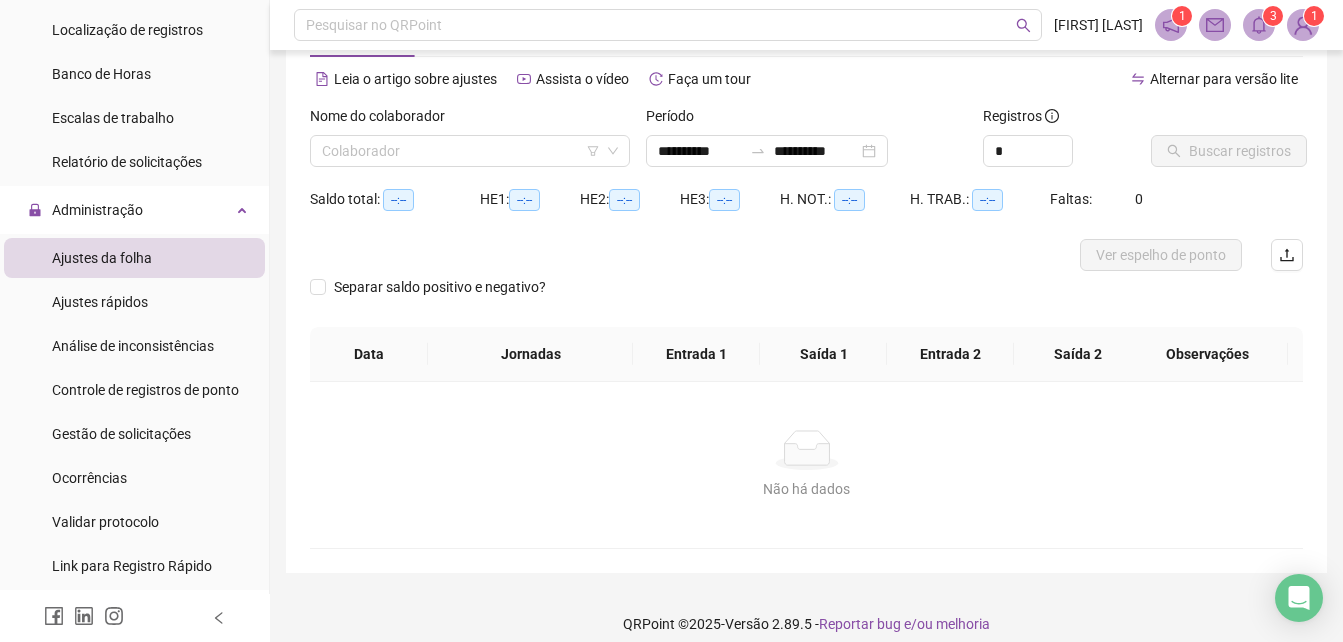 click on "Nome do colaborador" at bounding box center (470, 120) 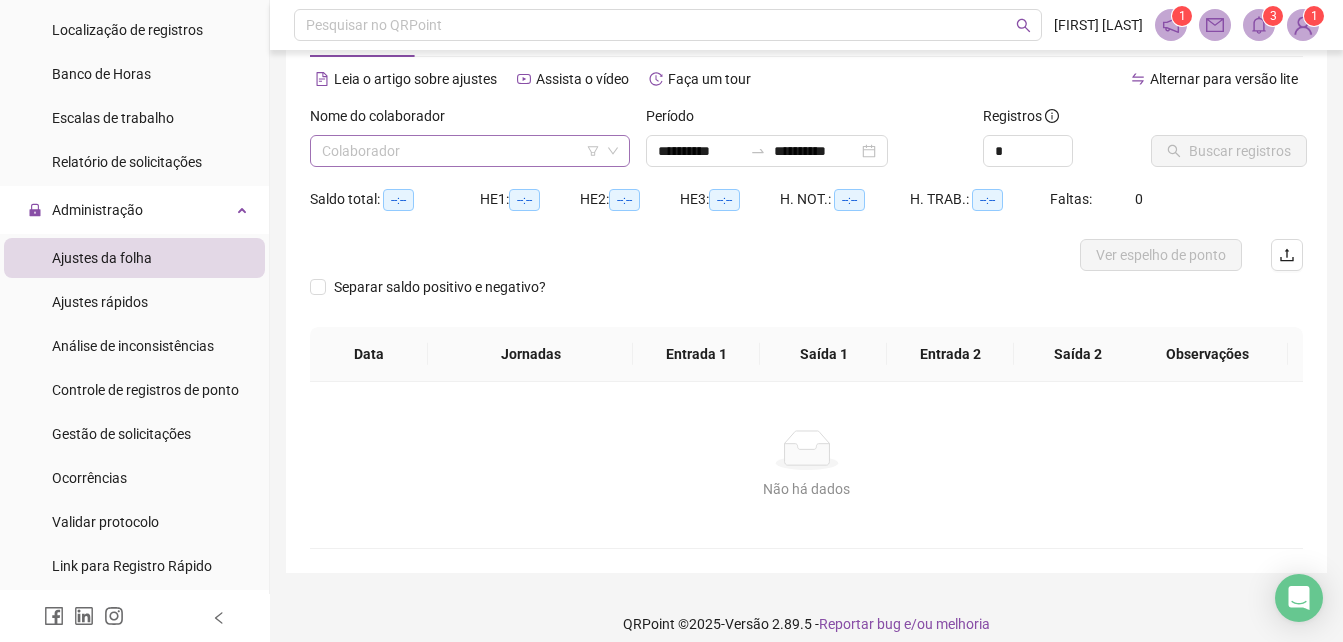 click at bounding box center [461, 151] 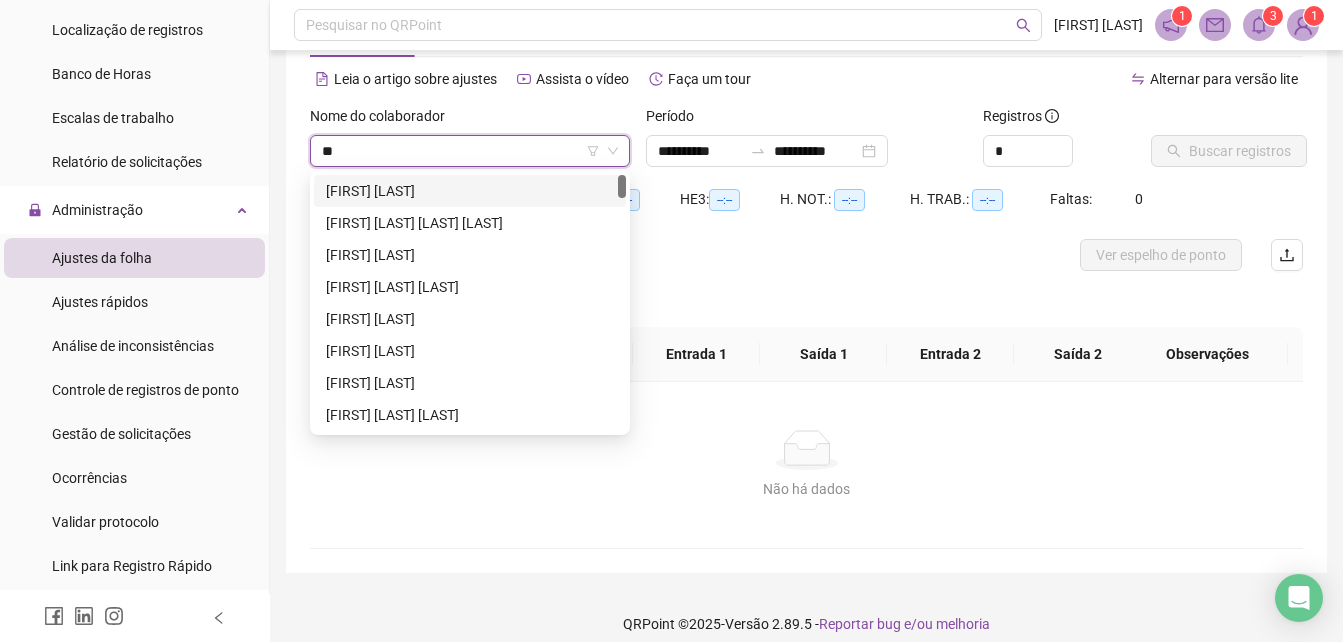 type on "***" 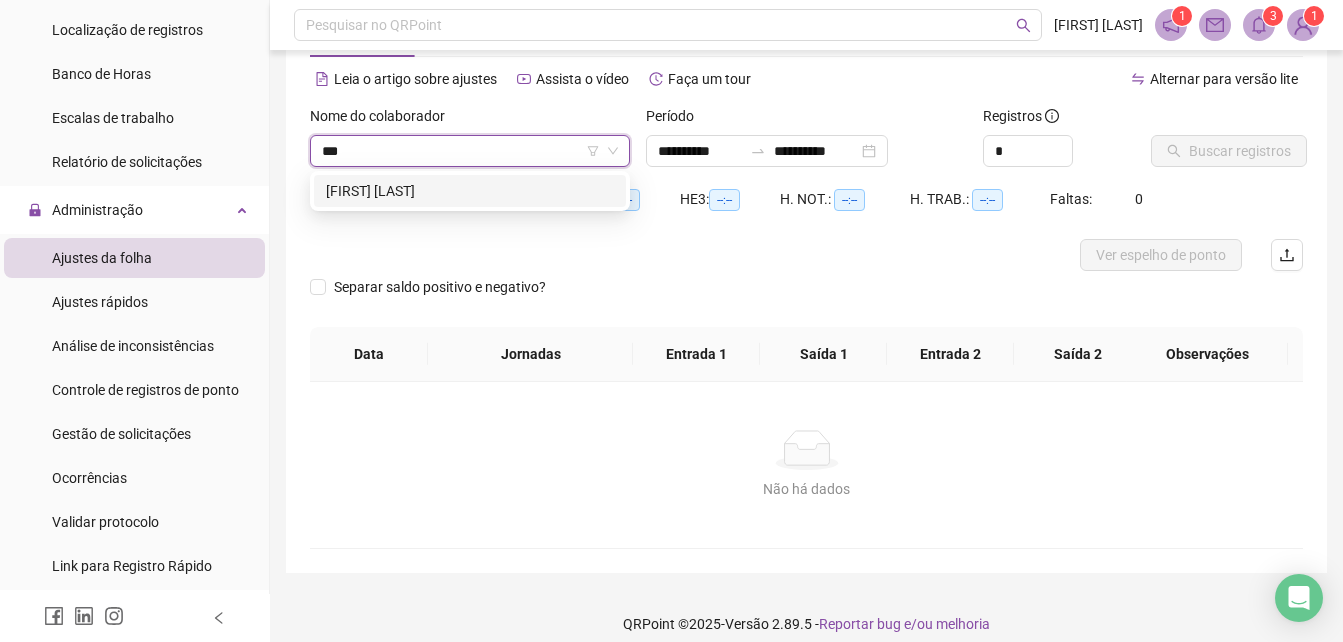 click on "[FIRST] [LAST]" at bounding box center [470, 191] 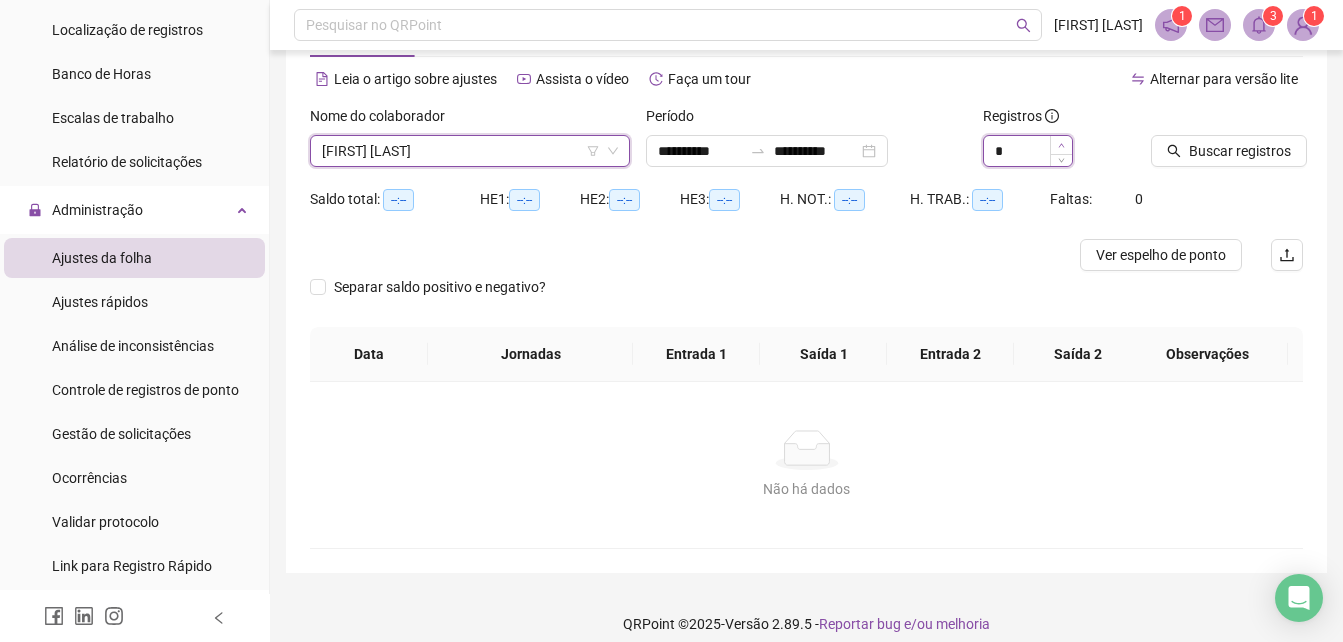 type on "*" 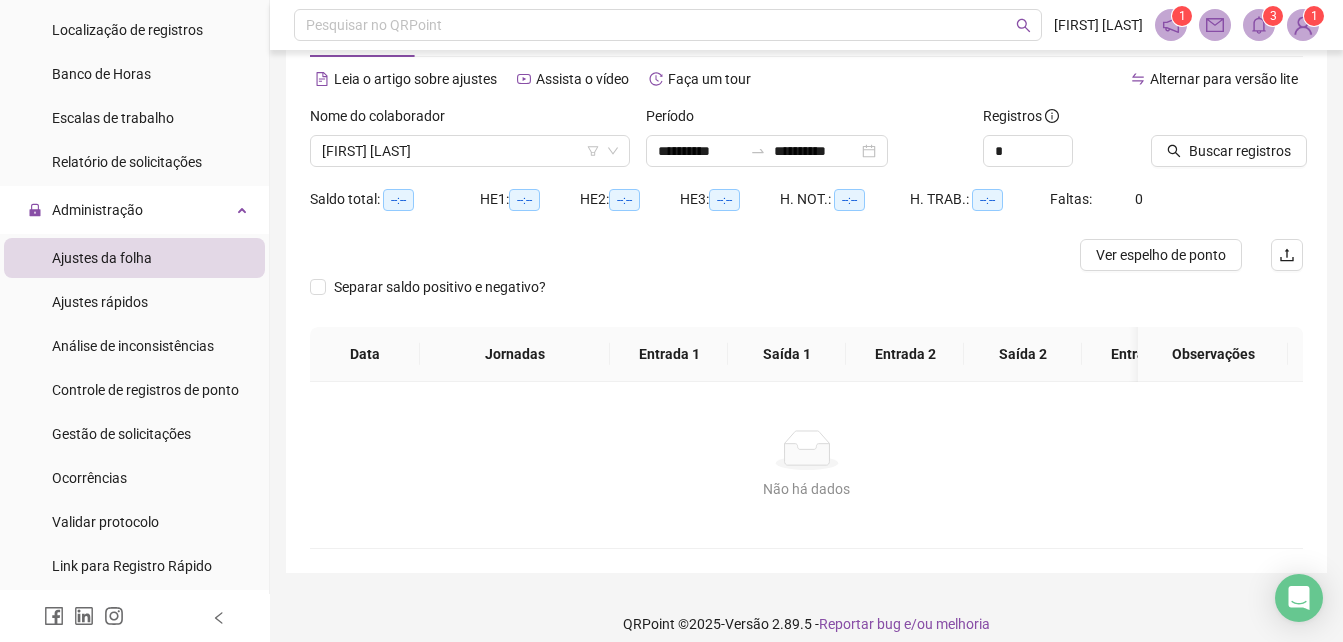 click on "Buscar registros" at bounding box center (1227, 144) 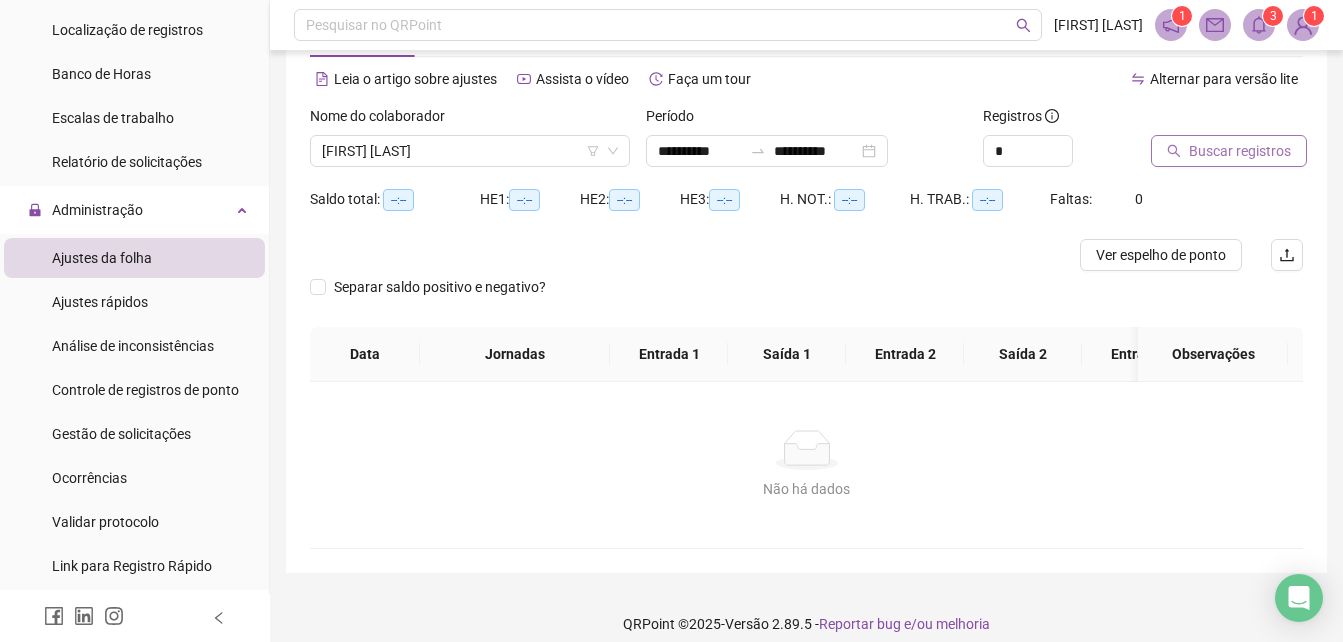 click on "Buscar registros" at bounding box center [1229, 151] 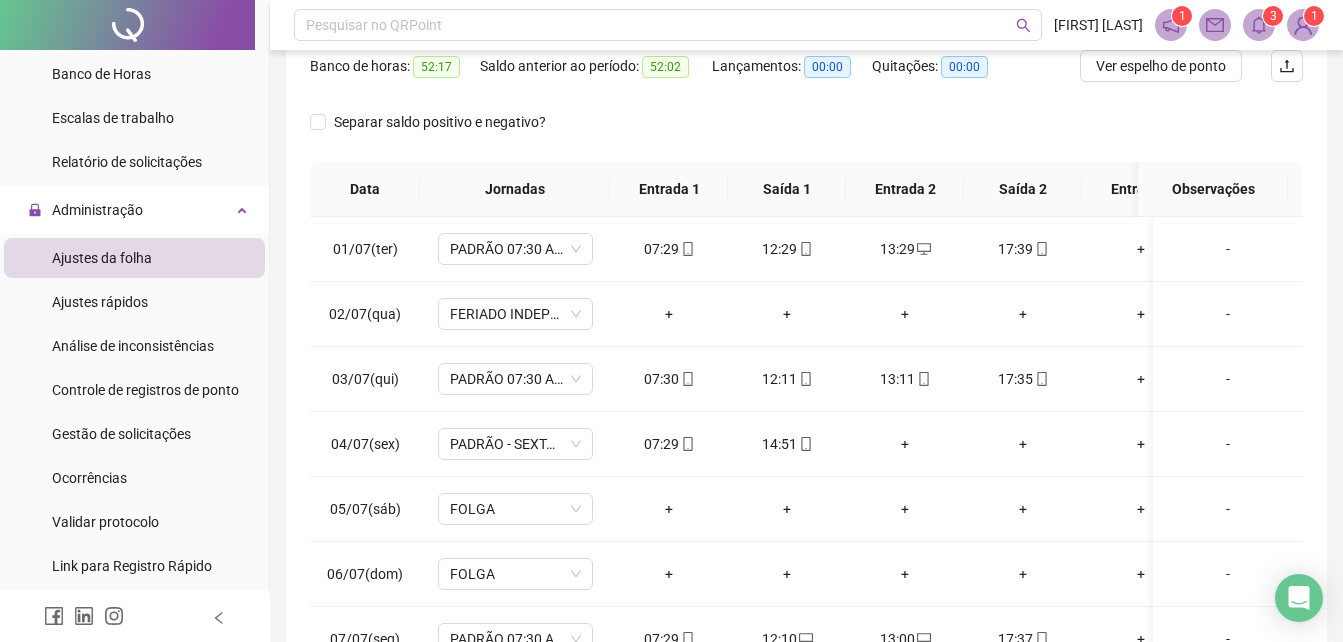 scroll, scrollTop: 379, scrollLeft: 0, axis: vertical 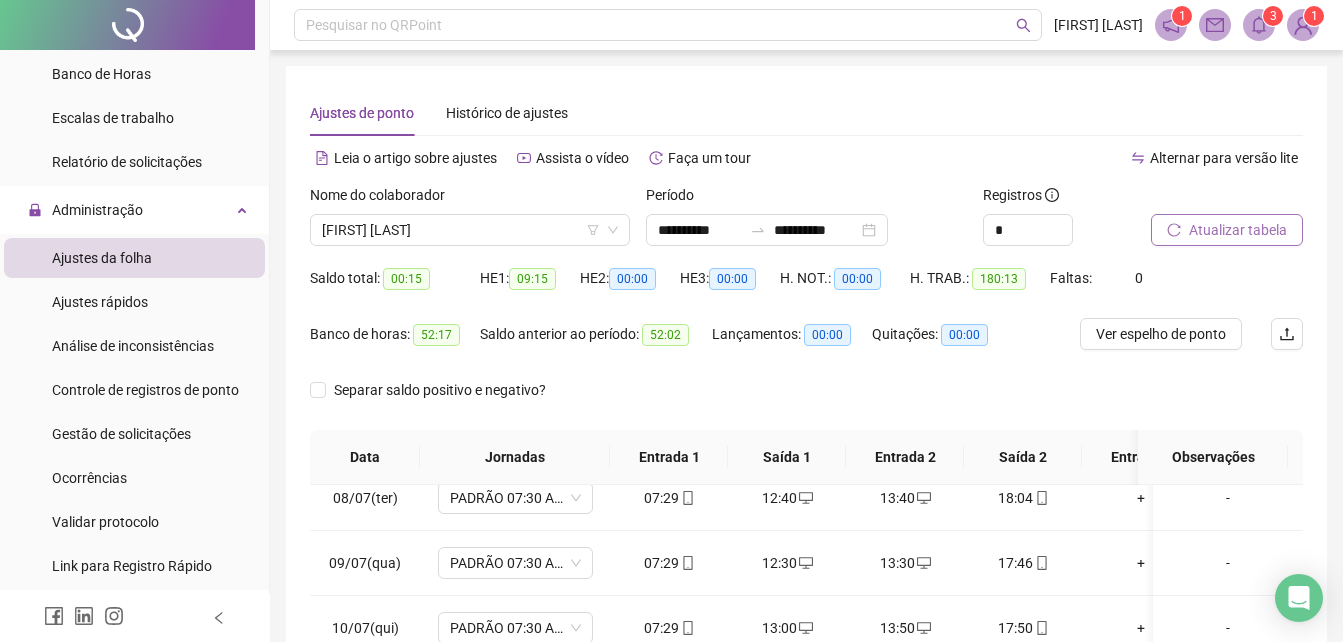 click on "Atualizar tabela" at bounding box center [1238, 230] 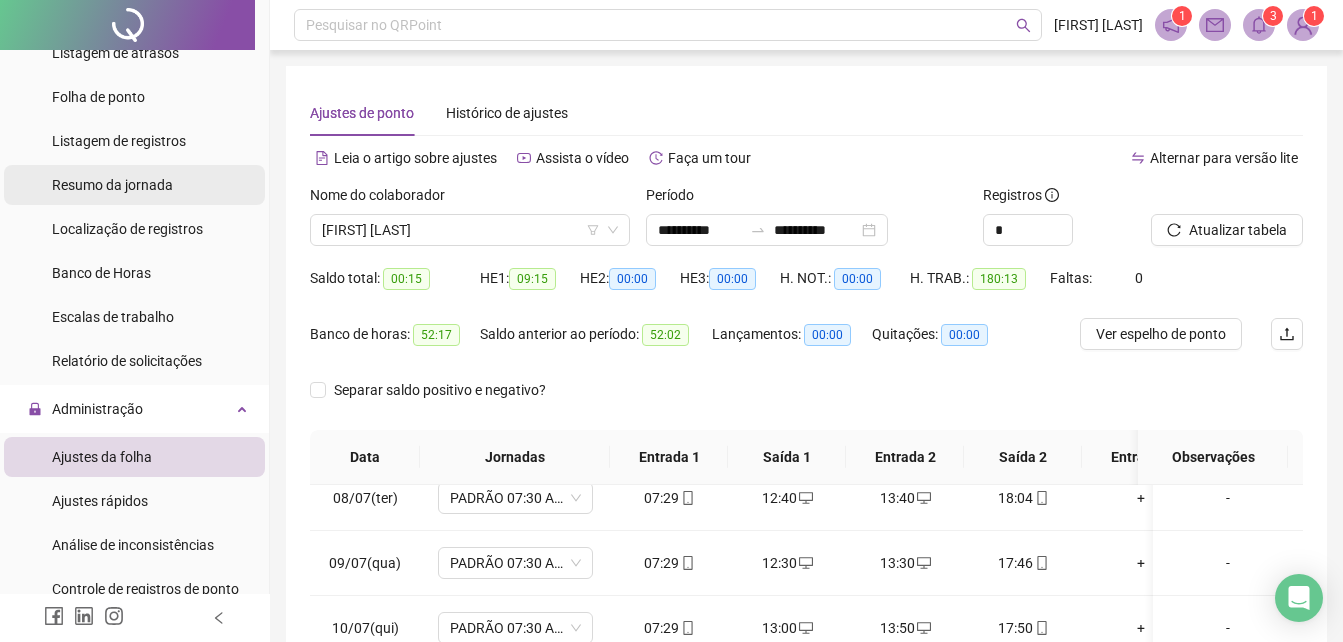scroll, scrollTop: 200, scrollLeft: 0, axis: vertical 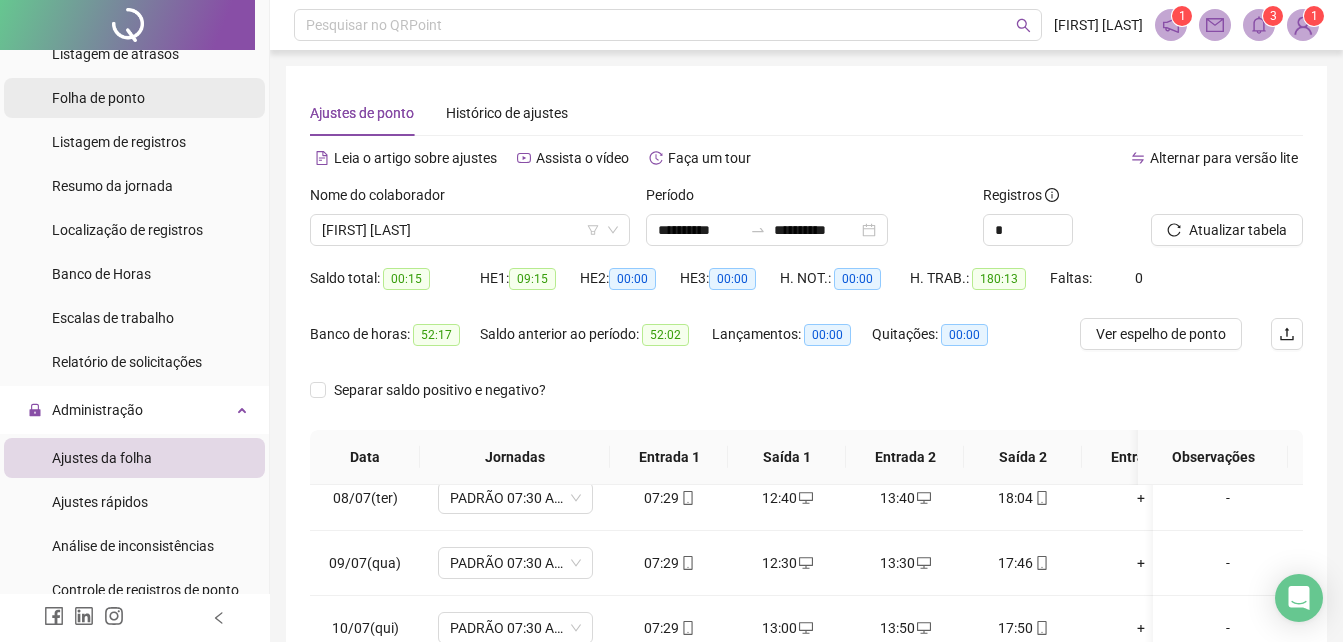 click on "Folha de ponto" at bounding box center [98, 98] 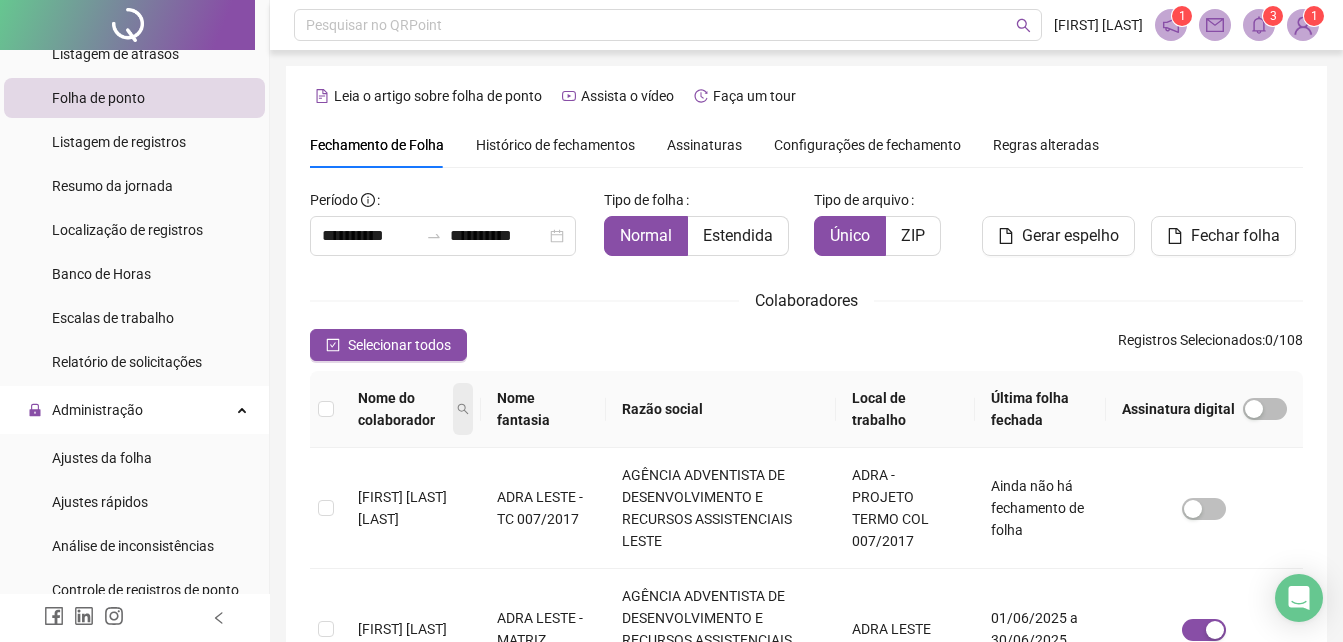 scroll, scrollTop: 89, scrollLeft: 0, axis: vertical 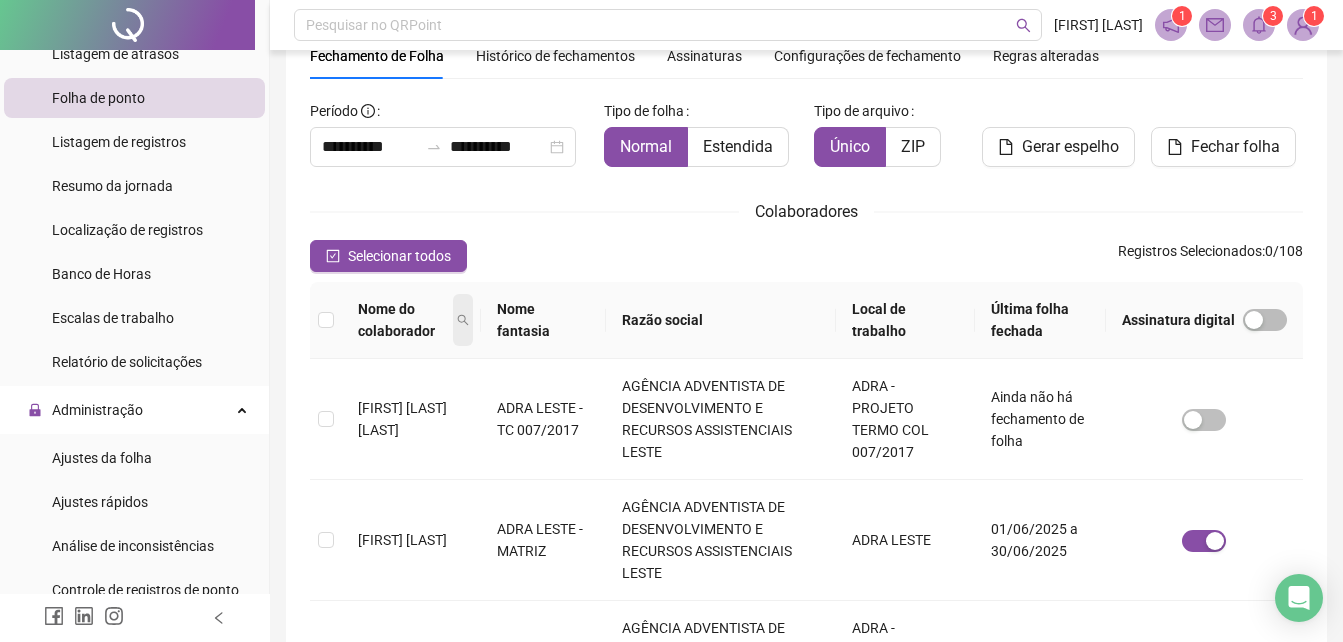 click 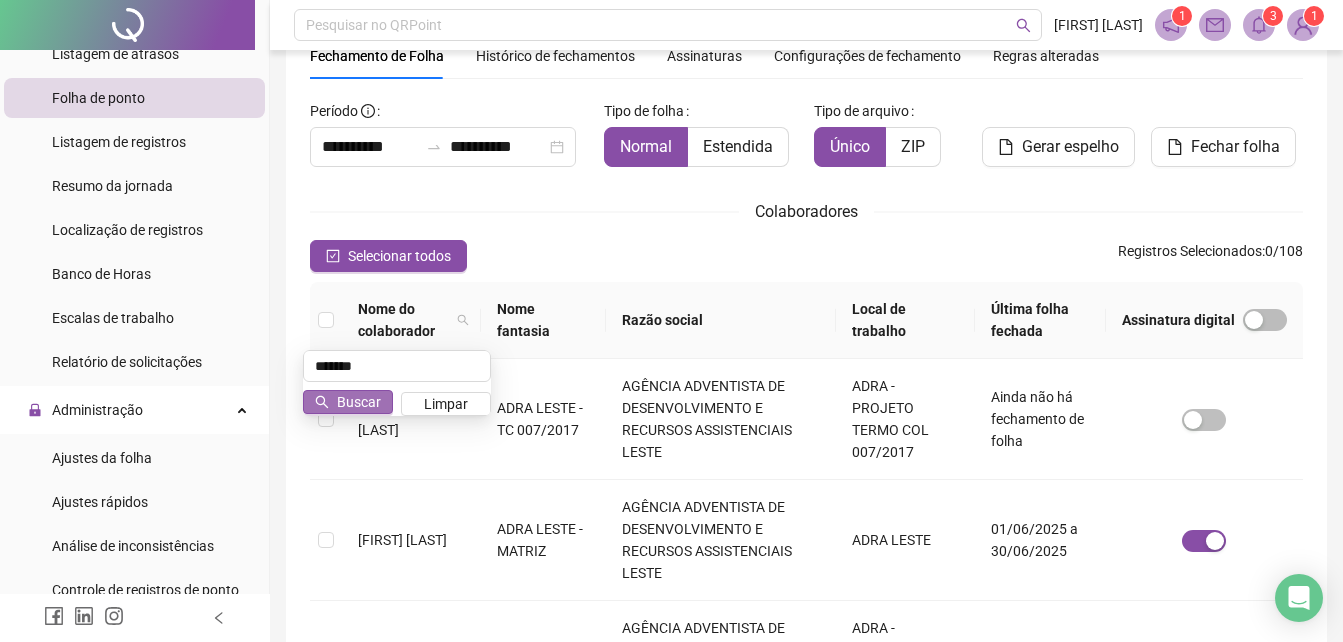 type on "*******" 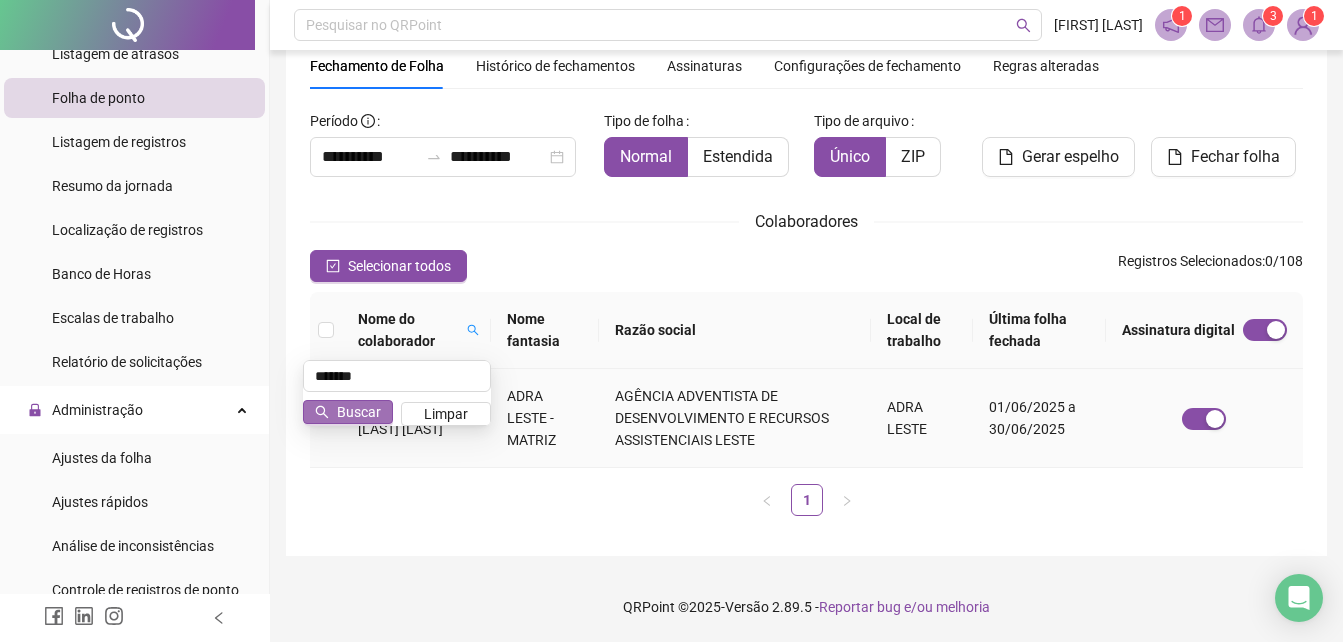 scroll, scrollTop: 79, scrollLeft: 0, axis: vertical 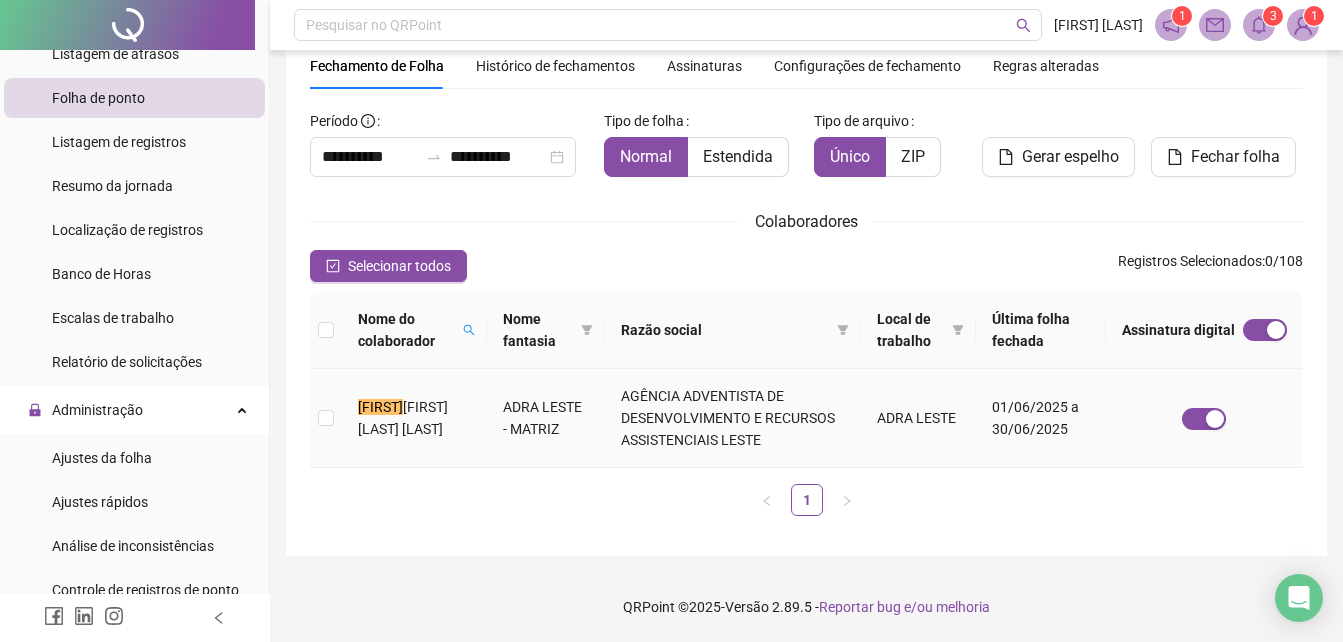 click on "[FIRST] [LAST] [LAST]" at bounding box center (403, 418) 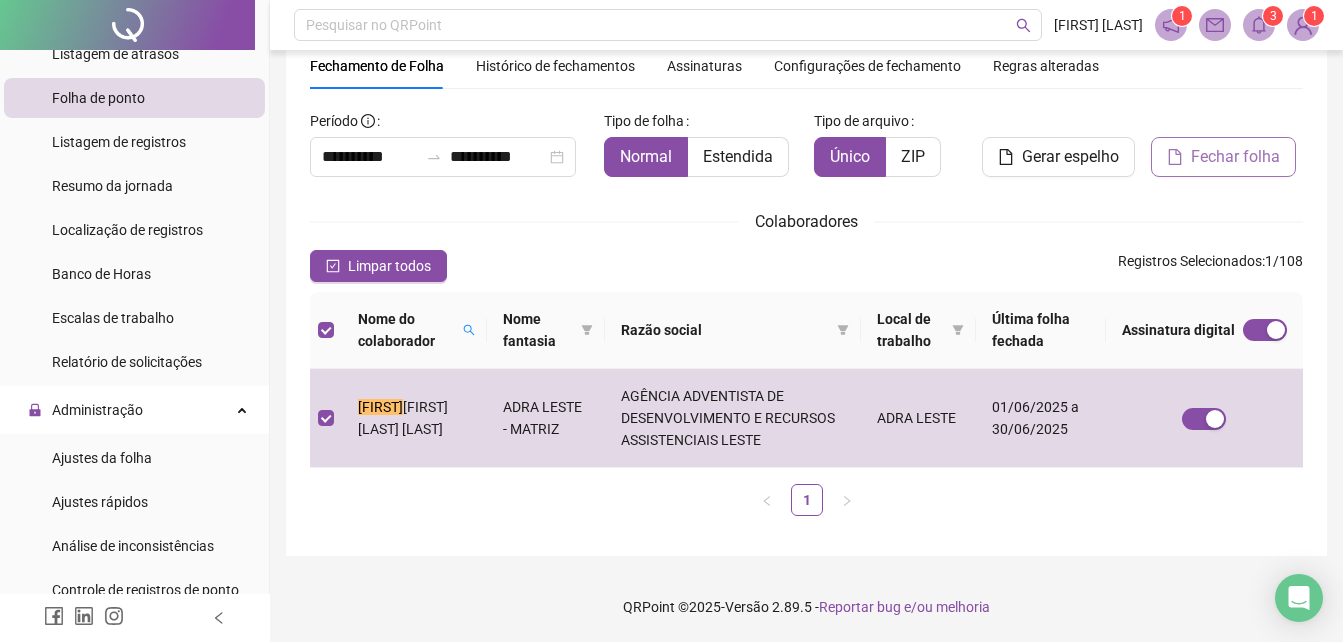 click on "Fechar folha" at bounding box center [1223, 157] 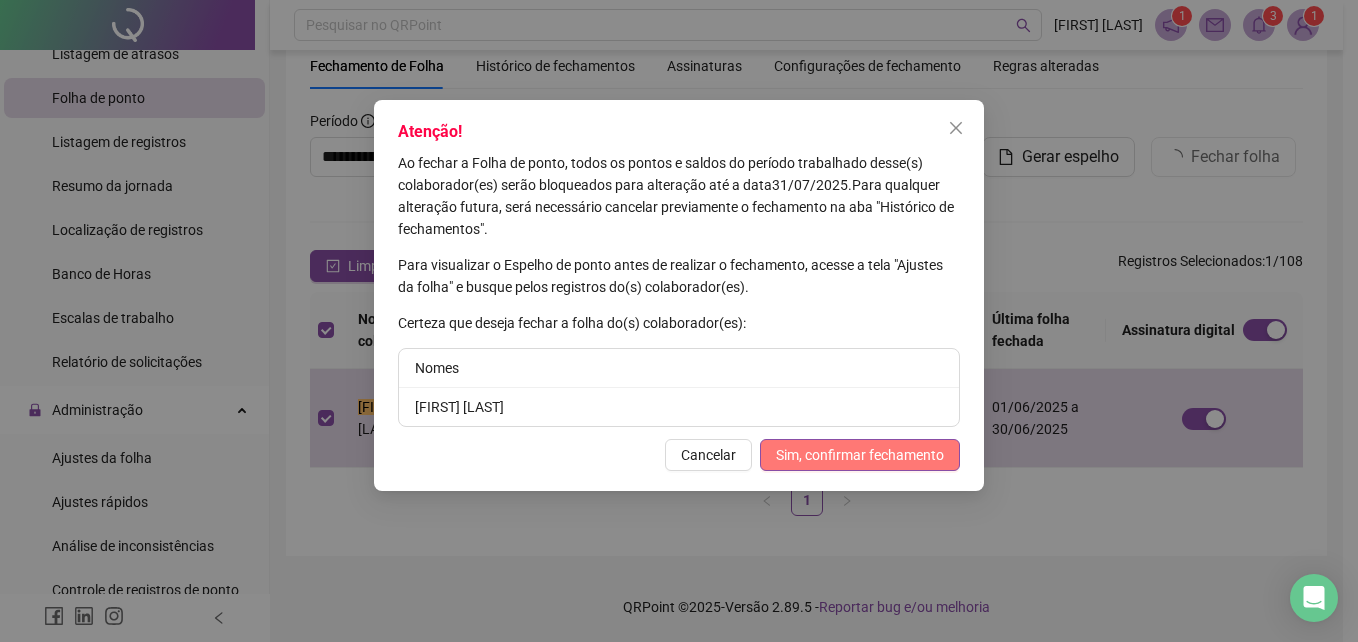 click on "Sim, confirmar fechamento" at bounding box center (860, 455) 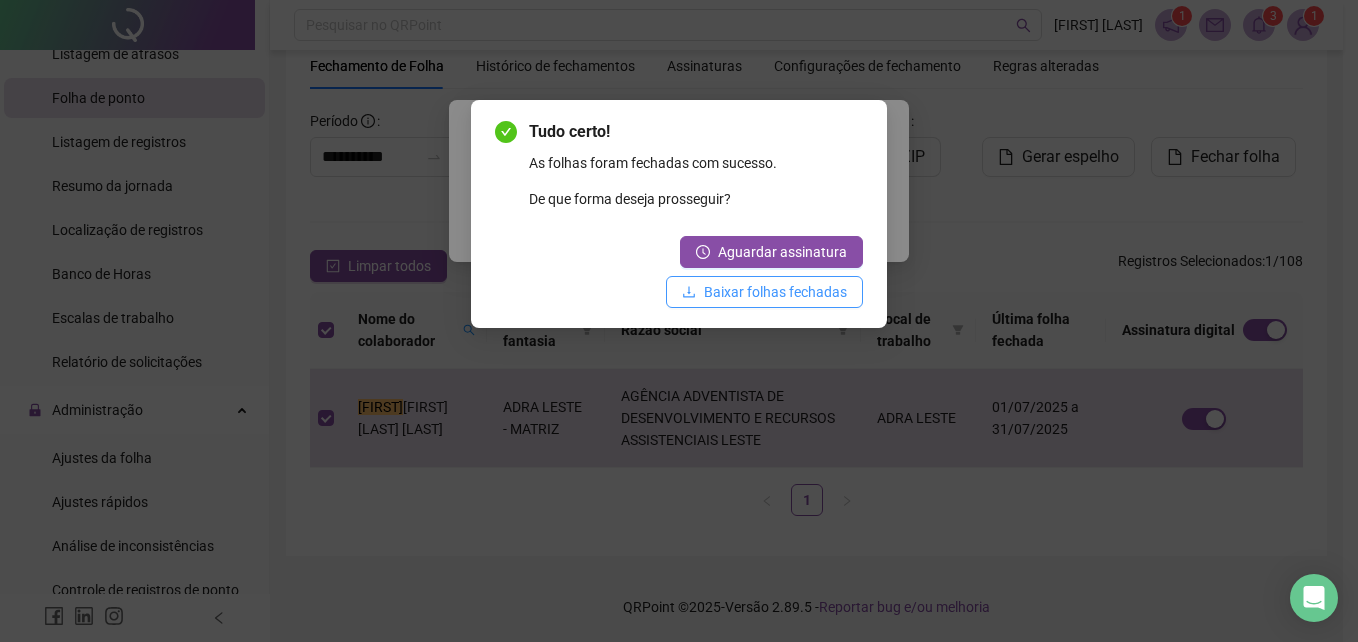 click on "Baixar folhas fechadas" at bounding box center (775, 292) 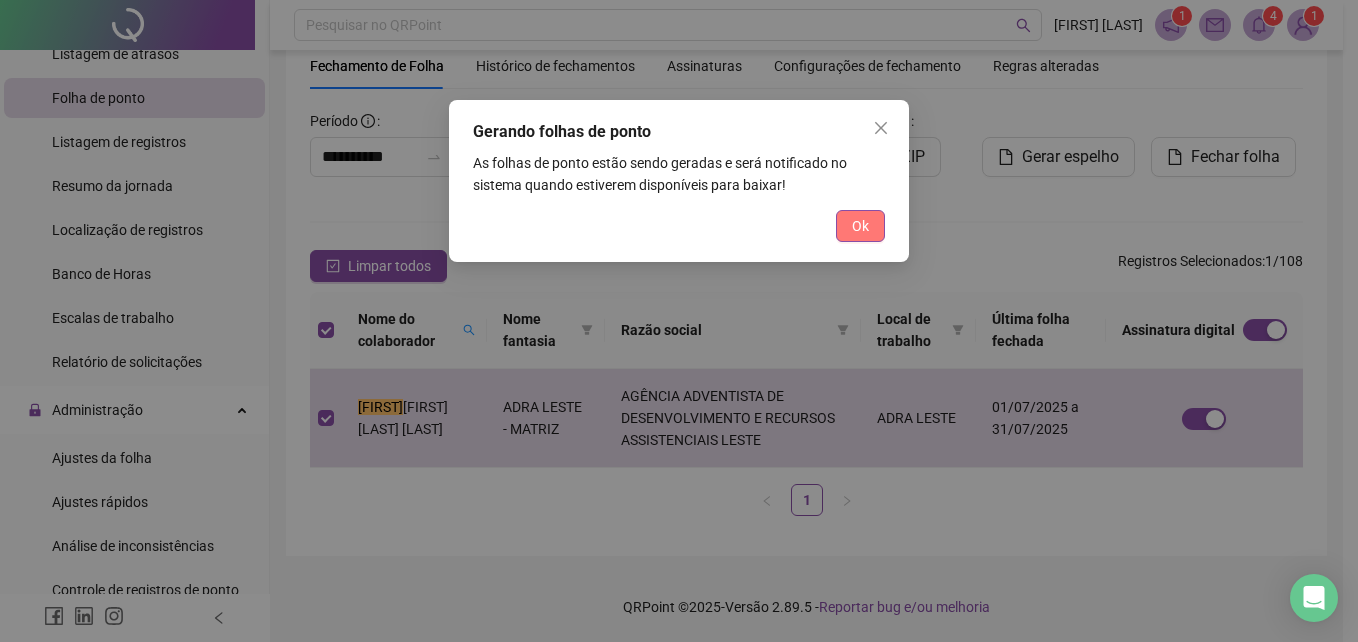 click on "Ok" at bounding box center (860, 226) 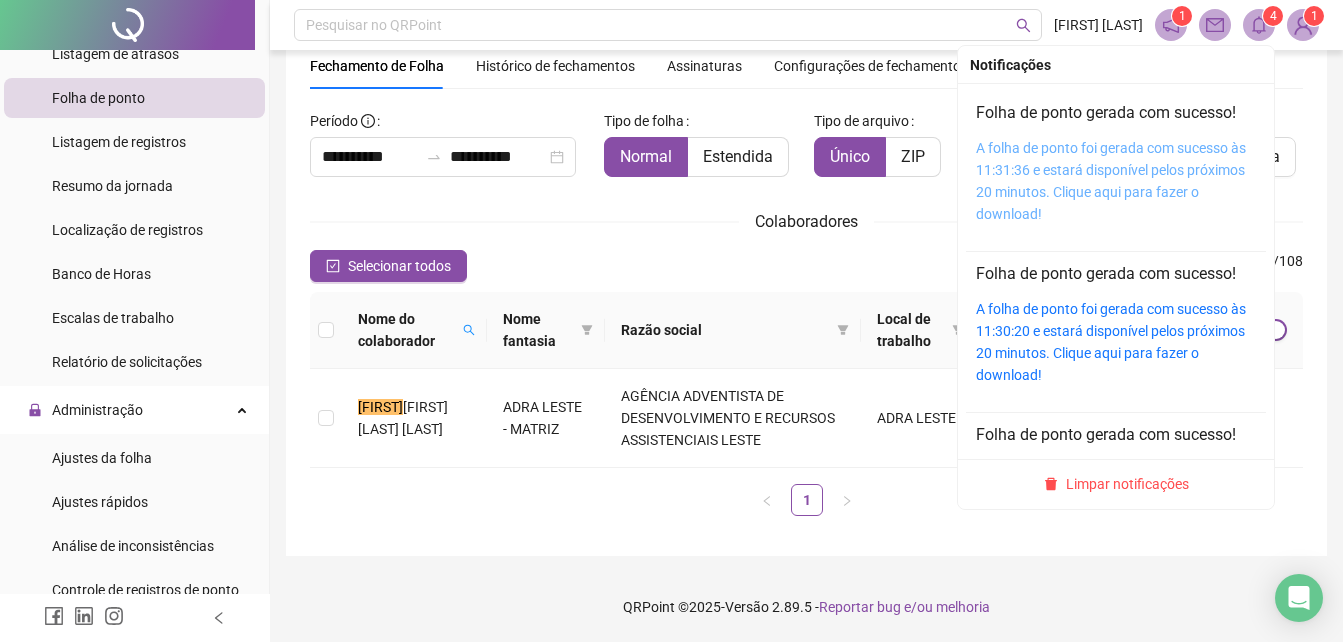 click on "A folha de ponto foi gerada com sucesso às 11:31:36 e estará disponível pelos próximos 20 minutos.
Clique aqui para fazer o download!" at bounding box center [1111, 181] 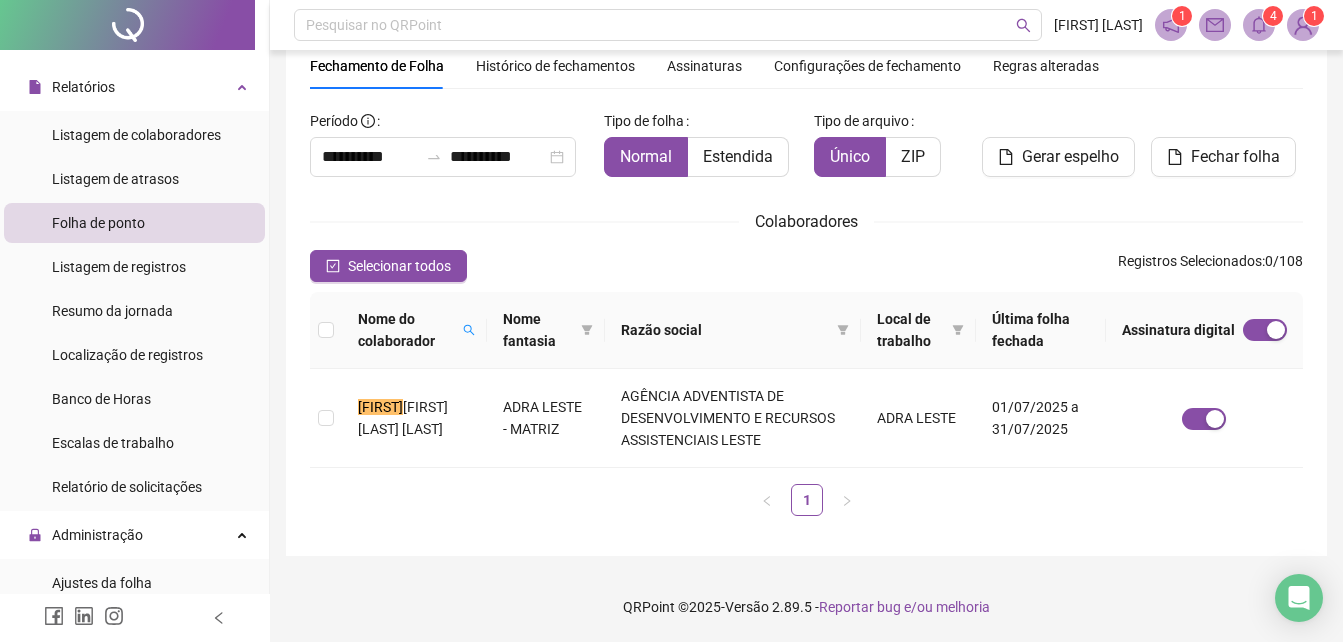 scroll, scrollTop: 200, scrollLeft: 0, axis: vertical 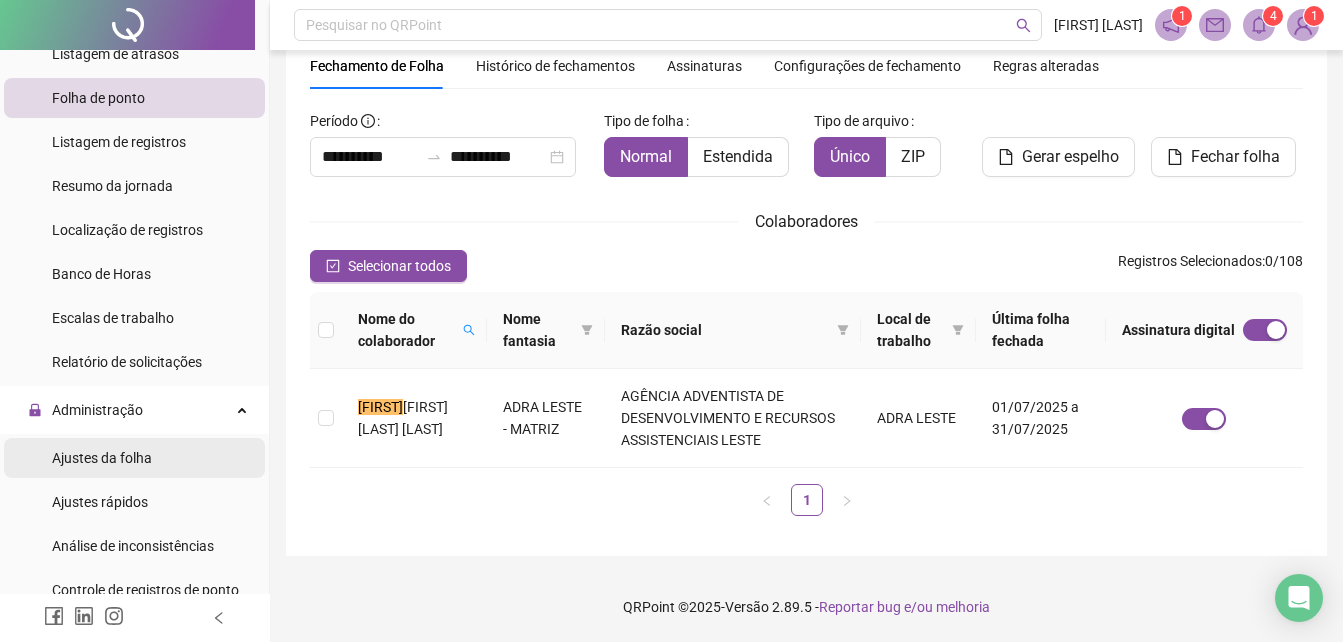 click on "Ajustes da folha" at bounding box center [102, 458] 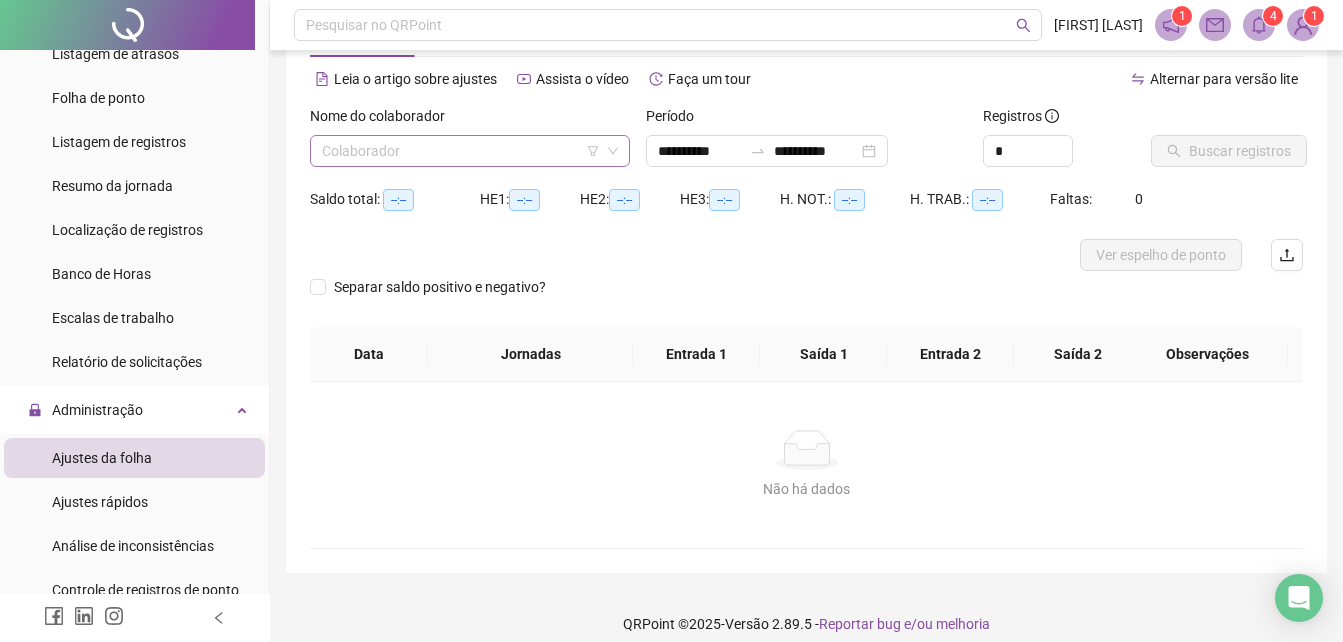 click at bounding box center [461, 151] 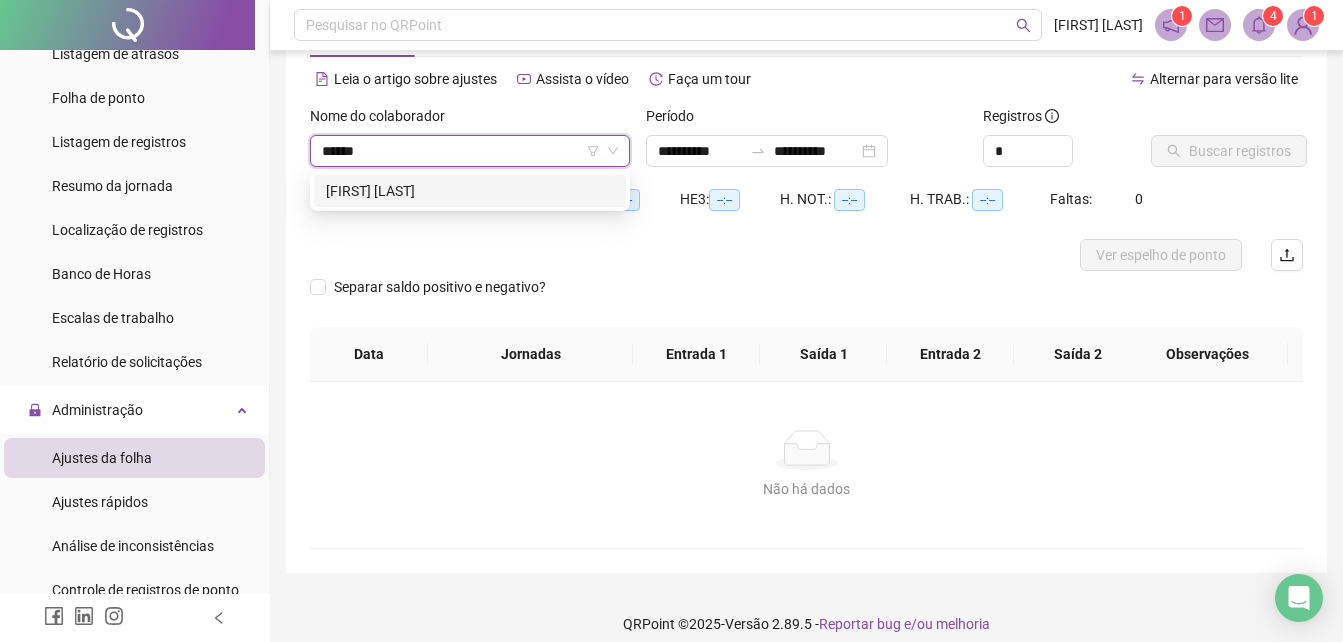 type on "*******" 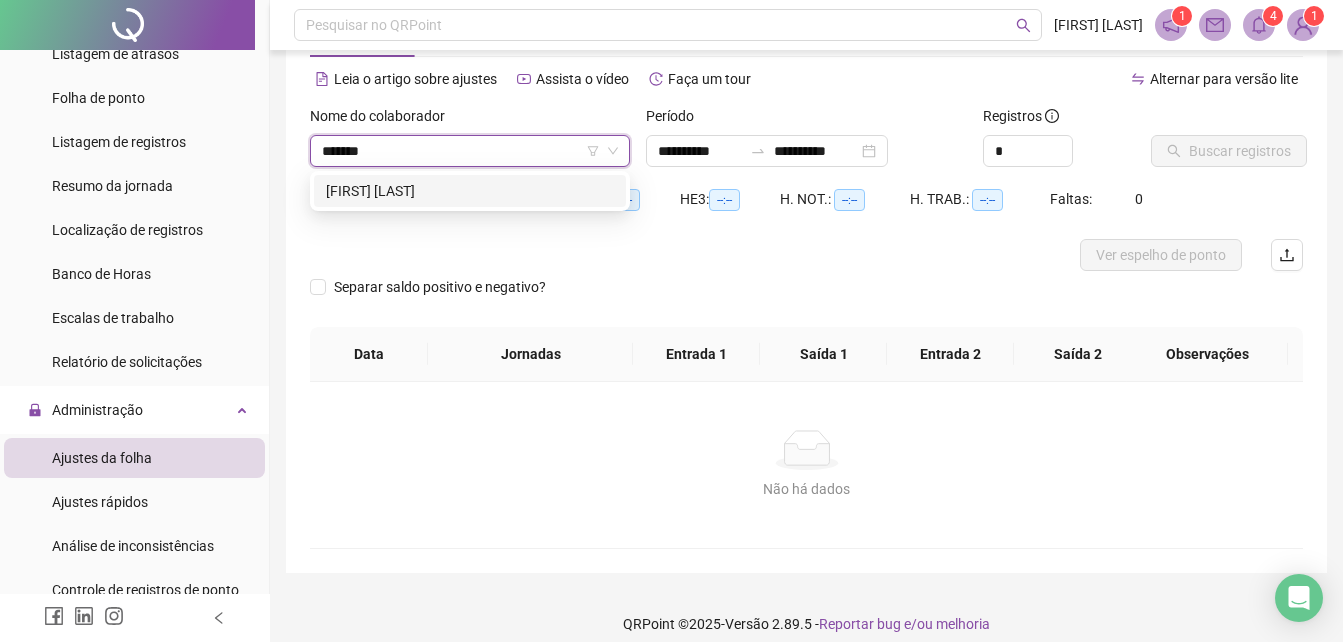 click on "[FIRST] [LAST]" at bounding box center (470, 191) 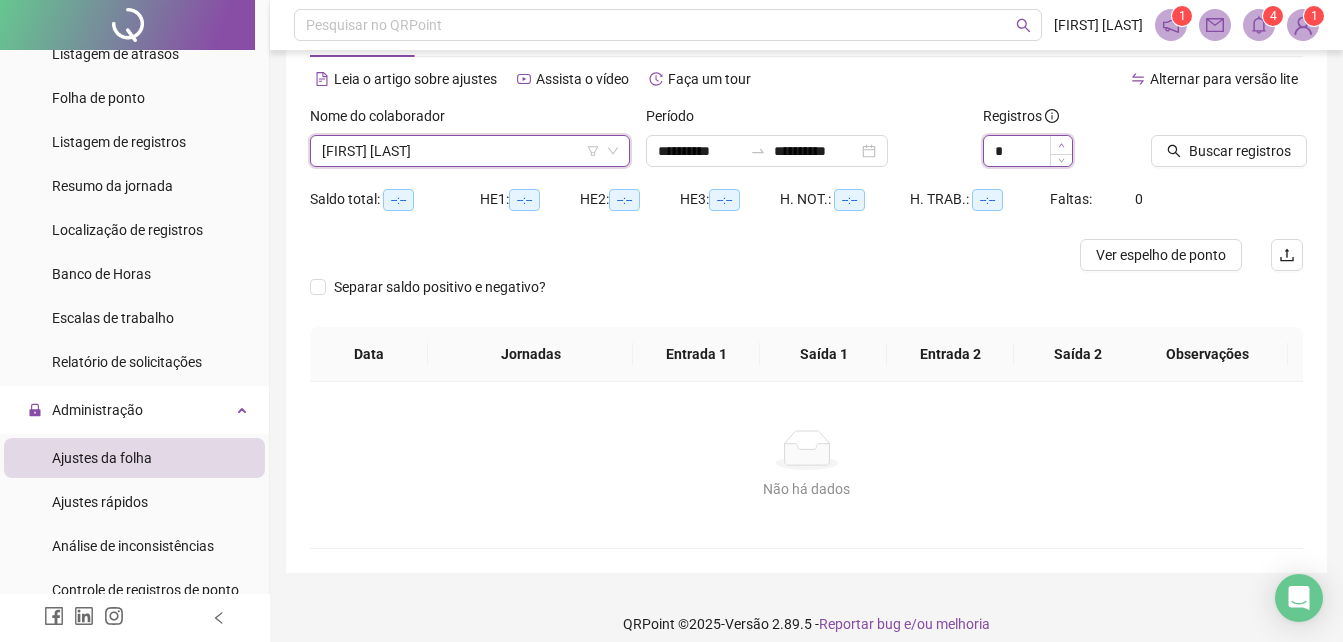 type on "*" 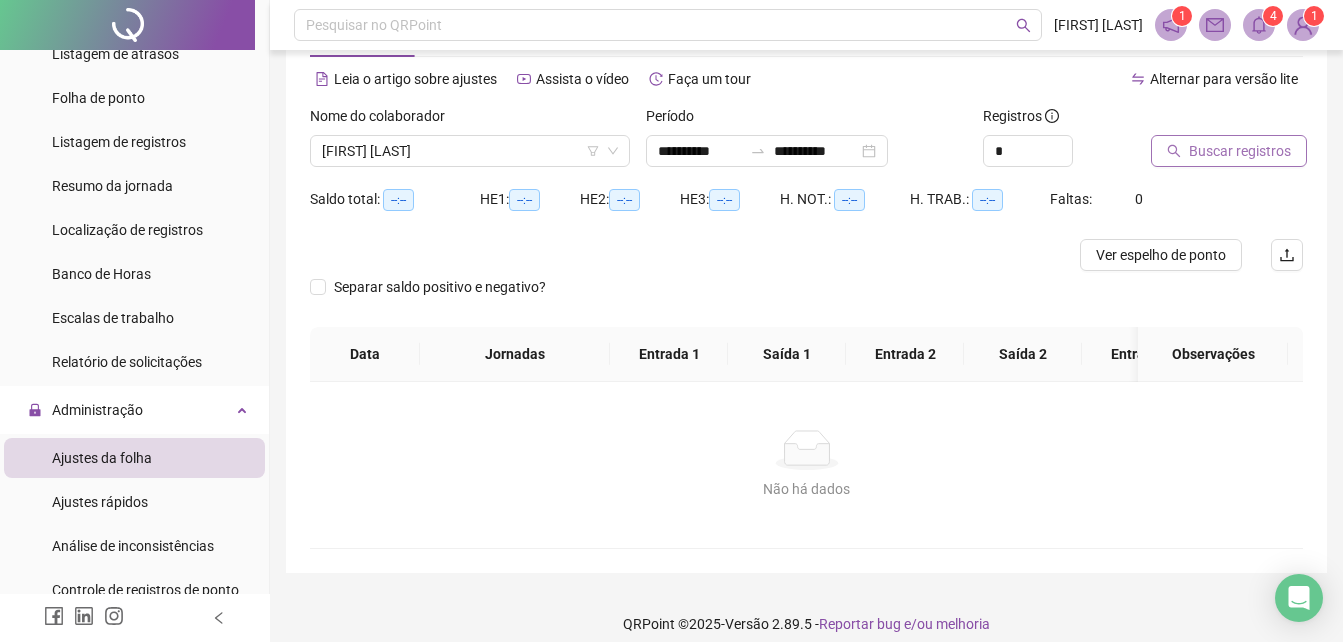 click on "Buscar registros" at bounding box center [1240, 151] 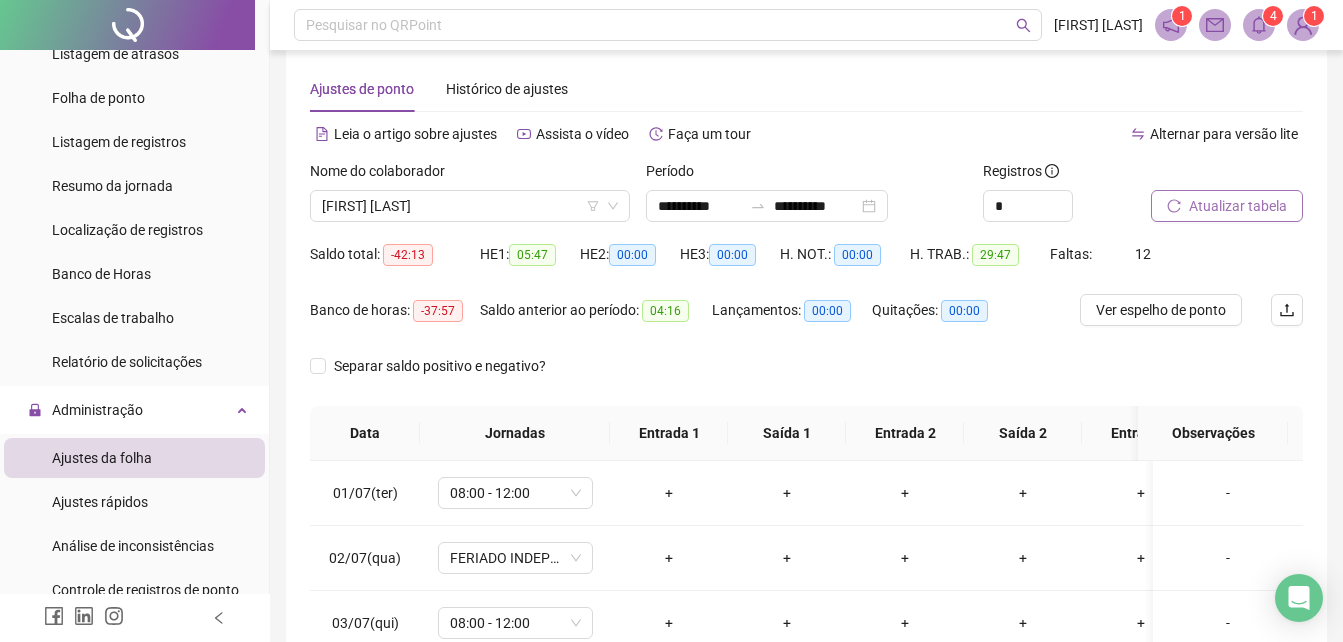 scroll, scrollTop: 0, scrollLeft: 0, axis: both 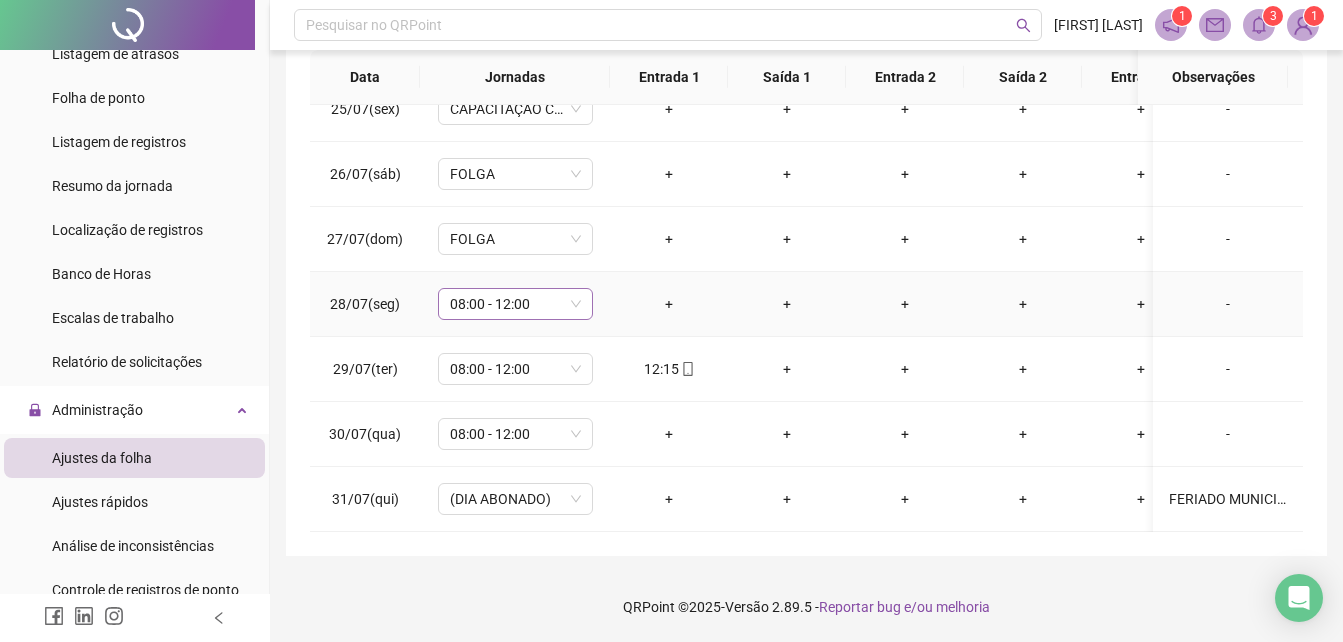 click on "08:00 - 12:00" at bounding box center [515, 304] 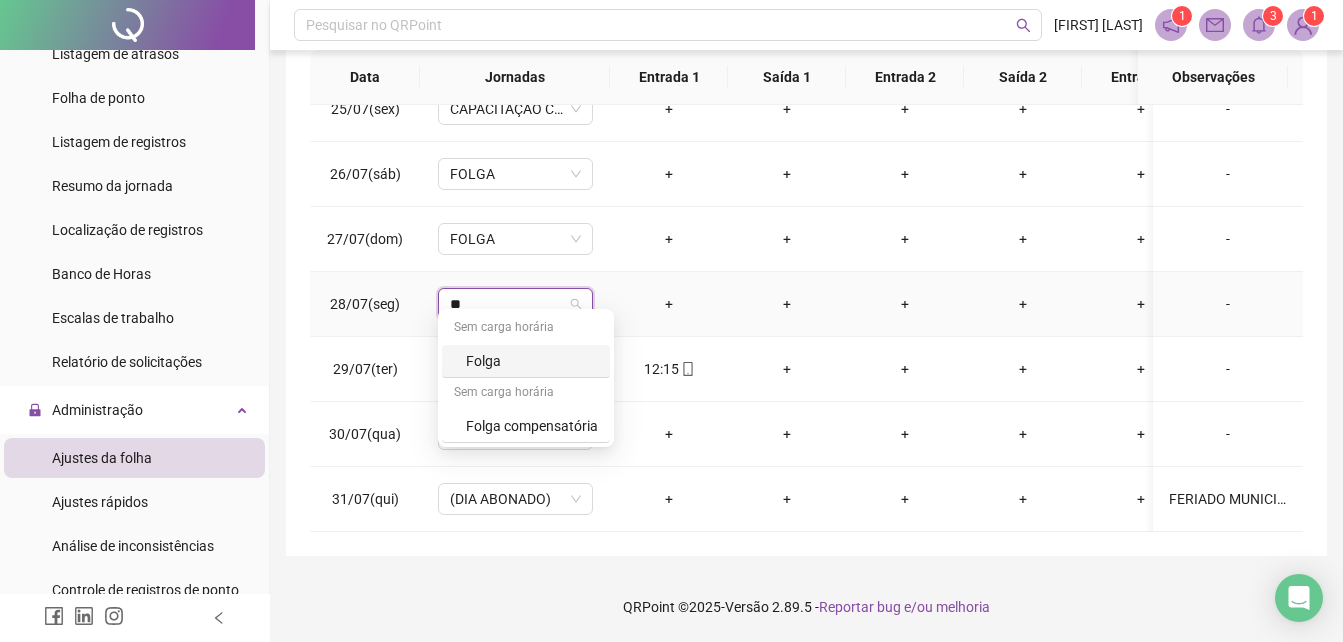 type on "***" 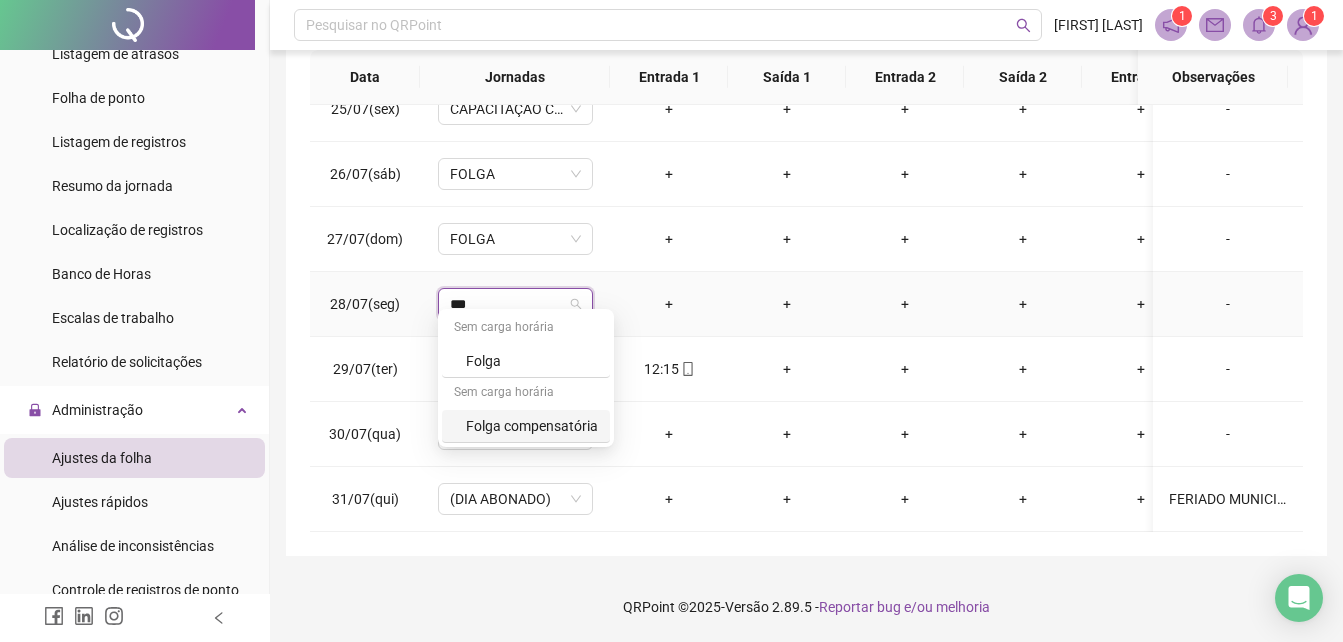 click on "Folga compensatória" at bounding box center (532, 426) 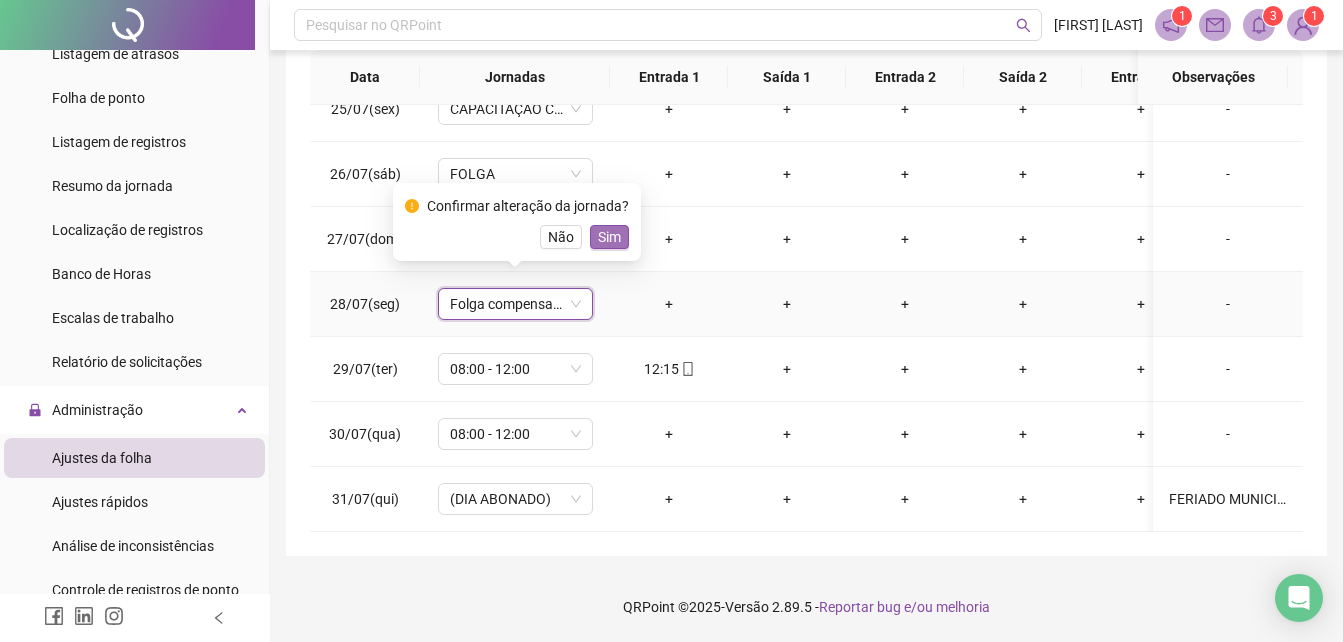 click on "Sim" at bounding box center [609, 237] 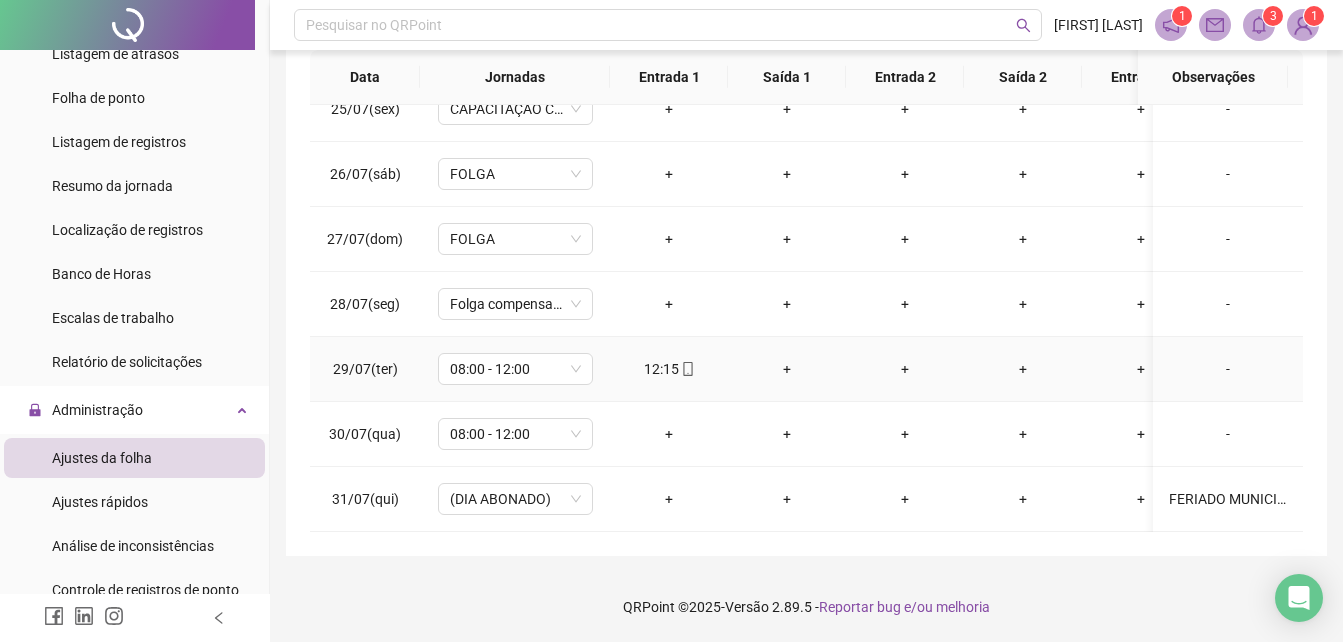 click on "+" at bounding box center [787, 369] 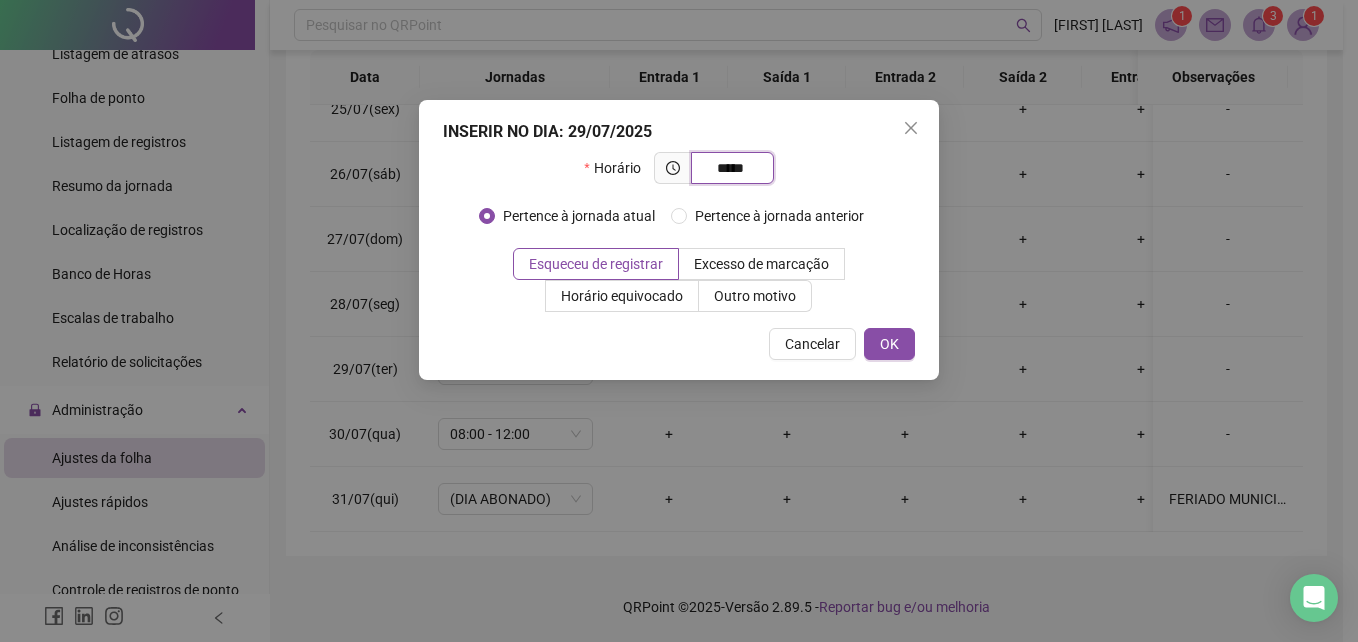 type on "*****" 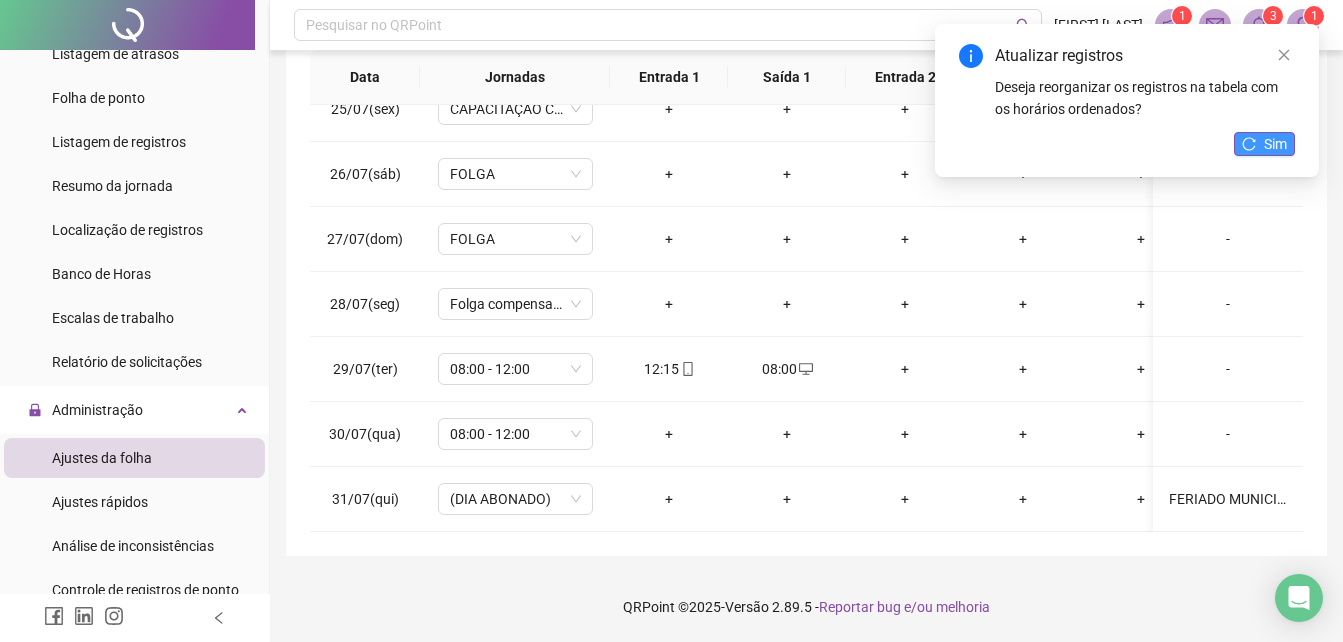click 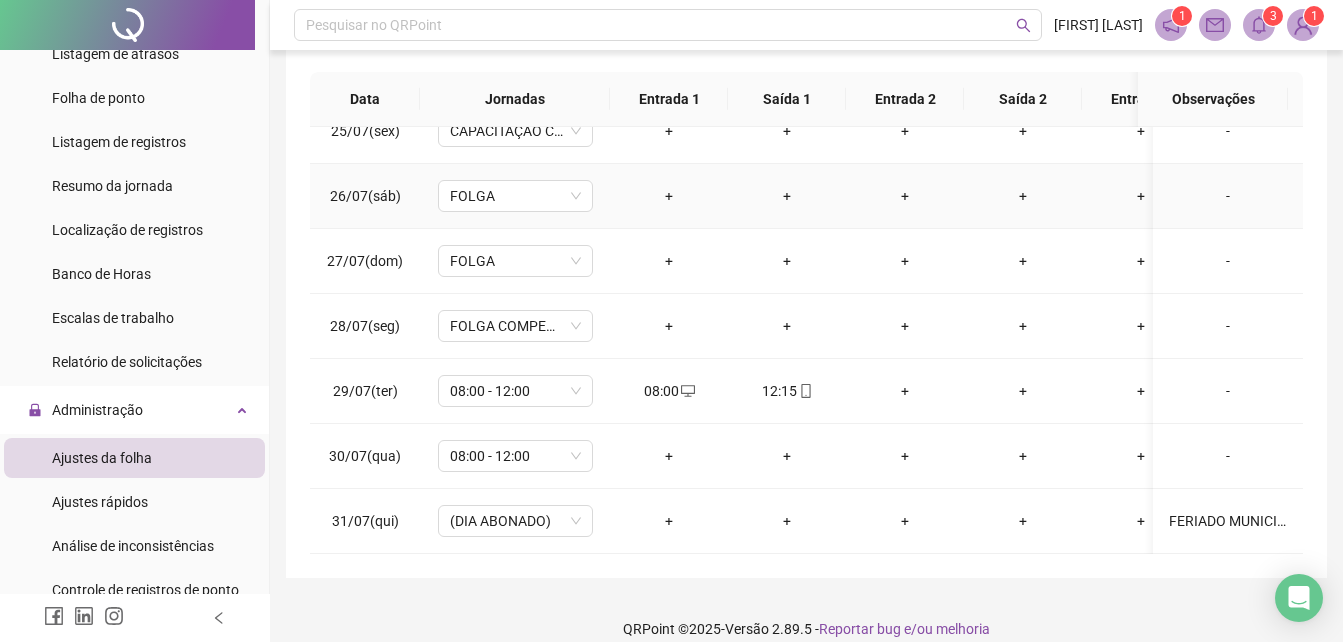scroll, scrollTop: 360, scrollLeft: 0, axis: vertical 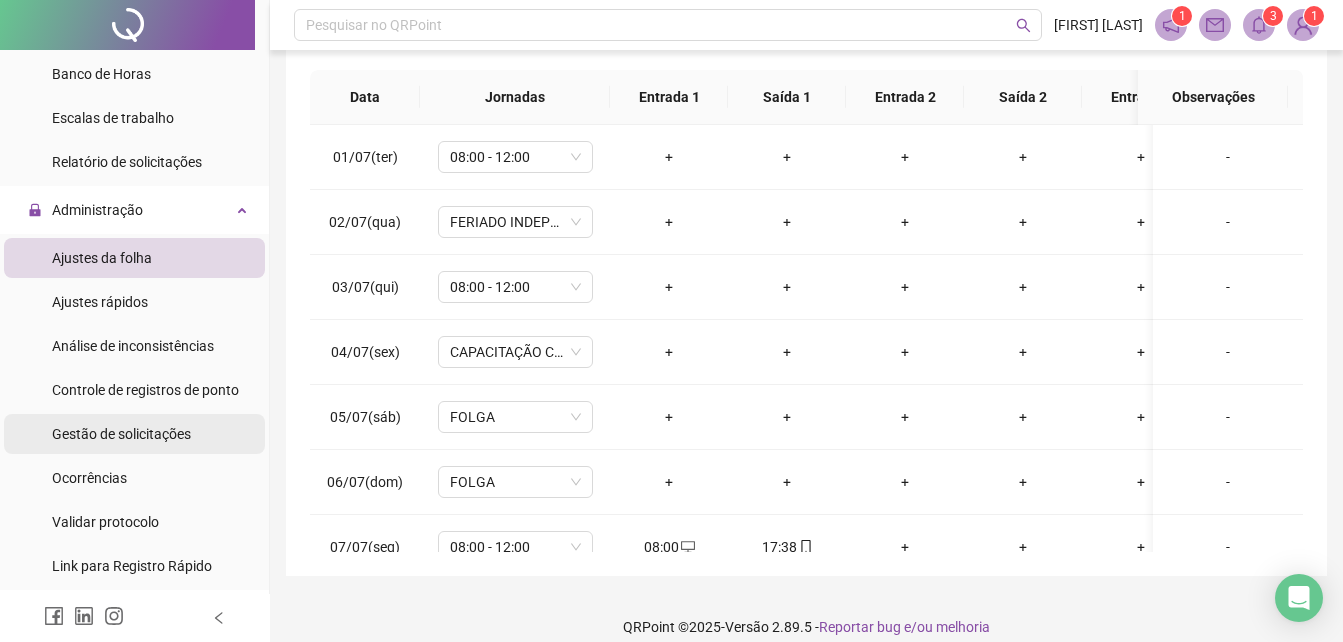 click on "Gestão de solicitações" at bounding box center (121, 434) 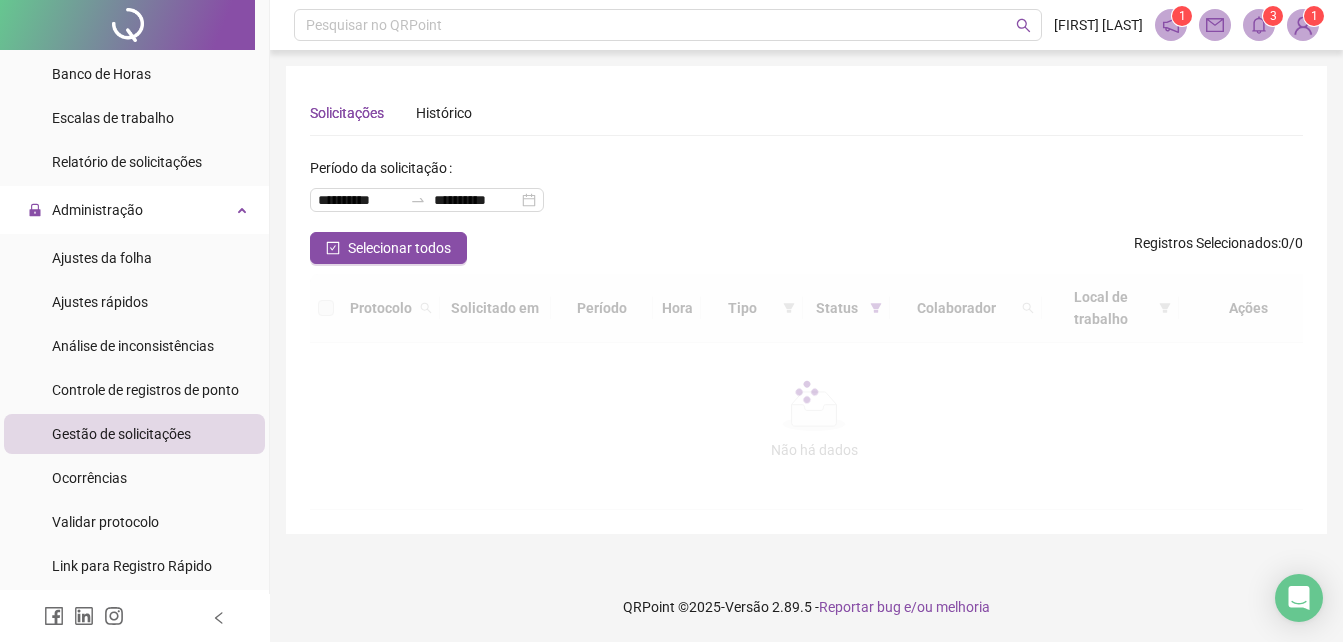 scroll, scrollTop: 0, scrollLeft: 0, axis: both 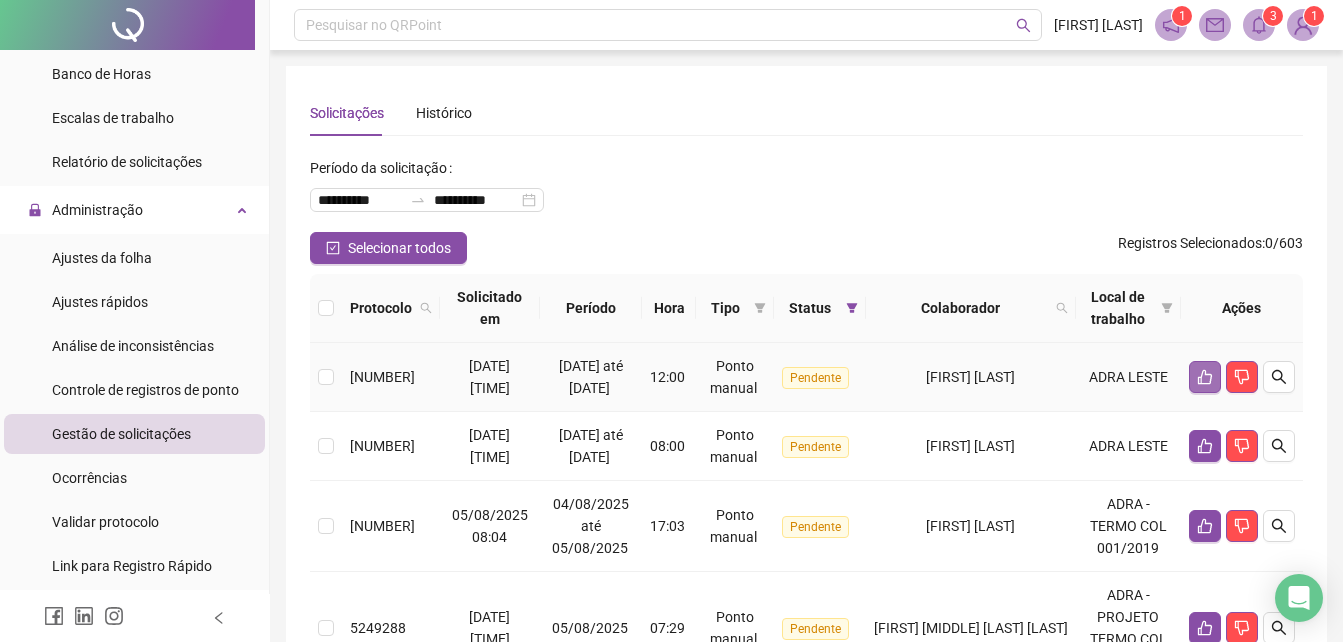 click at bounding box center (1205, 377) 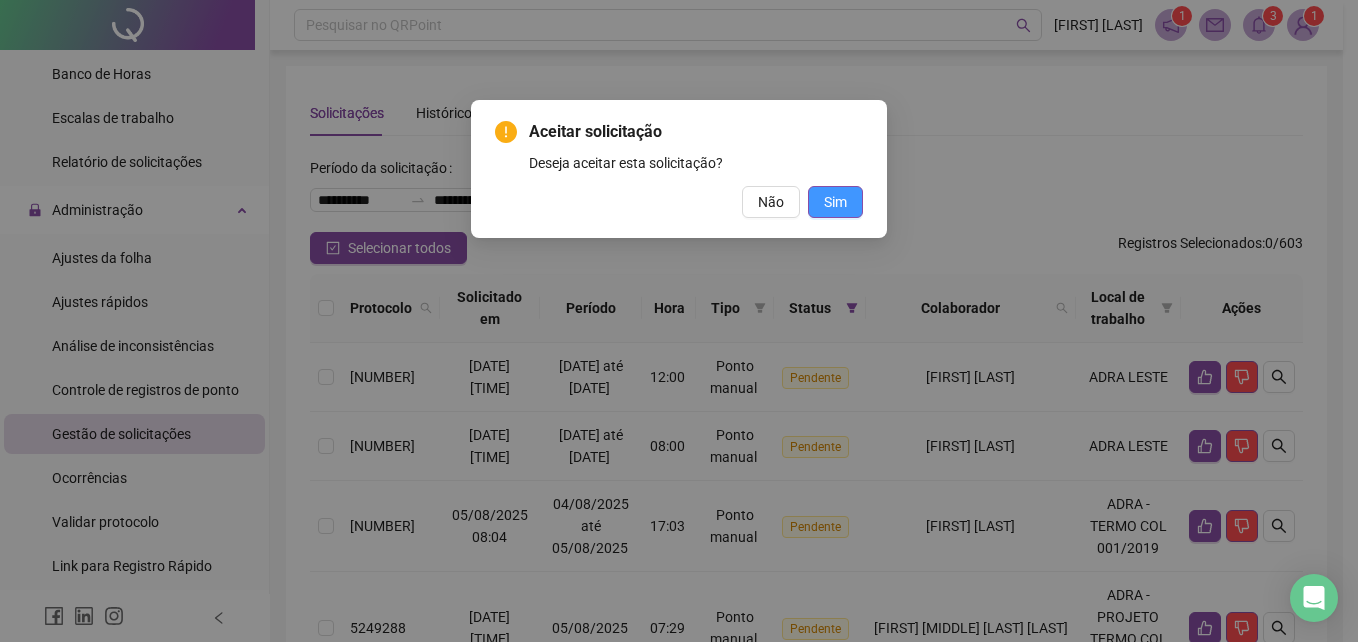 click on "Sim" at bounding box center [835, 202] 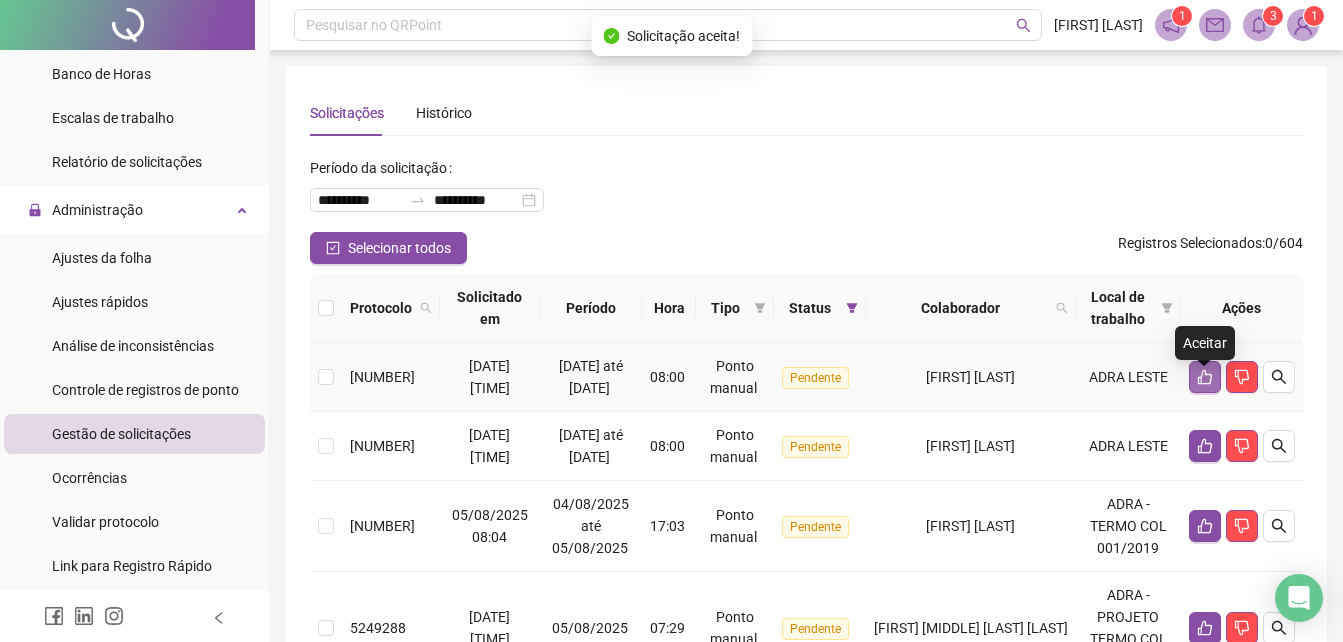 click 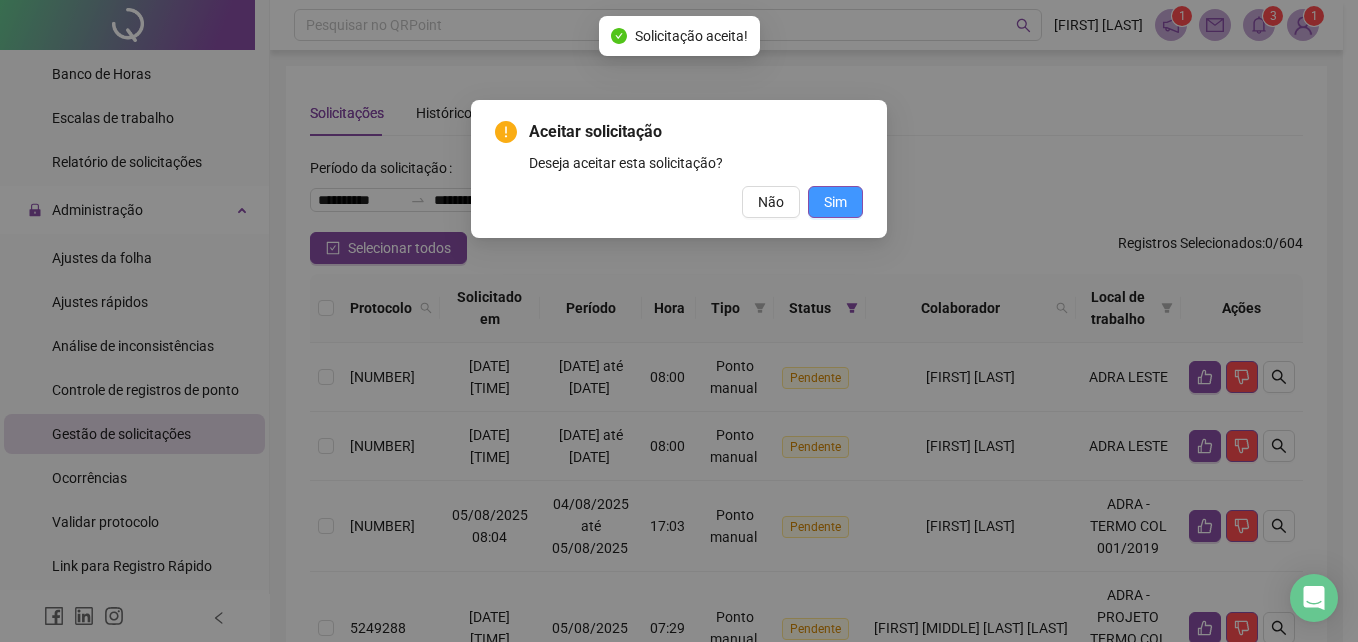click on "Sim" at bounding box center (835, 202) 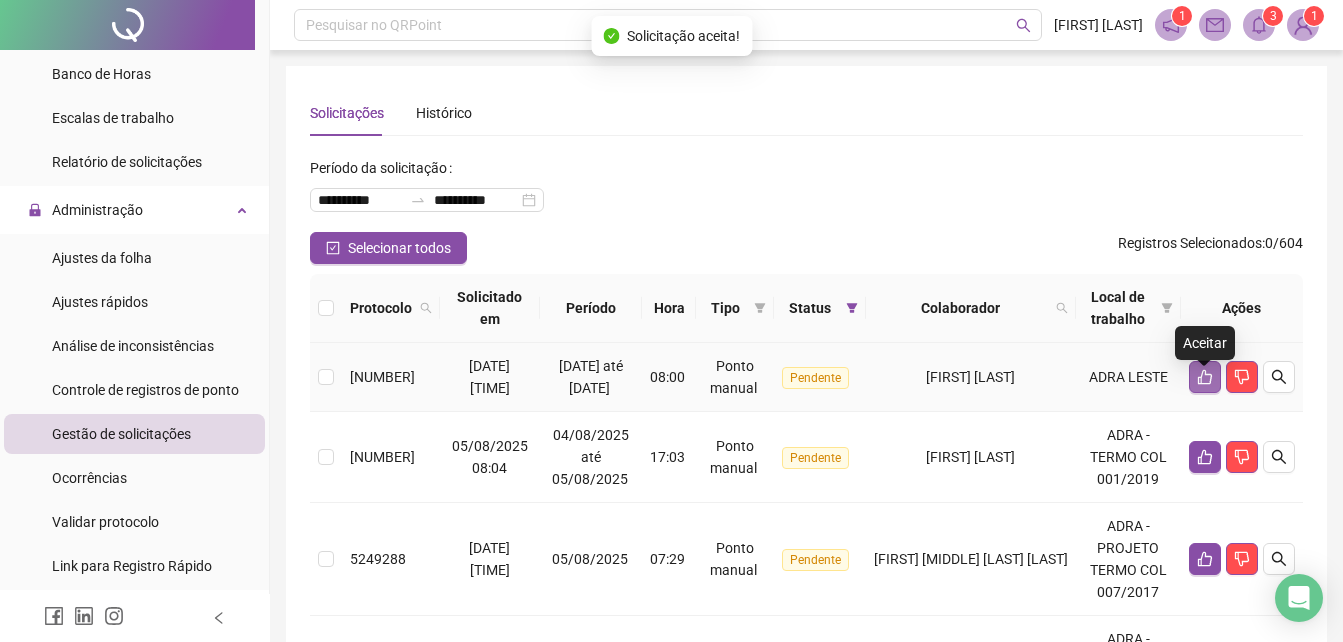 click 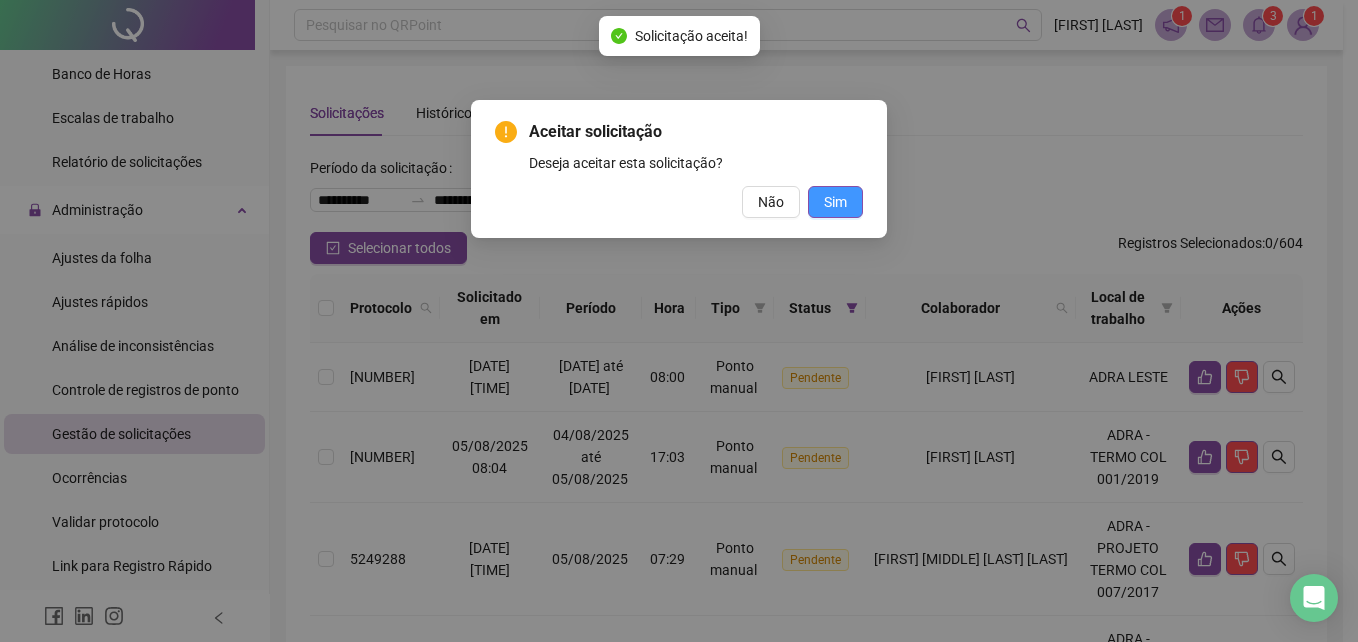 click on "Sim" at bounding box center [835, 202] 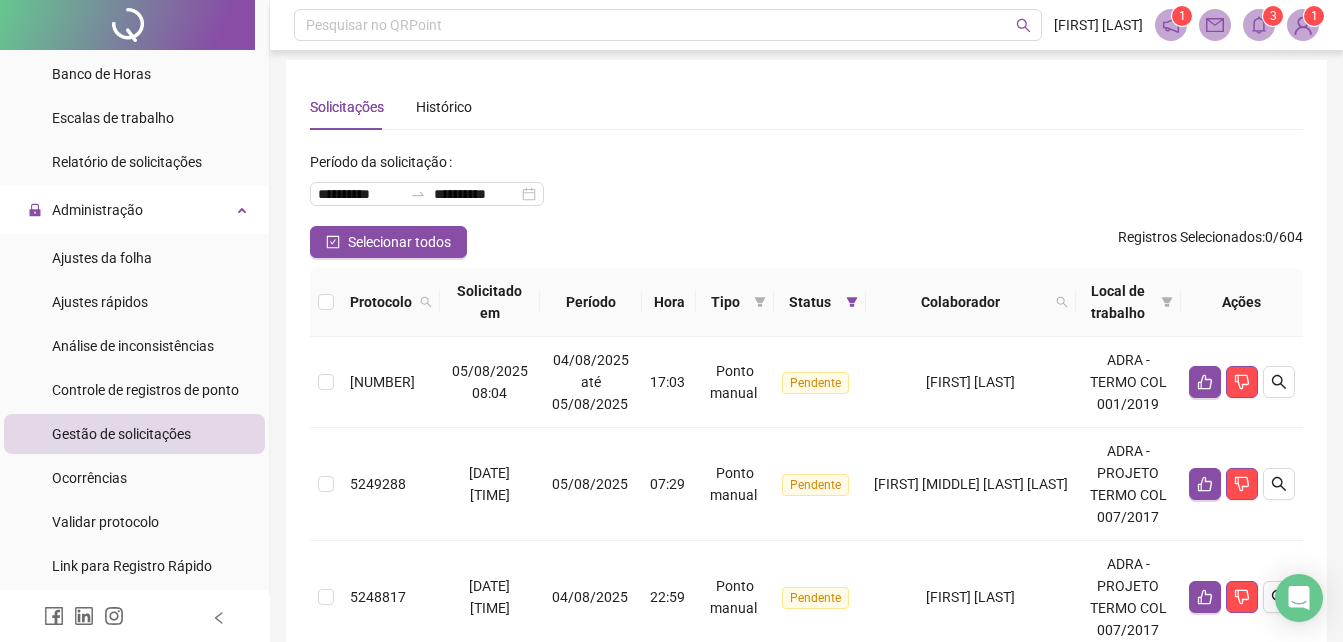 scroll, scrollTop: 0, scrollLeft: 0, axis: both 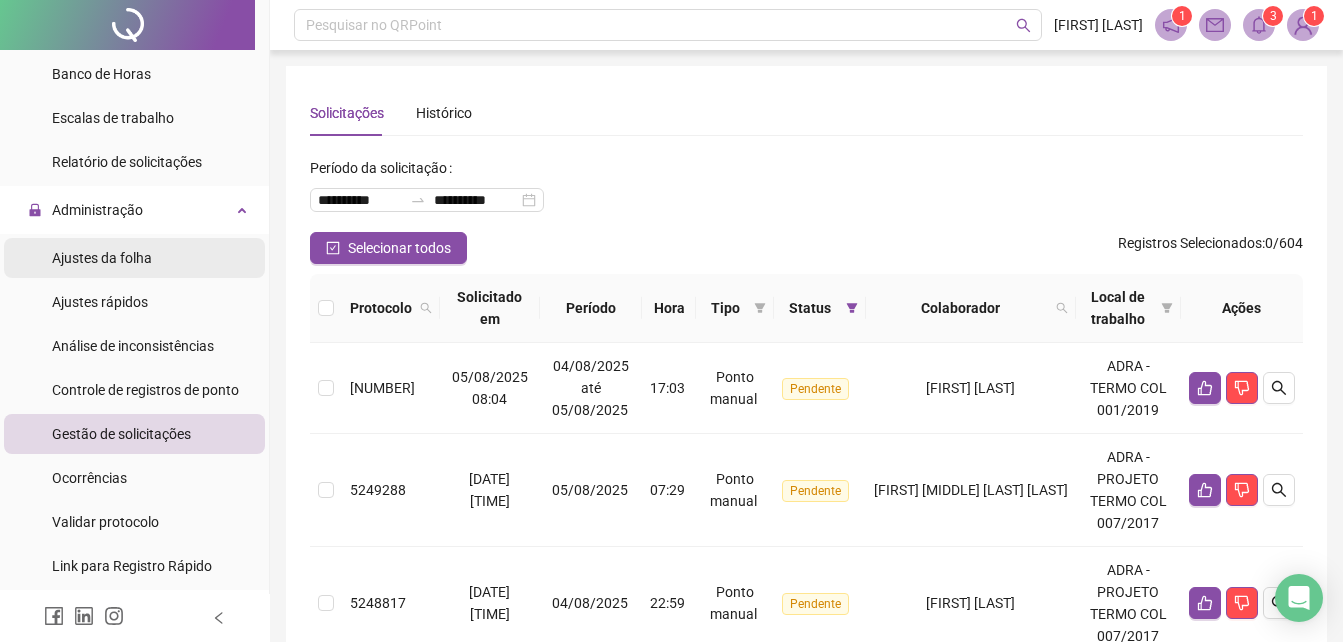 click on "Ajustes da folha" at bounding box center (102, 258) 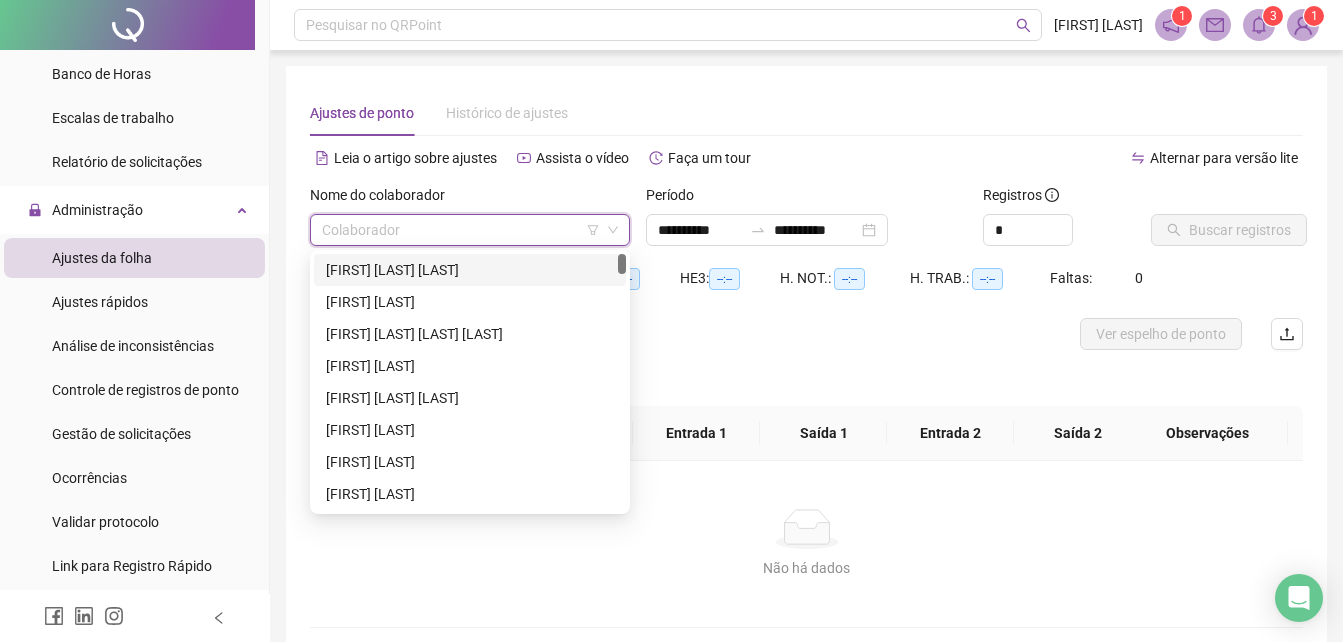 click at bounding box center [461, 230] 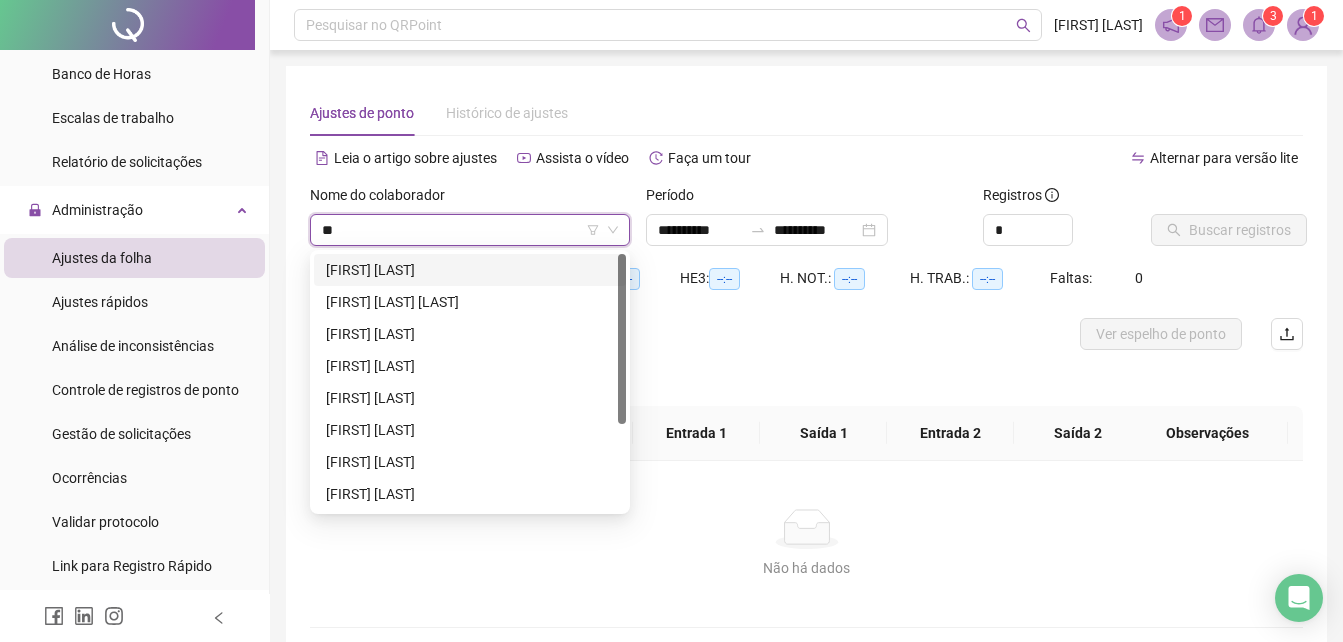 type on "***" 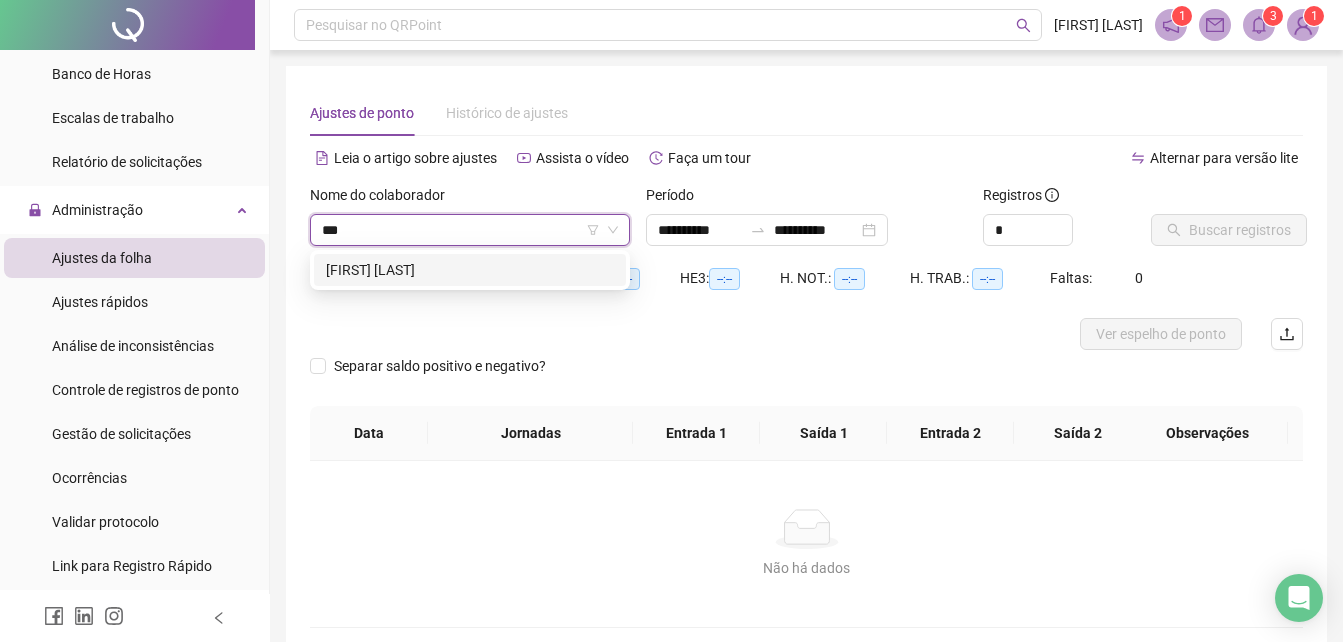 click on "[FIRST] [LAST]" at bounding box center (470, 270) 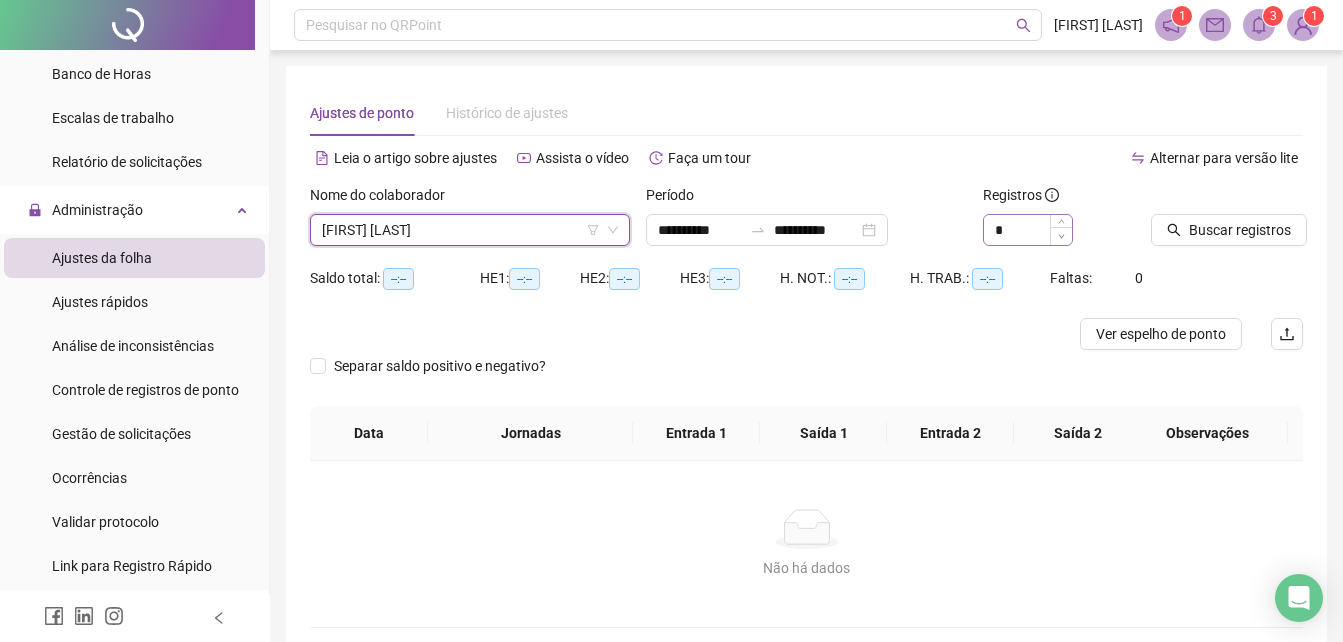 click at bounding box center (1061, 236) 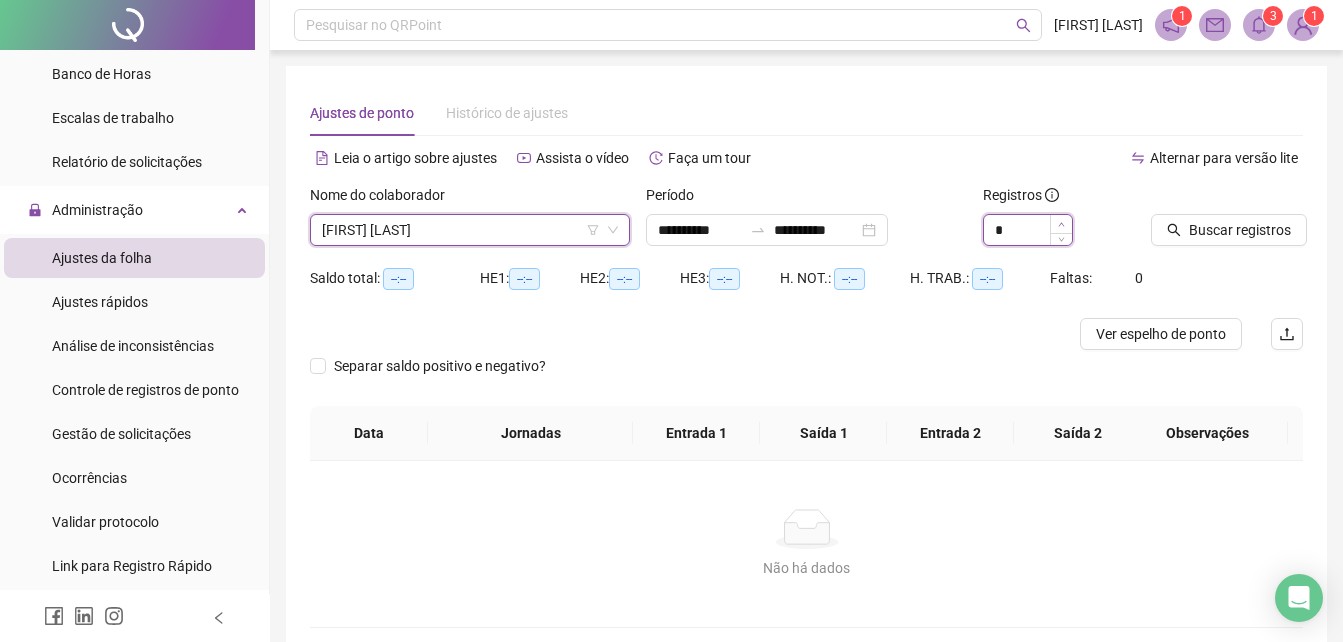 type on "*" 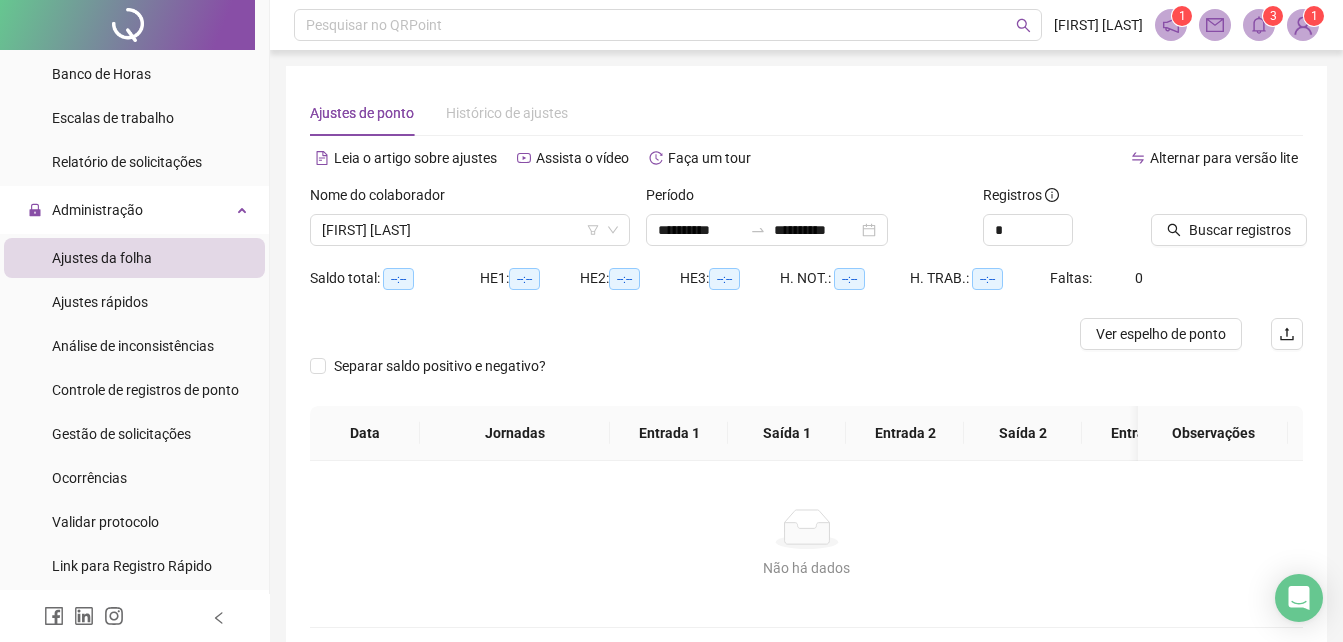 click on "Buscar registros" at bounding box center (1240, 230) 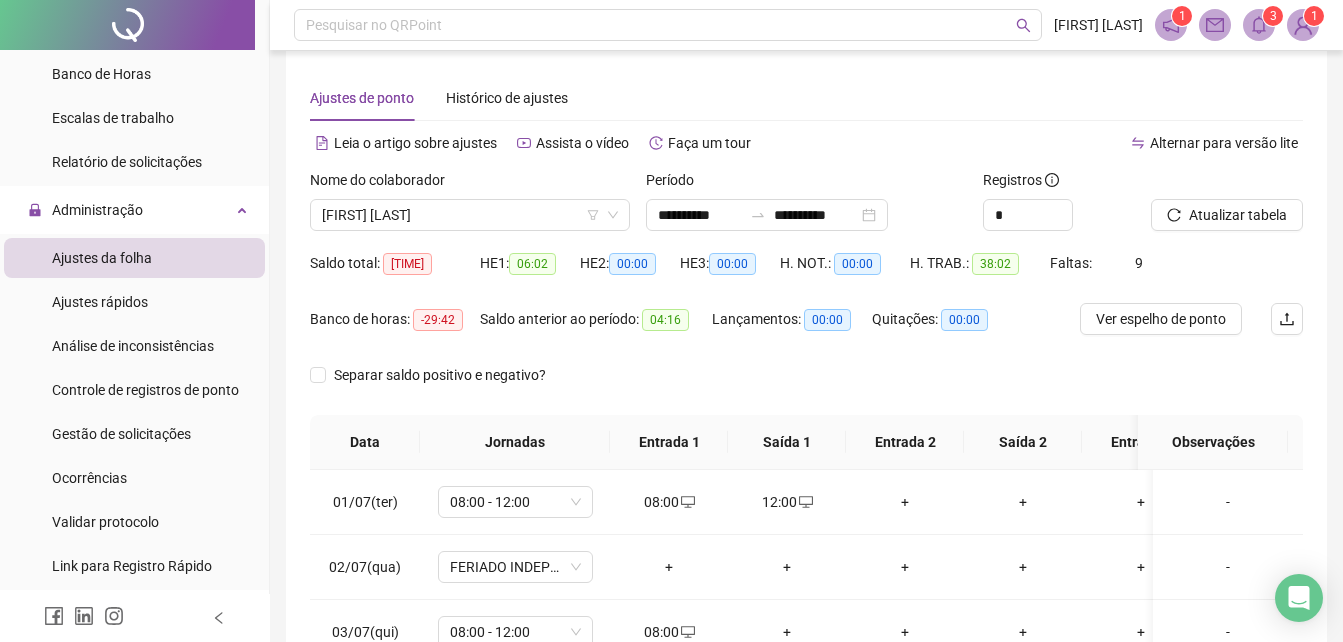 scroll, scrollTop: 200, scrollLeft: 0, axis: vertical 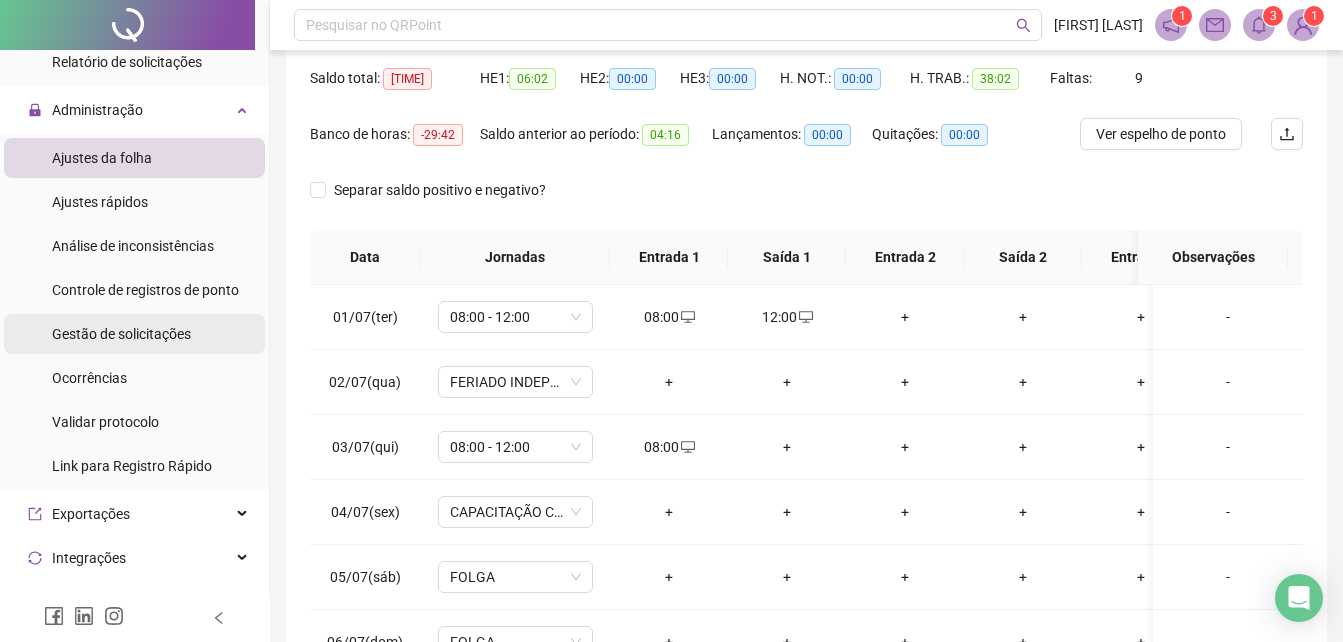 click on "Gestão de solicitações" at bounding box center [121, 334] 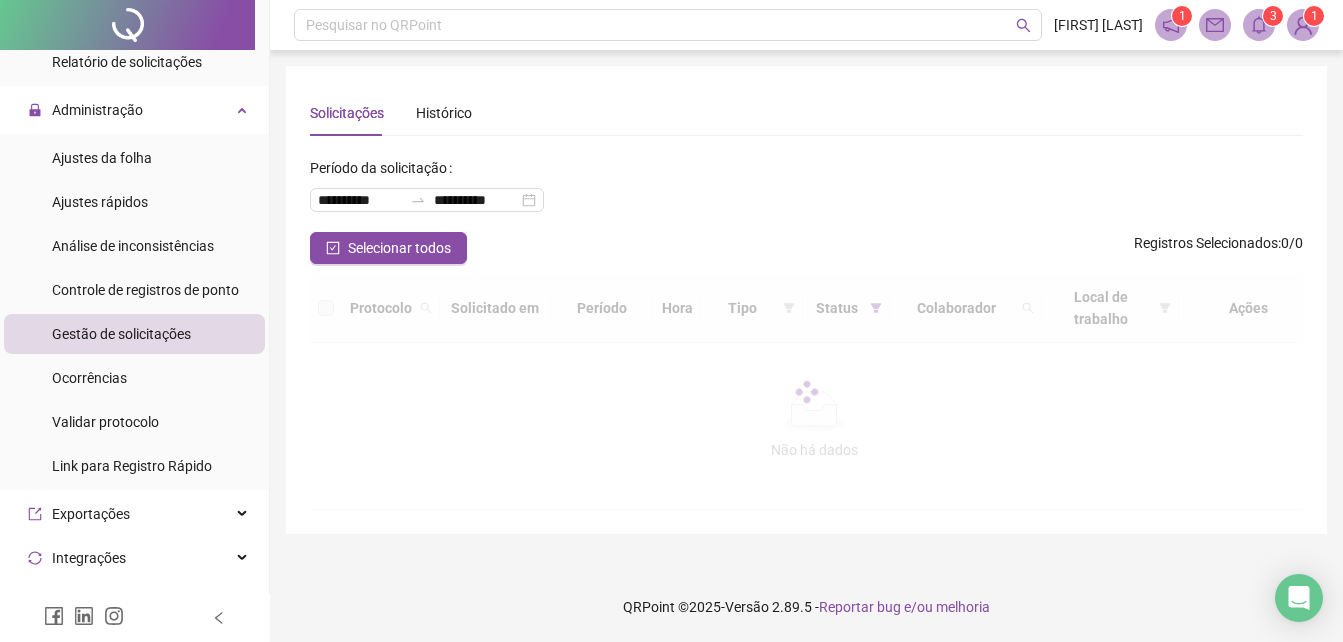 scroll, scrollTop: 0, scrollLeft: 0, axis: both 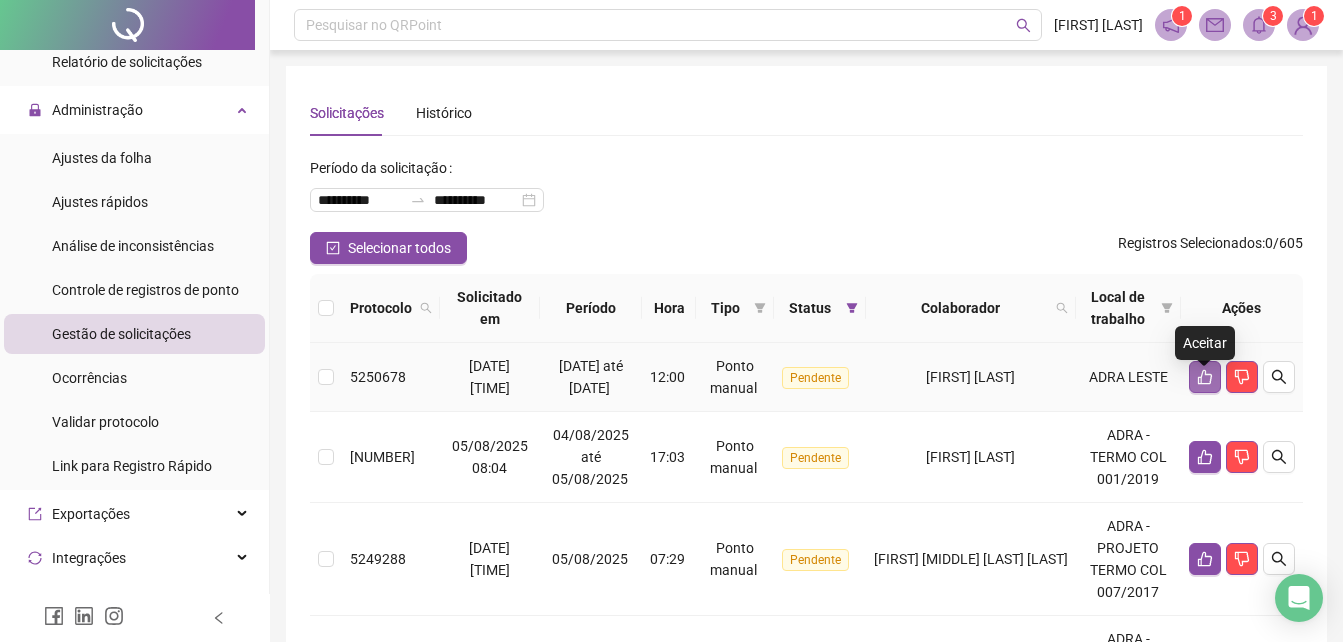 click 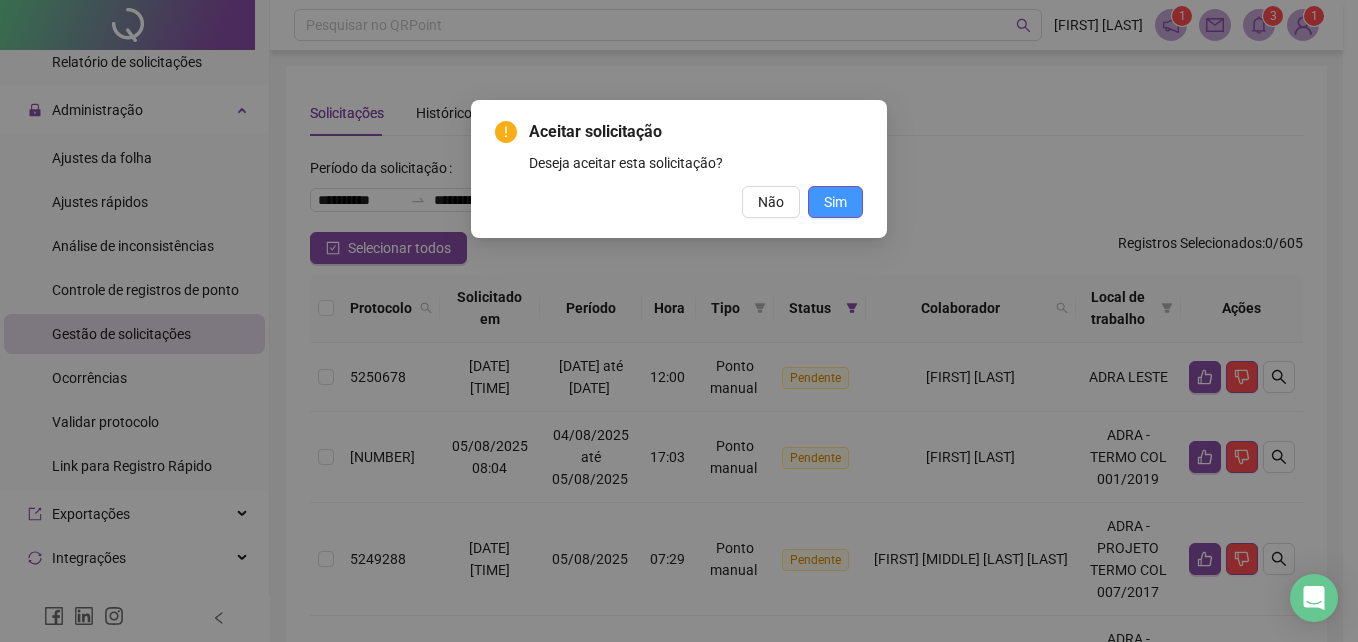 click on "Sim" at bounding box center [835, 202] 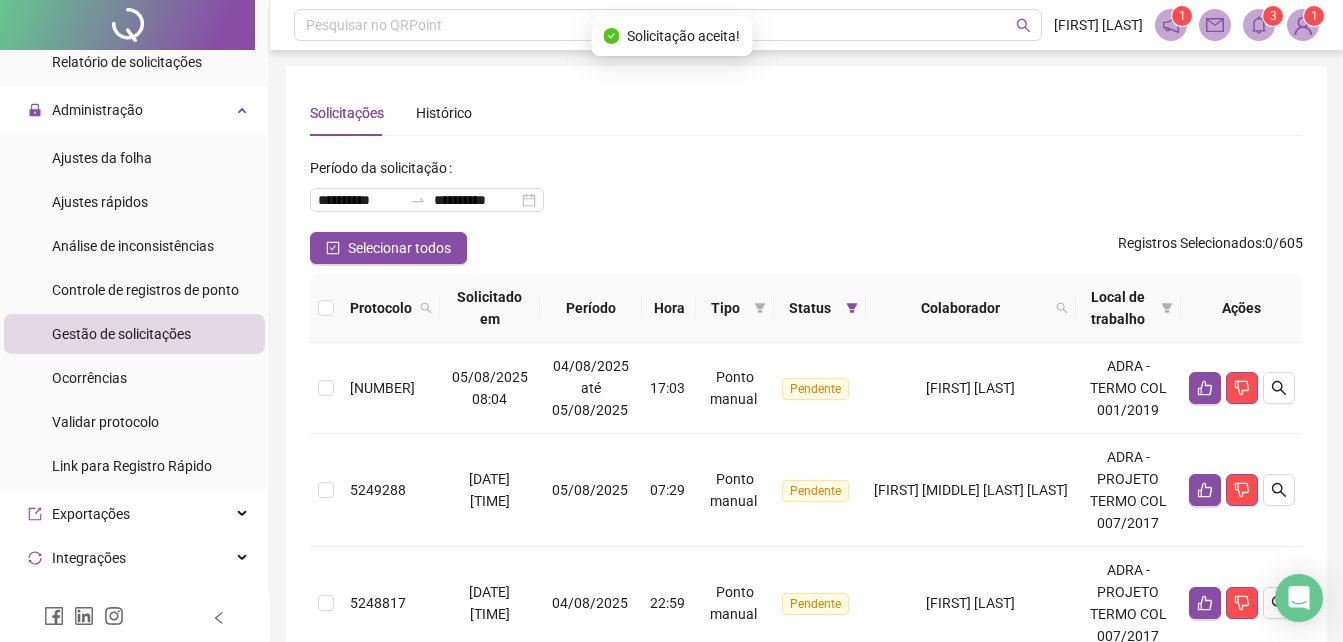 scroll, scrollTop: 100, scrollLeft: 0, axis: vertical 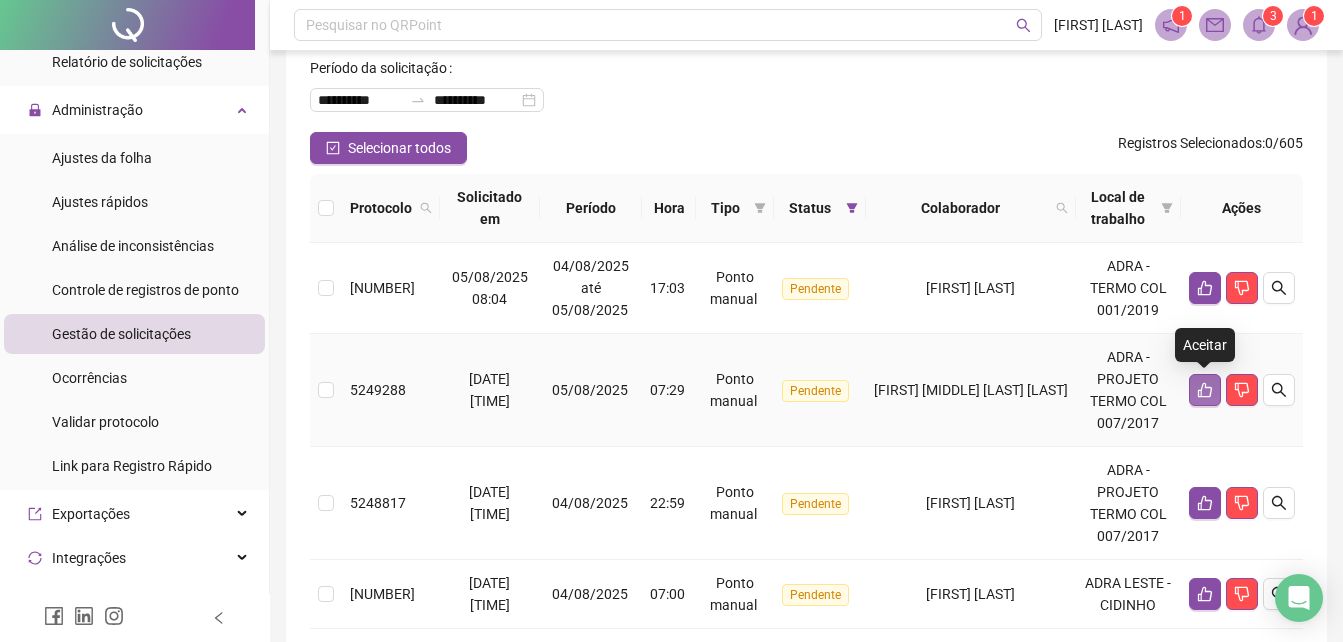 click 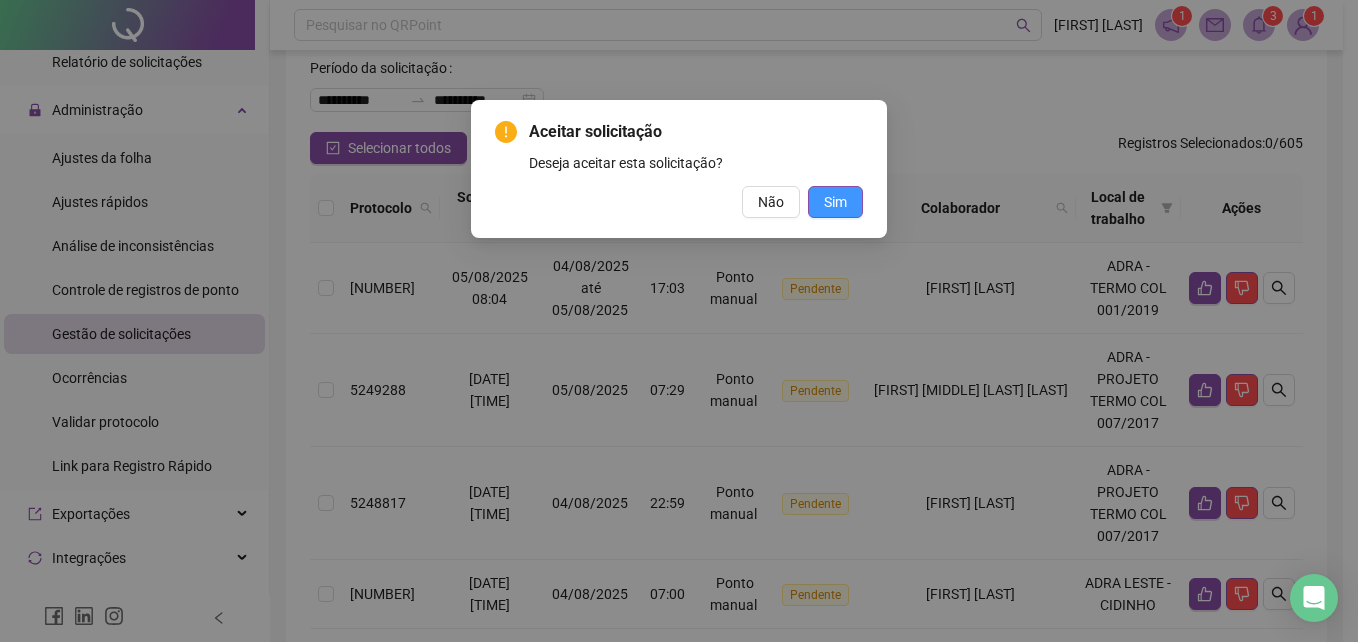 click on "Sim" at bounding box center (835, 202) 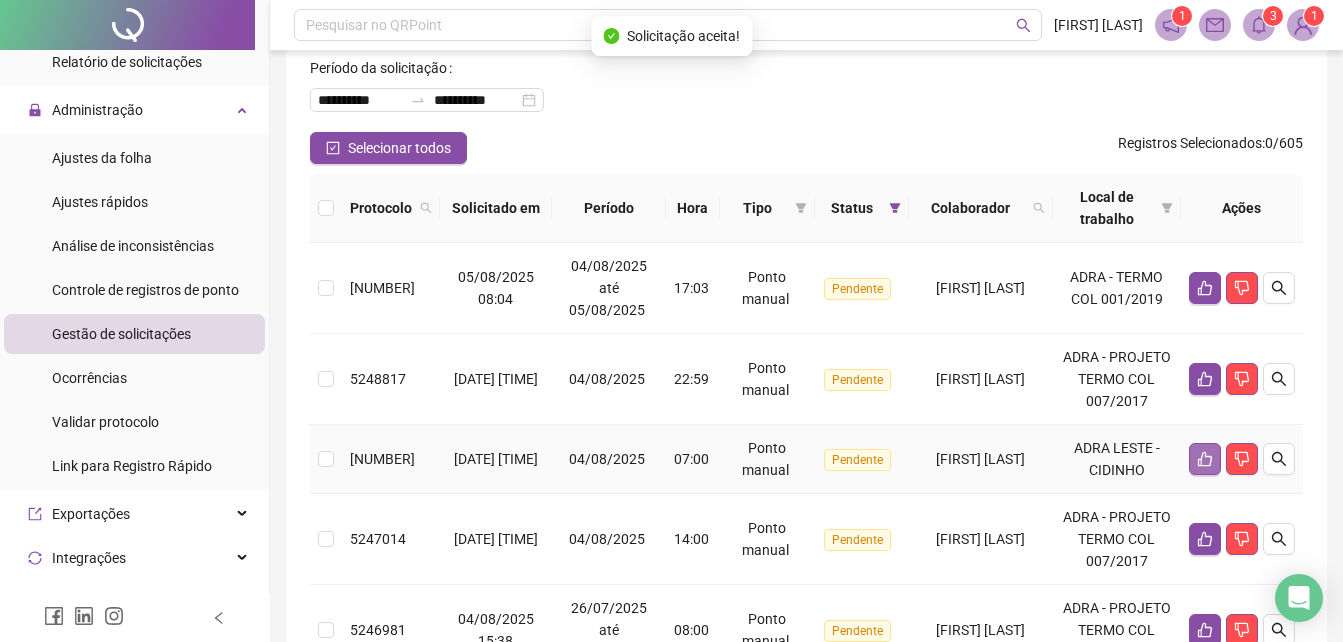 click 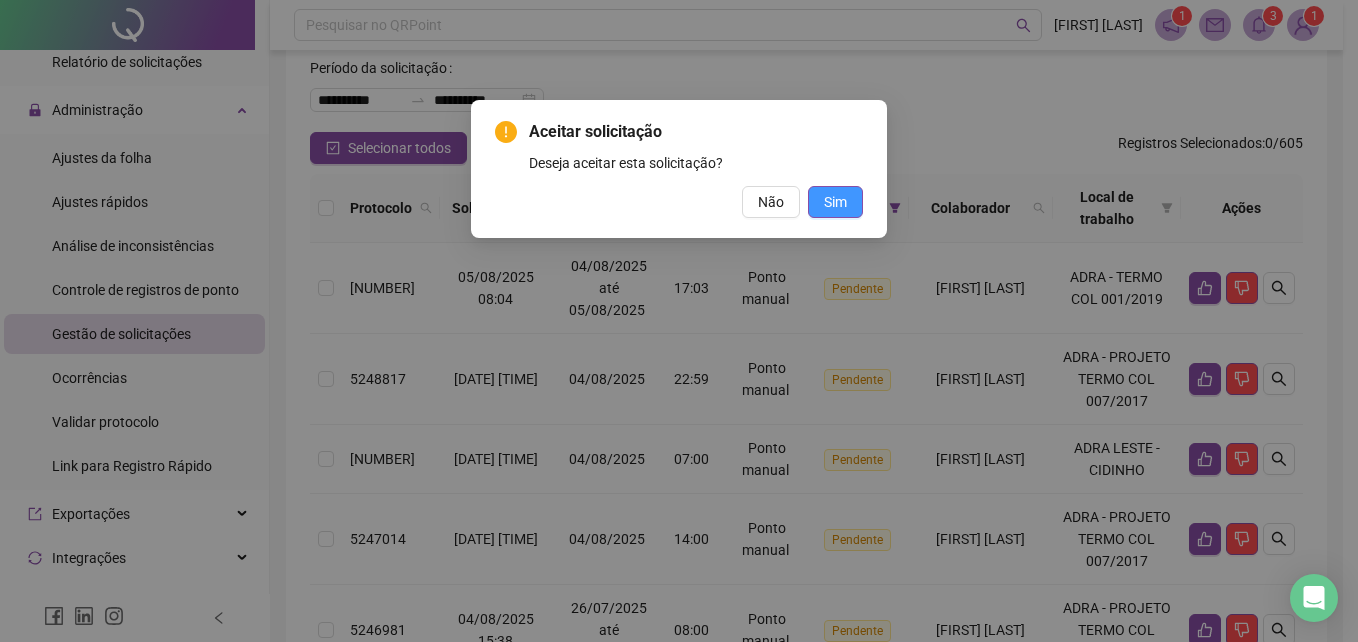 click on "Sim" at bounding box center [835, 202] 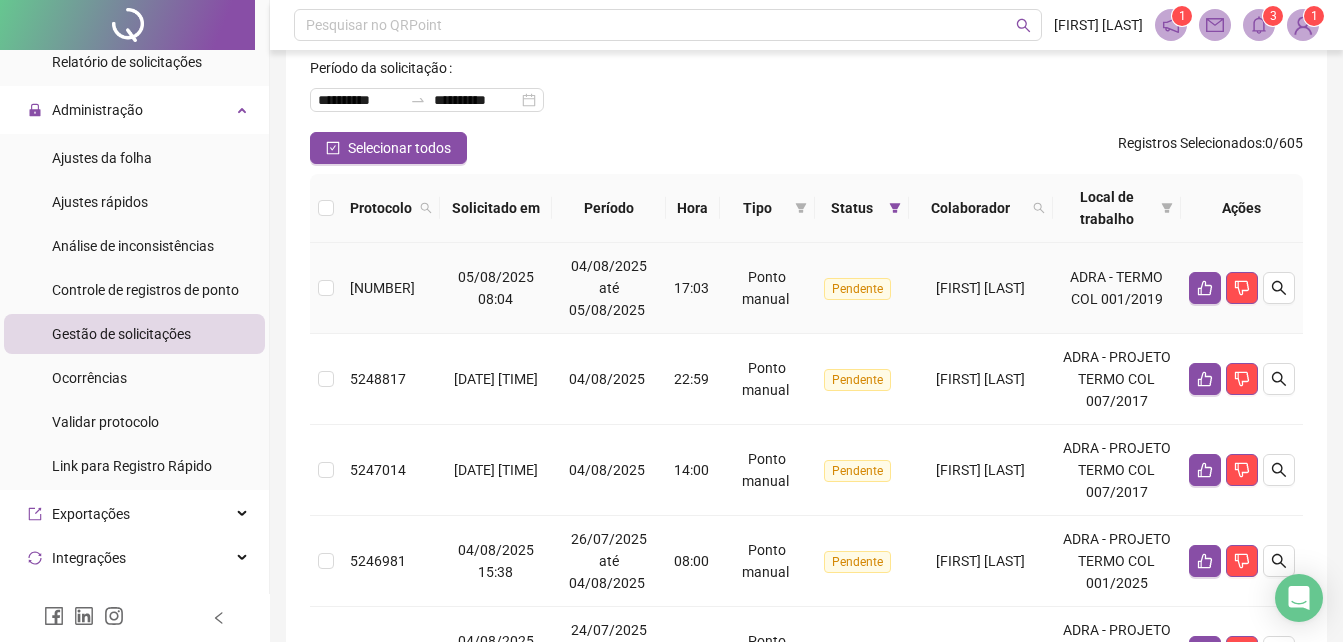 scroll, scrollTop: 0, scrollLeft: 0, axis: both 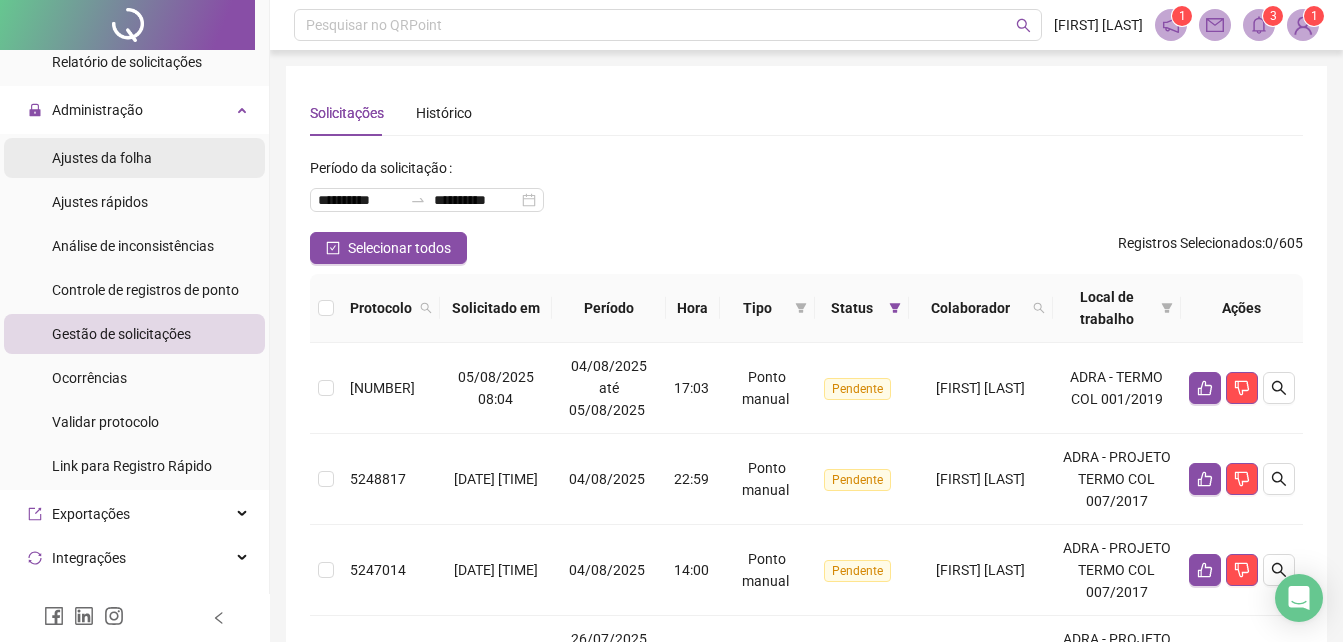 click on "Ajustes da folha" at bounding box center [102, 158] 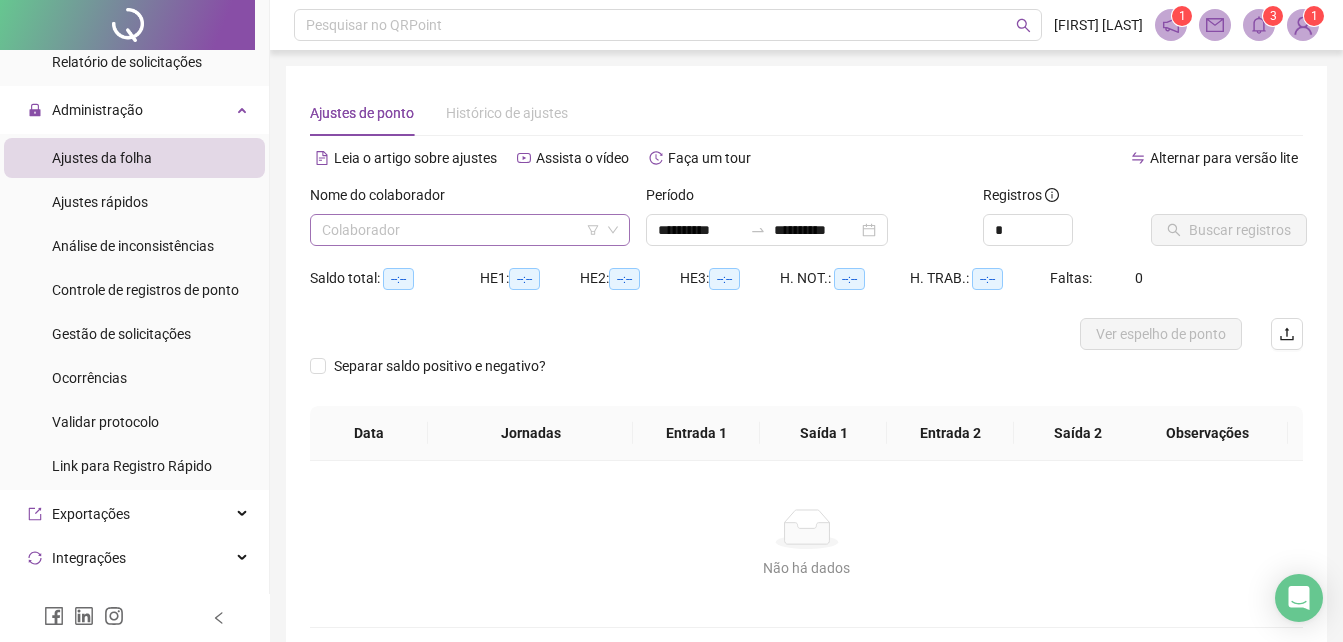 click at bounding box center (461, 230) 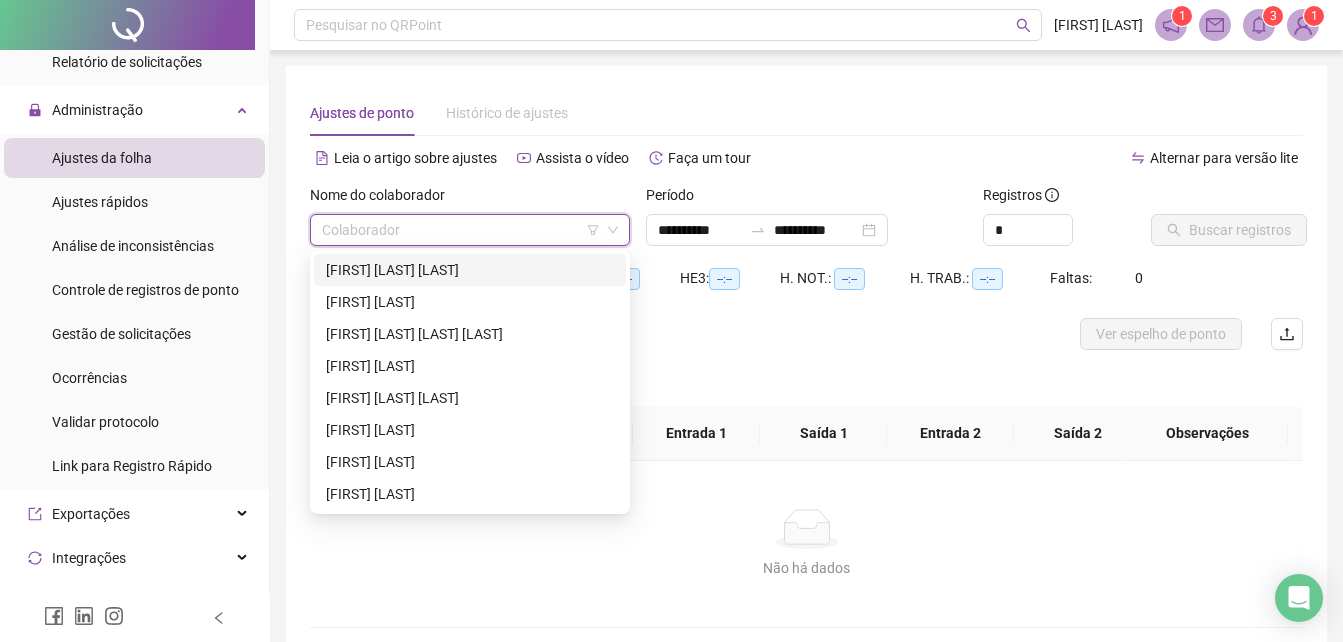 click at bounding box center [461, 230] 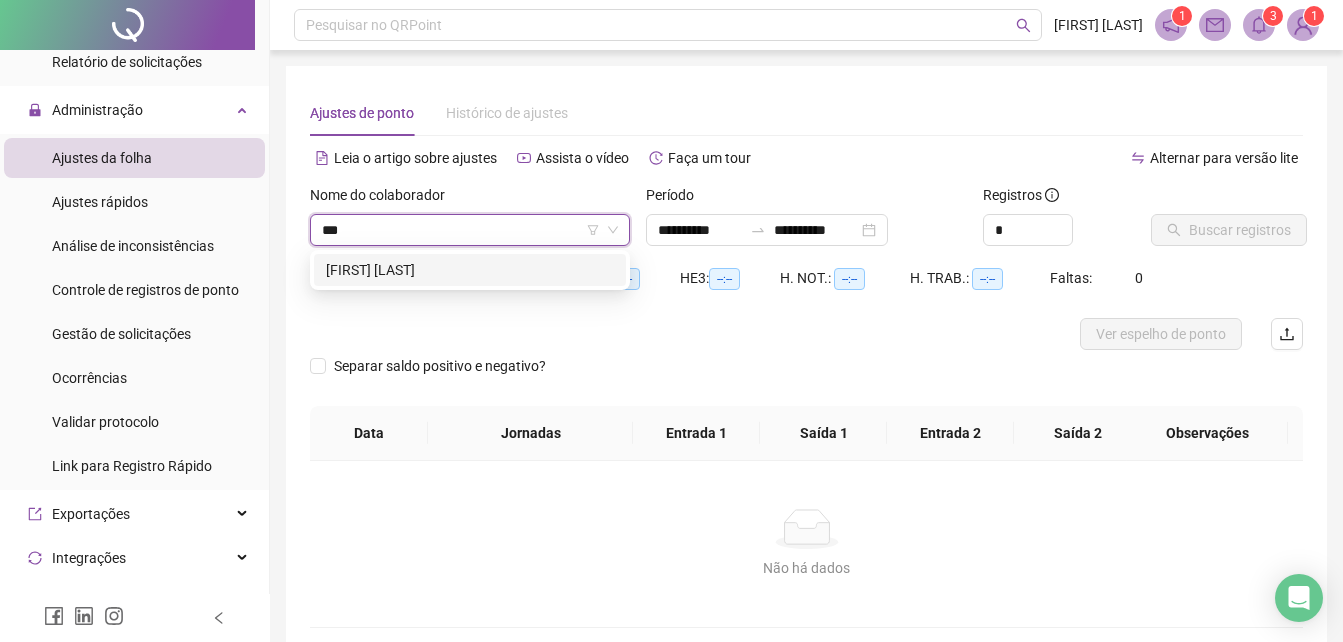 type on "****" 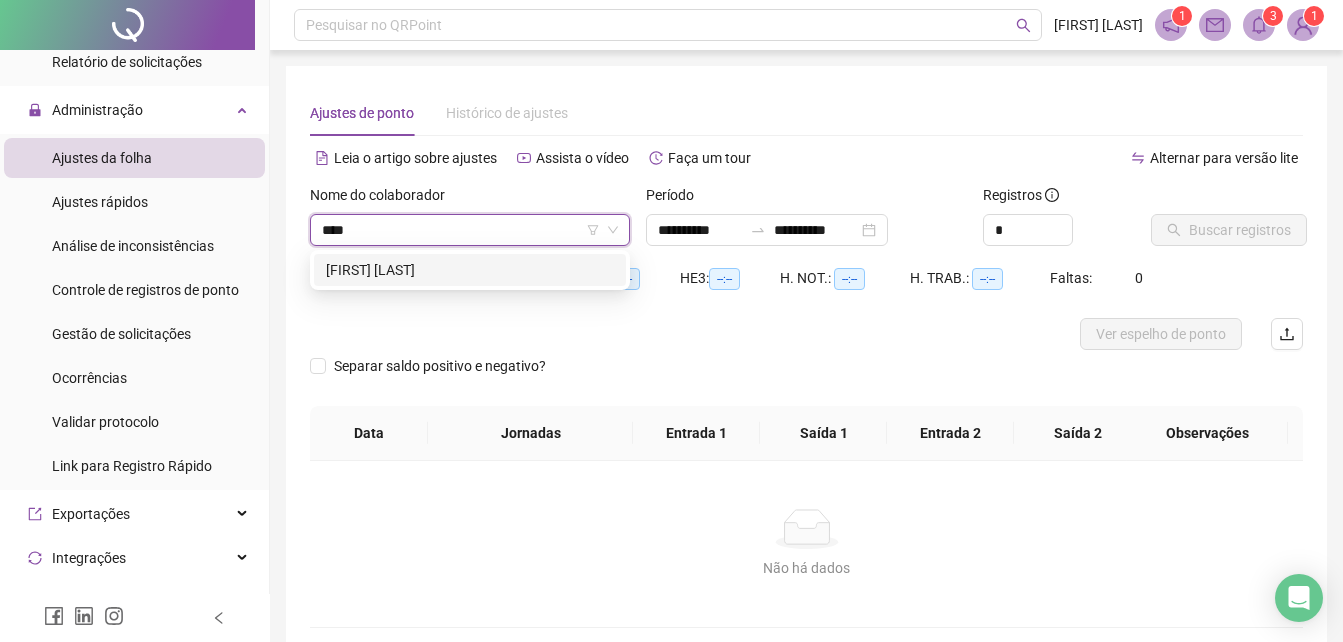 click on "[FIRST] [LAST]" at bounding box center [470, 270] 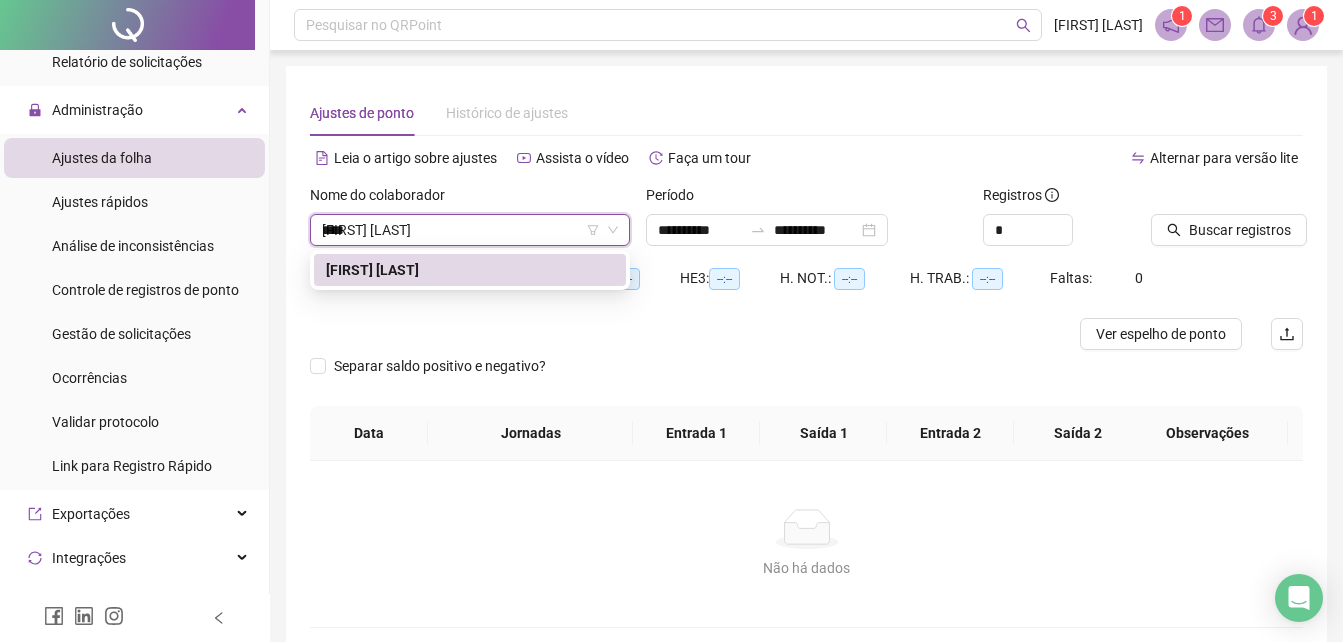 type 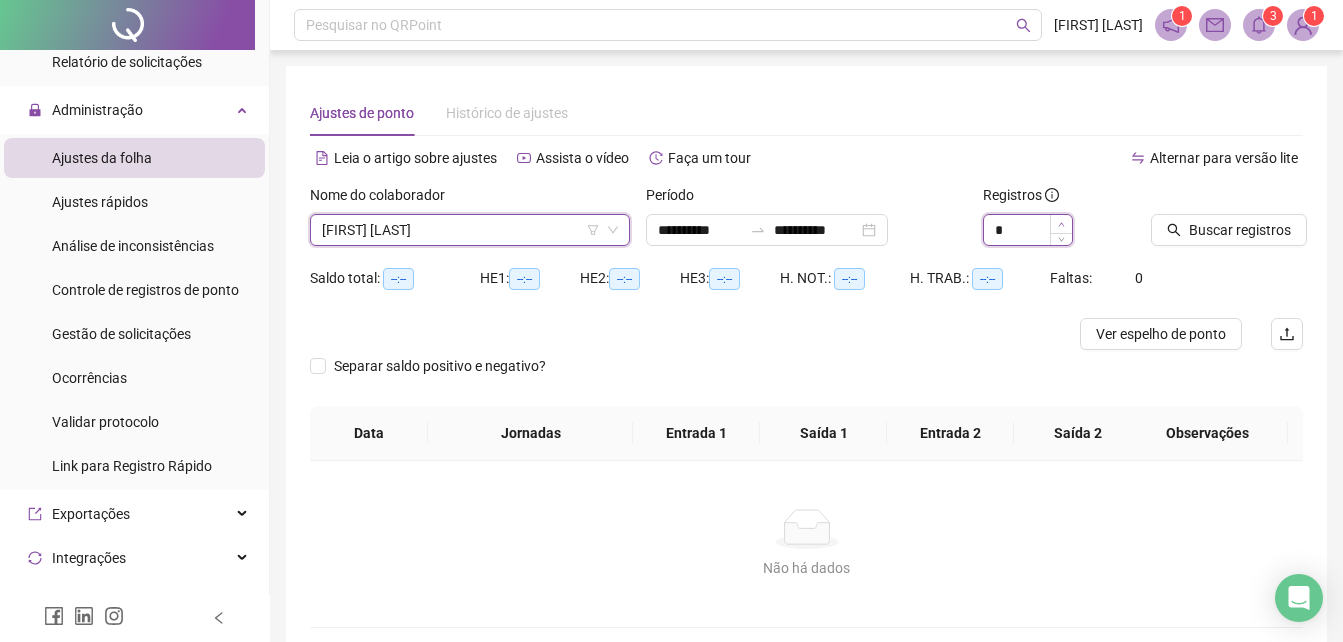 type on "*" 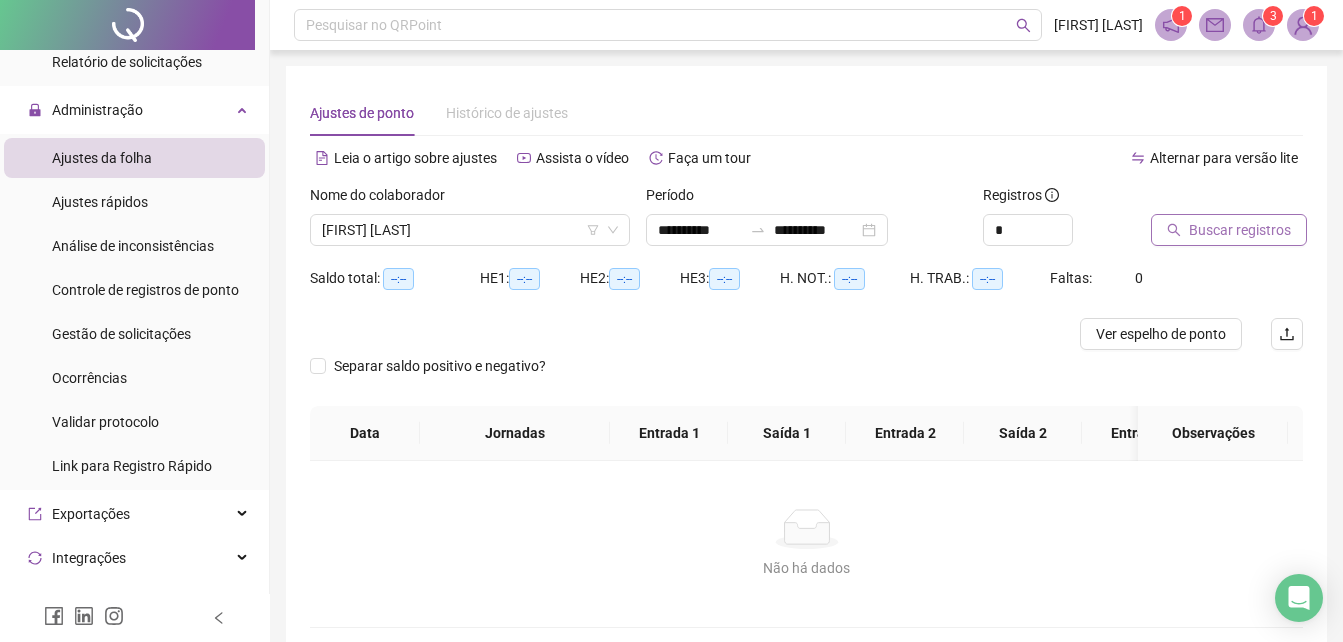 click 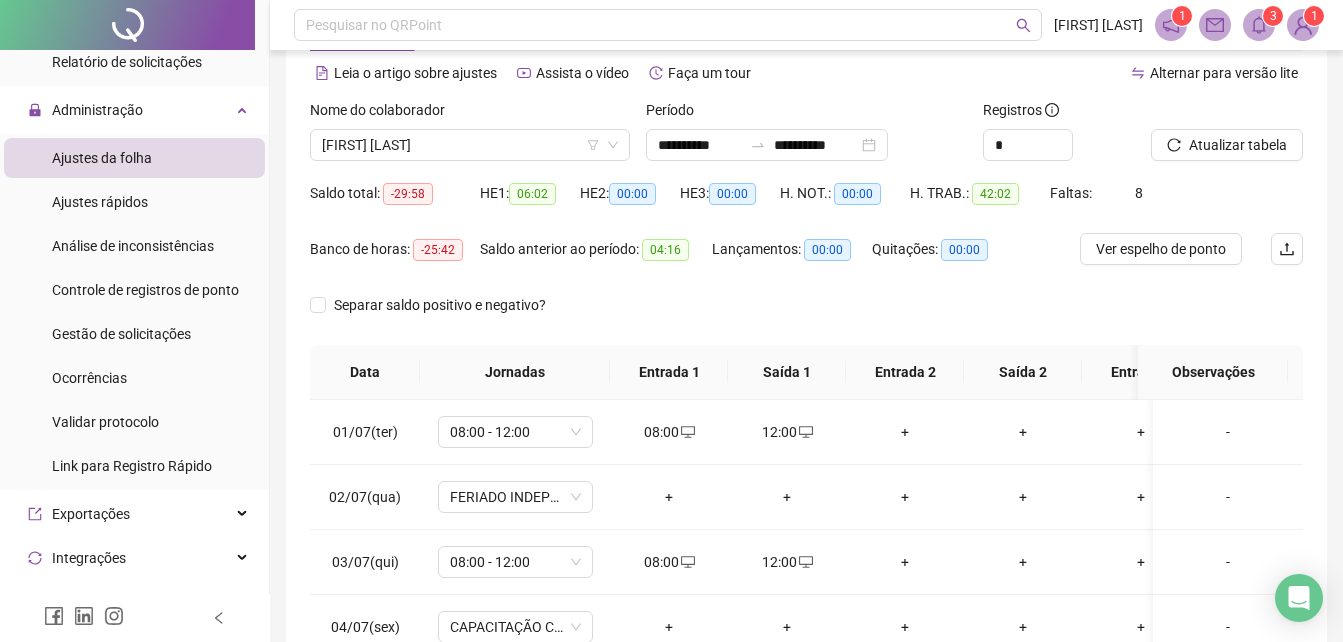scroll, scrollTop: 200, scrollLeft: 0, axis: vertical 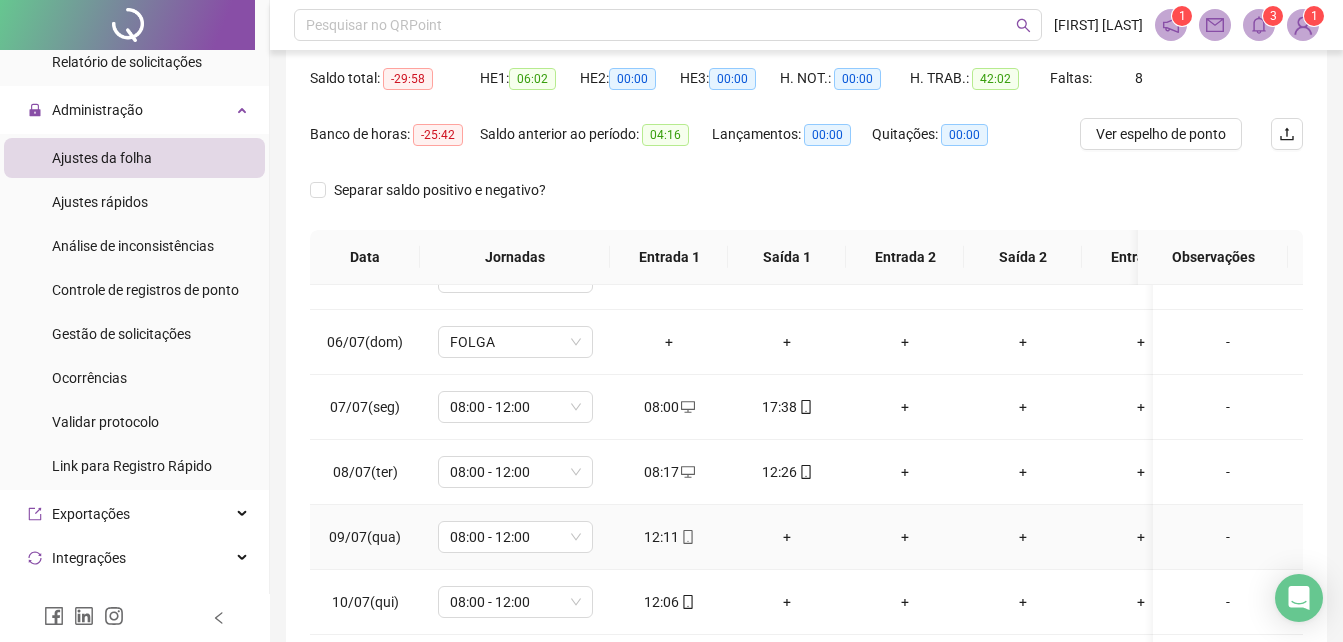 click on "+" at bounding box center [787, 537] 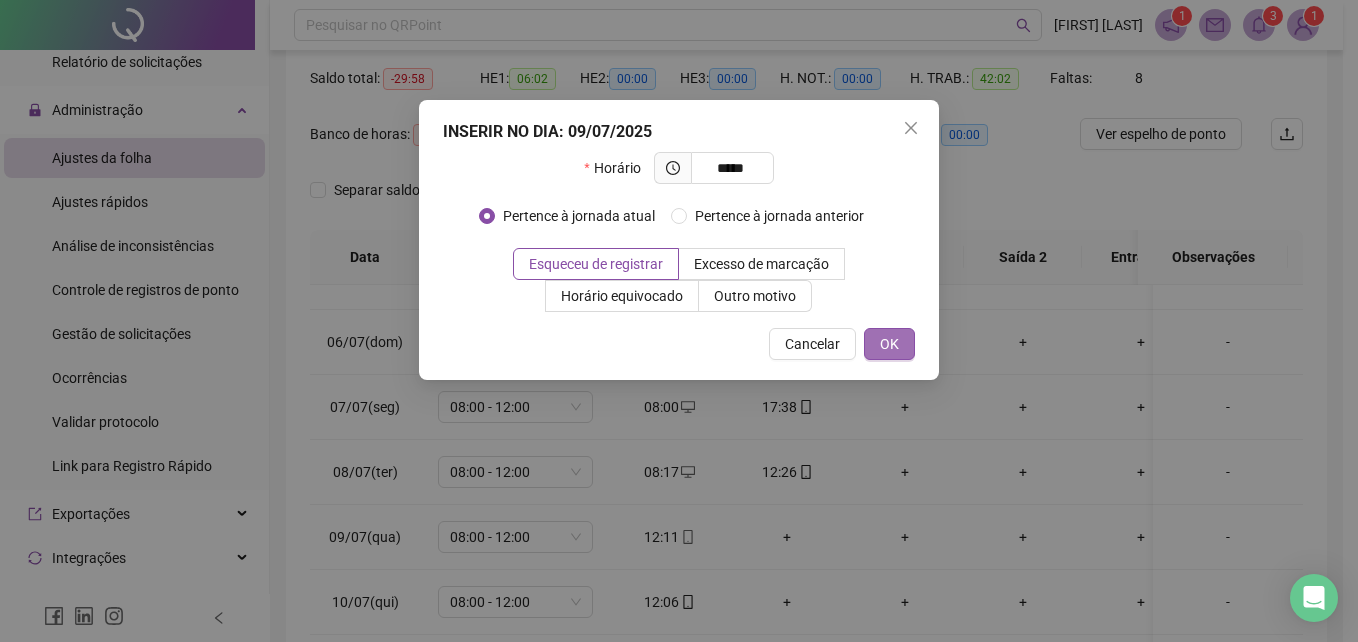 type on "*****" 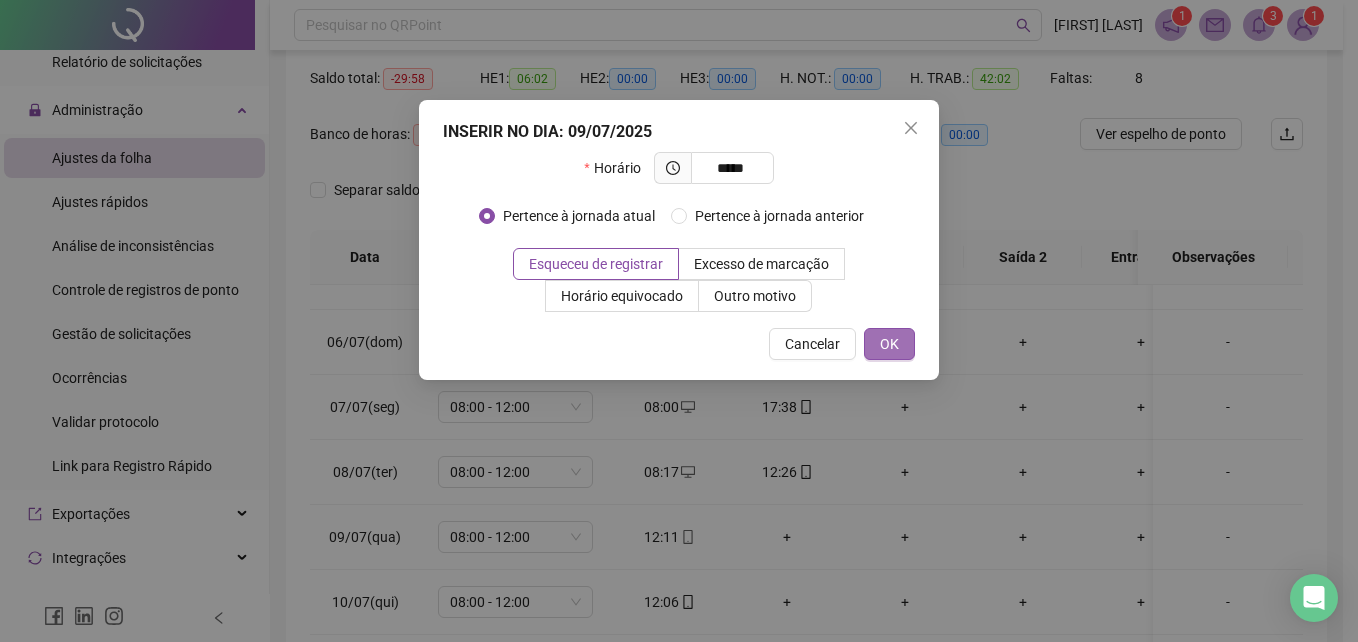 click on "OK" at bounding box center [889, 344] 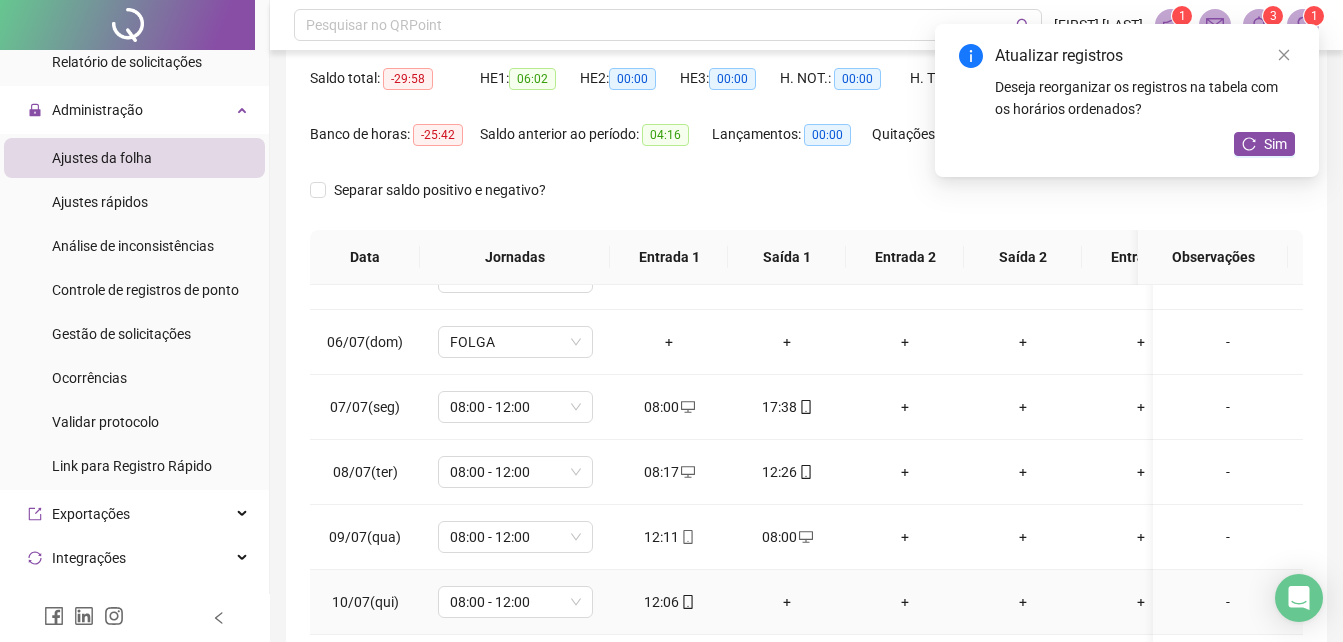 click on "+" at bounding box center [787, 602] 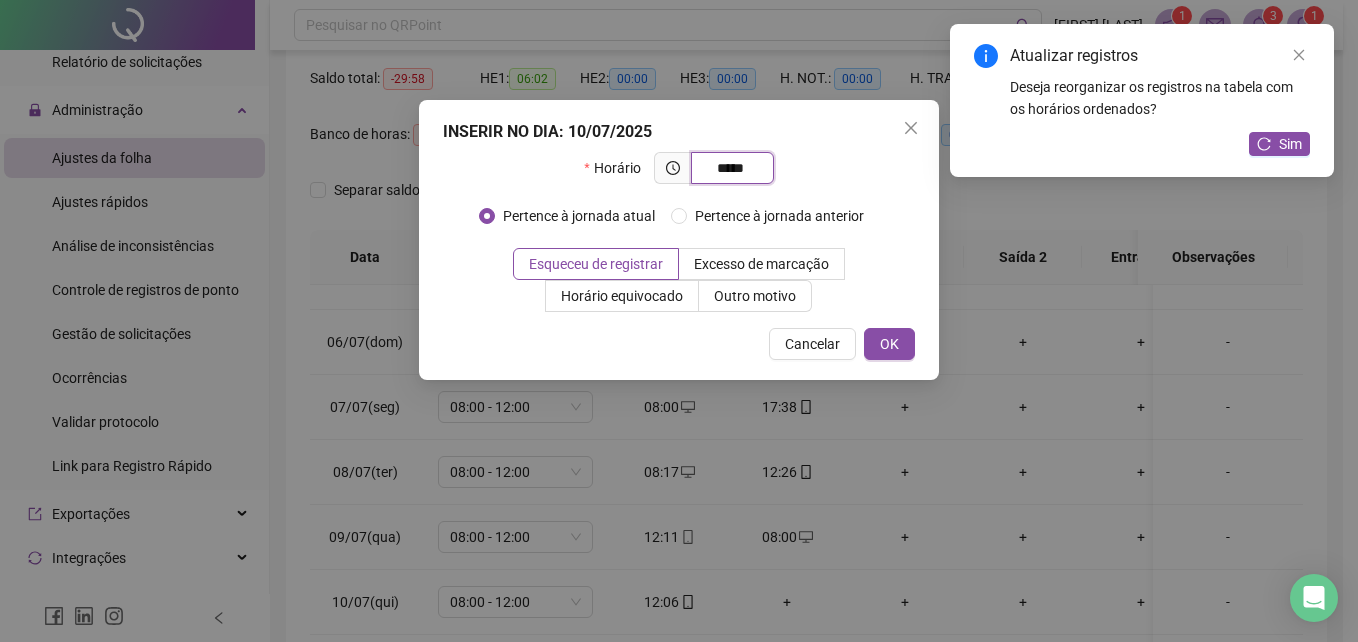 type on "*****" 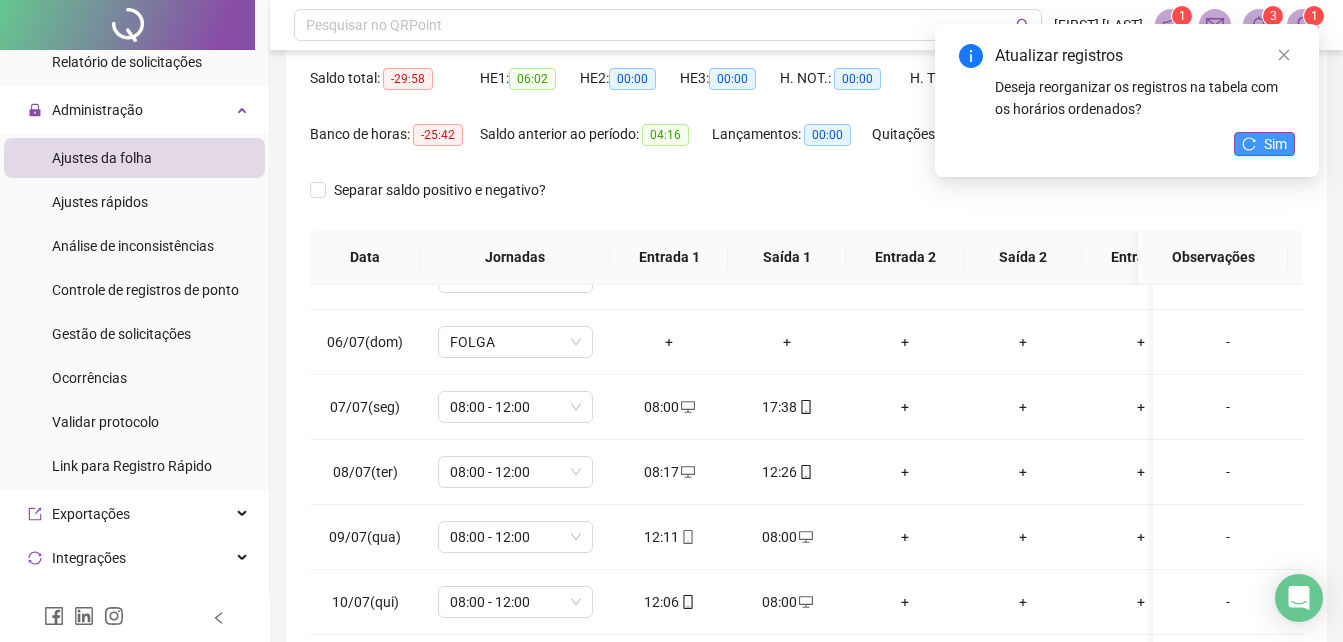 click on "Sim" at bounding box center [1275, 144] 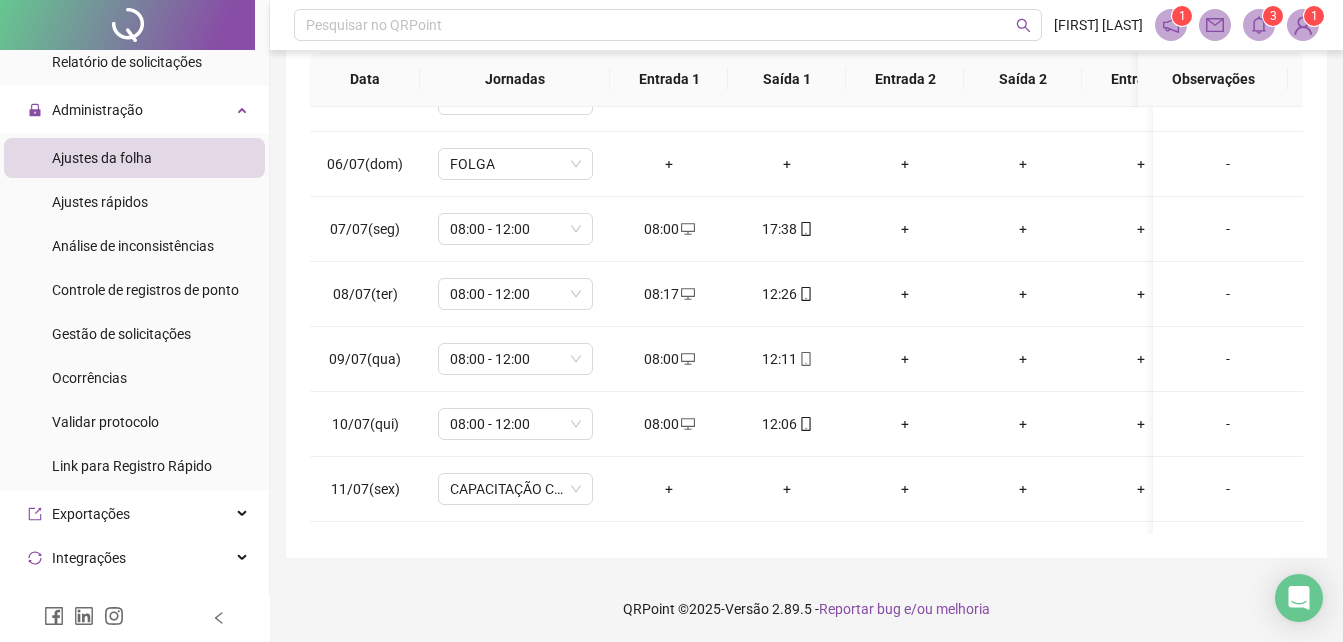 scroll, scrollTop: 380, scrollLeft: 0, axis: vertical 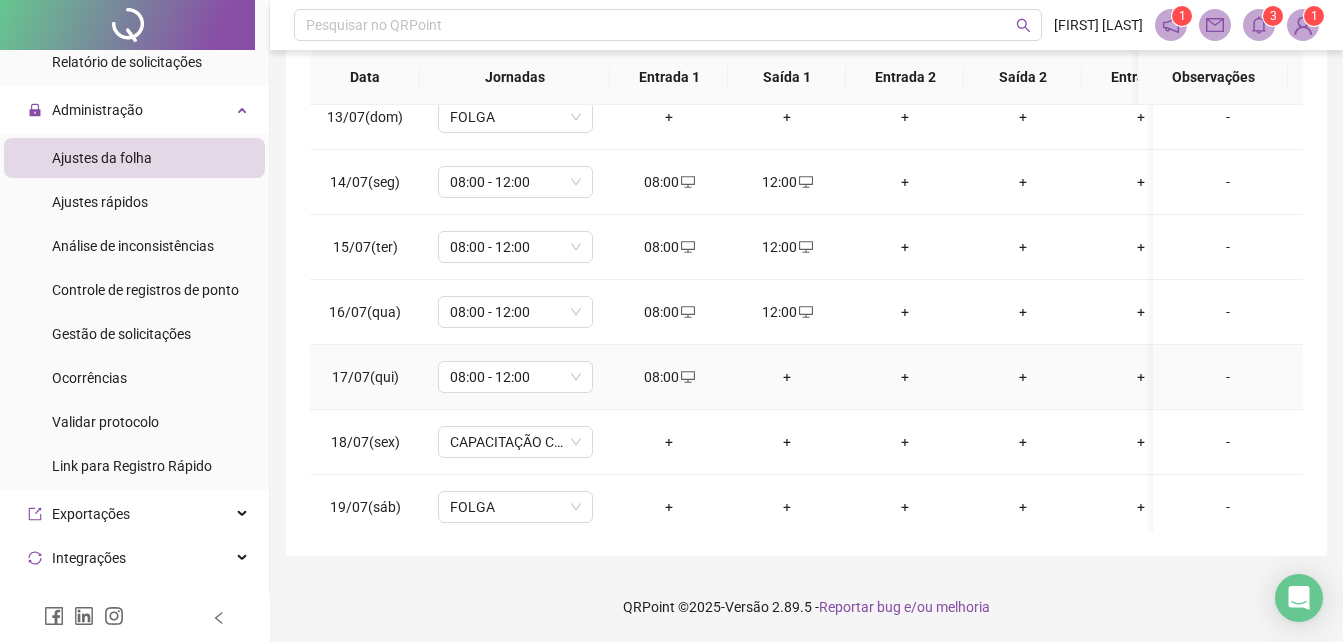 click on "+" at bounding box center [787, 377] 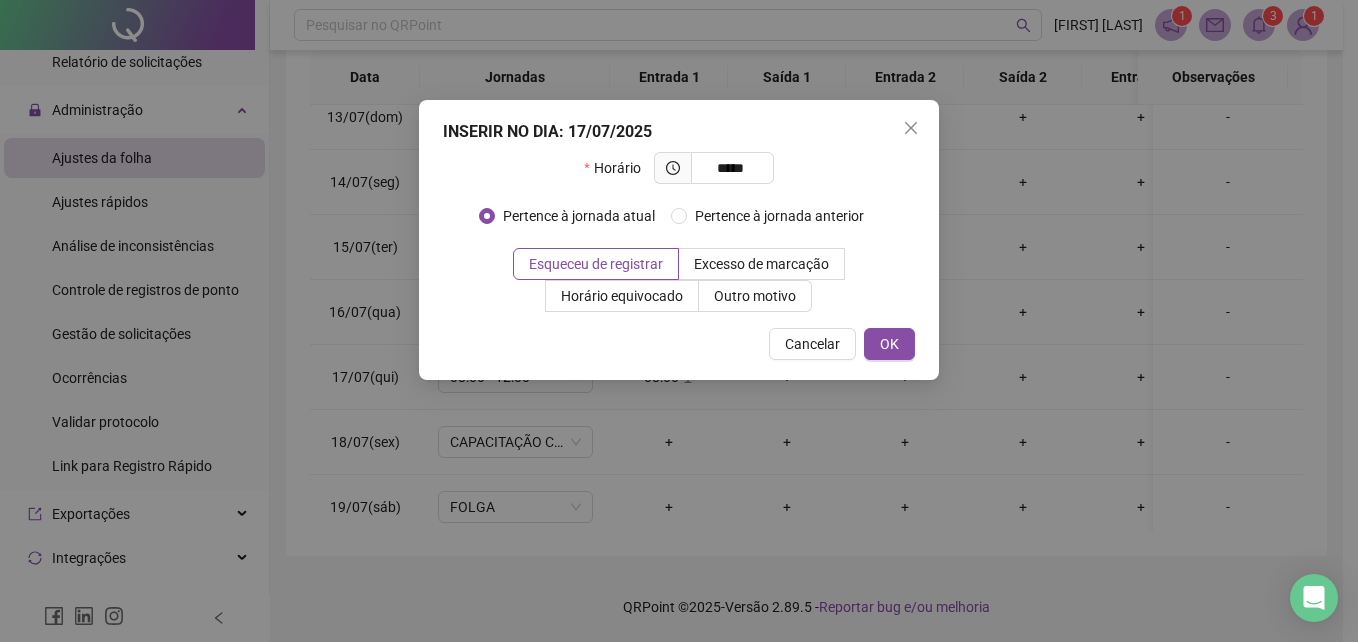 type on "*****" 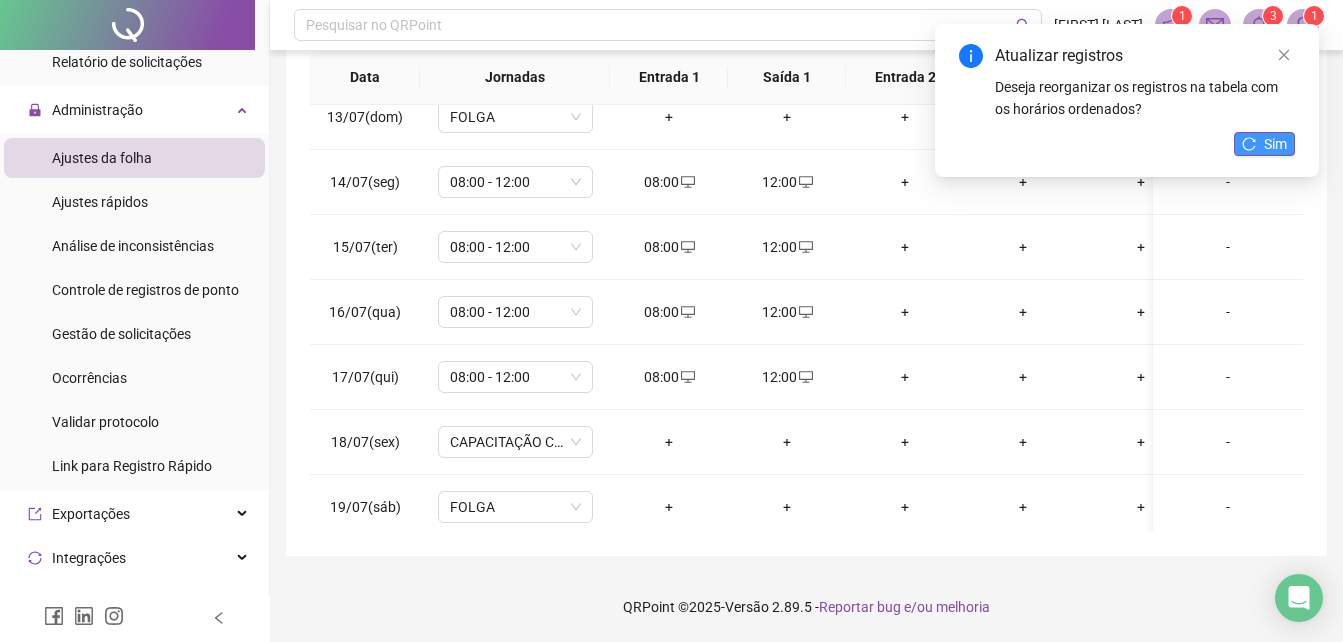 click on "Sim" at bounding box center (1275, 144) 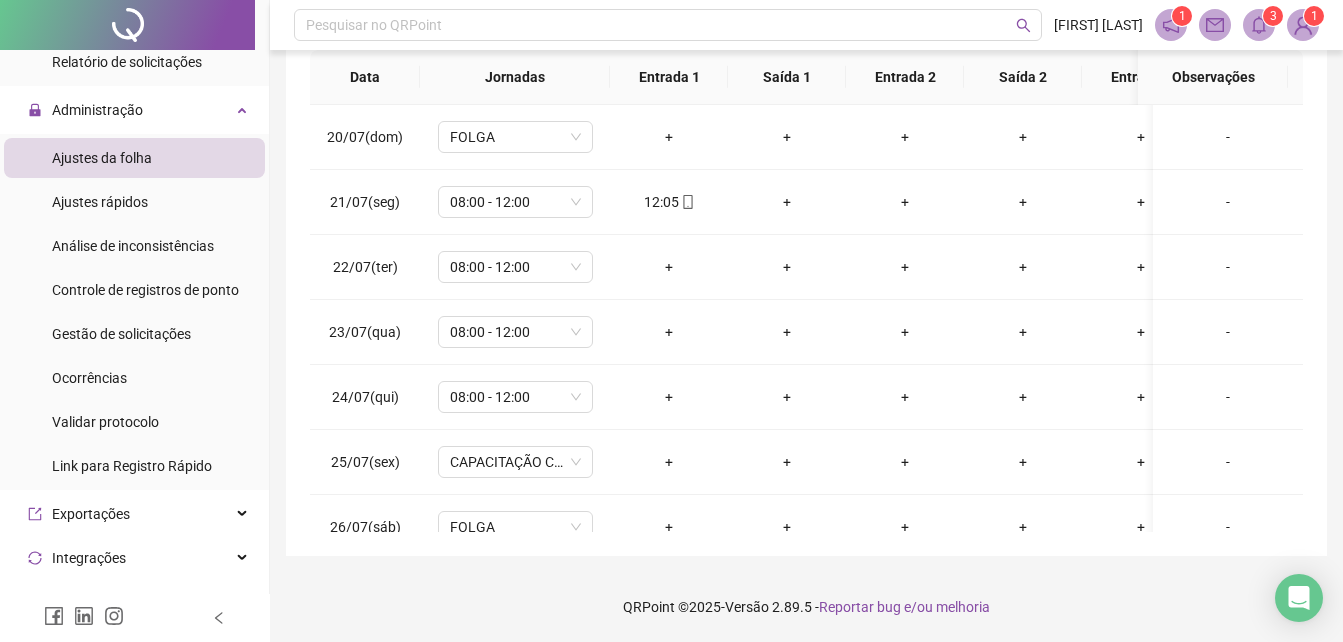 scroll, scrollTop: 1257, scrollLeft: 0, axis: vertical 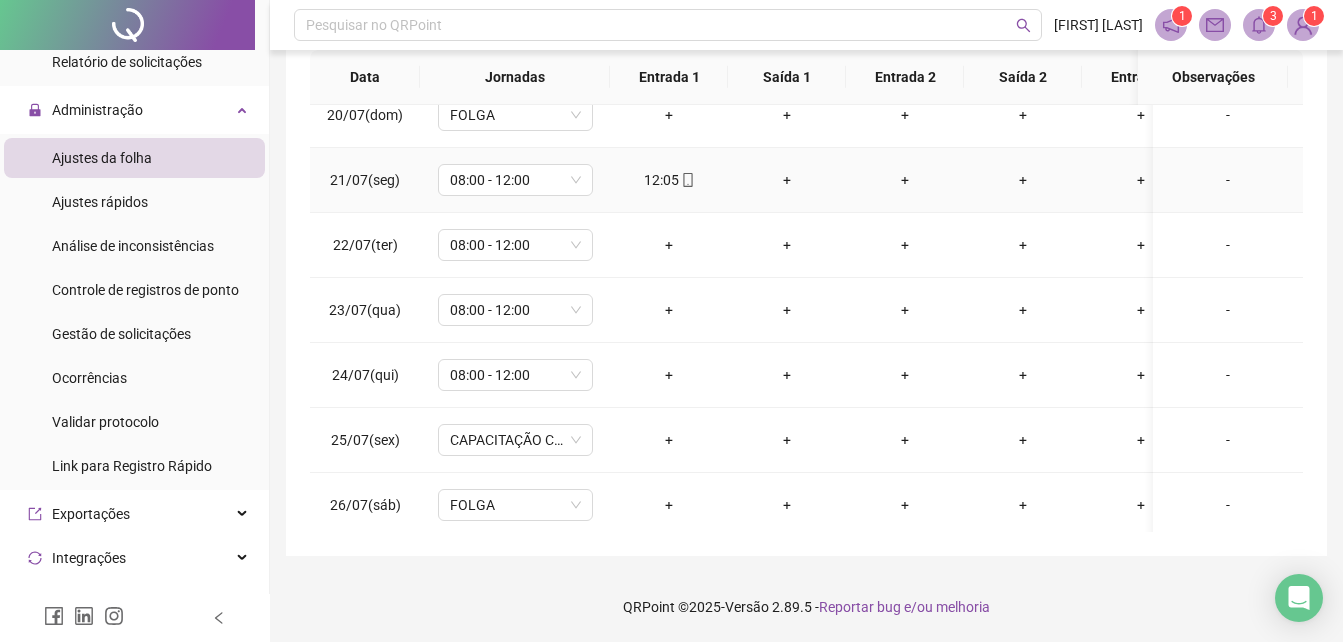 click on "+" at bounding box center [787, 180] 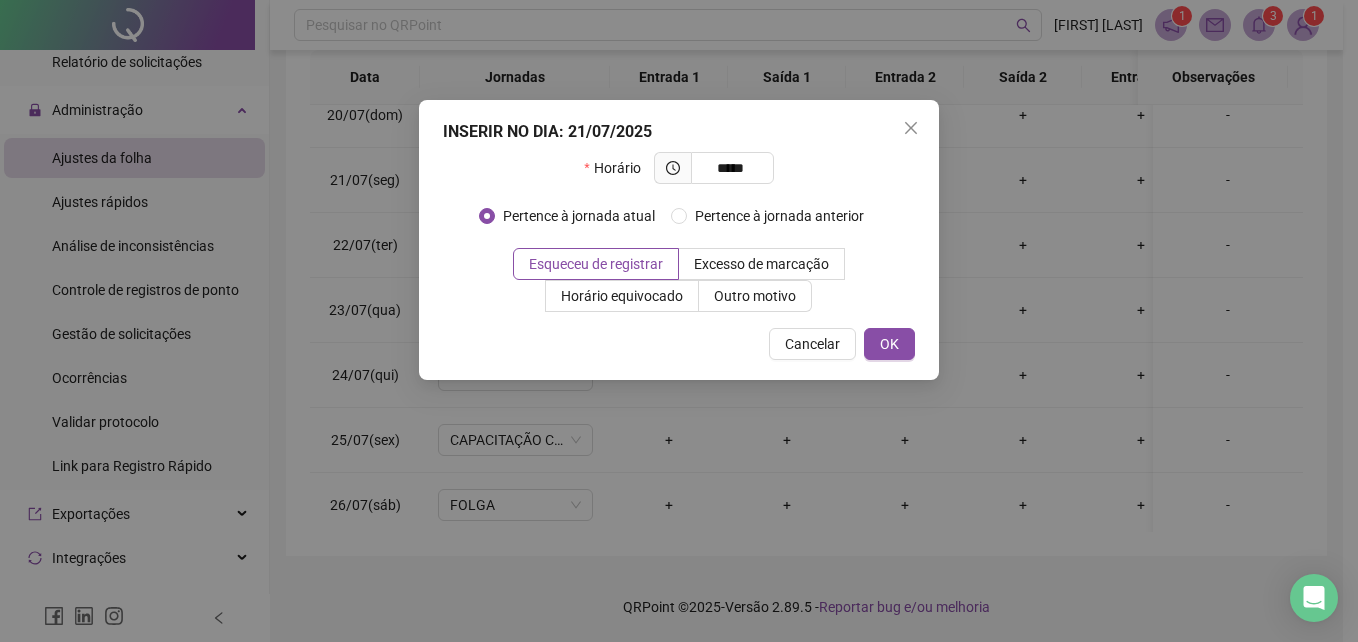type on "*****" 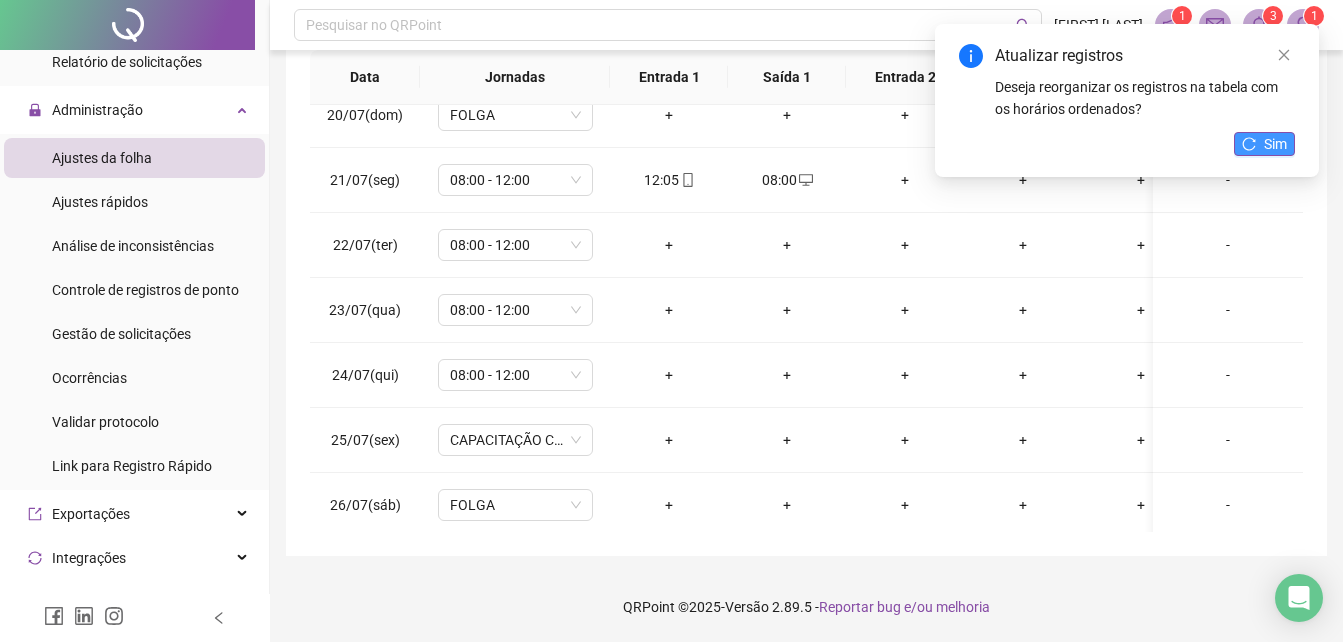 click 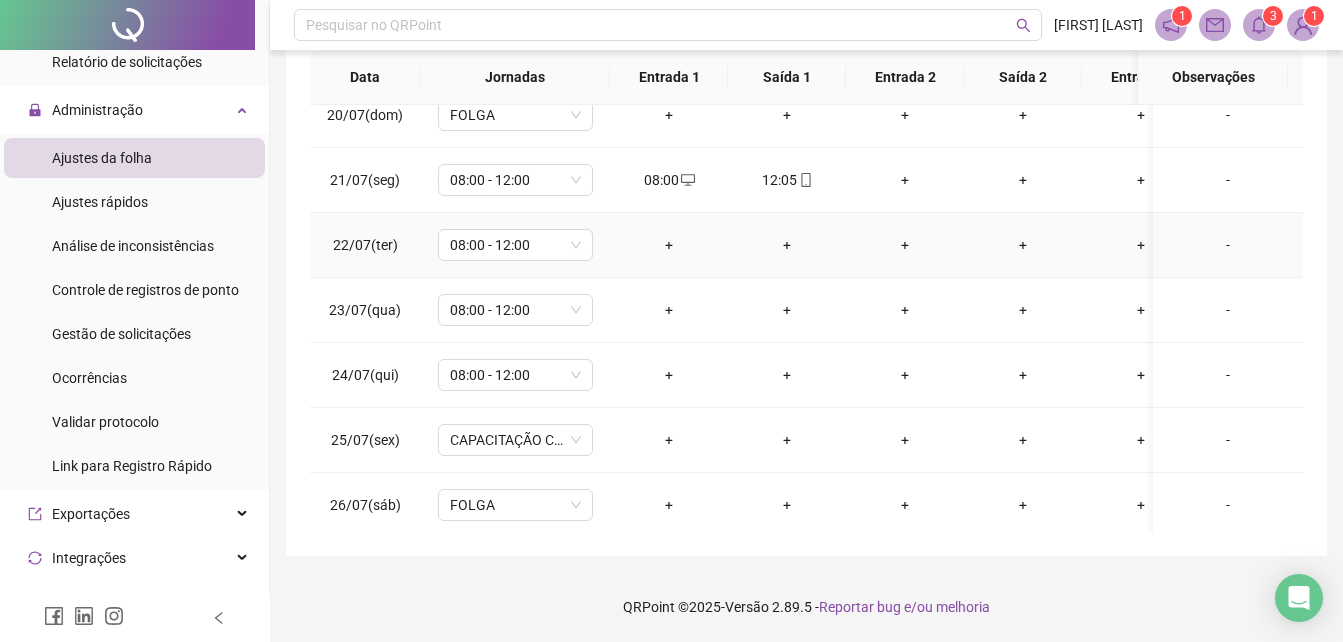 click on "+" at bounding box center (669, 245) 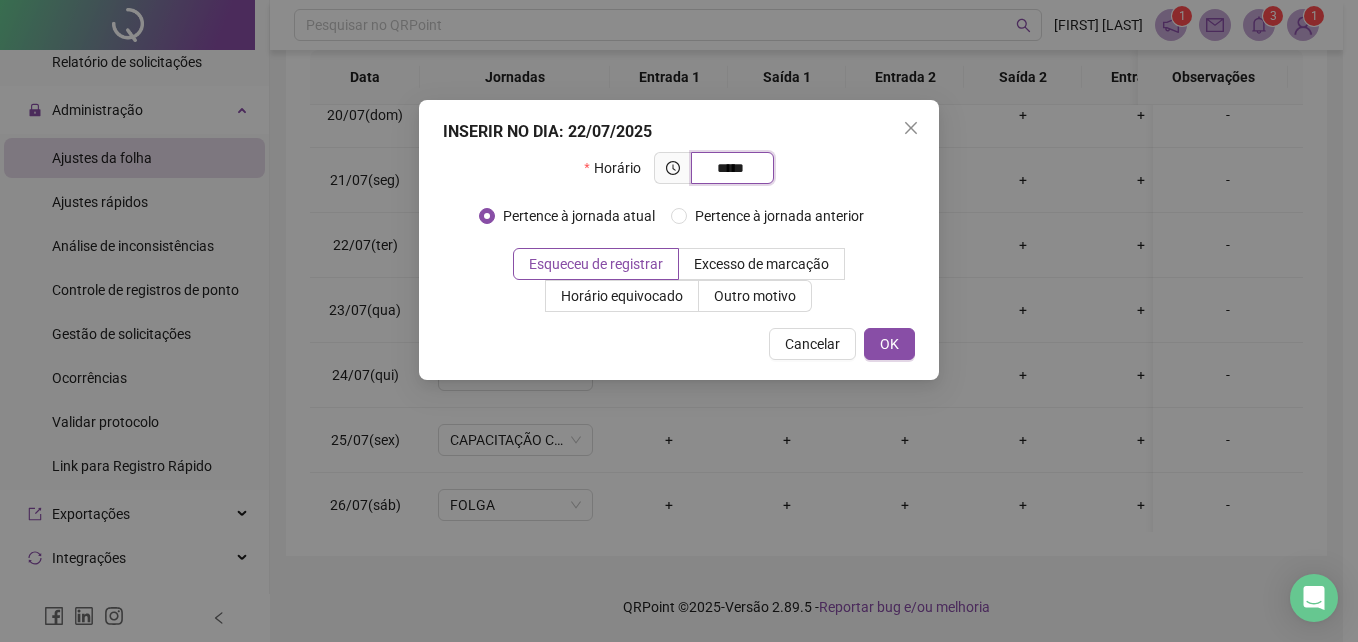 type on "*****" 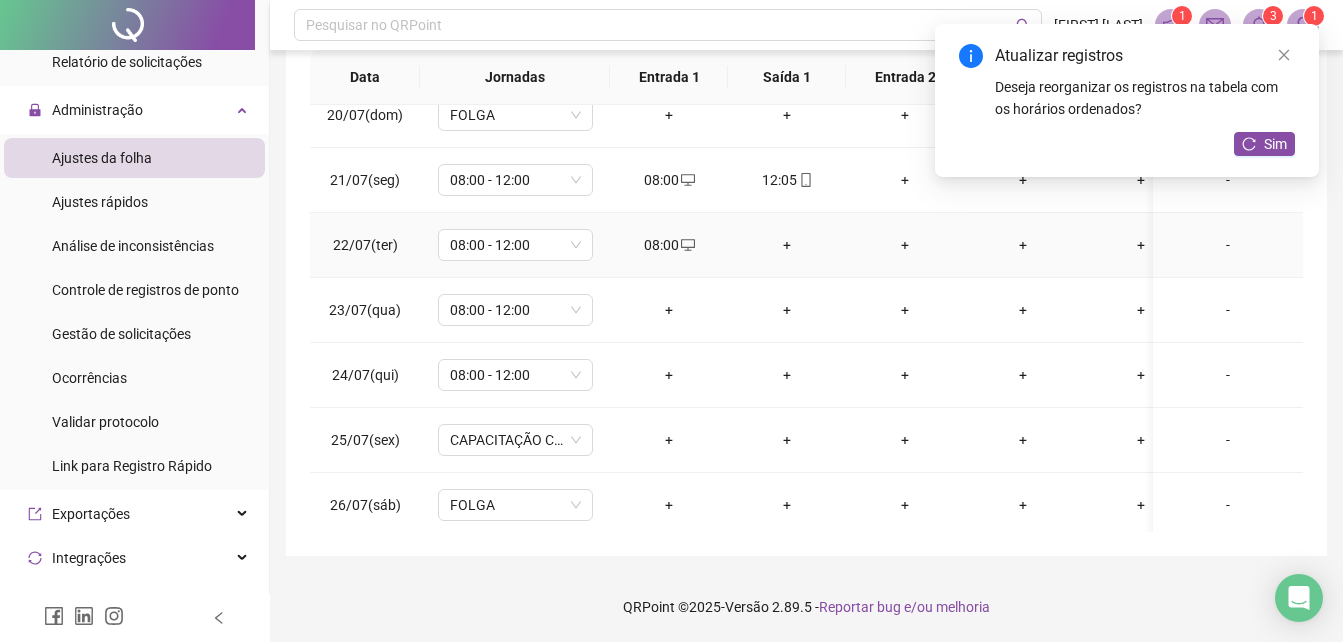 click on "+" at bounding box center (787, 245) 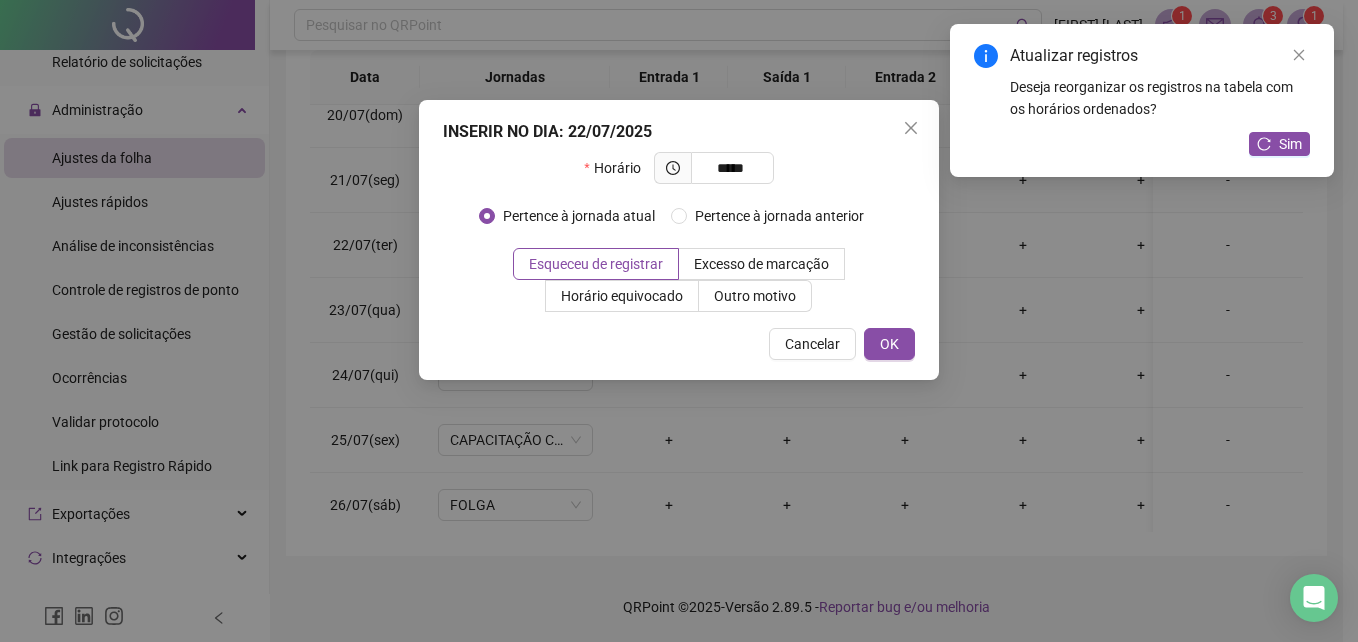 type on "*****" 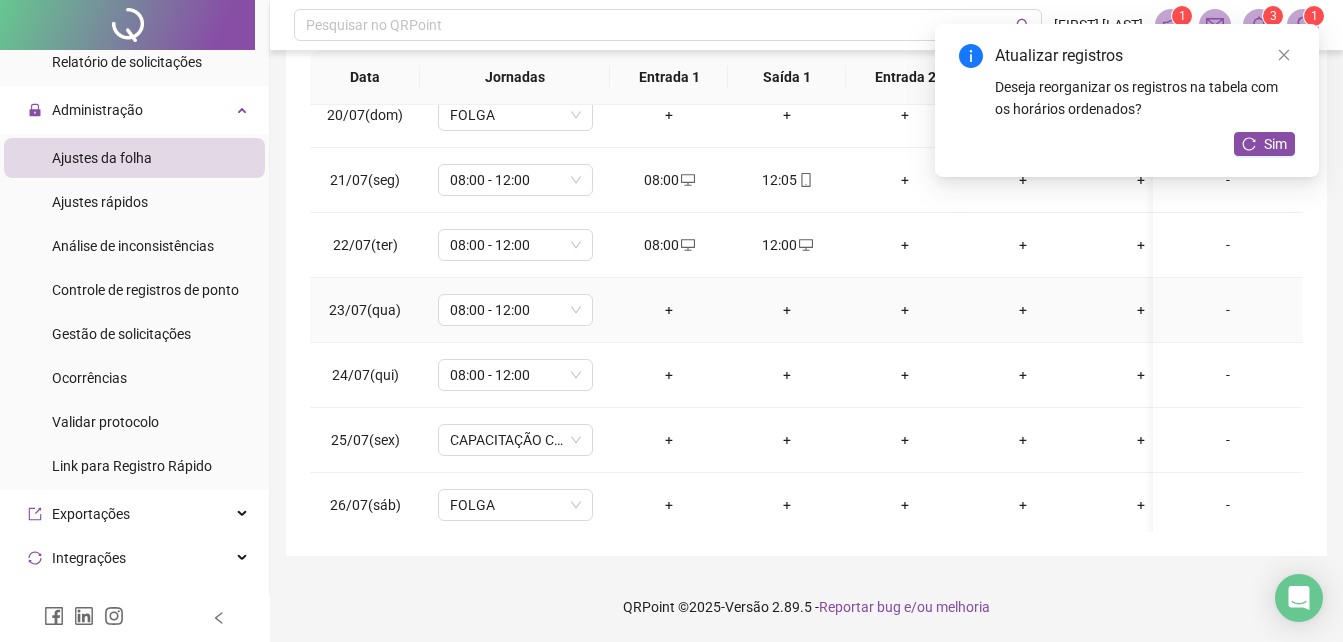 click on "+" at bounding box center (669, 310) 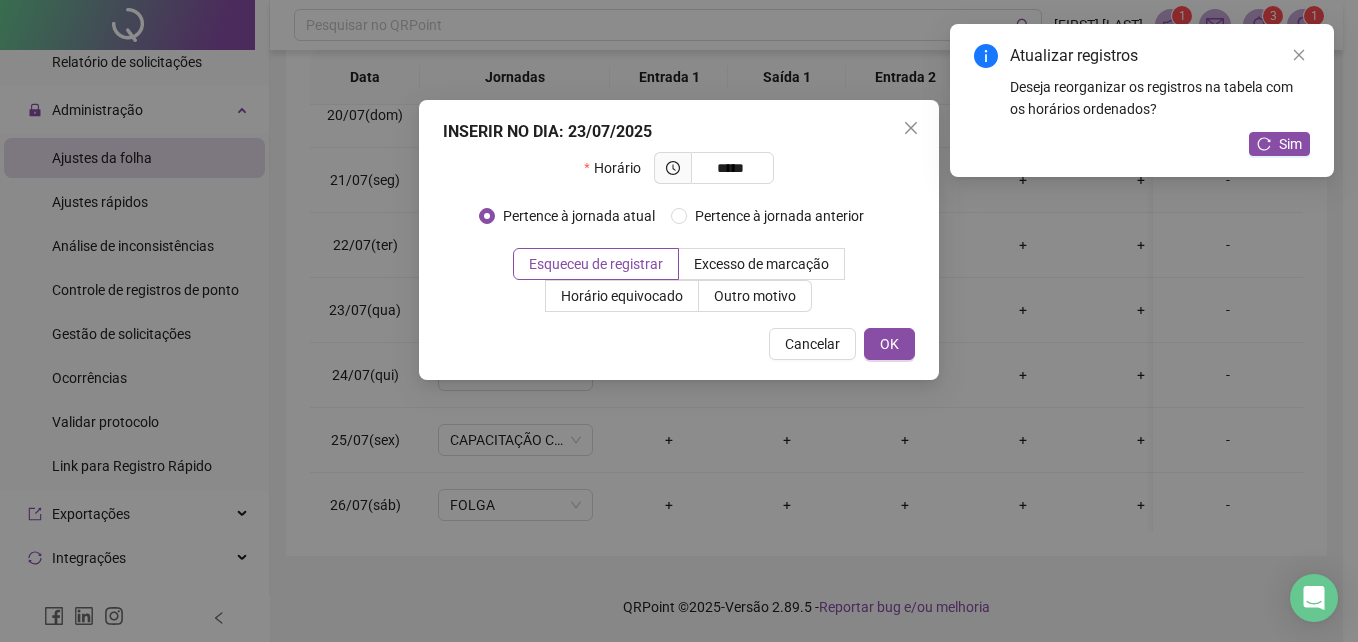 type on "*****" 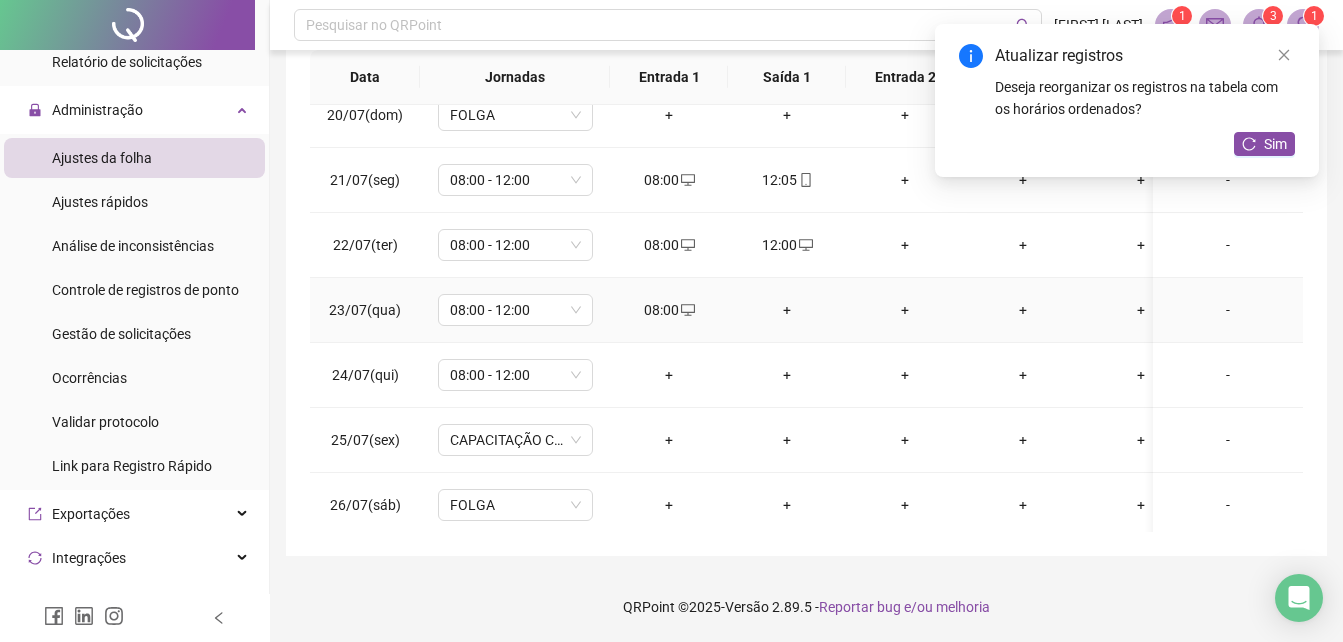 click on "+" at bounding box center [787, 310] 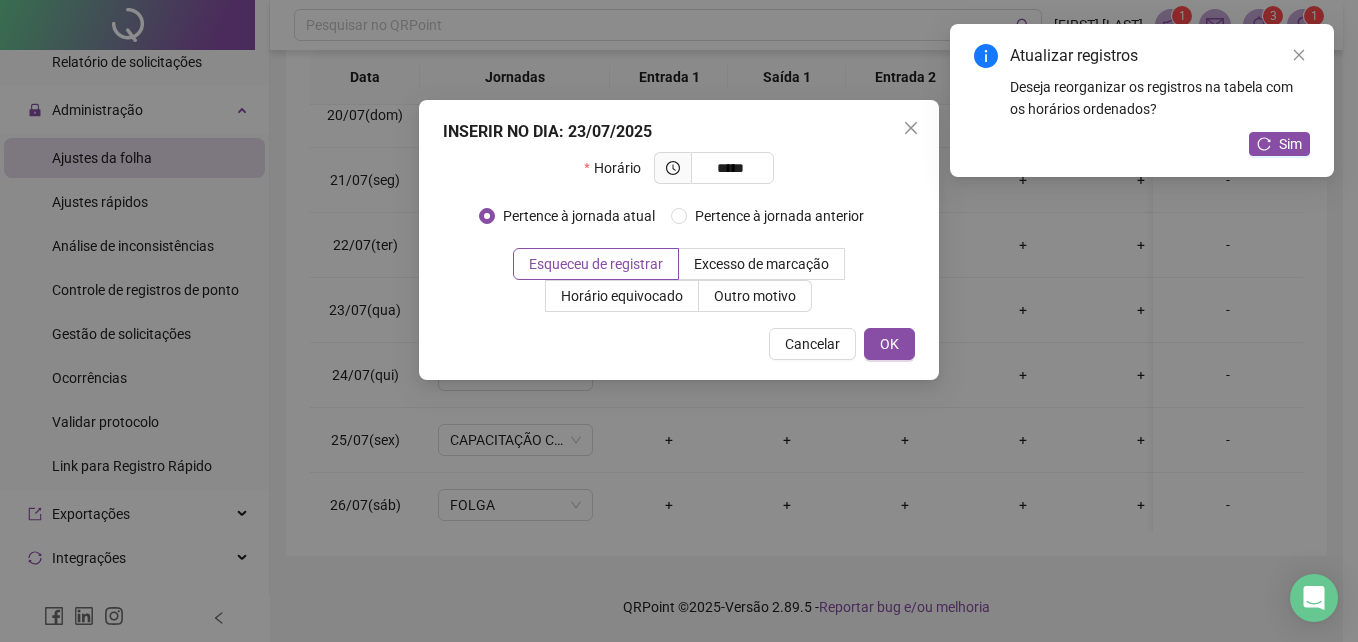 type on "*****" 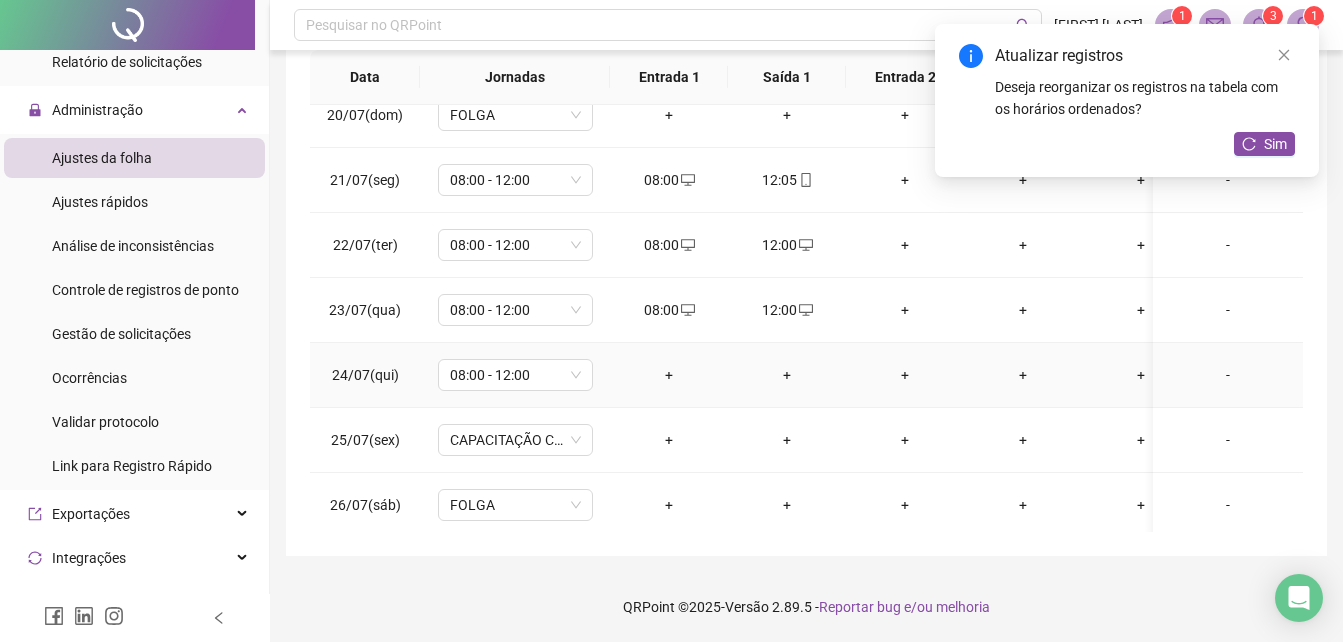 click on "+" at bounding box center (669, 375) 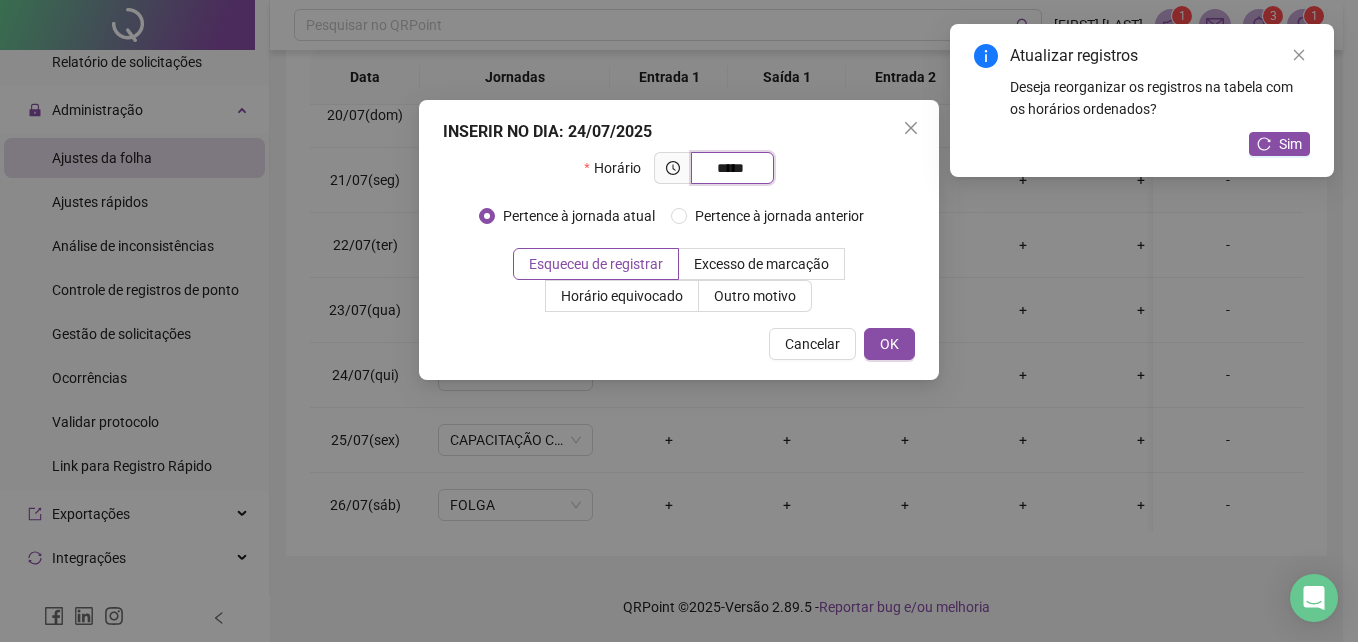 type on "*****" 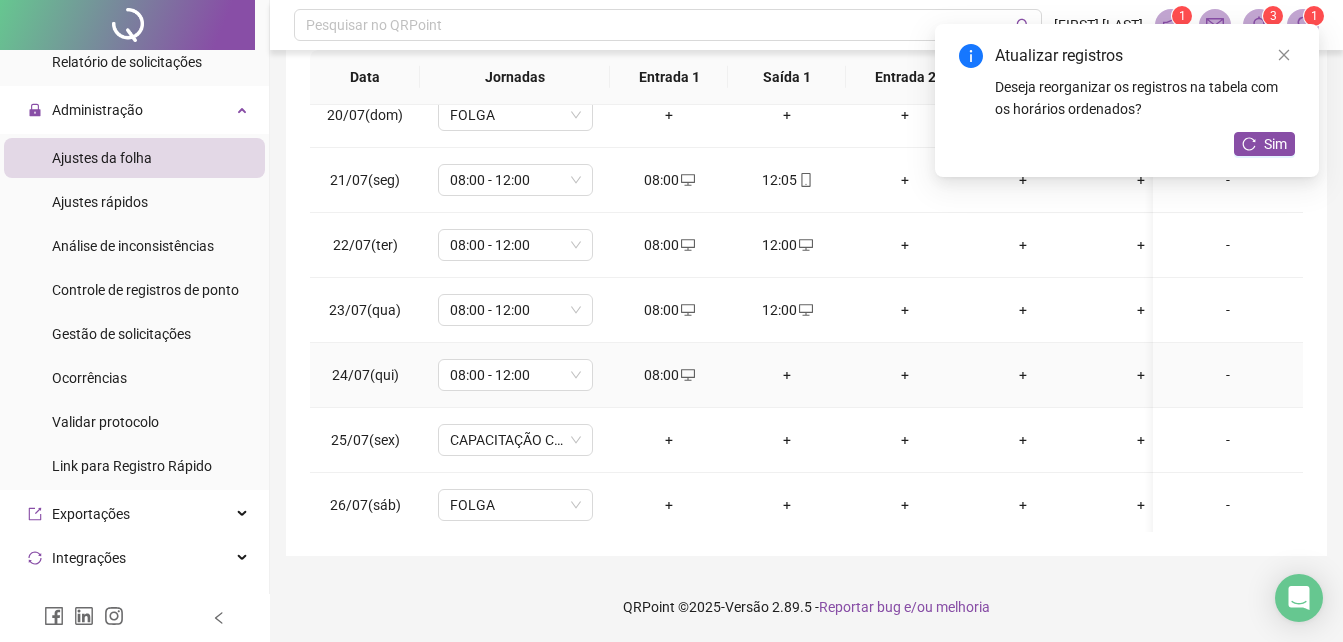 click on "+" at bounding box center (787, 375) 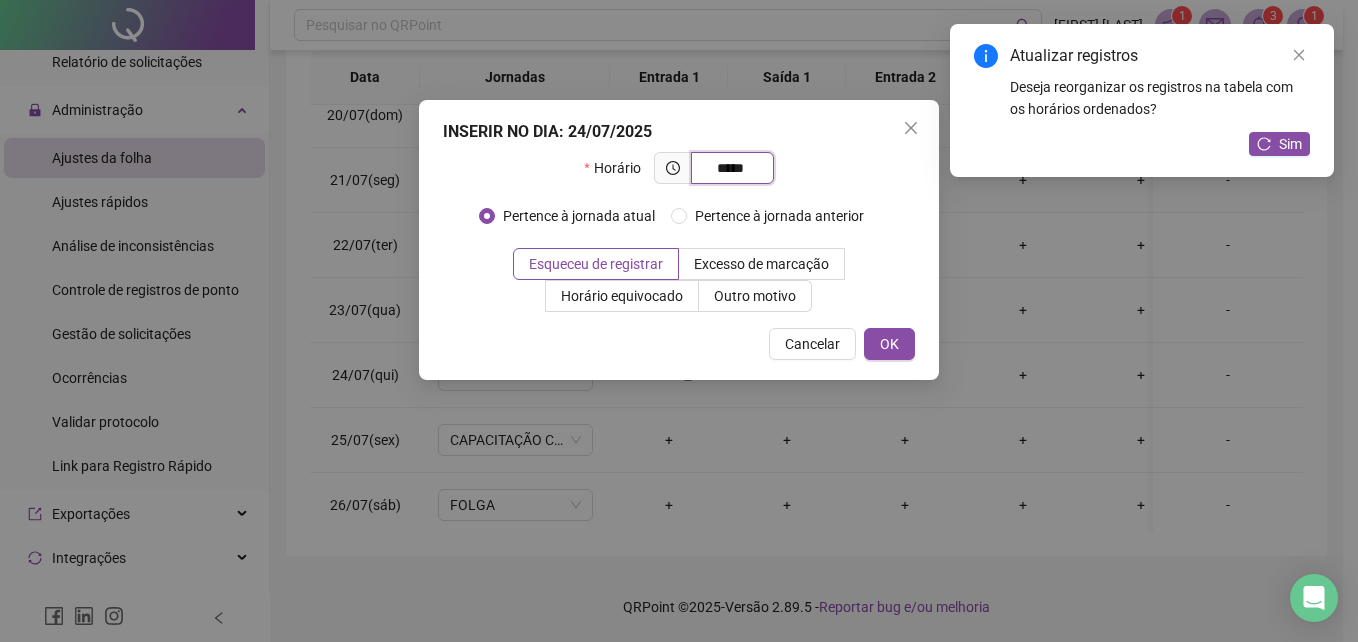 type on "*****" 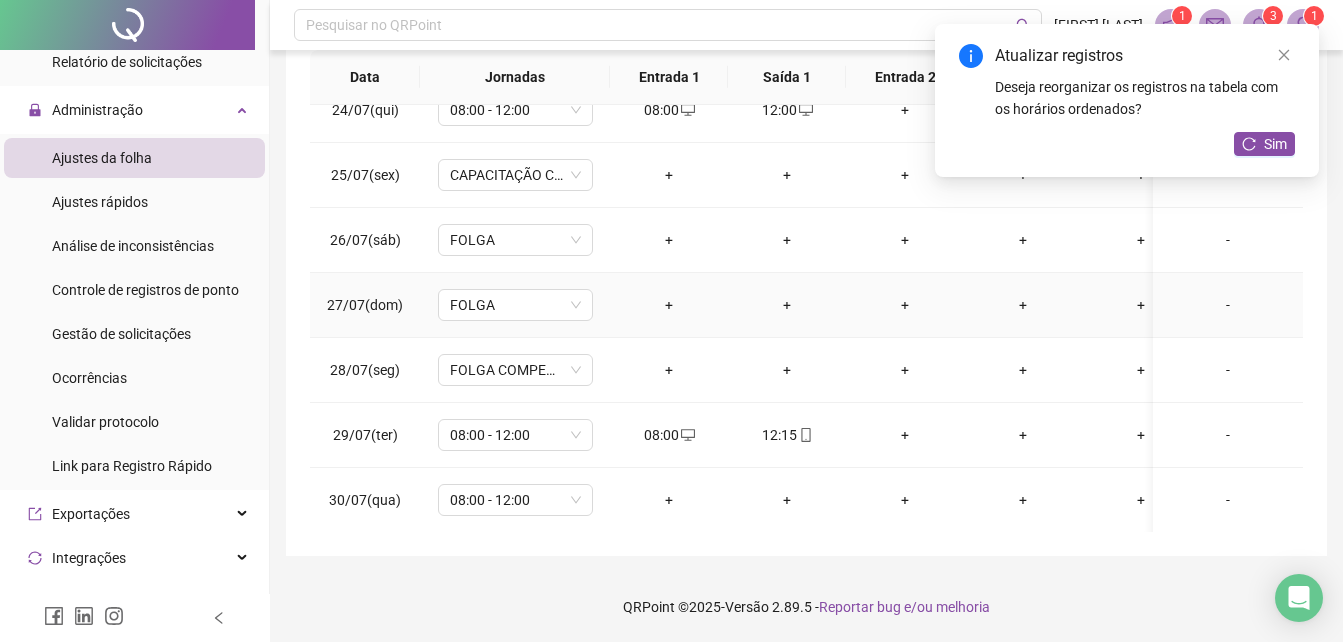 scroll, scrollTop: 1557, scrollLeft: 0, axis: vertical 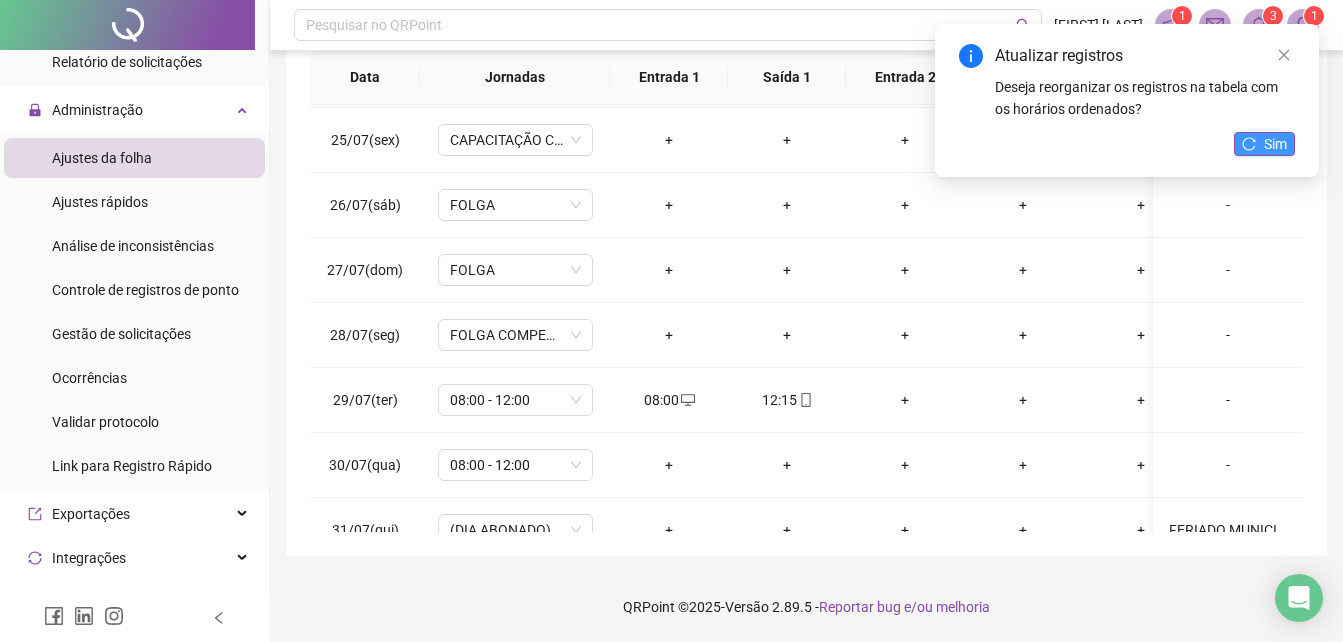 click 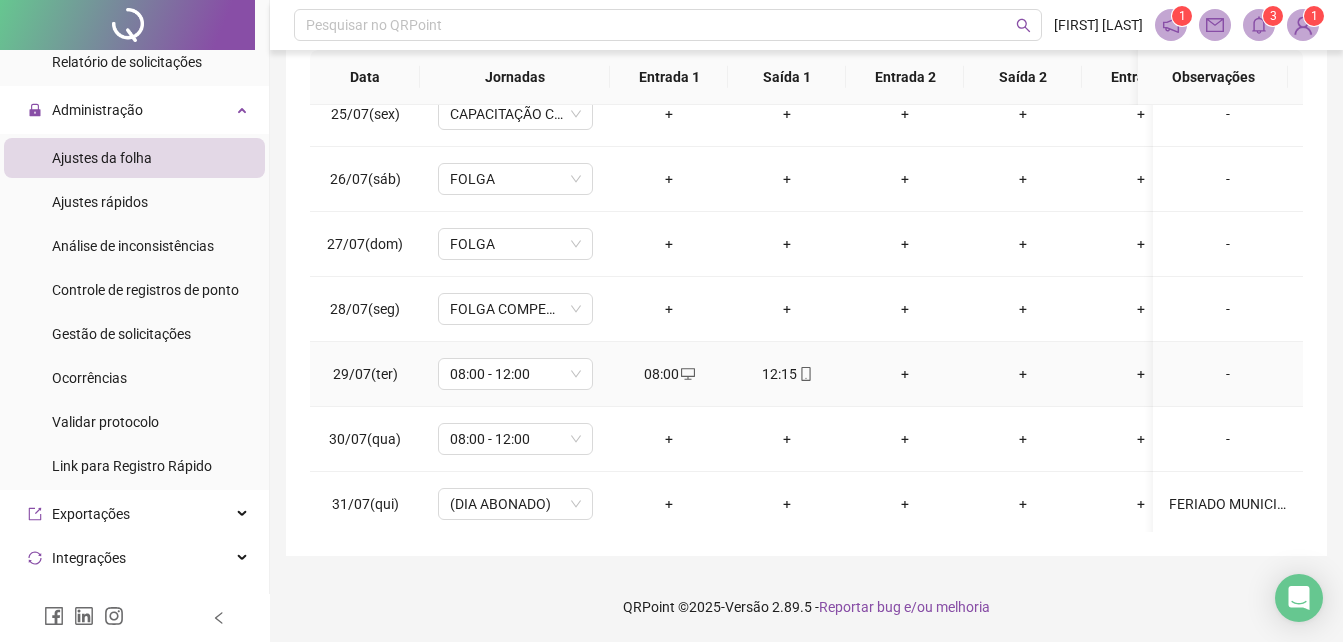 scroll, scrollTop: 1603, scrollLeft: 0, axis: vertical 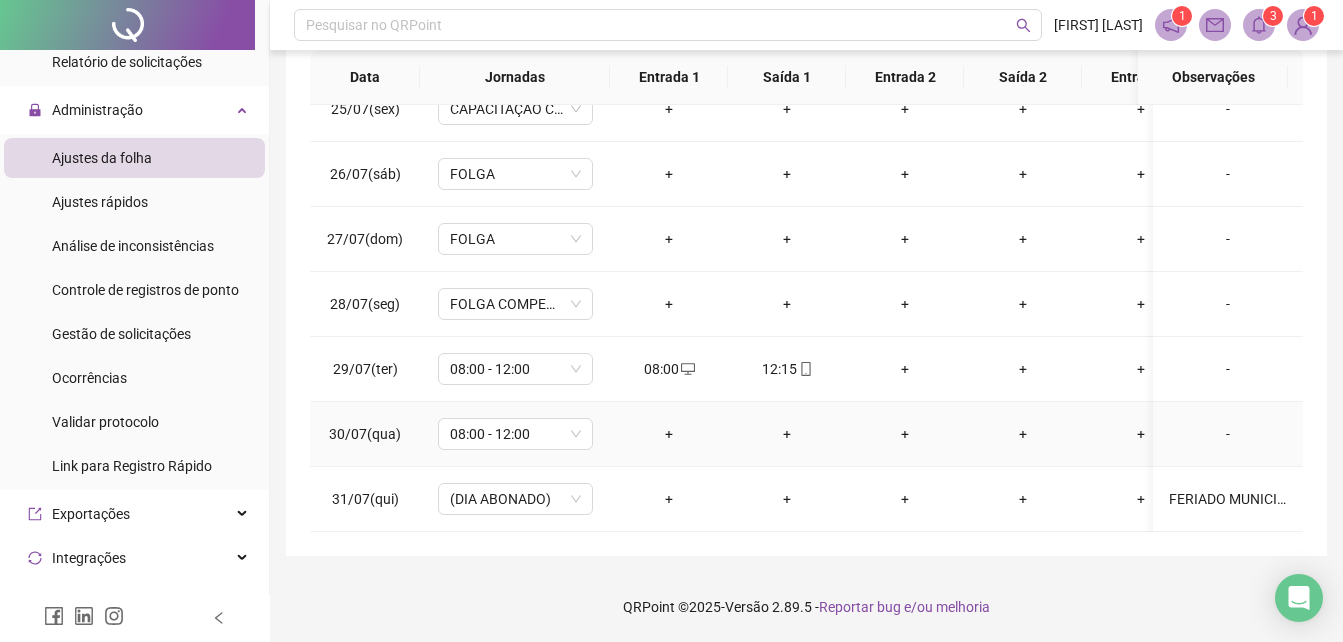 click on "+" at bounding box center (669, 434) 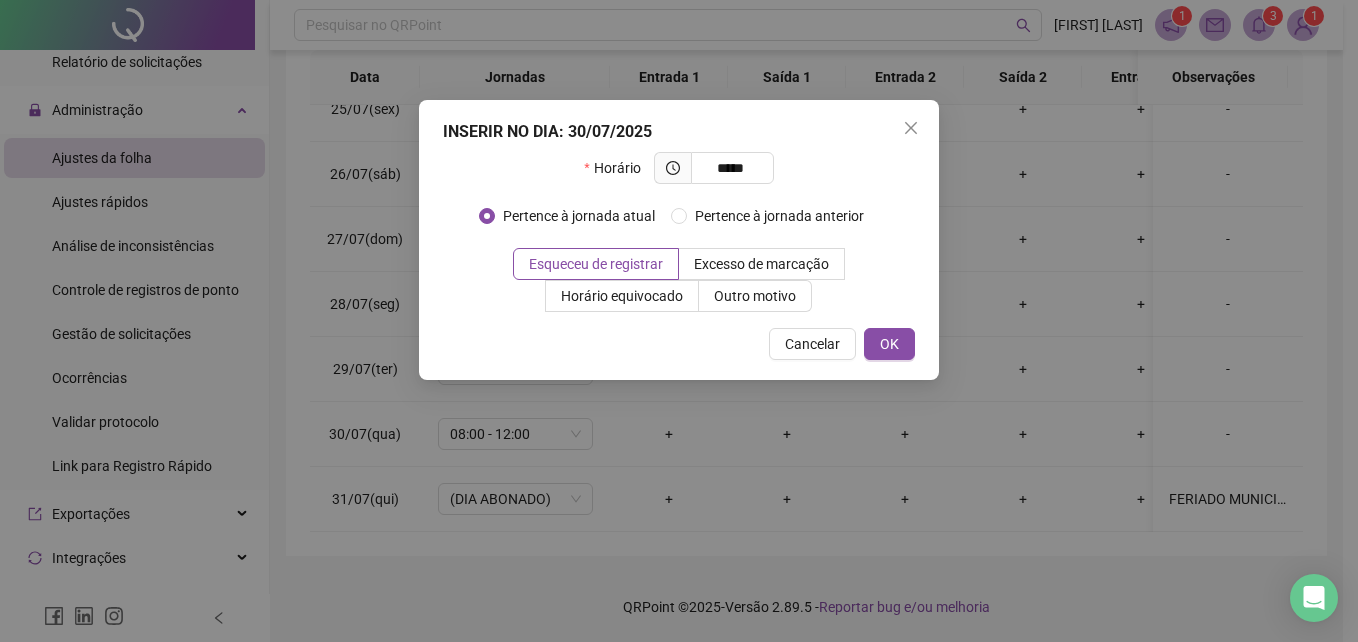 type on "*****" 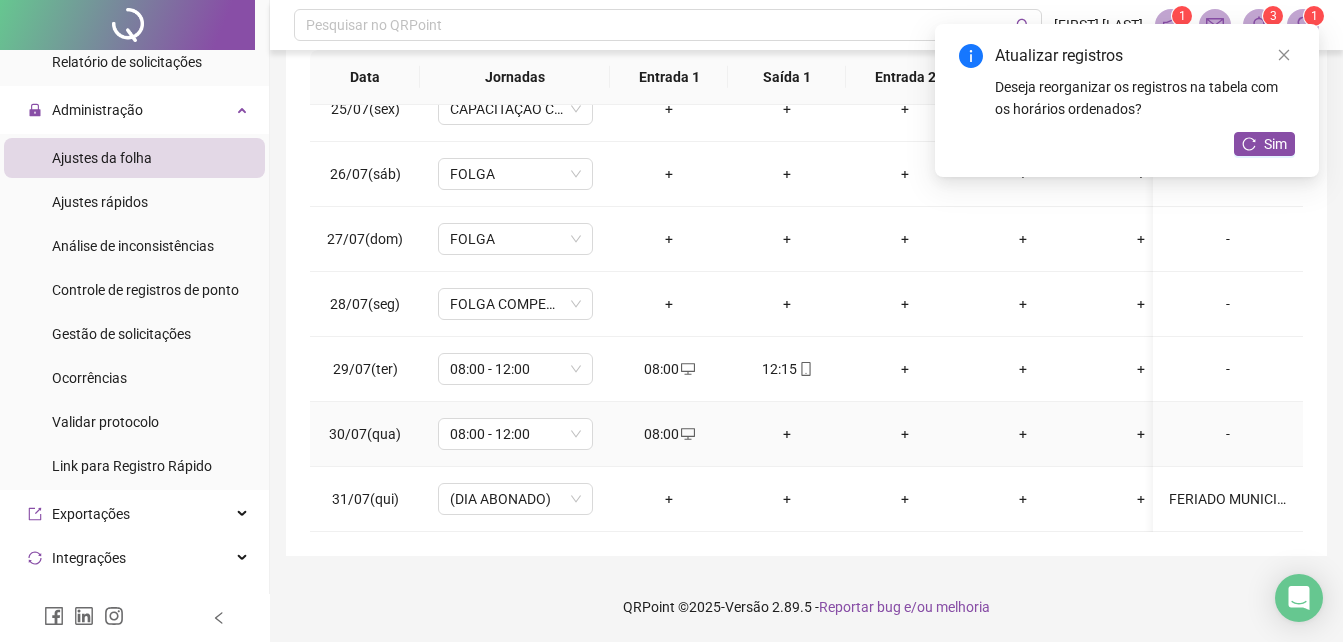 click on "+" at bounding box center (787, 434) 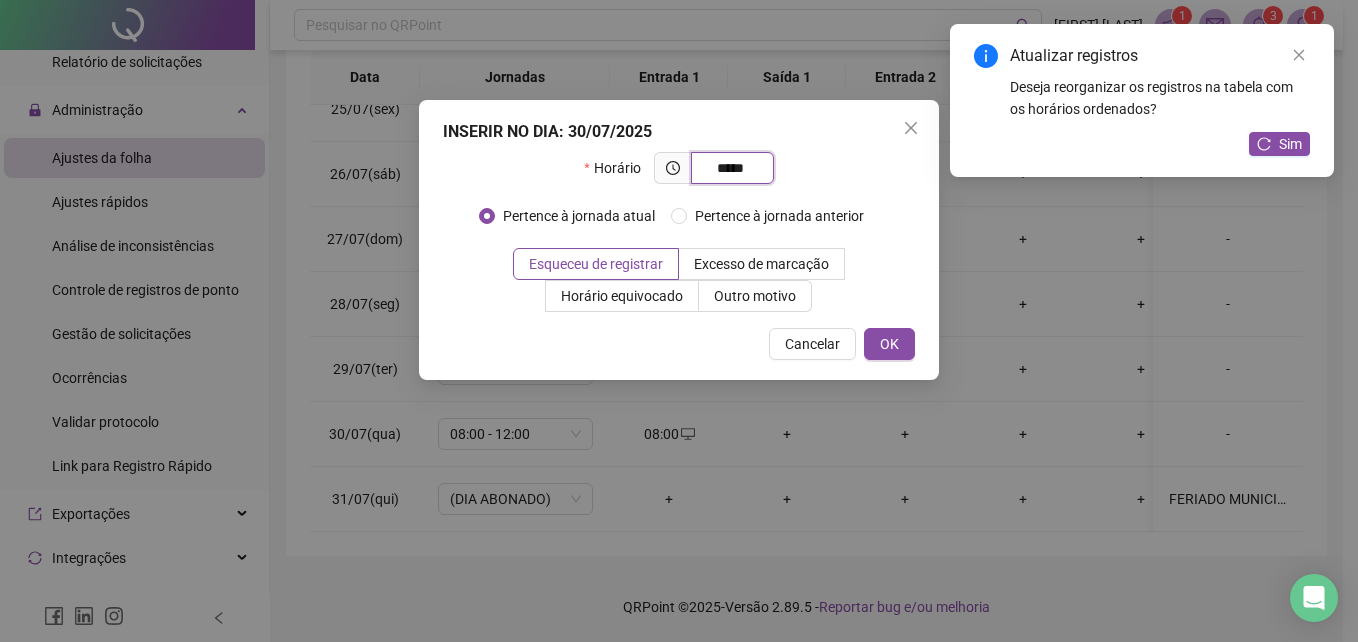 type on "*****" 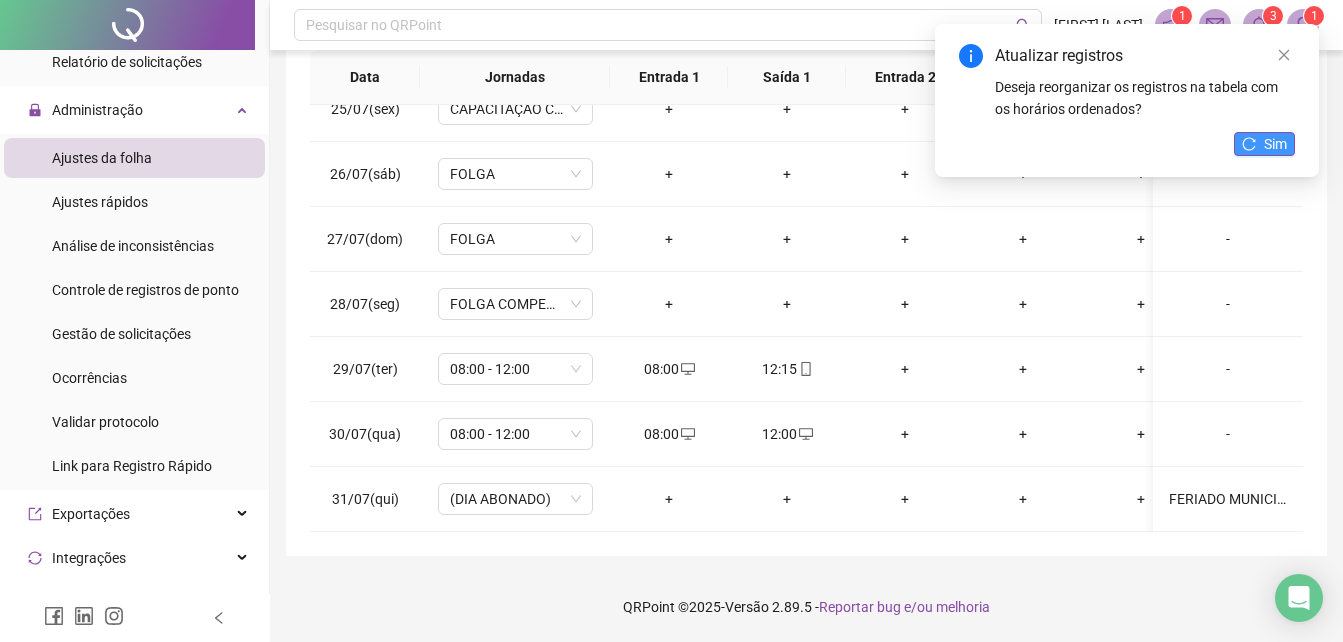 click on "Sim" at bounding box center (1264, 144) 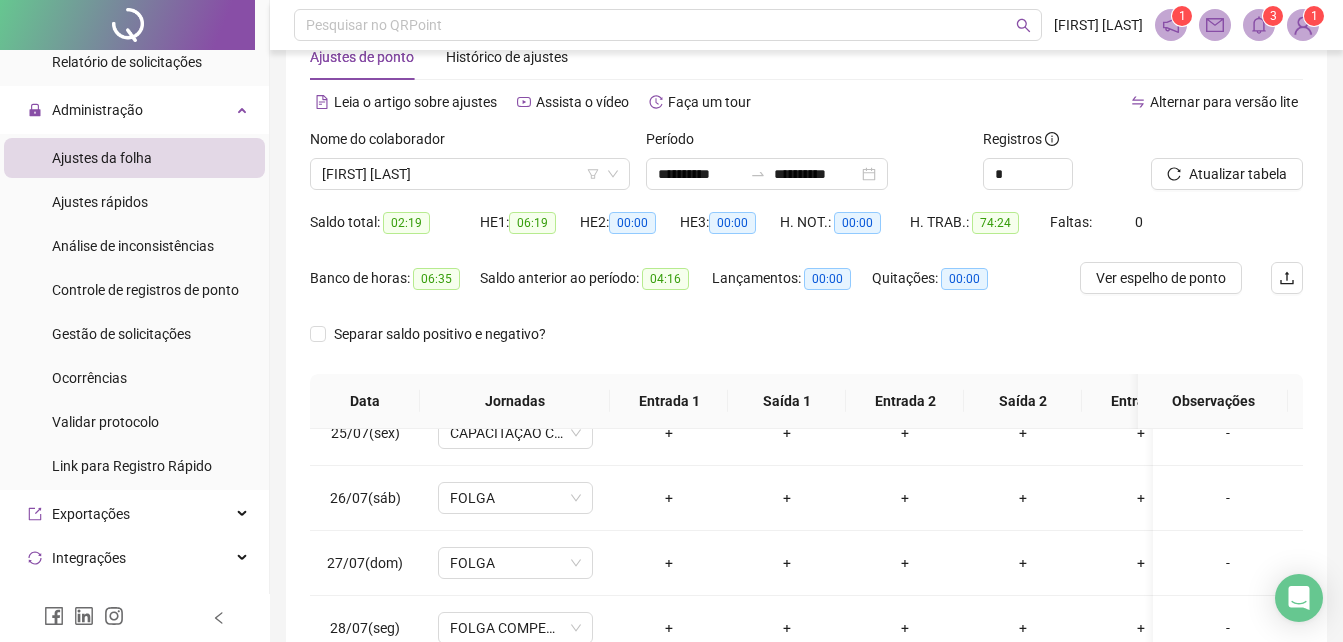 scroll, scrollTop: 0, scrollLeft: 0, axis: both 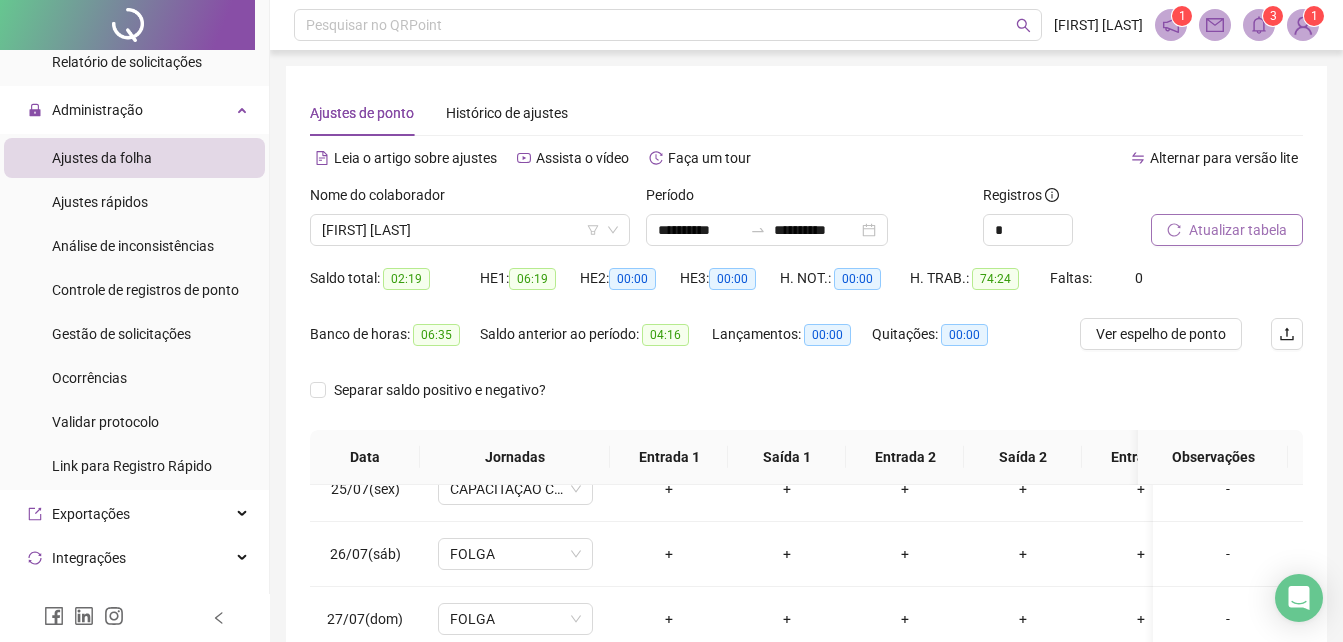 click on "Atualizar tabela" at bounding box center [1238, 230] 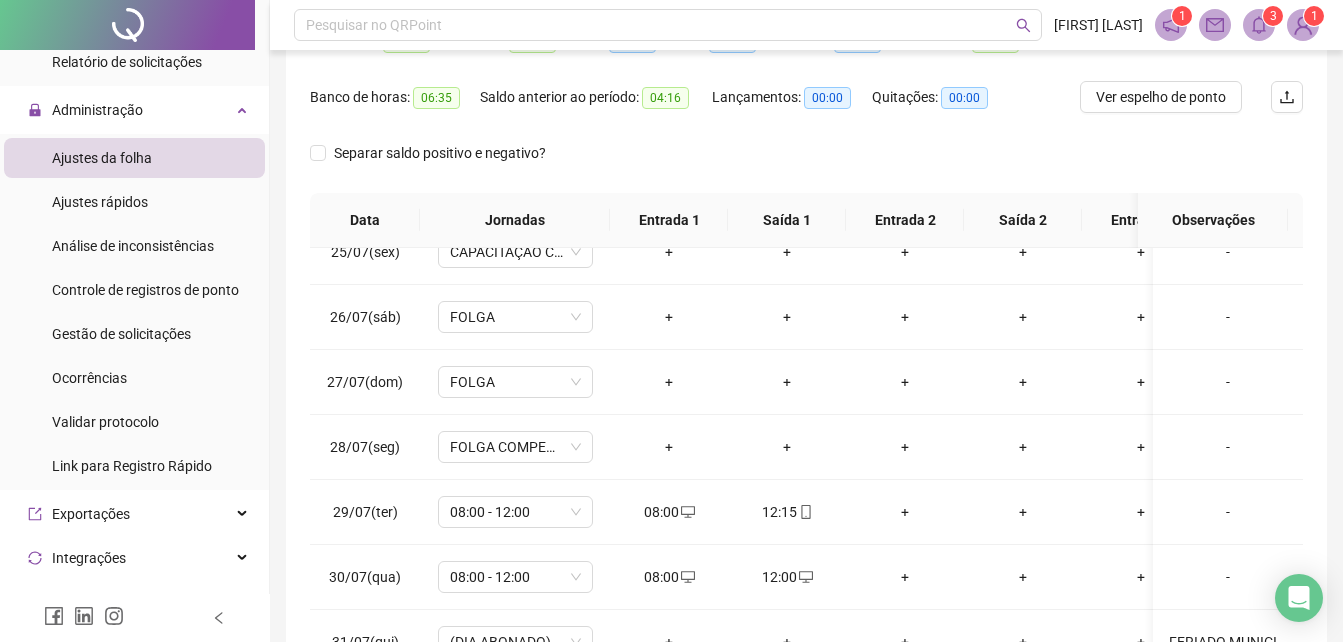scroll, scrollTop: 380, scrollLeft: 0, axis: vertical 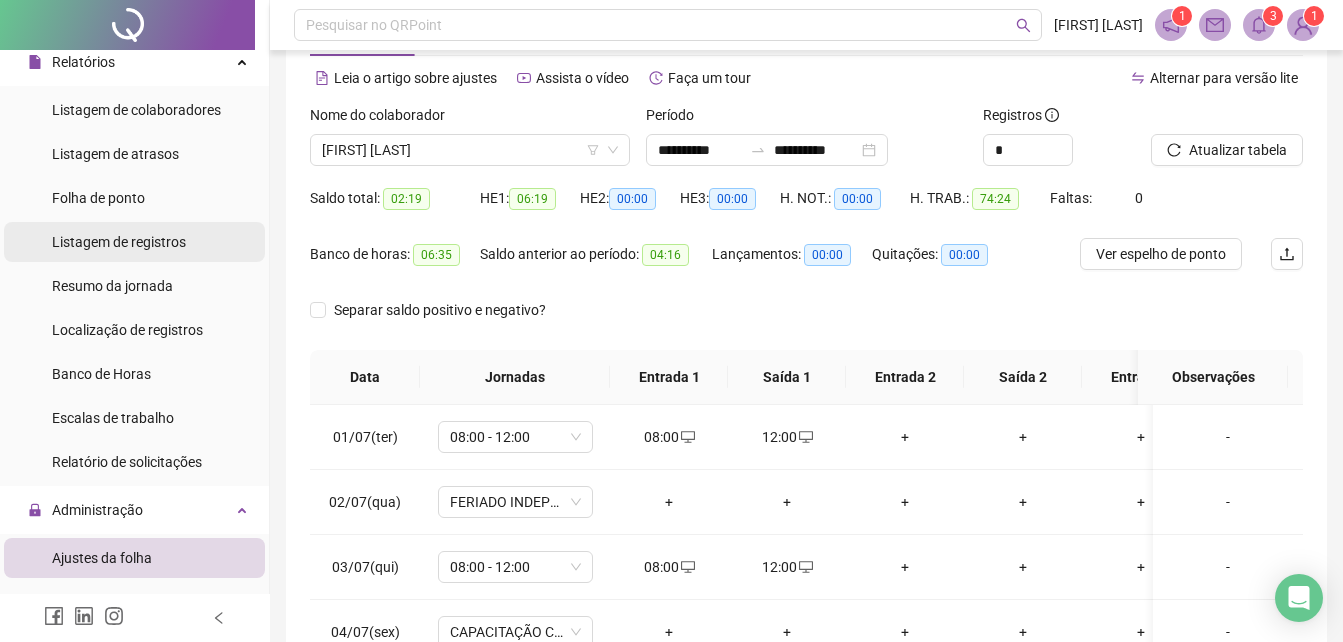 click on "Folha de ponto" at bounding box center [98, 198] 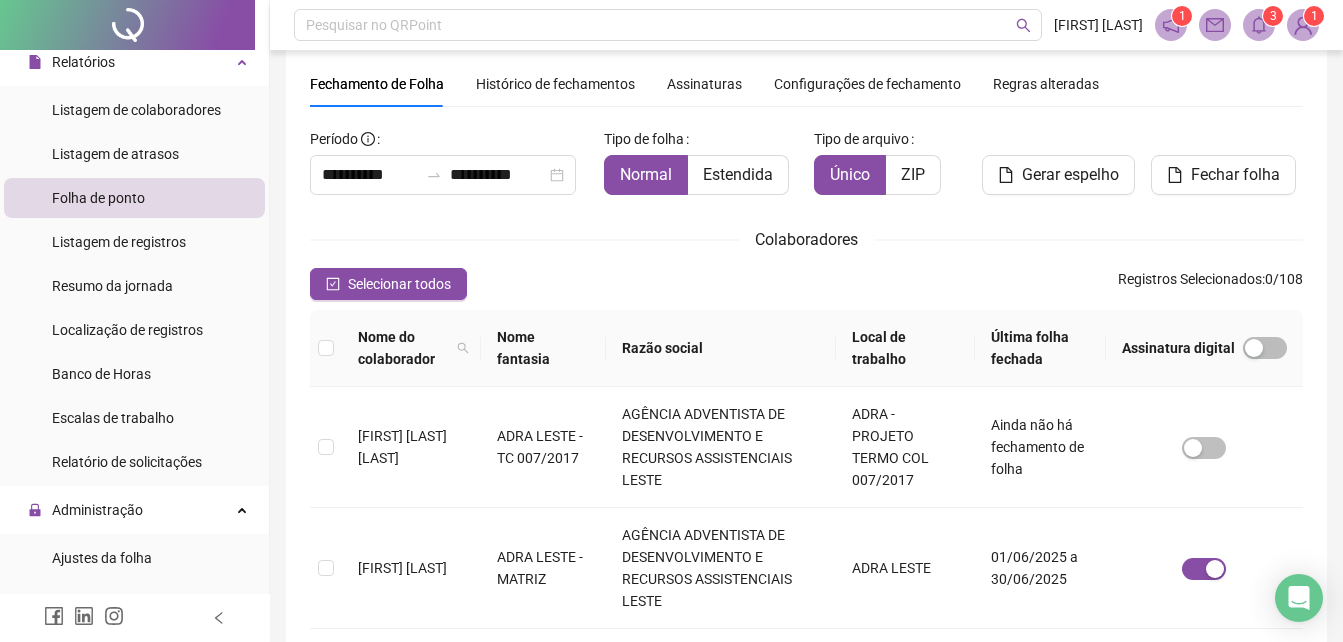 scroll, scrollTop: 89, scrollLeft: 0, axis: vertical 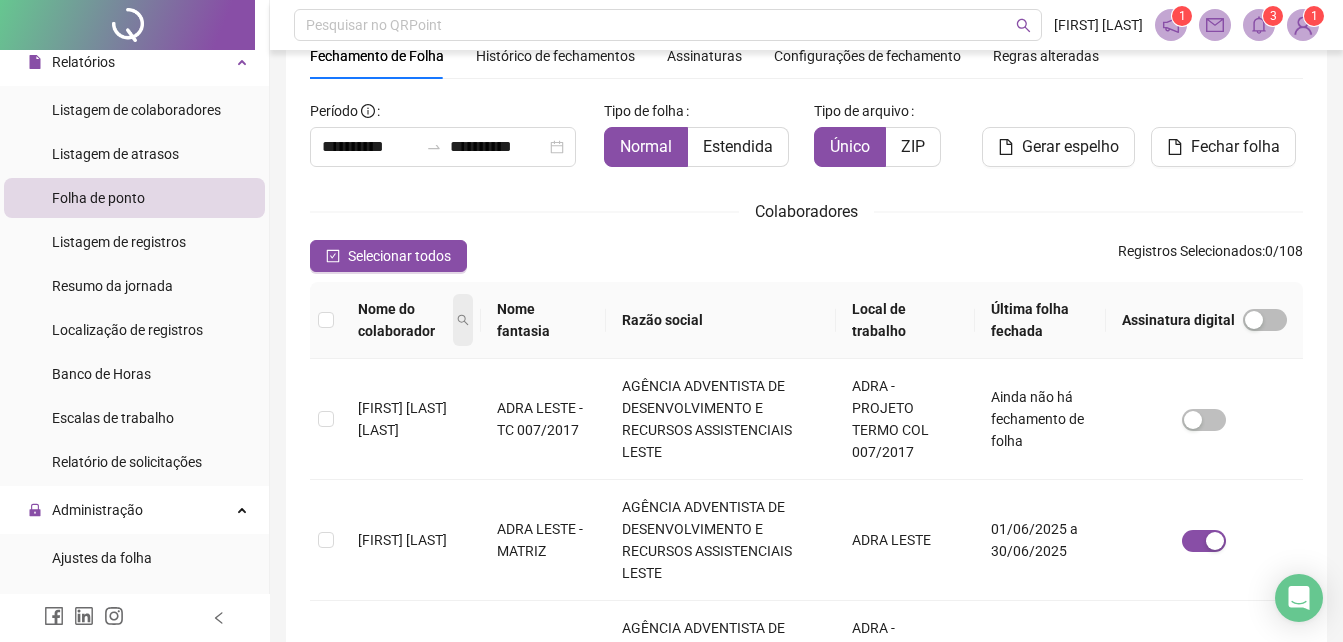 click 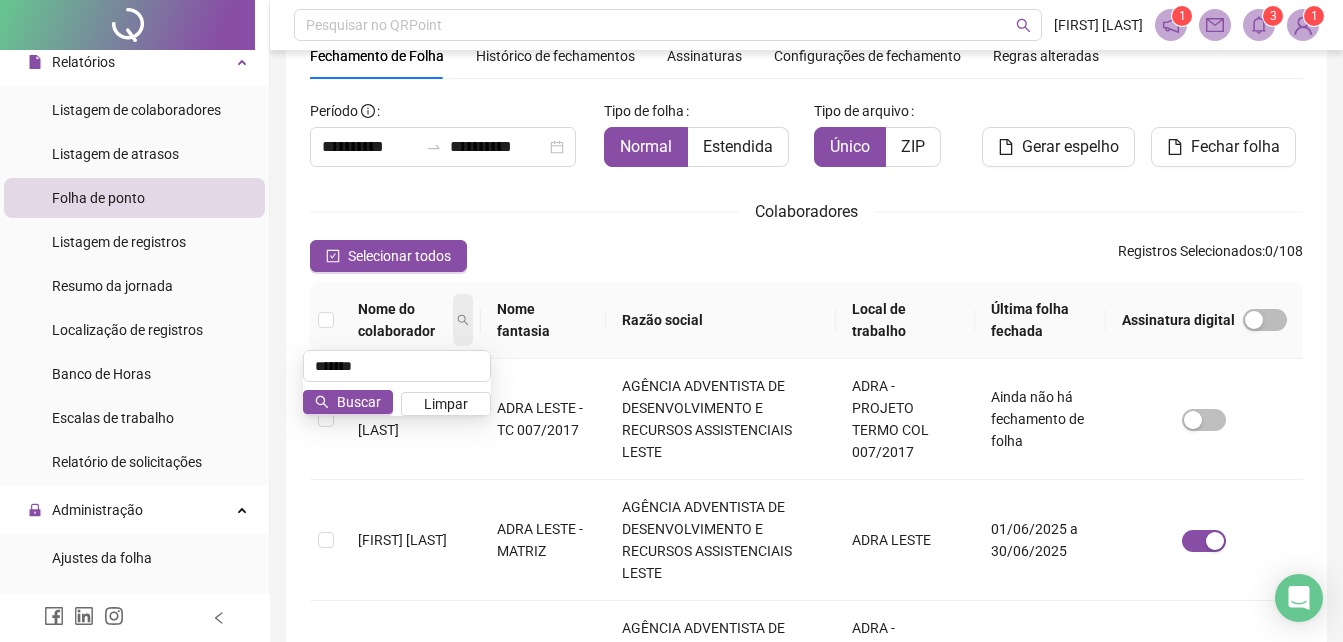 type on "*******" 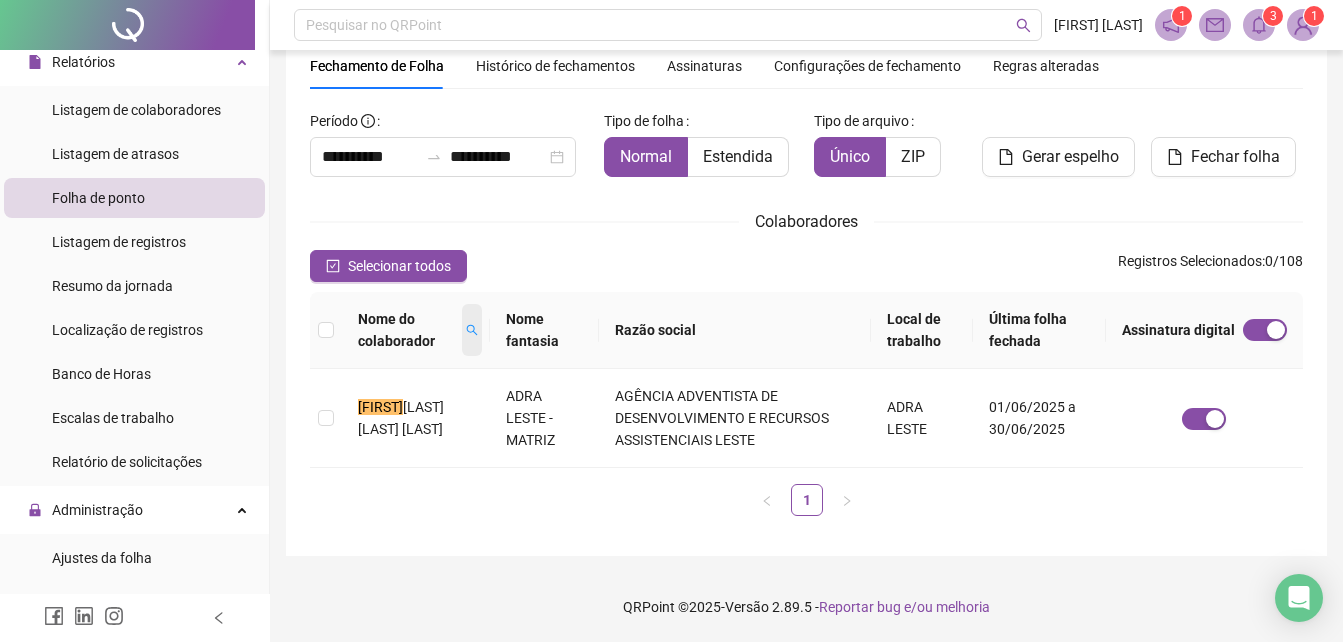 scroll, scrollTop: 79, scrollLeft: 0, axis: vertical 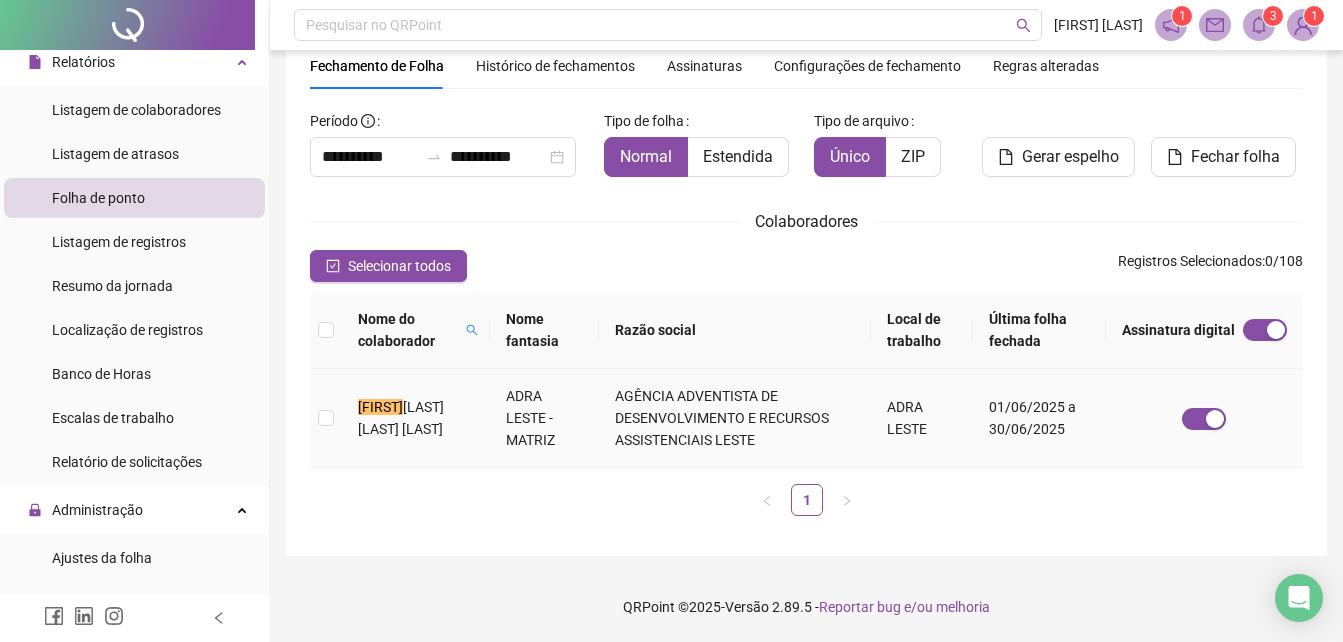 click on "[LAST] [LAST] [LAST]" at bounding box center (401, 418) 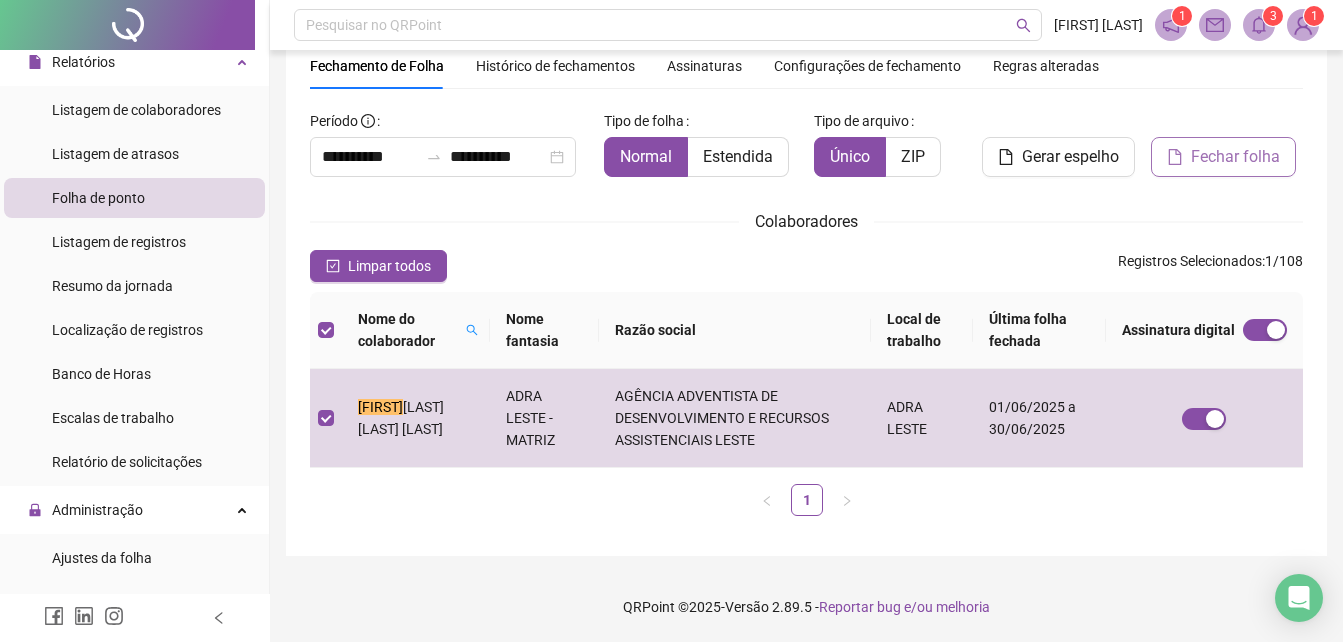 click on "Fechar folha" at bounding box center [1235, 157] 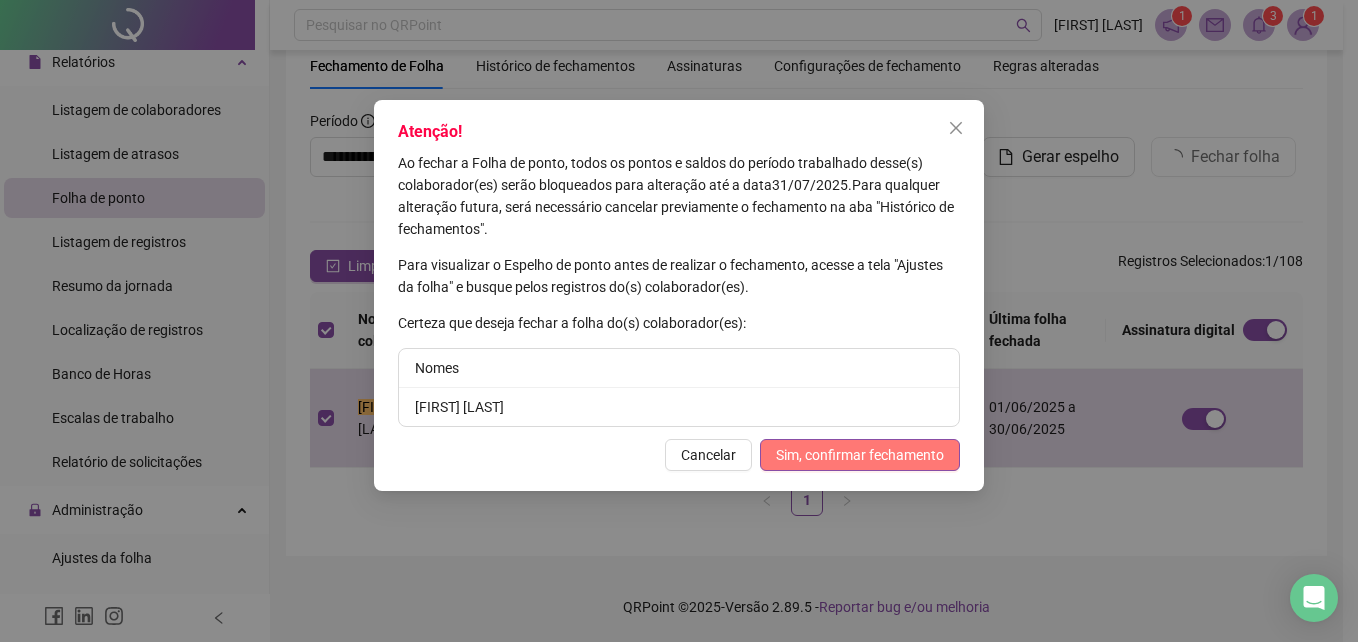 click on "Sim, confirmar fechamento" at bounding box center (860, 455) 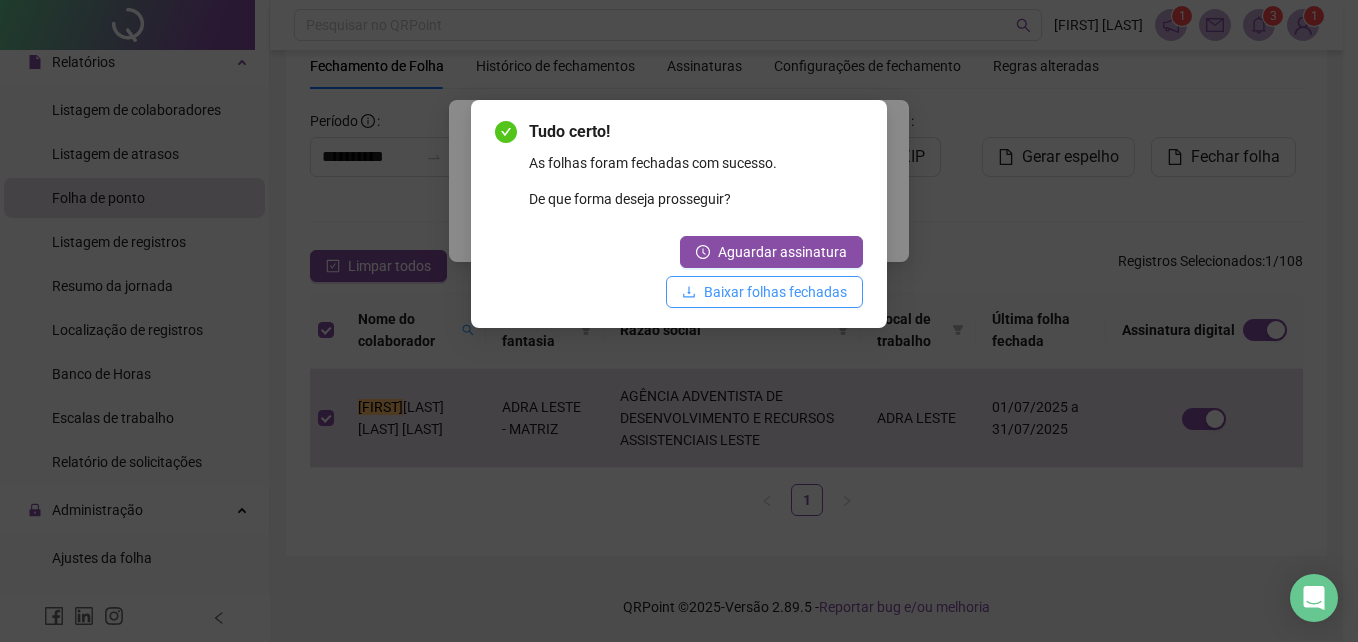 click on "Baixar folhas fechadas" at bounding box center (775, 292) 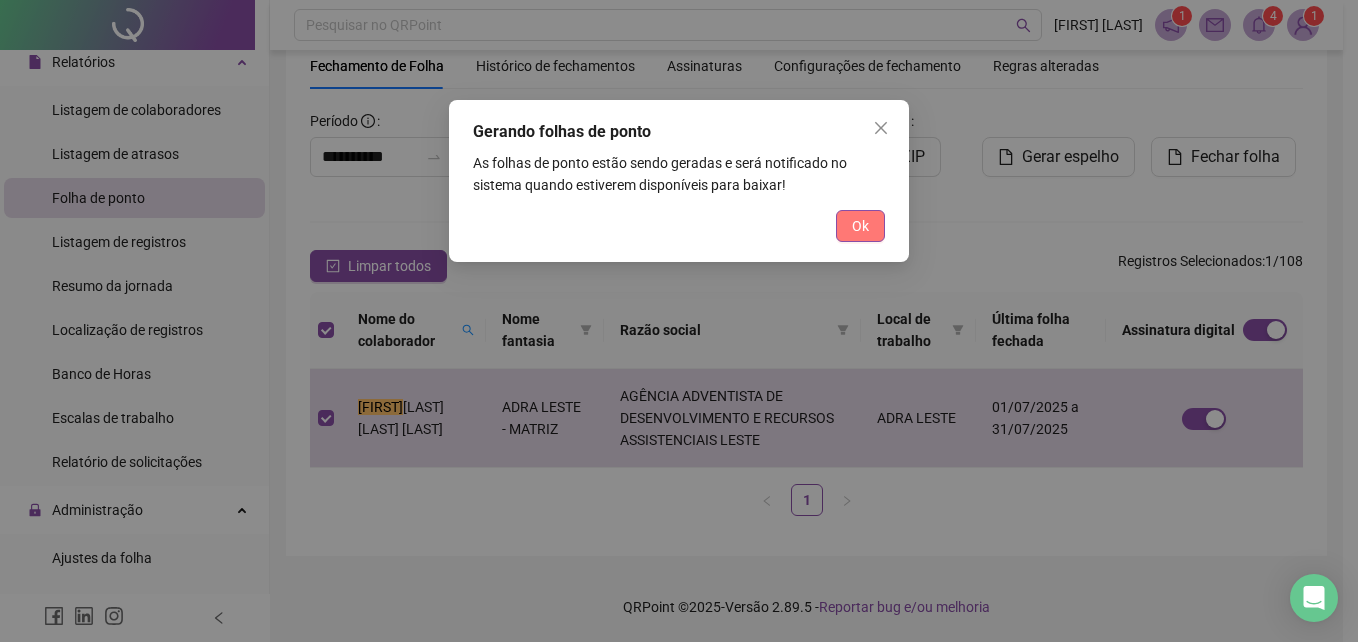 click on "Ok" at bounding box center [860, 226] 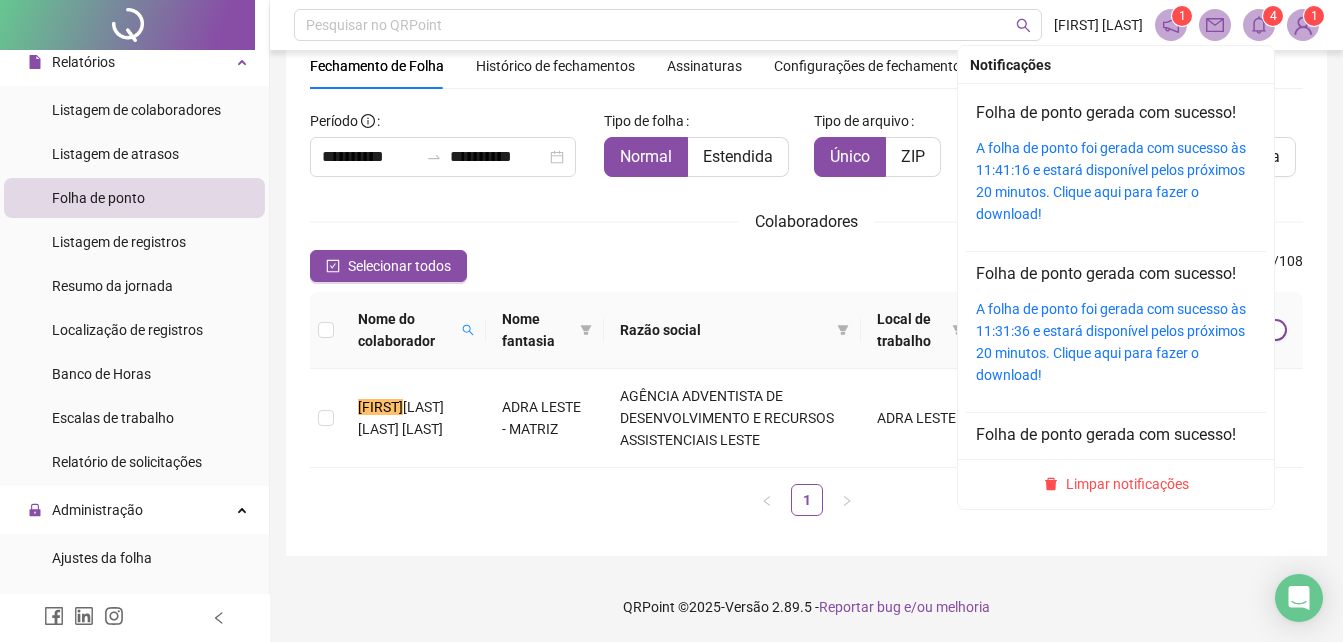 click 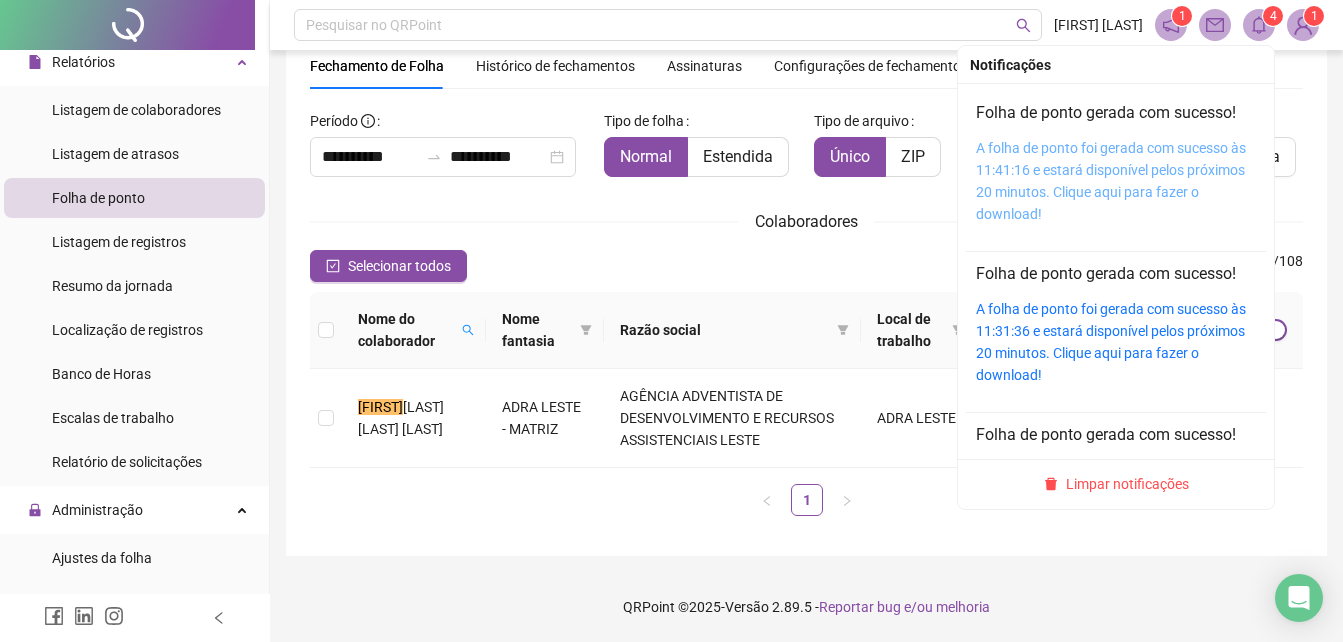 drag, startPoint x: 1110, startPoint y: 184, endPoint x: 1089, endPoint y: 191, distance: 22.135944 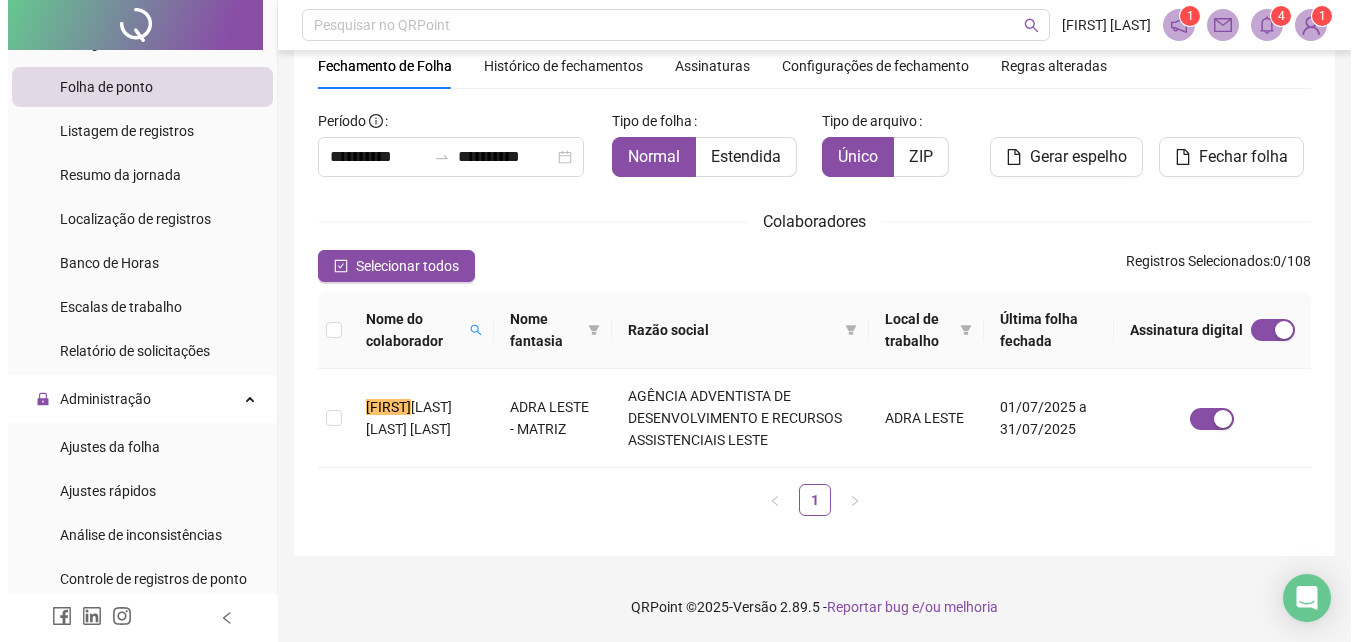 scroll, scrollTop: 400, scrollLeft: 0, axis: vertical 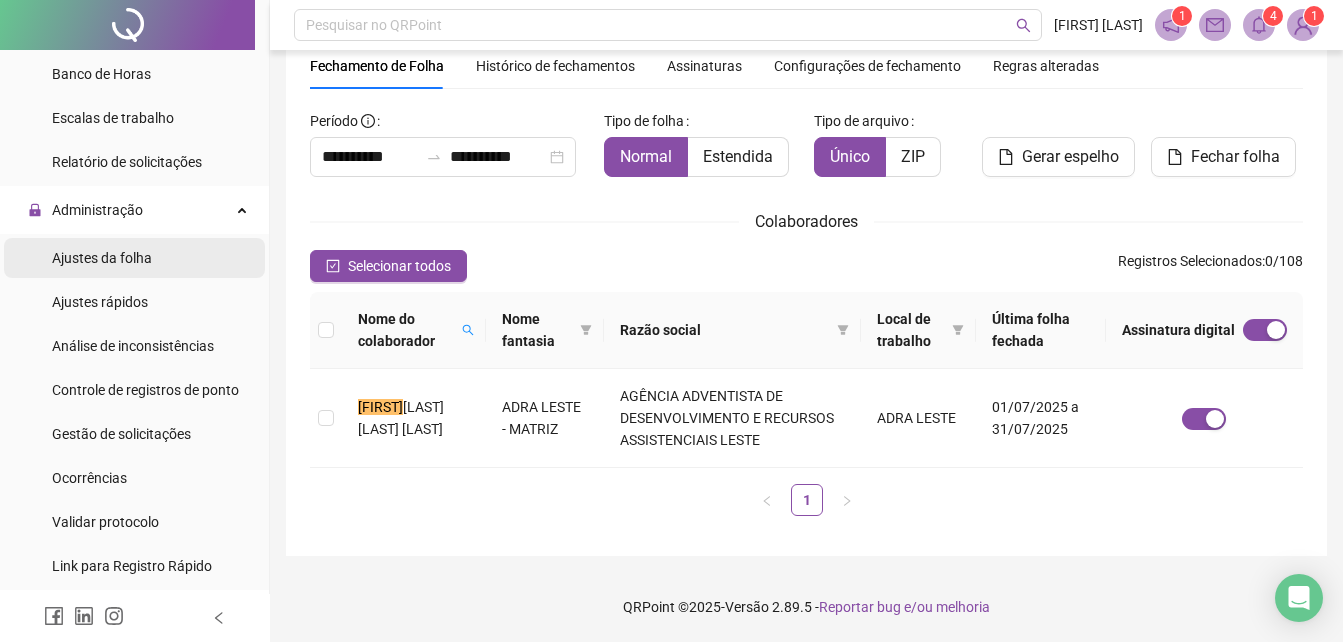 click on "Ajustes da folha" at bounding box center [102, 258] 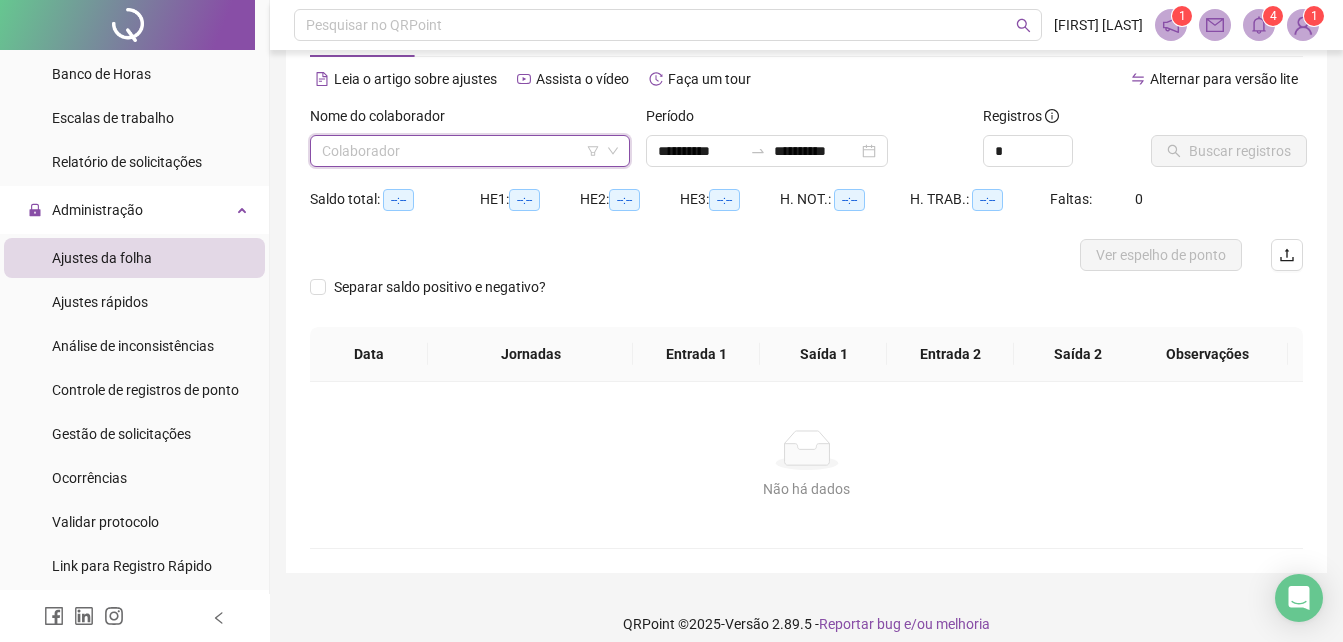 click at bounding box center (461, 151) 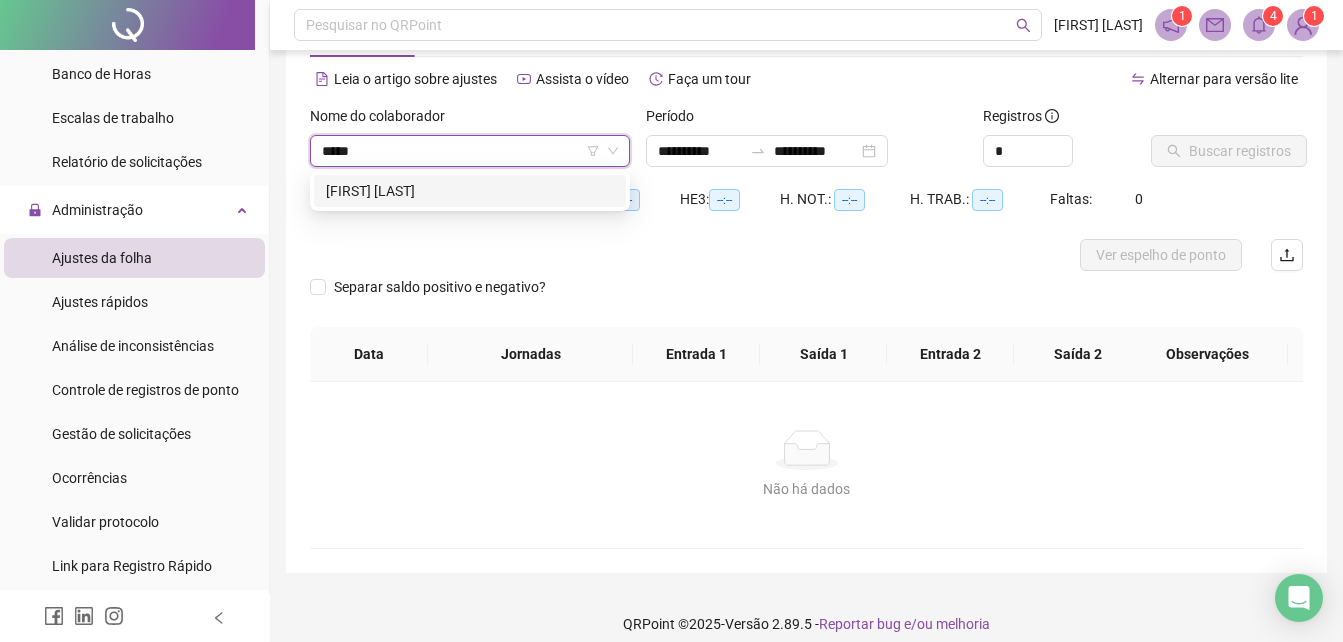type on "******" 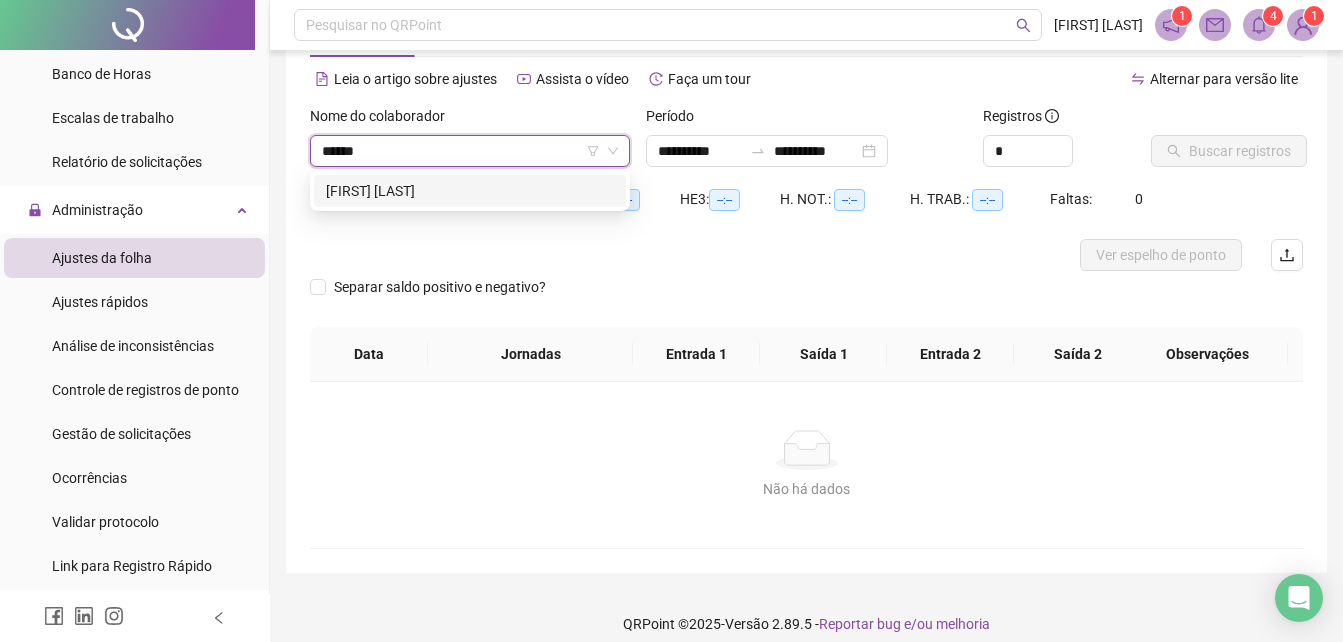 type 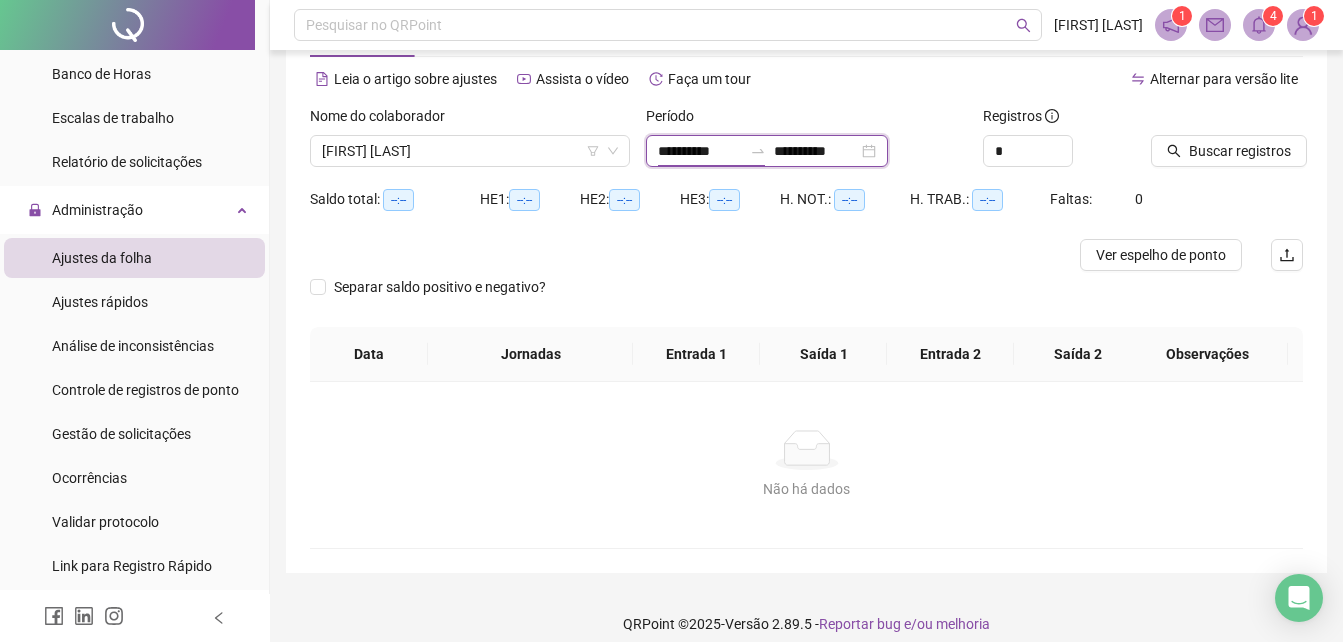 click on "**********" at bounding box center [700, 151] 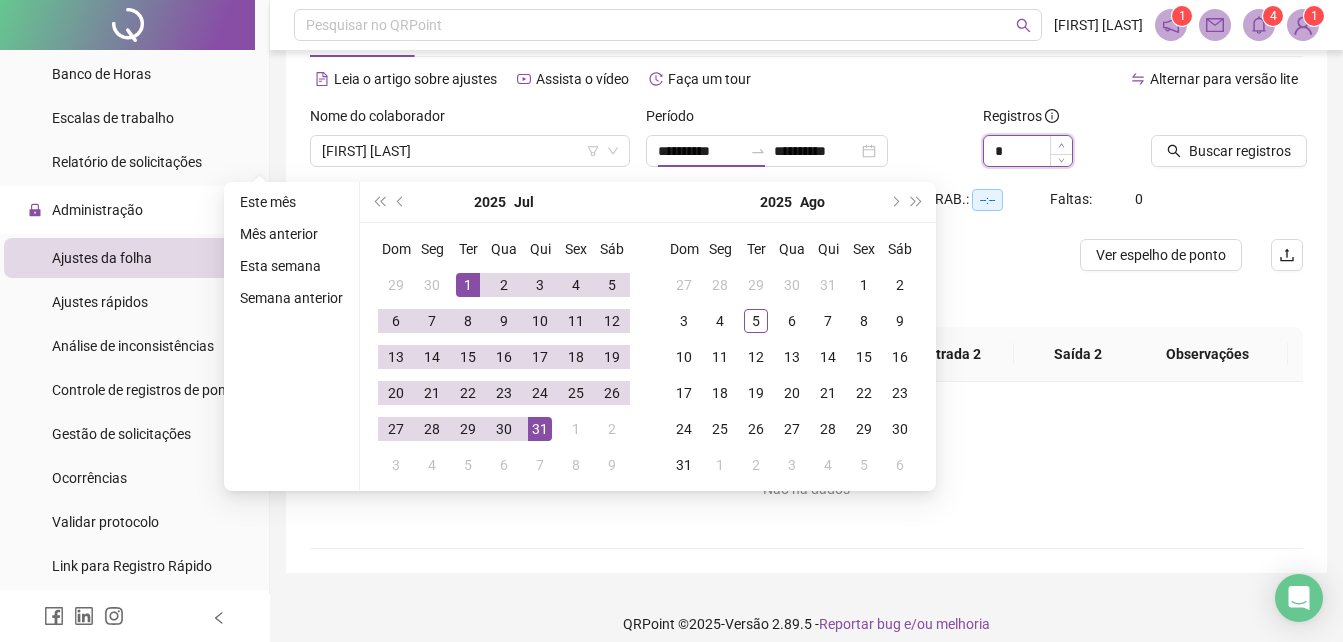 type on "*" 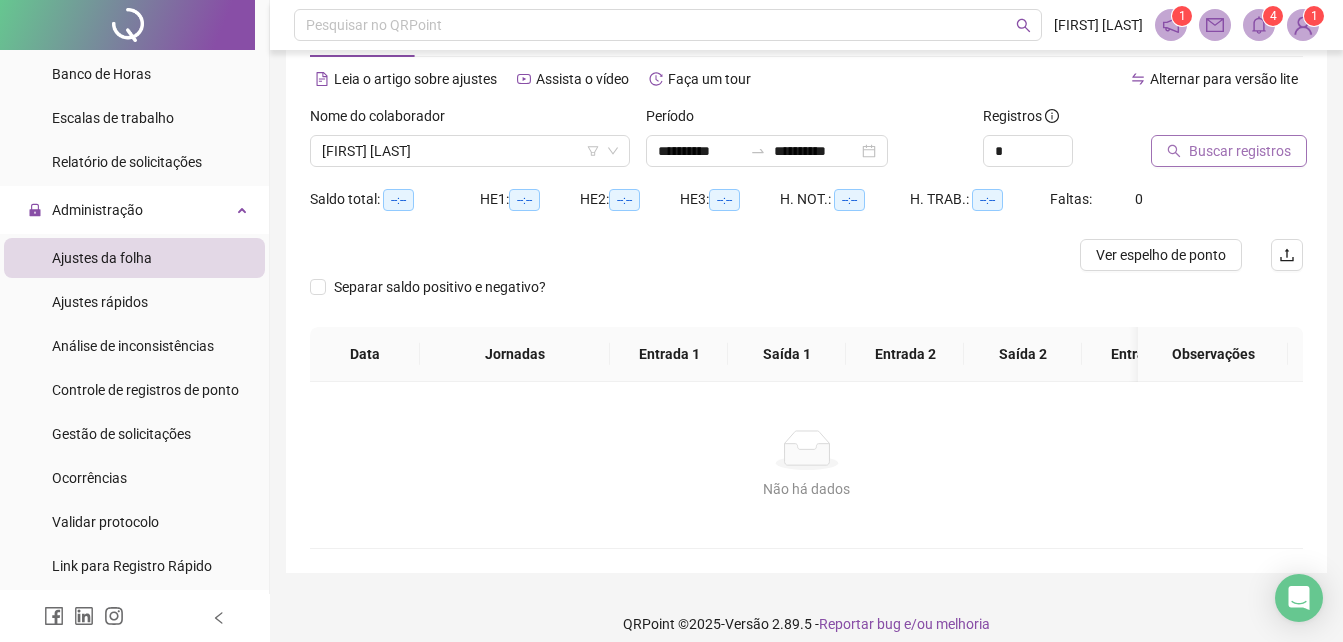 click on "Buscar registros" at bounding box center [1229, 151] 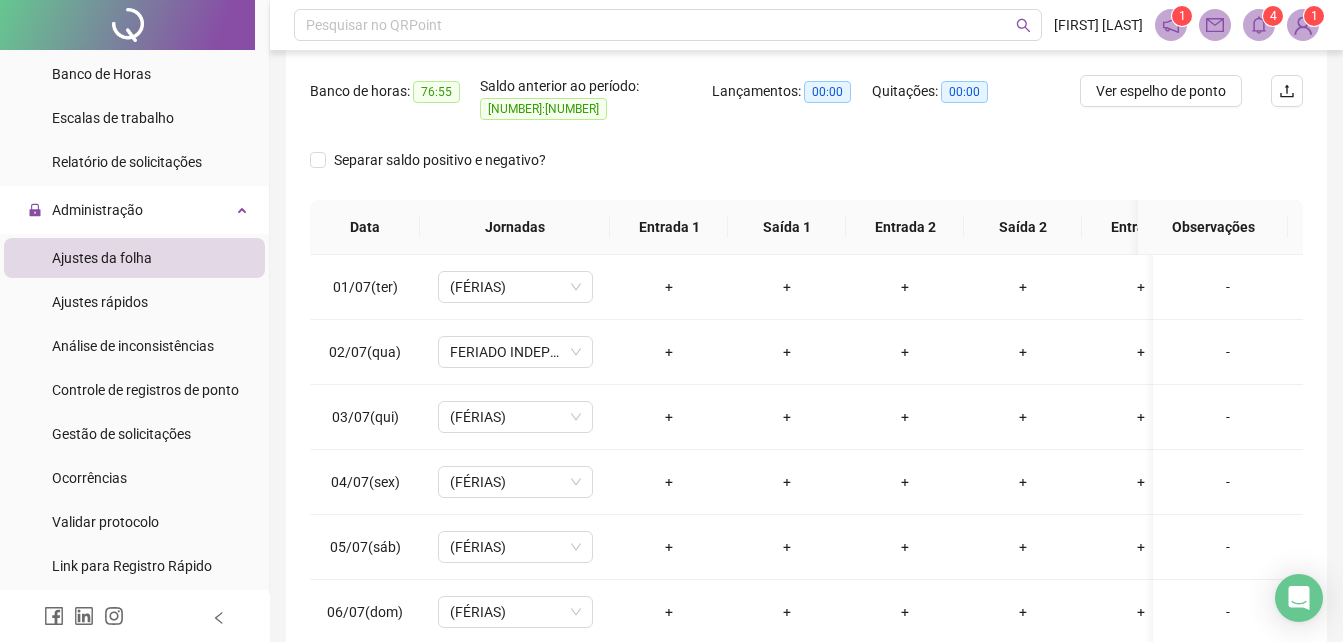 scroll, scrollTop: 279, scrollLeft: 0, axis: vertical 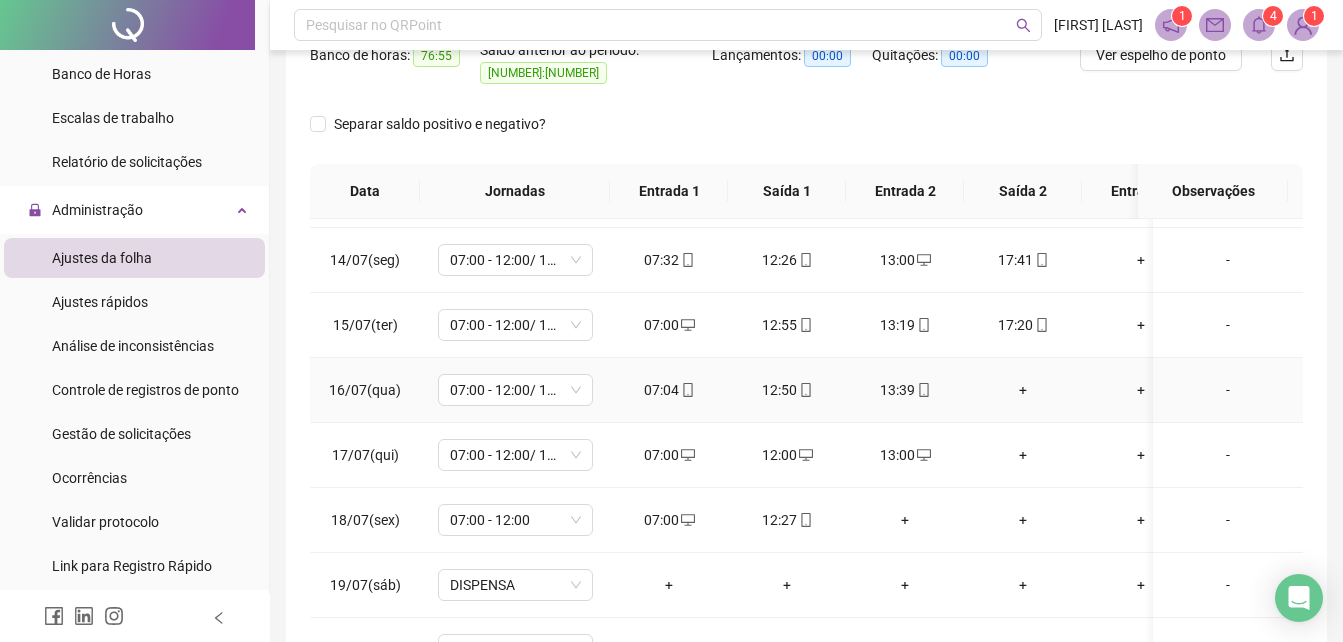 click on "+" at bounding box center (1023, 390) 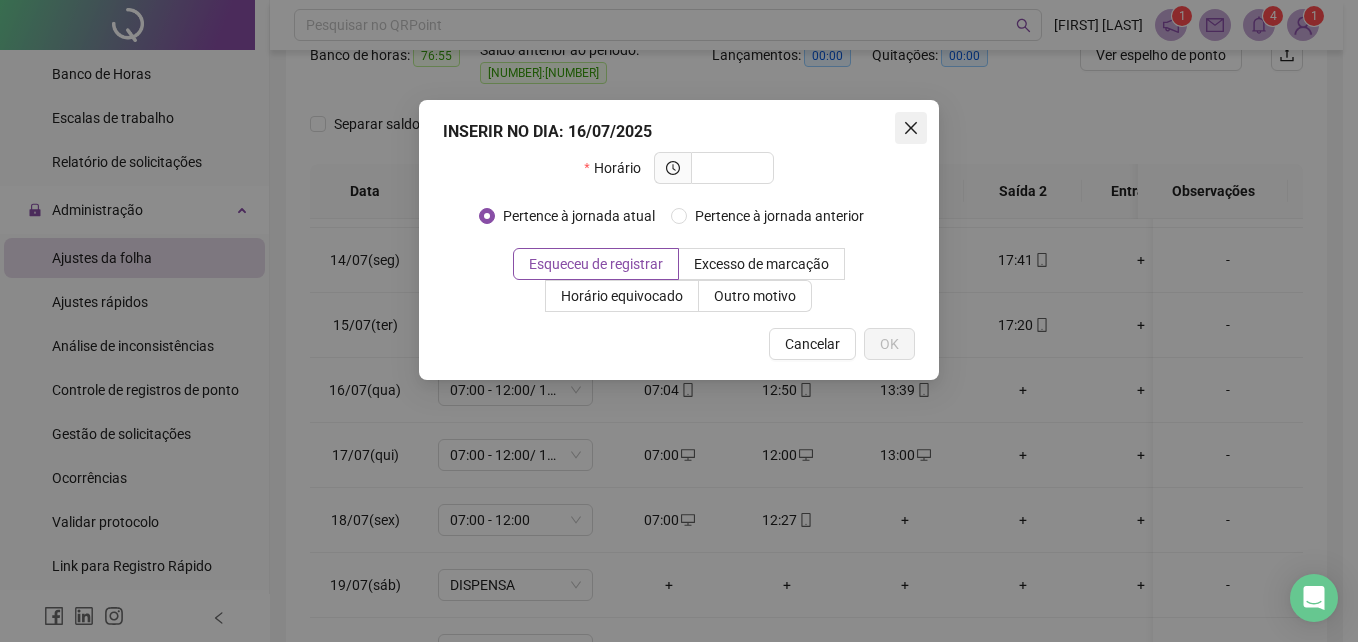 click 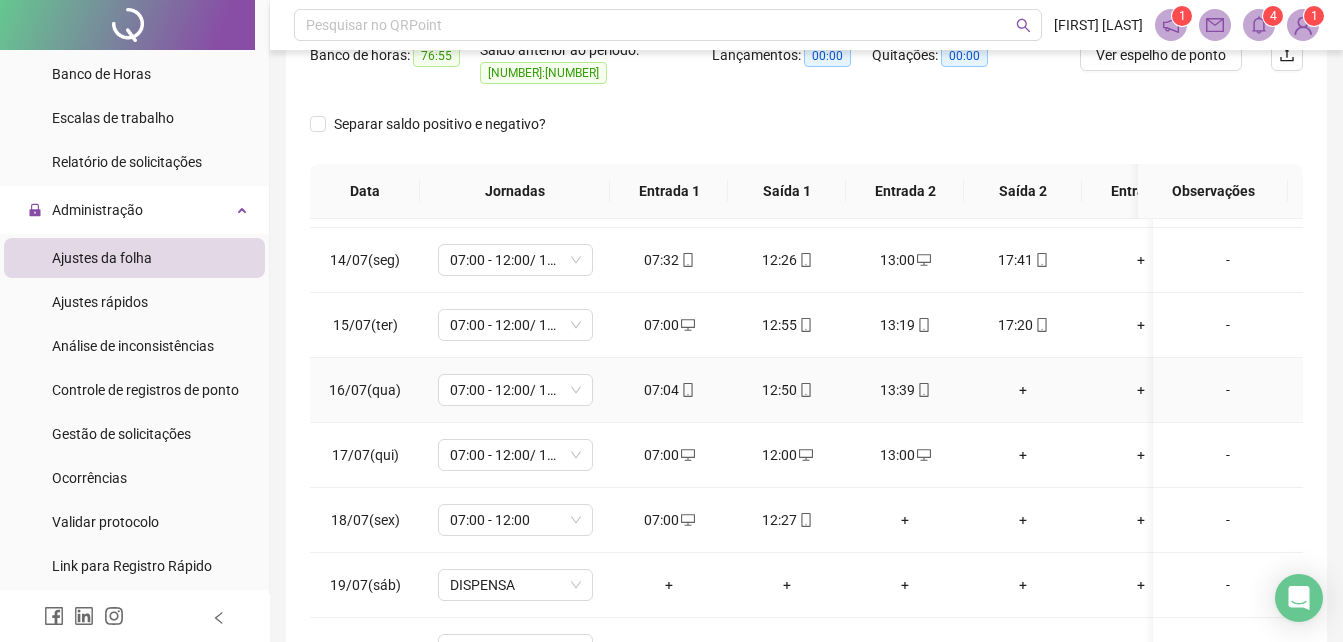 click on "+" at bounding box center [1023, 390] 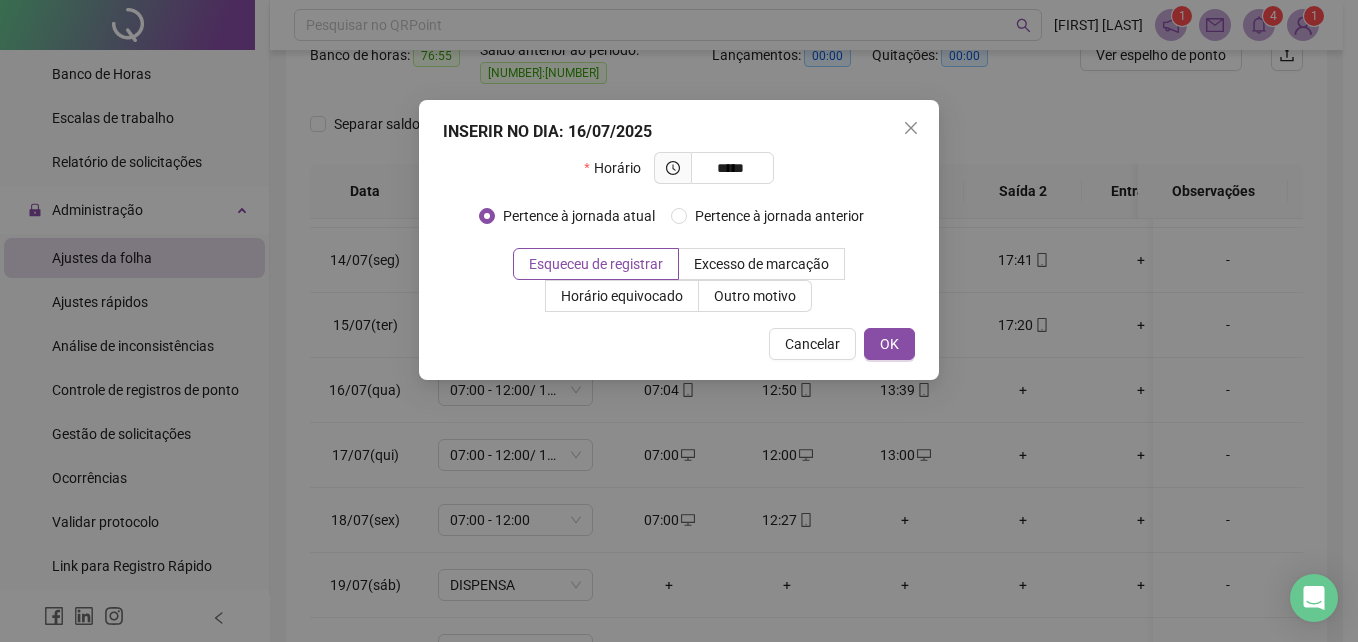 type on "*****" 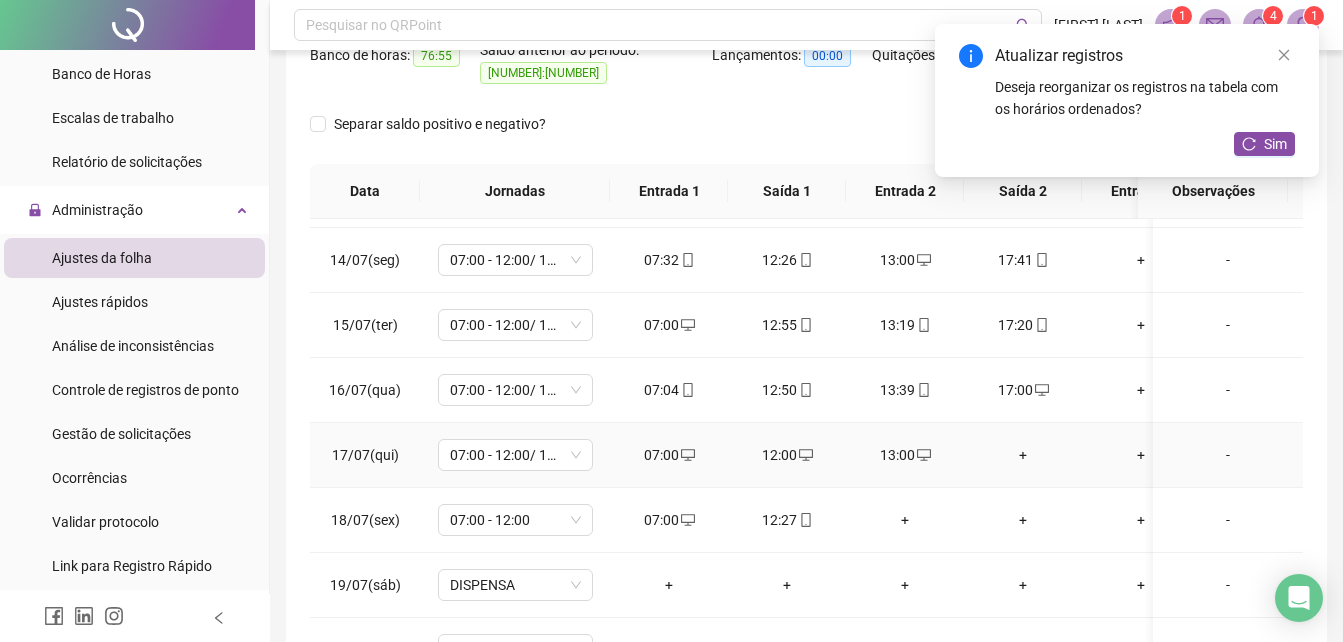 click on "+" at bounding box center [1023, 455] 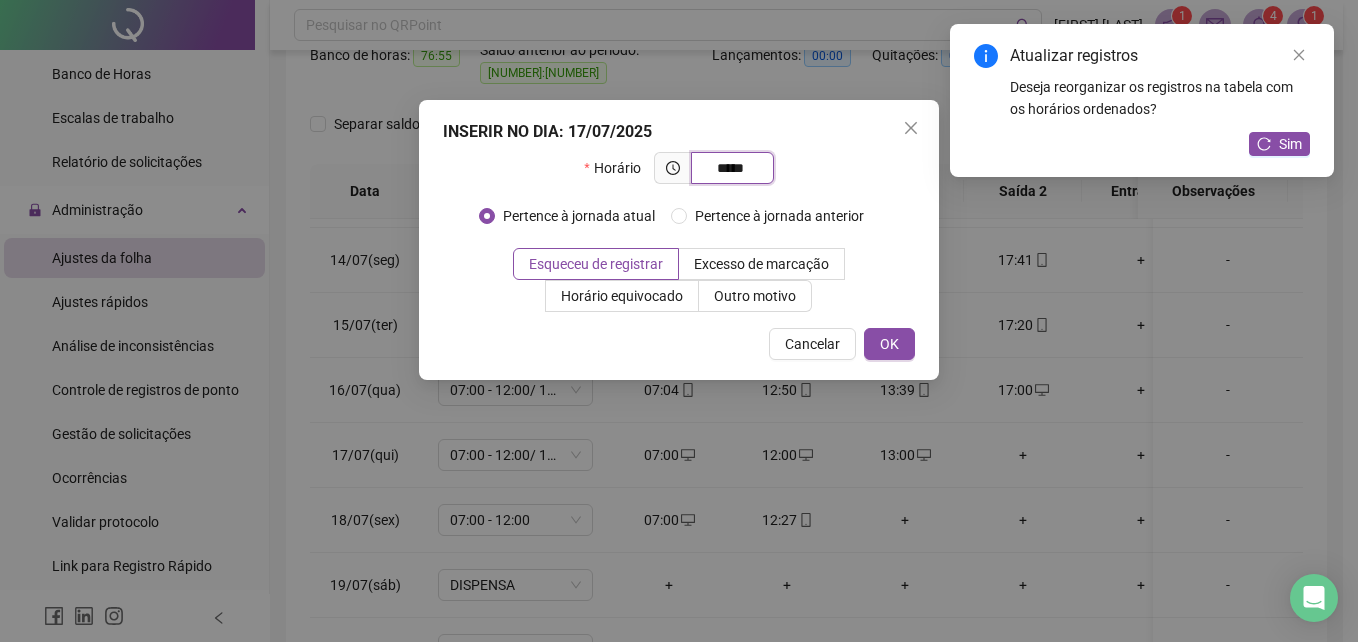 type on "*****" 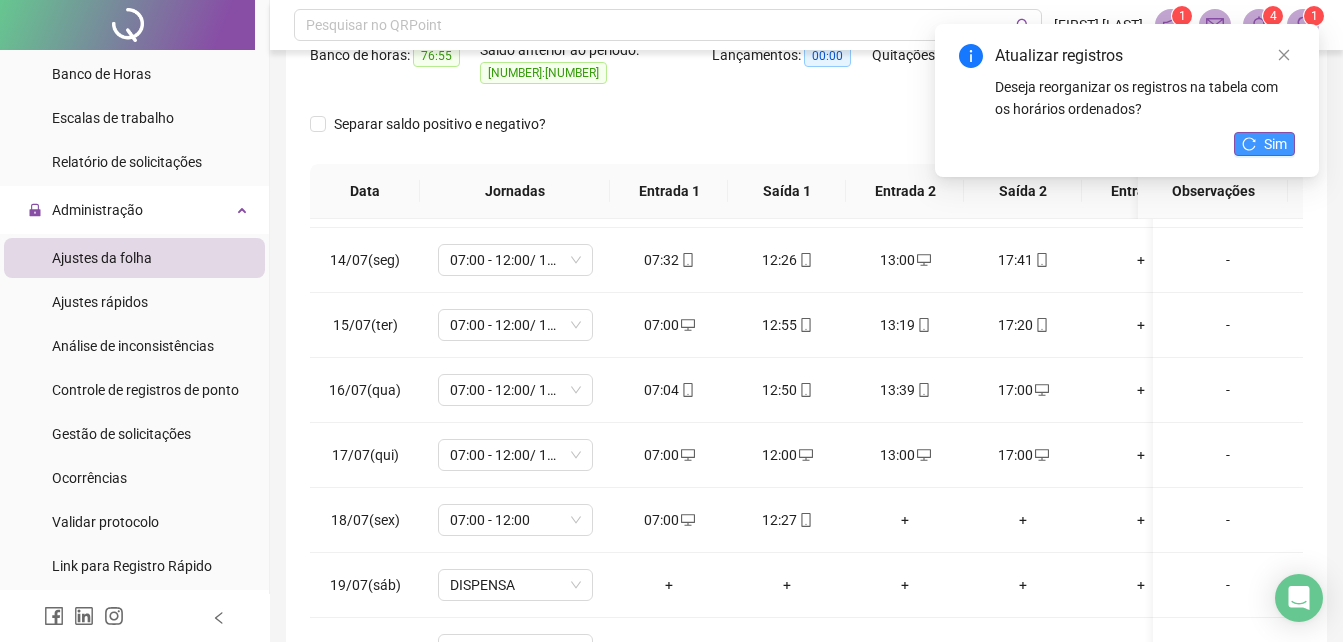 click on "Sim" at bounding box center [1264, 144] 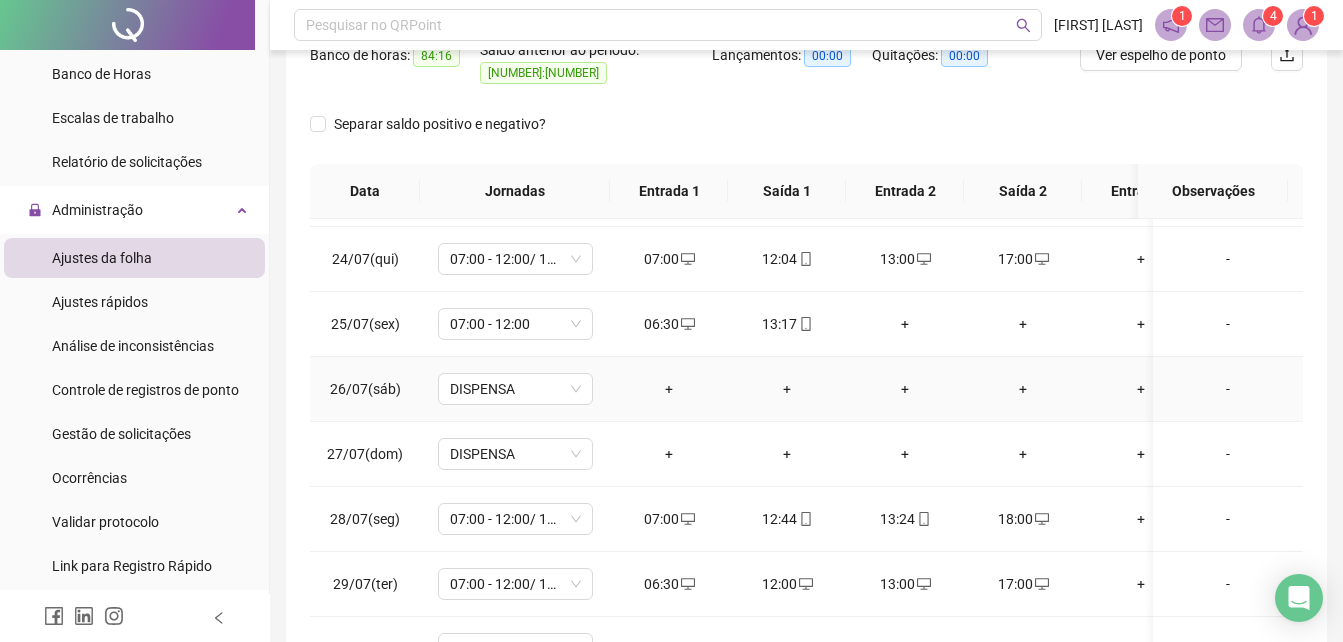 scroll, scrollTop: 1603, scrollLeft: 0, axis: vertical 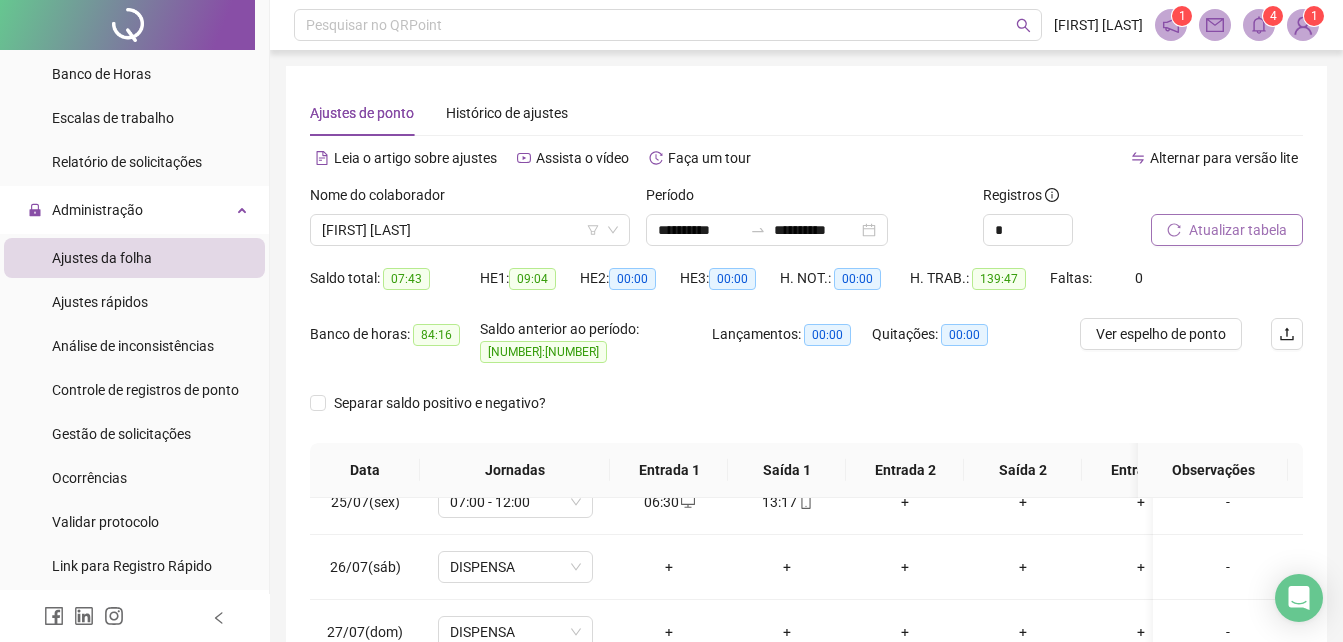 click on "Atualizar tabela" at bounding box center [1238, 230] 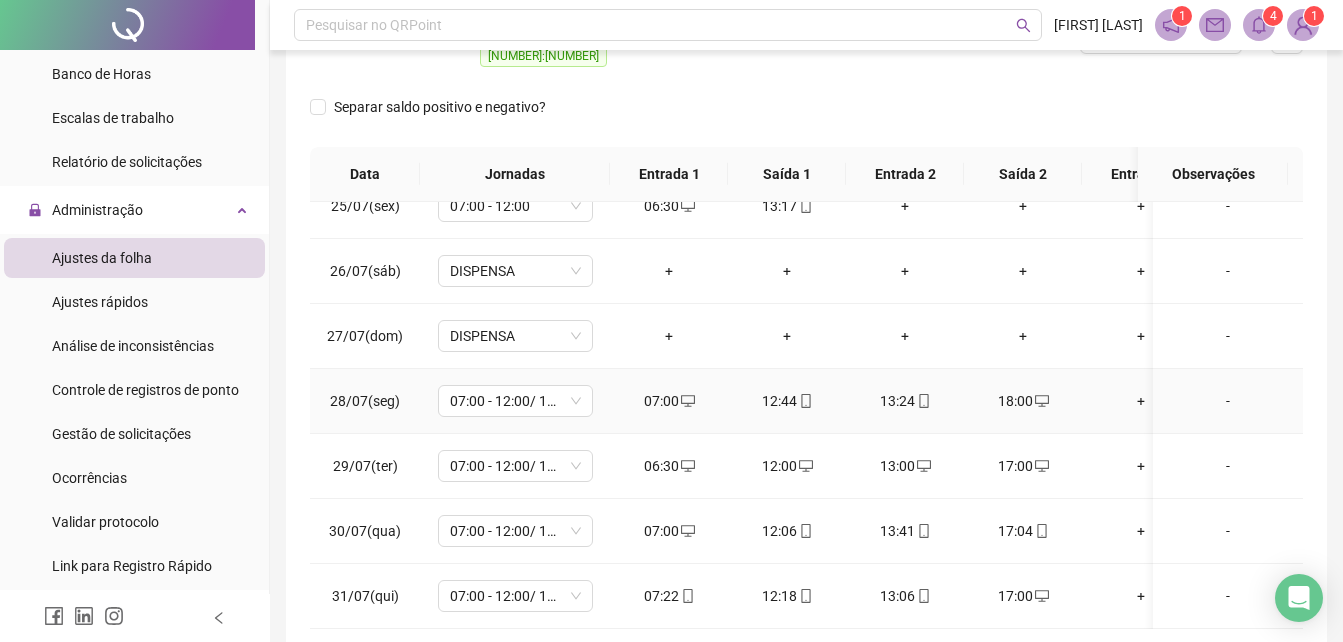 scroll, scrollTop: 300, scrollLeft: 0, axis: vertical 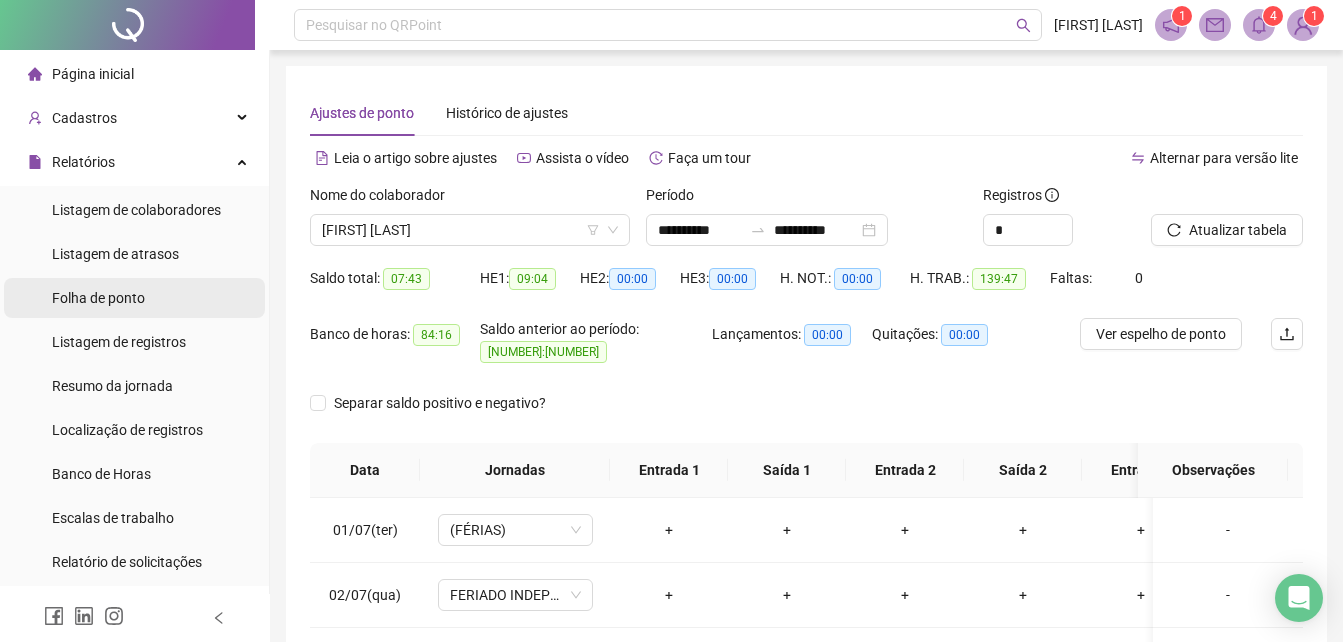 click on "Folha de ponto" at bounding box center [98, 298] 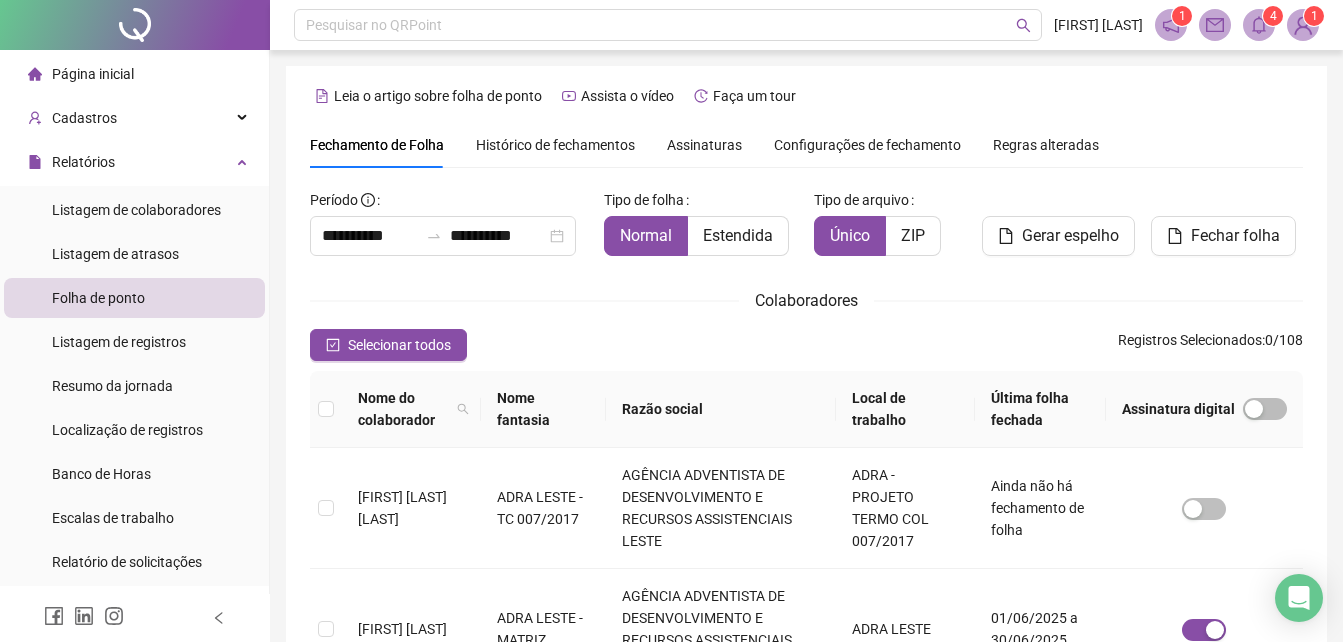 scroll, scrollTop: 89, scrollLeft: 0, axis: vertical 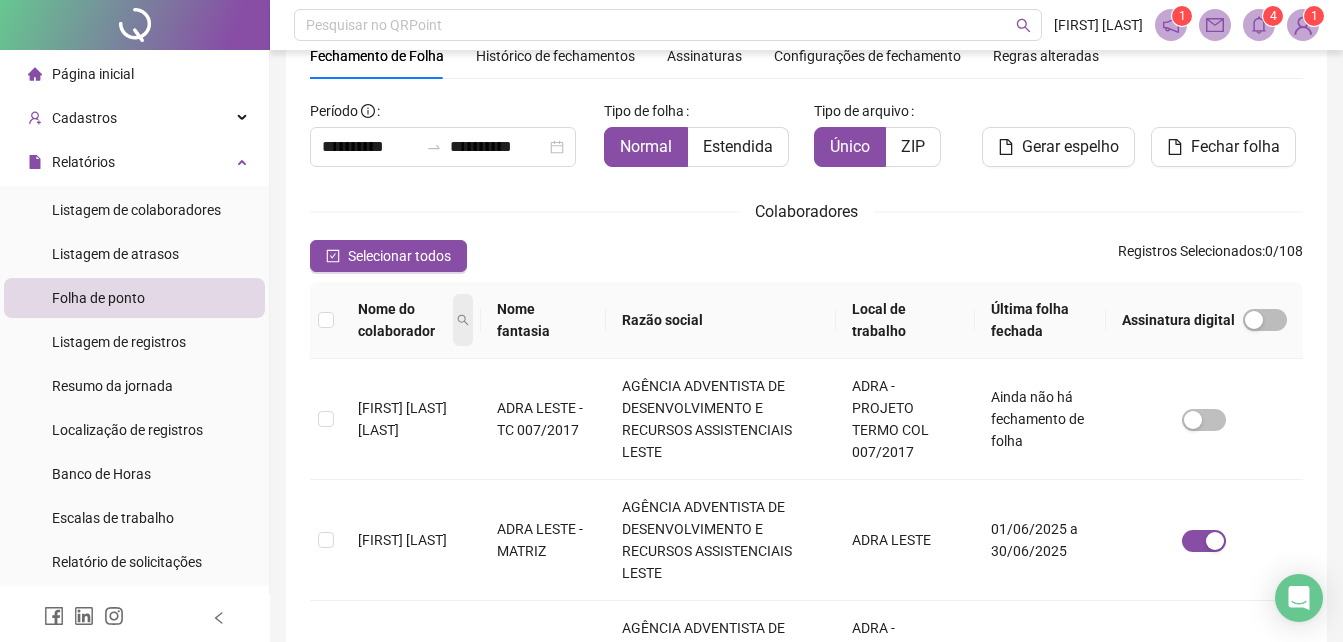 click 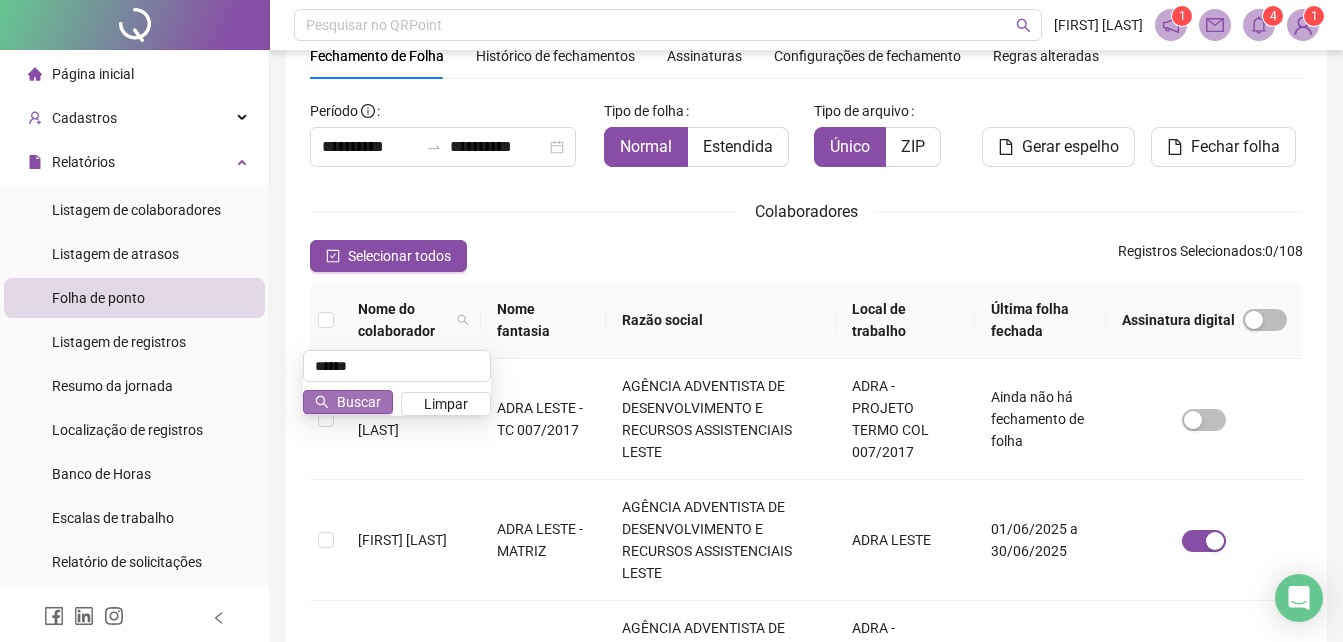type on "******" 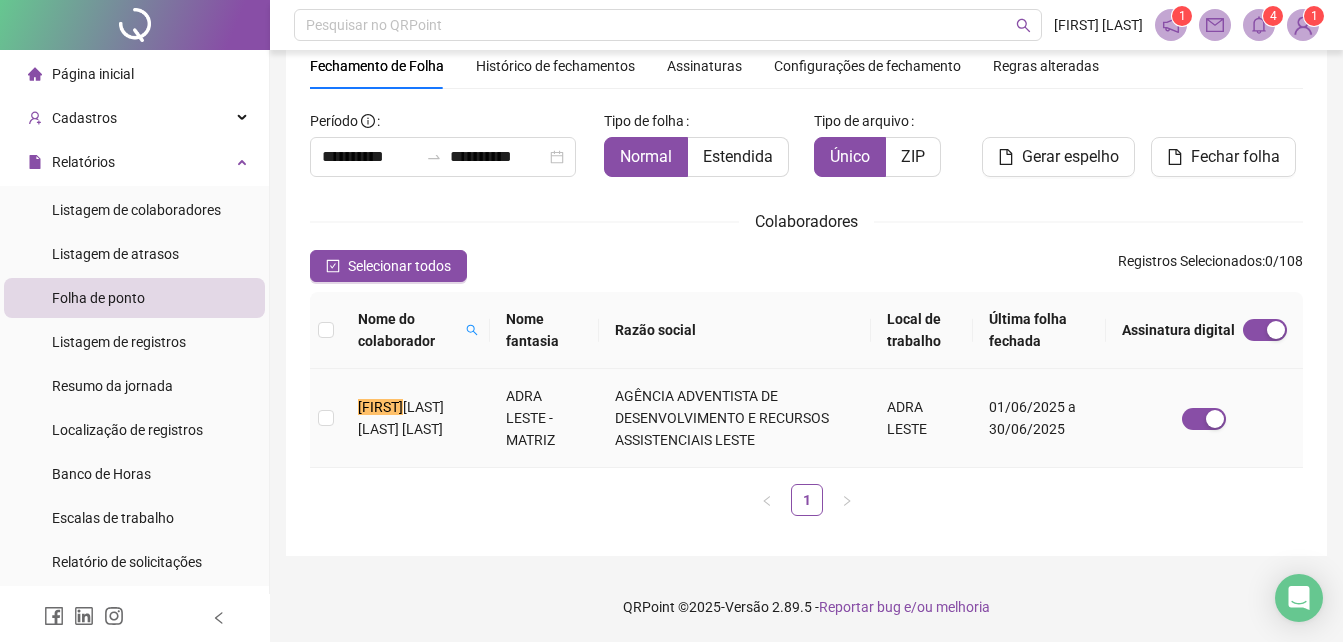 click on "[LAST] [LAST] [LAST]" at bounding box center [401, 418] 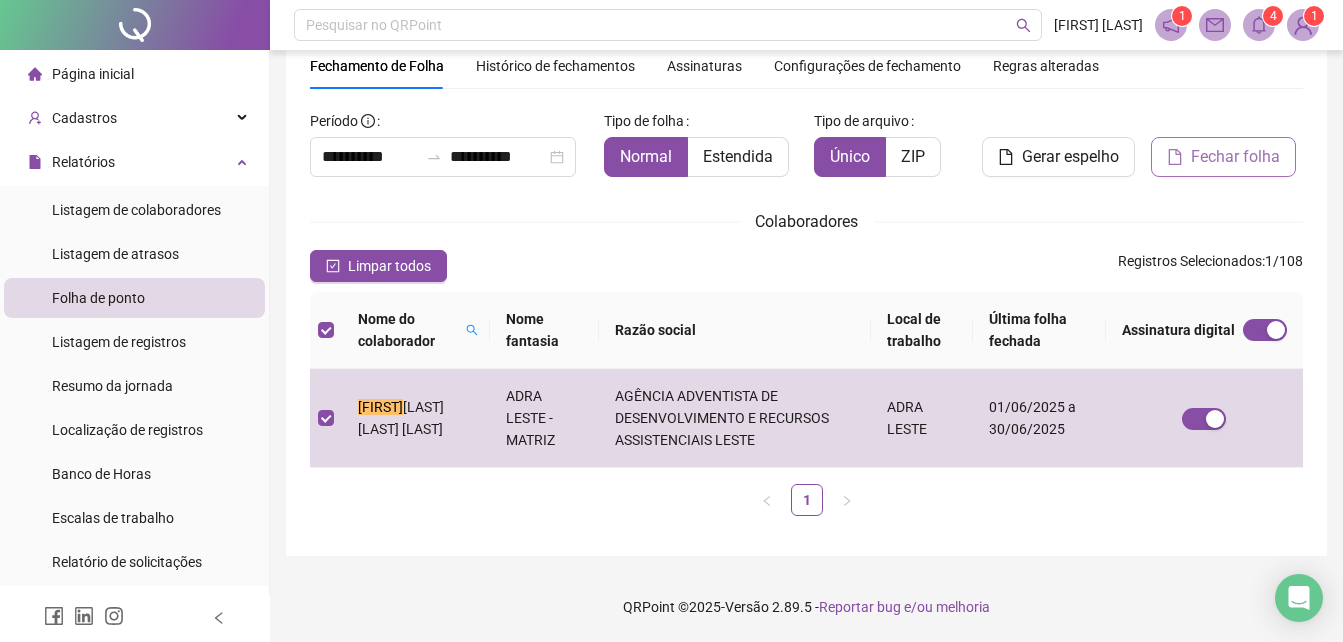 click on "Fechar folha" at bounding box center [1235, 157] 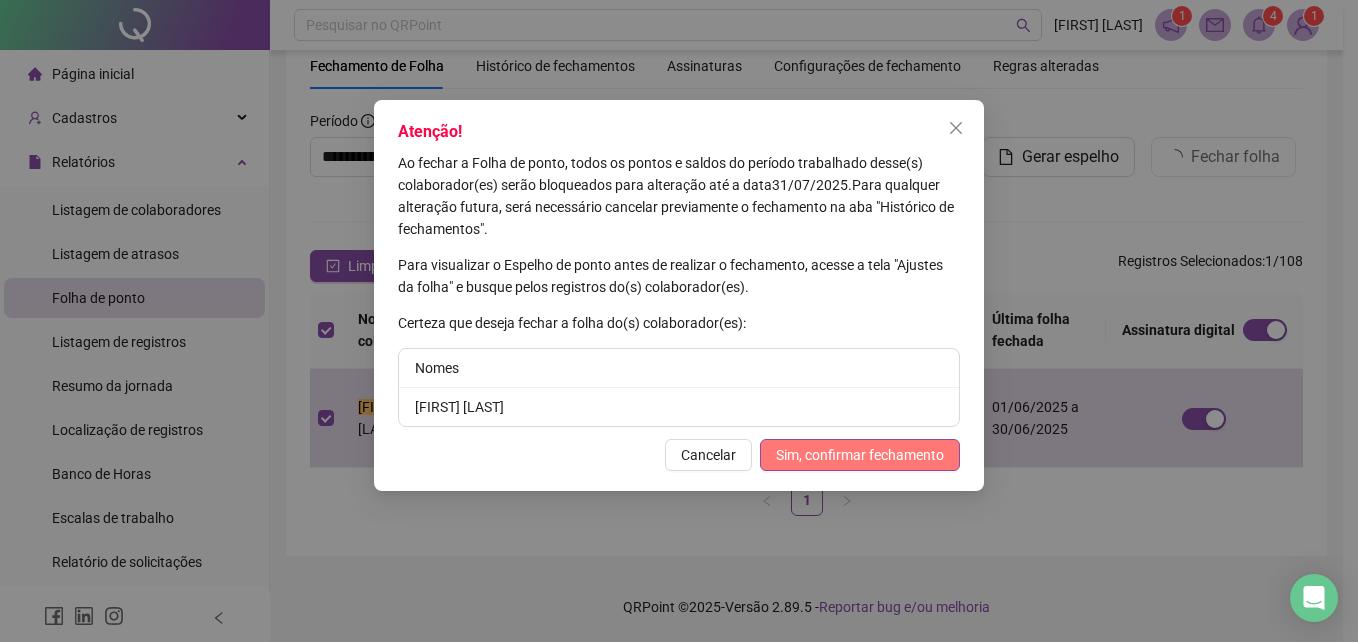 click on "Sim, confirmar fechamento" at bounding box center [860, 455] 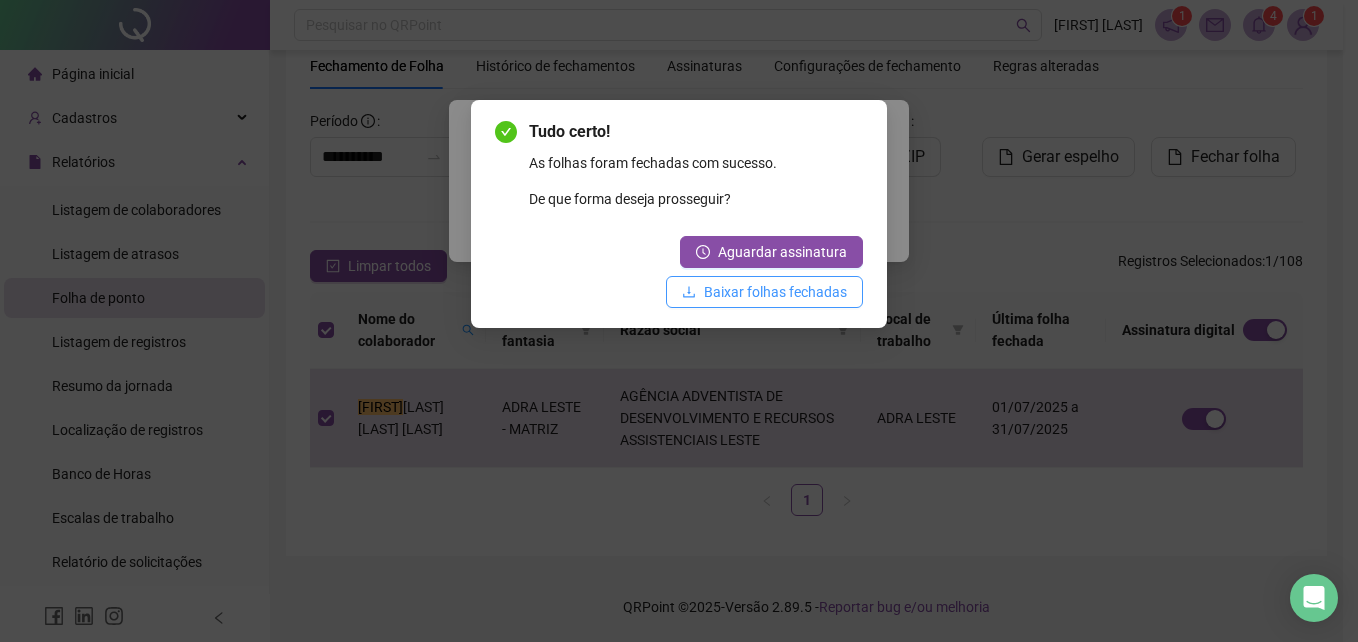 click on "Baixar folhas fechadas" at bounding box center (775, 292) 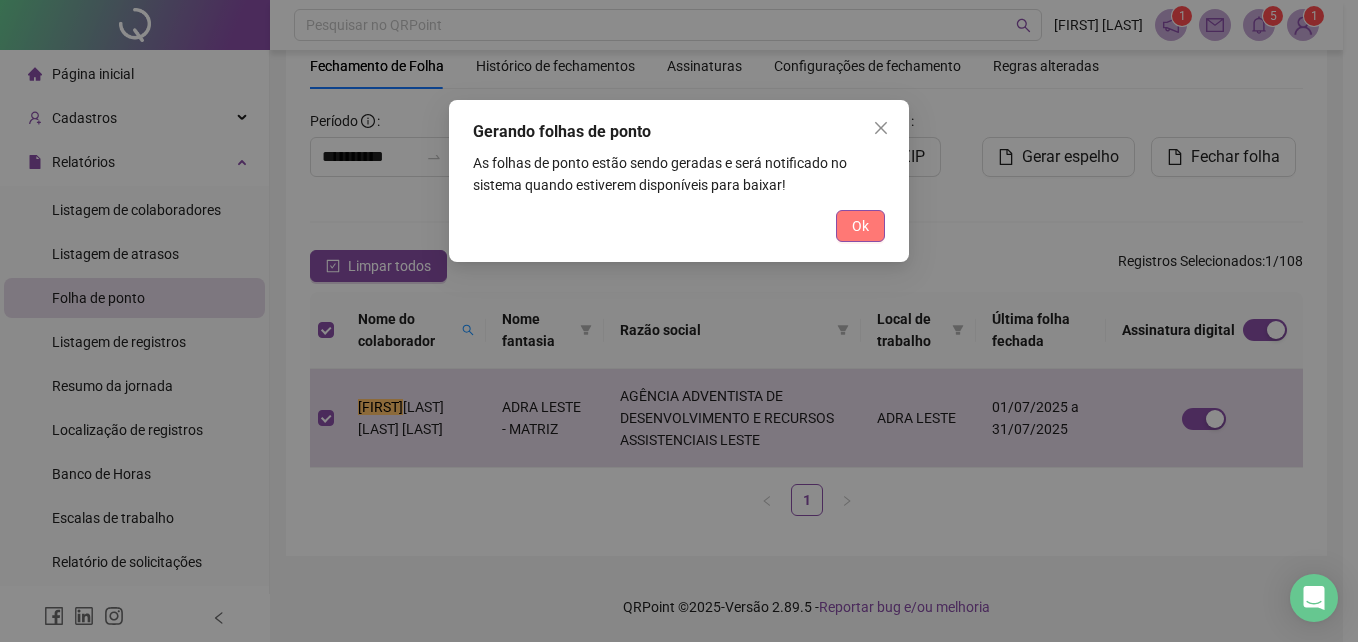 click on "Ok" at bounding box center [860, 226] 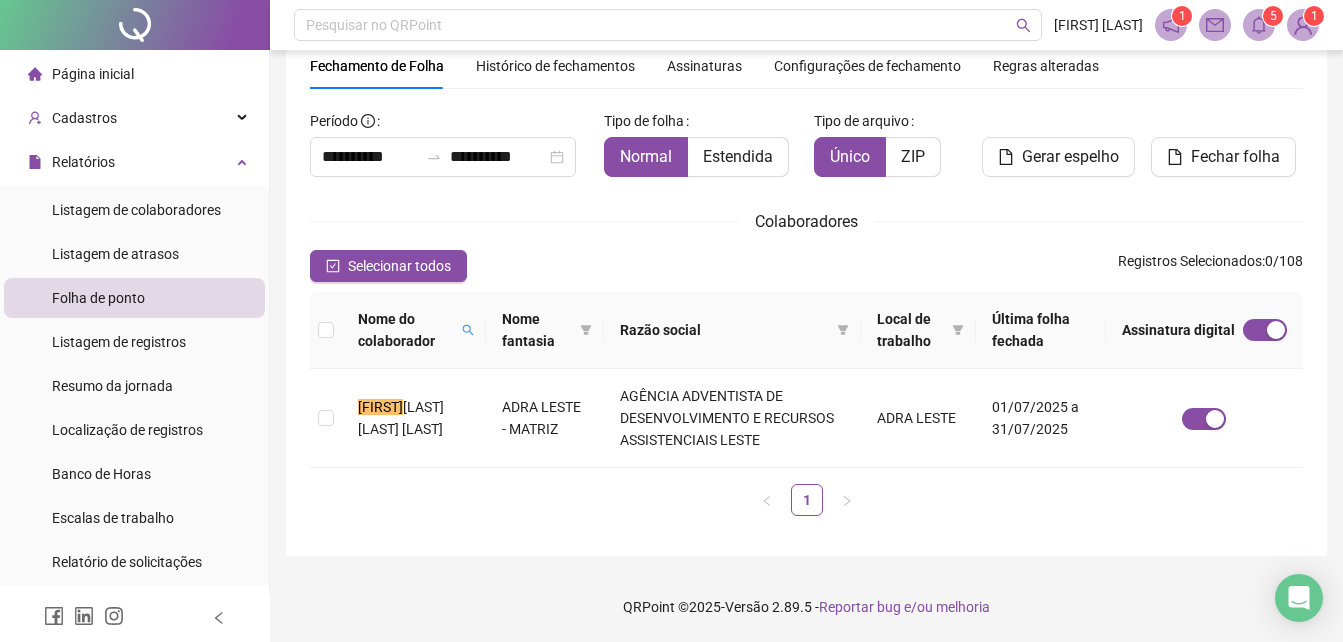 click at bounding box center [1303, 25] 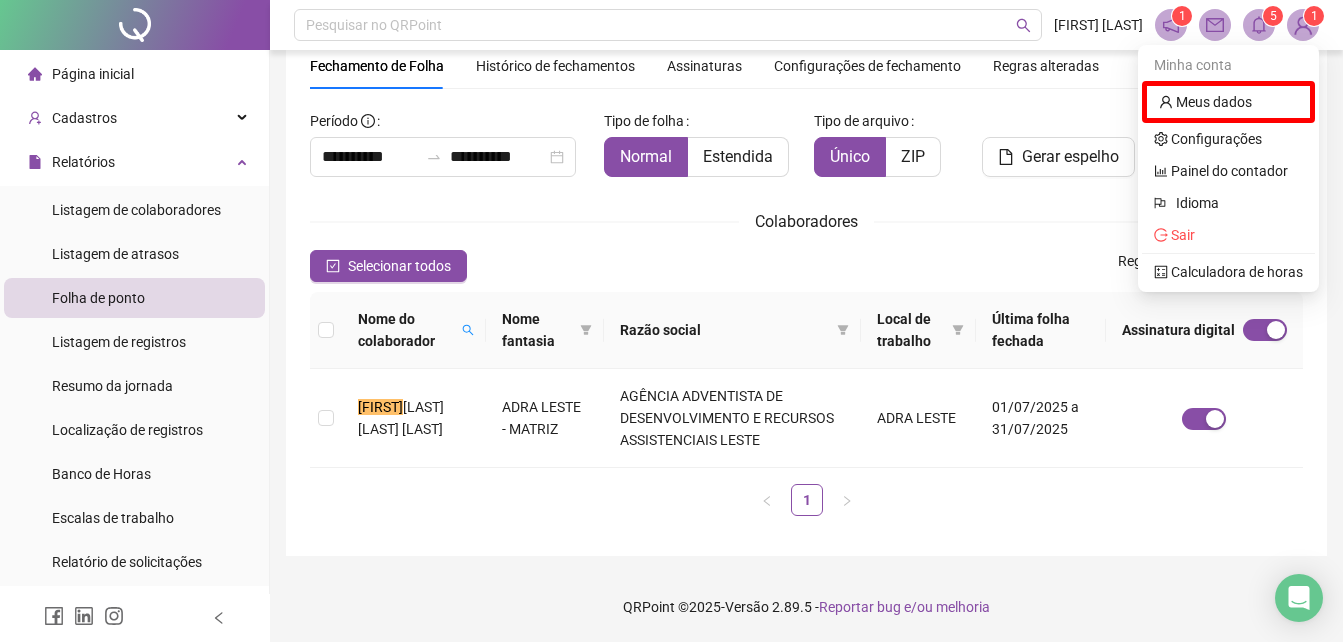 click on "**********" at bounding box center [806, 287] 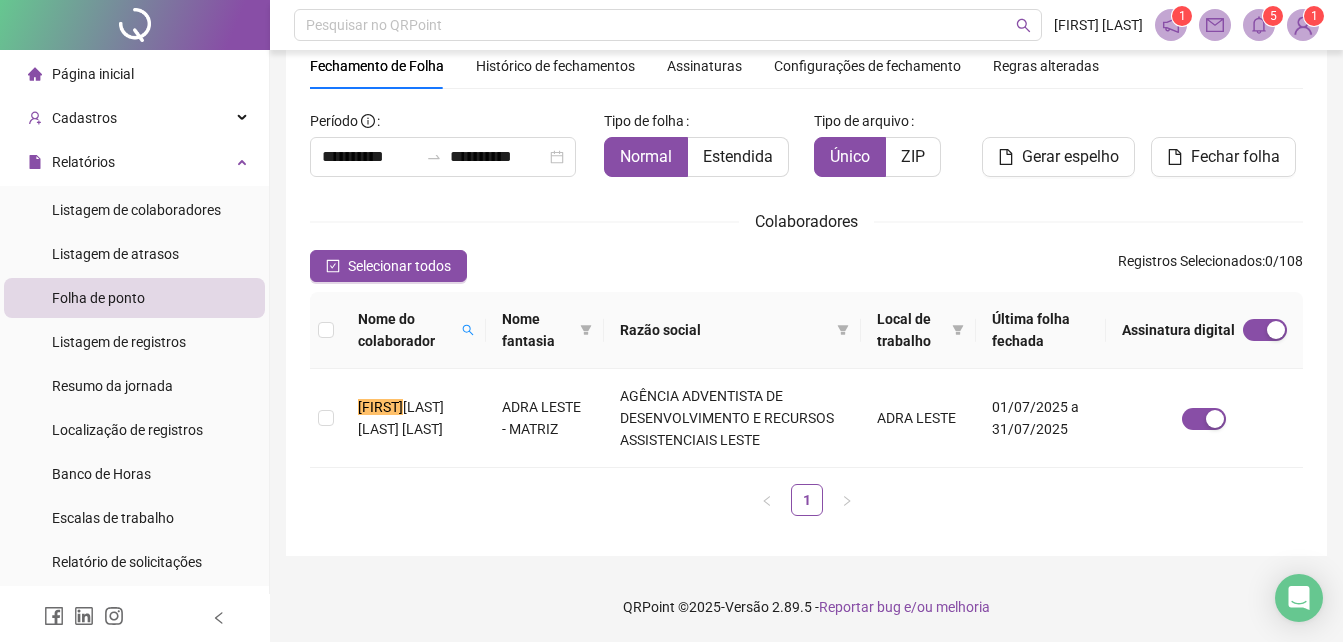 click on "1 5 1" at bounding box center (1237, 25) 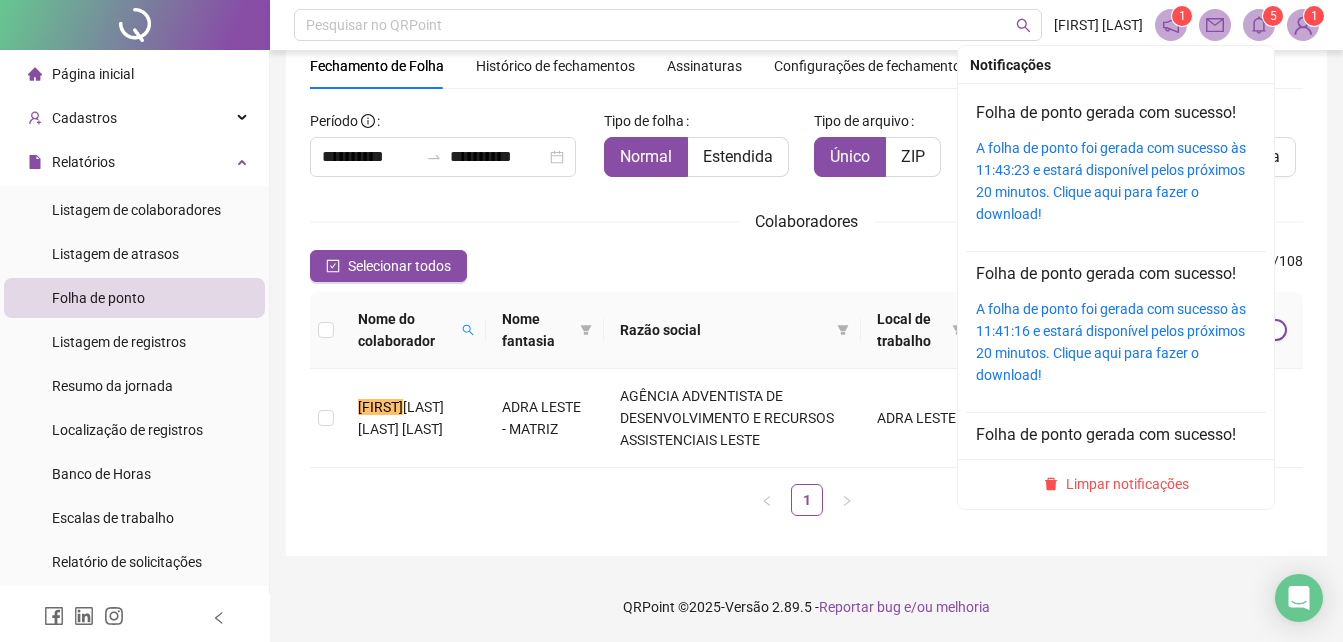 click at bounding box center (1259, 25) 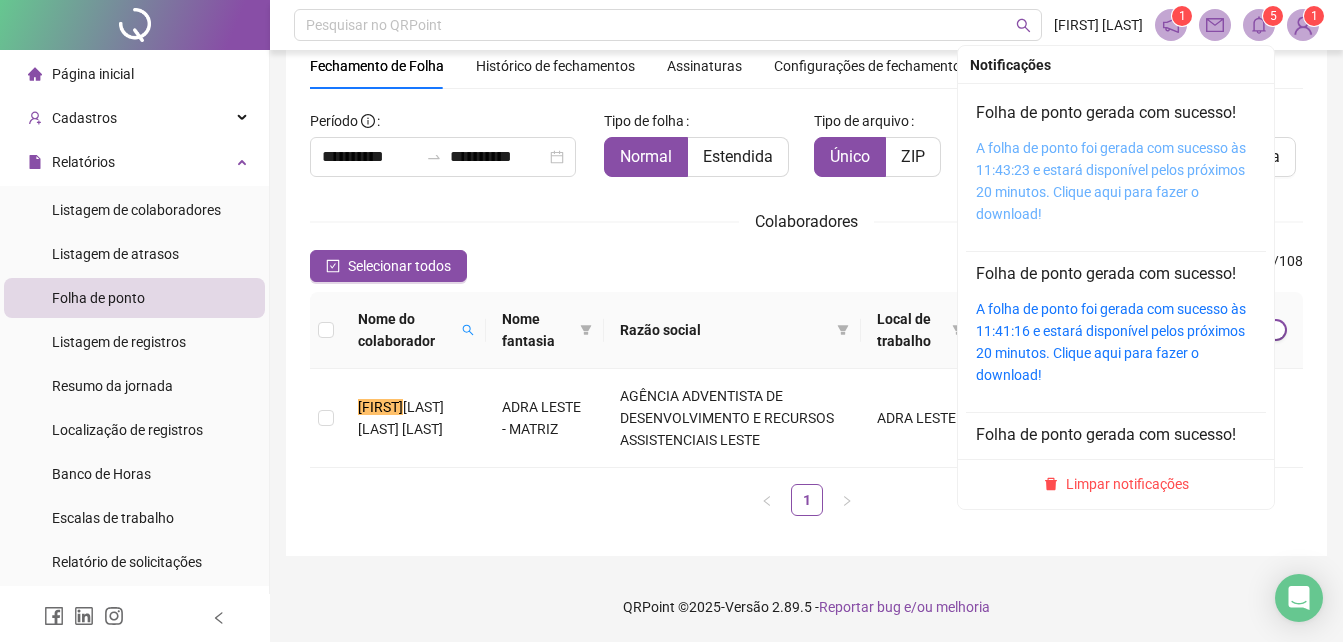 click on "A folha de ponto foi gerada com sucesso às 11:43:23 e estará disponível pelos próximos 20 minutos.
Clique aqui para fazer o download!" at bounding box center [1111, 181] 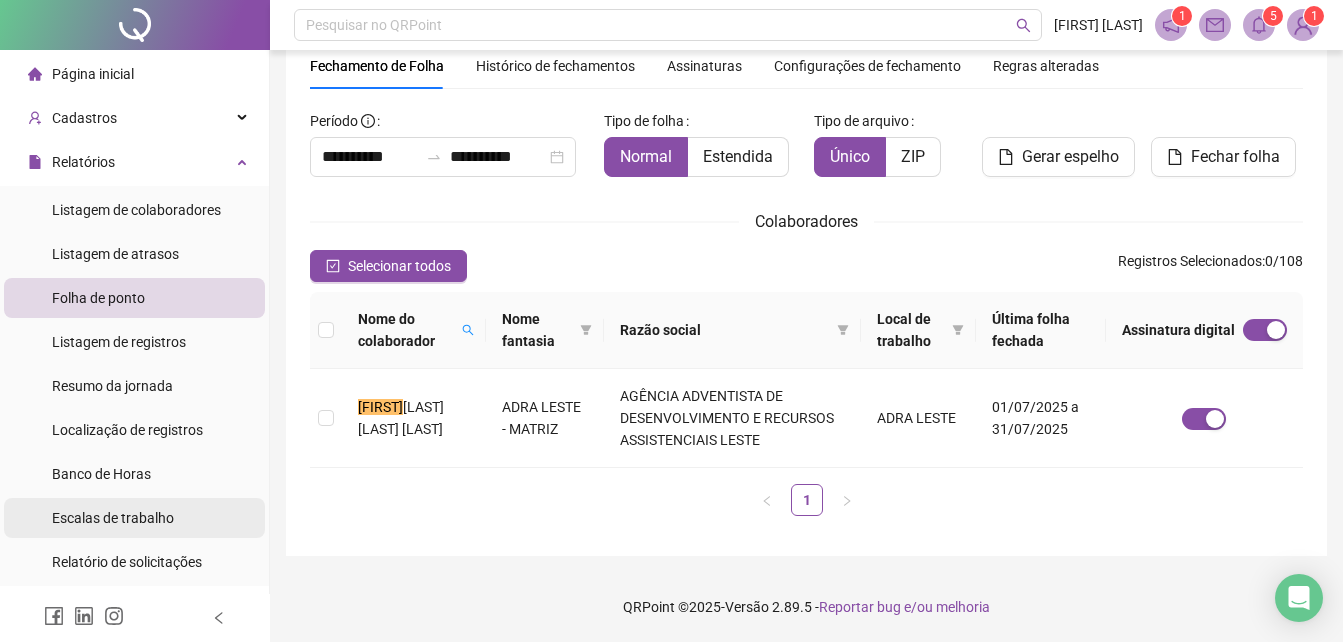 scroll, scrollTop: 200, scrollLeft: 0, axis: vertical 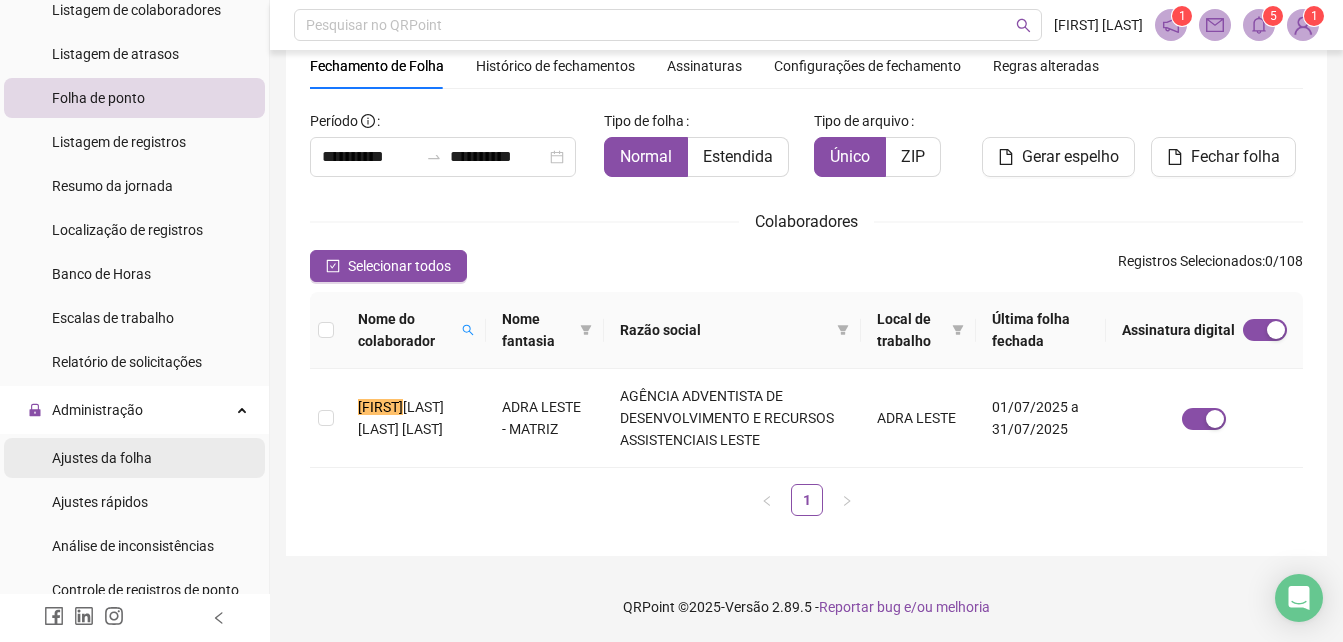 click on "Ajustes da folha" at bounding box center (102, 458) 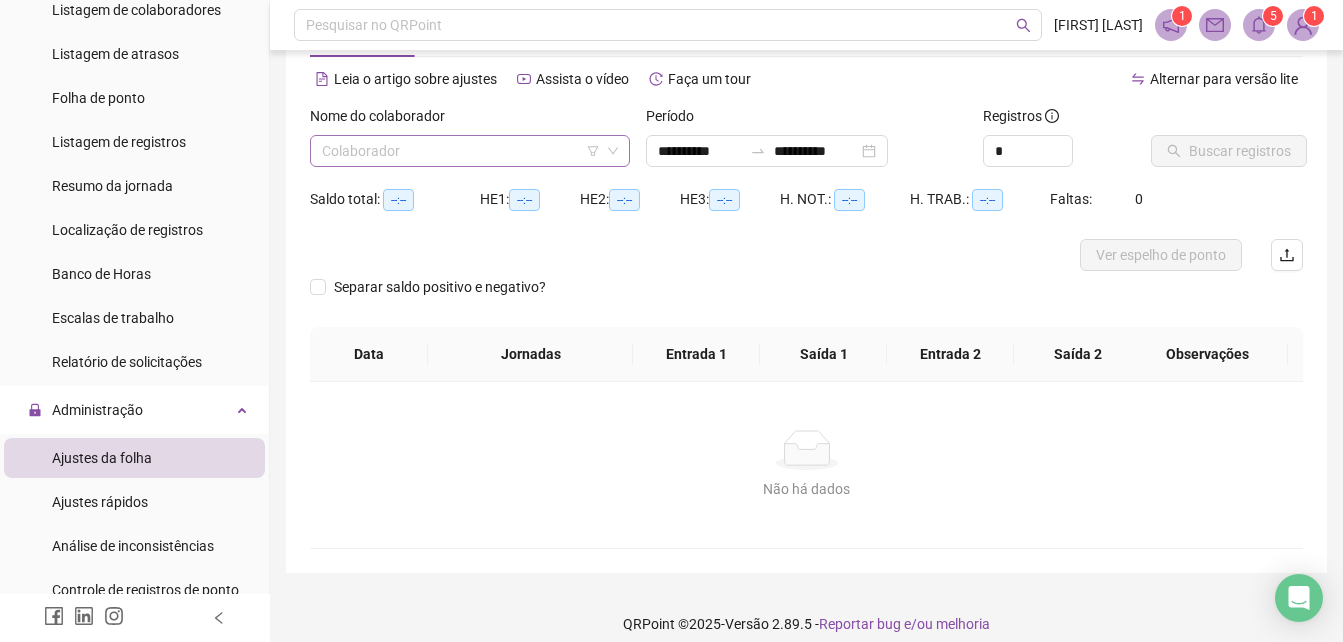 click at bounding box center [461, 151] 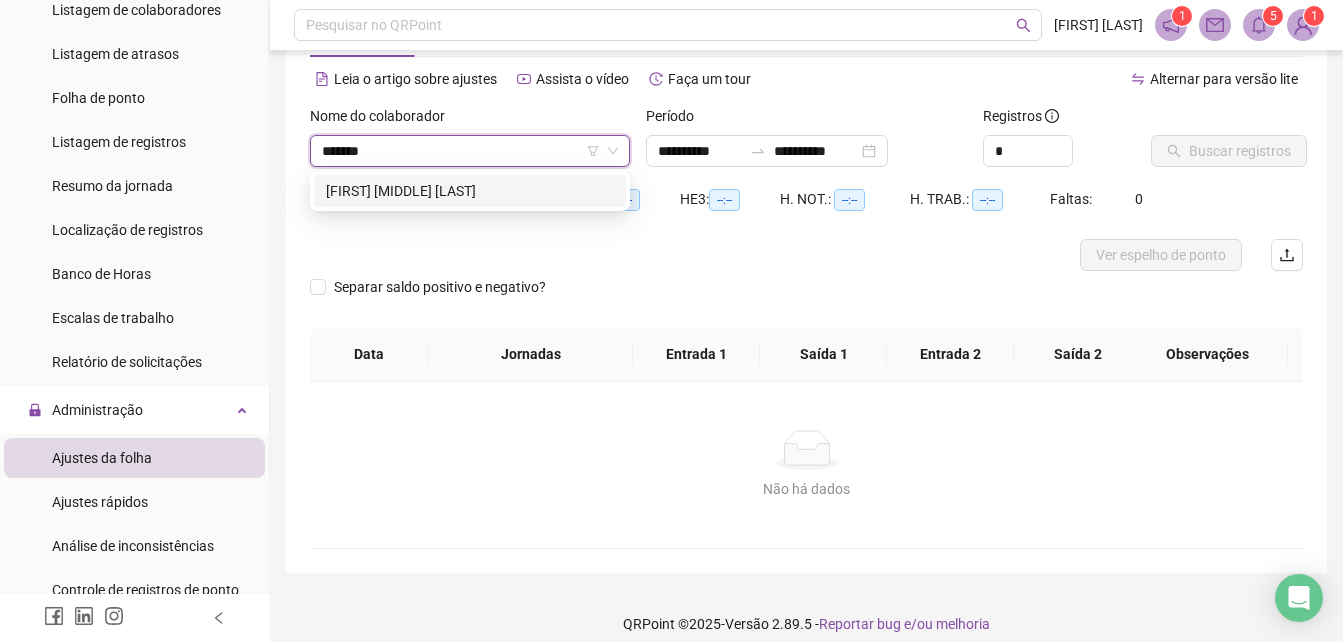 type on "********" 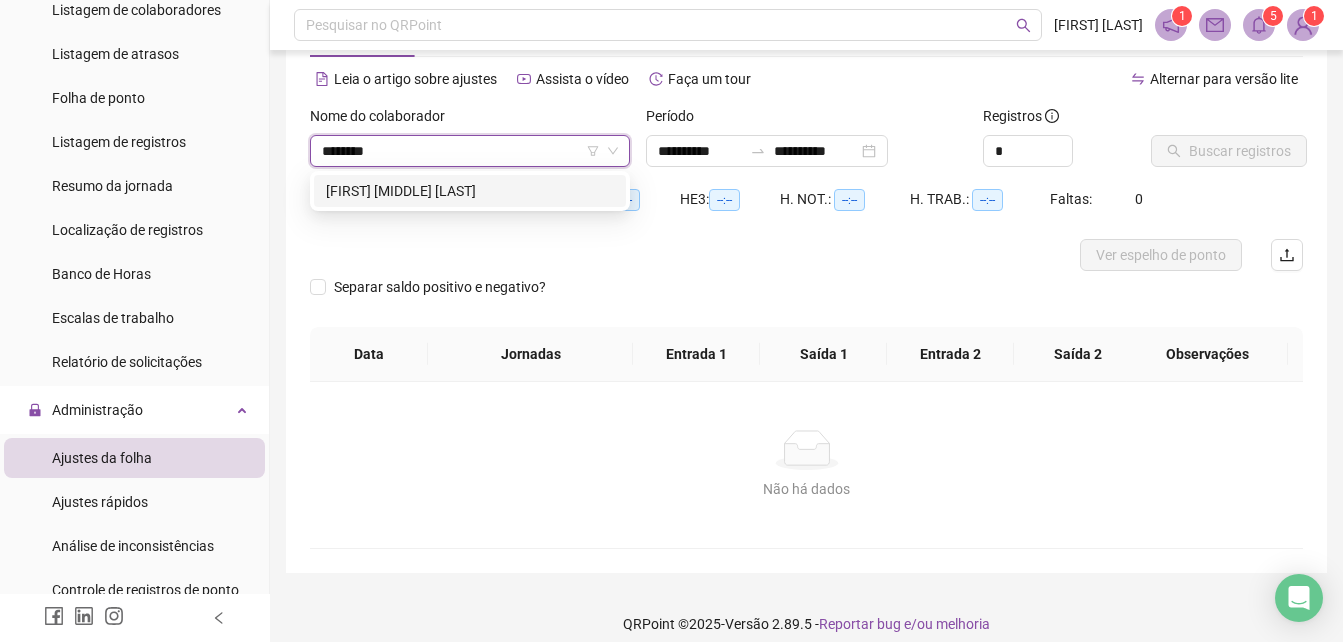 click on "[FIRST] [MIDDLE] [LAST]" at bounding box center [470, 191] 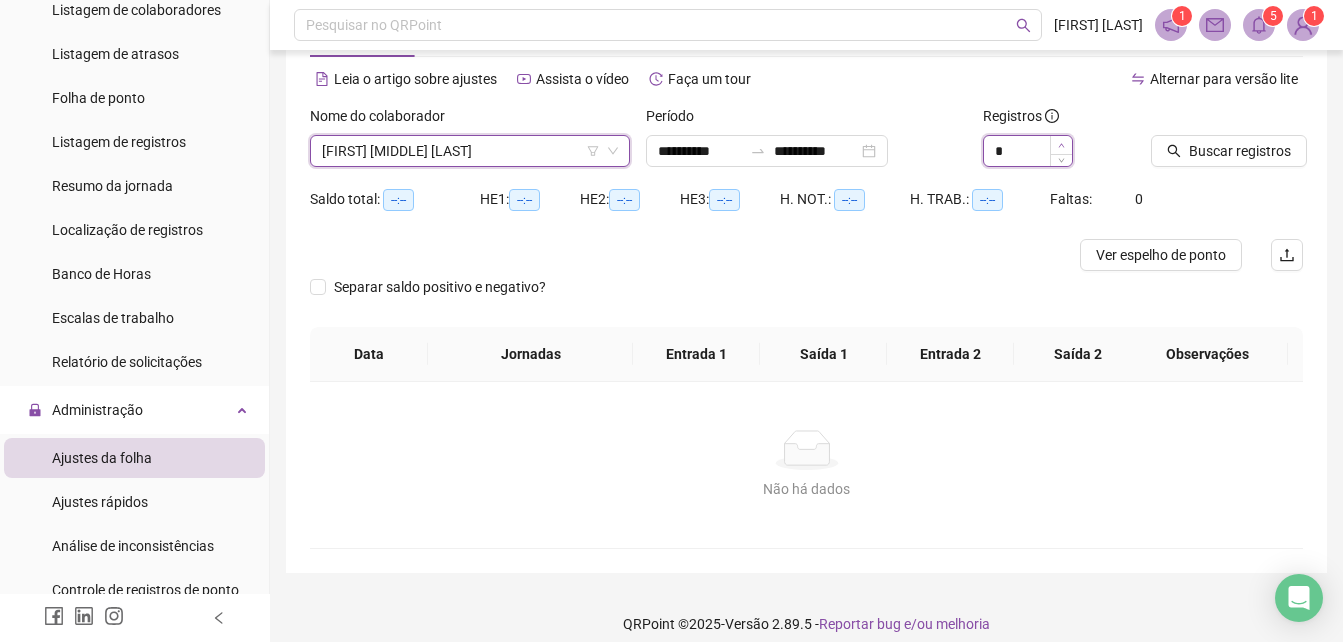 type on "*" 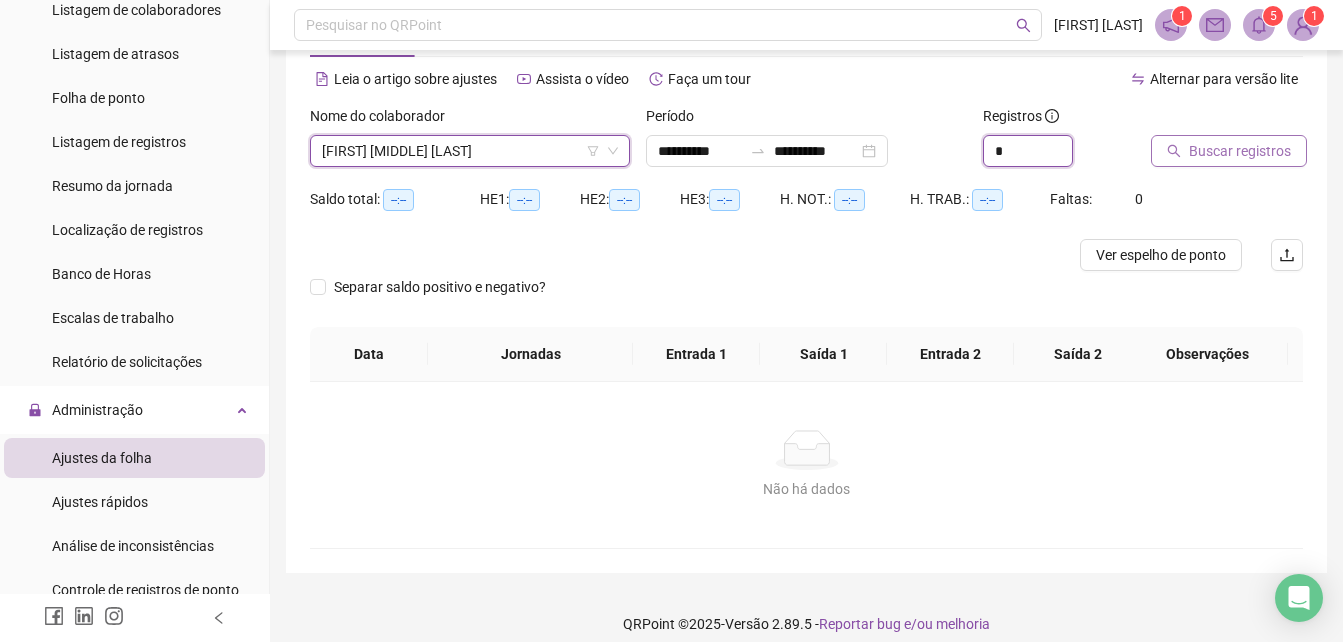 drag, startPoint x: 1060, startPoint y: 146, endPoint x: 1203, endPoint y: 145, distance: 143.0035 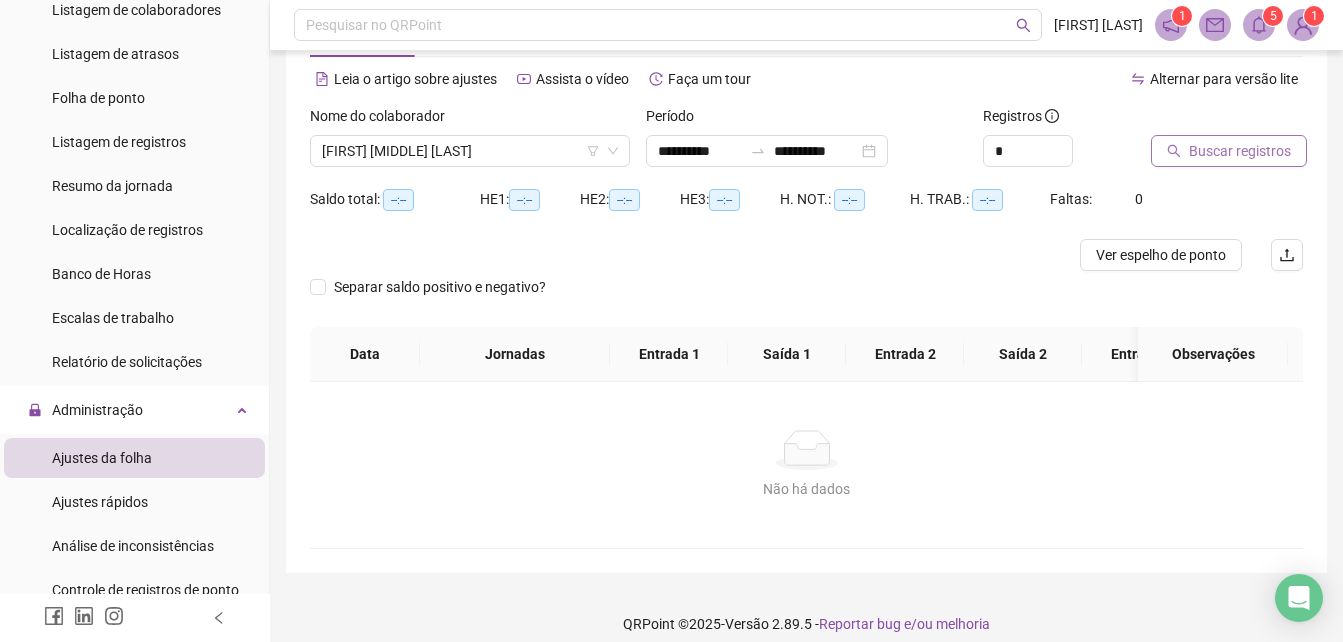 click on "Buscar registros" at bounding box center [1240, 151] 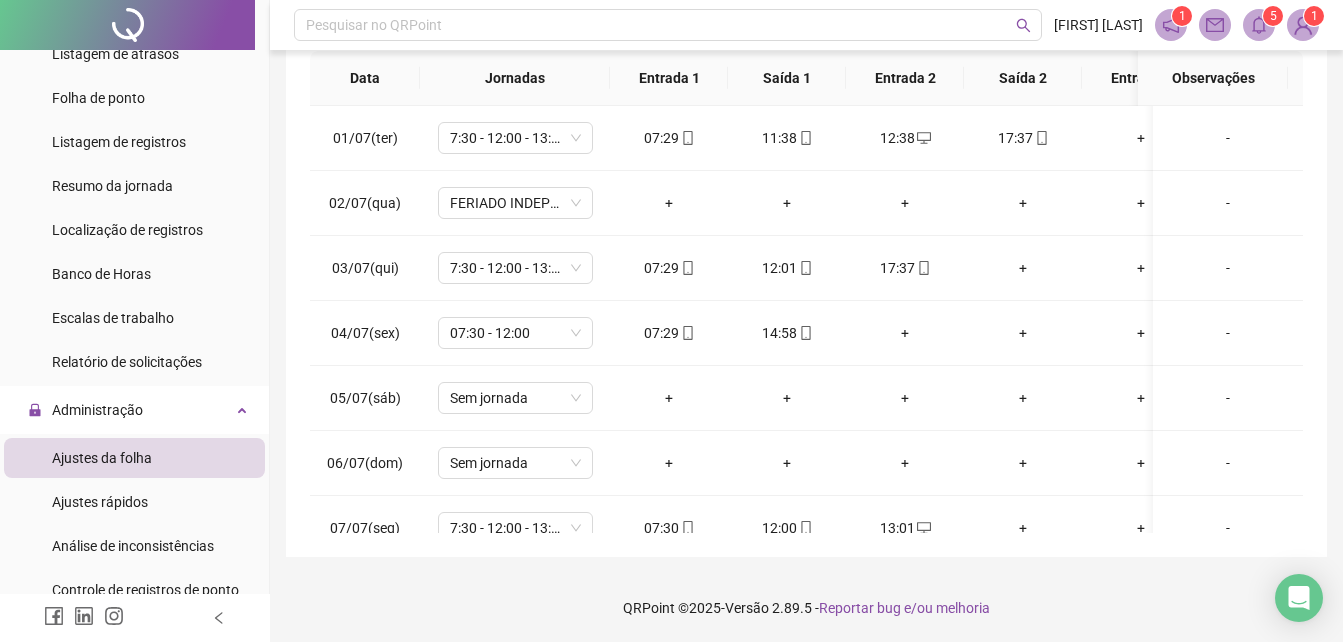 scroll, scrollTop: 380, scrollLeft: 0, axis: vertical 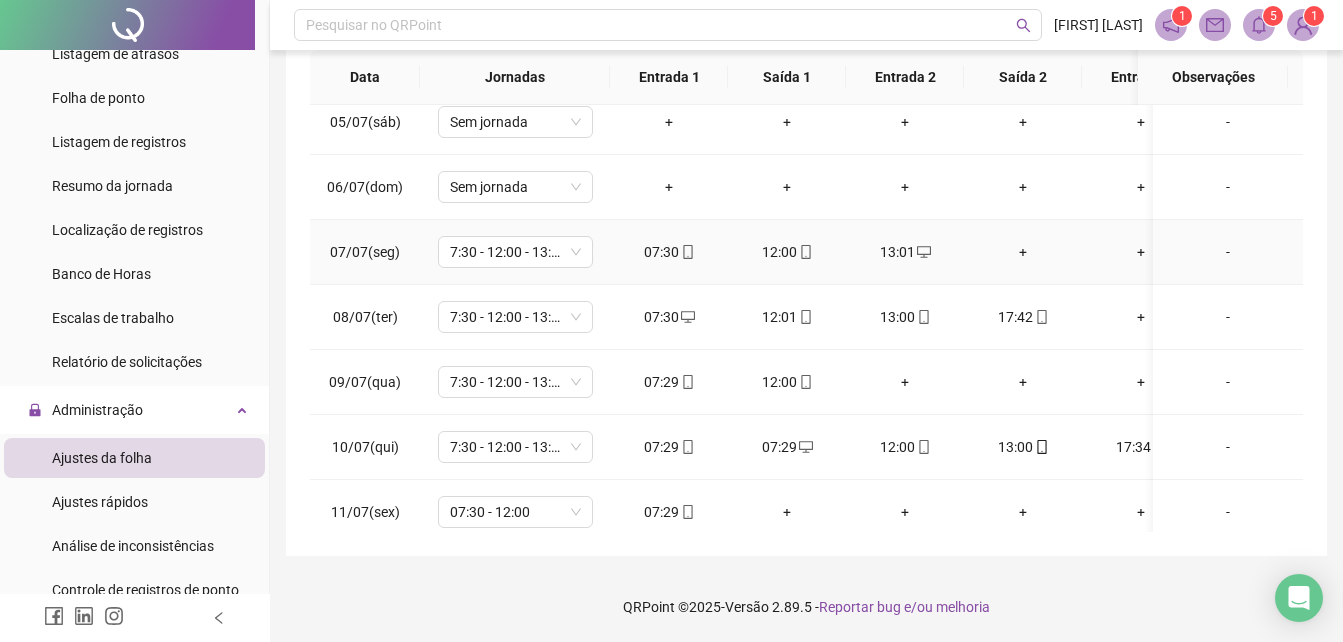 click on "+" at bounding box center [1023, 252] 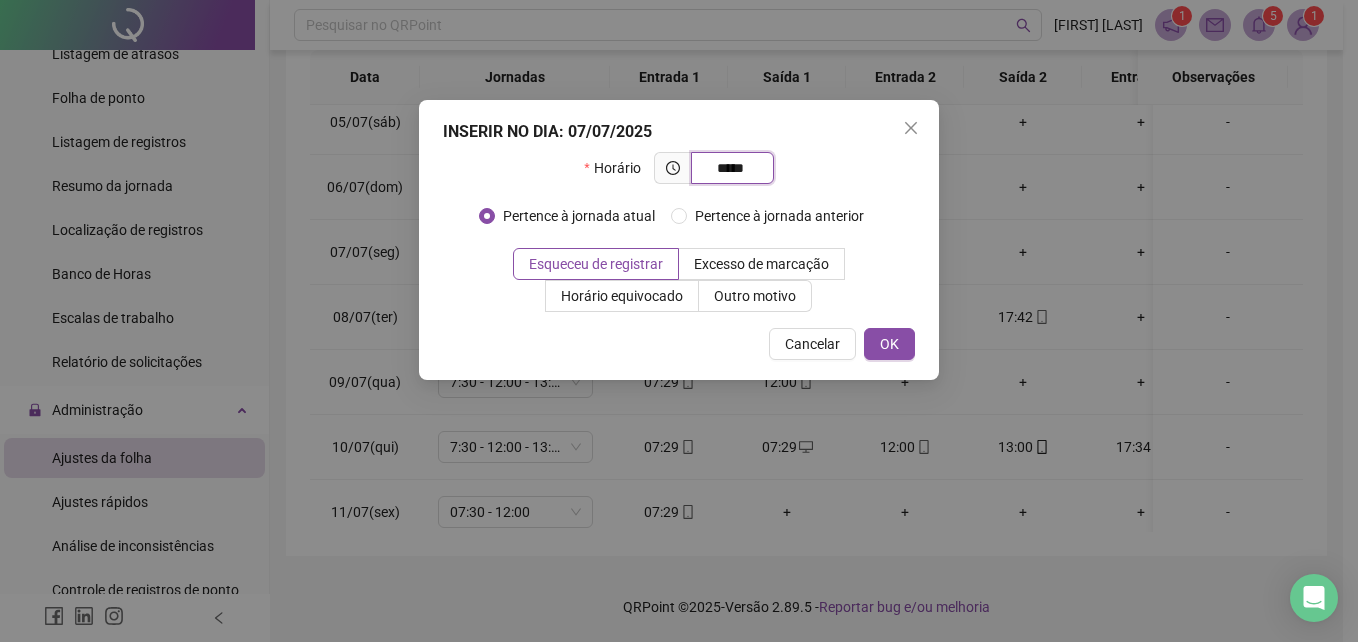 type on "*****" 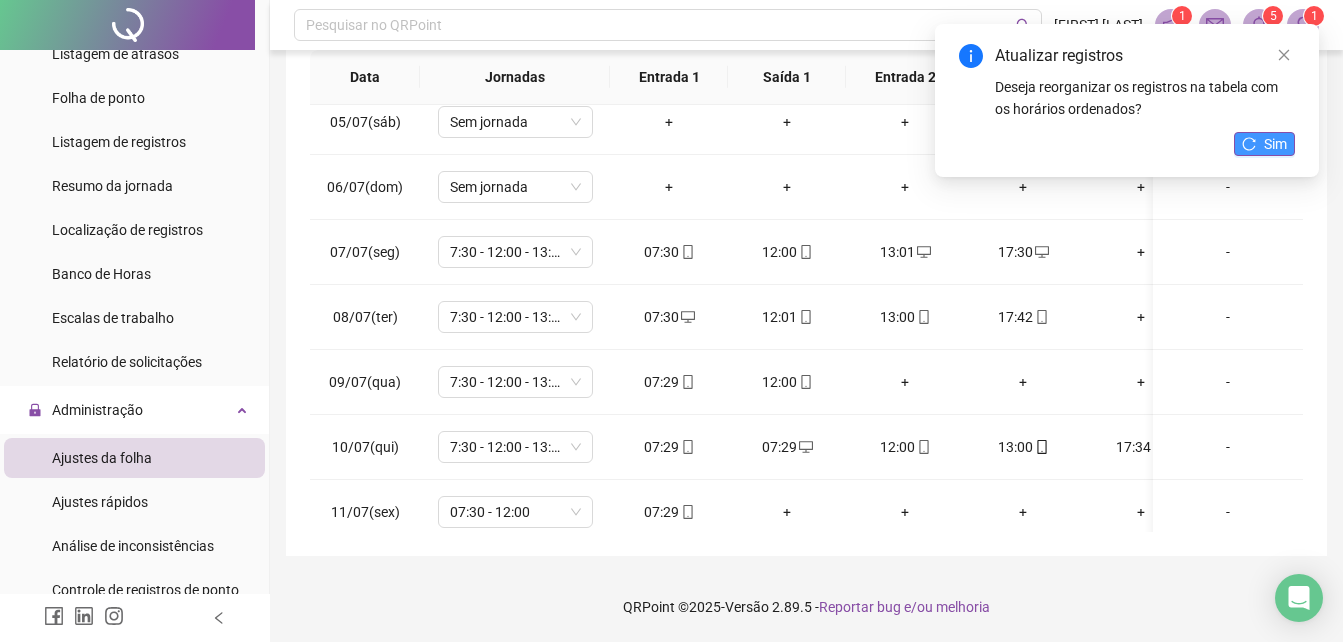 click 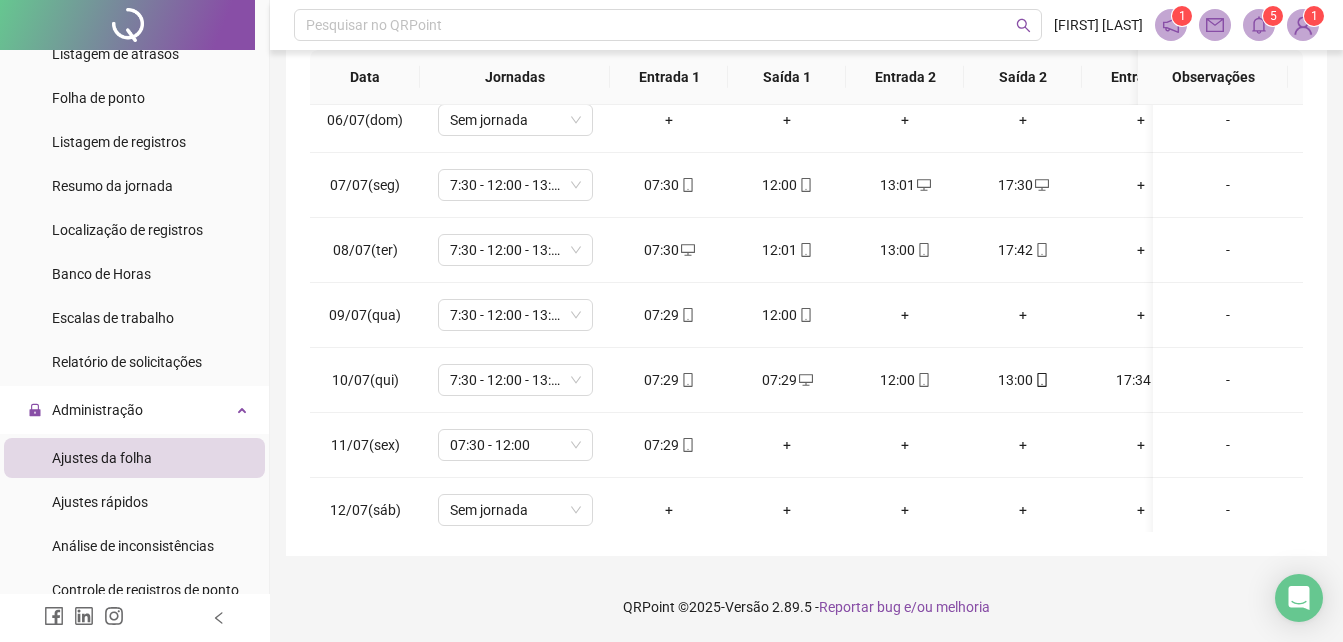 scroll, scrollTop: 369, scrollLeft: 0, axis: vertical 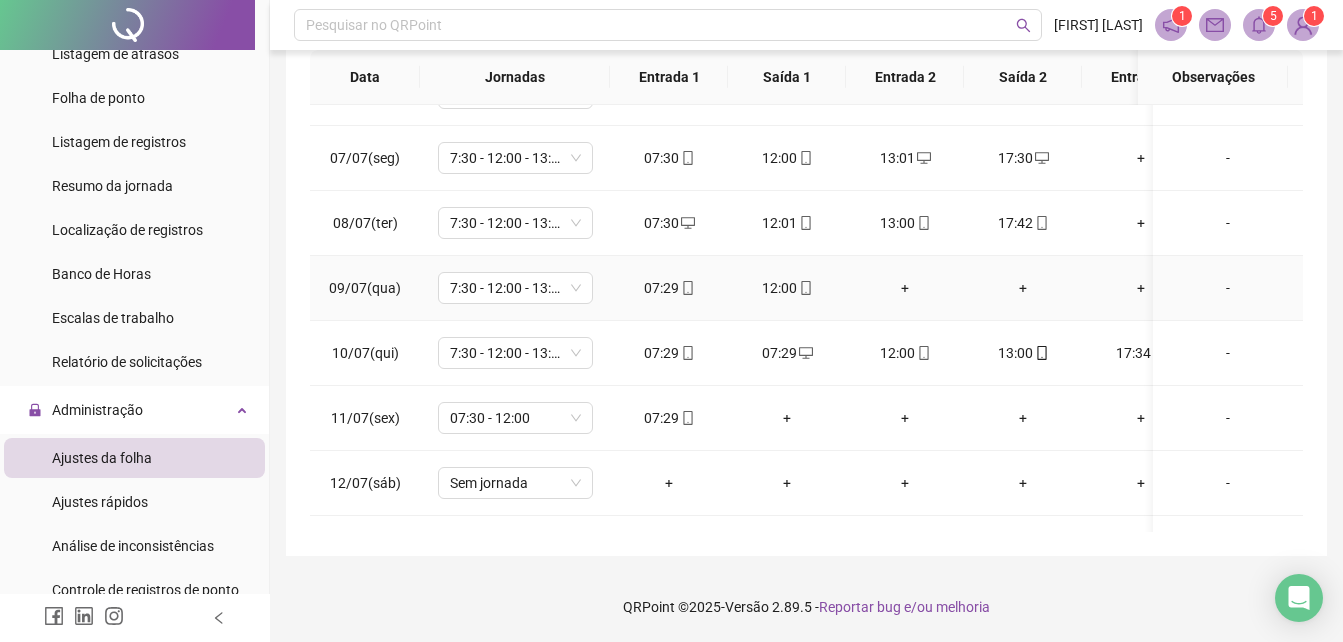 click on "+" at bounding box center (905, 288) 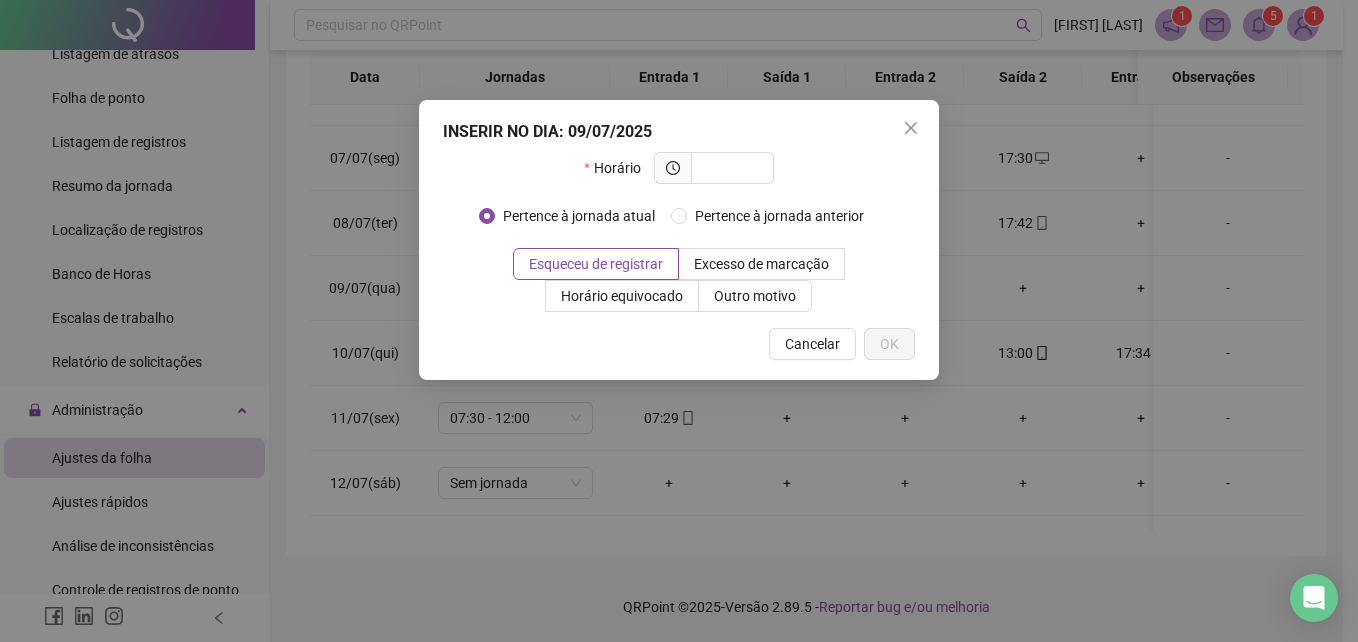 type on "*" 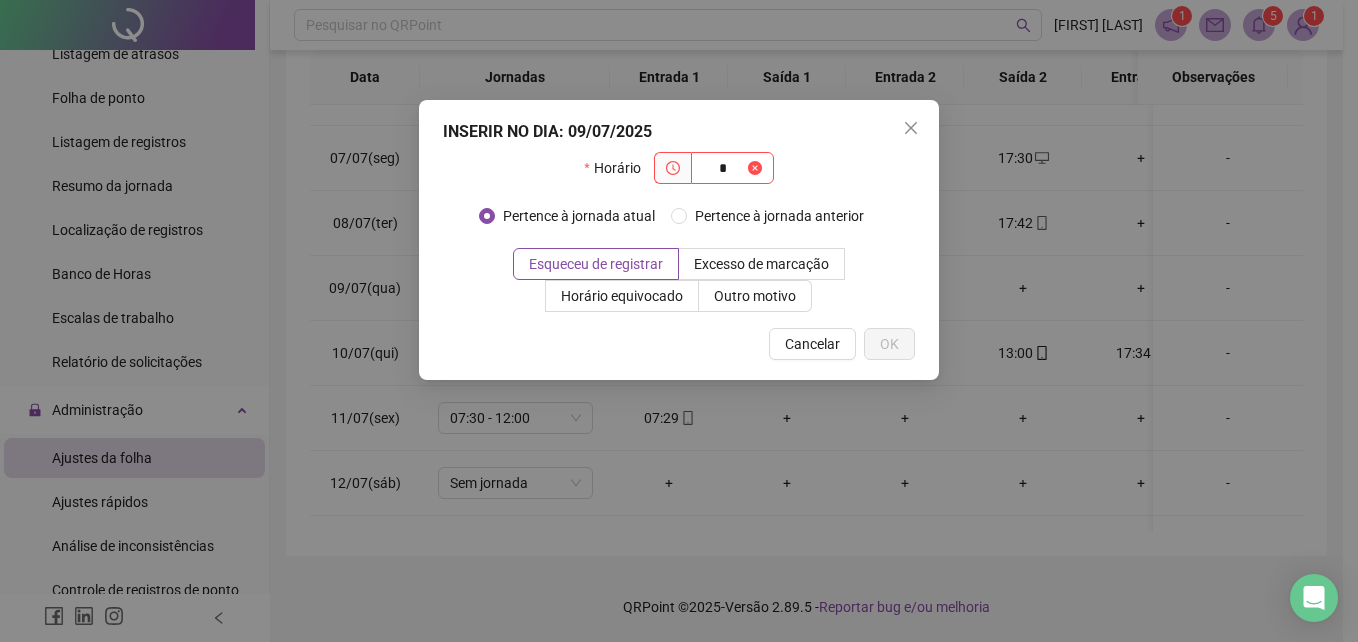 type 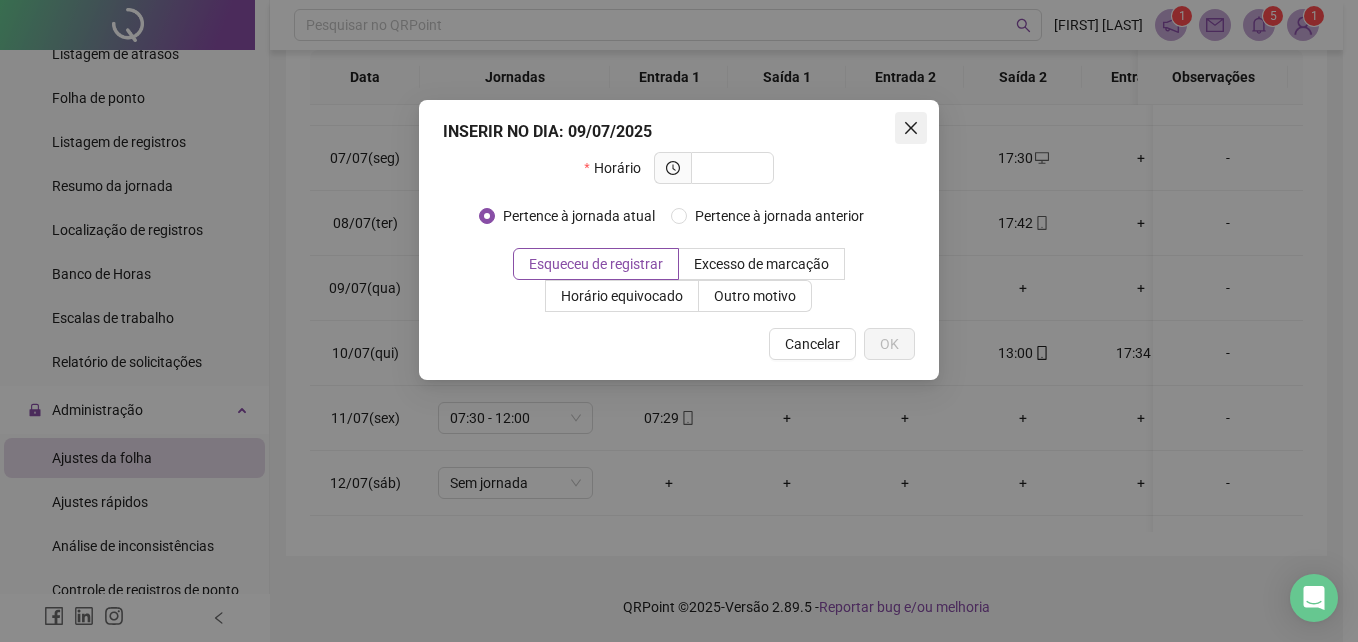 click at bounding box center [911, 128] 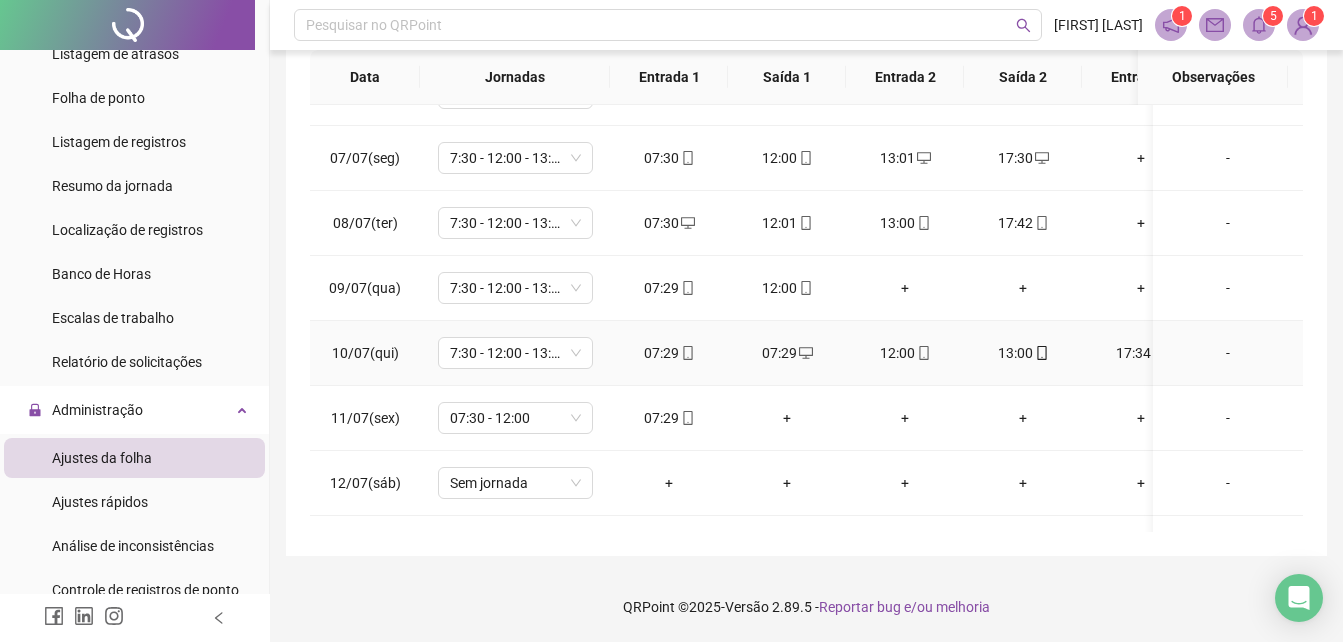 click on "07:29" at bounding box center (787, 353) 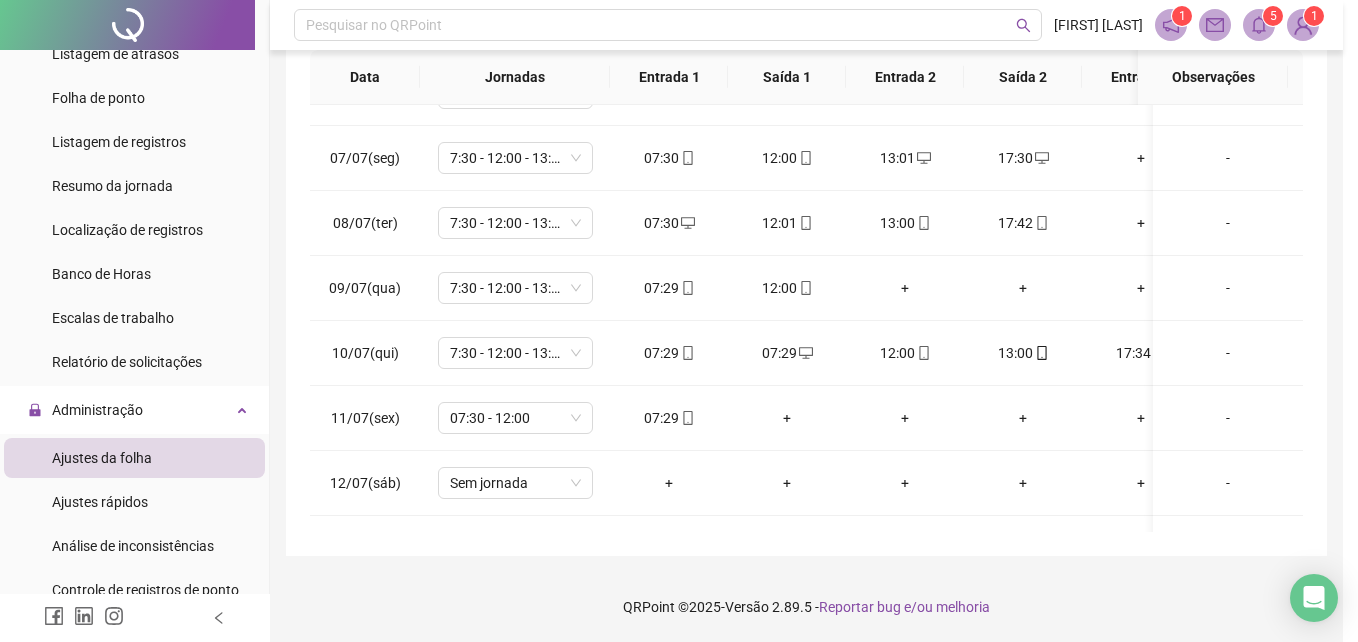 type on "**********" 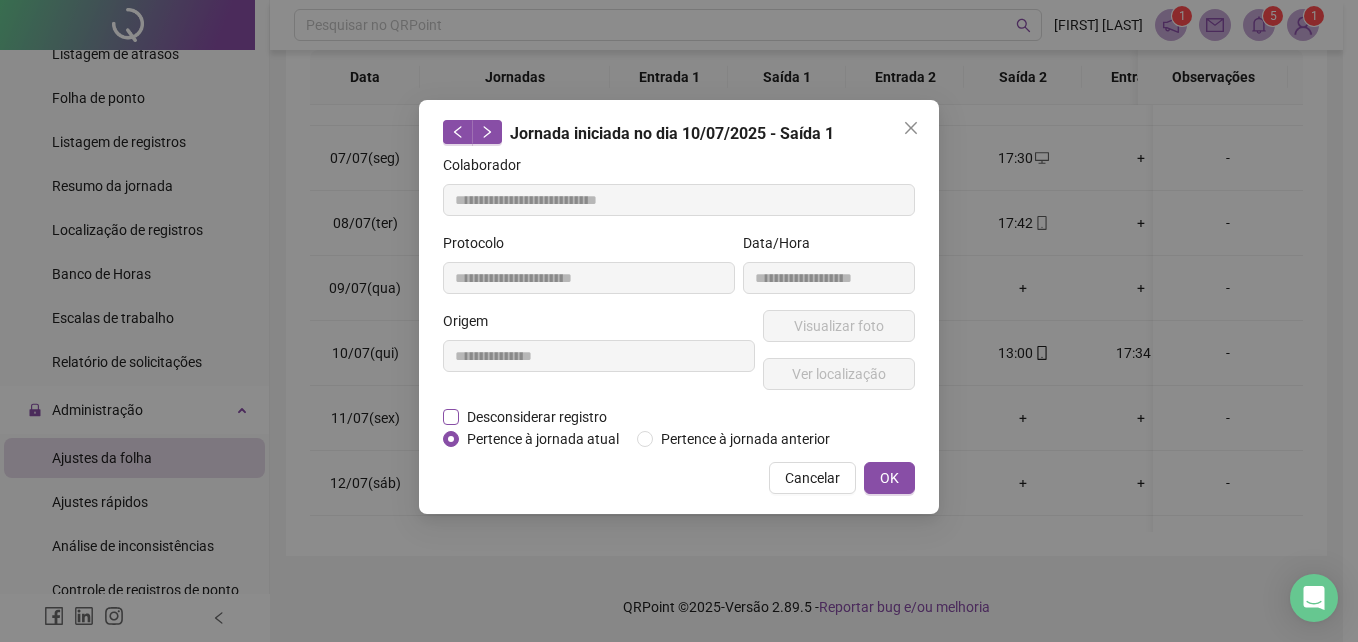 click on "Desconsiderar registro" at bounding box center [537, 417] 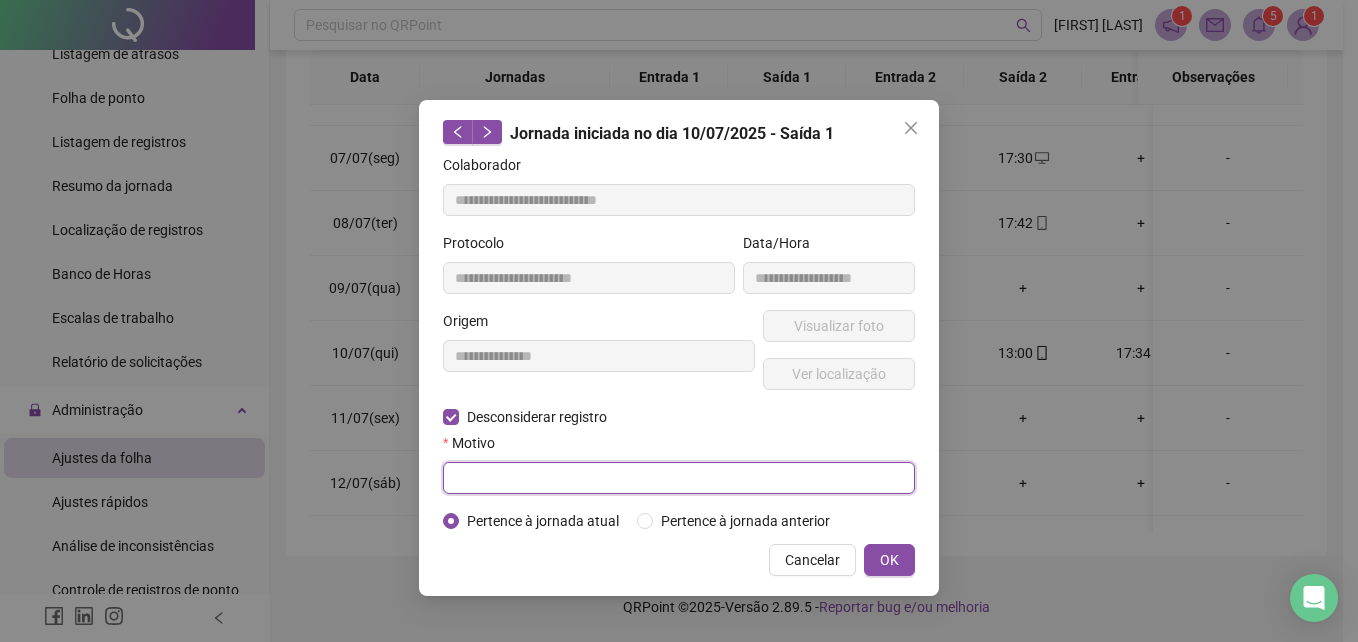 click at bounding box center [679, 478] 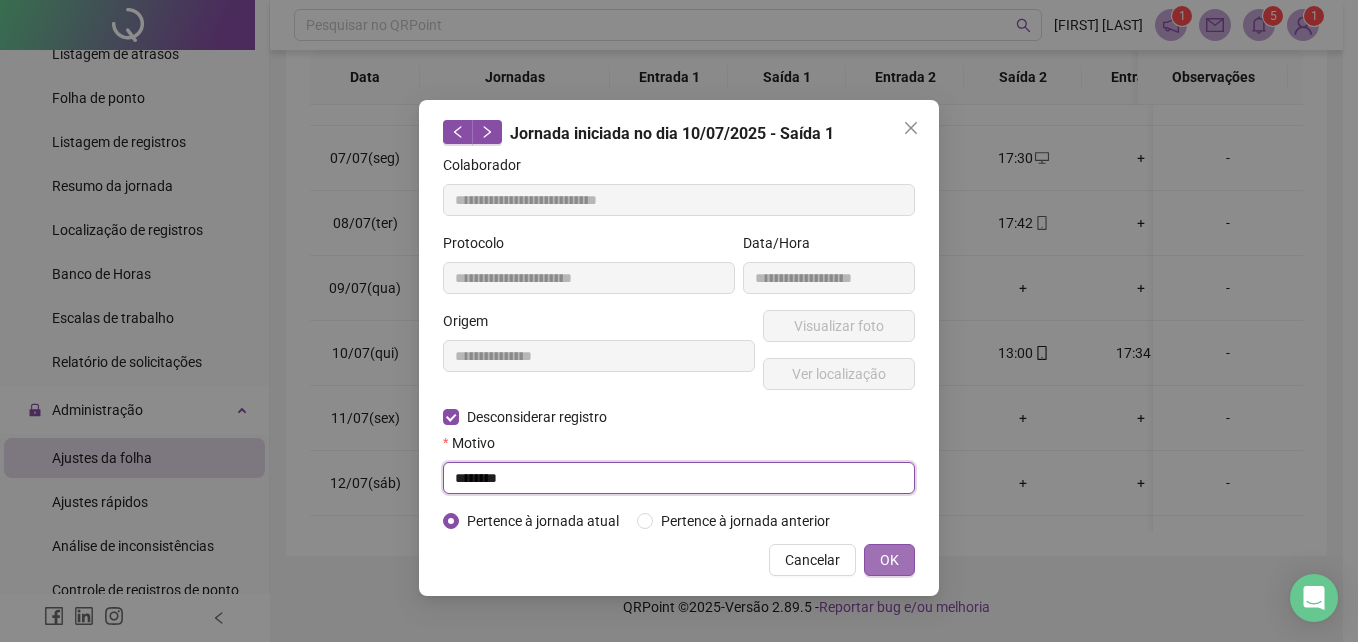 type on "********" 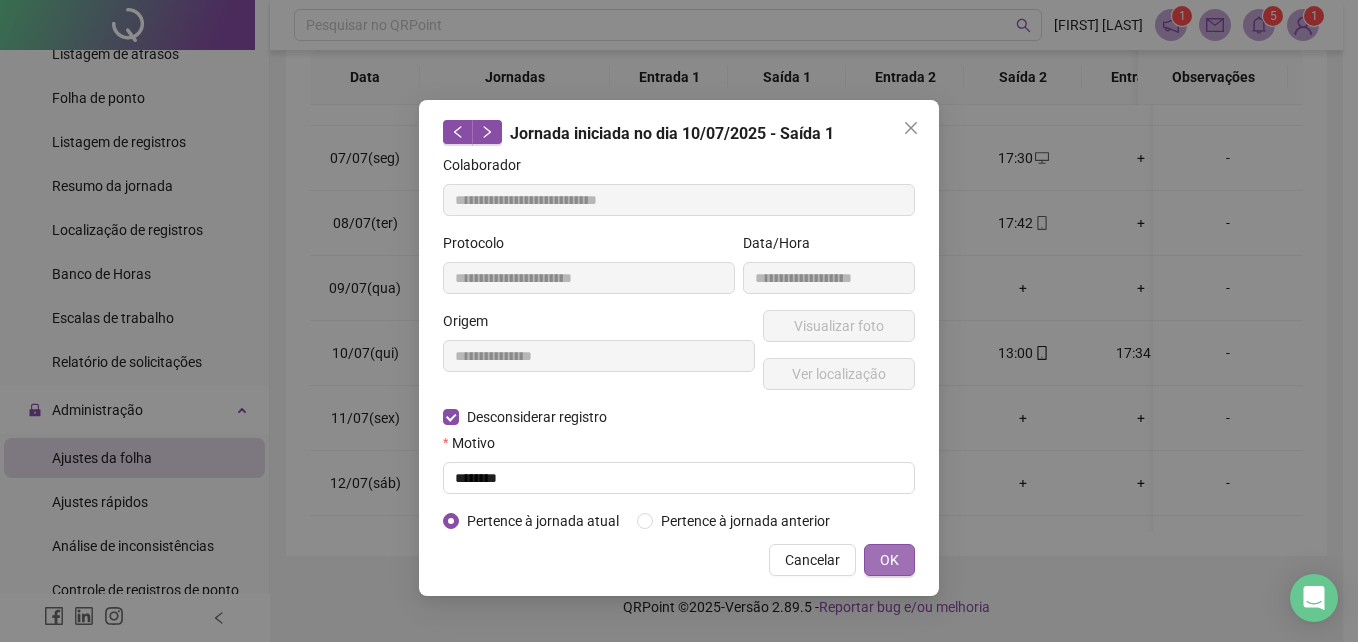 click on "OK" at bounding box center (889, 560) 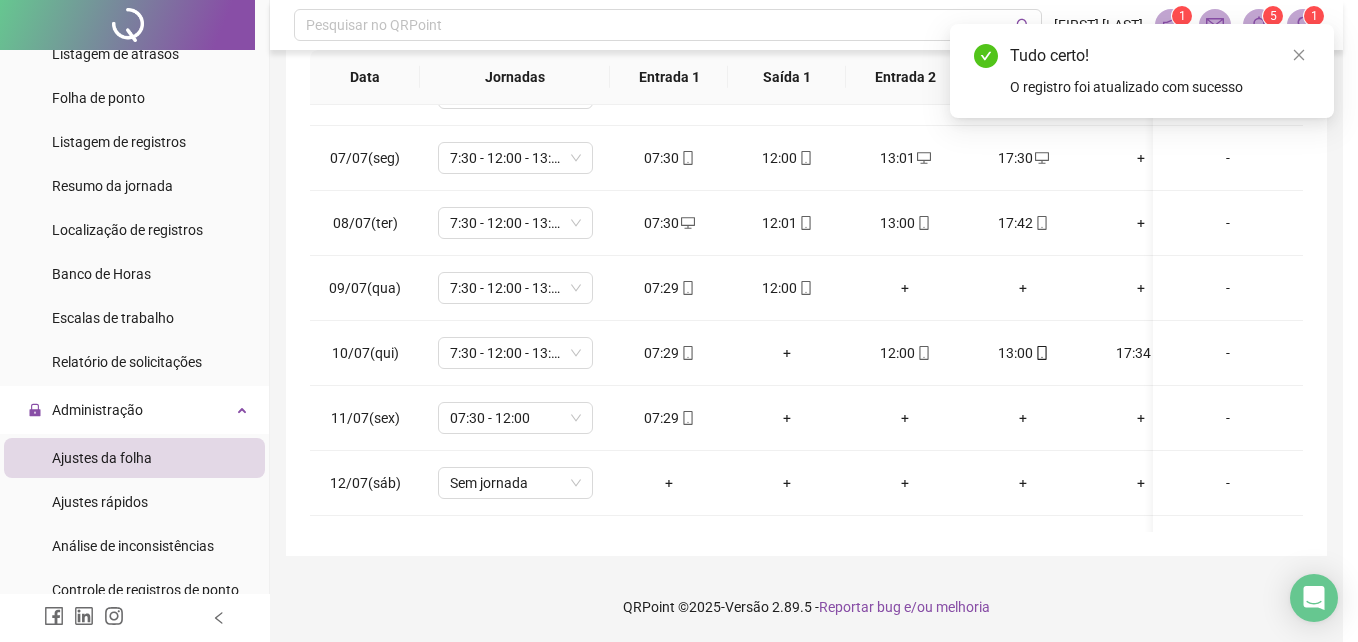 click on "**********" at bounding box center (679, 321) 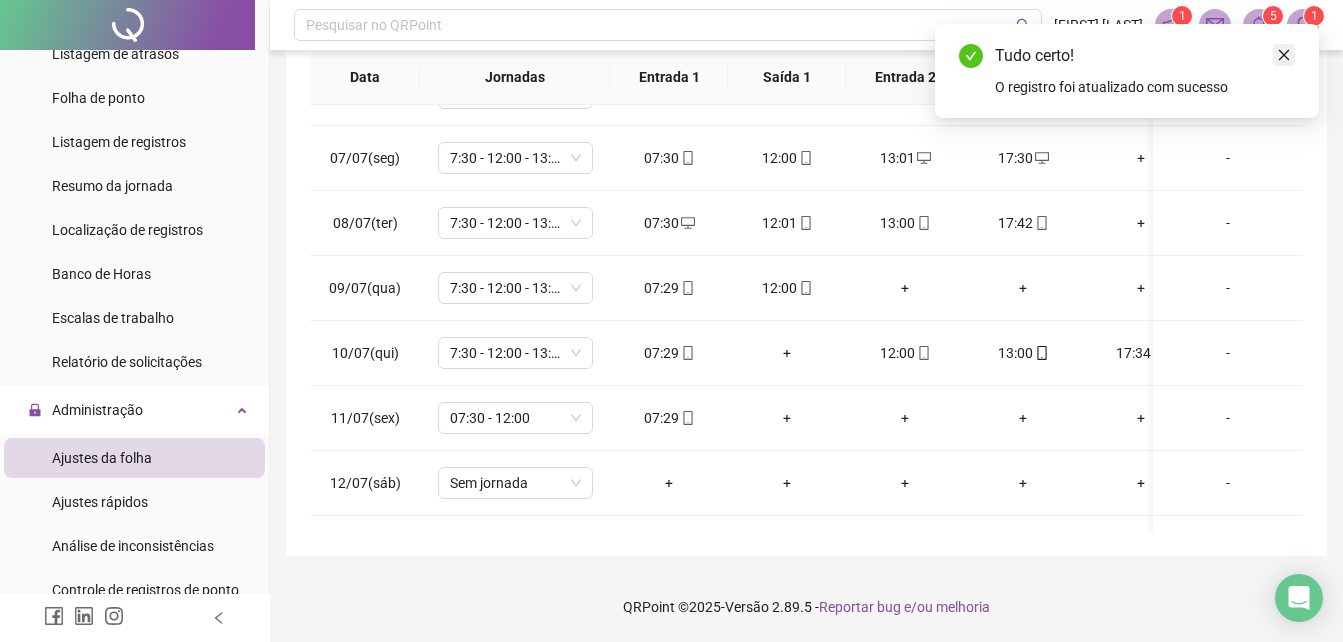 click 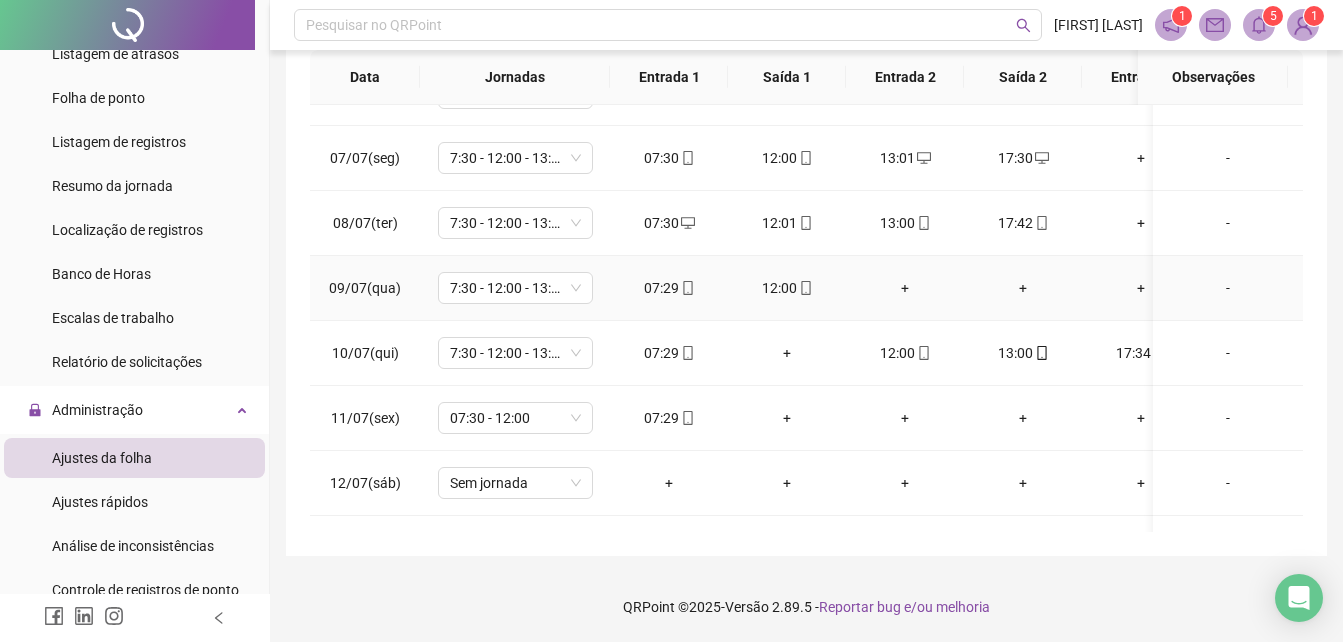 click on "+" at bounding box center [905, 288] 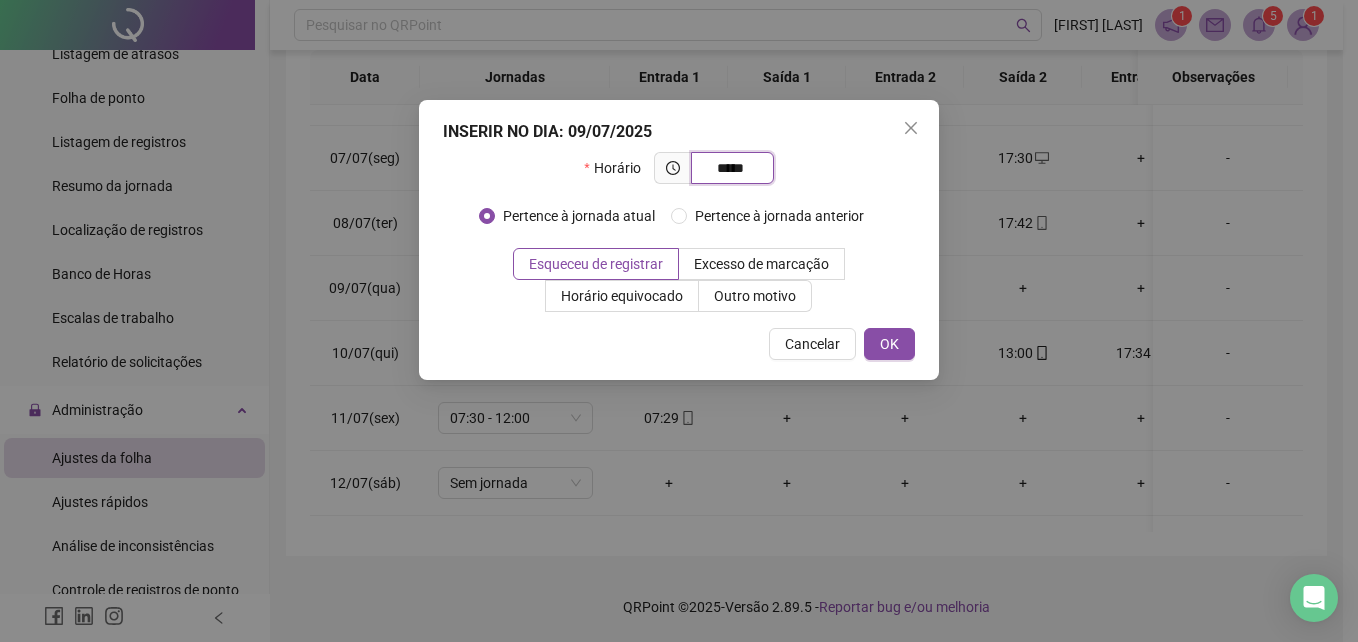type on "*****" 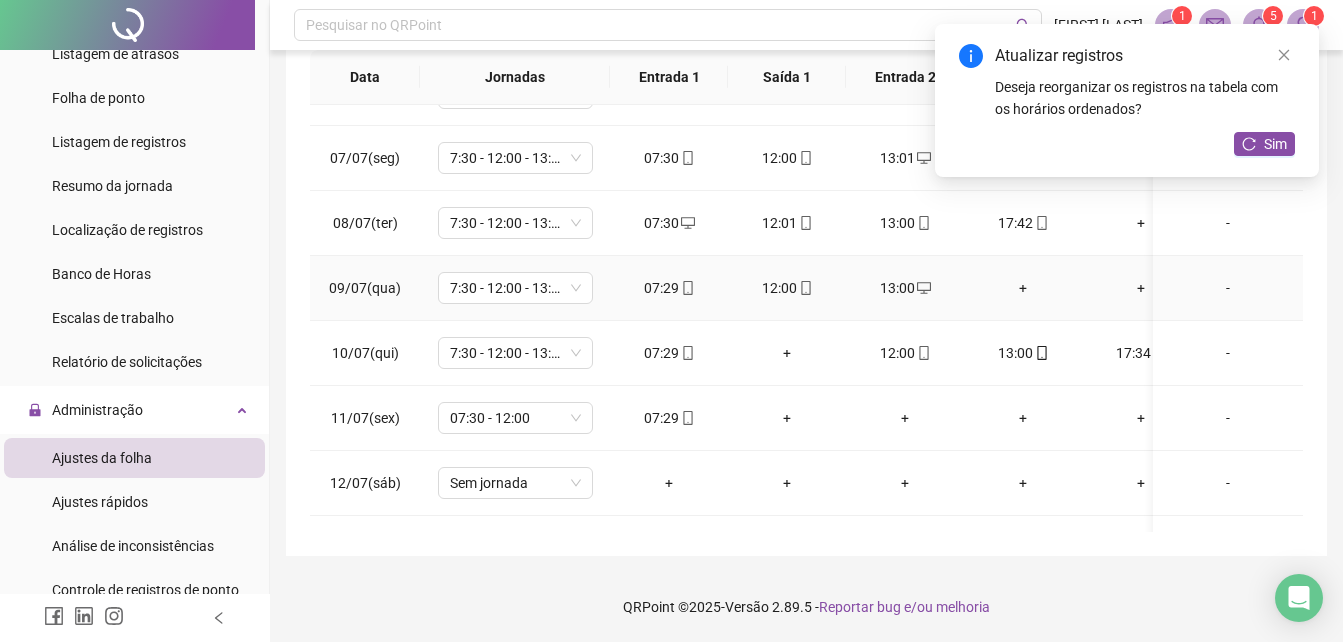 click on "+" at bounding box center [1023, 288] 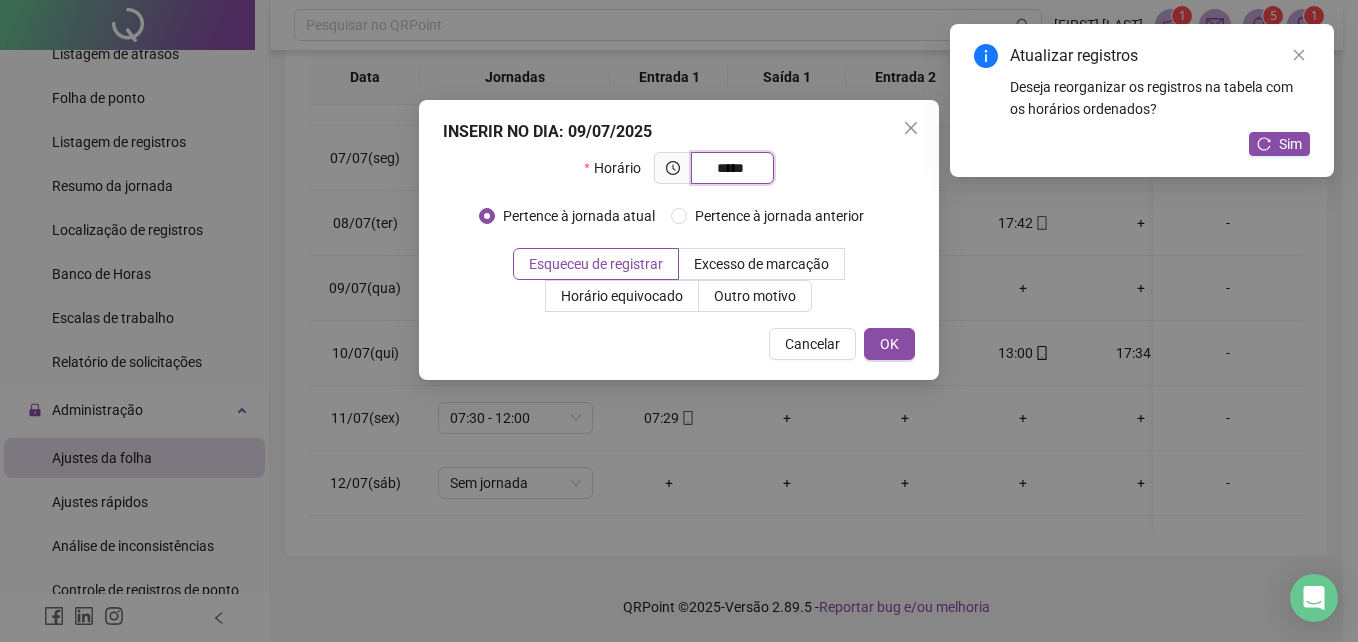 type on "*****" 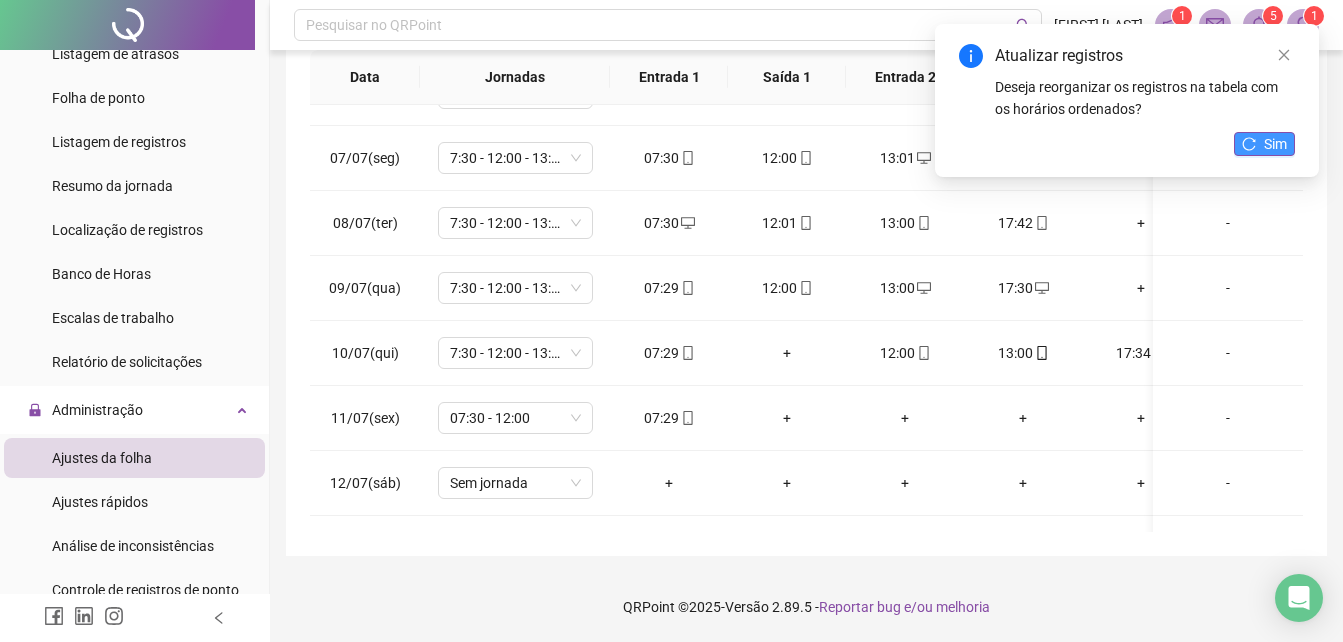 click on "Sim" at bounding box center [1275, 144] 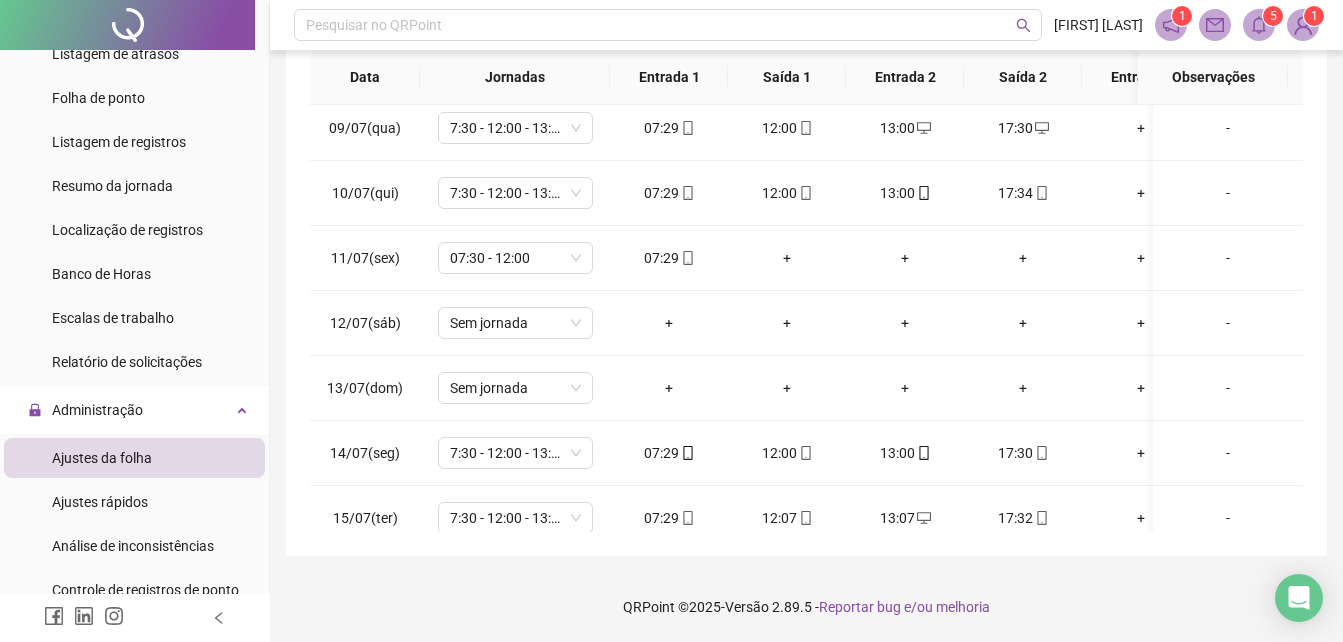 scroll, scrollTop: 534, scrollLeft: 0, axis: vertical 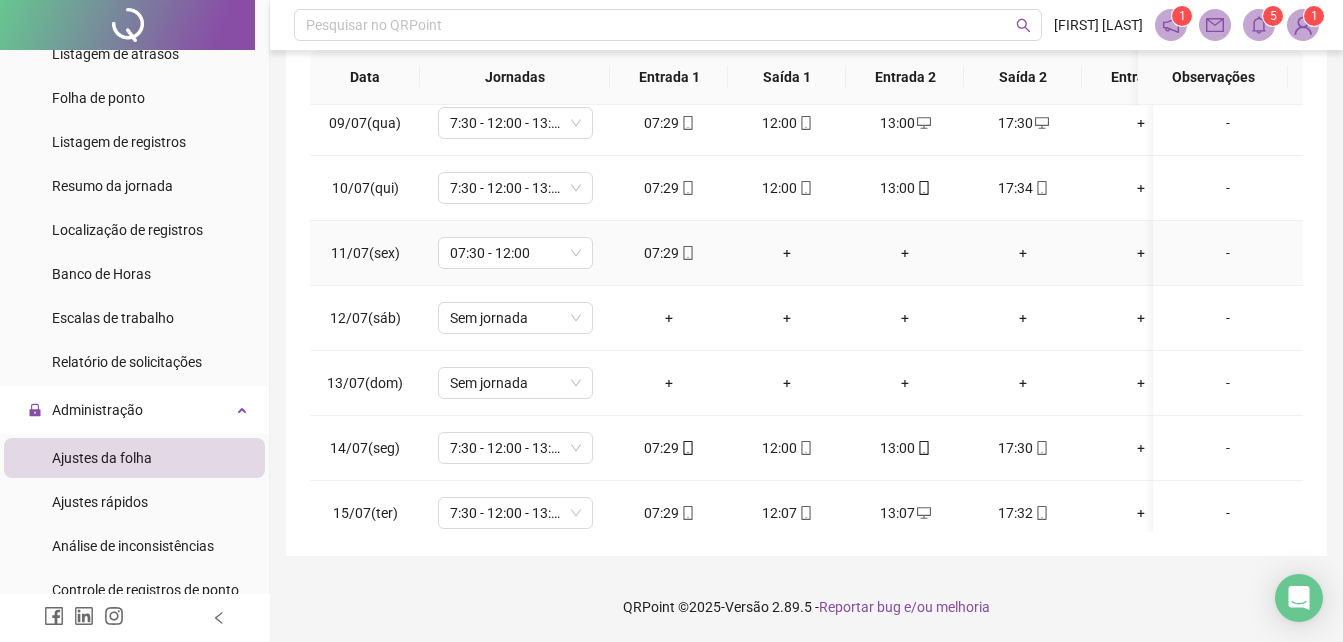 click on "+" at bounding box center [787, 253] 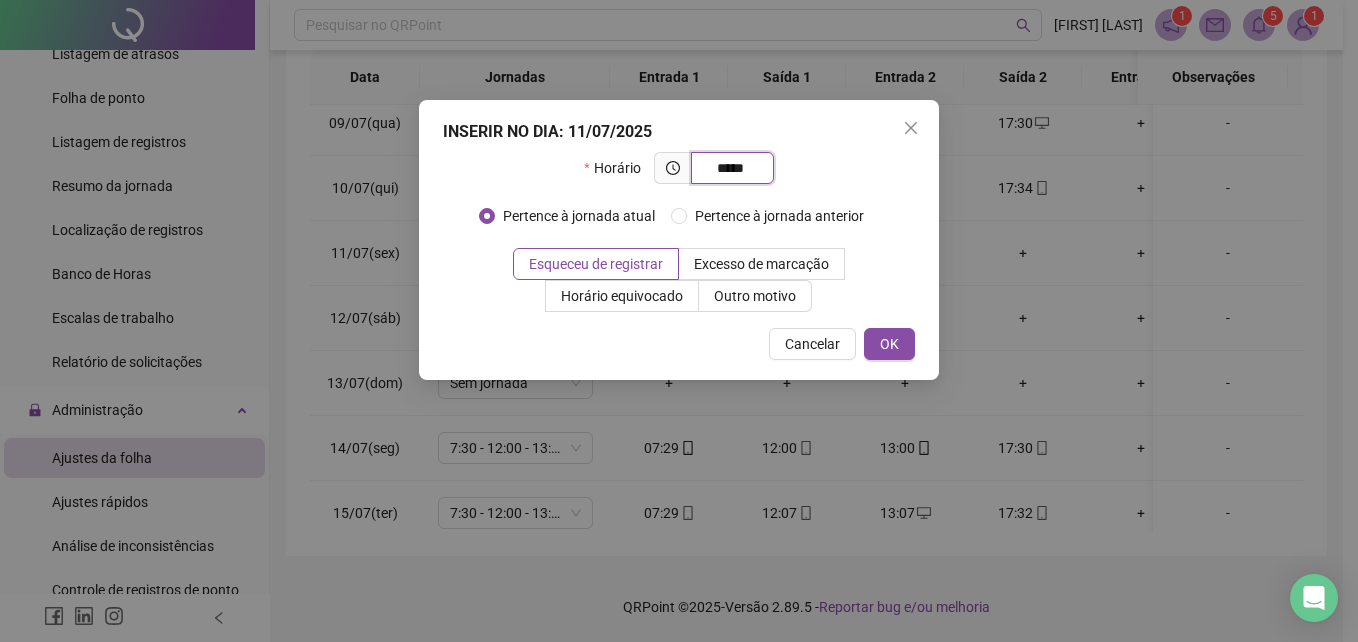 type on "*****" 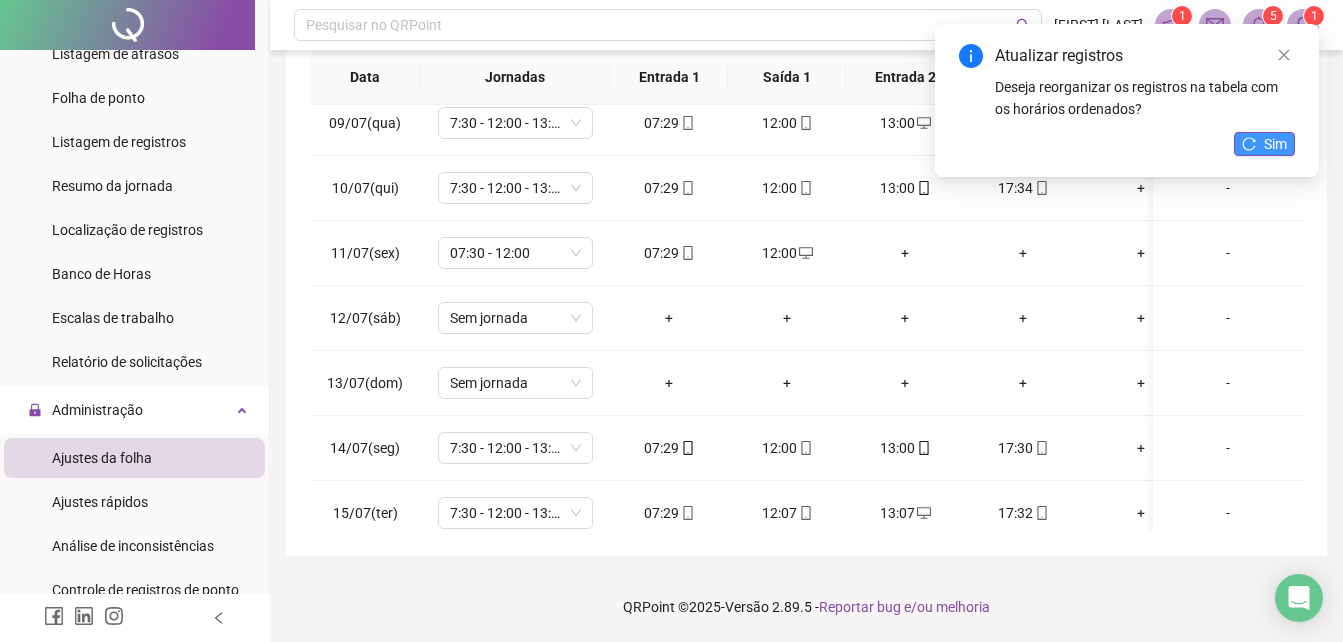 click 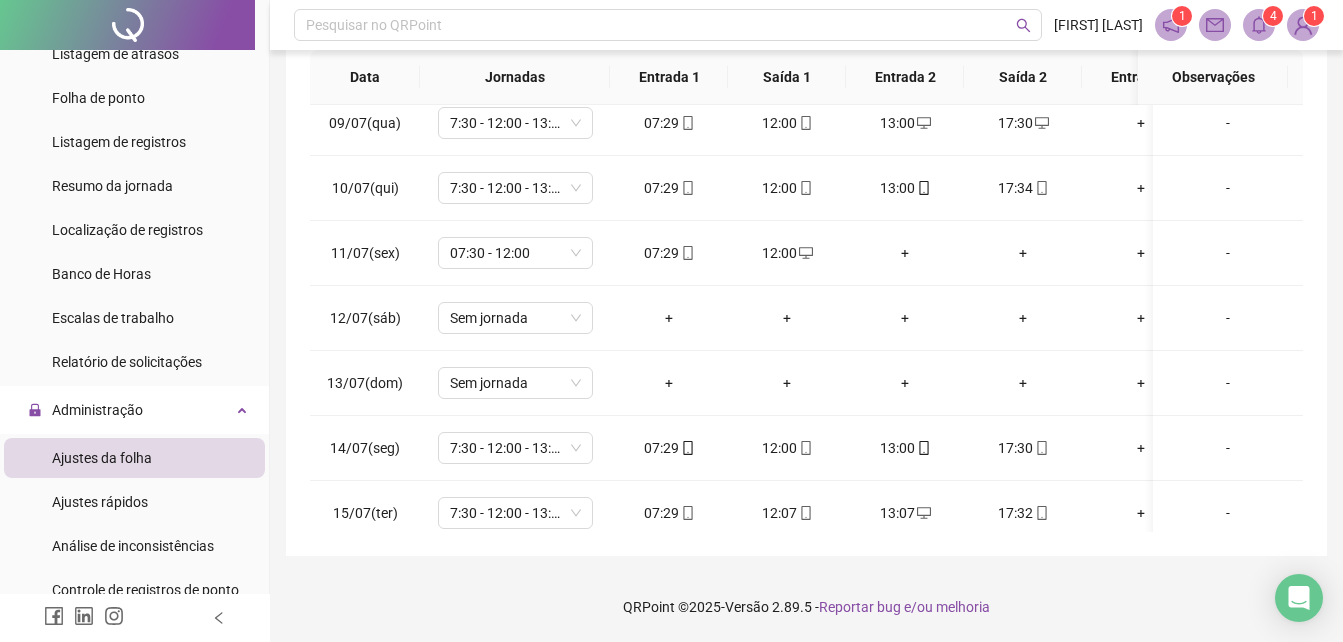 drag, startPoint x: 1304, startPoint y: 242, endPoint x: 1306, endPoint y: 261, distance: 19.104973 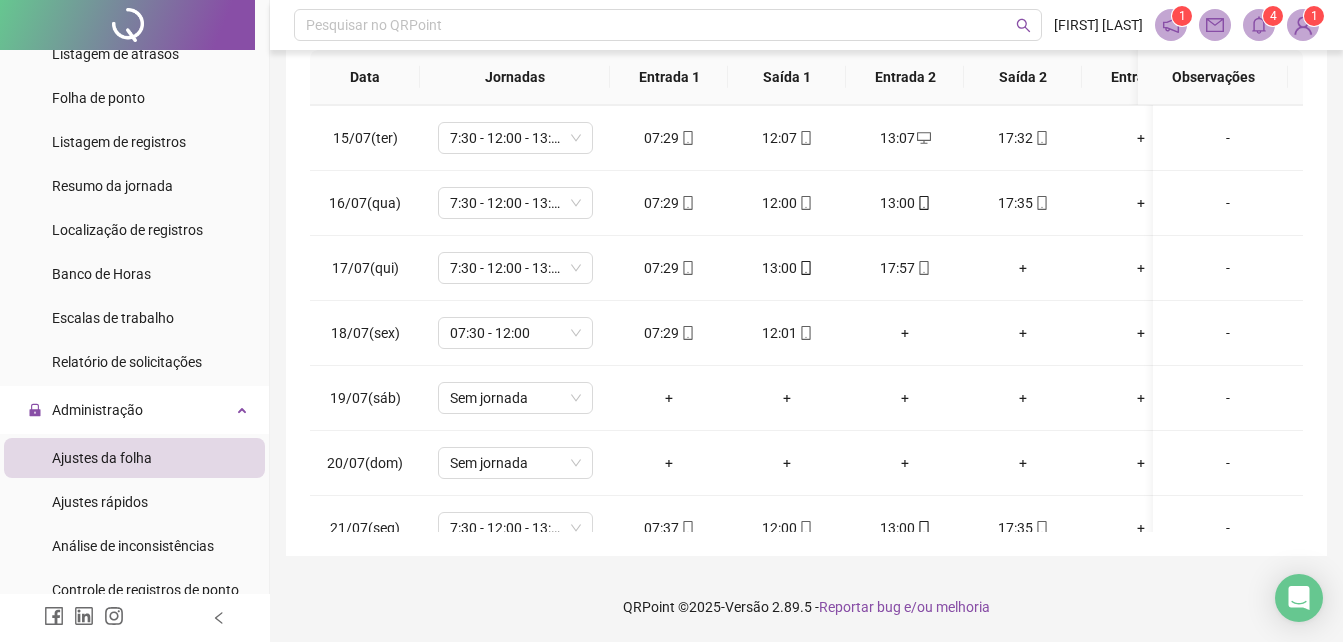 scroll, scrollTop: 914, scrollLeft: 0, axis: vertical 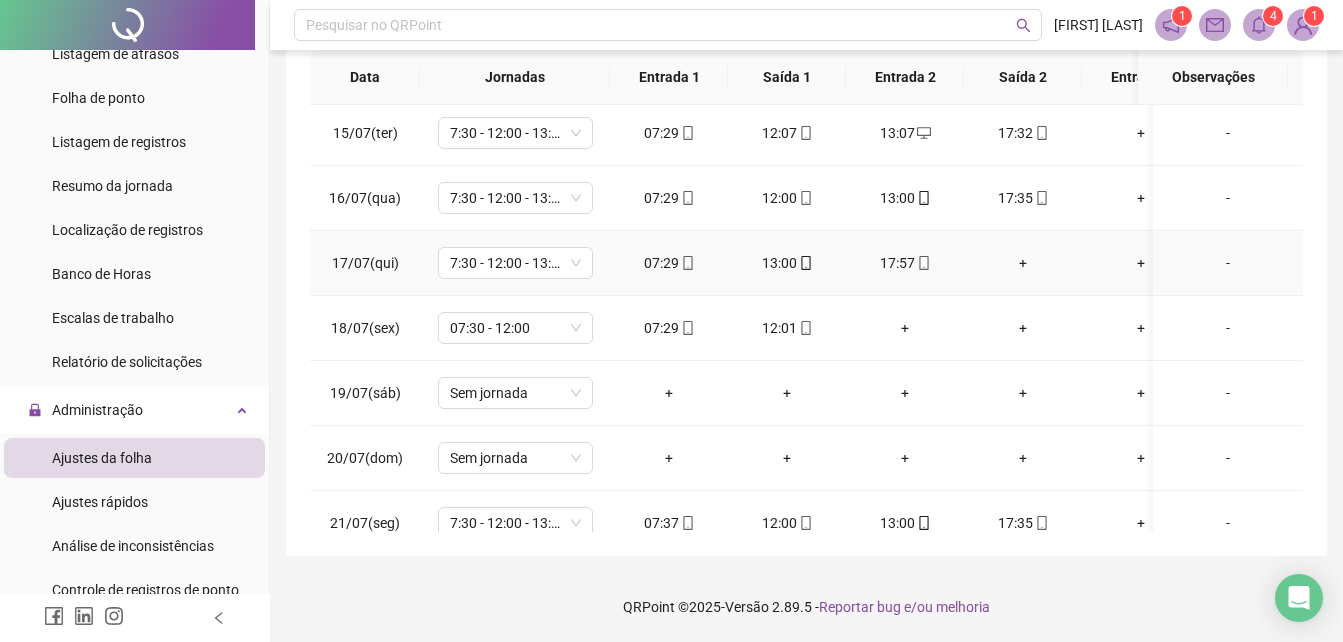 click on "+" at bounding box center [1023, 263] 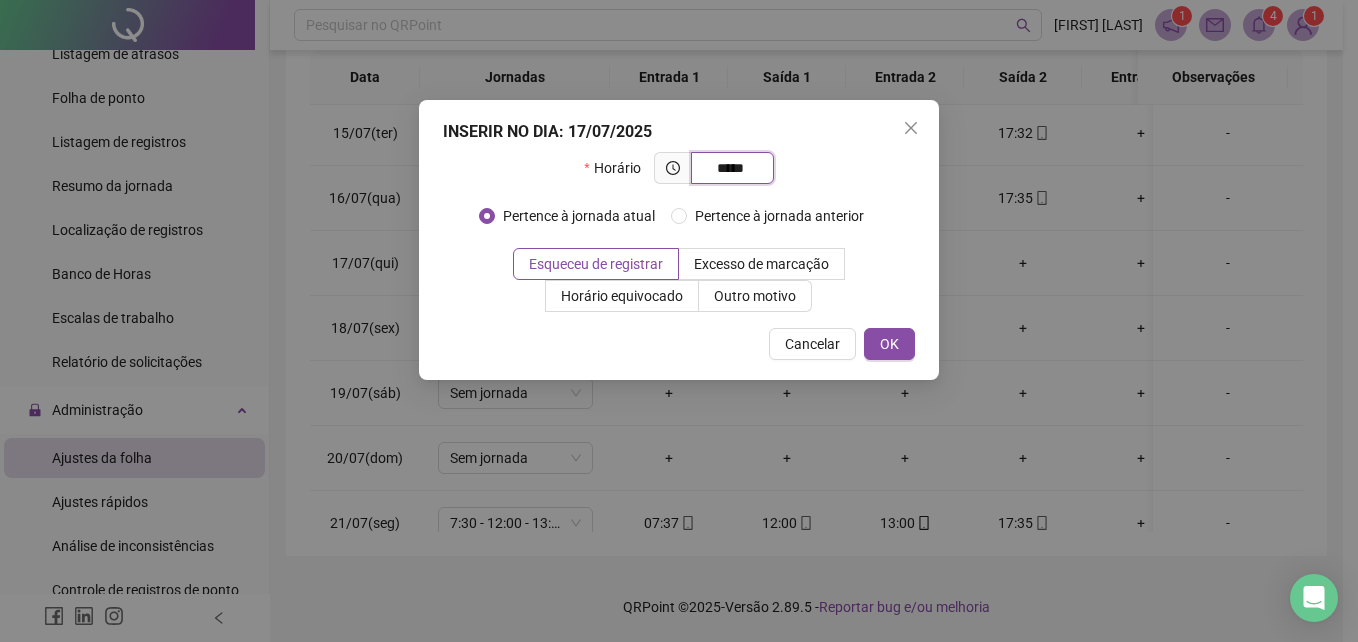 type on "*****" 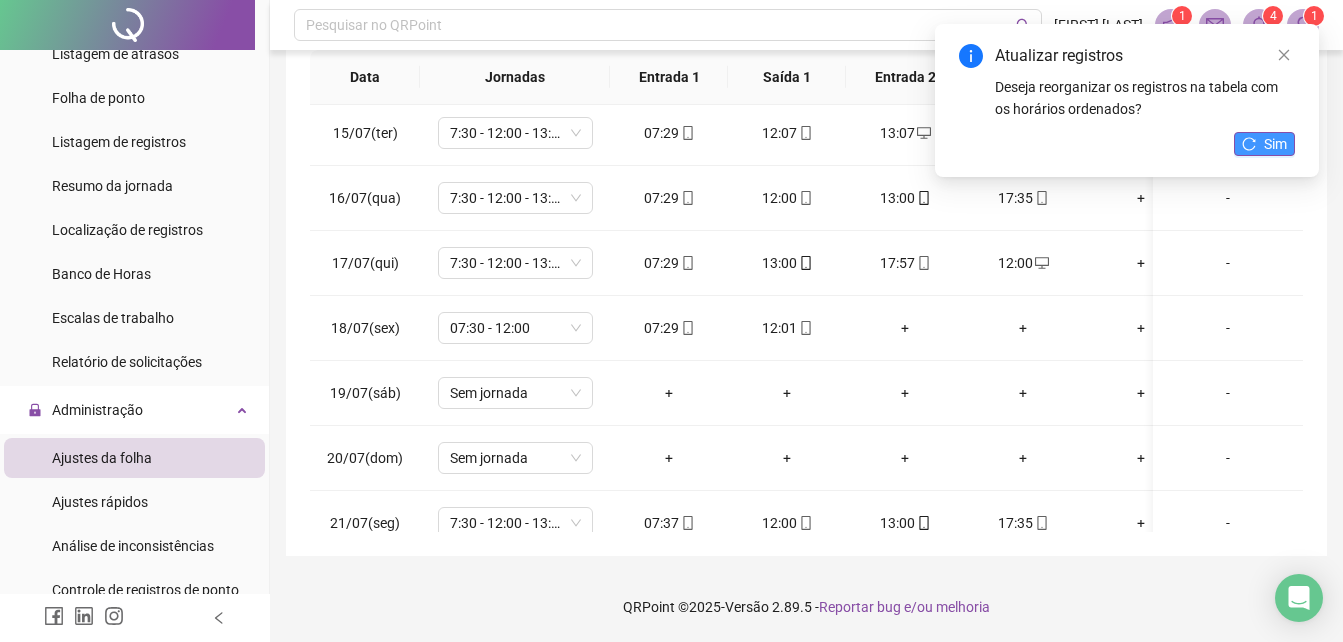 click 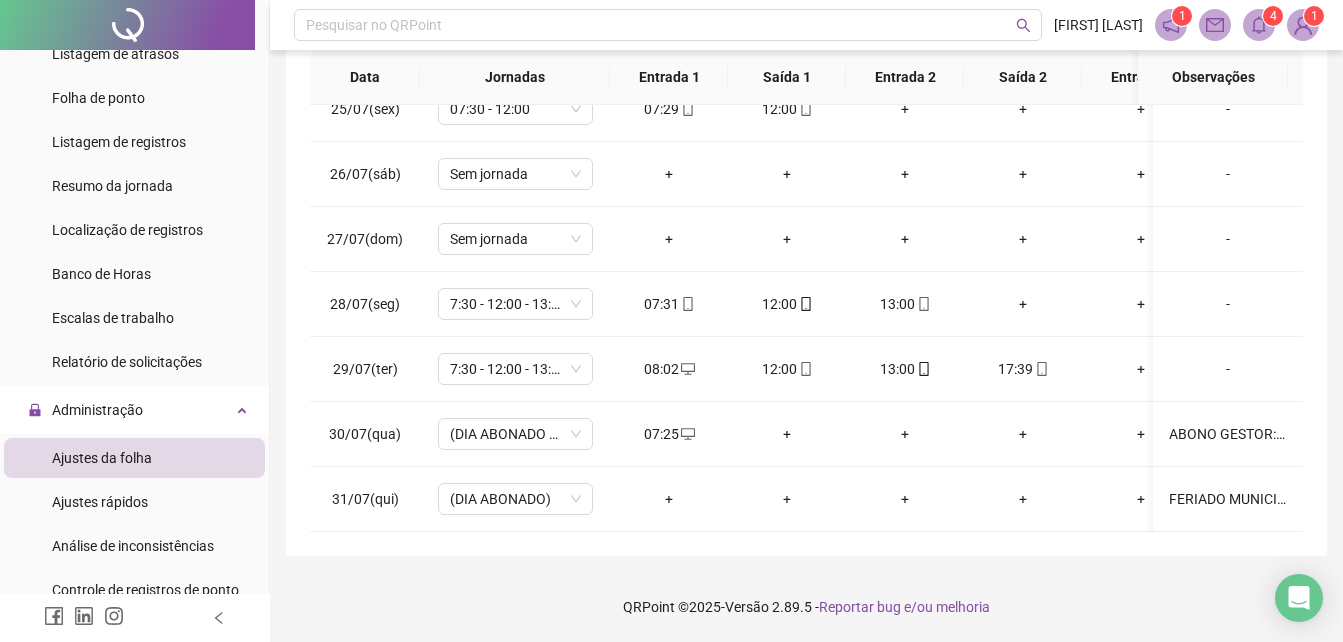 scroll, scrollTop: 1603, scrollLeft: 0, axis: vertical 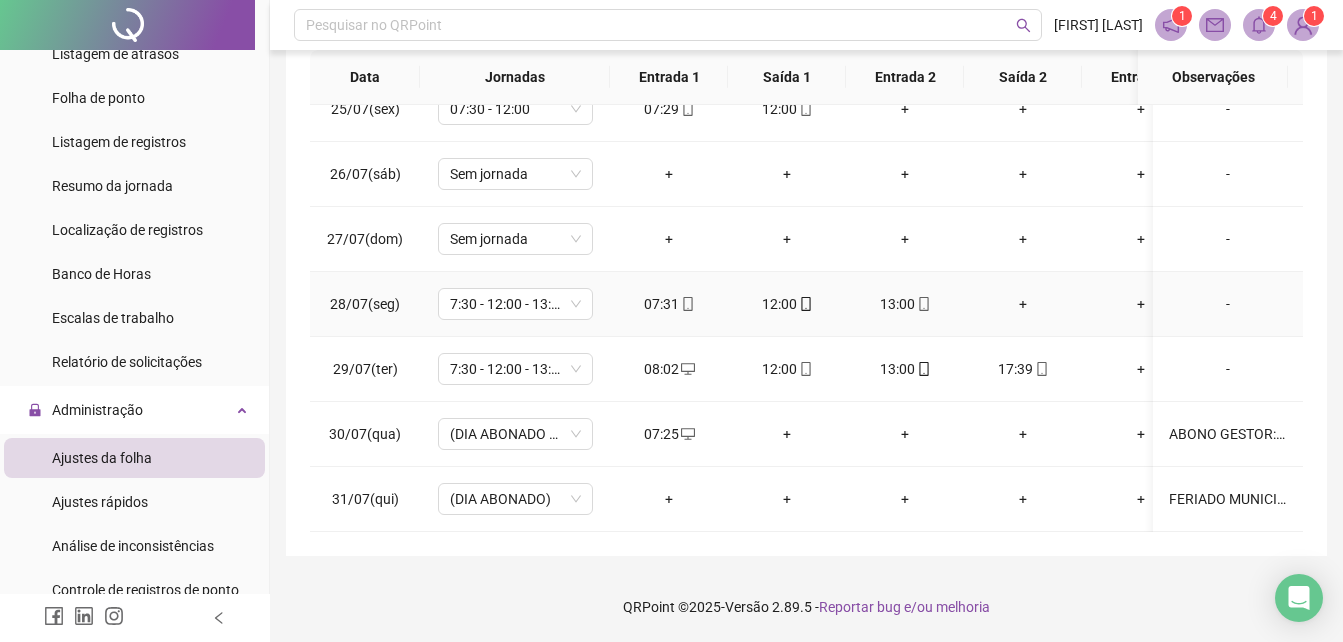 click on "+" at bounding box center [1023, 304] 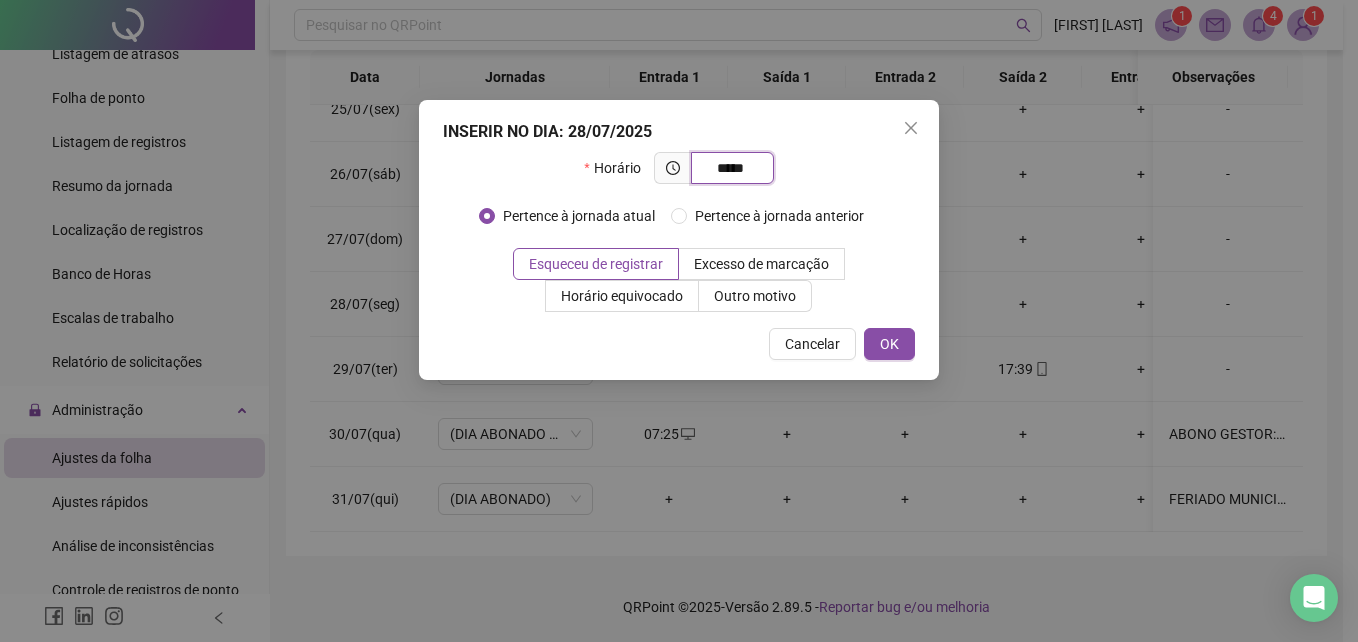 type on "*****" 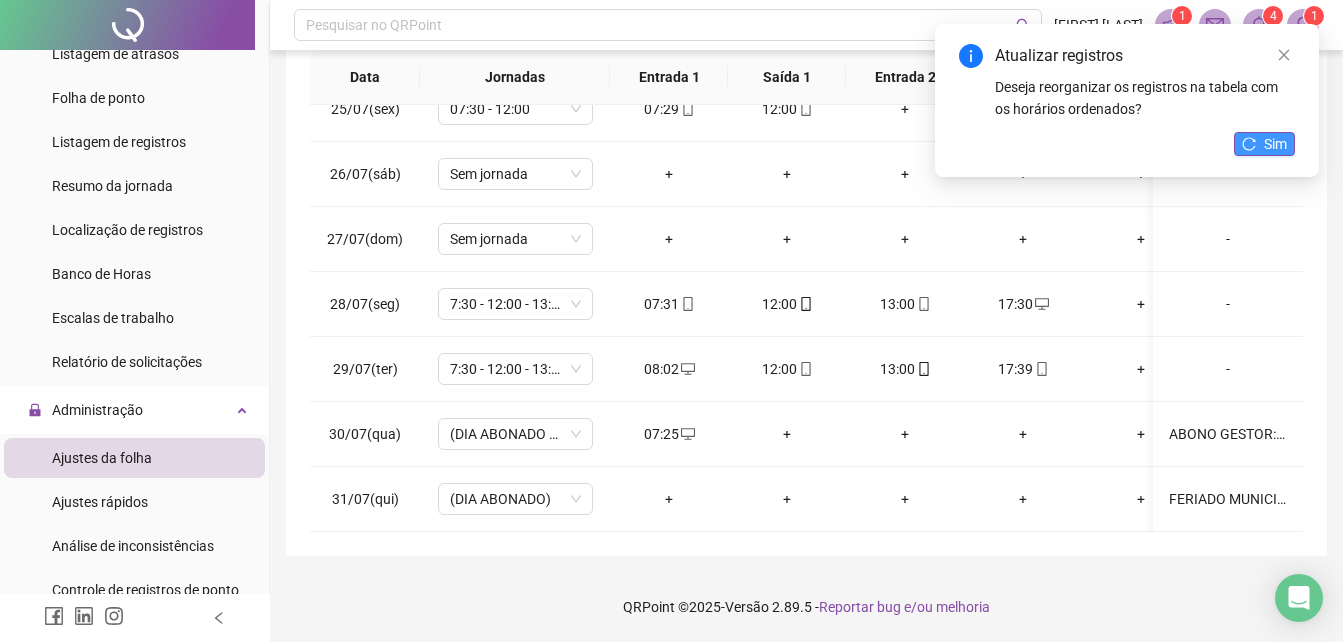 click on "Sim" at bounding box center (1275, 144) 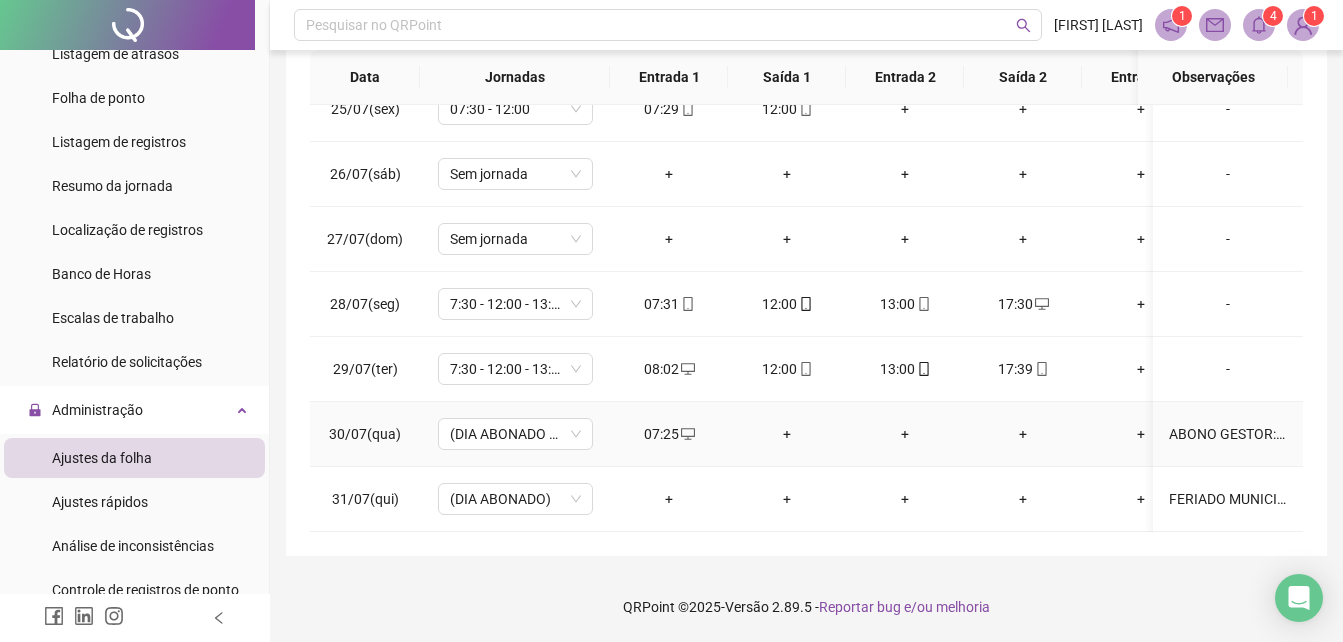 click on "+" at bounding box center [787, 434] 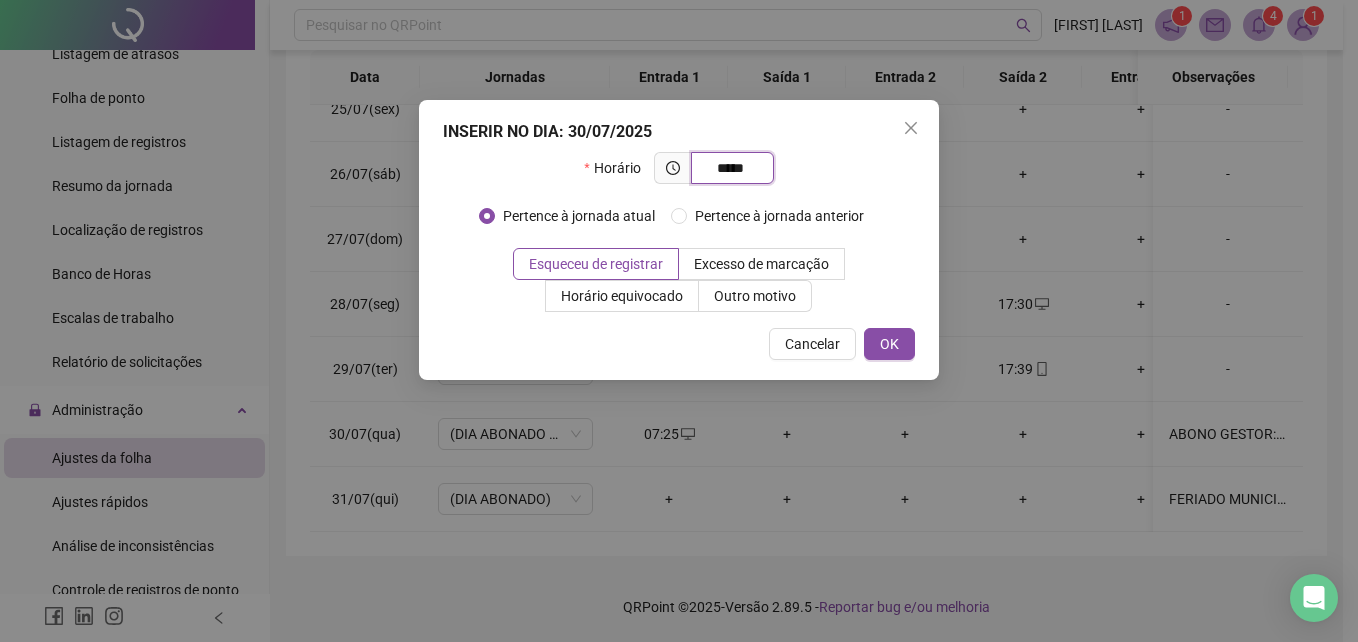 type on "*****" 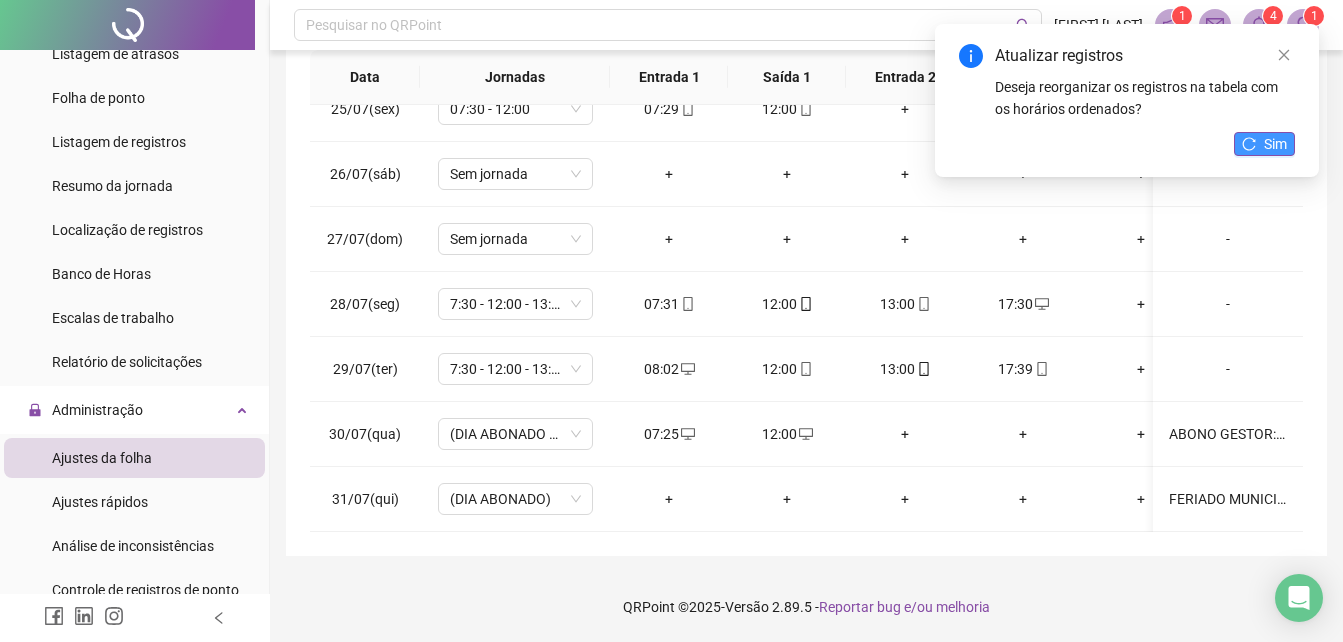 click on "Sim" at bounding box center [1275, 144] 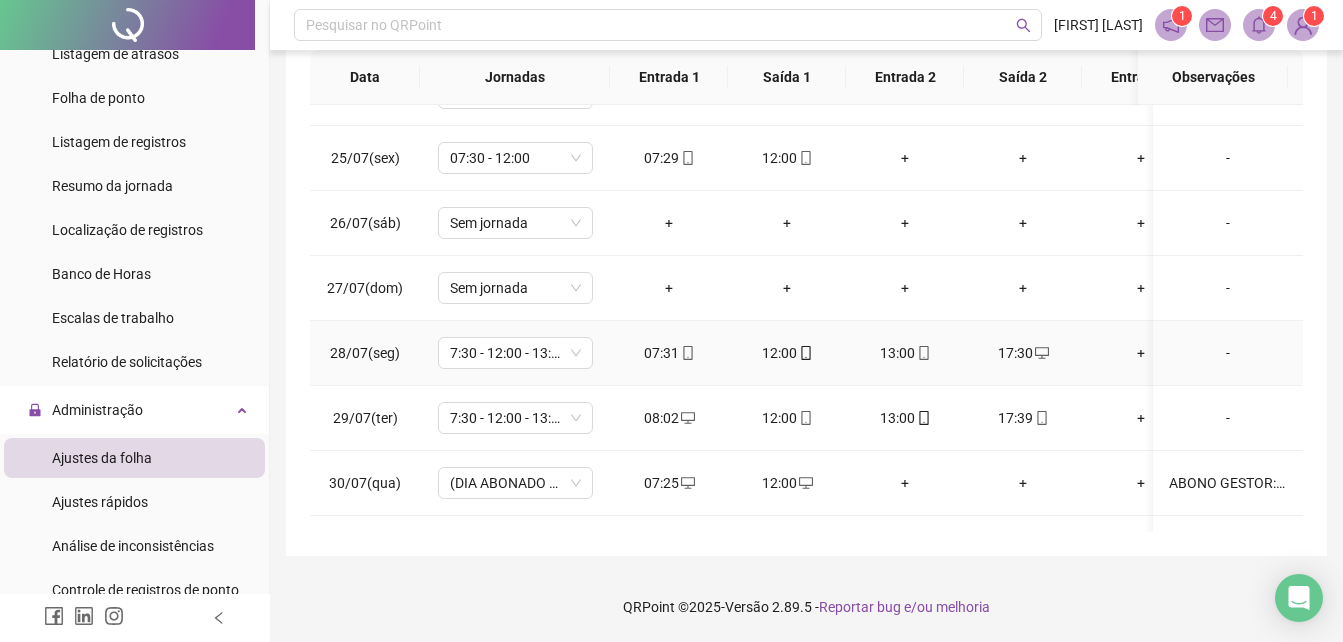 scroll, scrollTop: 1603, scrollLeft: 0, axis: vertical 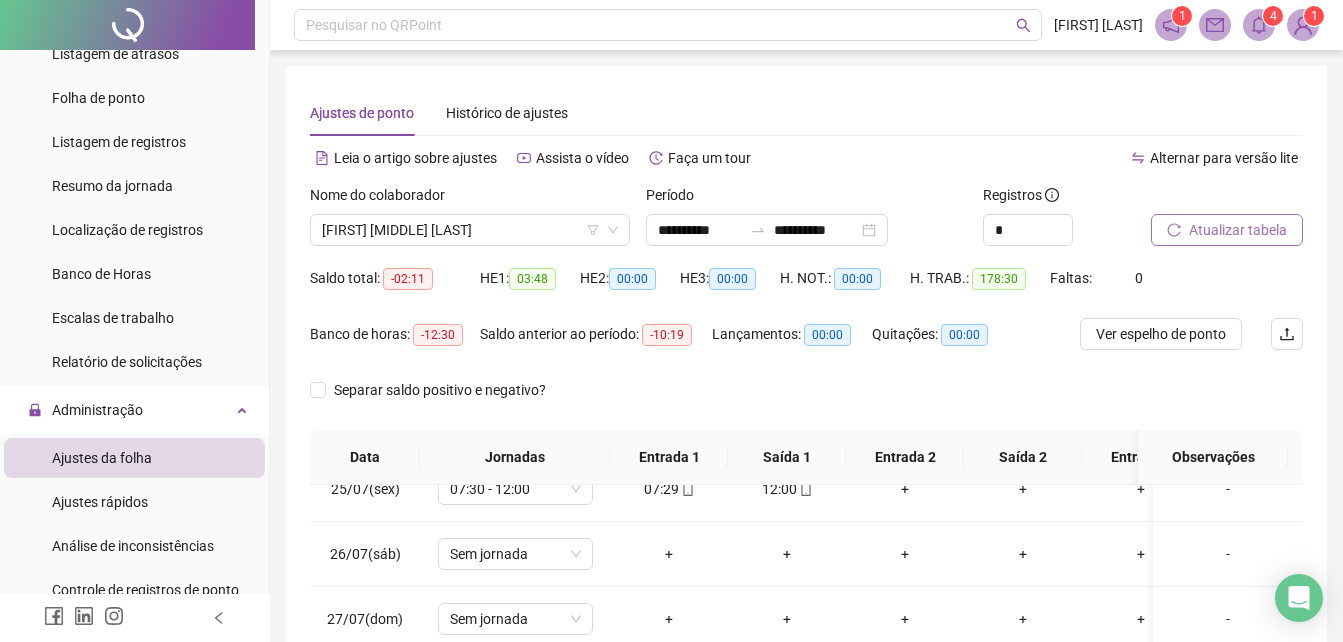 click on "Atualizar tabela" at bounding box center [1238, 230] 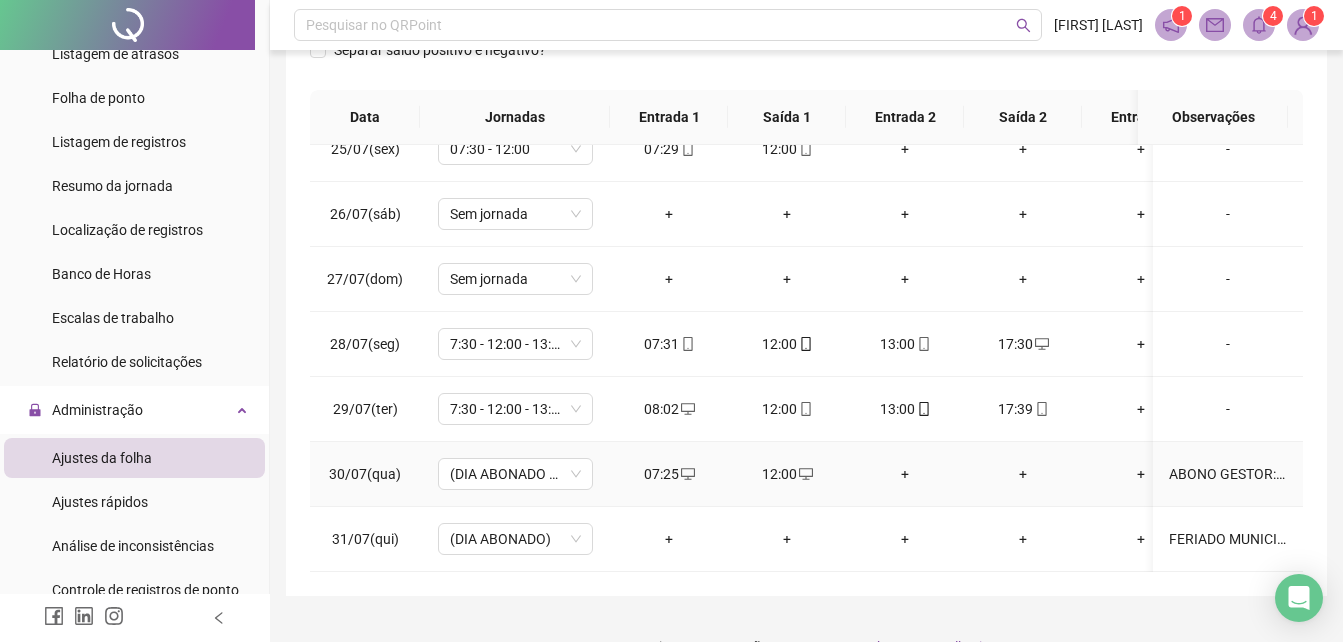 scroll, scrollTop: 380, scrollLeft: 0, axis: vertical 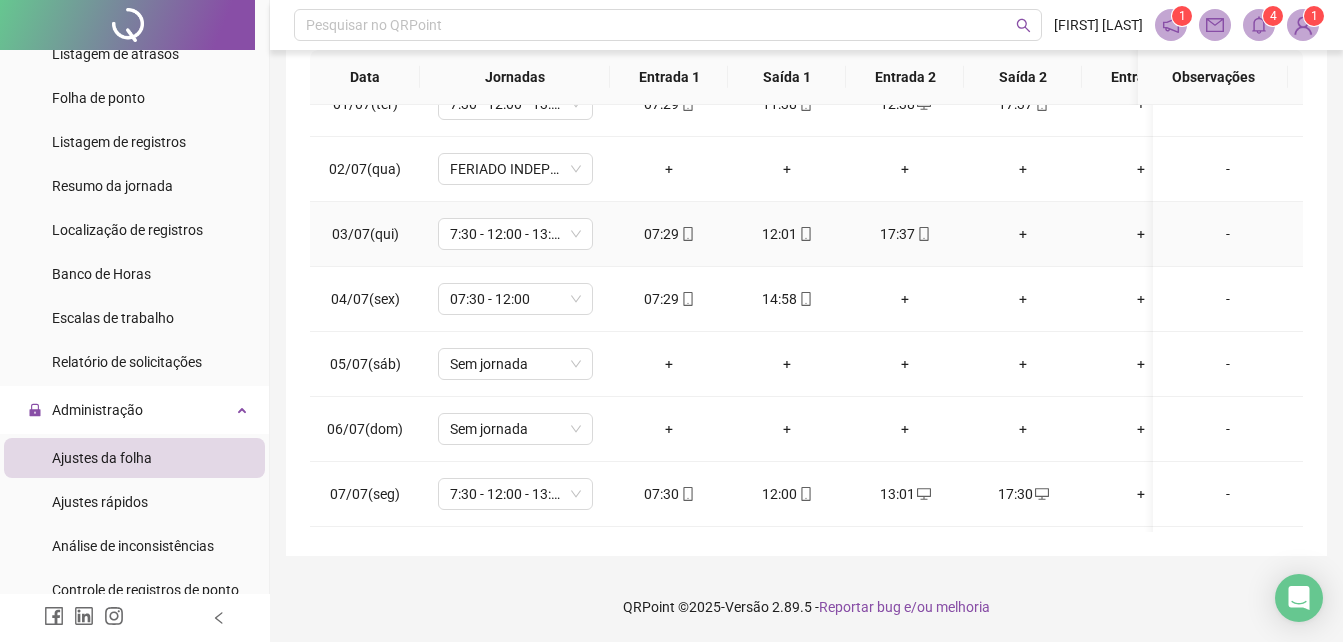 click on "+" at bounding box center [1023, 234] 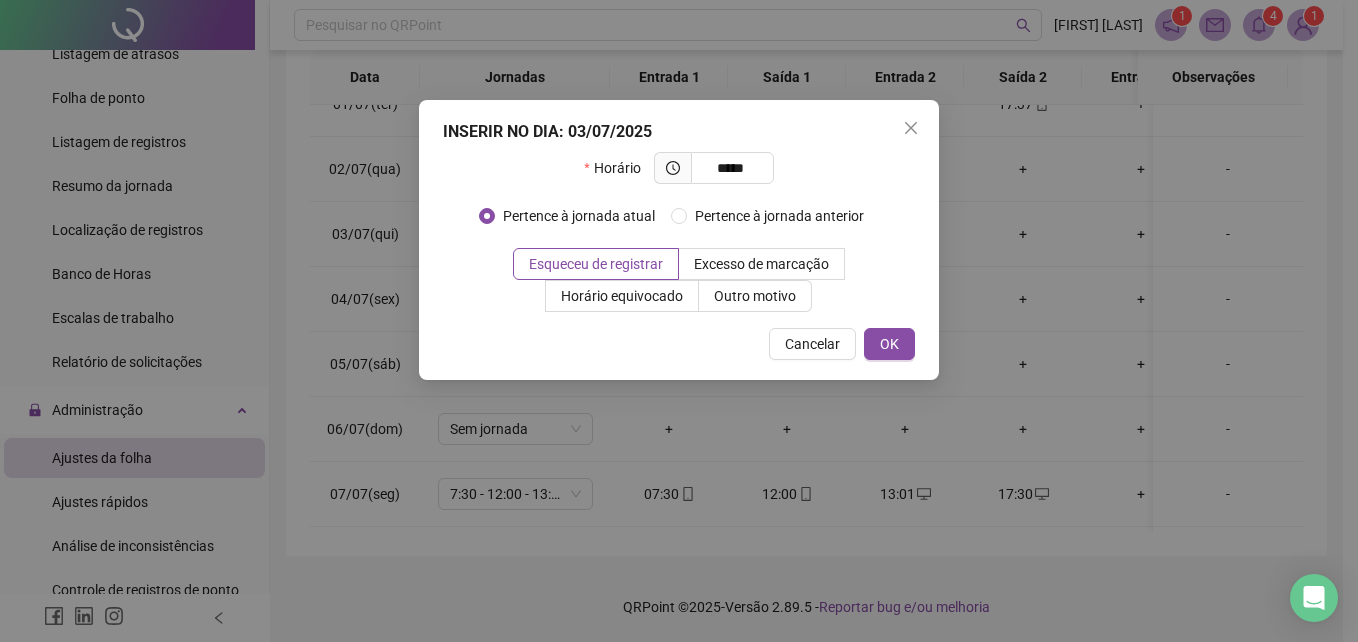type on "*****" 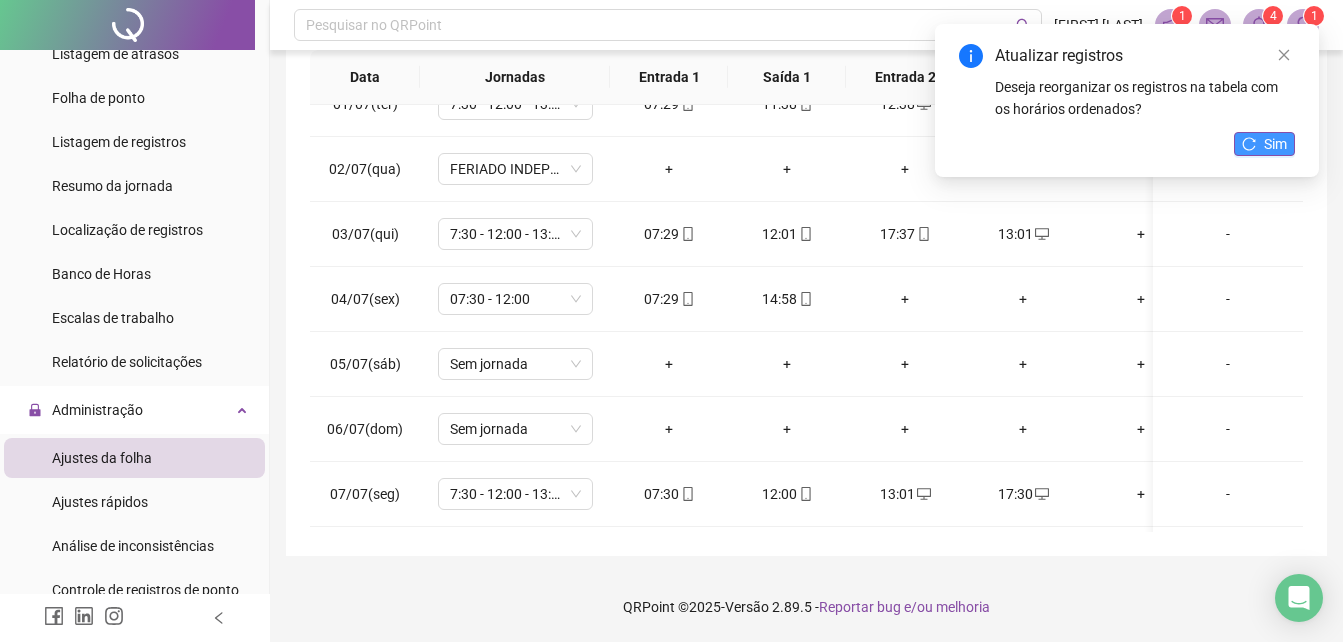 click on "Sim" at bounding box center [1275, 144] 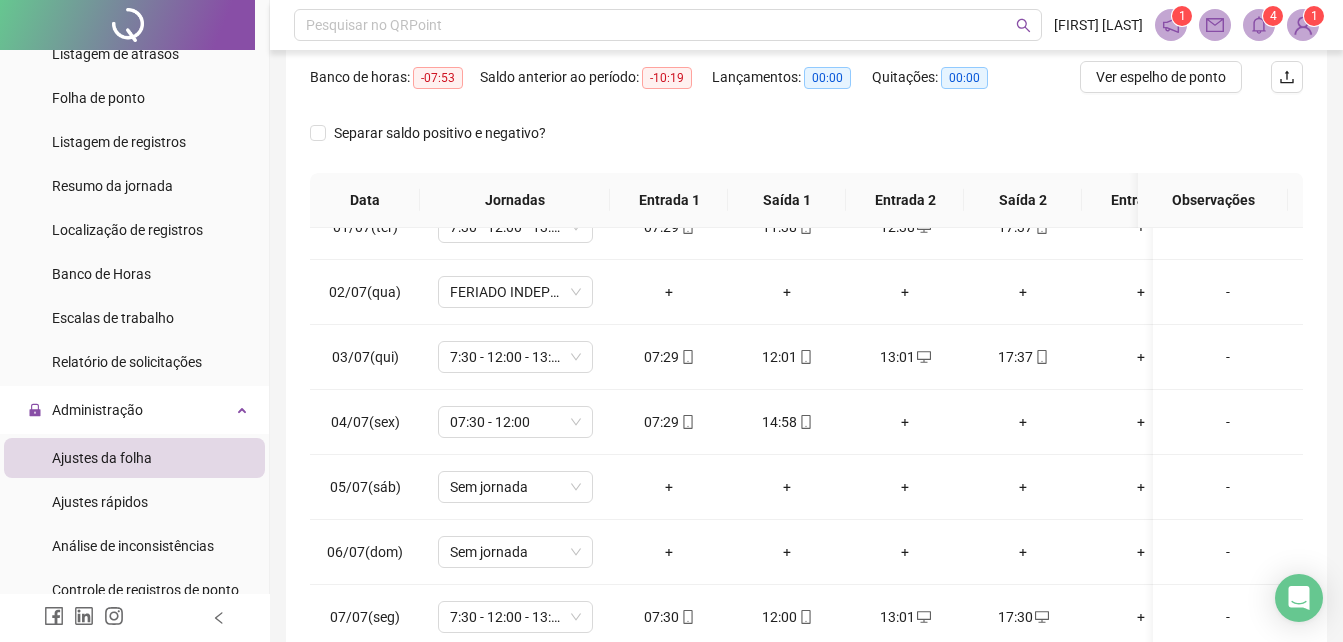 scroll, scrollTop: 260, scrollLeft: 0, axis: vertical 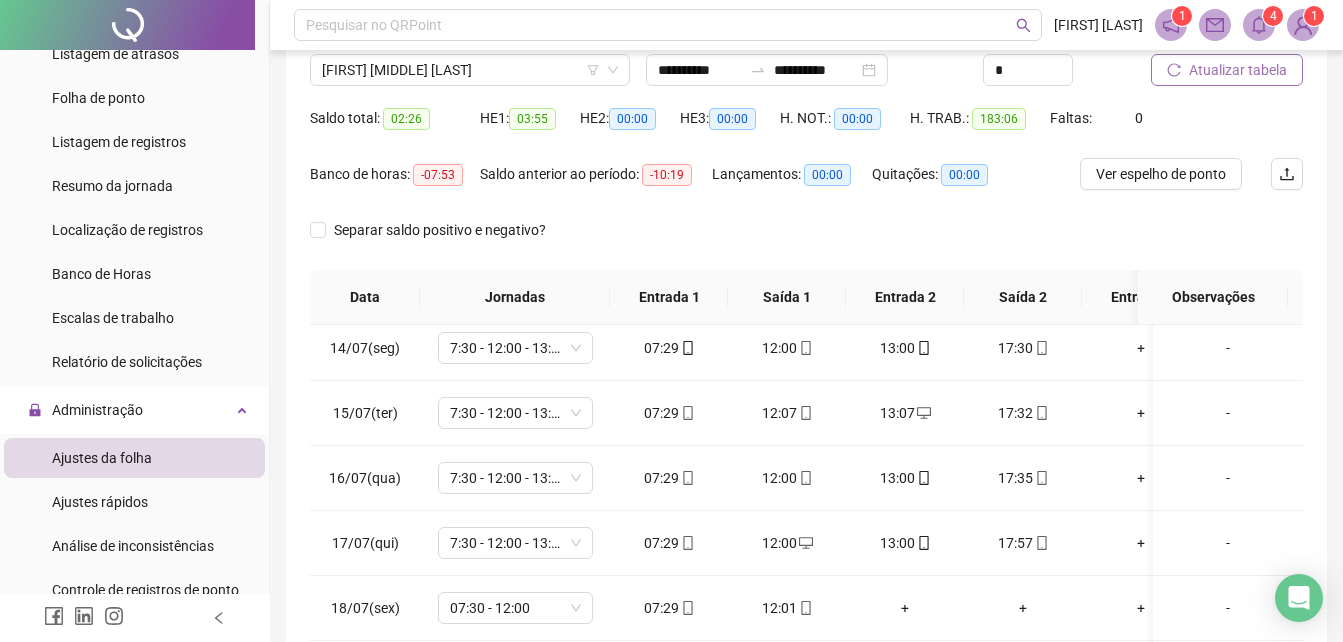 click on "Atualizar tabela" at bounding box center [1238, 70] 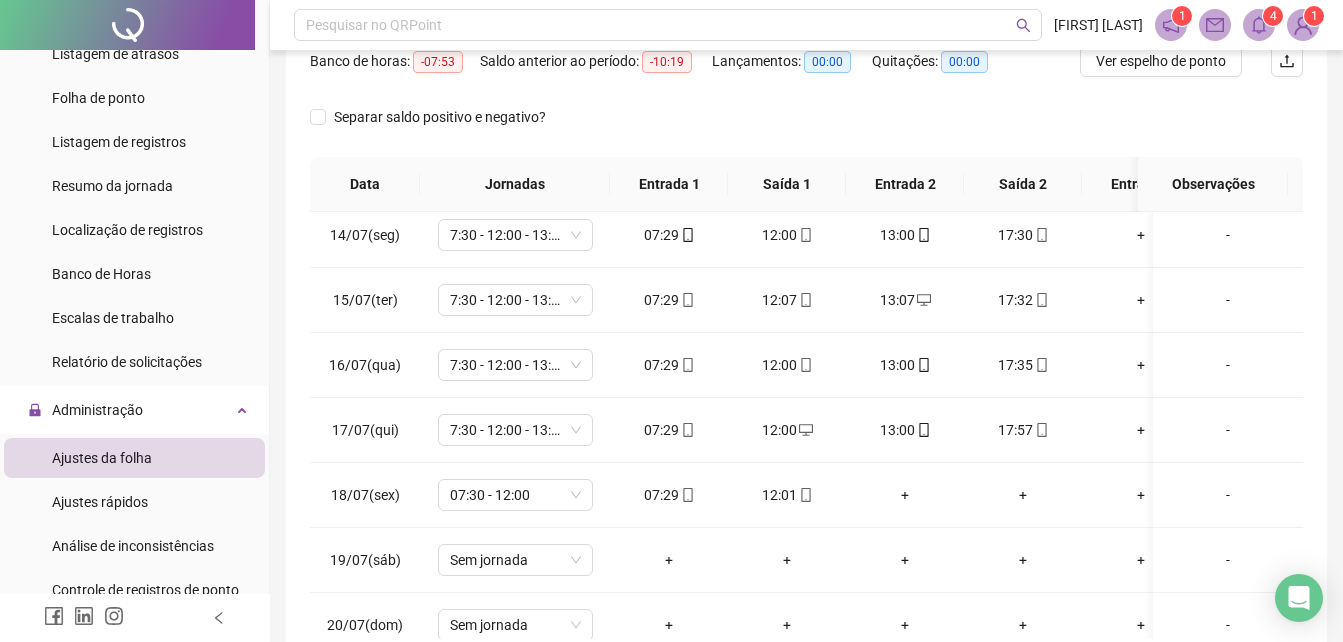 scroll, scrollTop: 360, scrollLeft: 0, axis: vertical 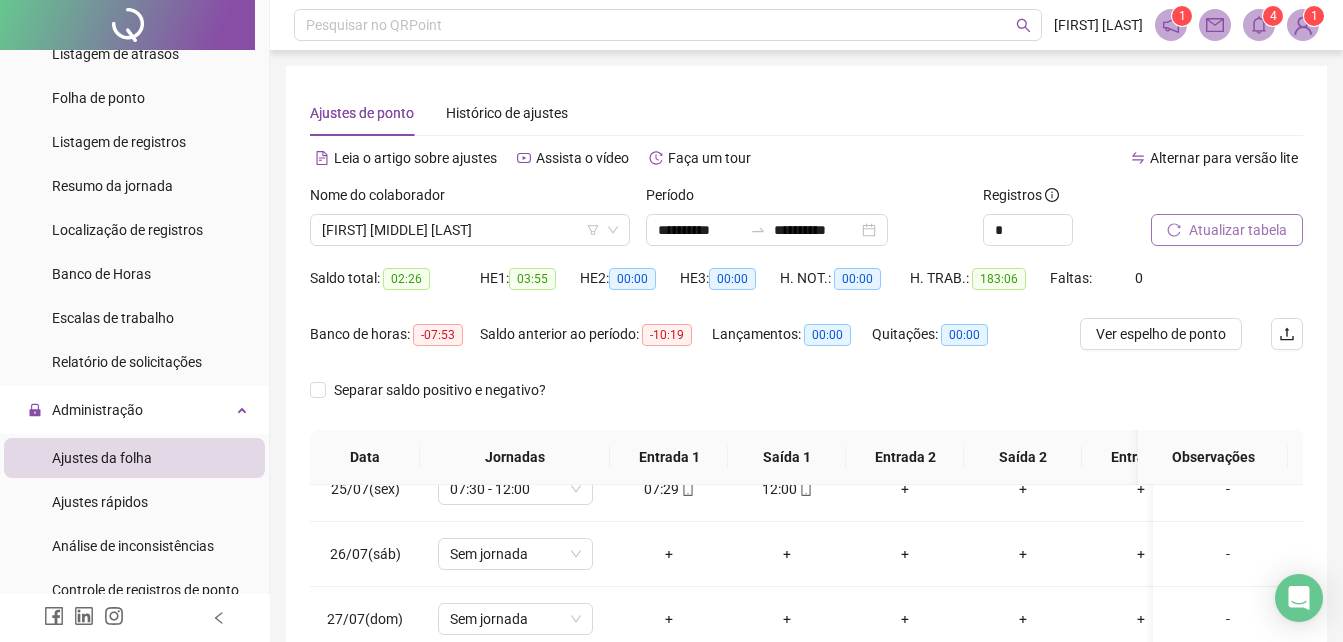 click on "Atualizar tabela" at bounding box center (1227, 230) 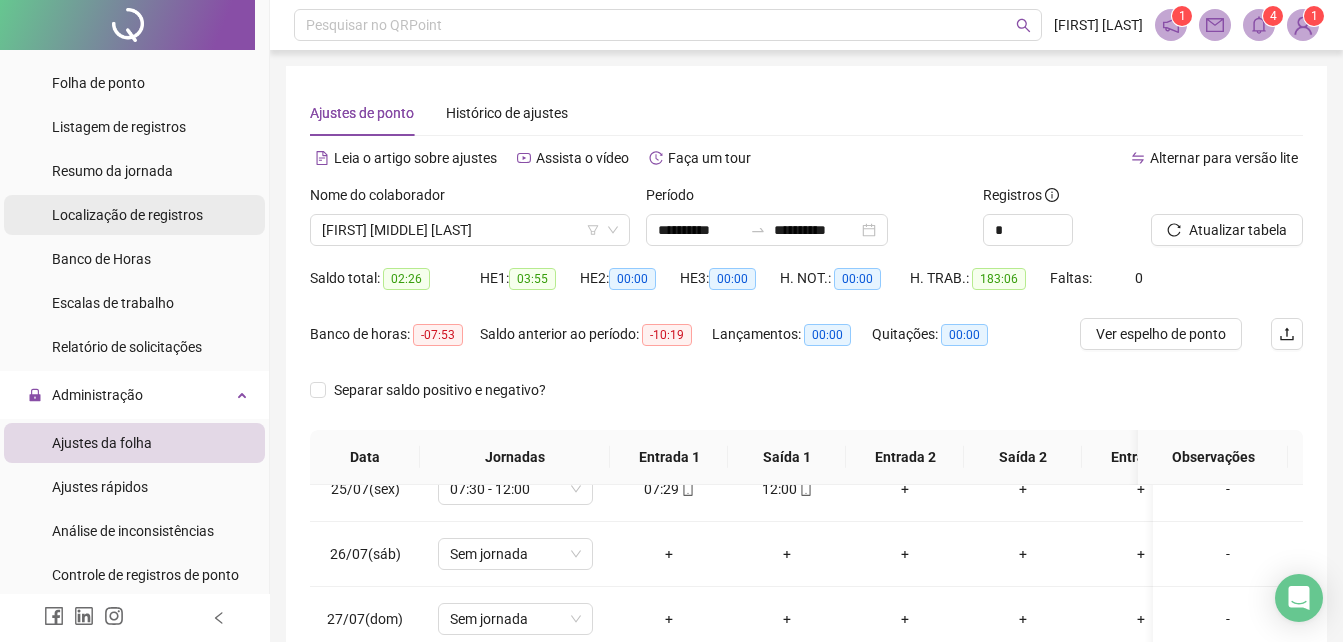scroll, scrollTop: 200, scrollLeft: 0, axis: vertical 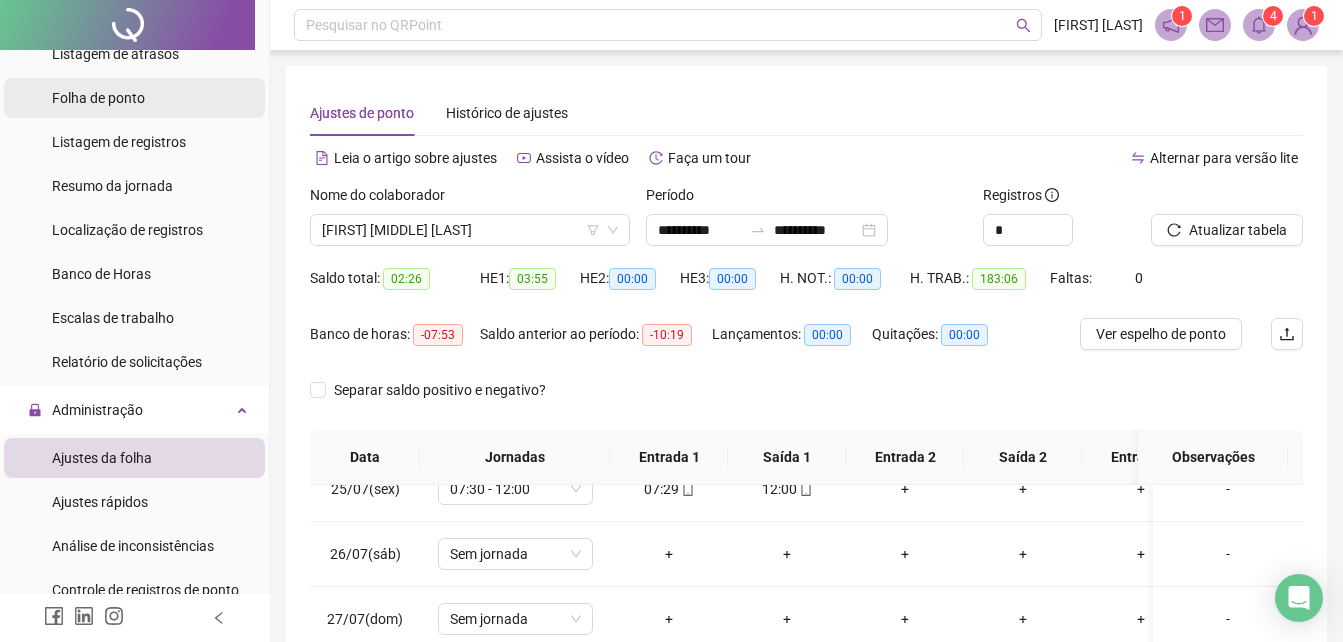 click on "Folha de ponto" at bounding box center (98, 98) 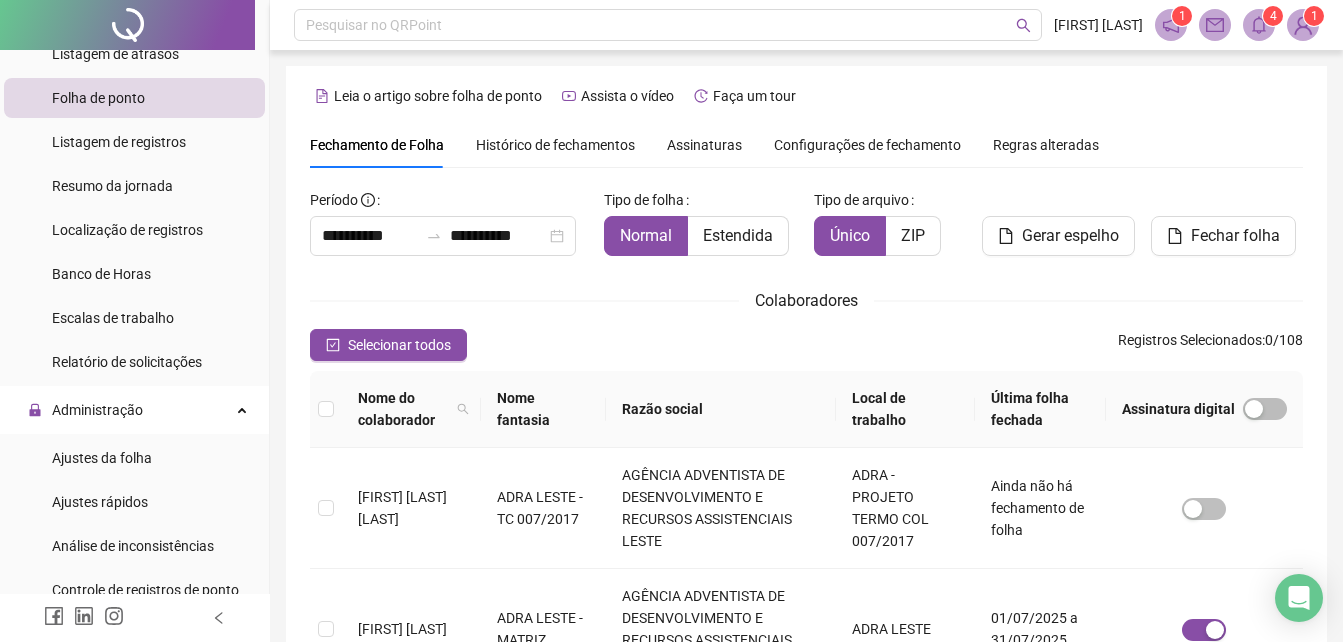 scroll, scrollTop: 89, scrollLeft: 0, axis: vertical 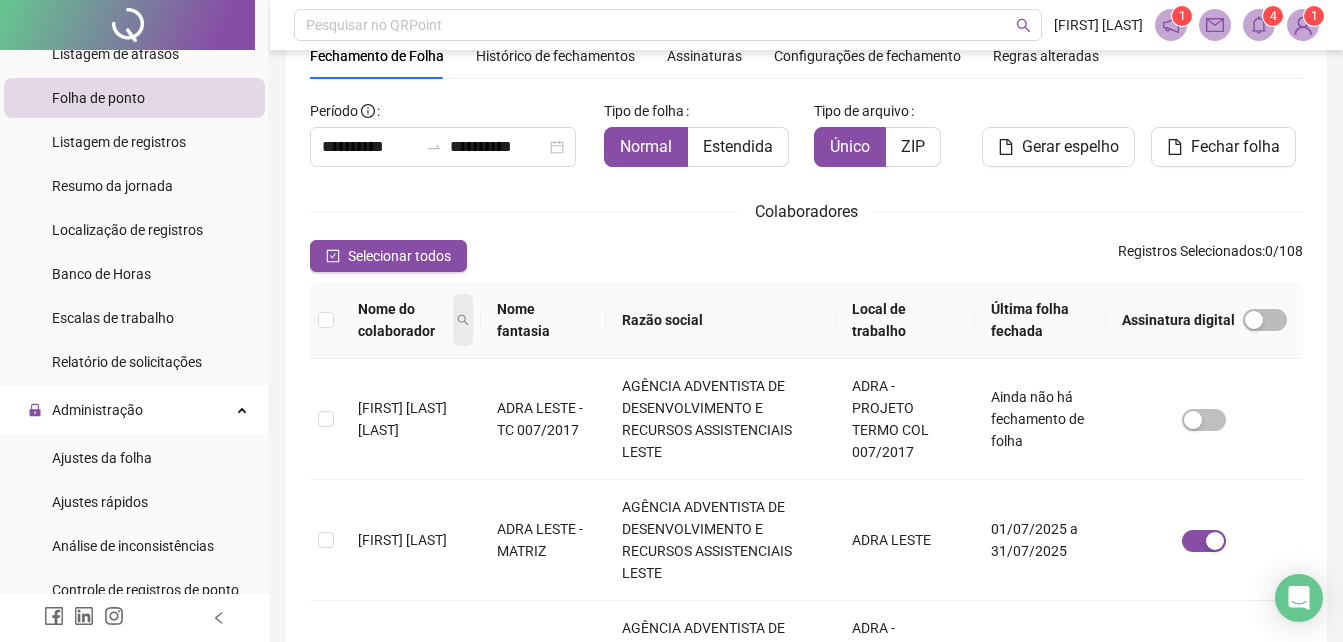 click at bounding box center [463, 320] 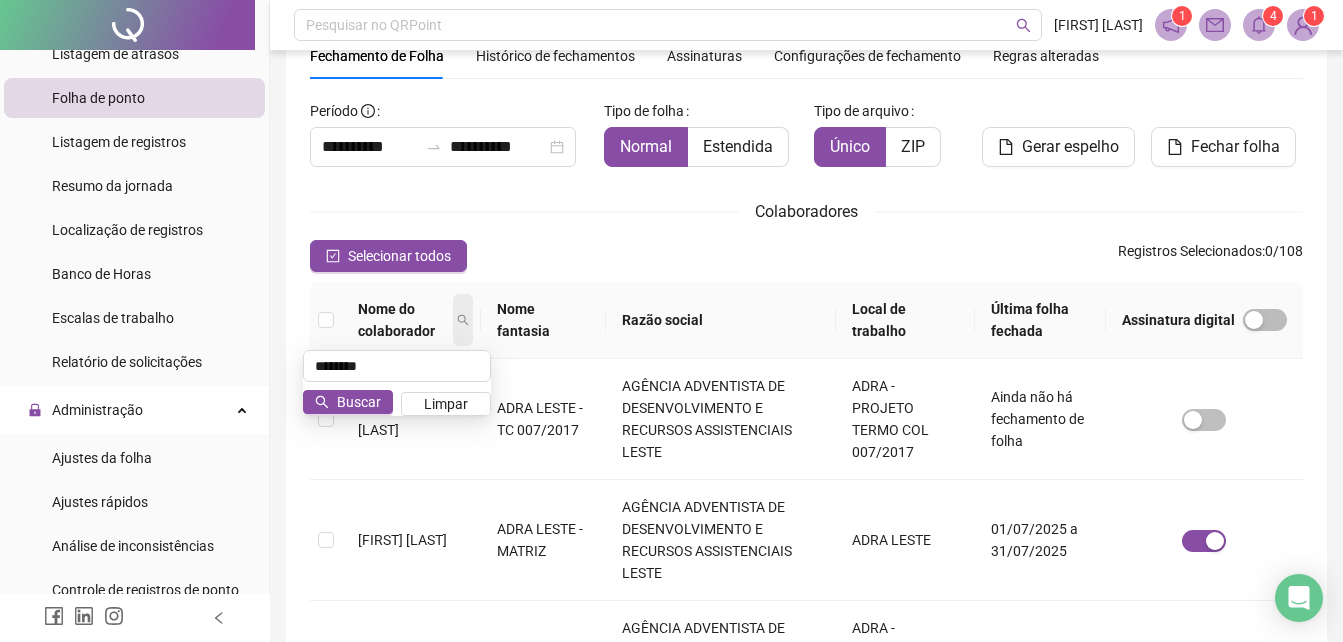 type on "********" 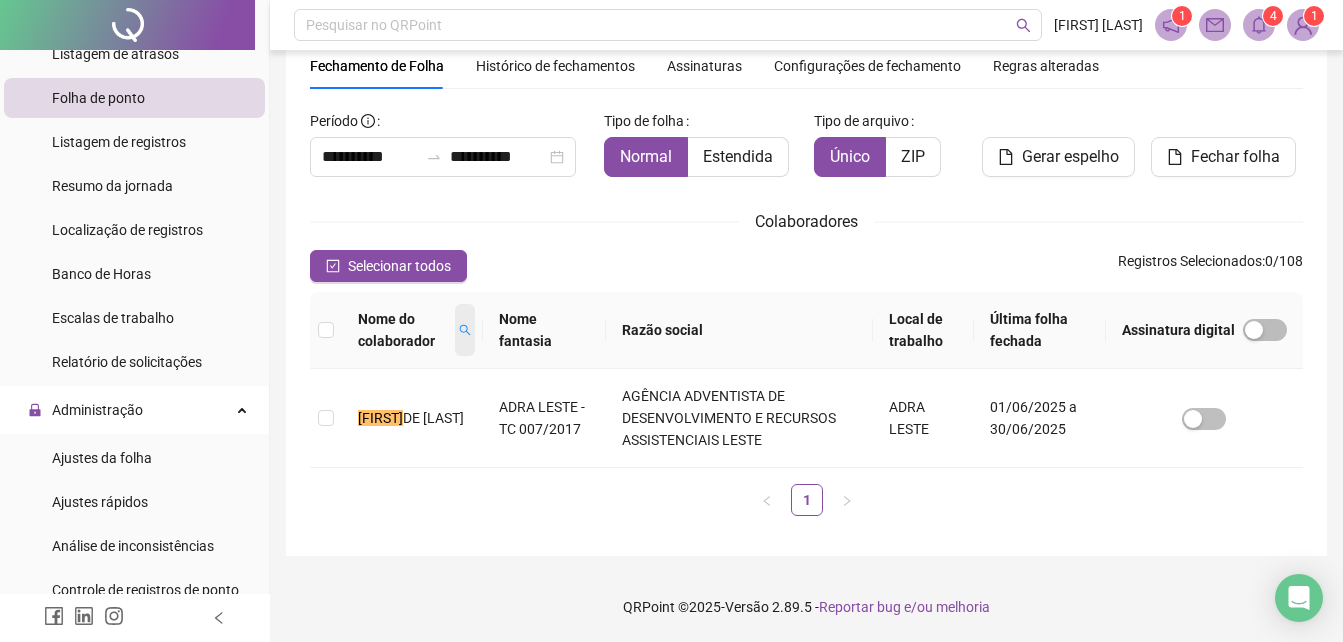 scroll, scrollTop: 79, scrollLeft: 0, axis: vertical 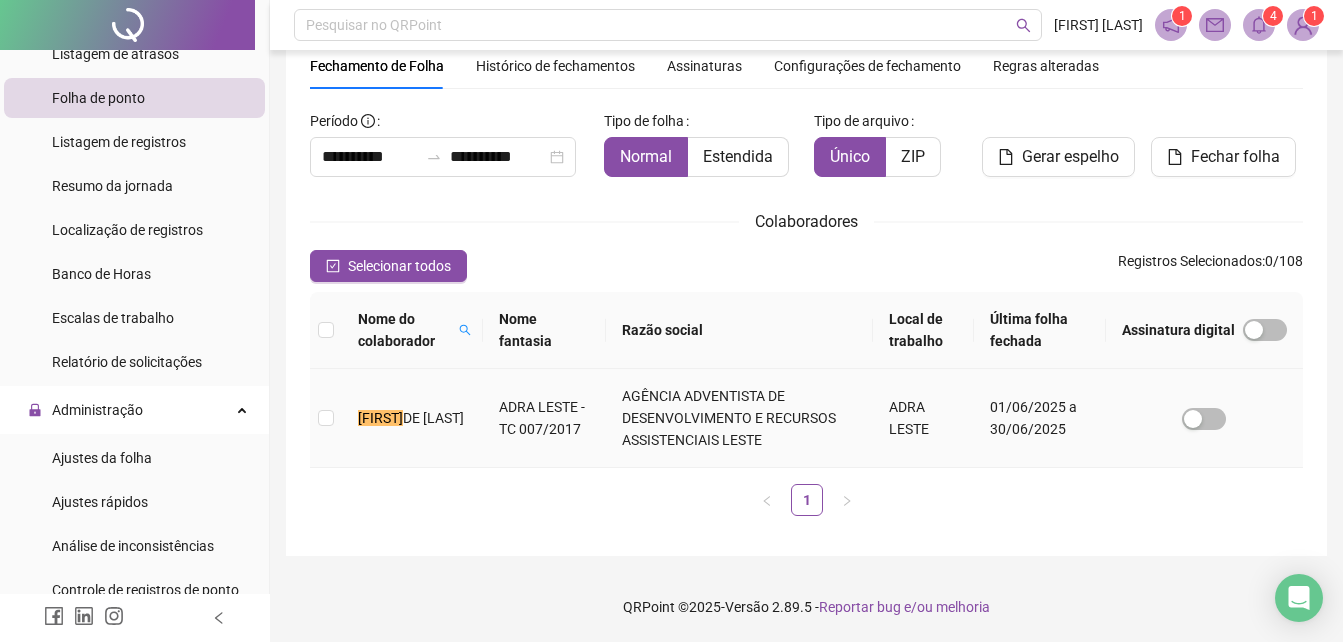 click on "DE [LAST]" at bounding box center [433, 418] 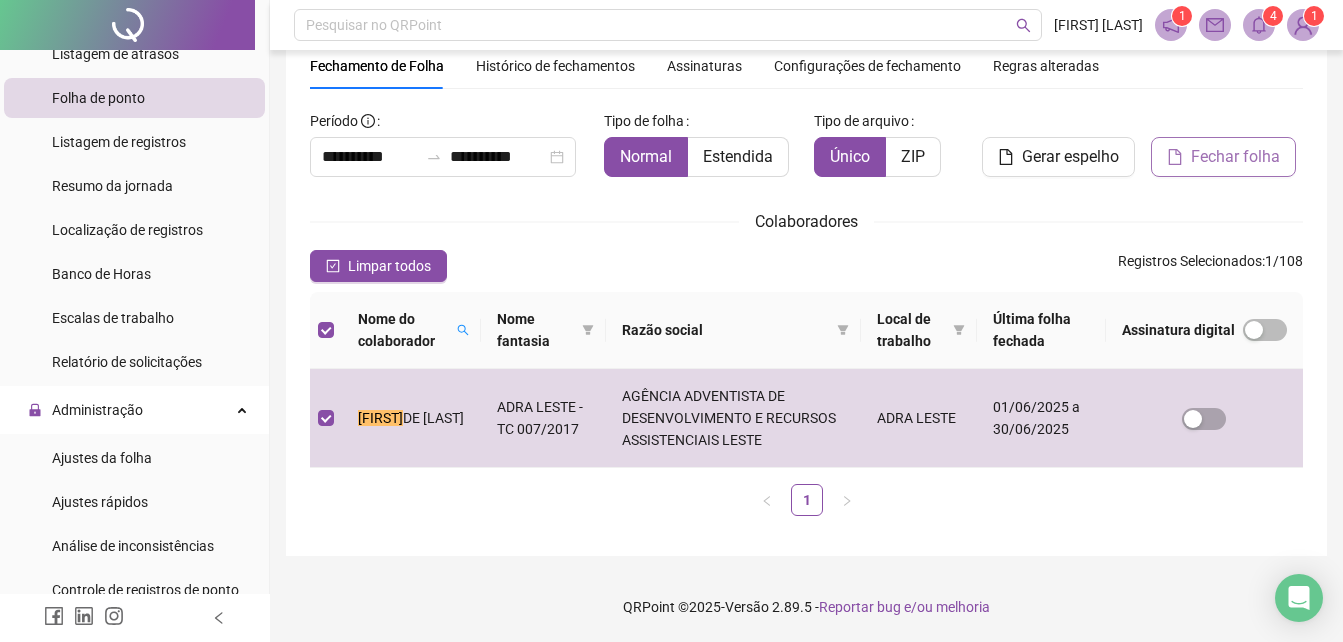 click 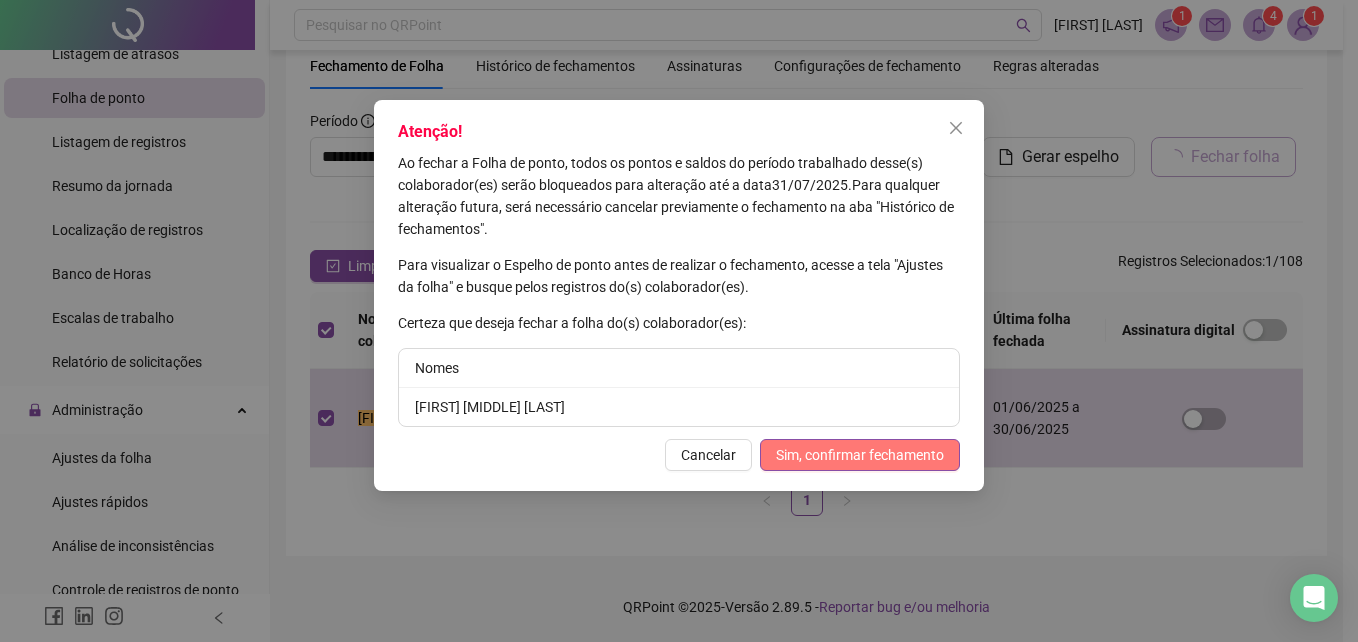 click on "Sim, confirmar fechamento" at bounding box center (860, 455) 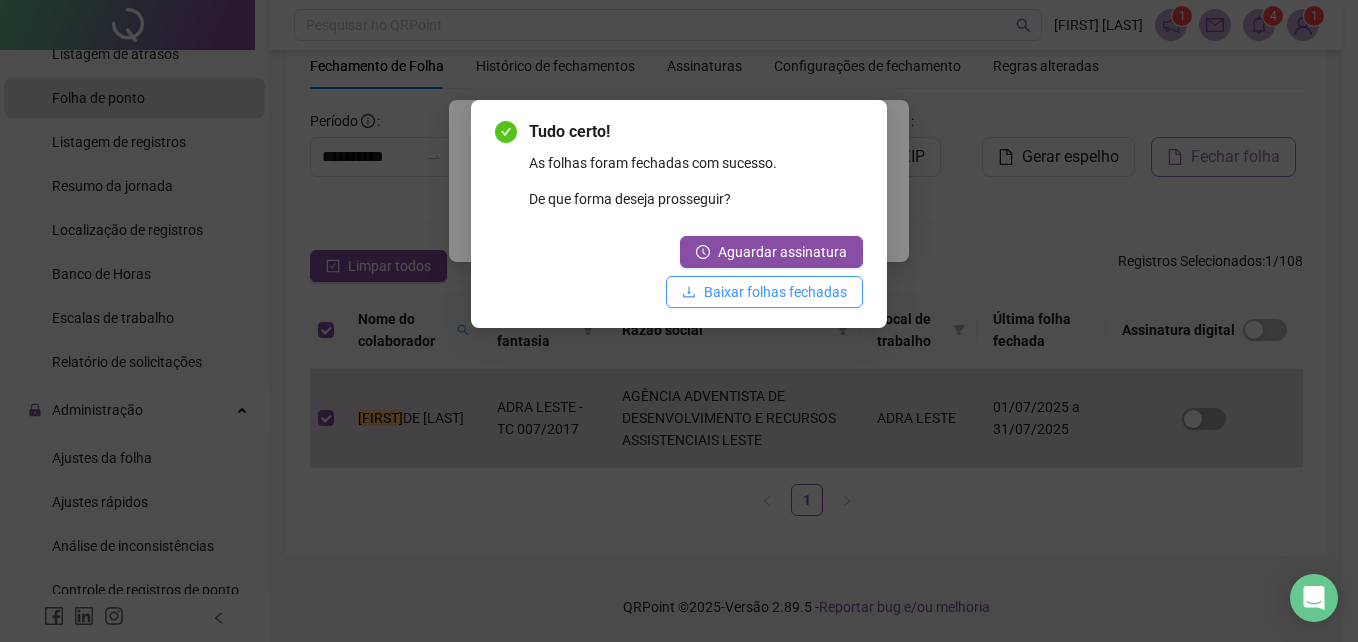 click on "Baixar folhas fechadas" at bounding box center [775, 292] 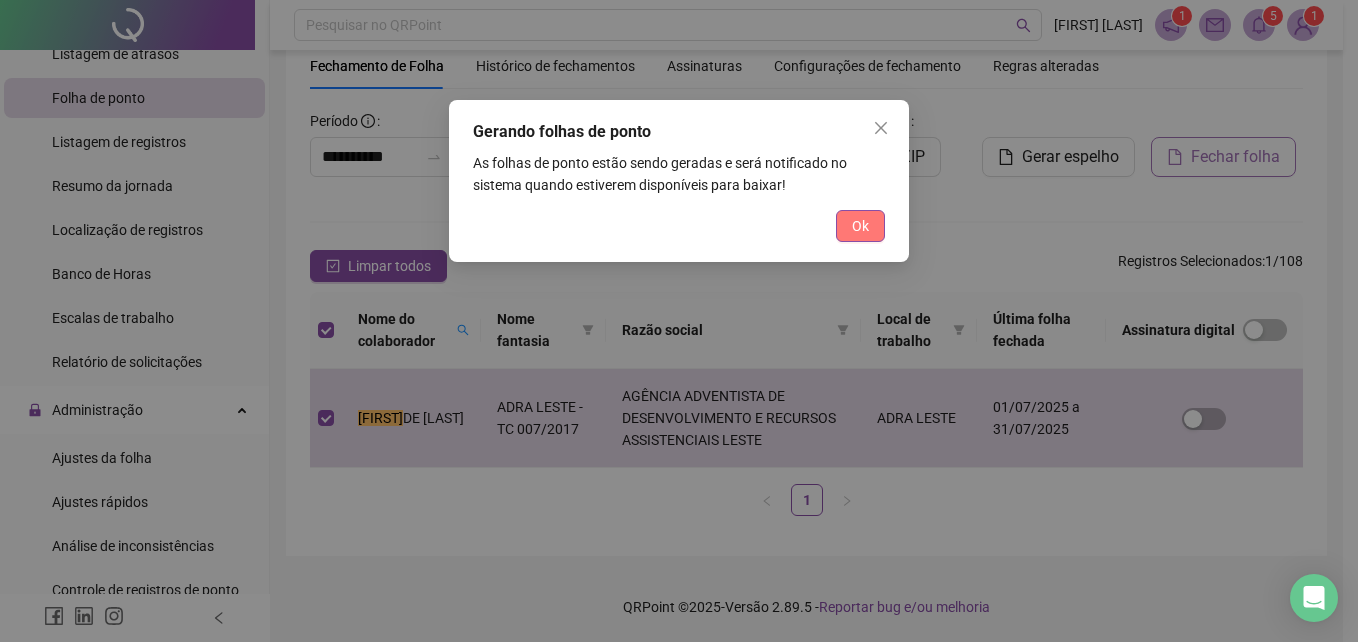 click on "Ok" at bounding box center (860, 226) 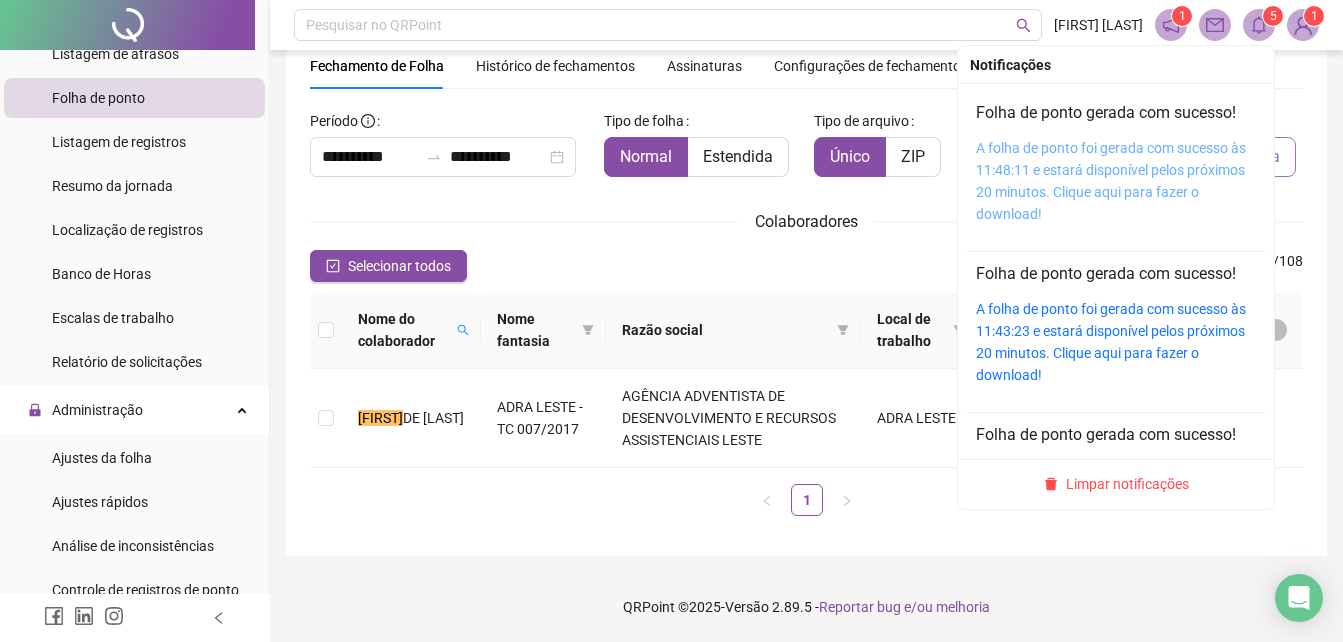 click on "A folha de ponto foi gerada com sucesso às 11:48:11 e estará disponível pelos próximos 20 minutos.
Clique aqui para fazer o download!" at bounding box center (1111, 181) 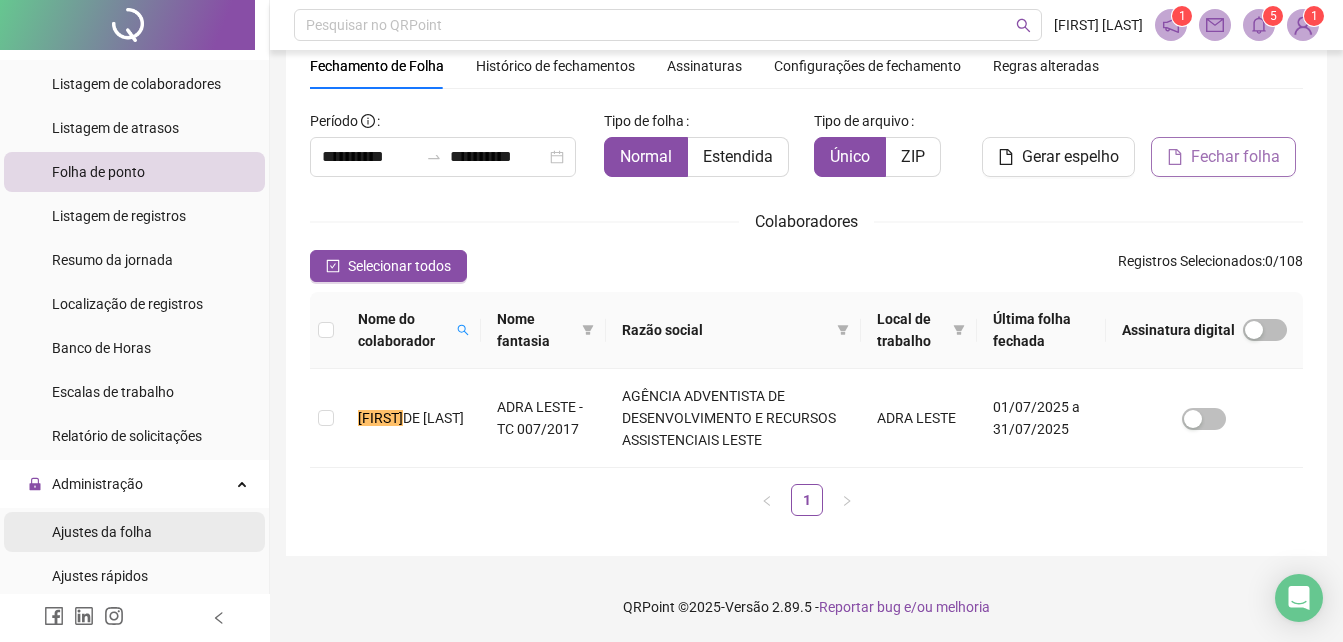 scroll, scrollTop: 200, scrollLeft: 0, axis: vertical 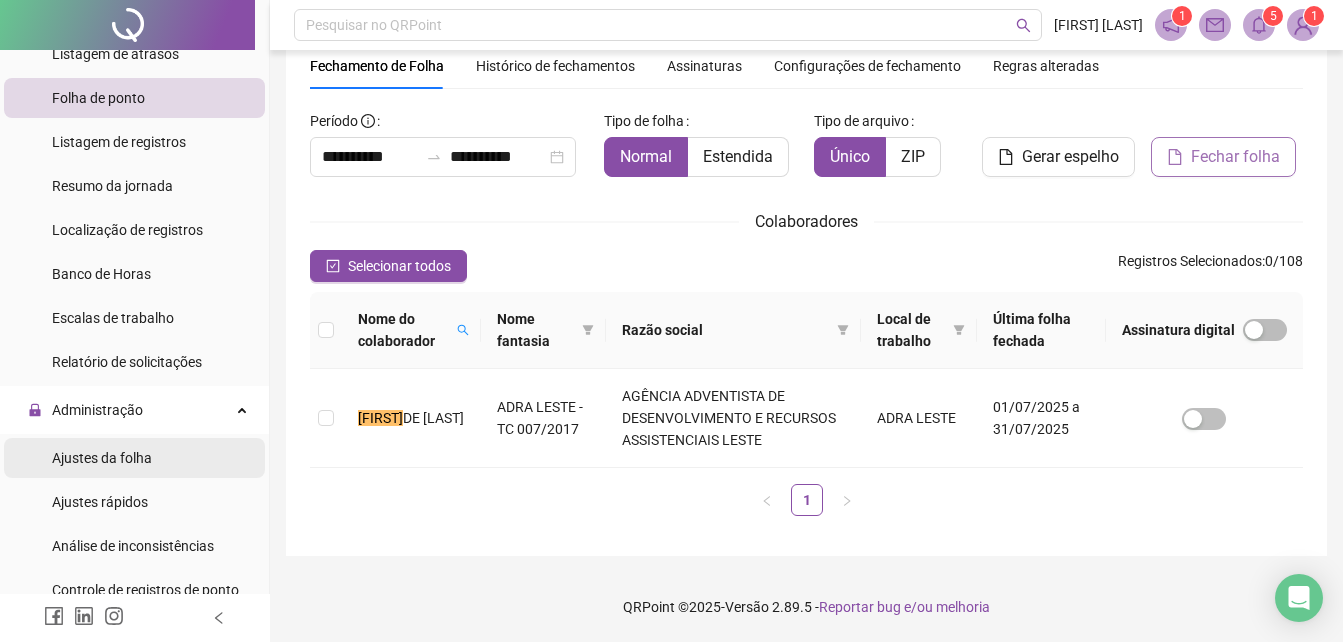 click on "Ajustes da folha" at bounding box center (102, 458) 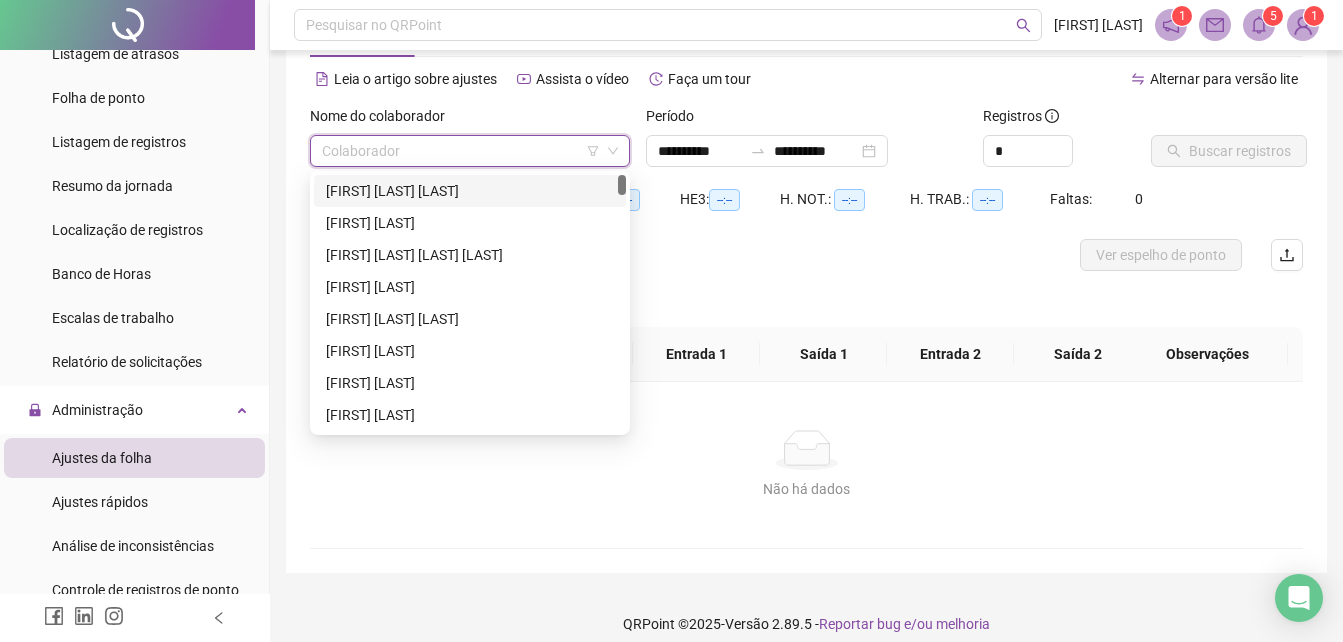 click at bounding box center [461, 151] 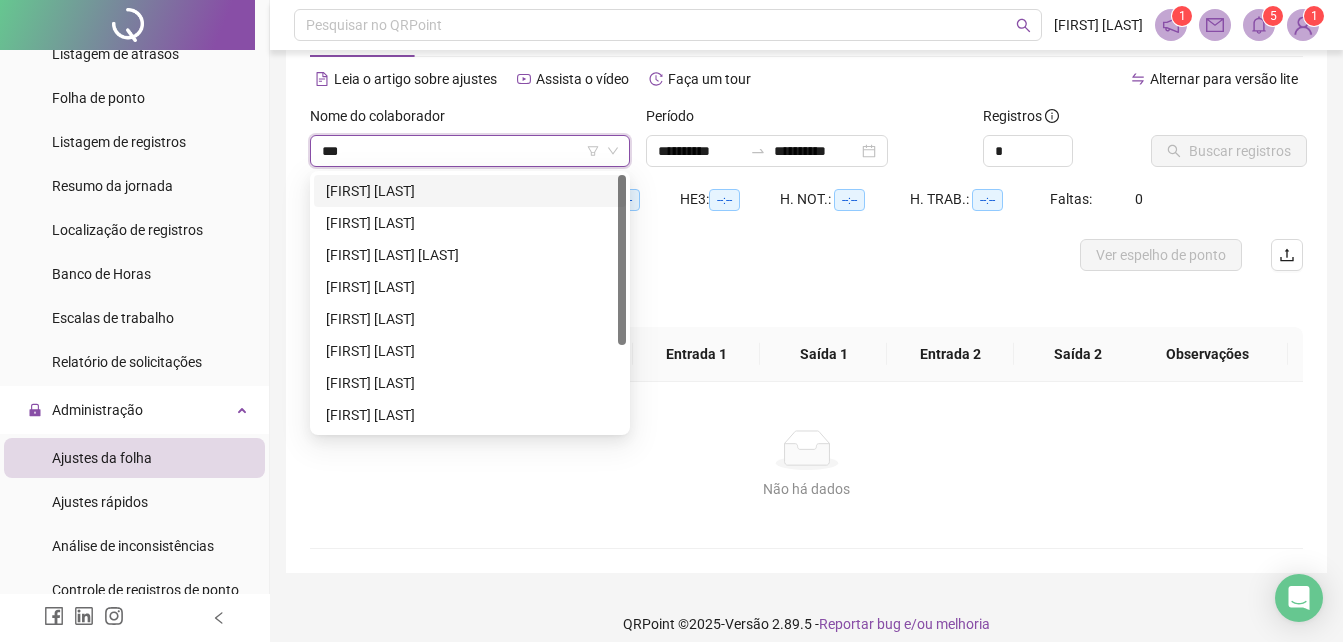 type on "****" 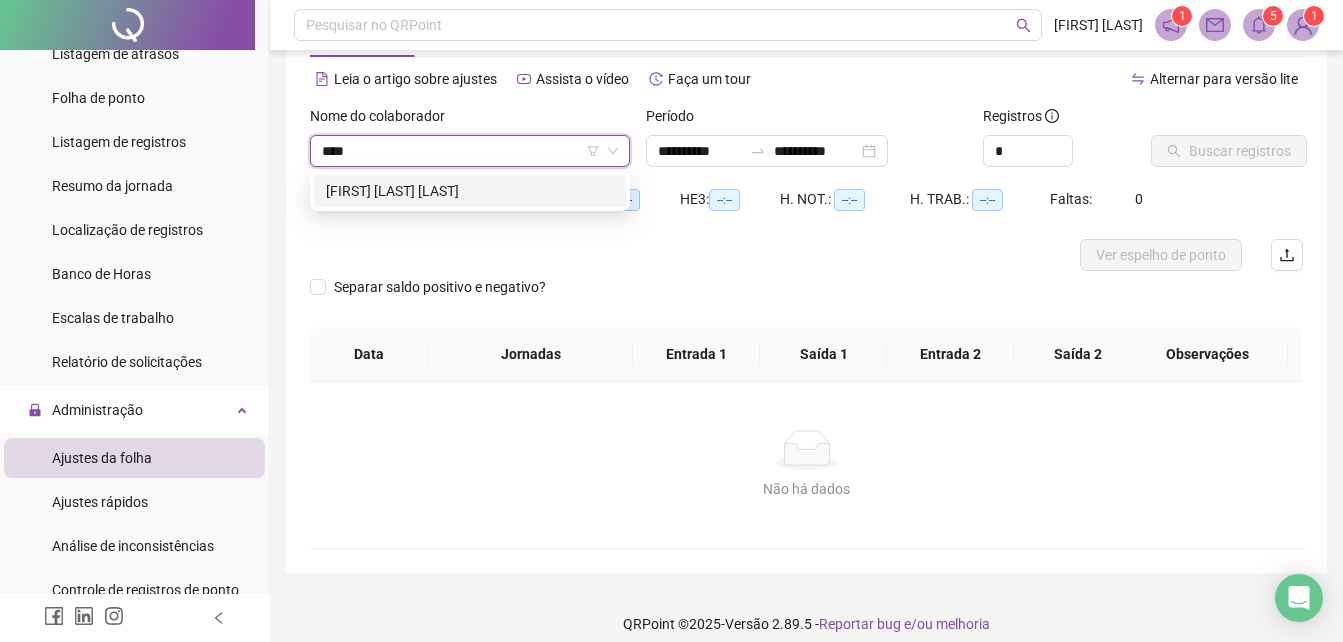 click on "[FIRST] [LAST] [LAST]" at bounding box center [470, 191] 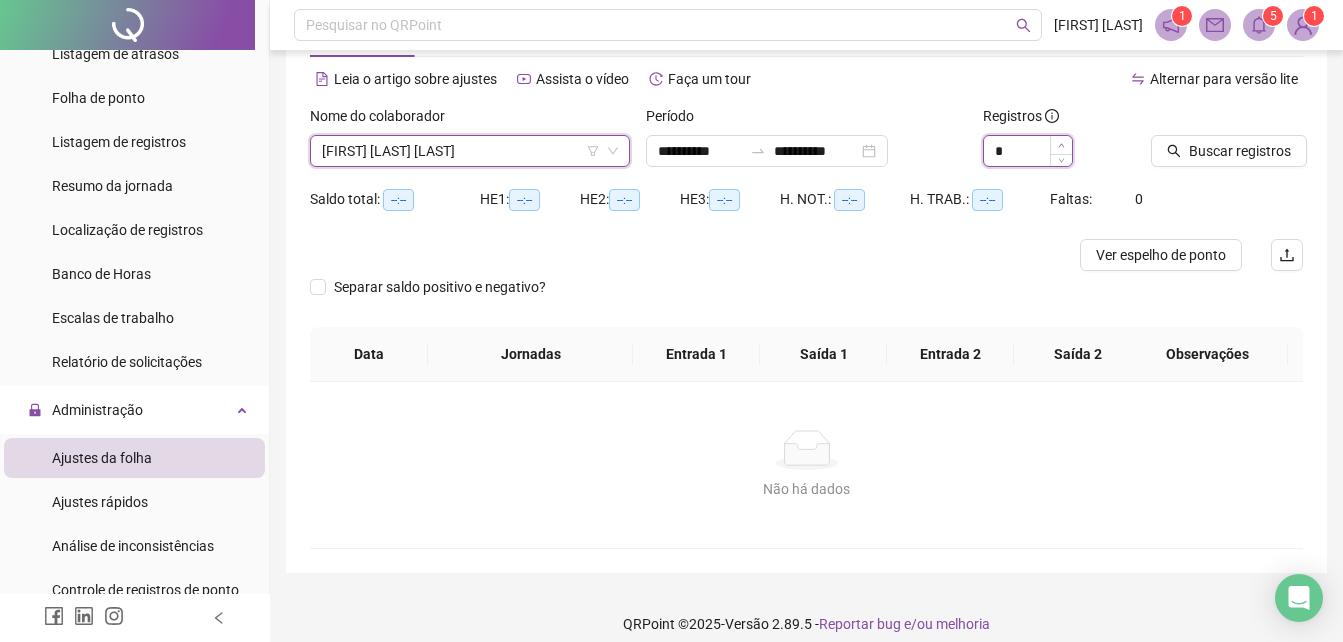 type on "*" 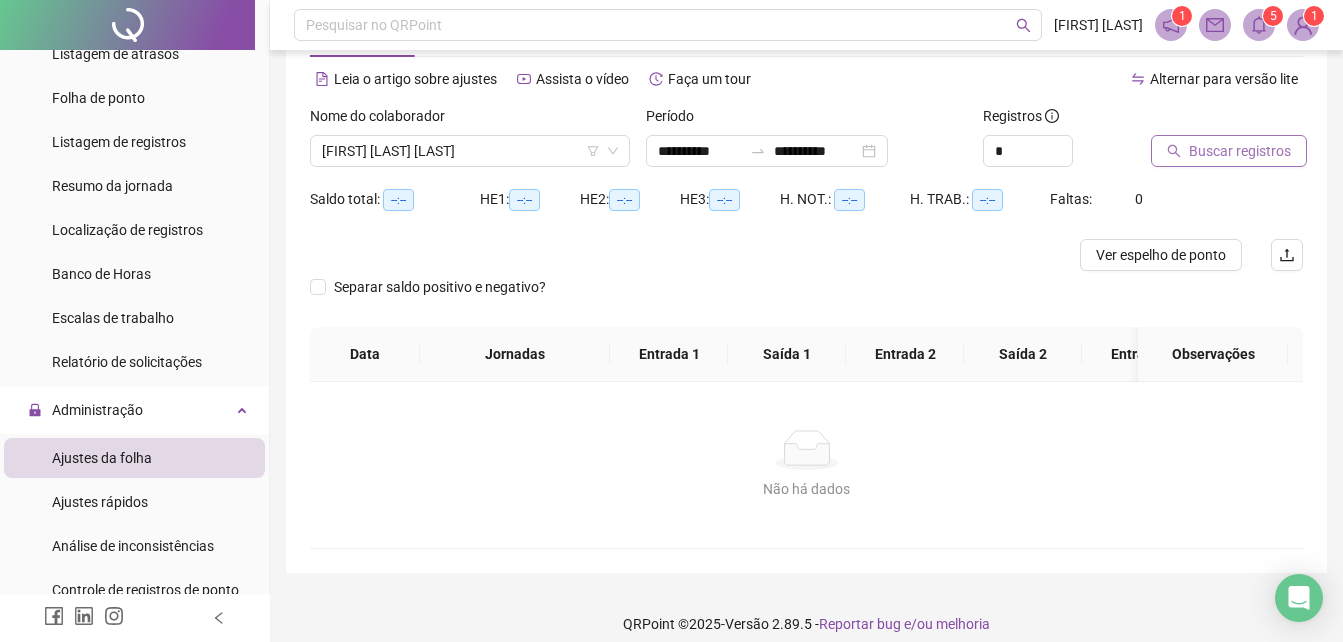 click on "Buscar registros" at bounding box center [1229, 151] 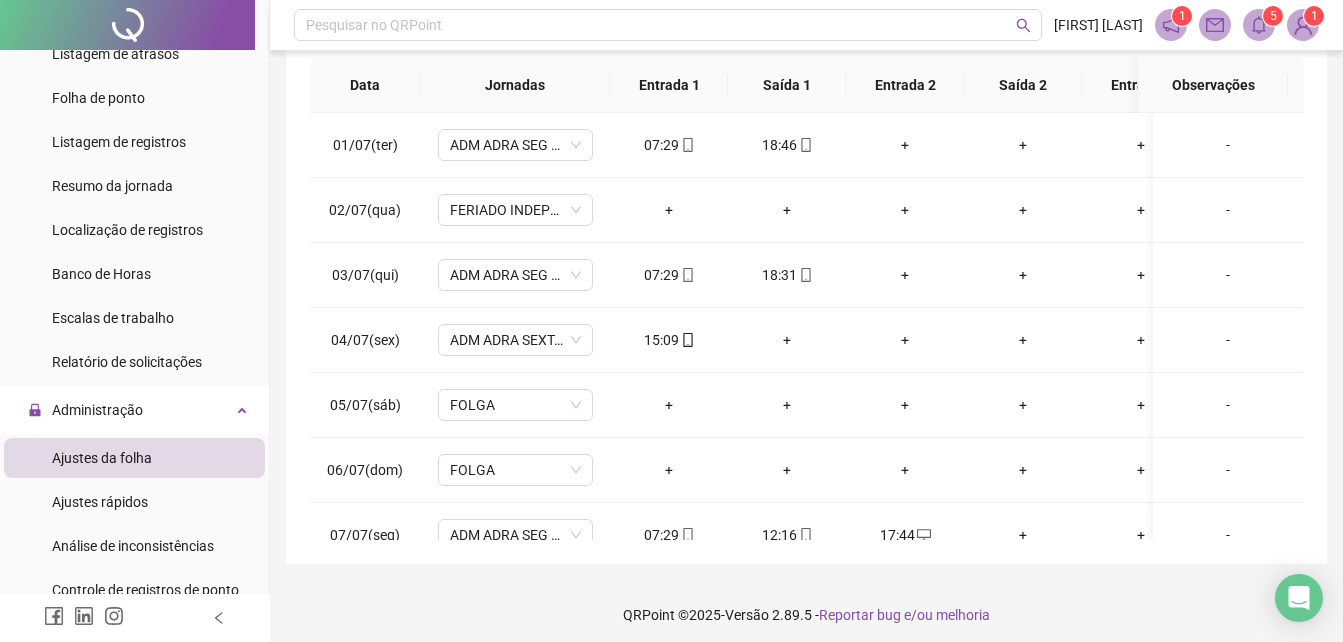 scroll, scrollTop: 380, scrollLeft: 0, axis: vertical 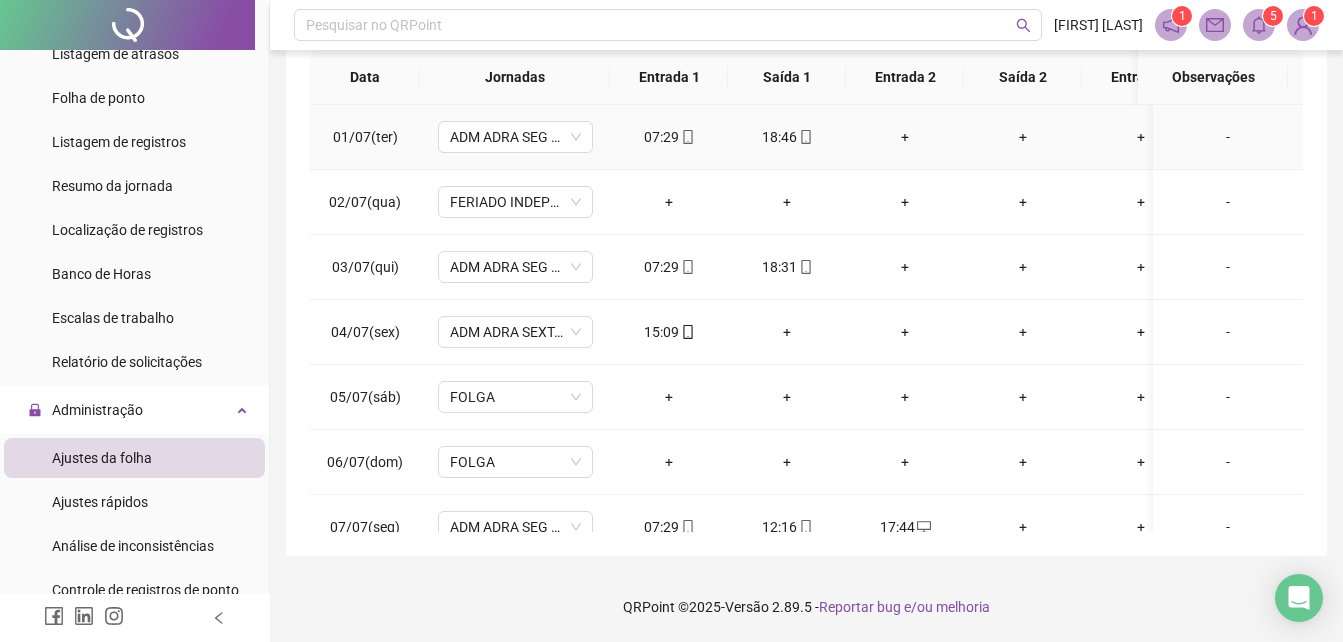 click on "+" at bounding box center [905, 137] 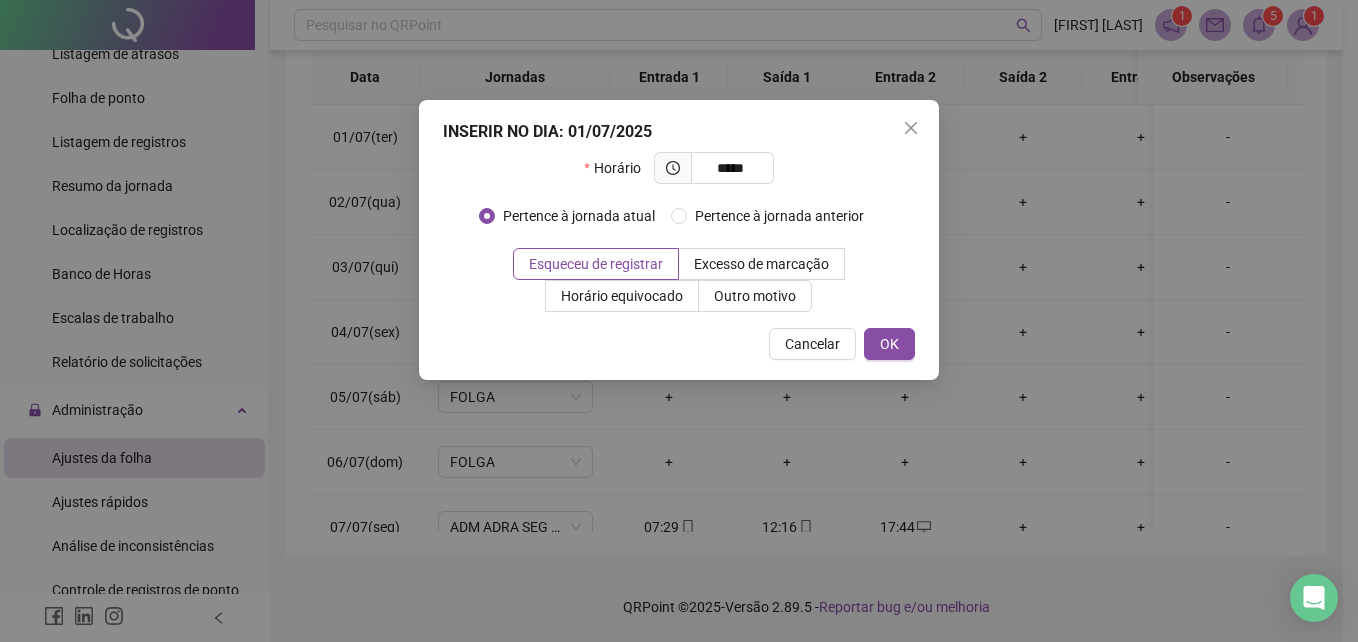 type on "*****" 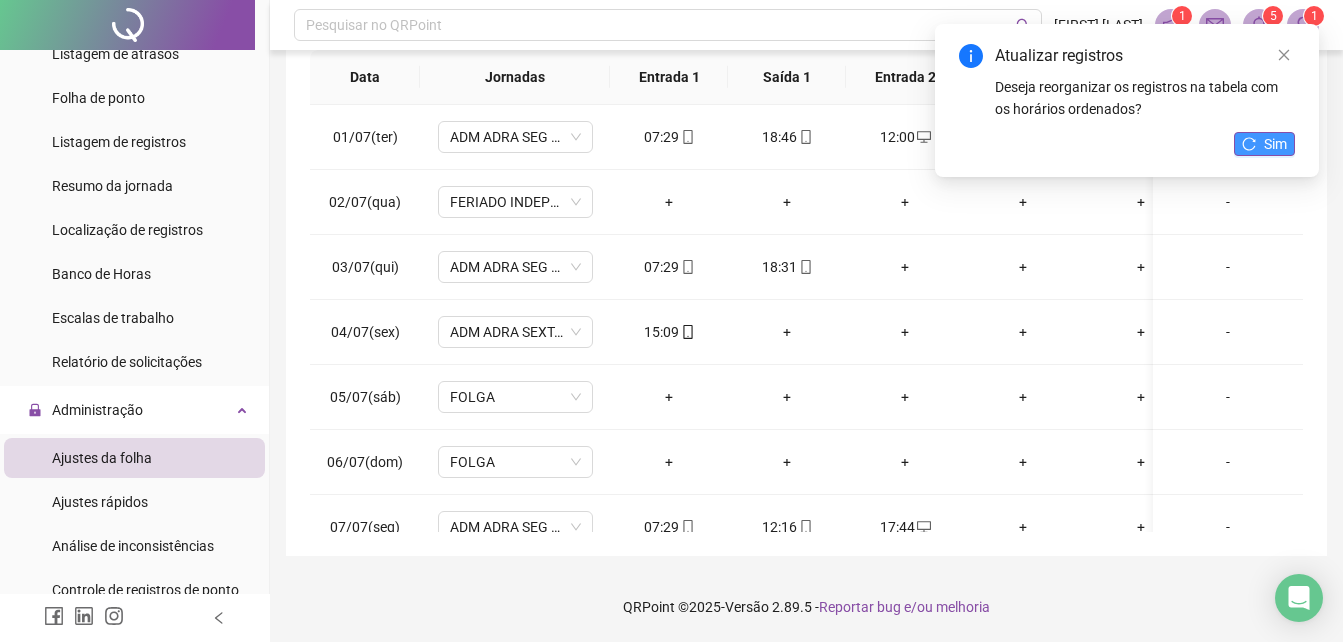 click 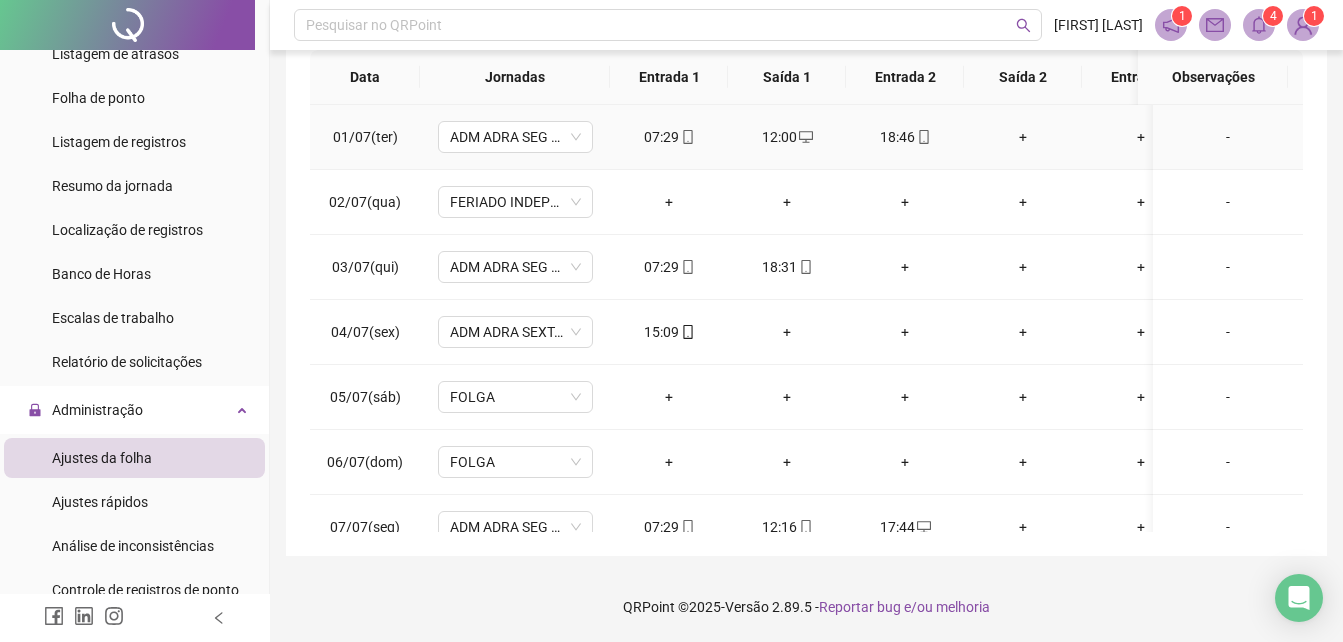 click on "+" at bounding box center (1023, 137) 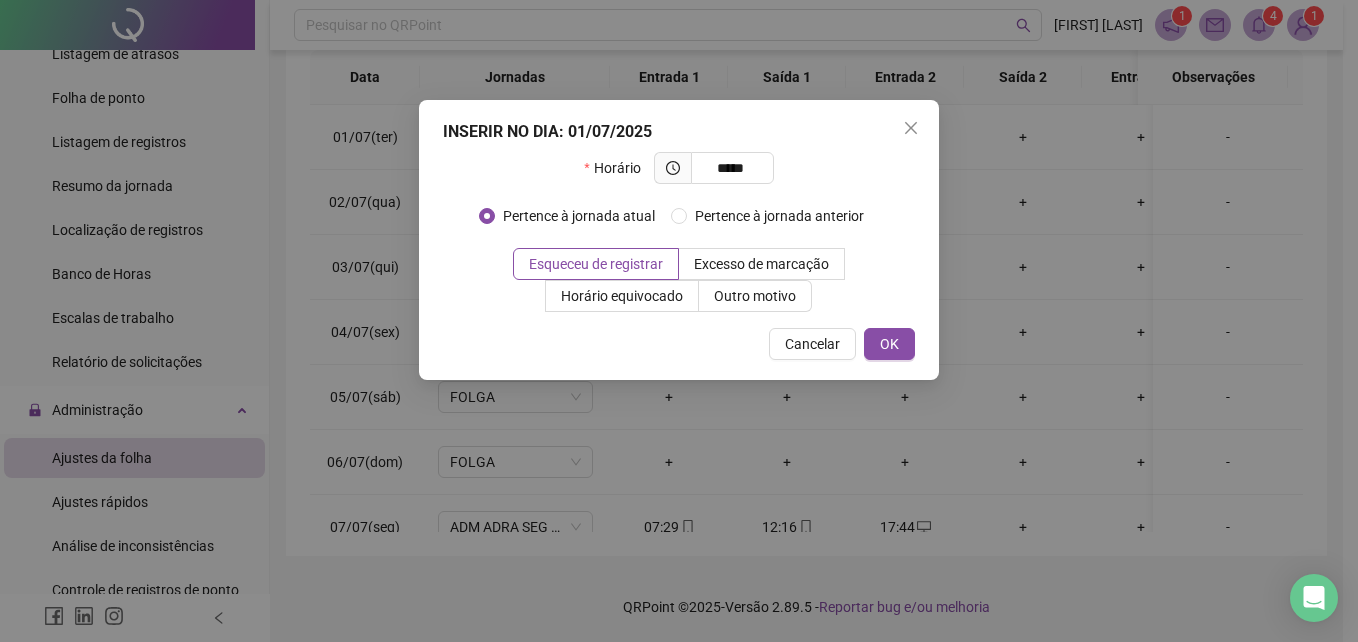 type on "*****" 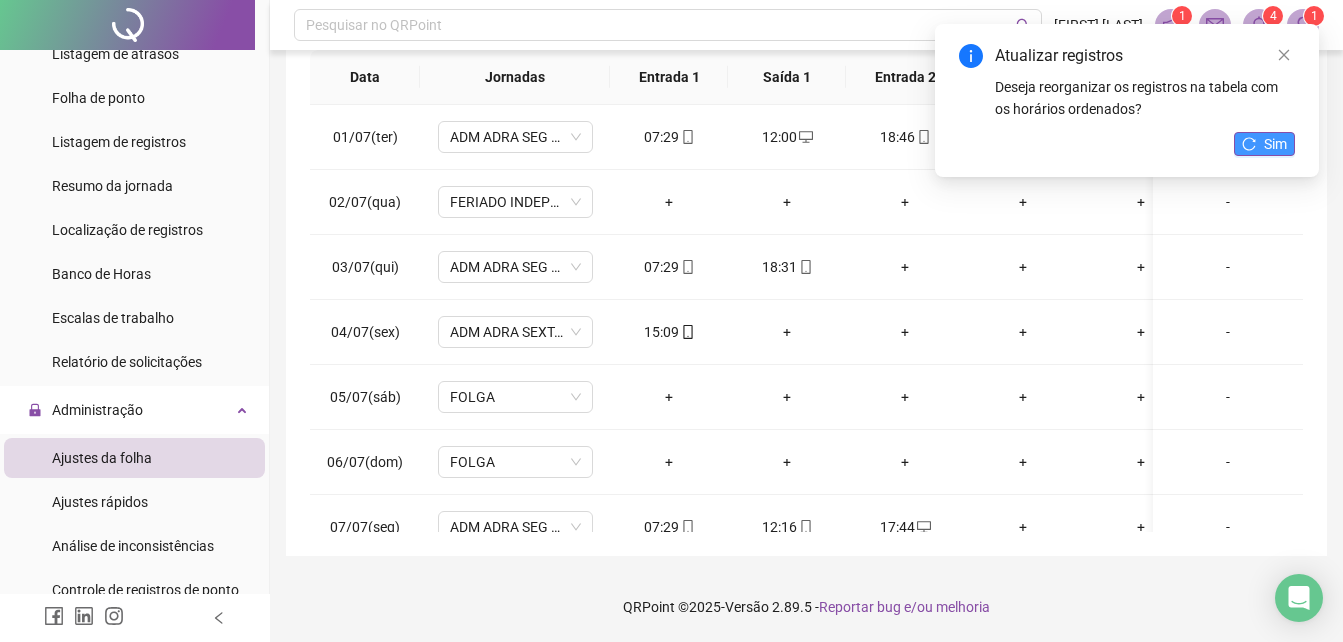 click on "Sim" at bounding box center (1275, 144) 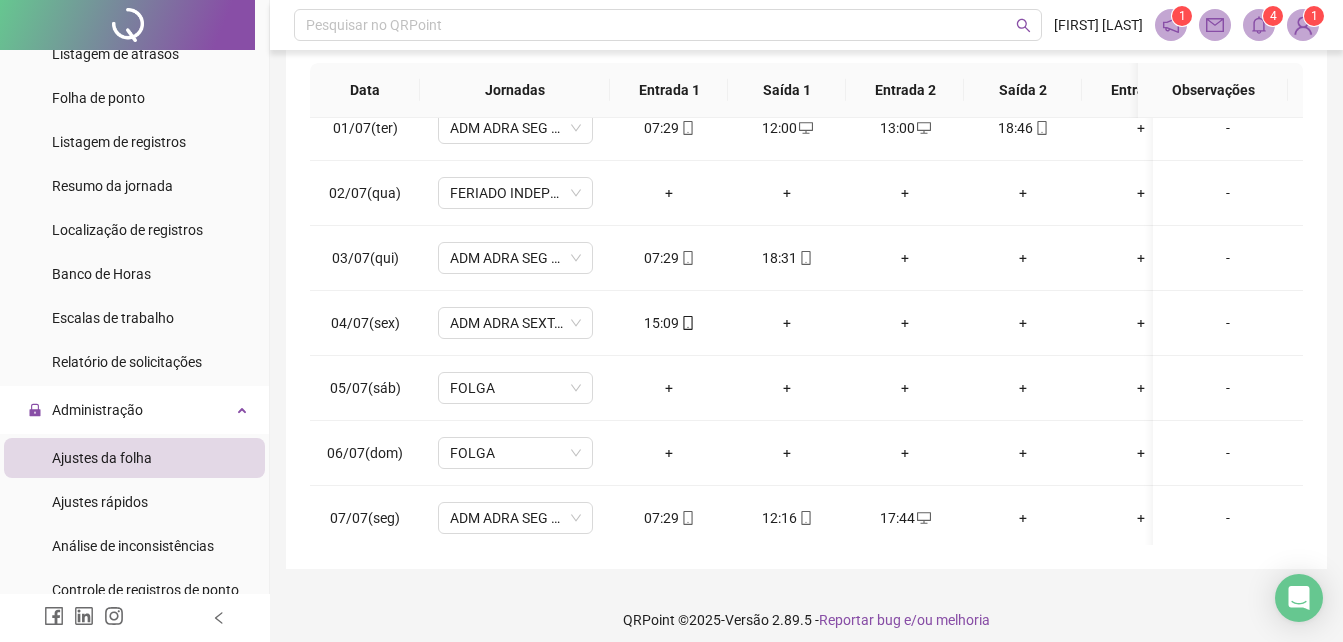 scroll, scrollTop: 33, scrollLeft: 0, axis: vertical 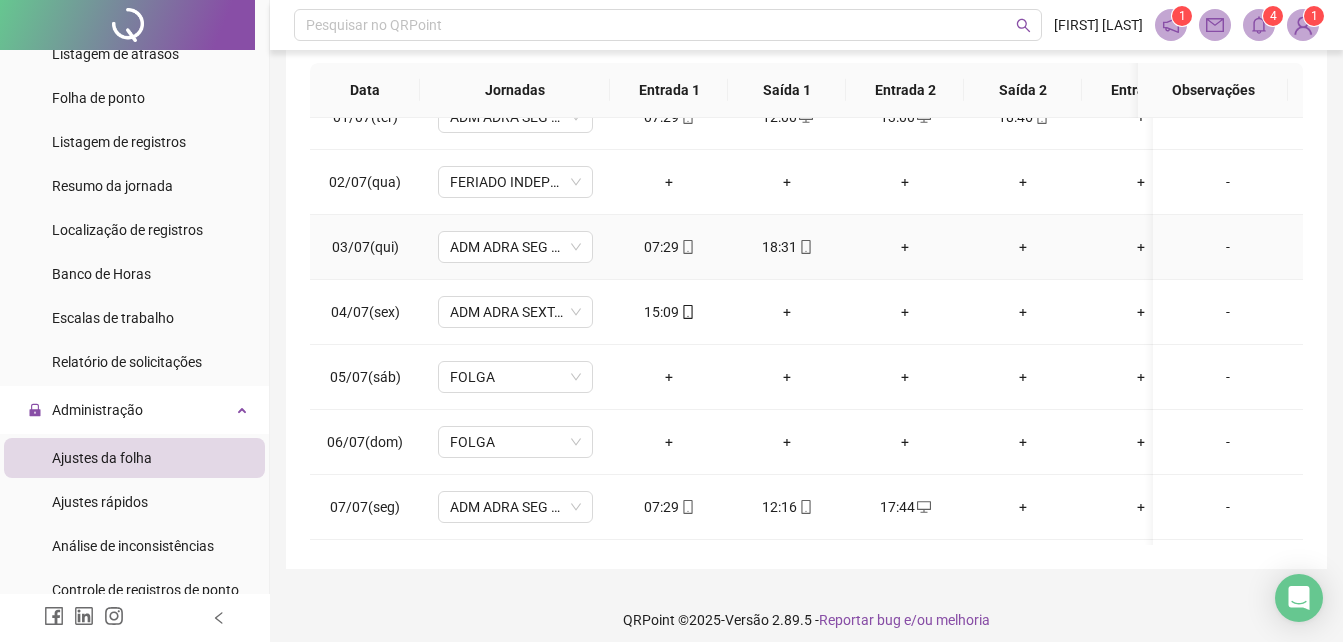 click on "+" at bounding box center (905, 247) 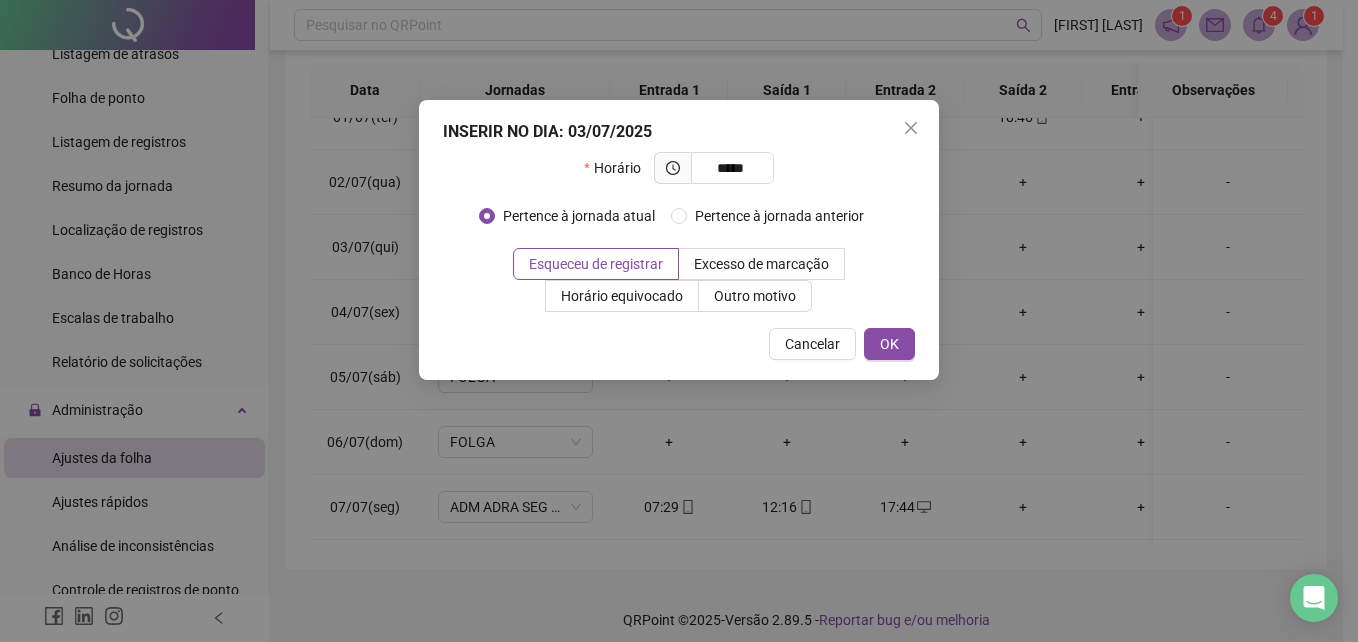 type on "*****" 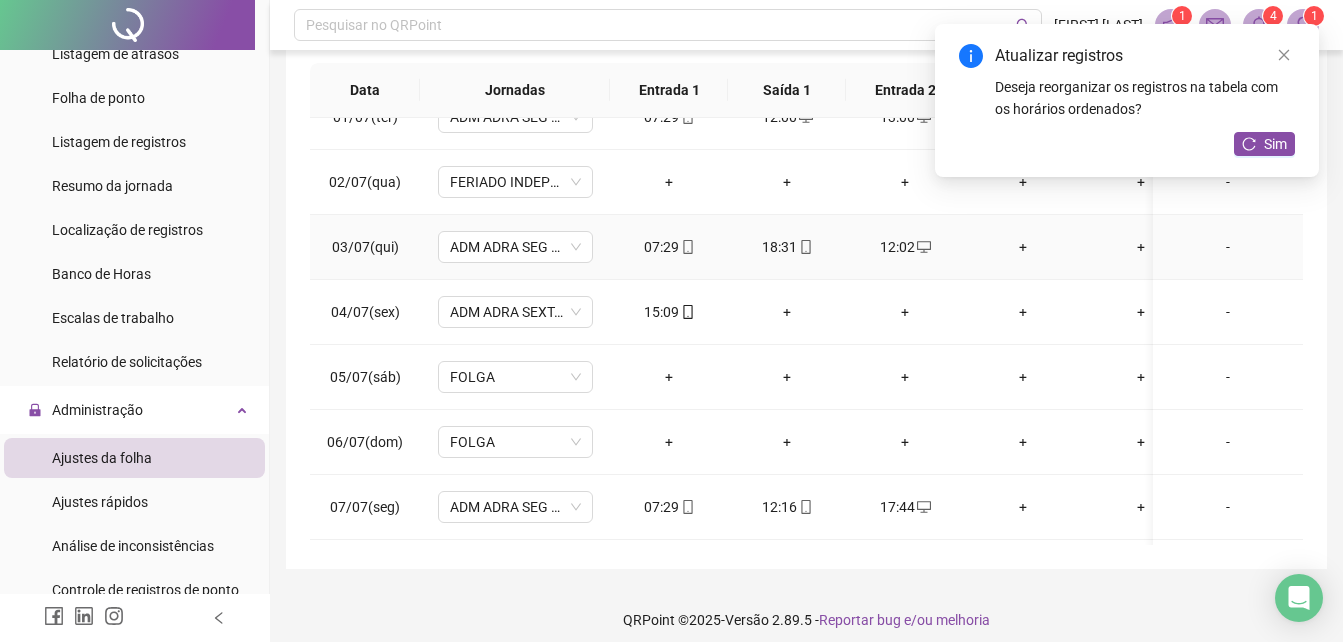 click on "+" at bounding box center [1023, 247] 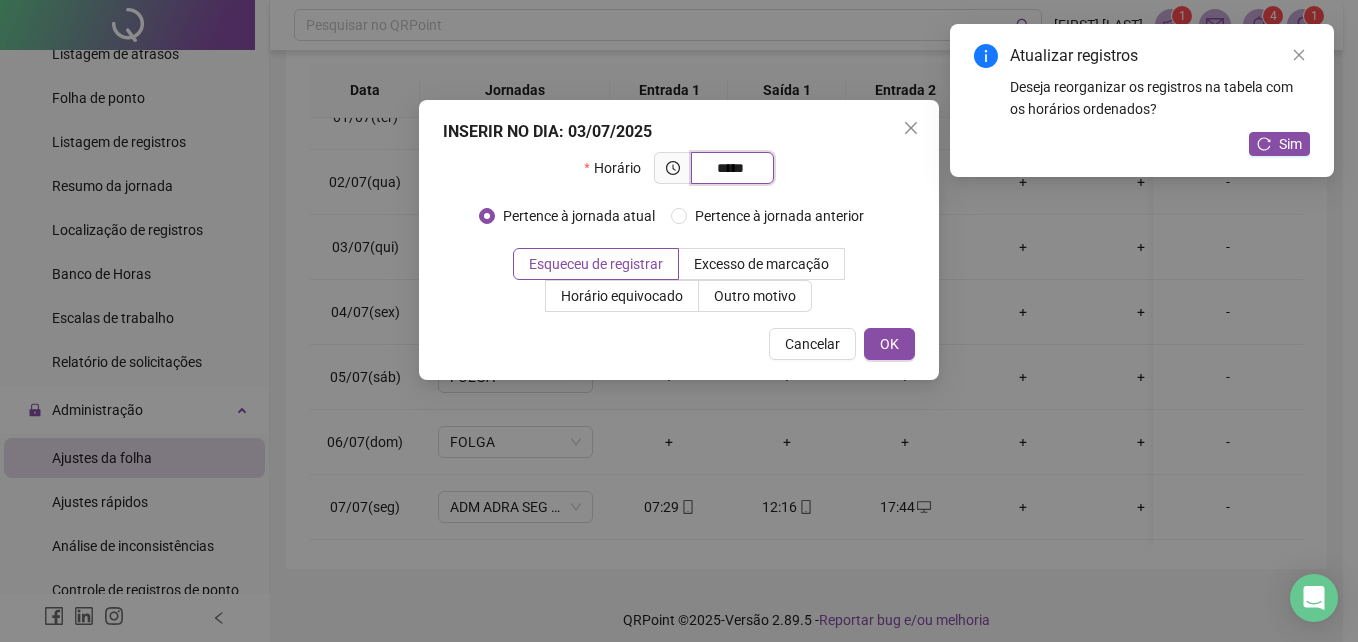 type on "*****" 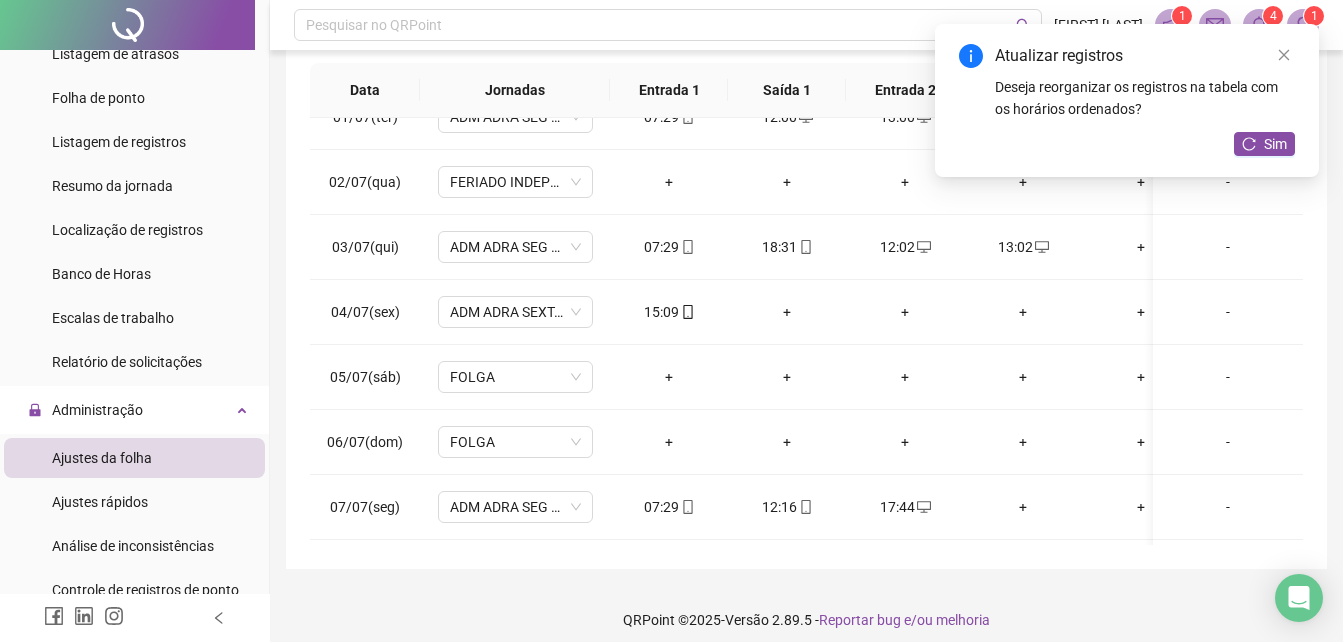 click on "Sim" at bounding box center [1264, 144] 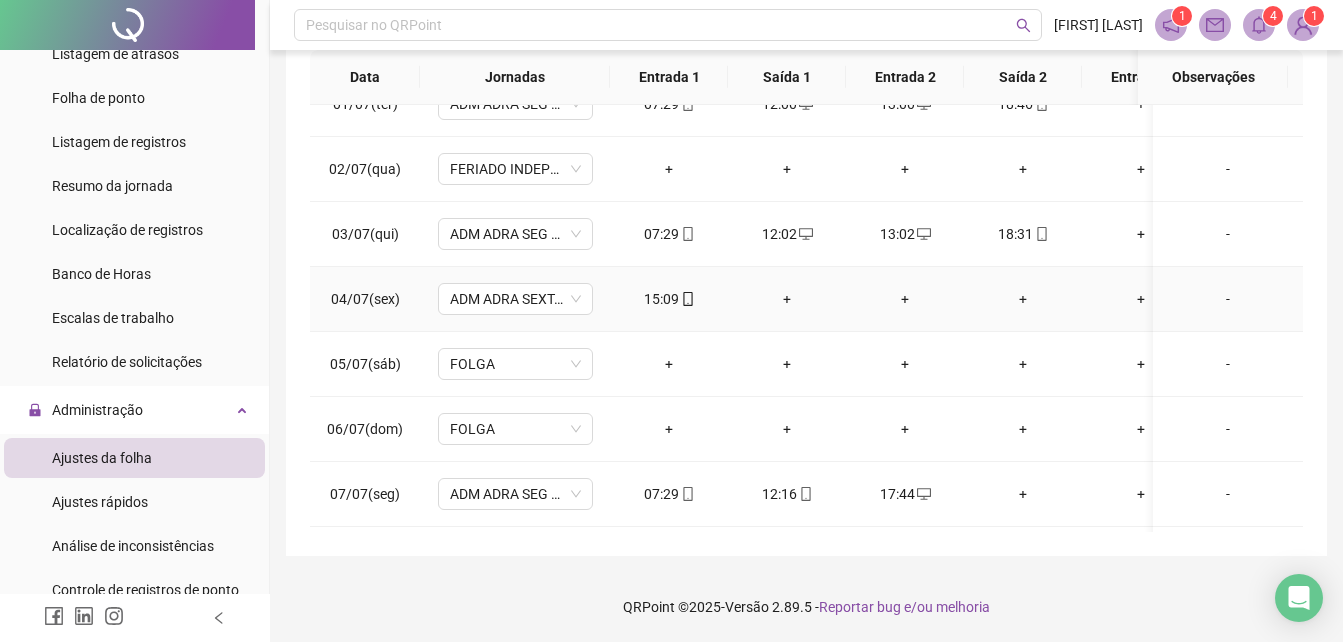 click on "+" at bounding box center [787, 299] 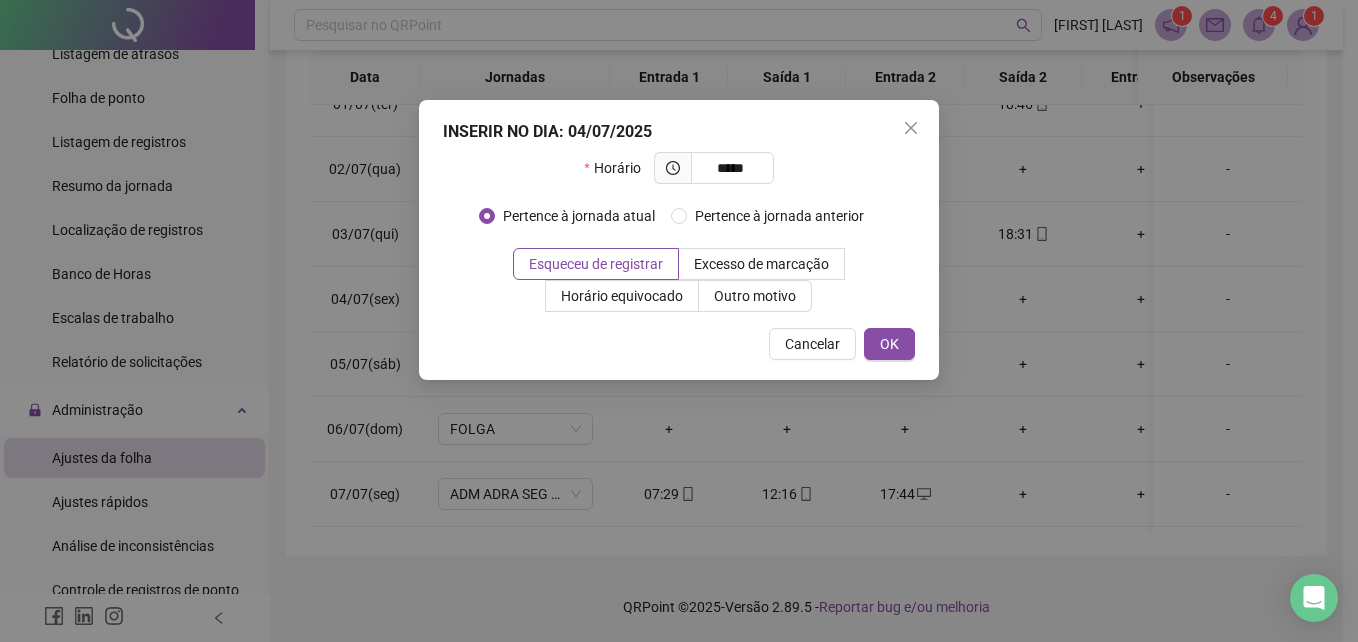 type on "*****" 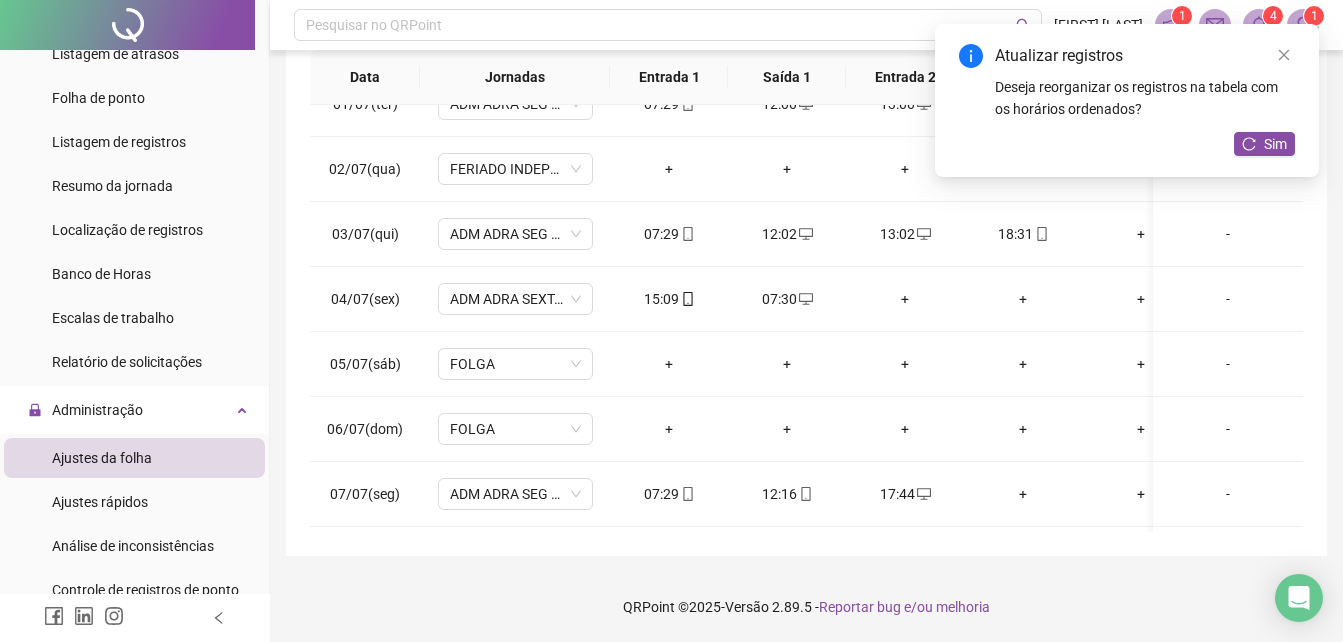 click 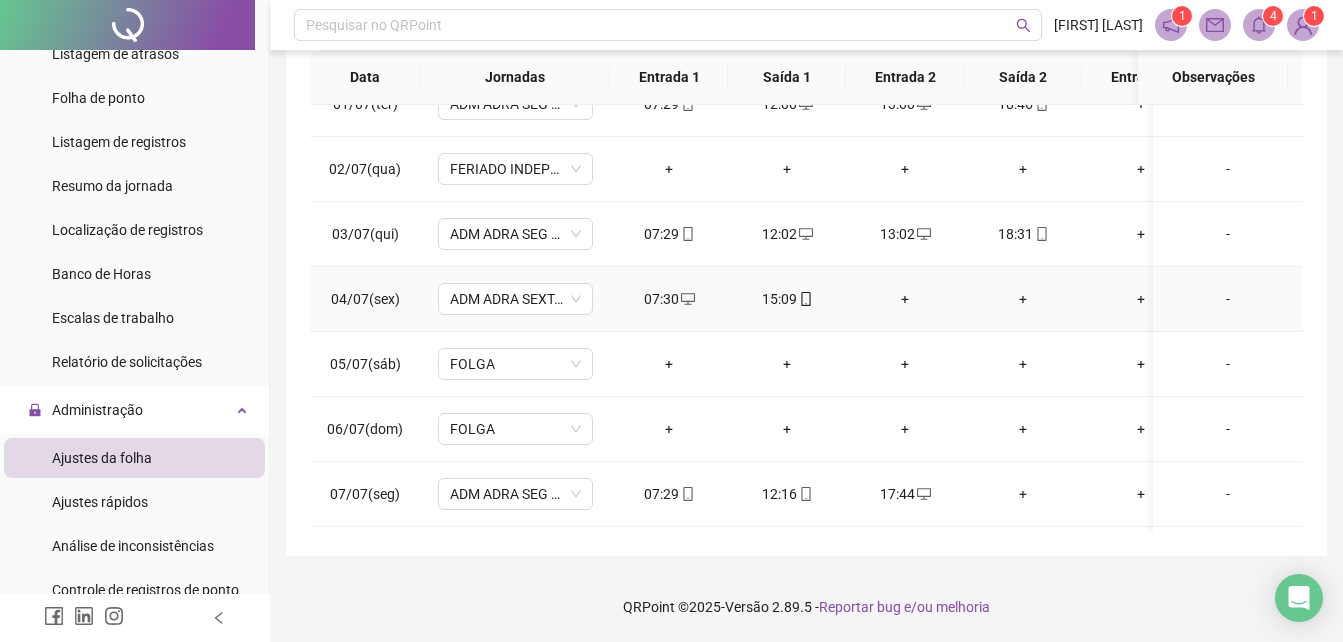 scroll, scrollTop: 133, scrollLeft: 0, axis: vertical 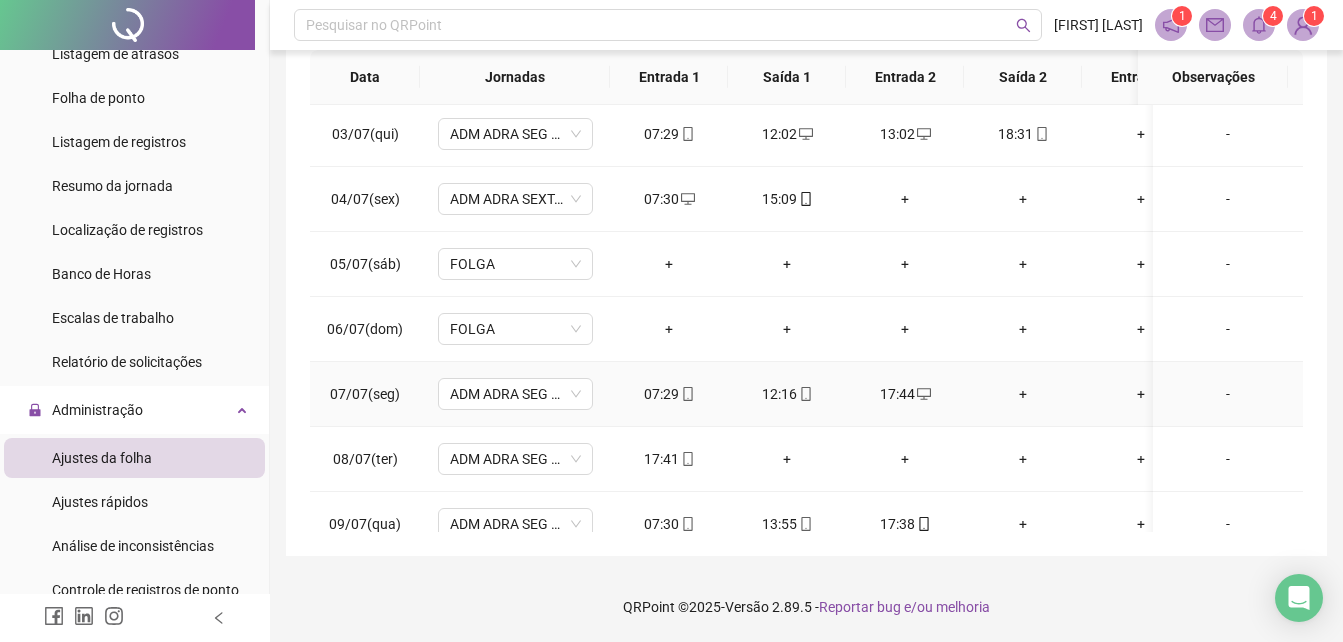 click on "+" at bounding box center (1023, 394) 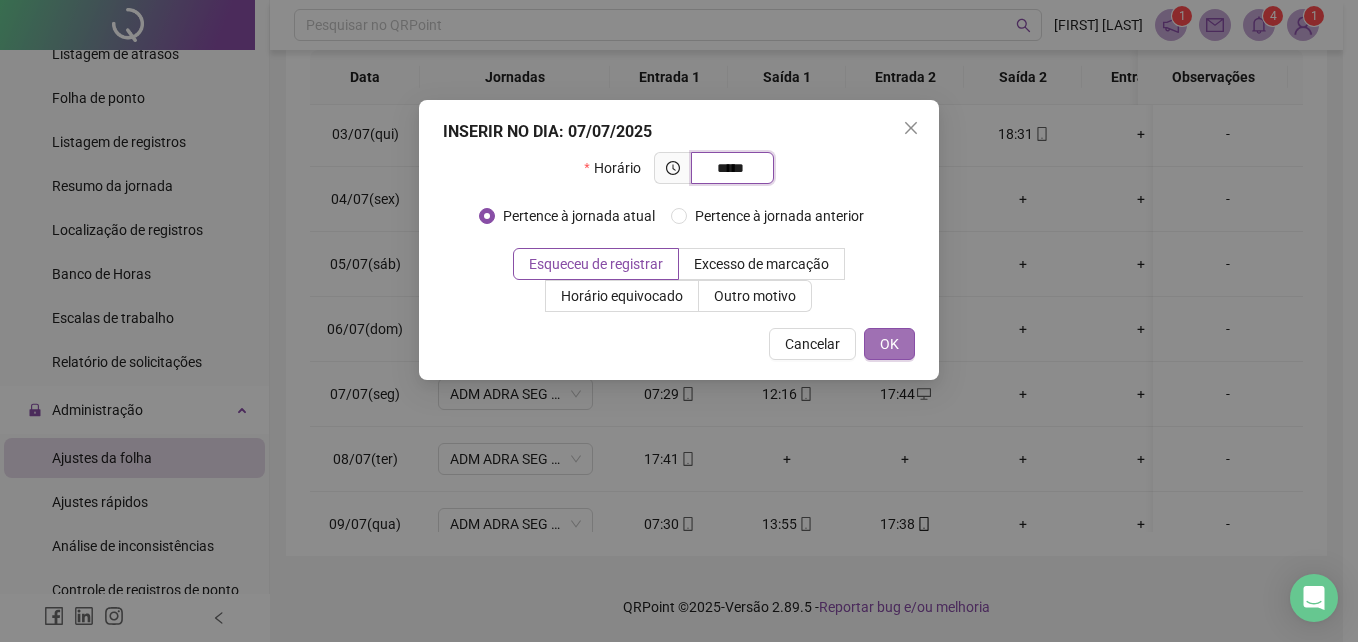 type on "*****" 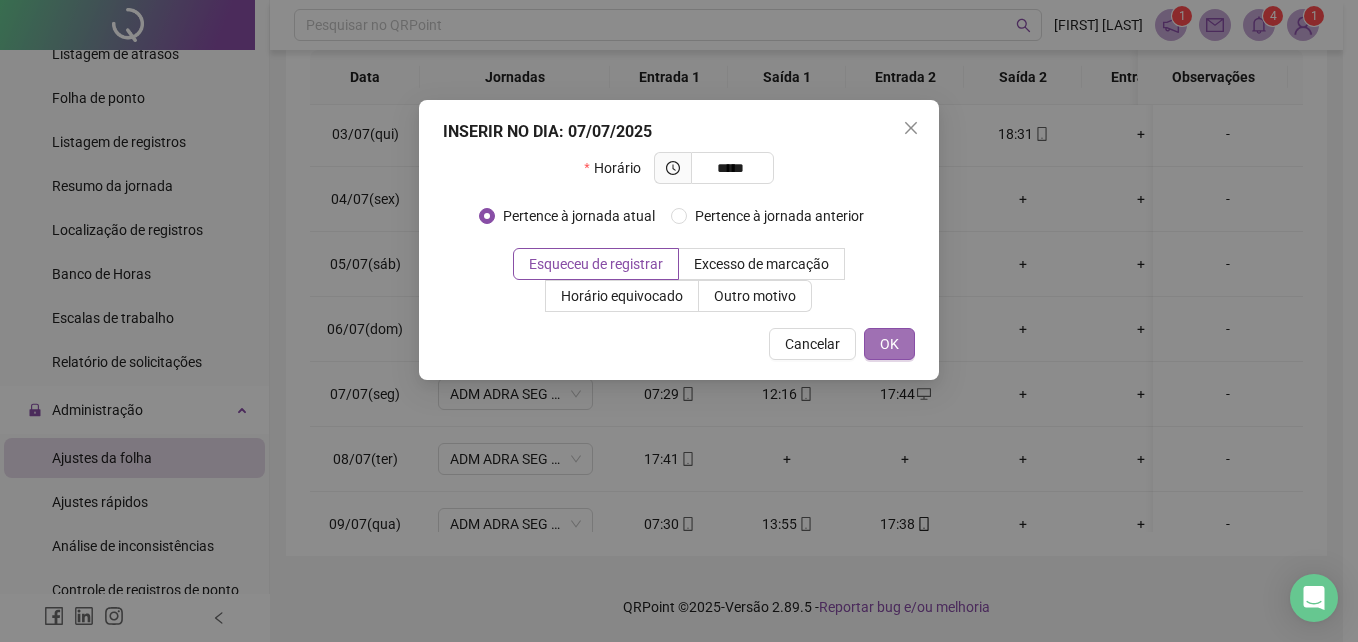 click on "OK" at bounding box center (889, 344) 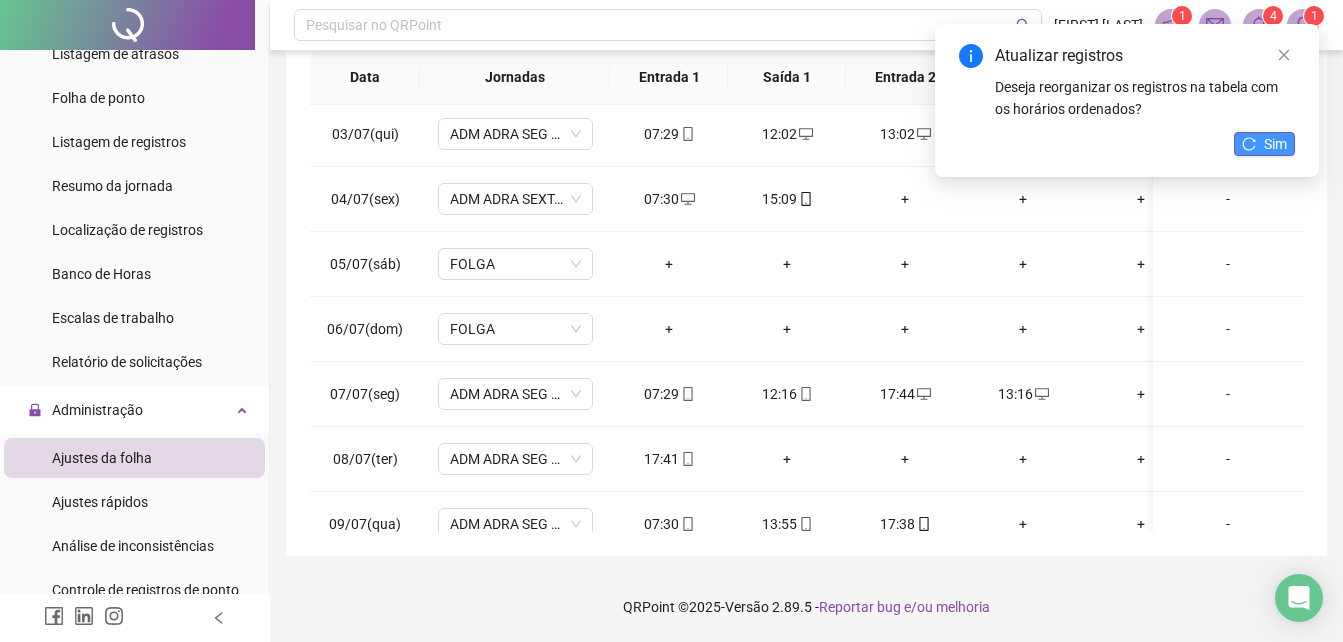 click 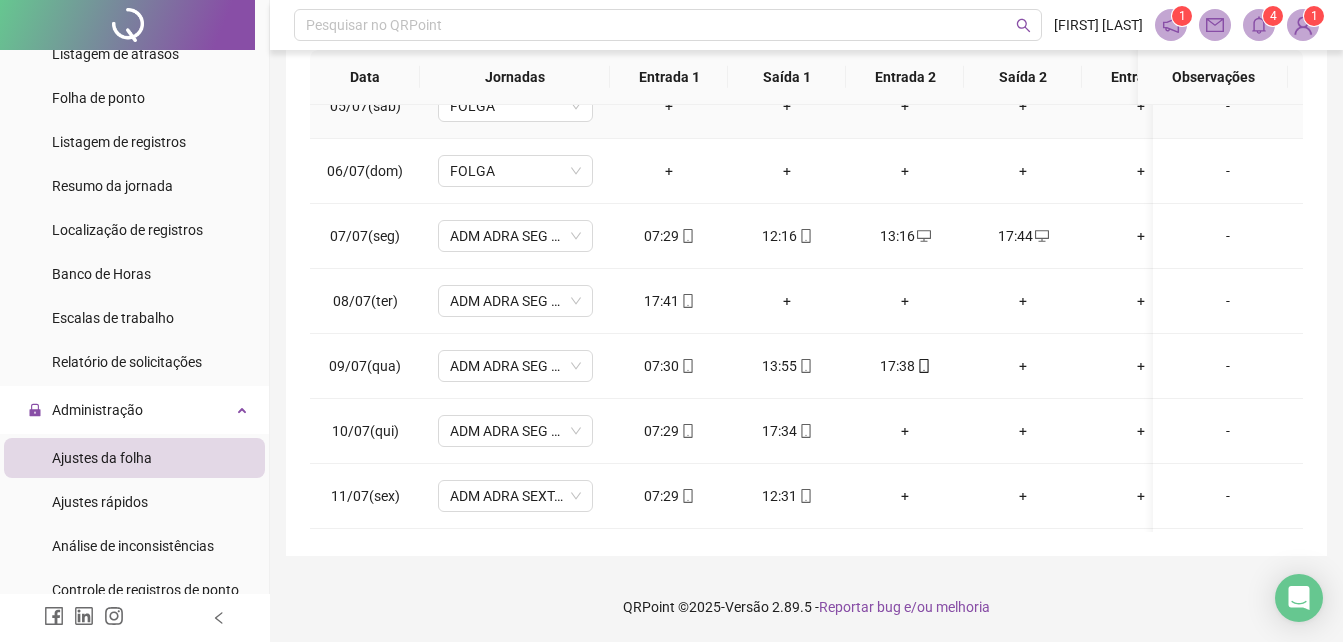 scroll, scrollTop: 333, scrollLeft: 0, axis: vertical 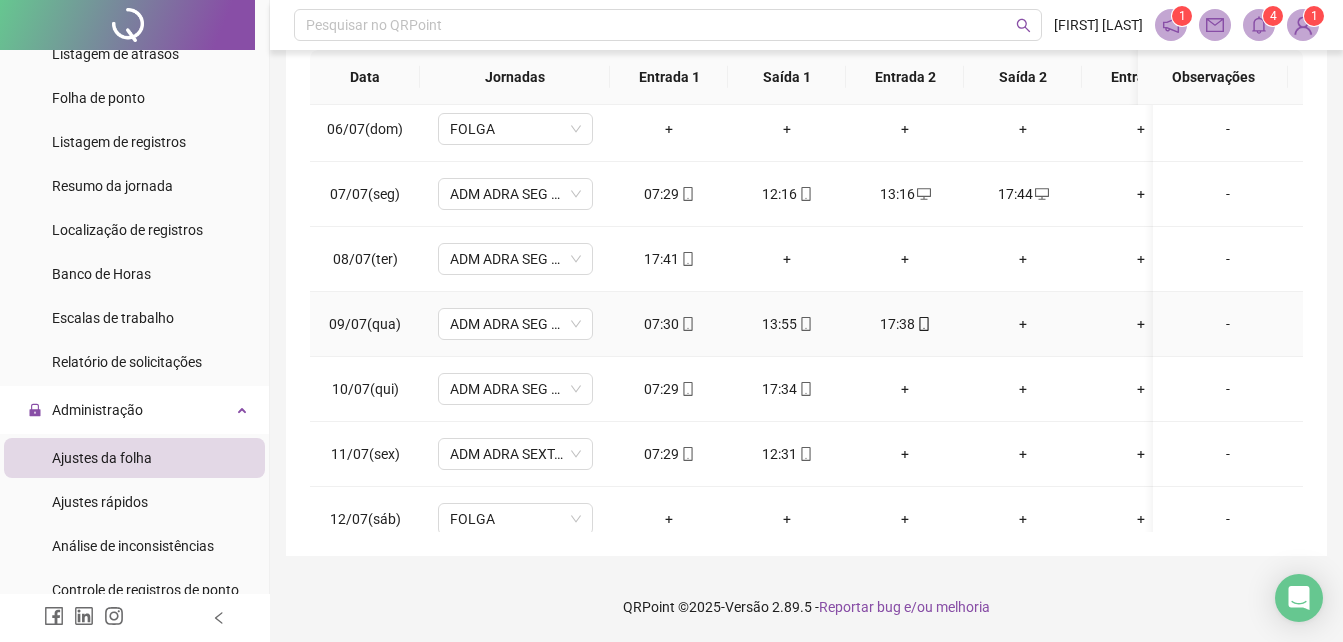 click on "+" at bounding box center (1023, 324) 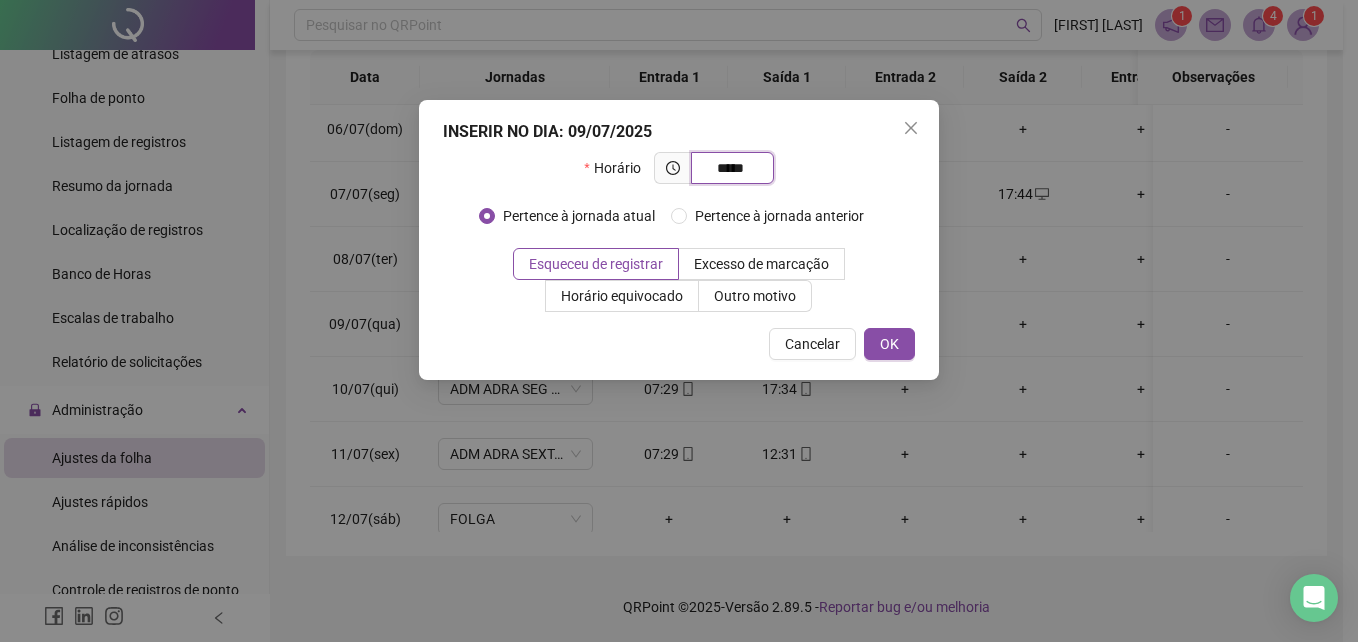 type on "*****" 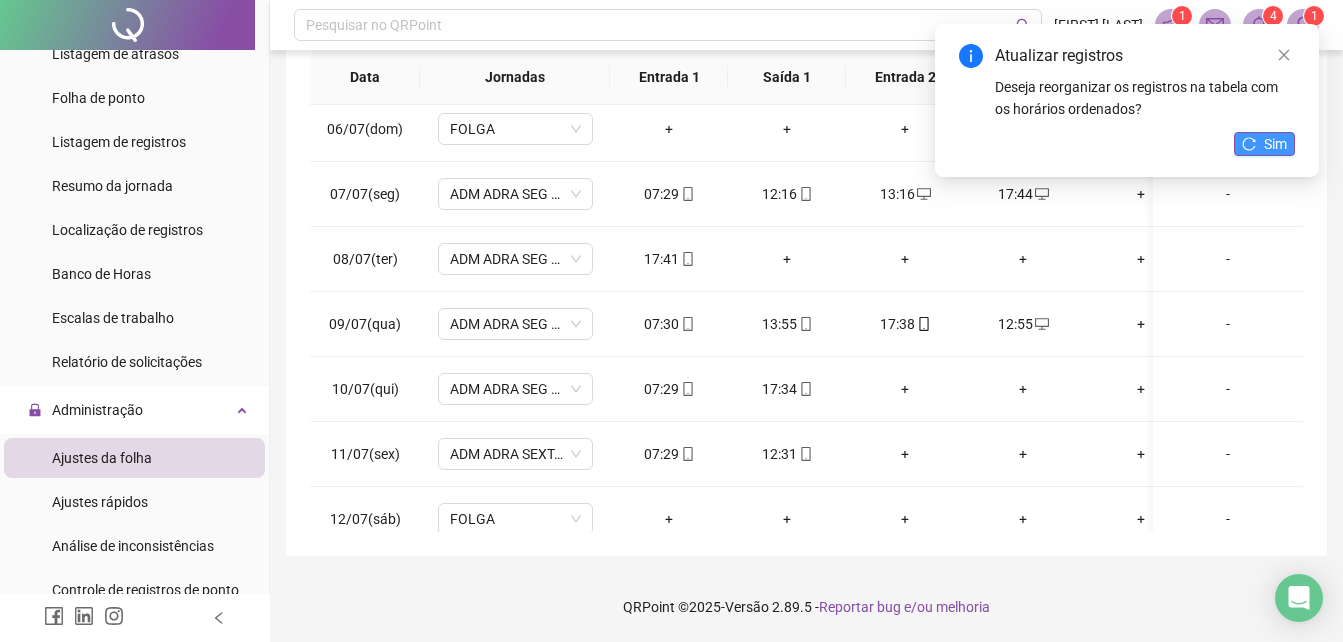 click on "Sim" at bounding box center [1264, 144] 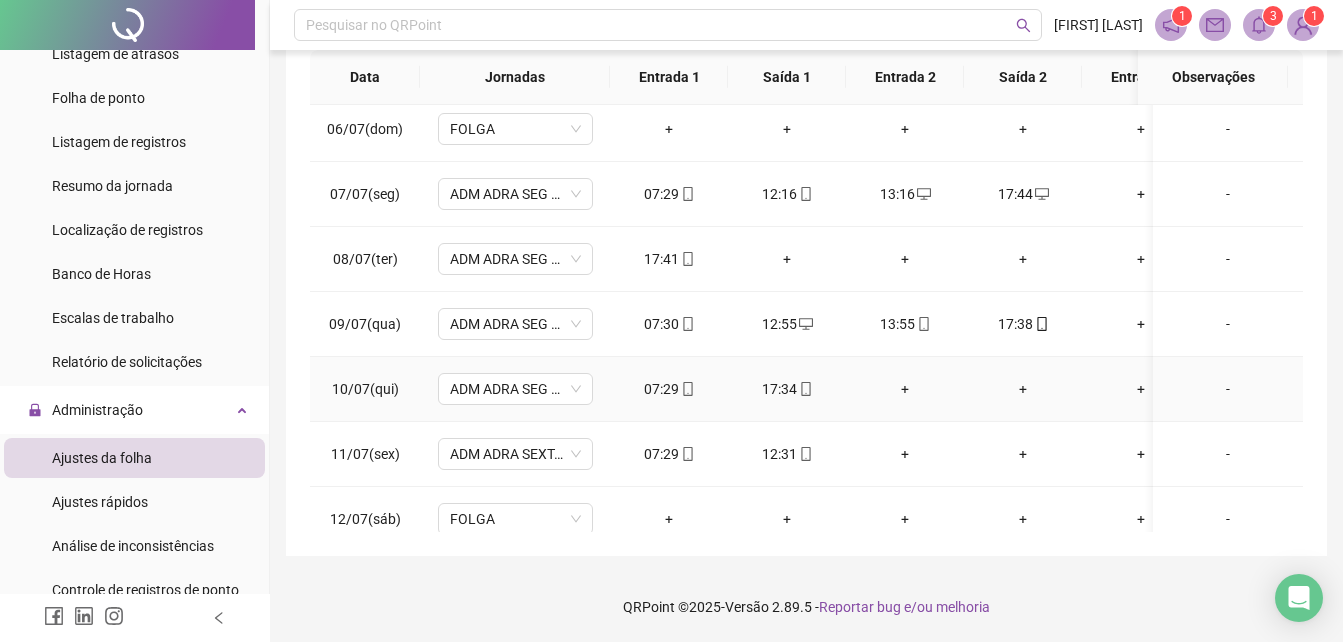 click on "+" at bounding box center [905, 389] 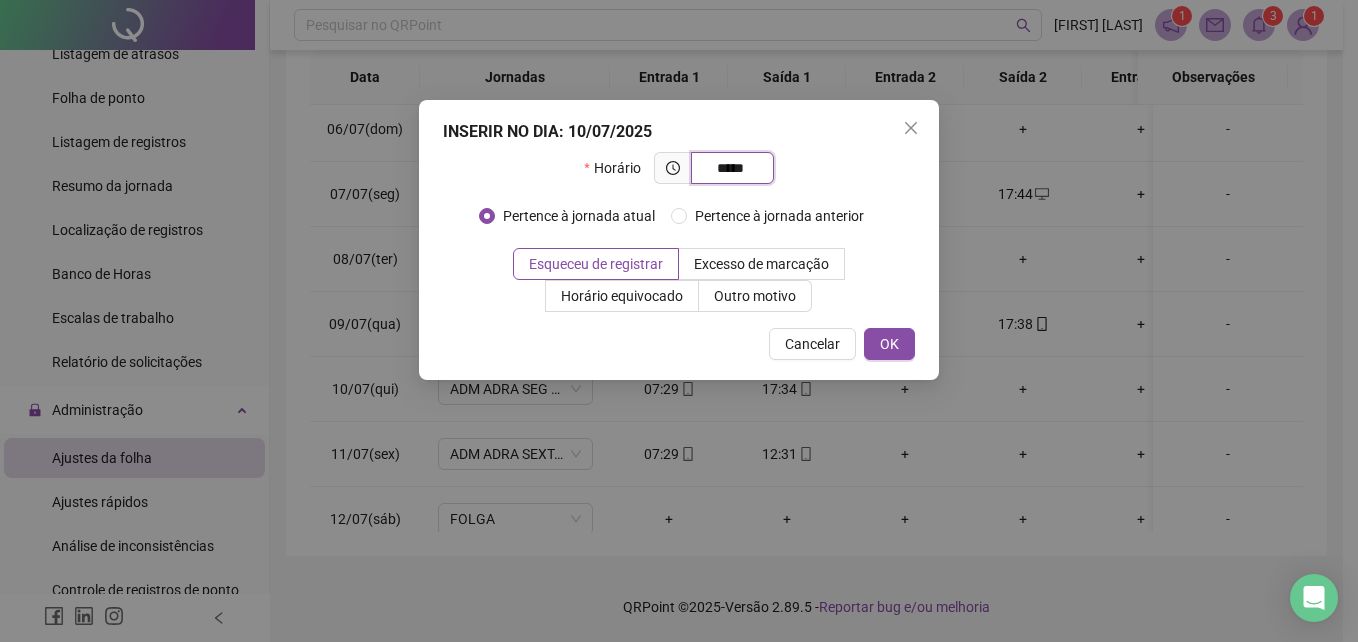 type on "*****" 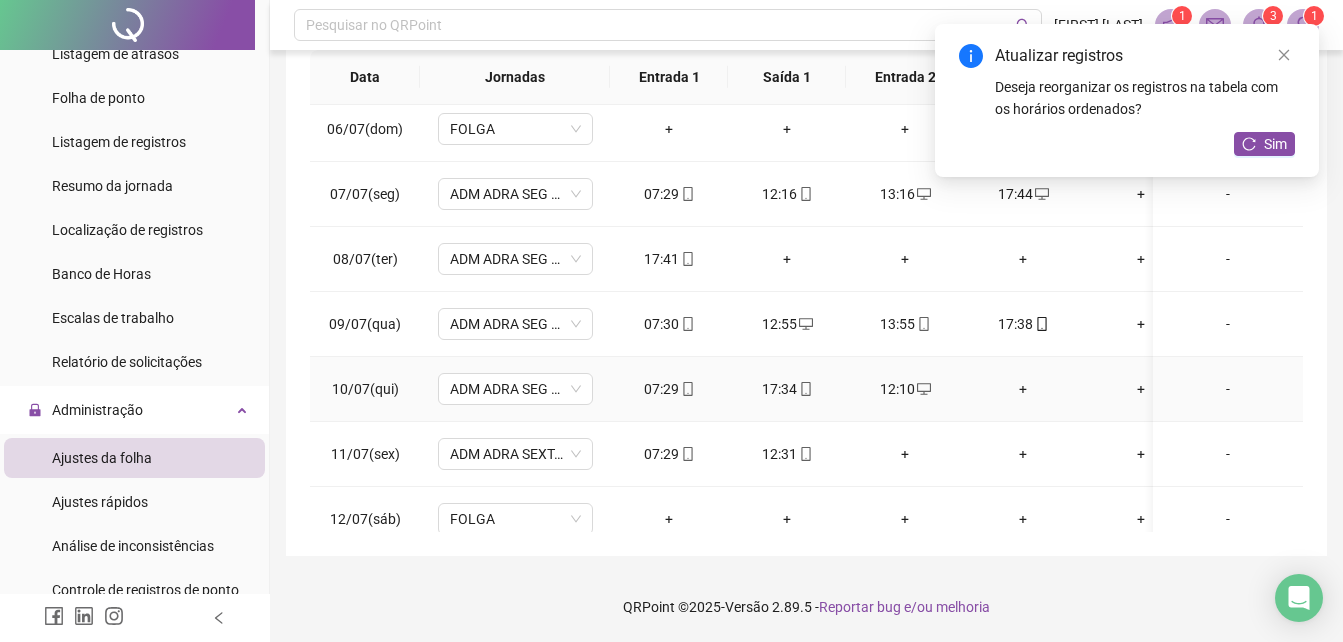 click on "+" at bounding box center (1023, 389) 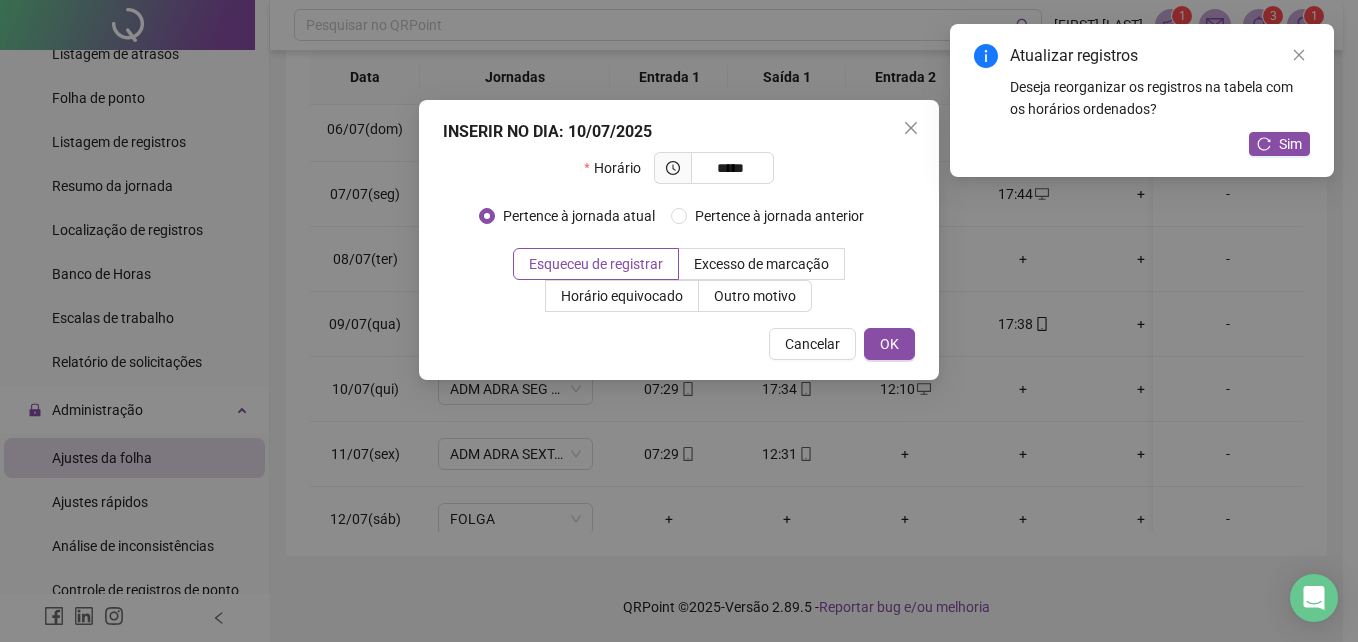 type on "*****" 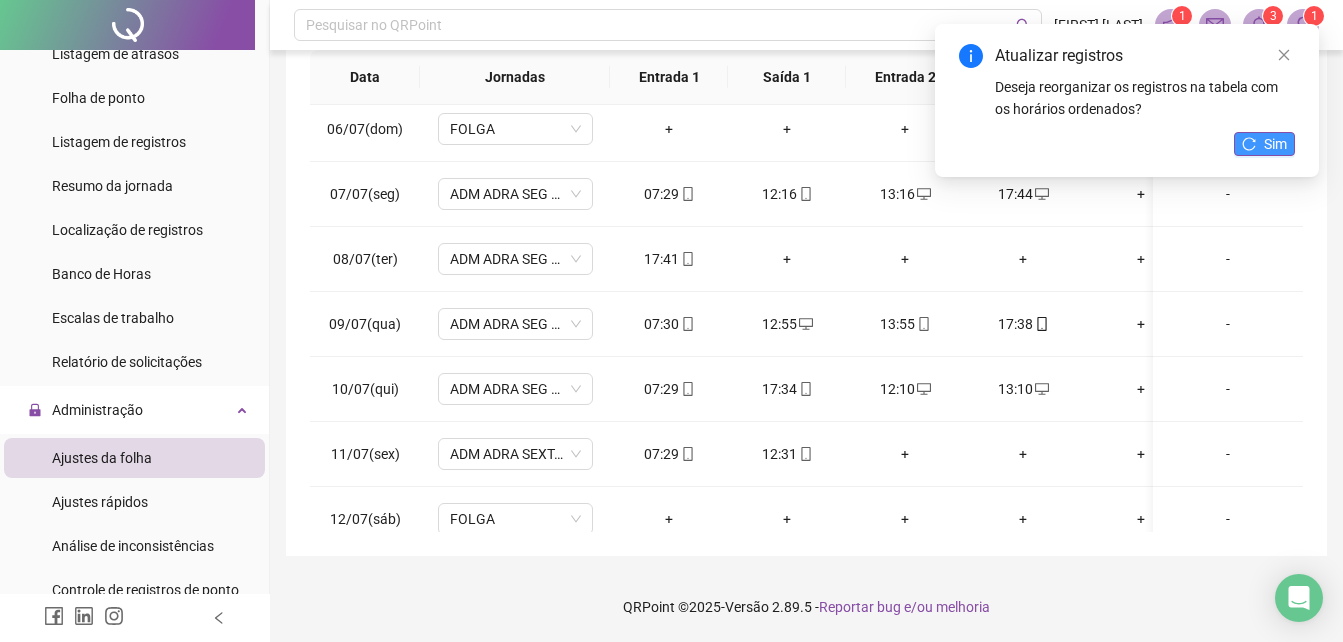 click on "Sim" at bounding box center (1264, 144) 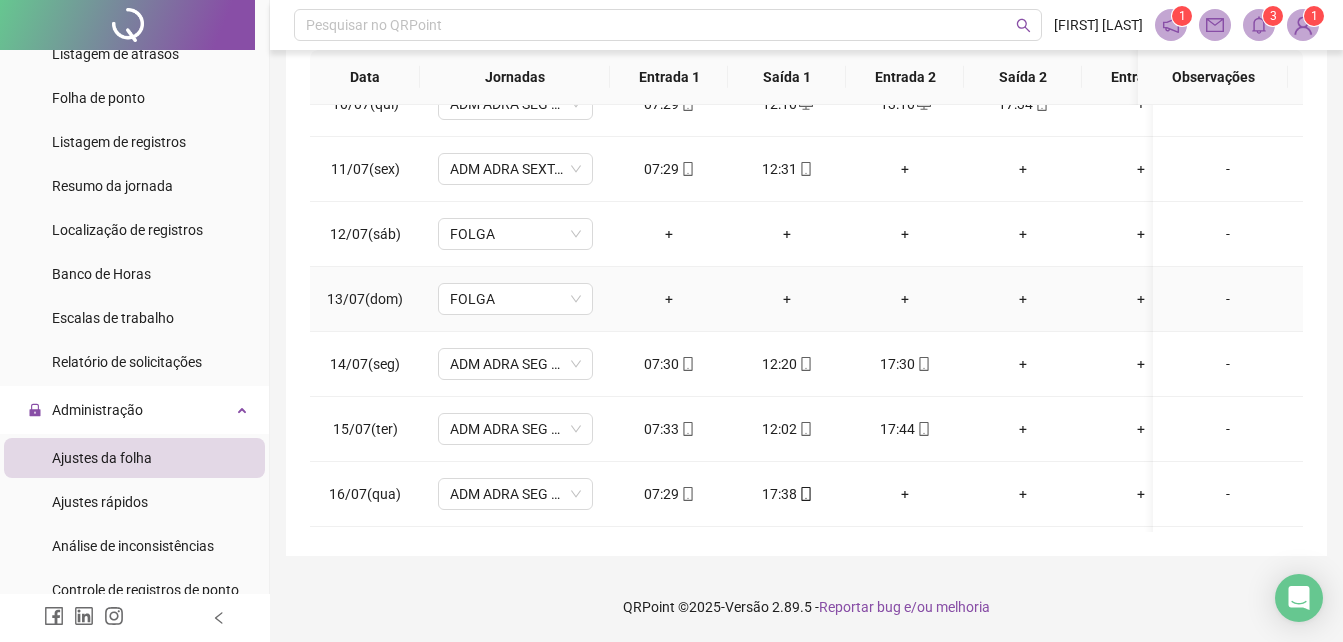 scroll, scrollTop: 733, scrollLeft: 0, axis: vertical 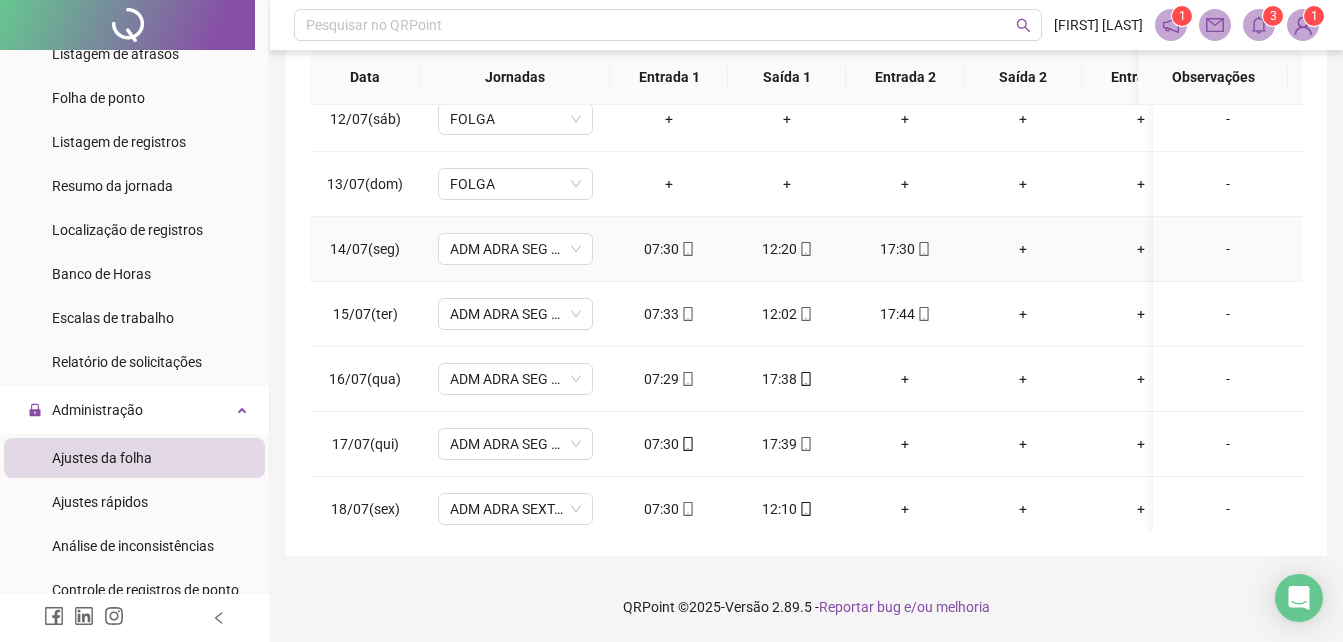 click on "+" at bounding box center [1023, 249] 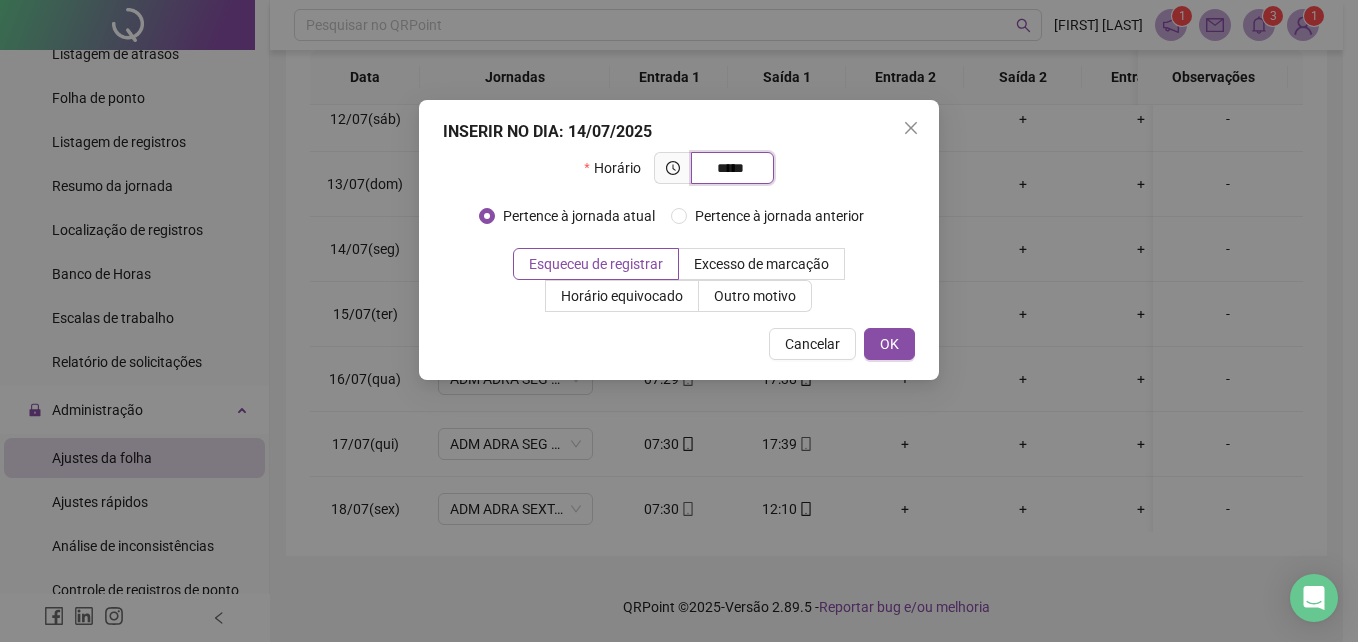 type on "*****" 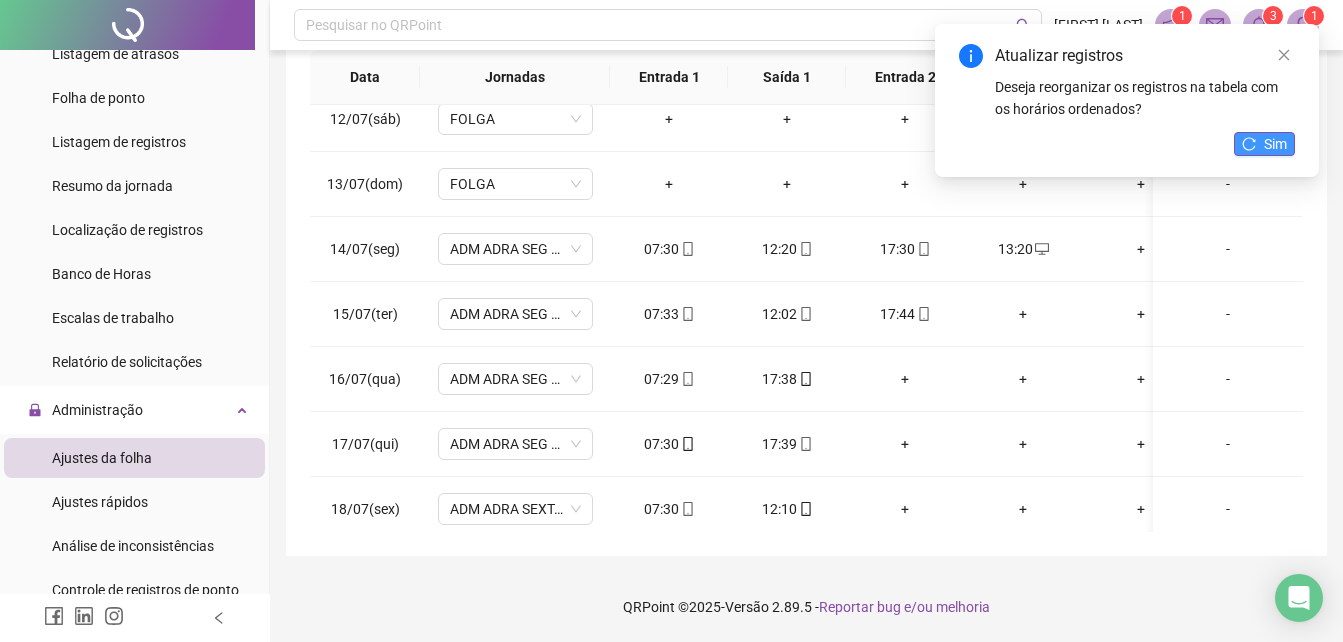 click on "Sim" at bounding box center [1275, 144] 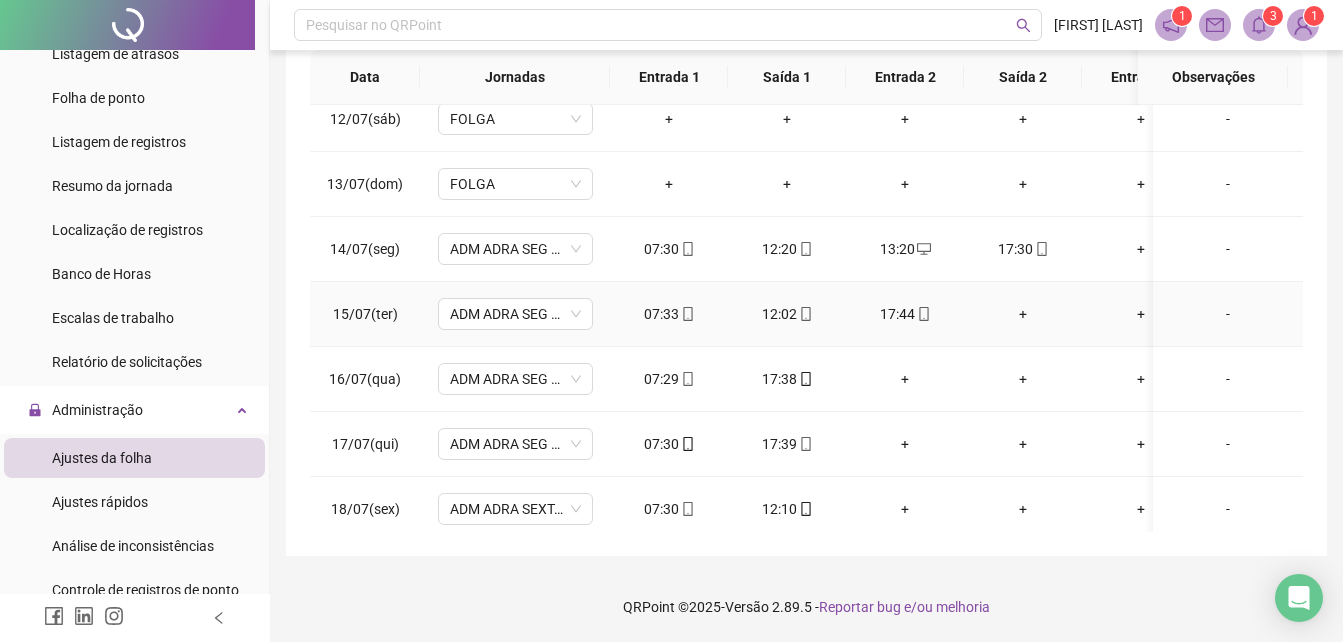 click on "+" at bounding box center [1023, 314] 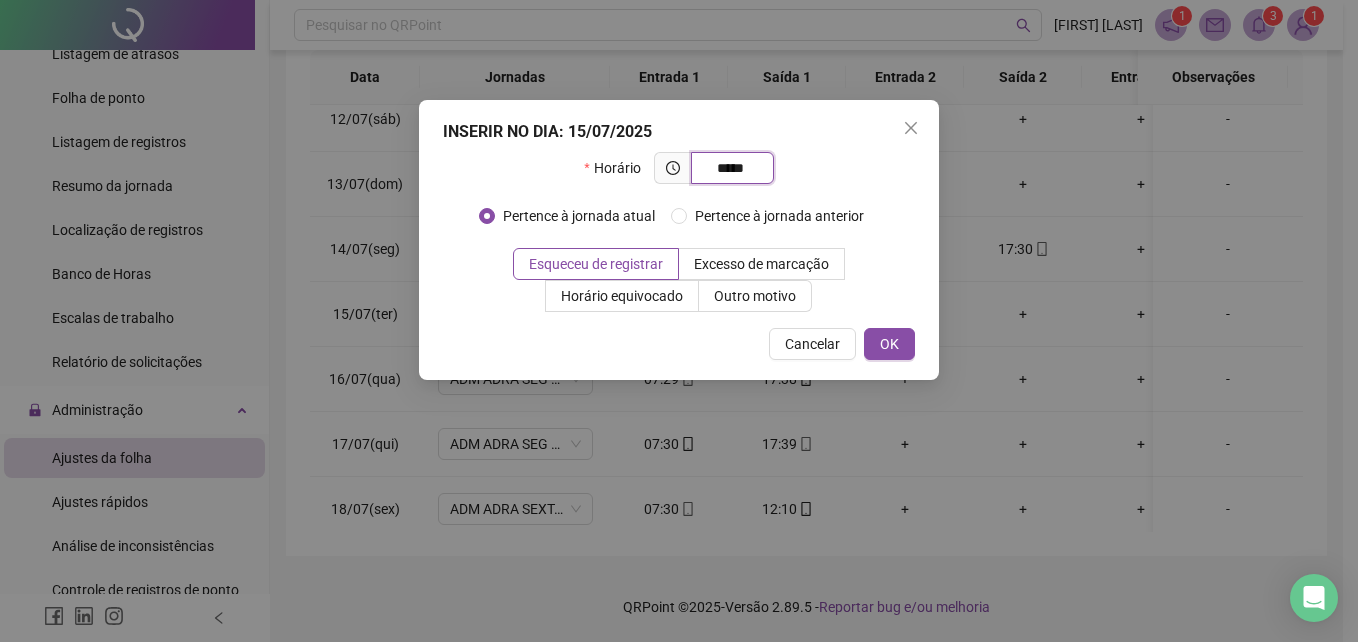 type on "*****" 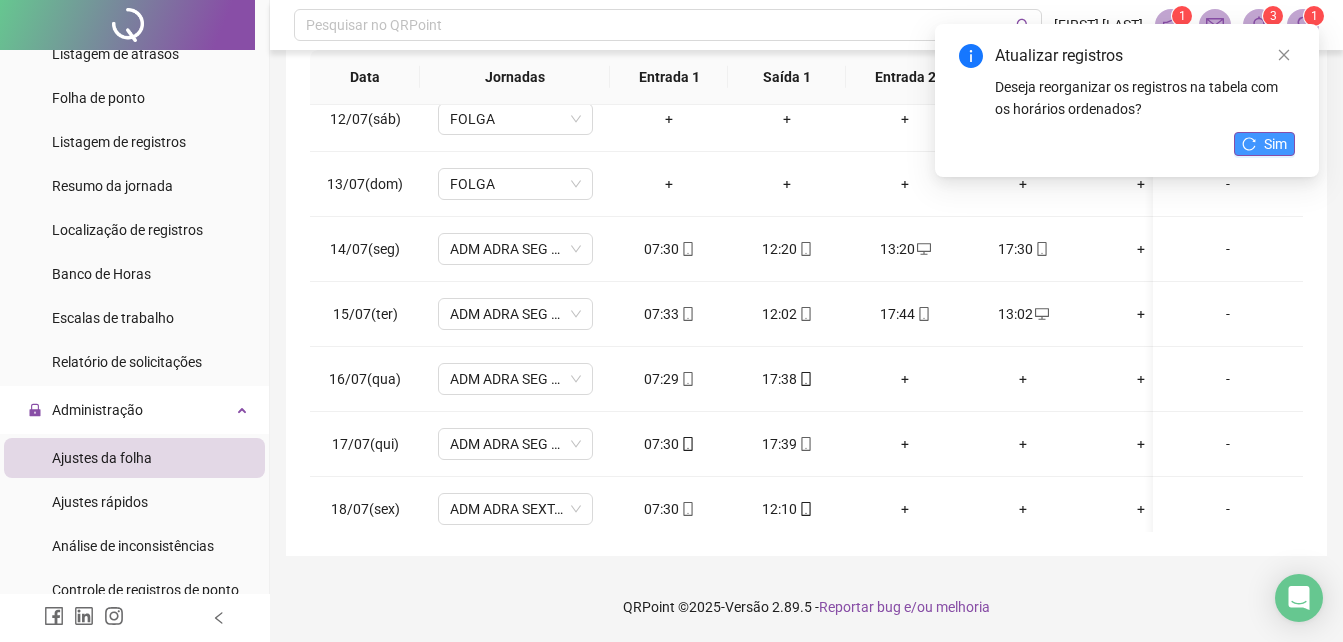 click 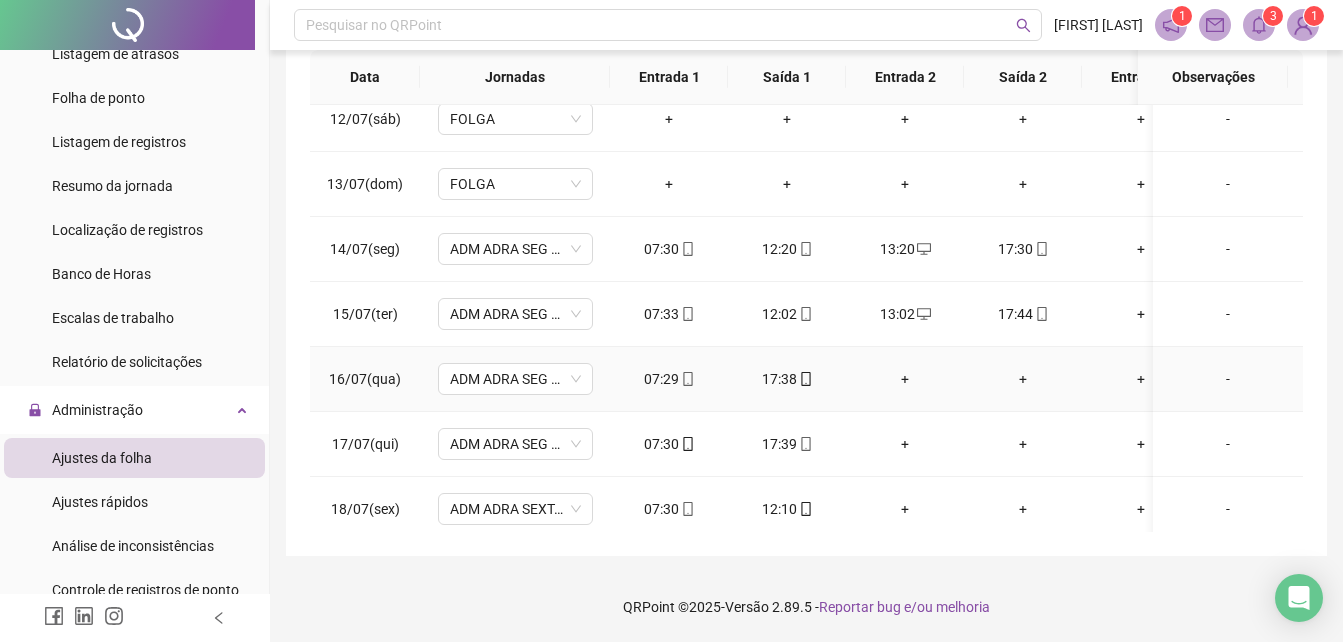 click on "+" at bounding box center (905, 379) 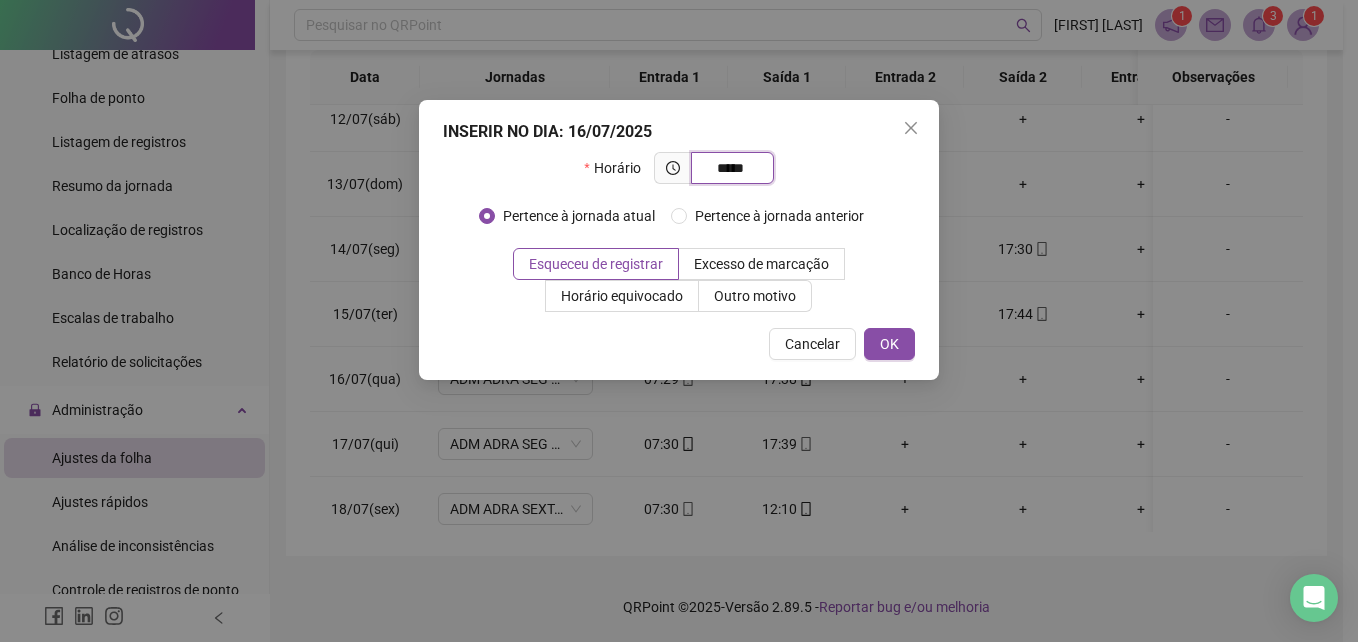 type on "*****" 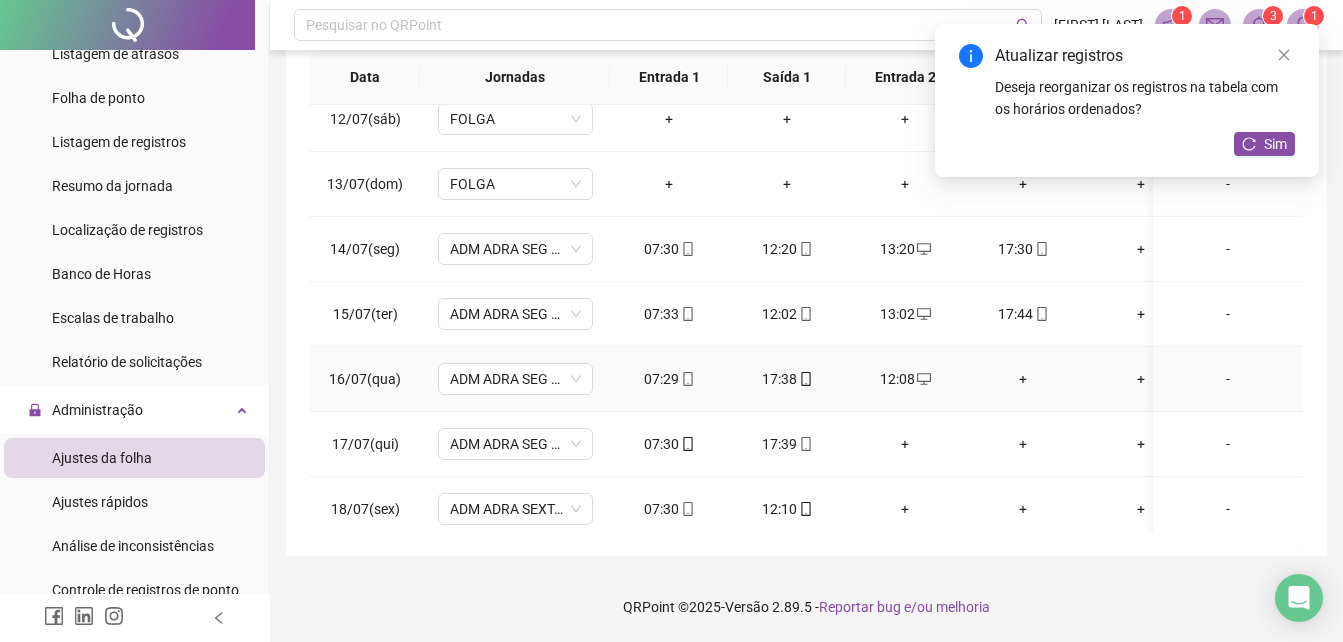 click on "+" at bounding box center [1023, 379] 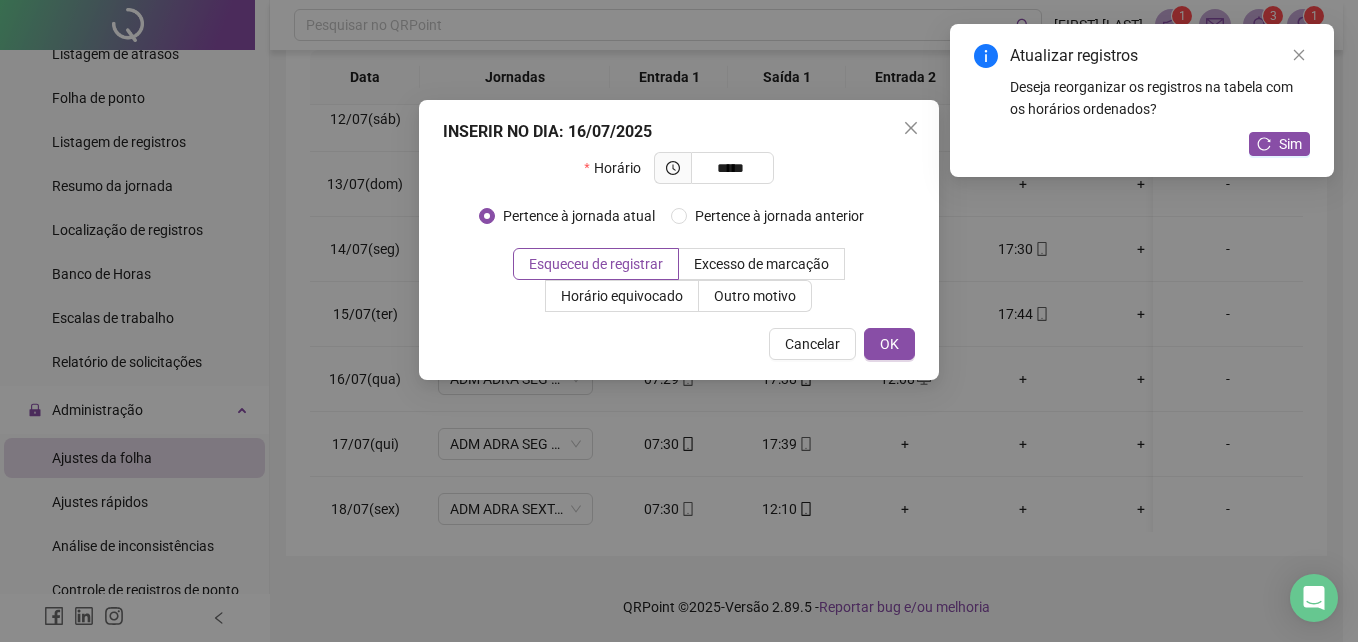 type on "*****" 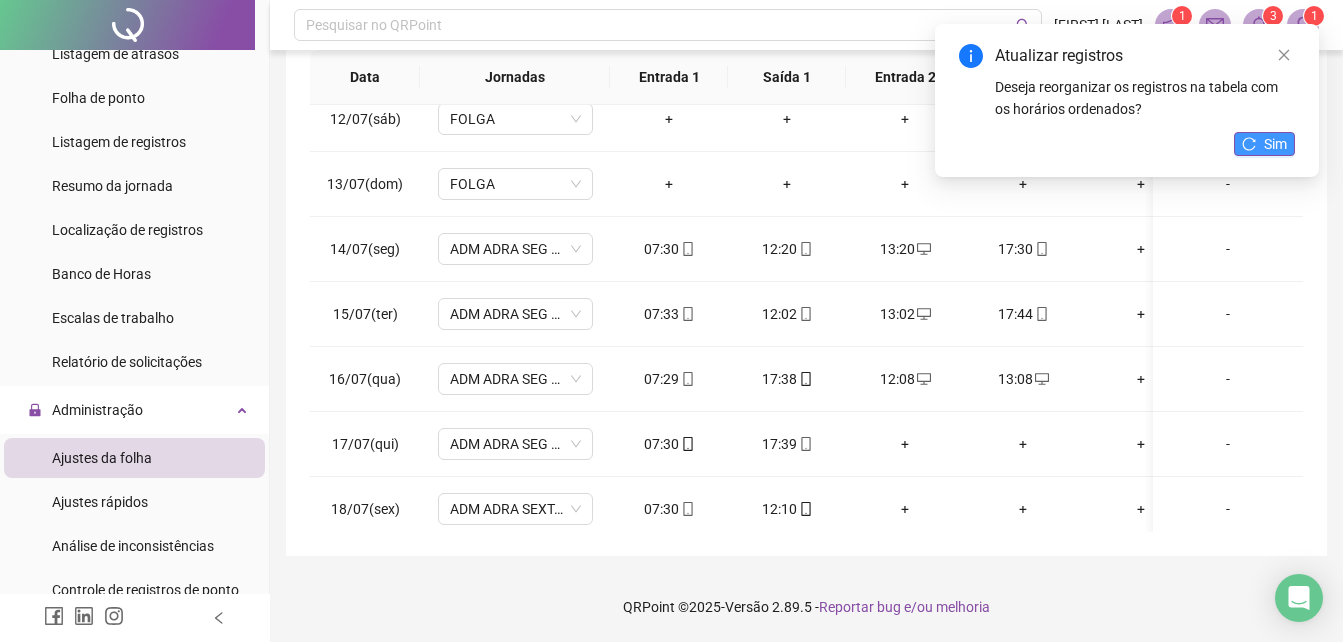 click on "Sim" at bounding box center (1264, 144) 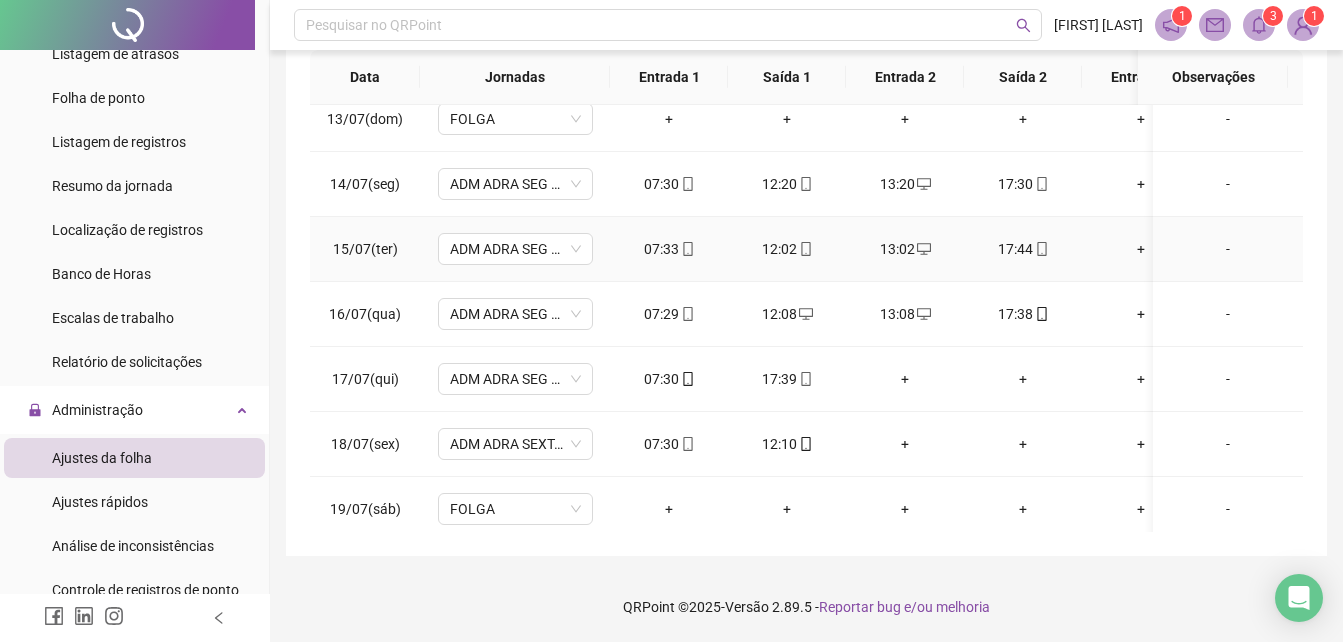 scroll, scrollTop: 833, scrollLeft: 0, axis: vertical 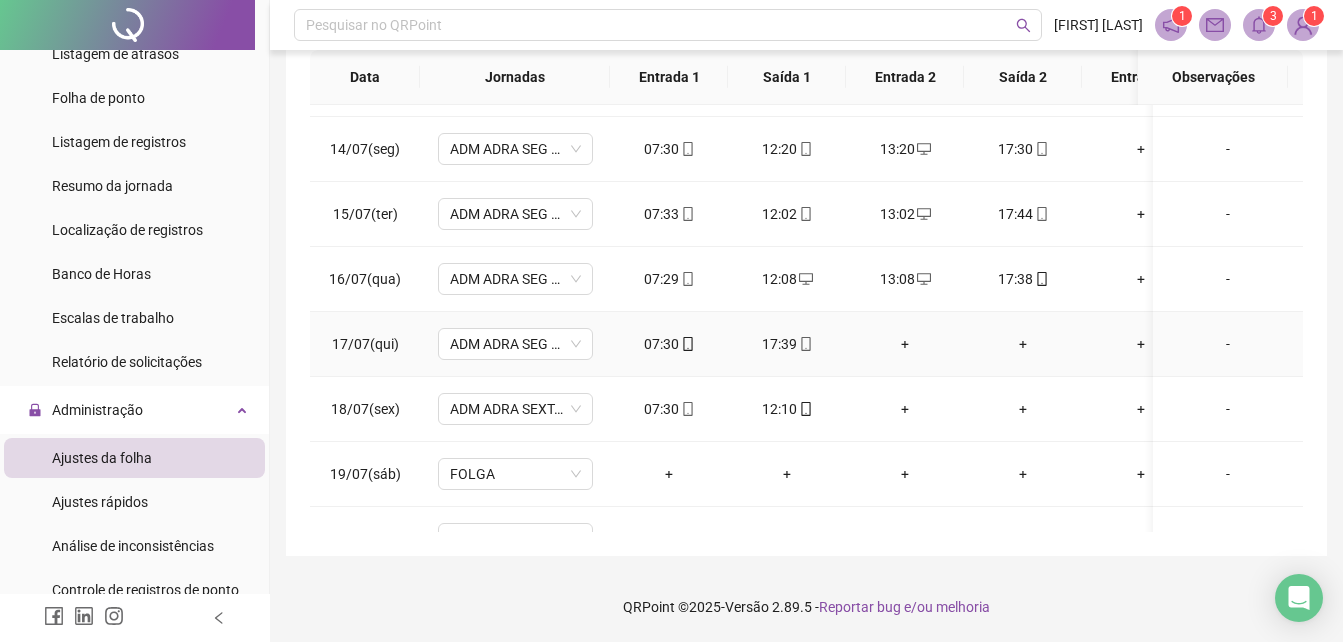 click on "+" at bounding box center [905, 344] 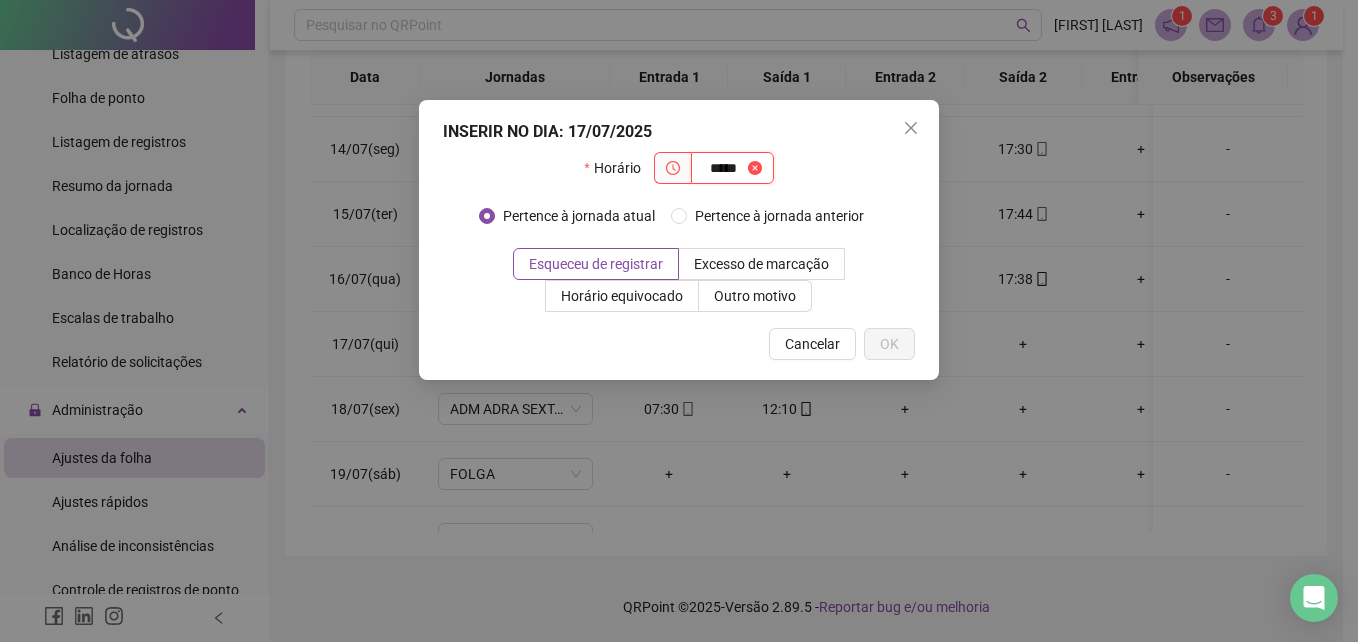 type on "*****" 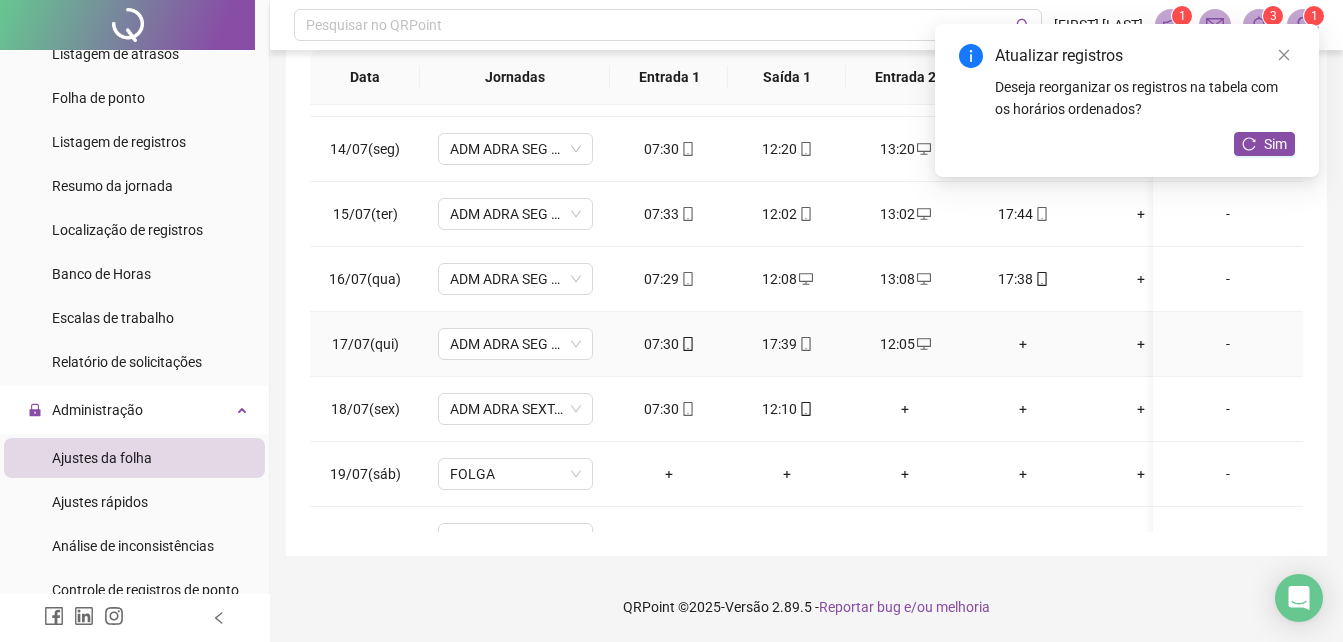 click on "+" at bounding box center (1023, 344) 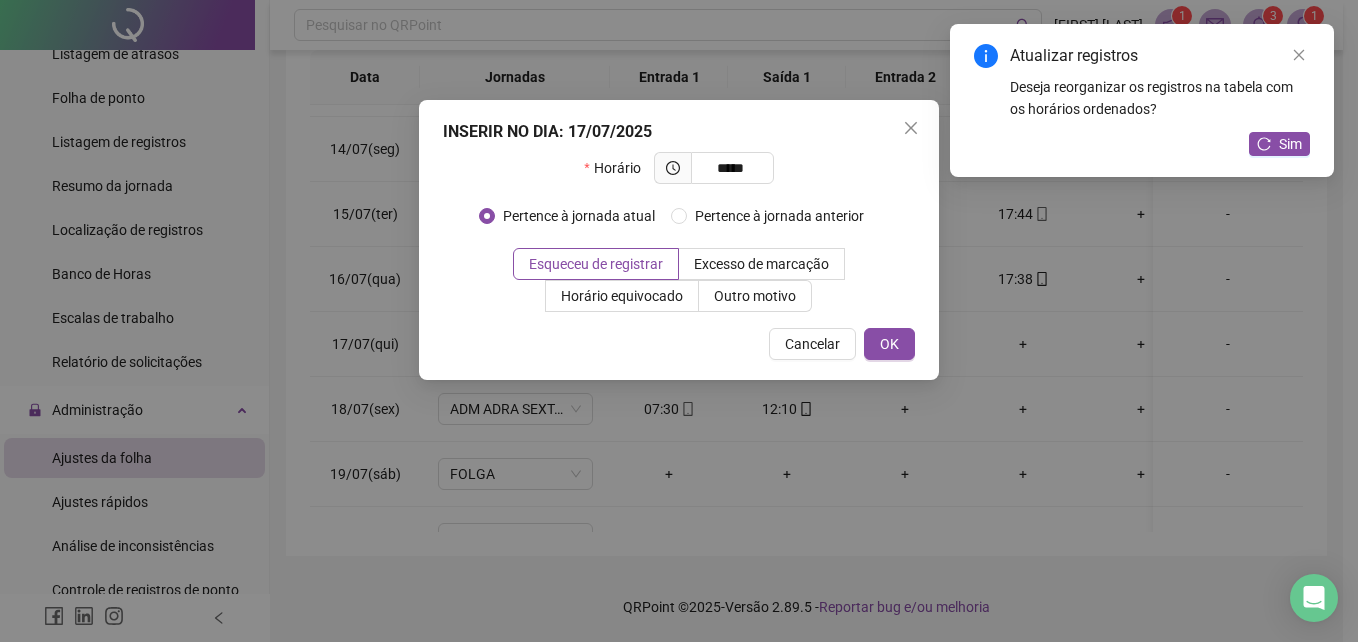 type on "*****" 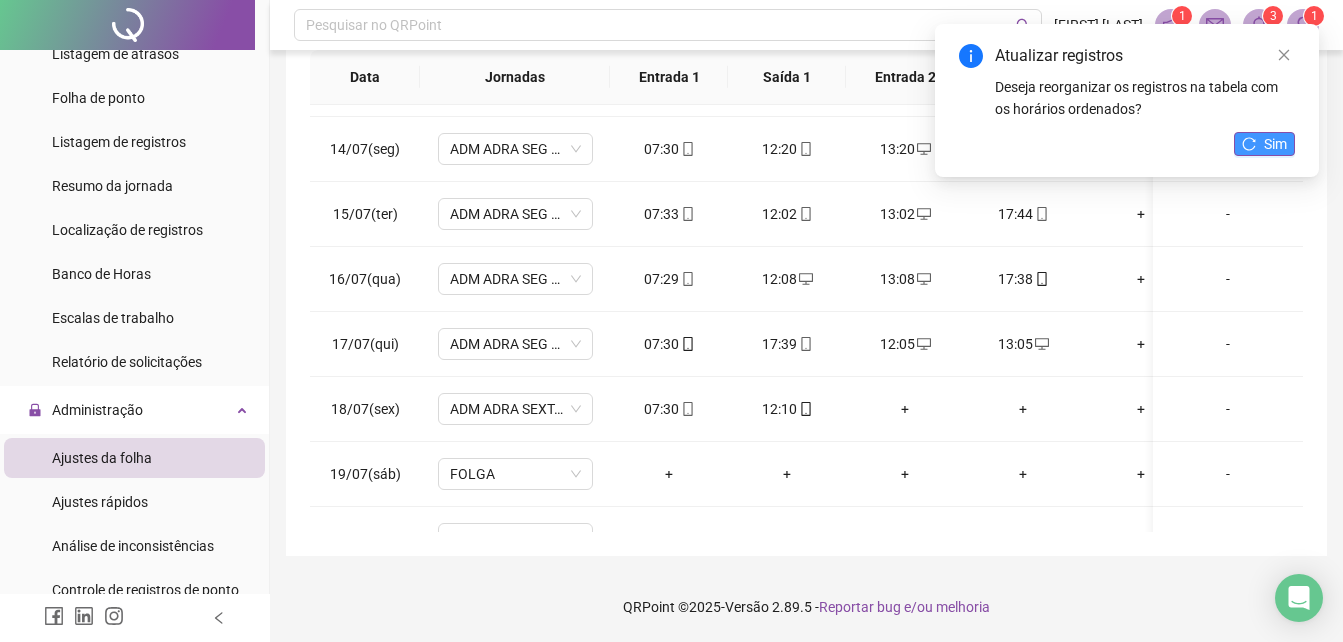 click on "Sim" at bounding box center [1275, 144] 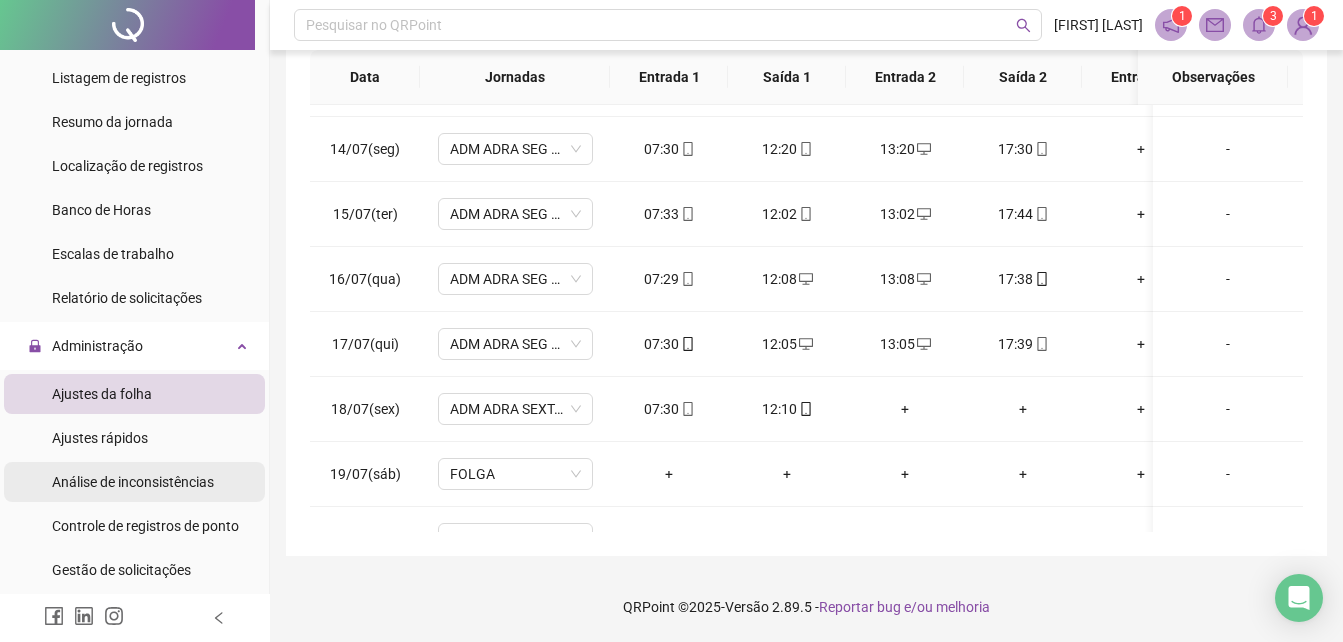 scroll, scrollTop: 300, scrollLeft: 0, axis: vertical 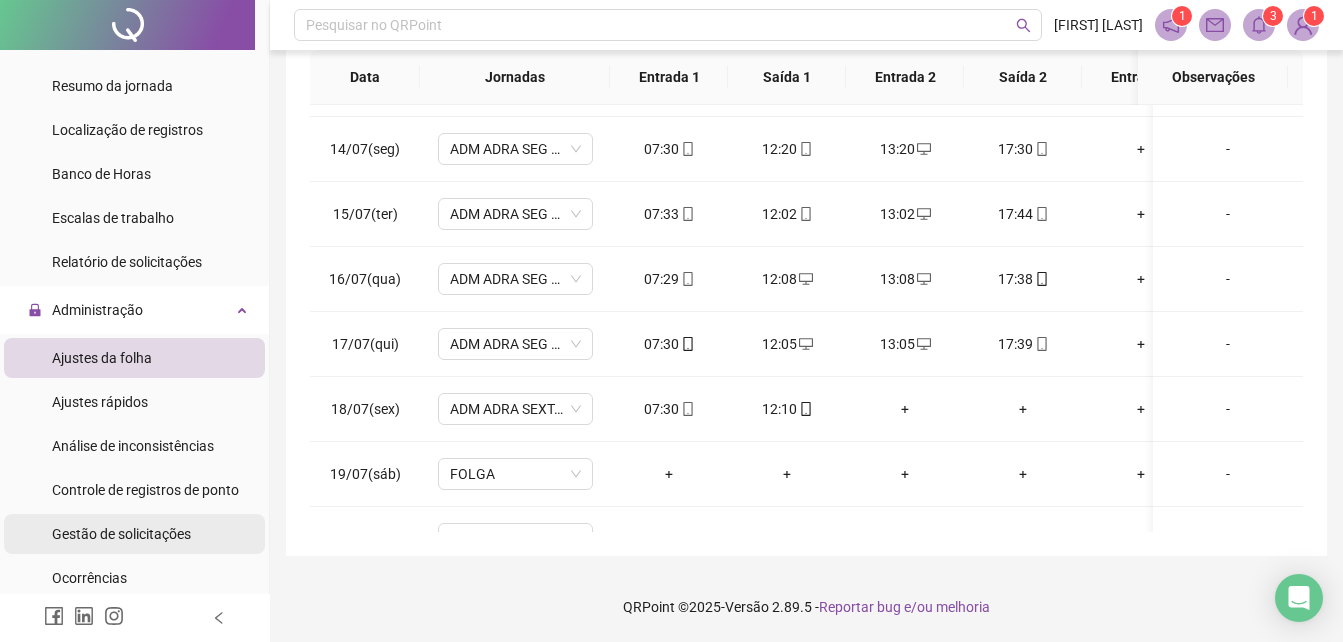 click on "Gestão de solicitações" at bounding box center [121, 534] 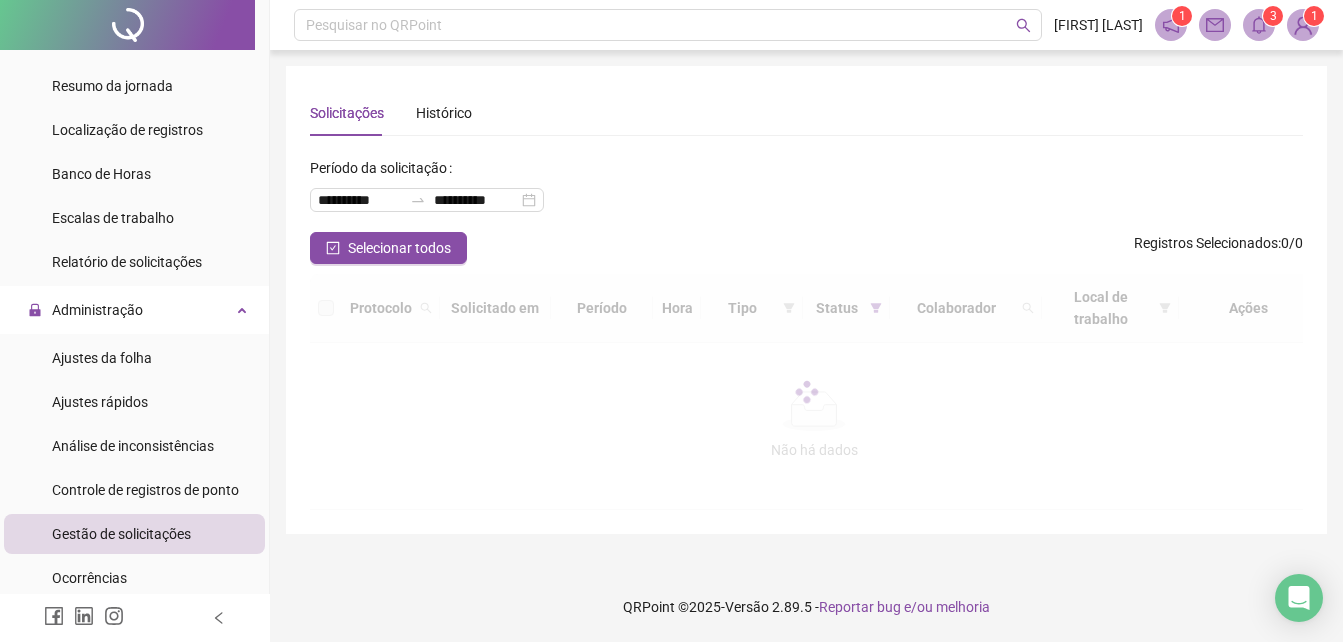 scroll, scrollTop: 0, scrollLeft: 0, axis: both 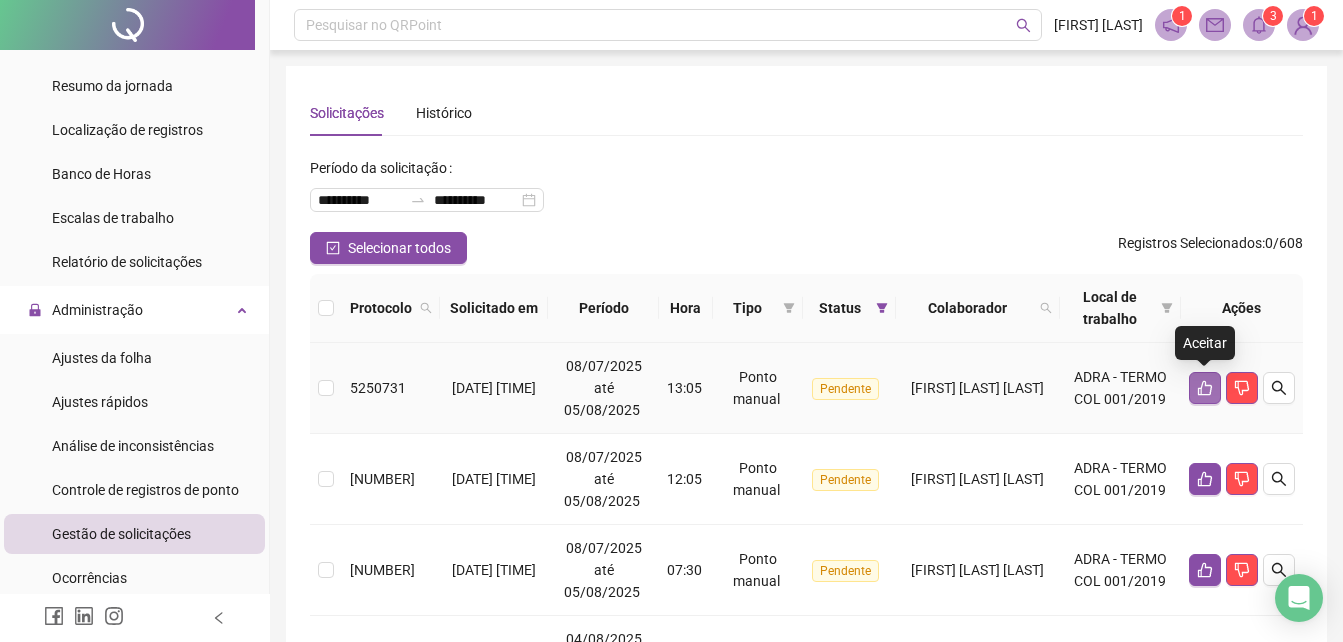 click at bounding box center (1205, 388) 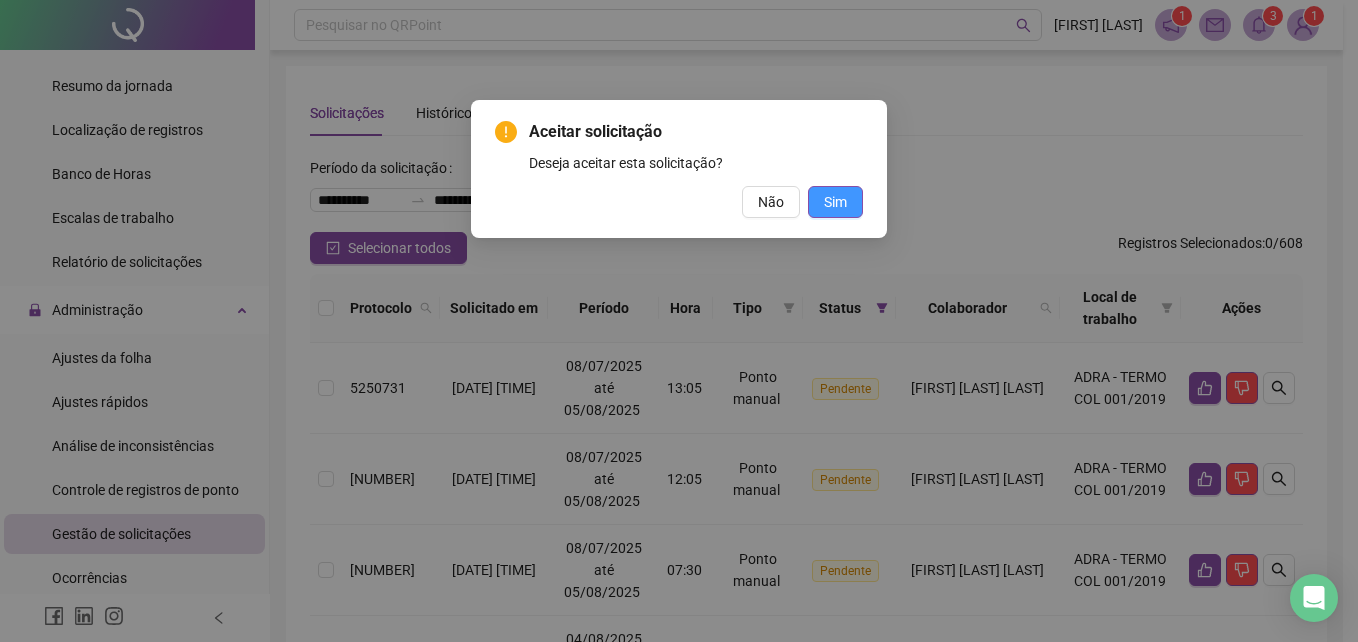 click on "Sim" at bounding box center [835, 202] 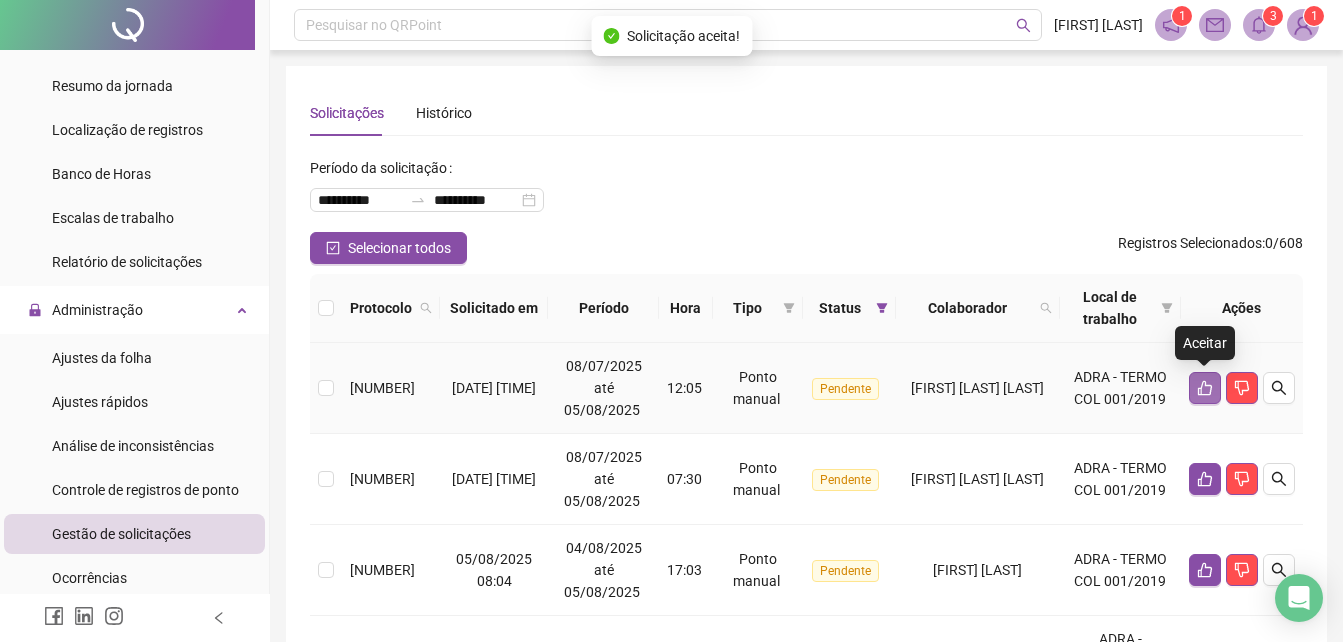 click 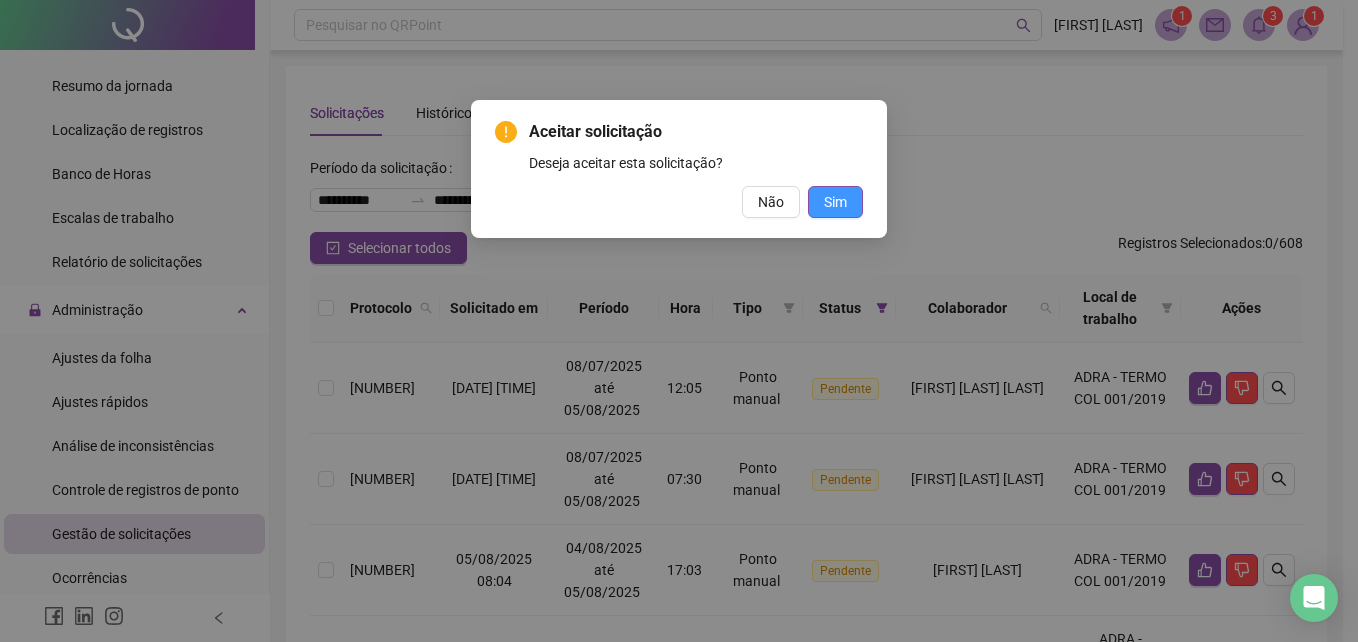 click on "Sim" at bounding box center [835, 202] 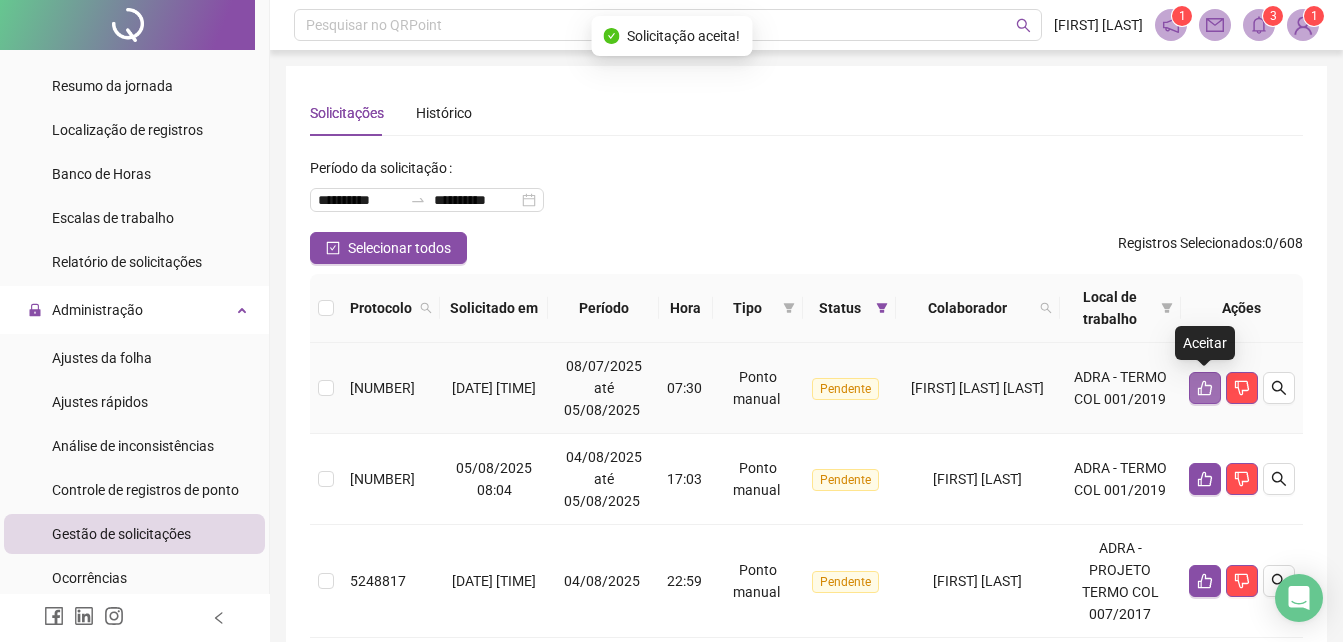 click 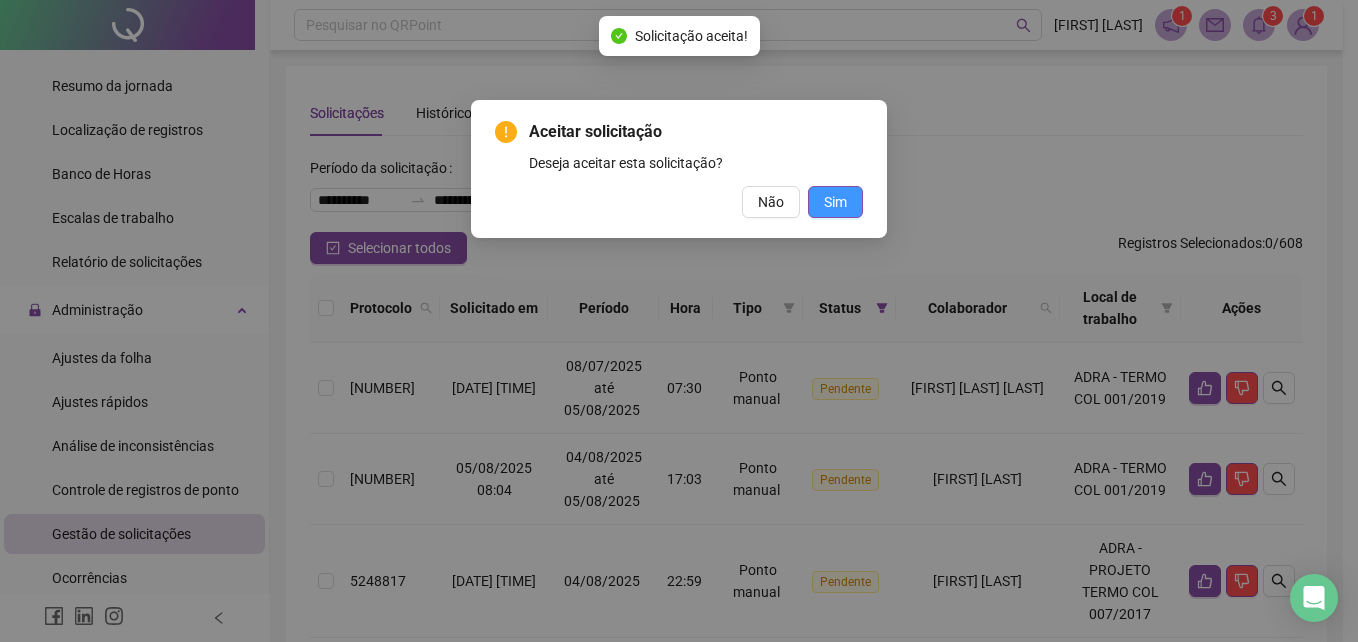 click on "Sim" at bounding box center [835, 202] 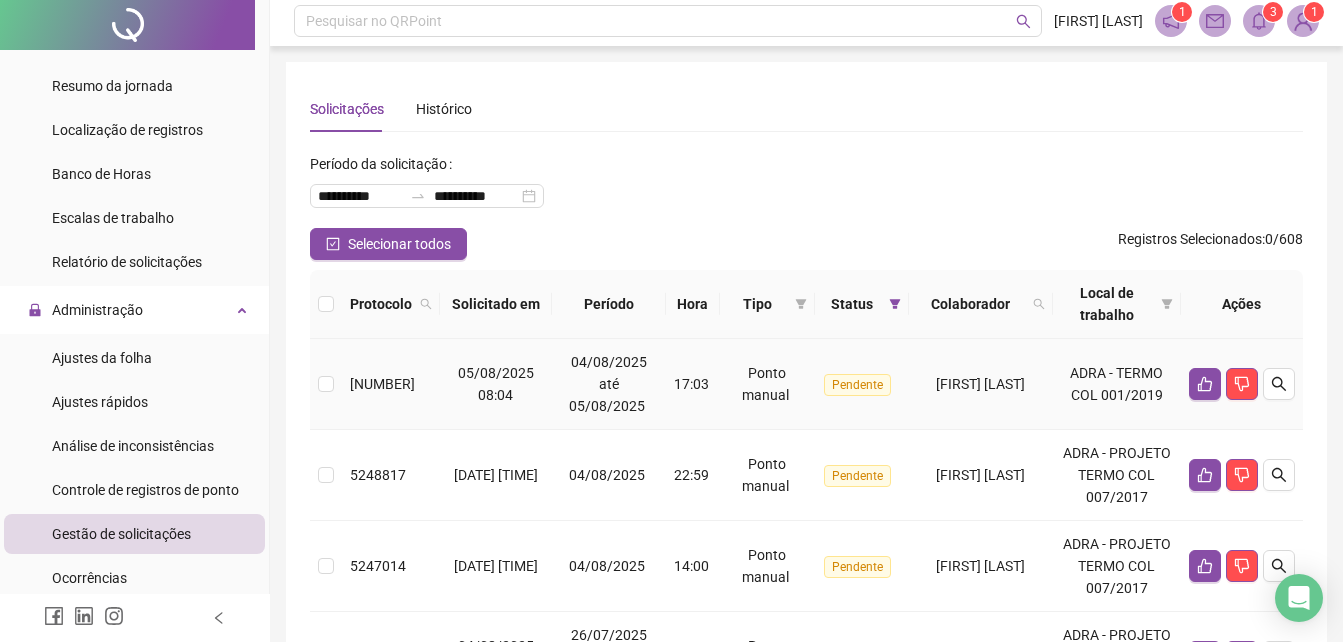 scroll, scrollTop: 0, scrollLeft: 0, axis: both 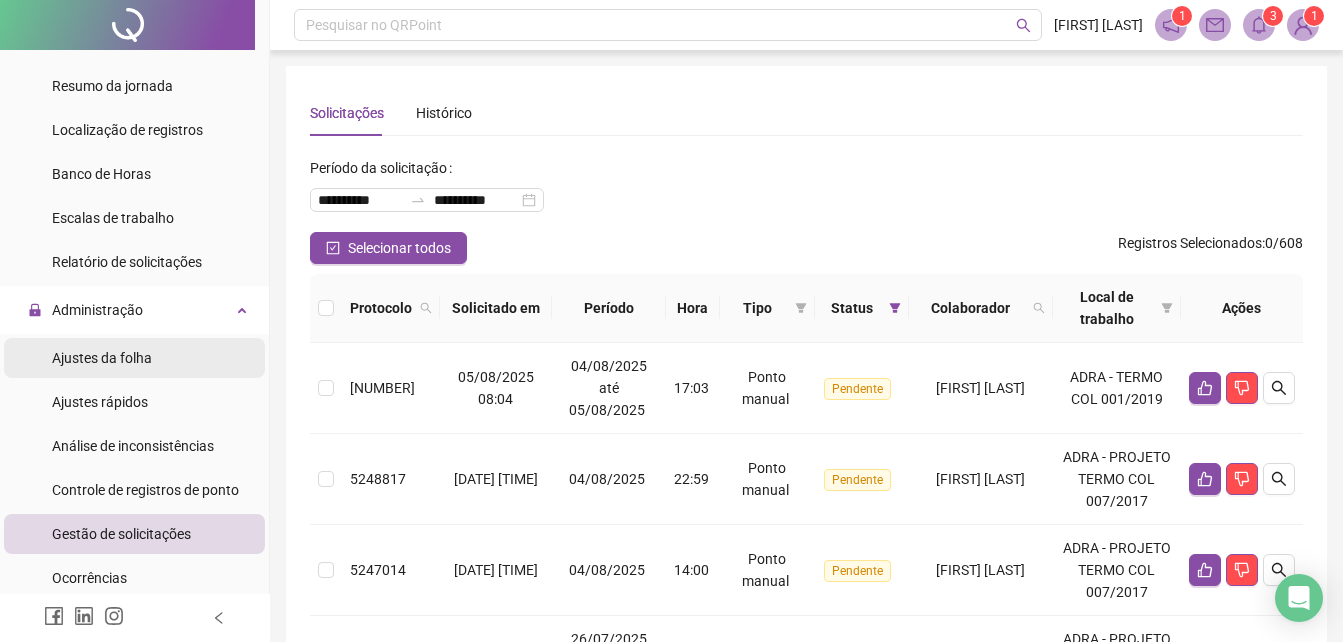 click on "Ajustes da folha" at bounding box center (102, 358) 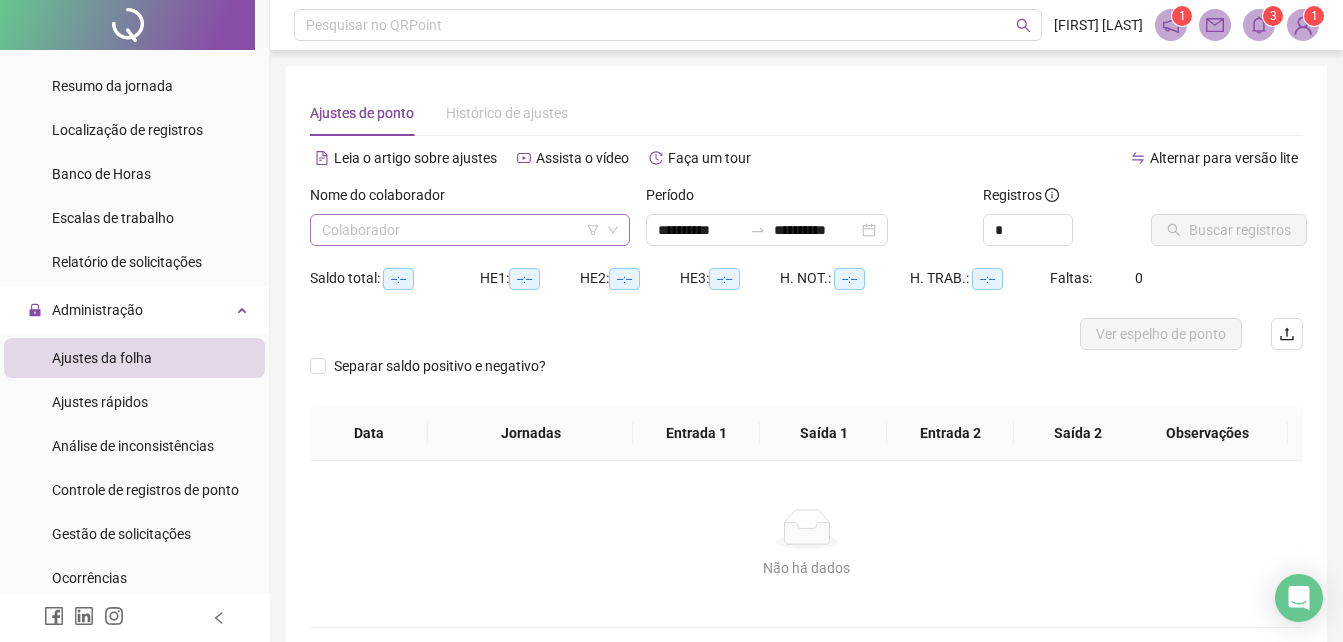 click at bounding box center (461, 230) 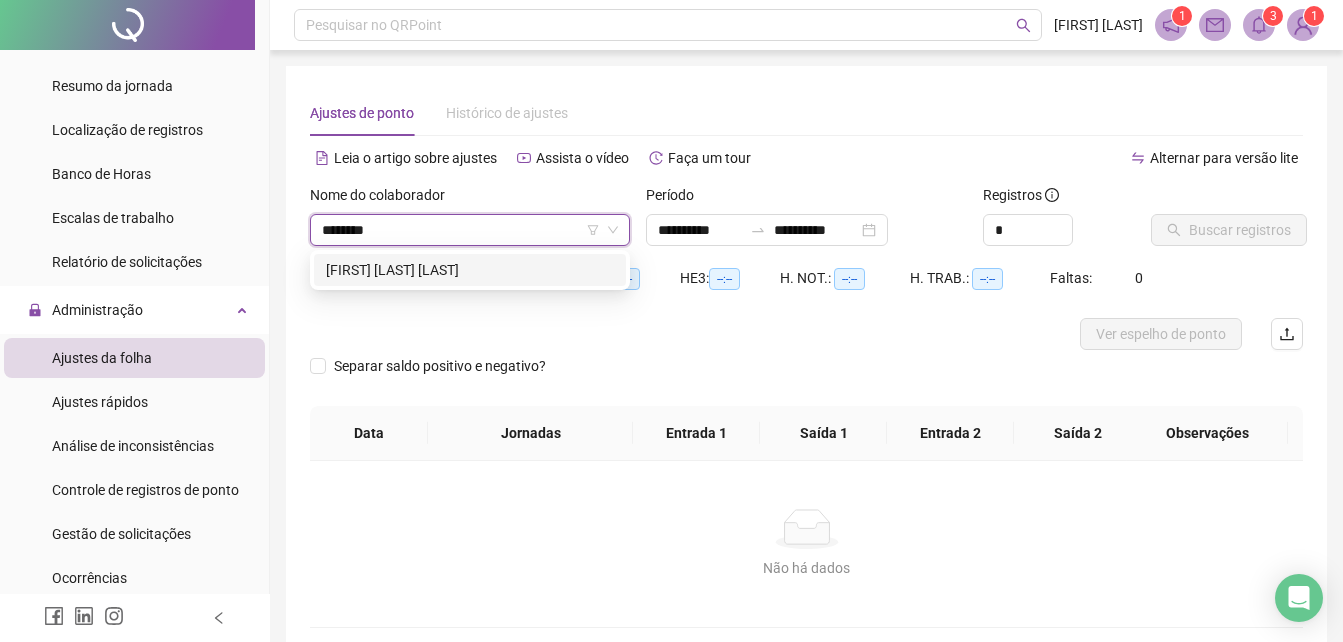 type on "*********" 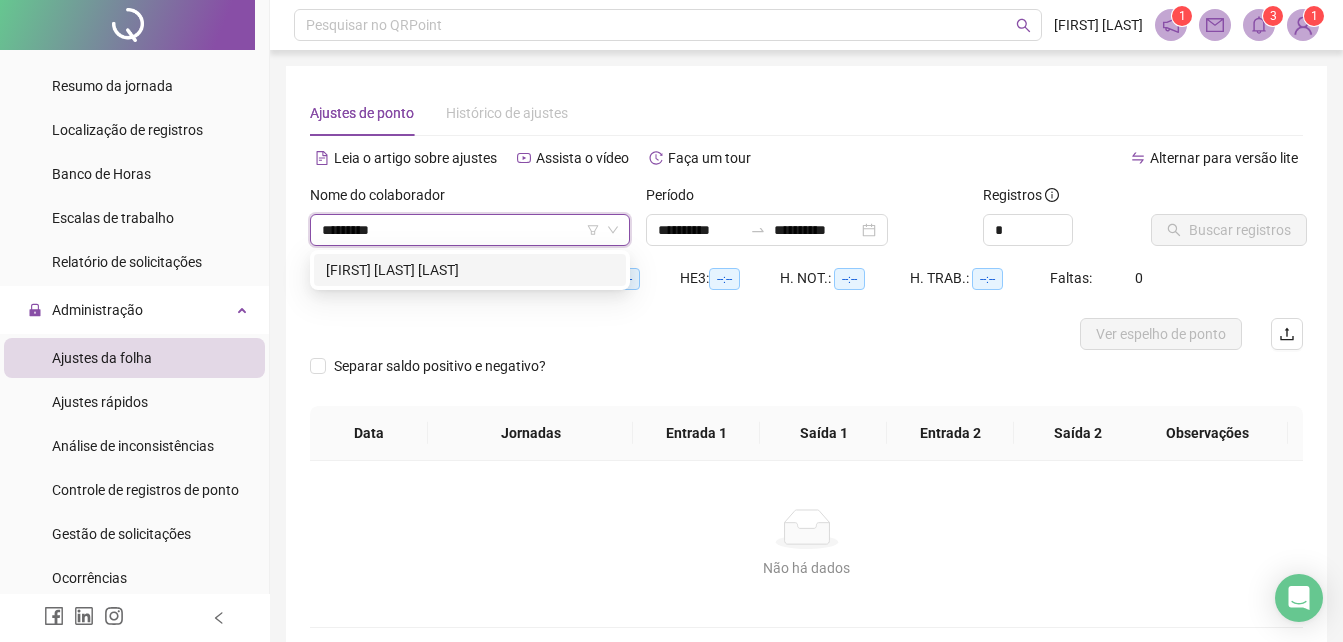 type 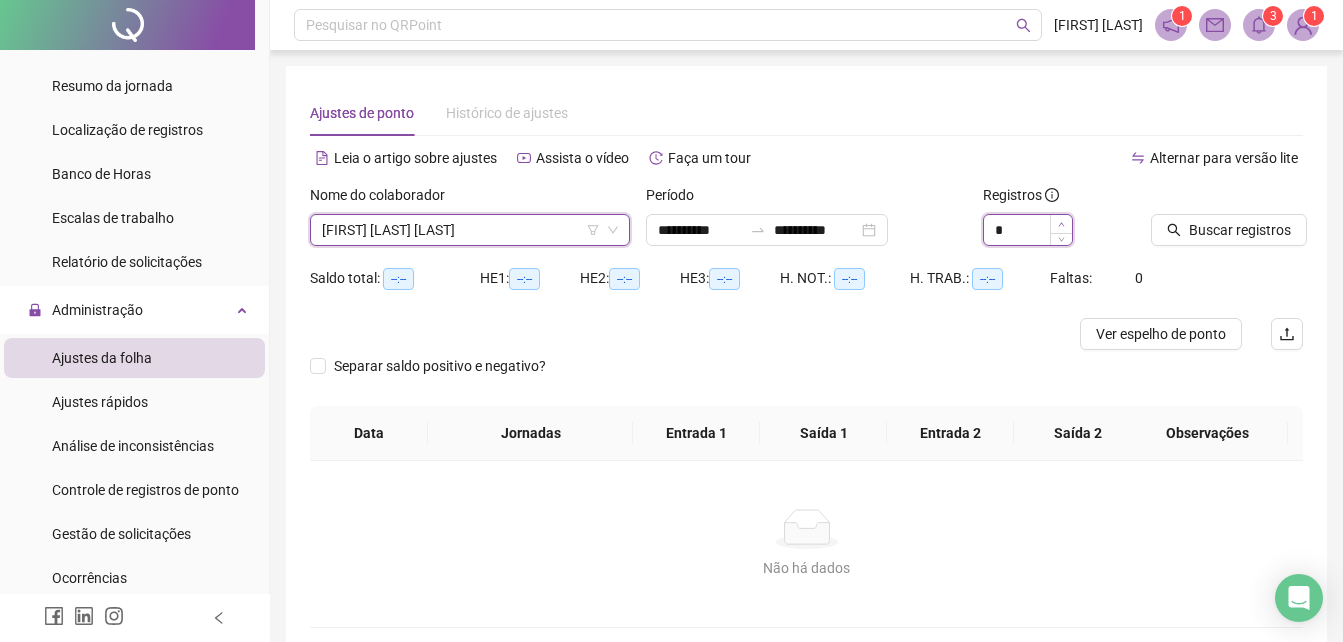 type on "*" 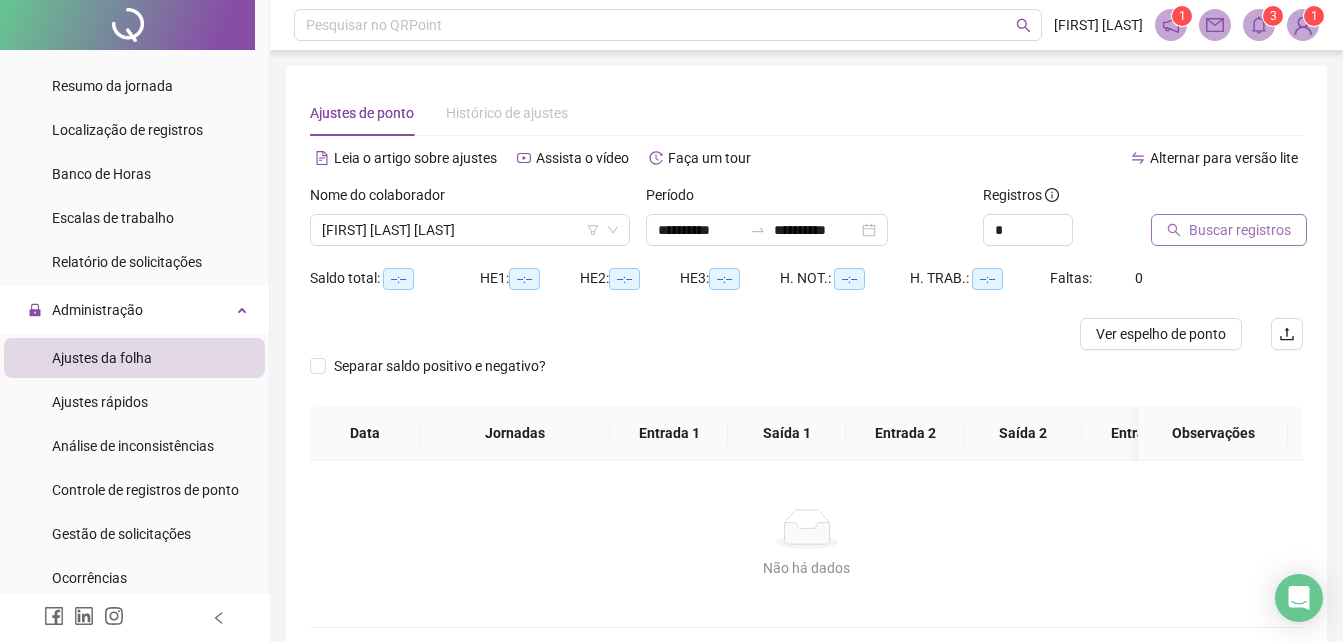 click 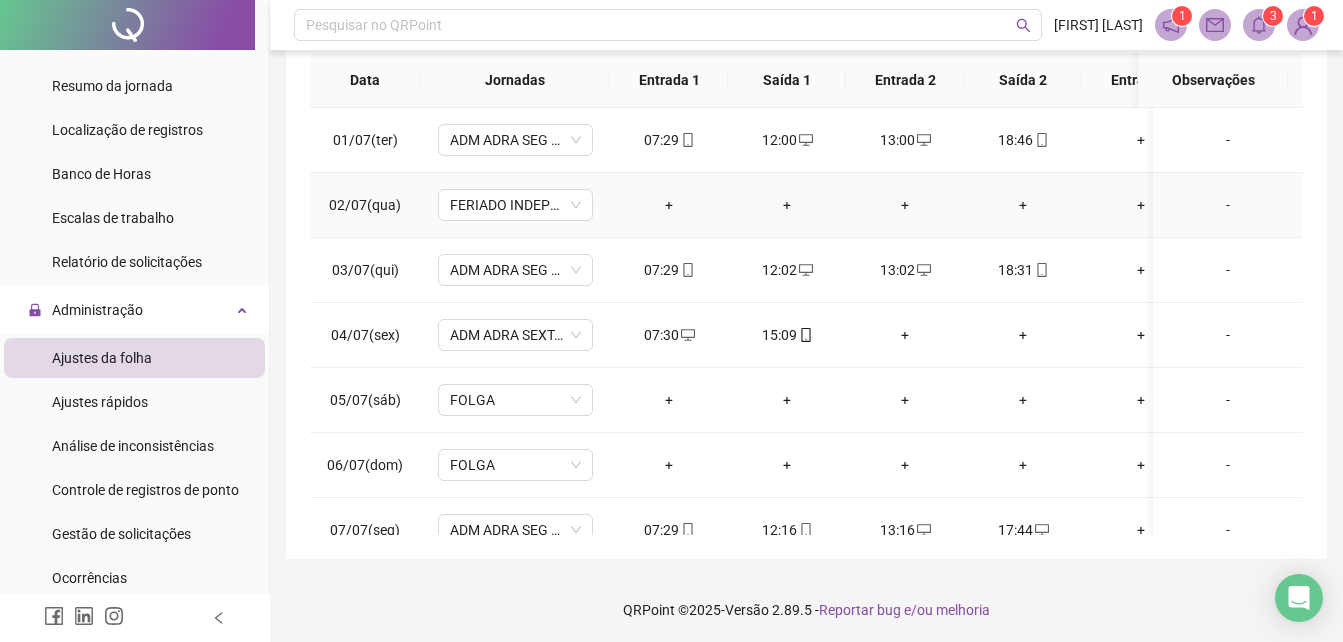 scroll, scrollTop: 380, scrollLeft: 0, axis: vertical 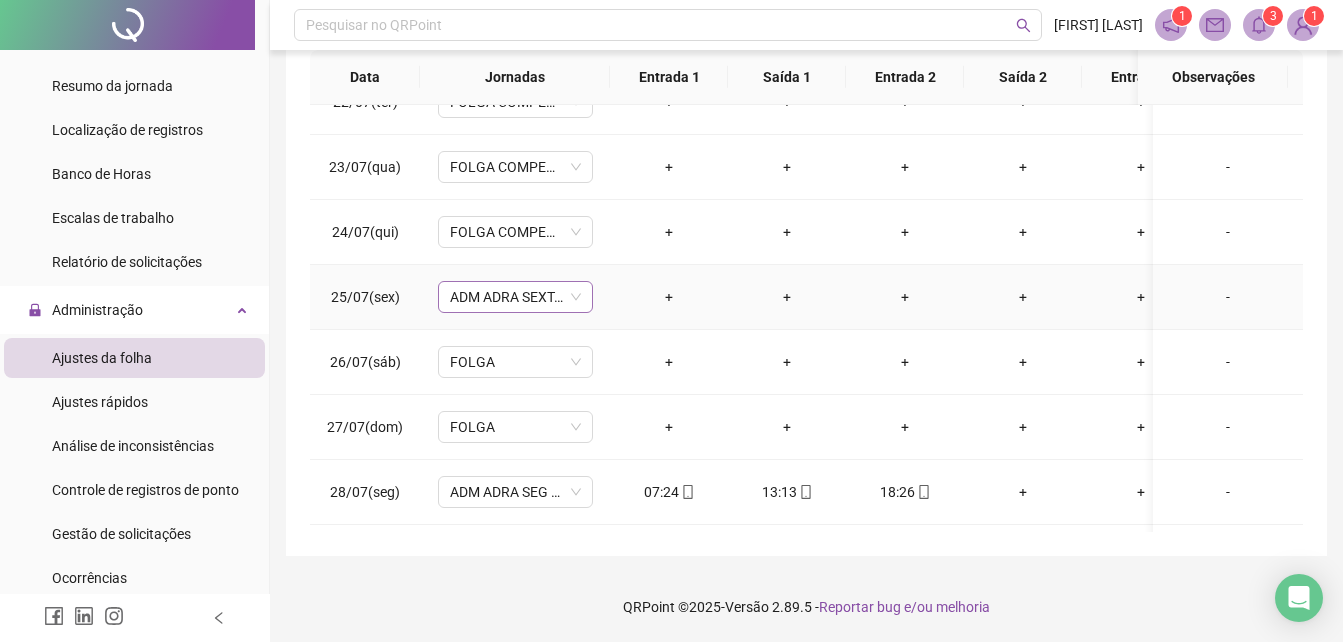 click on "ADM ADRA SEXTA 2" at bounding box center (515, 297) 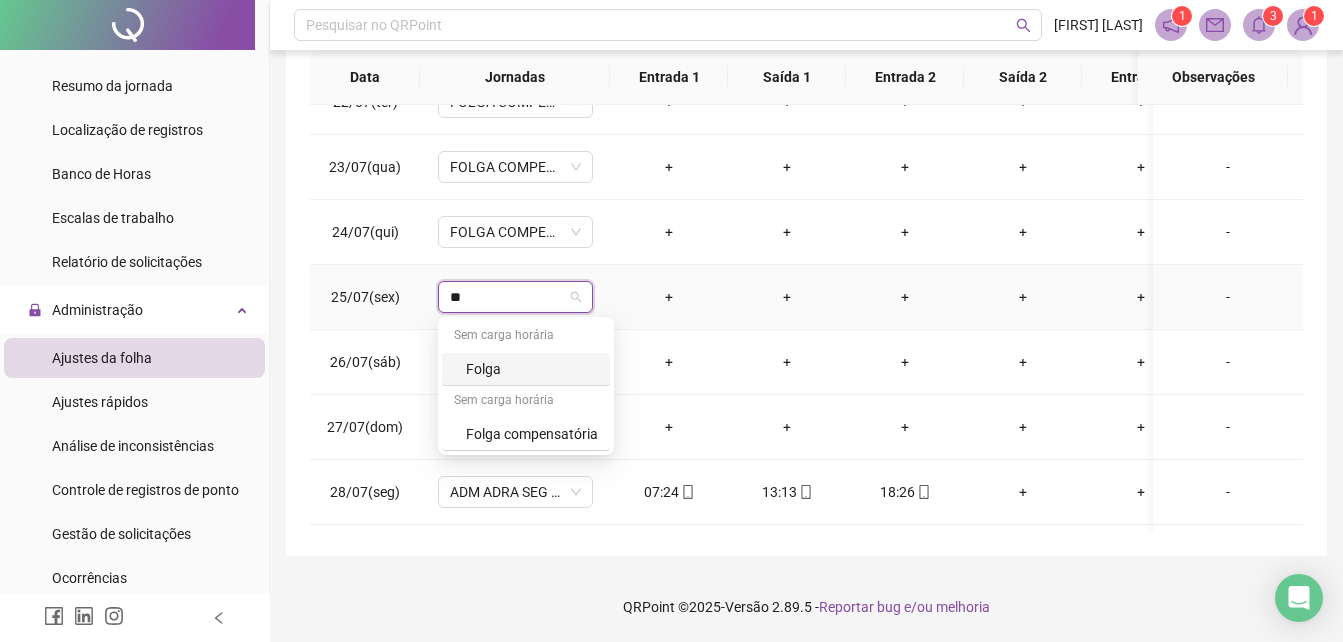 type on "***" 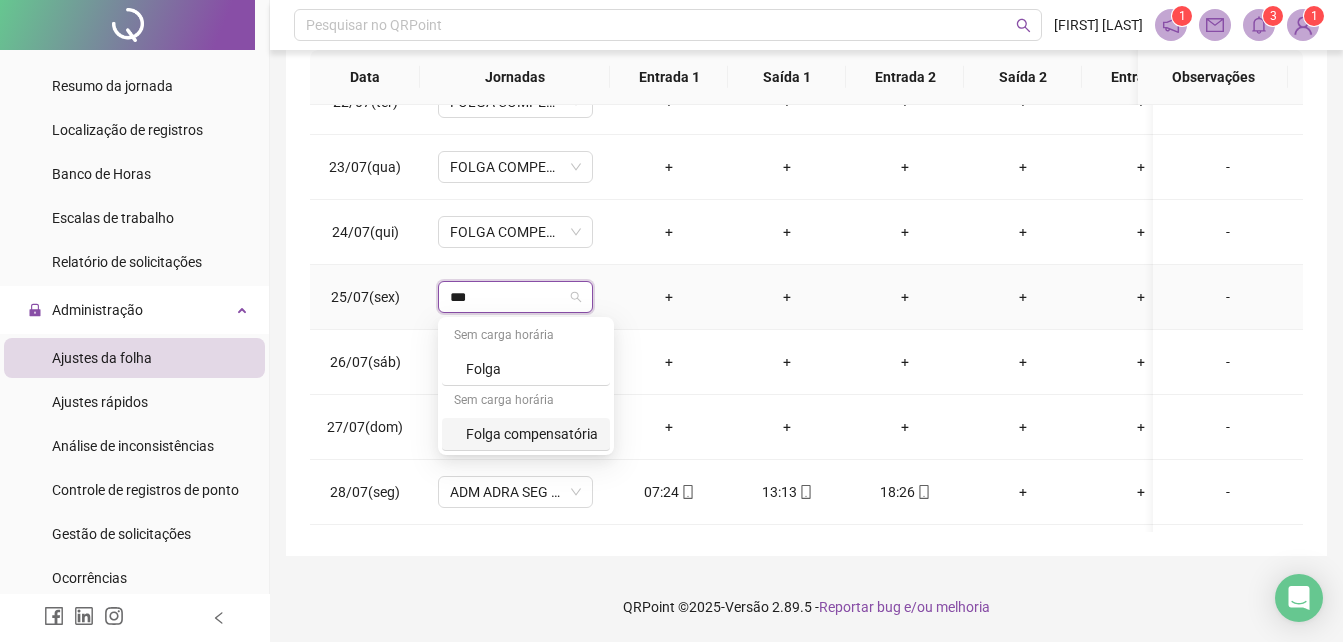 click on "Folga compensatória" at bounding box center [532, 434] 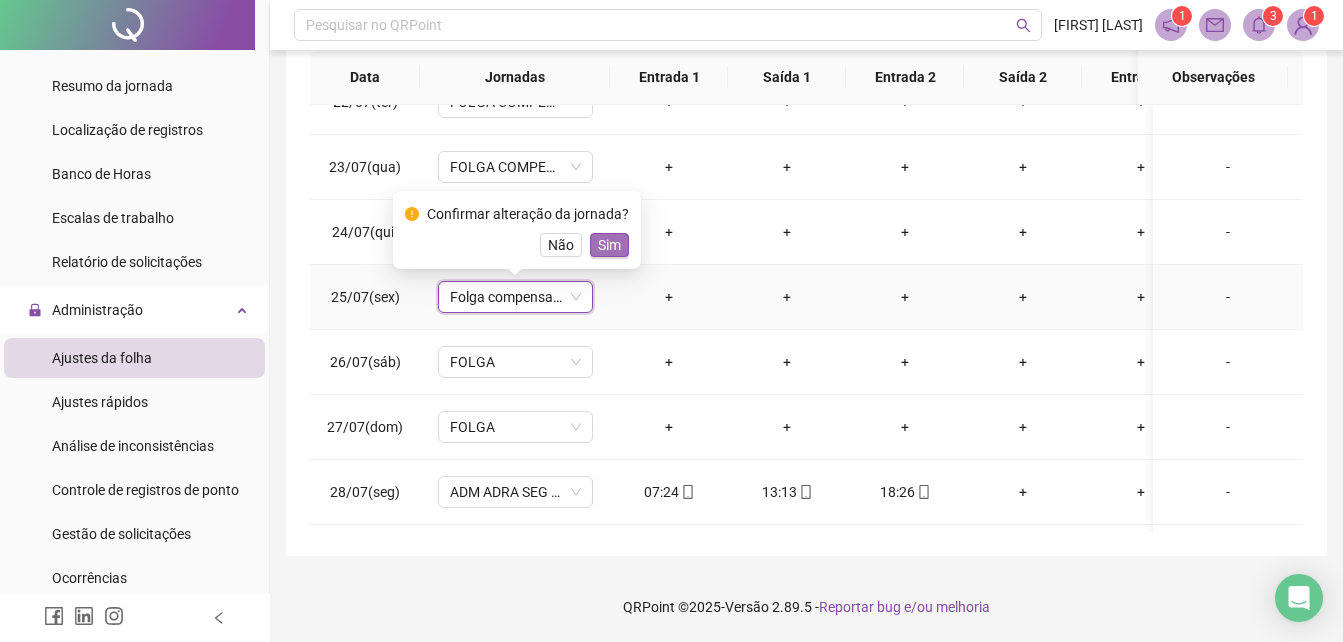 click on "Sim" at bounding box center [609, 245] 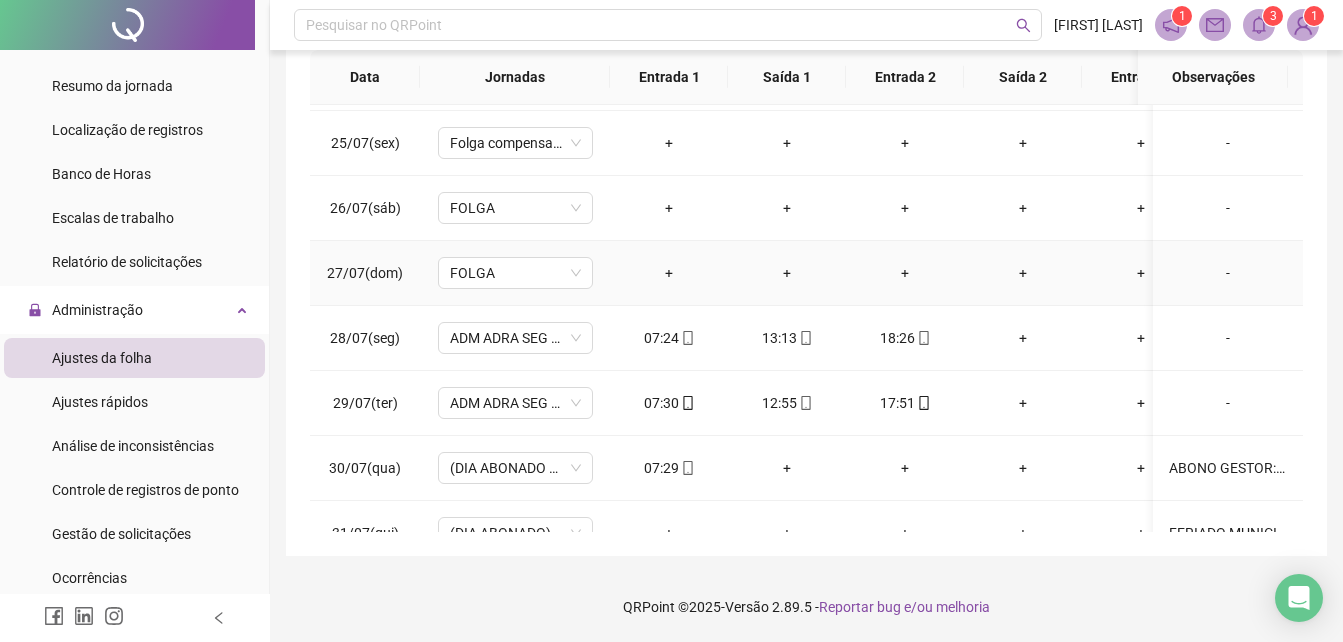 scroll, scrollTop: 1600, scrollLeft: 0, axis: vertical 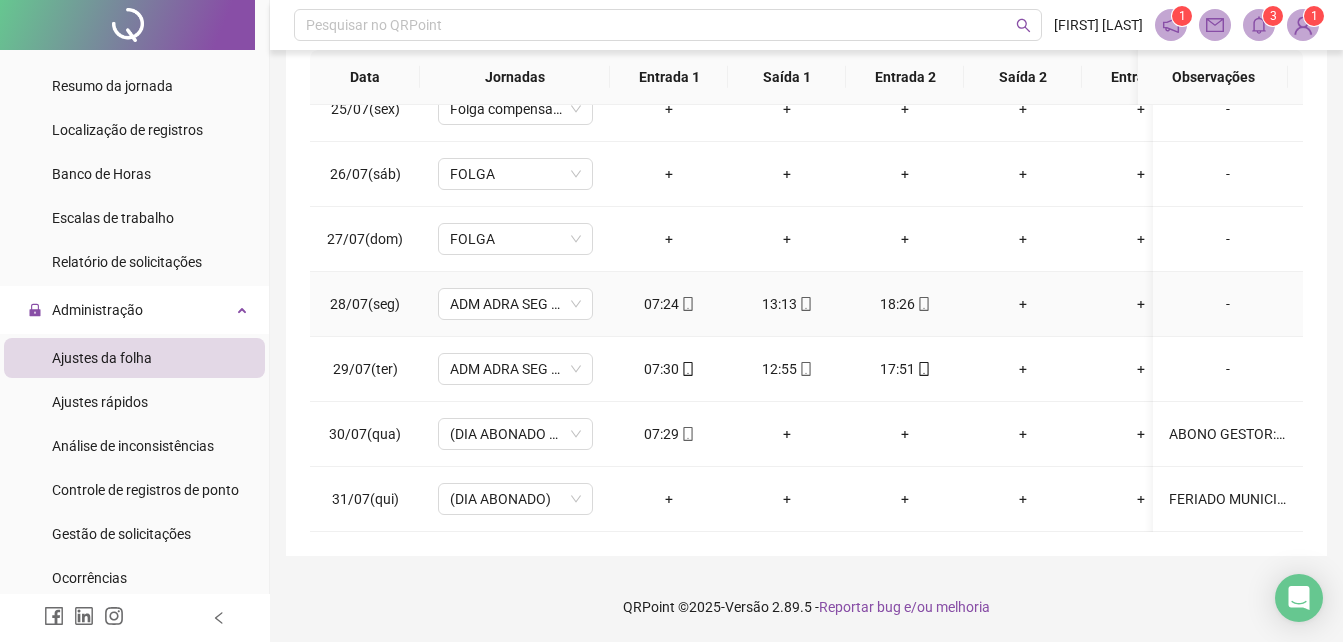 click on "+" at bounding box center (1023, 304) 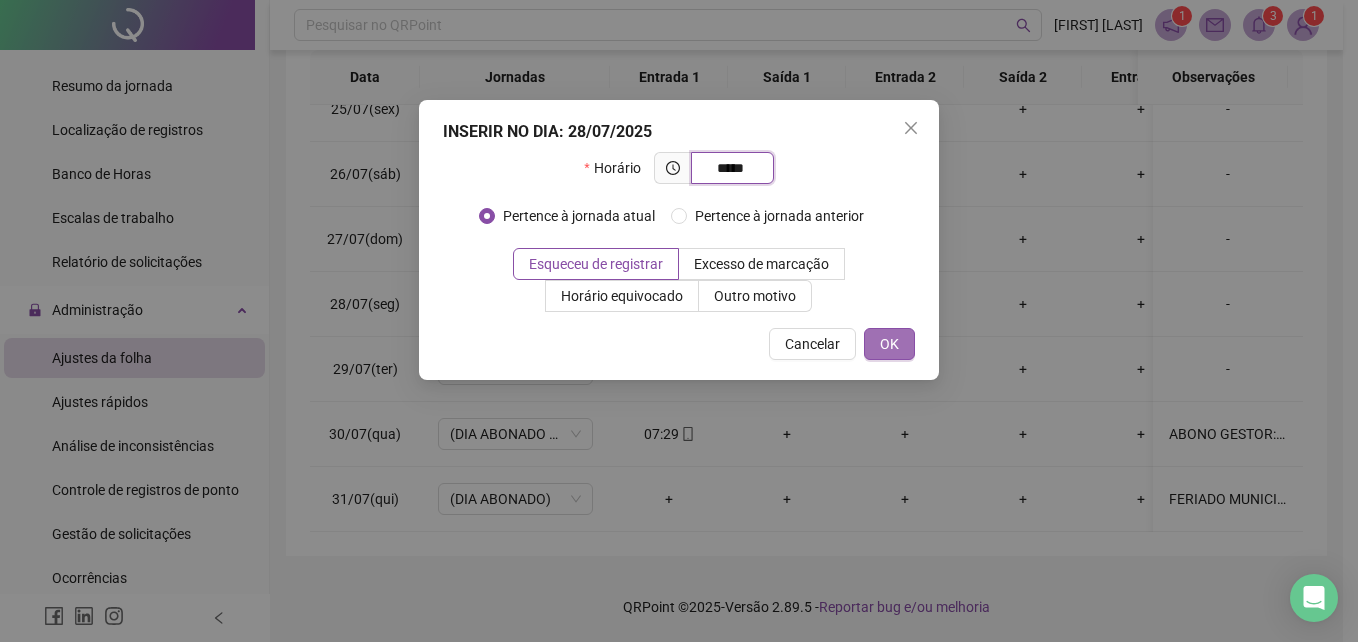 type on "*****" 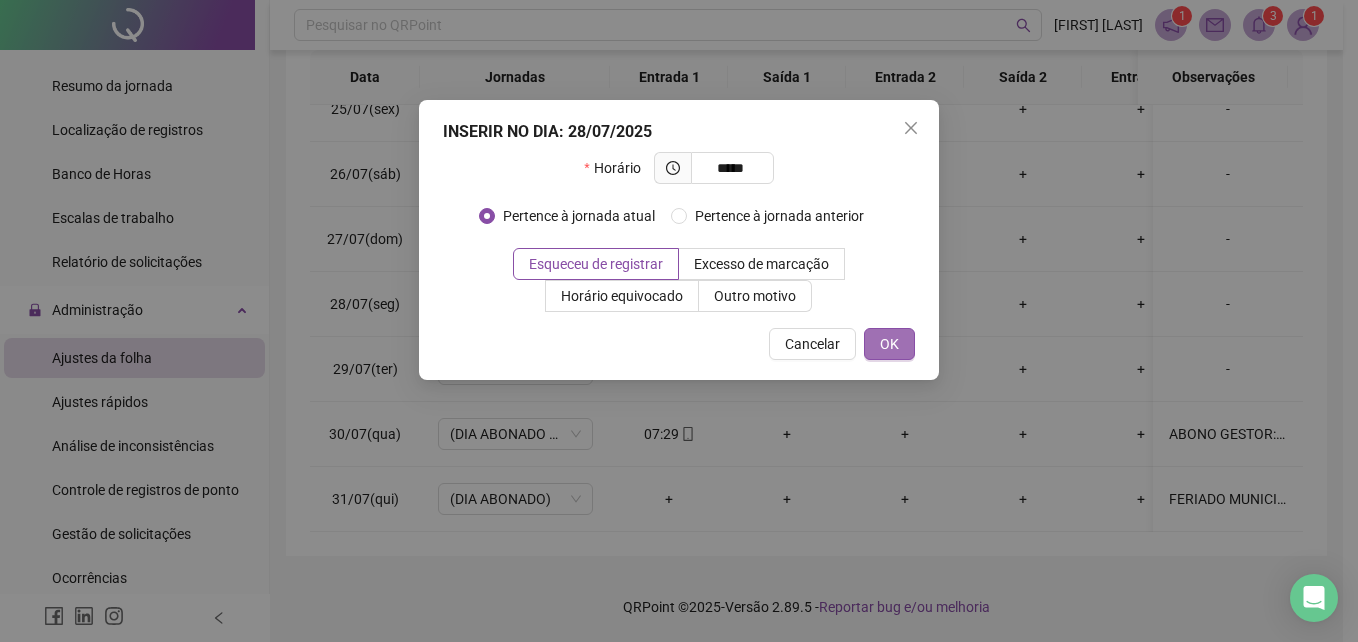click on "OK" at bounding box center [889, 344] 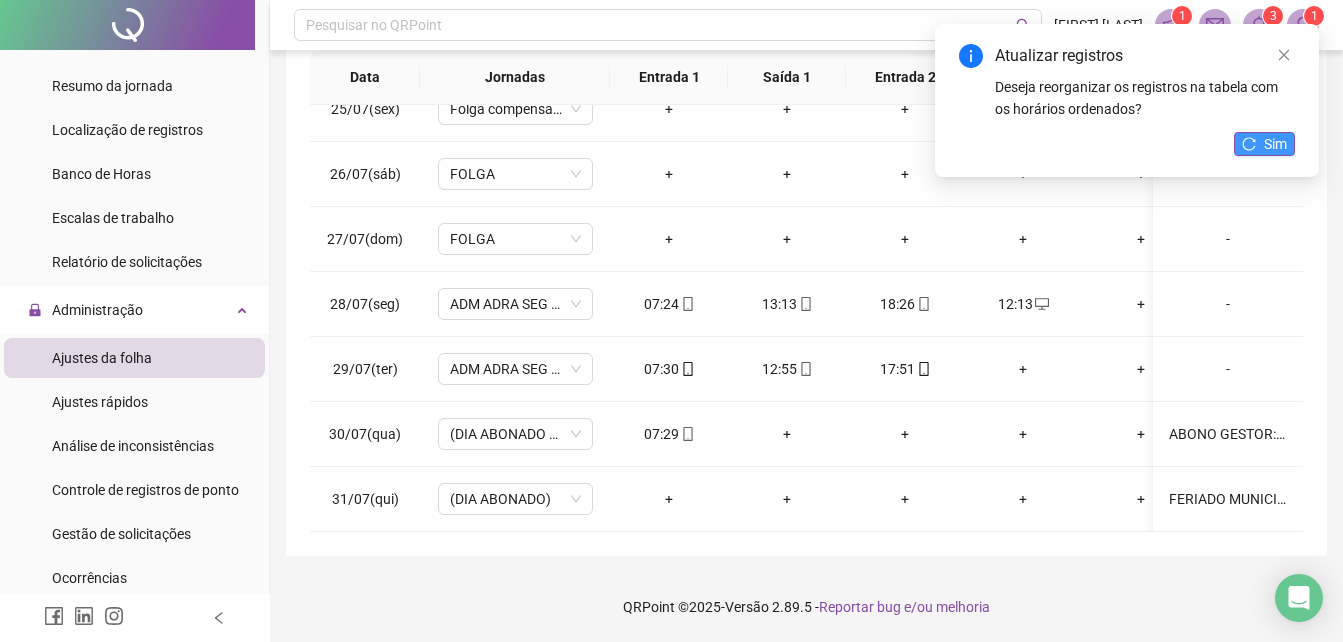 click 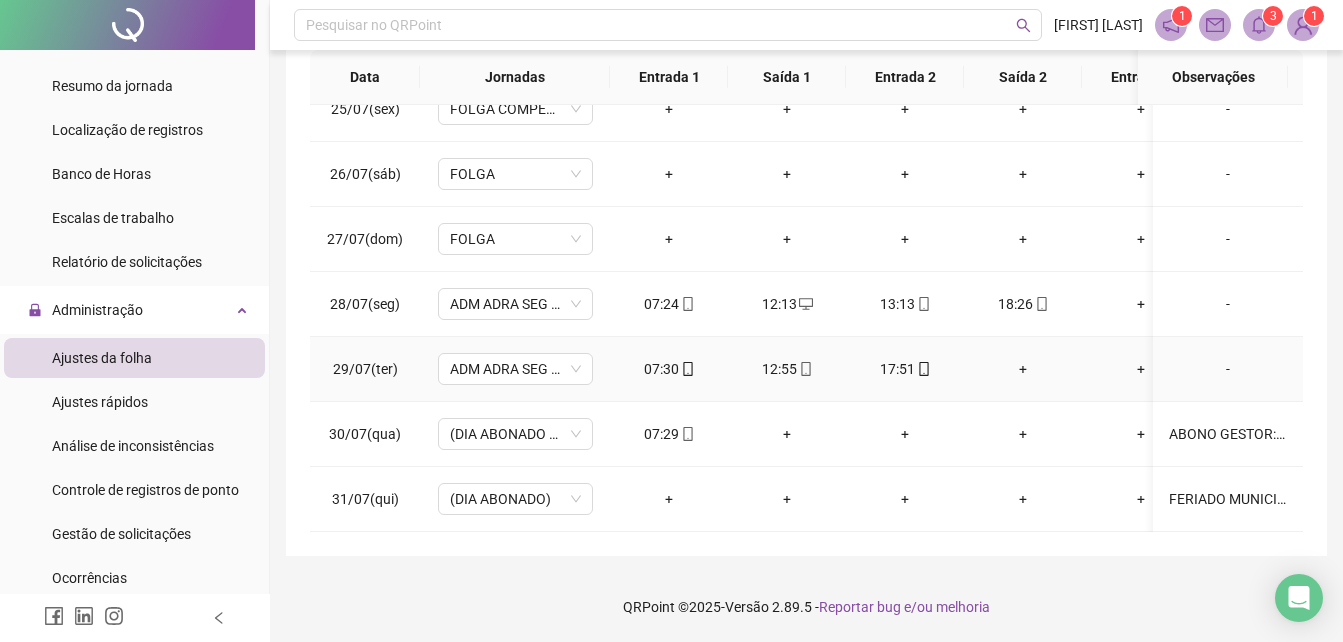 scroll, scrollTop: 1603, scrollLeft: 0, axis: vertical 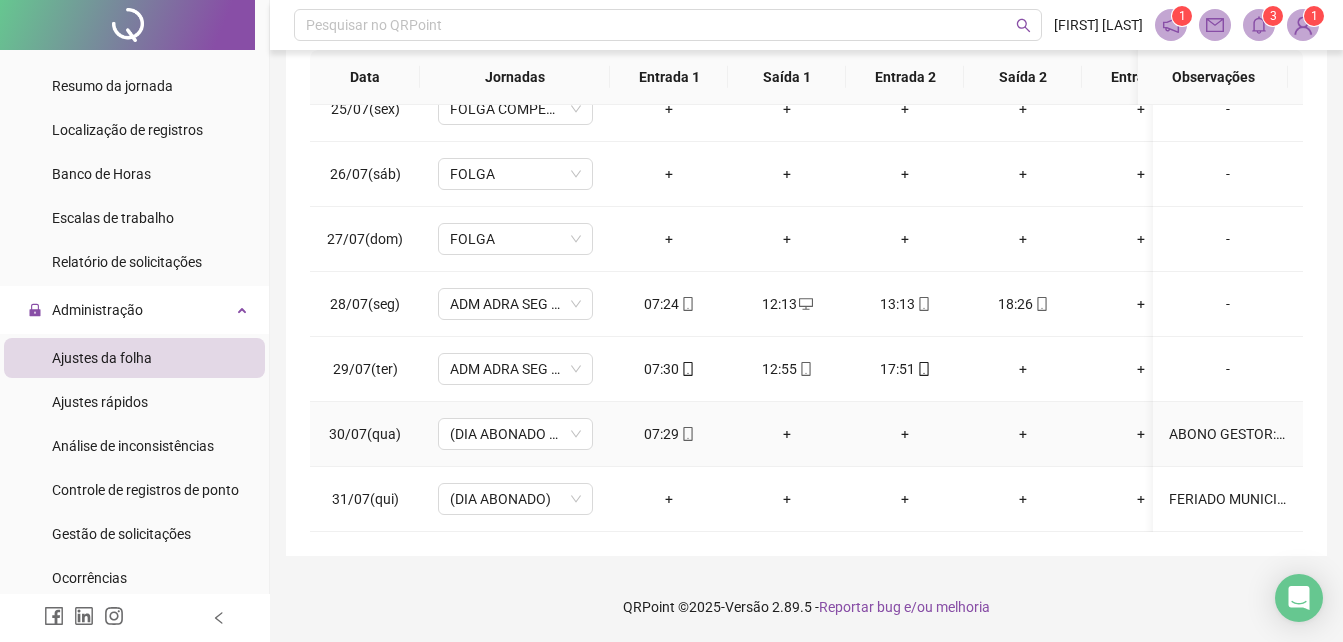 click on "+" at bounding box center (787, 434) 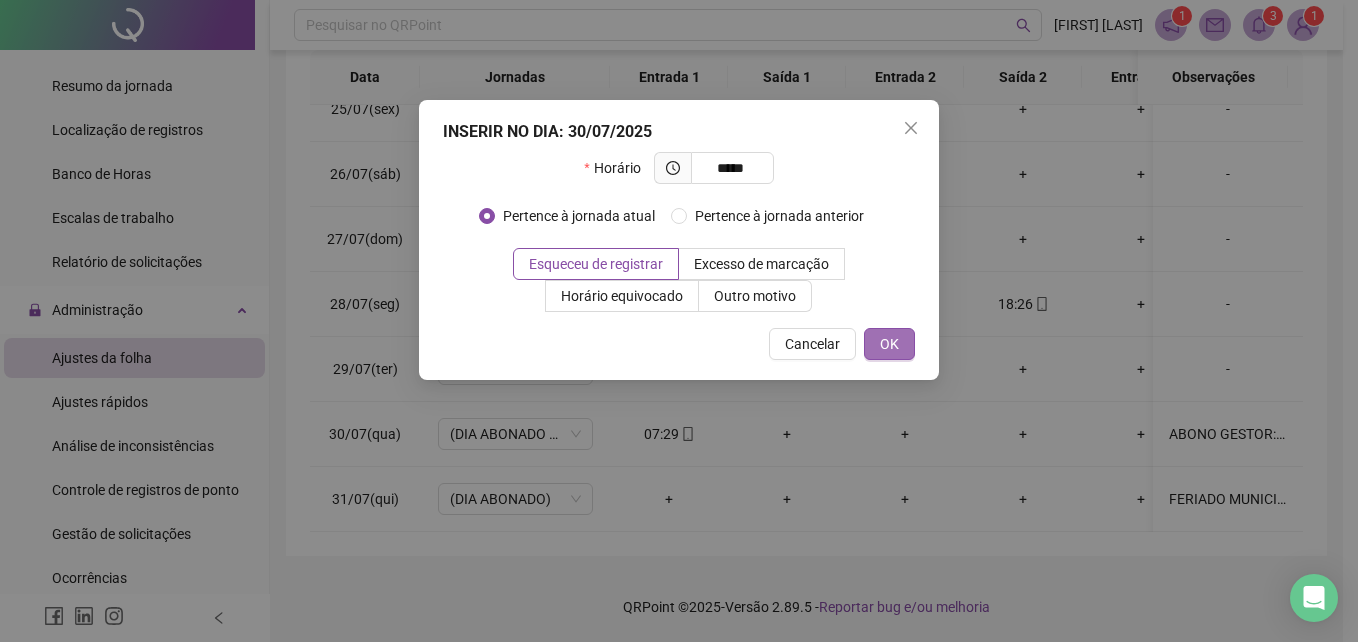 type on "*****" 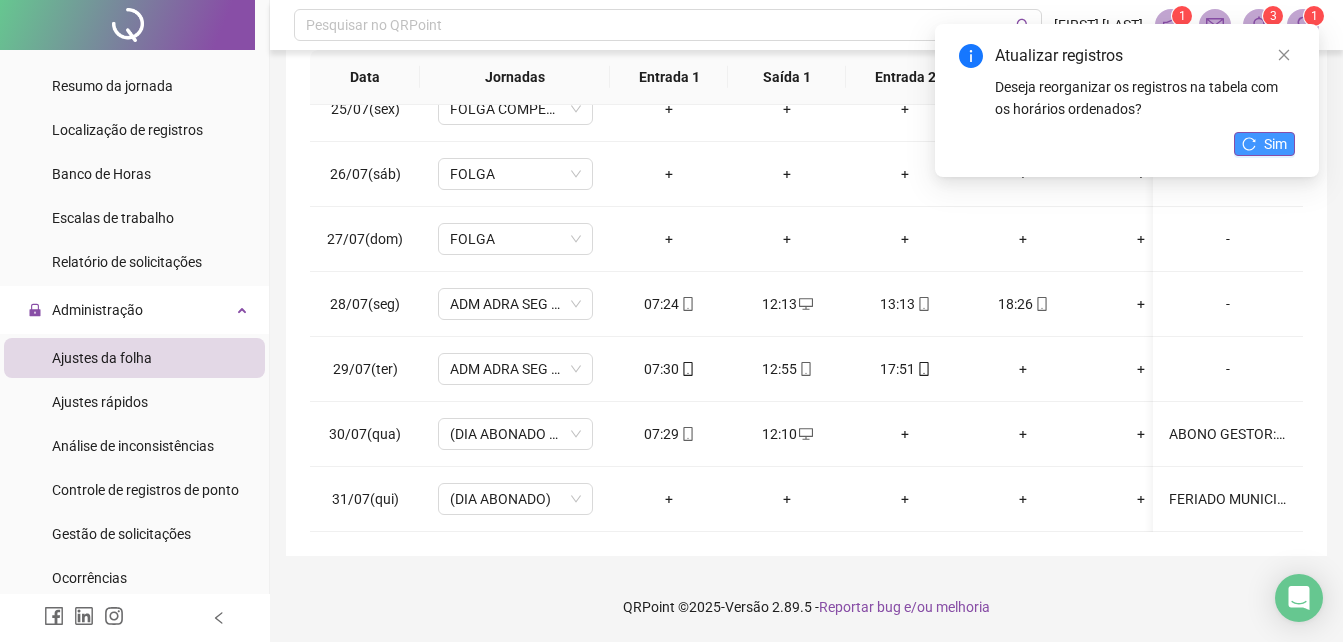 click on "Sim" at bounding box center [1264, 144] 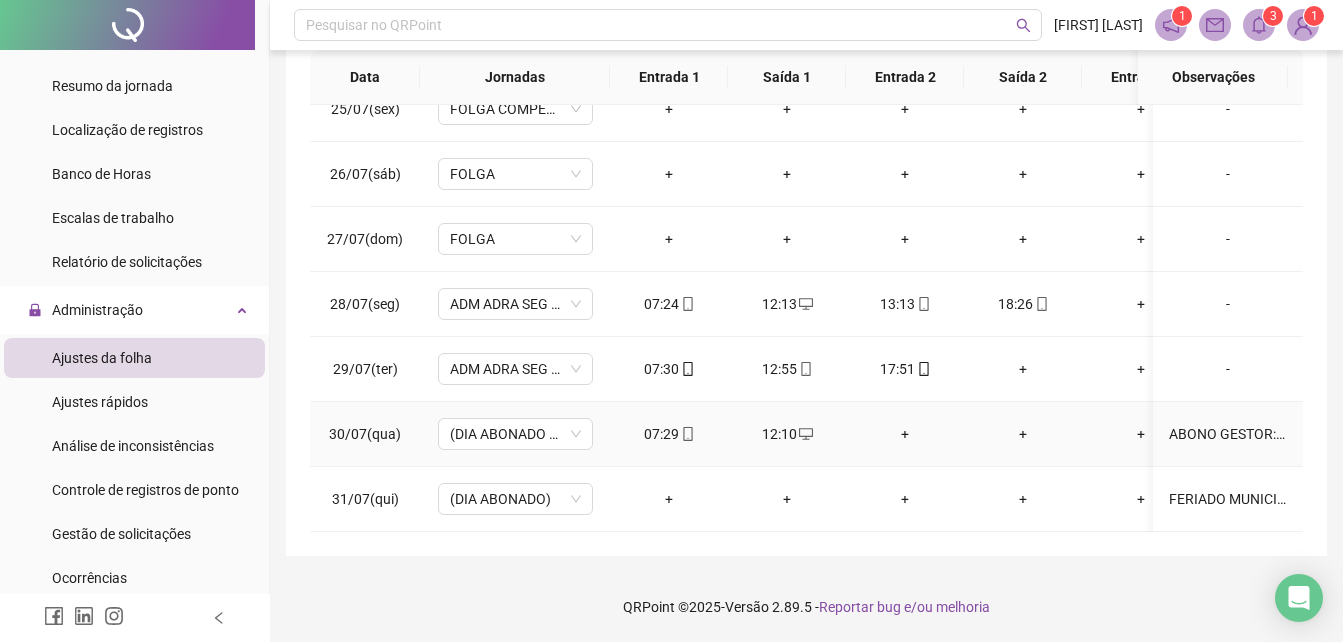 click on "12:10" at bounding box center [787, 434] 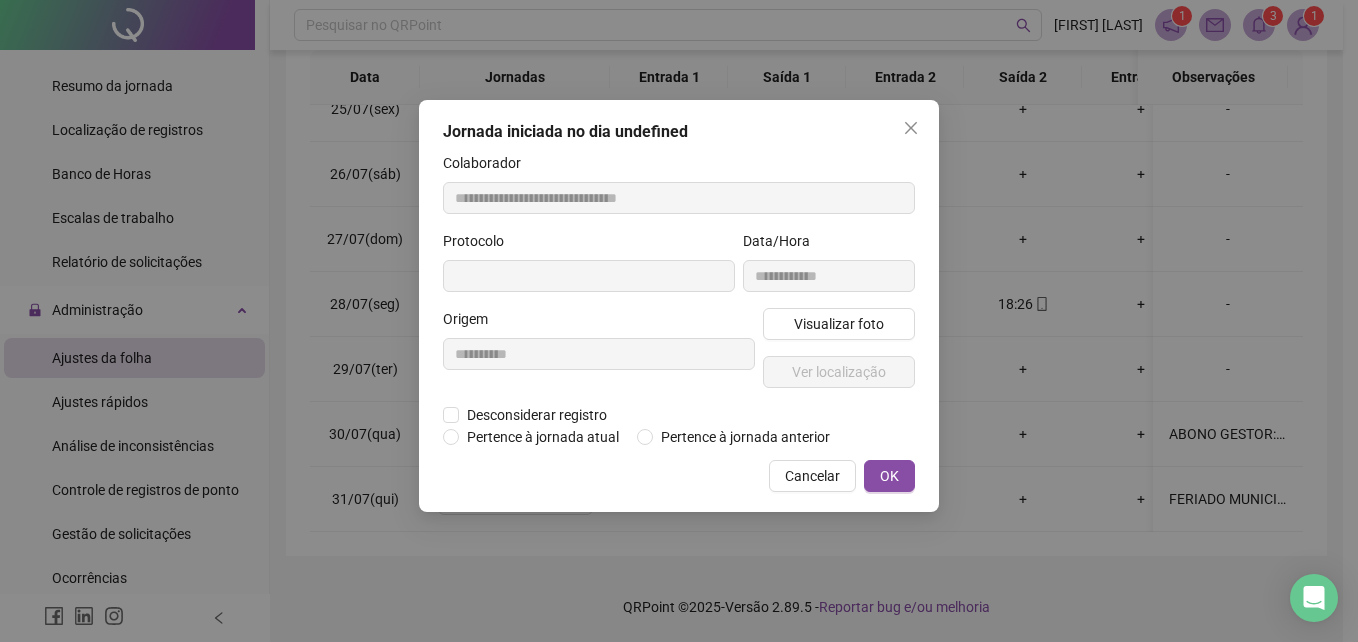 type on "**********" 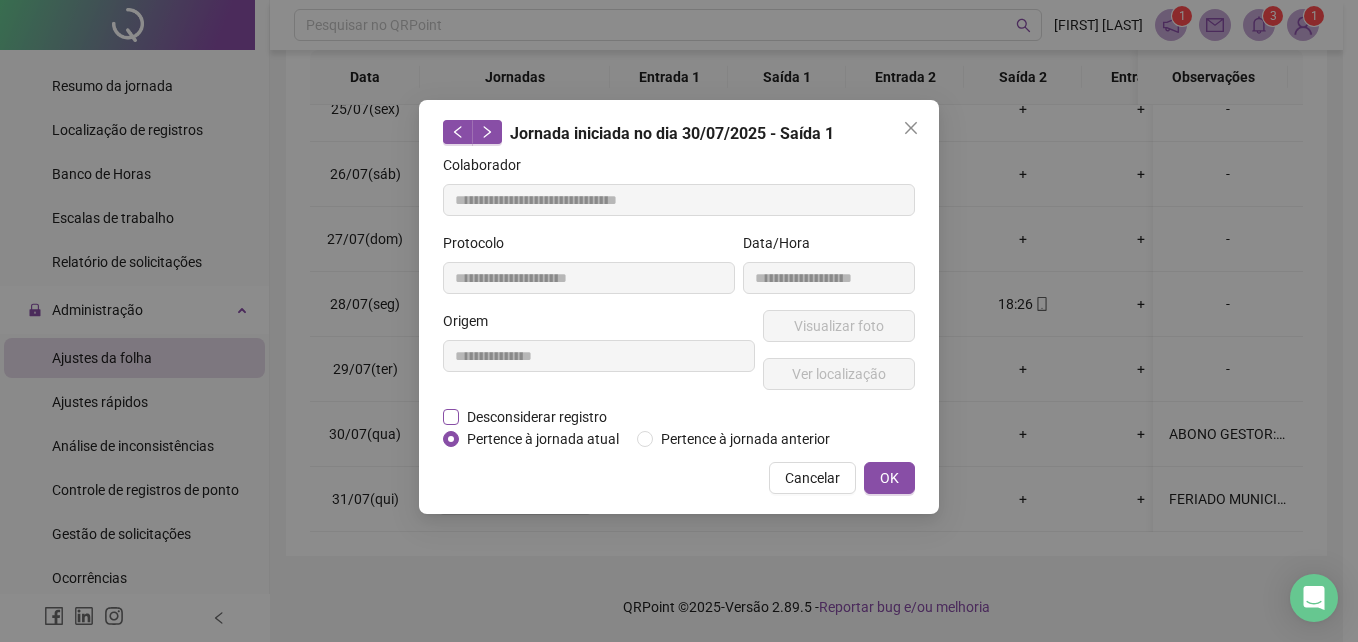 click on "Desconsiderar registro" at bounding box center (537, 417) 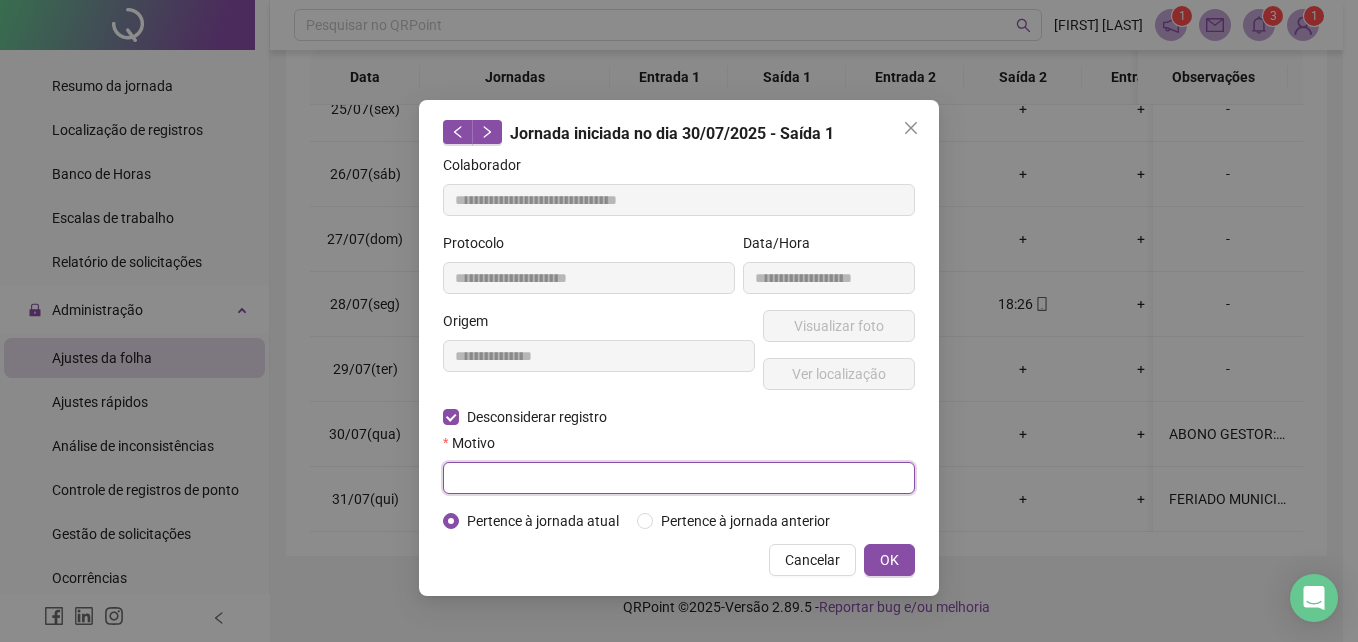 click at bounding box center (679, 478) 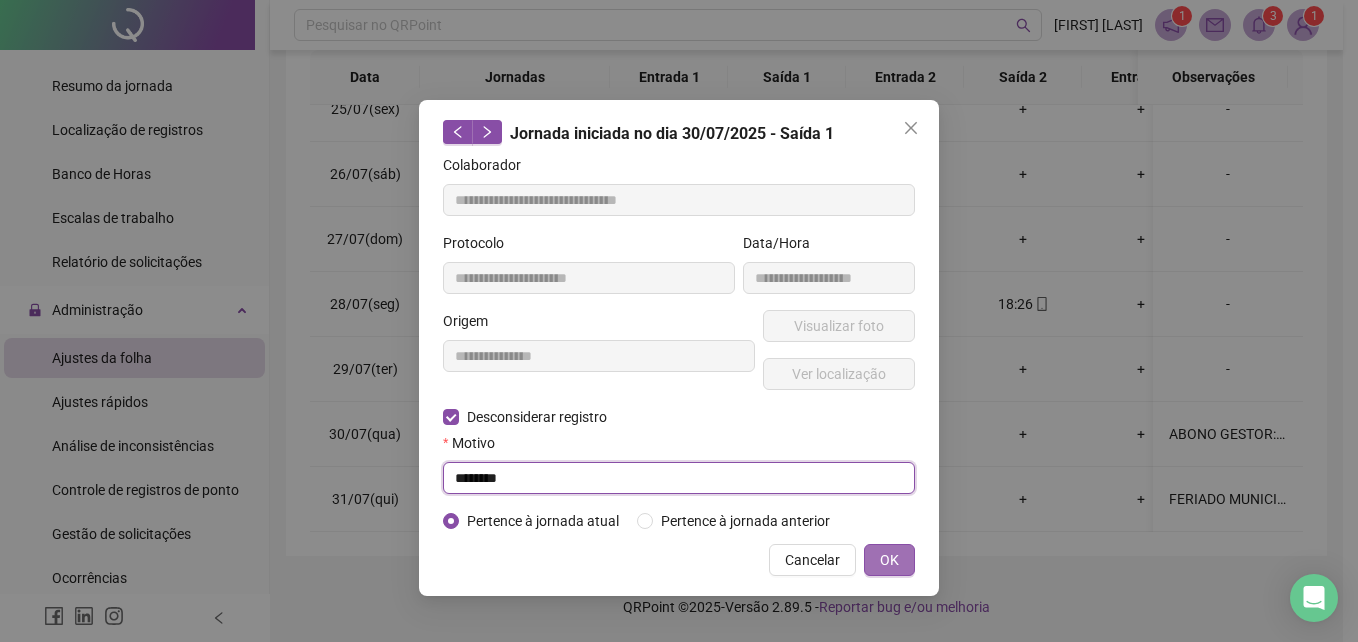 type on "********" 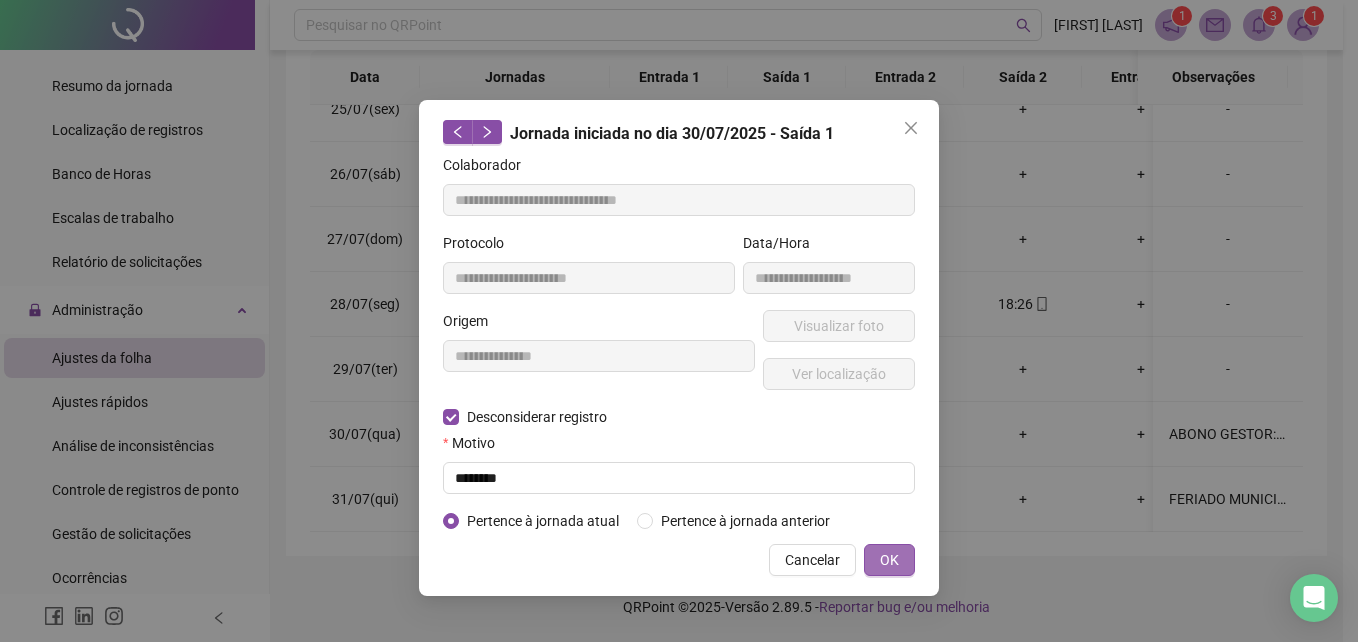 click on "OK" at bounding box center (889, 560) 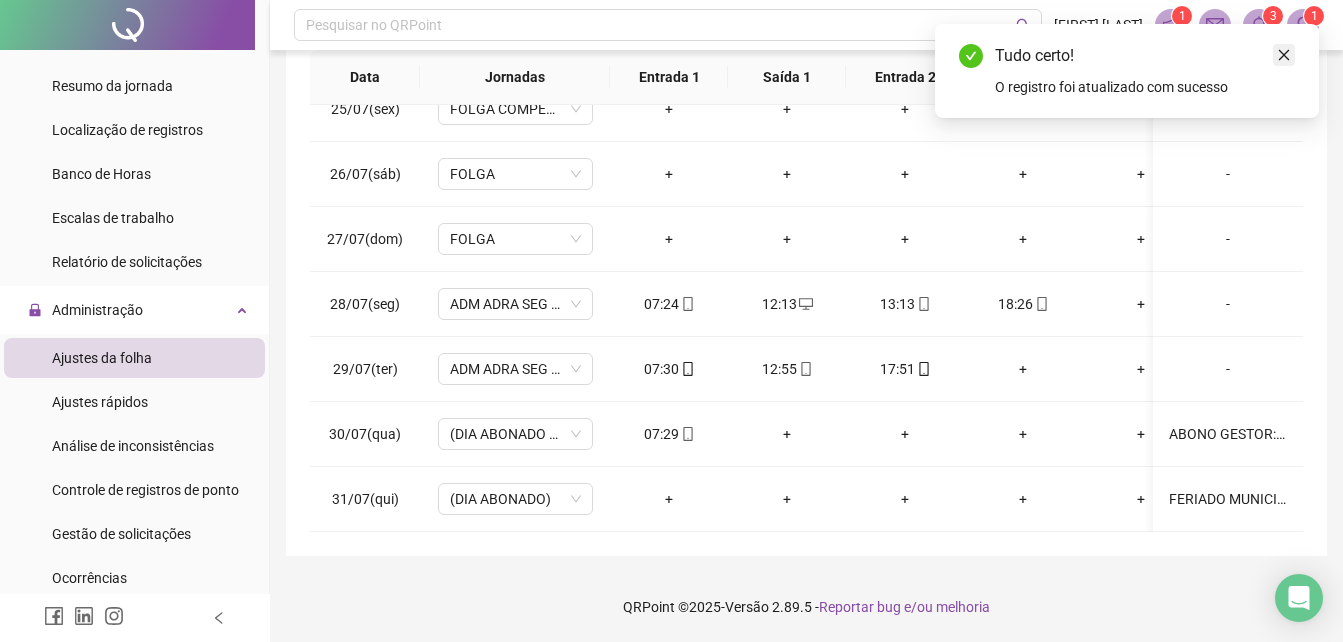 click 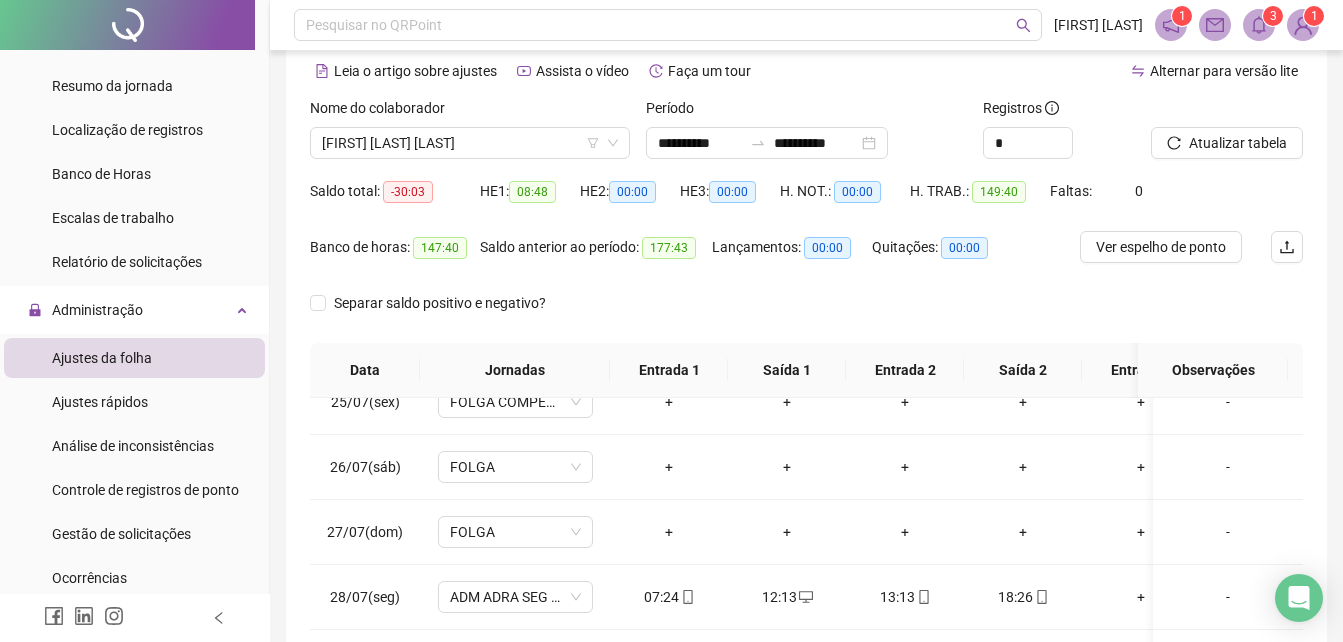 scroll, scrollTop: 80, scrollLeft: 0, axis: vertical 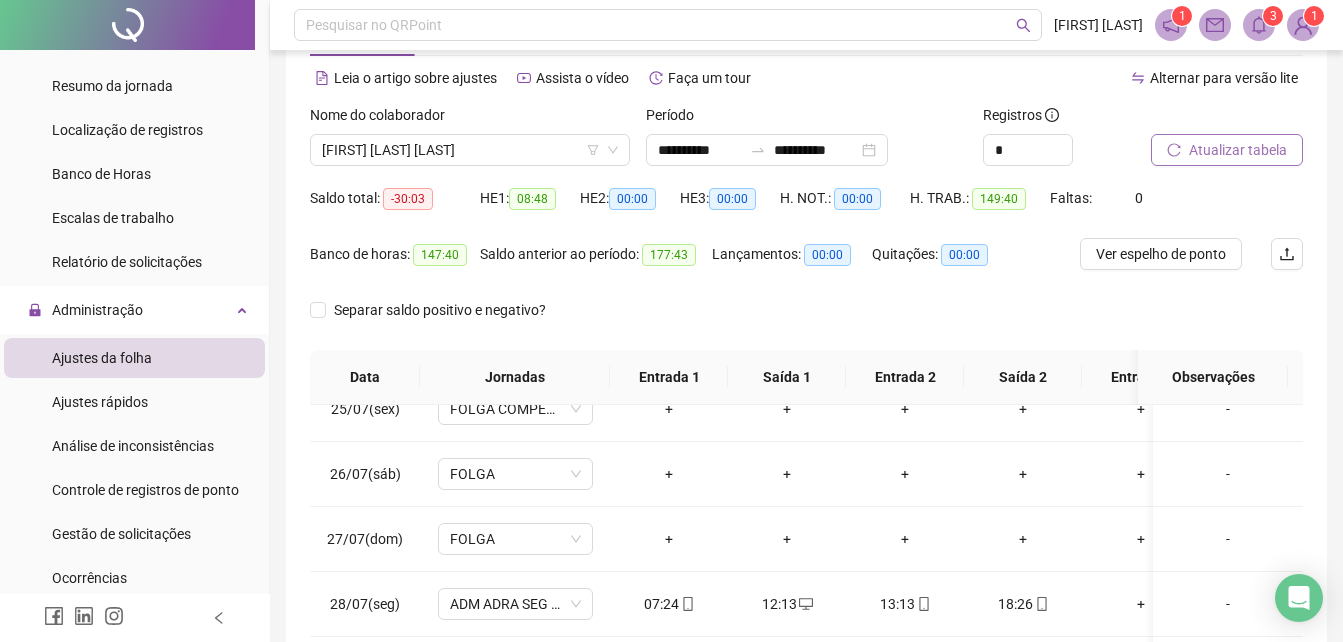 click on "Atualizar tabela" at bounding box center [1238, 150] 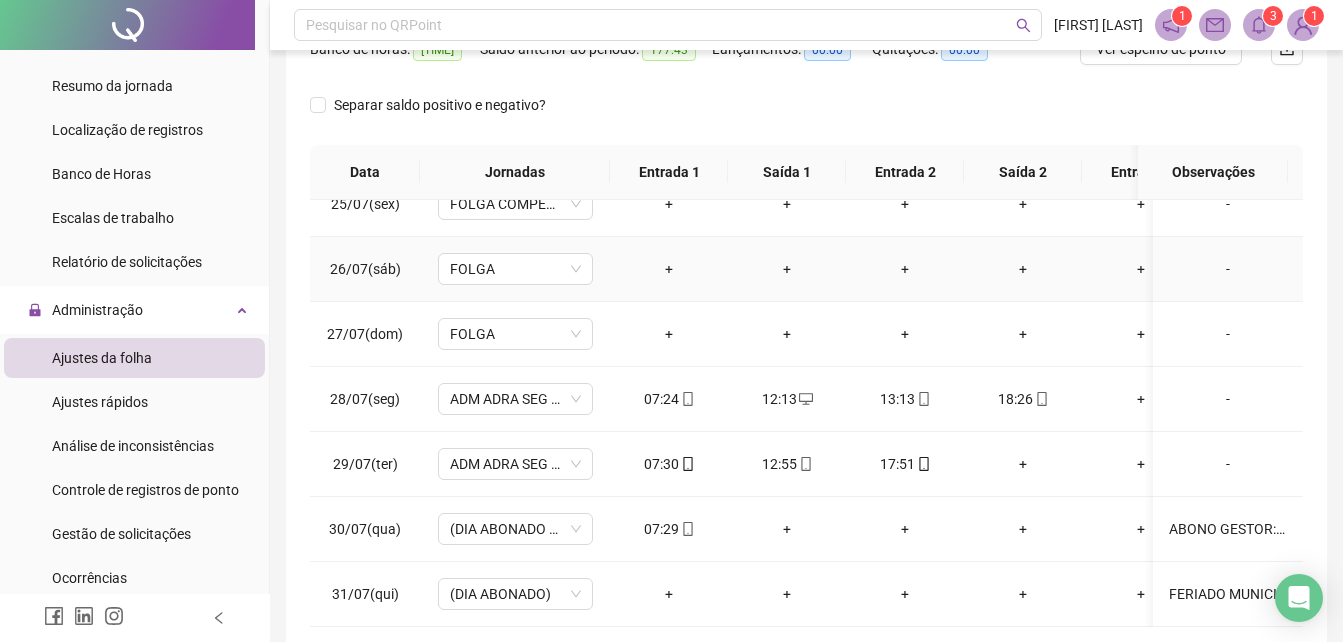 scroll, scrollTop: 380, scrollLeft: 0, axis: vertical 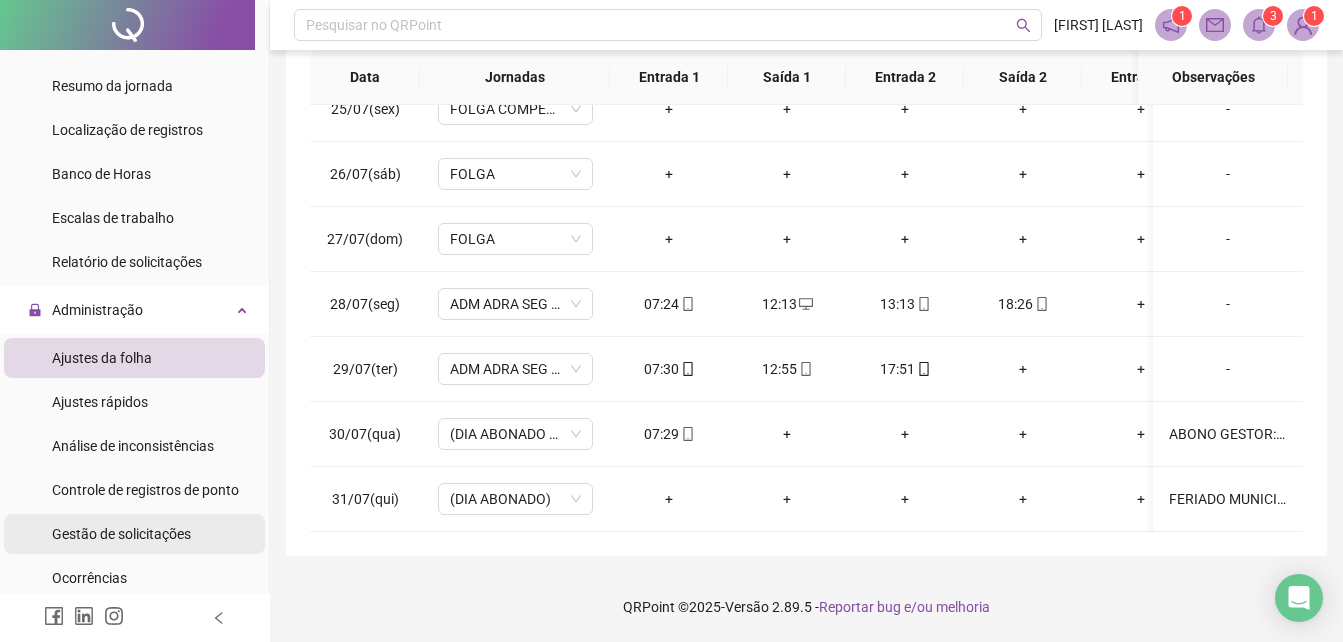click on "Gestão de solicitações" at bounding box center [121, 534] 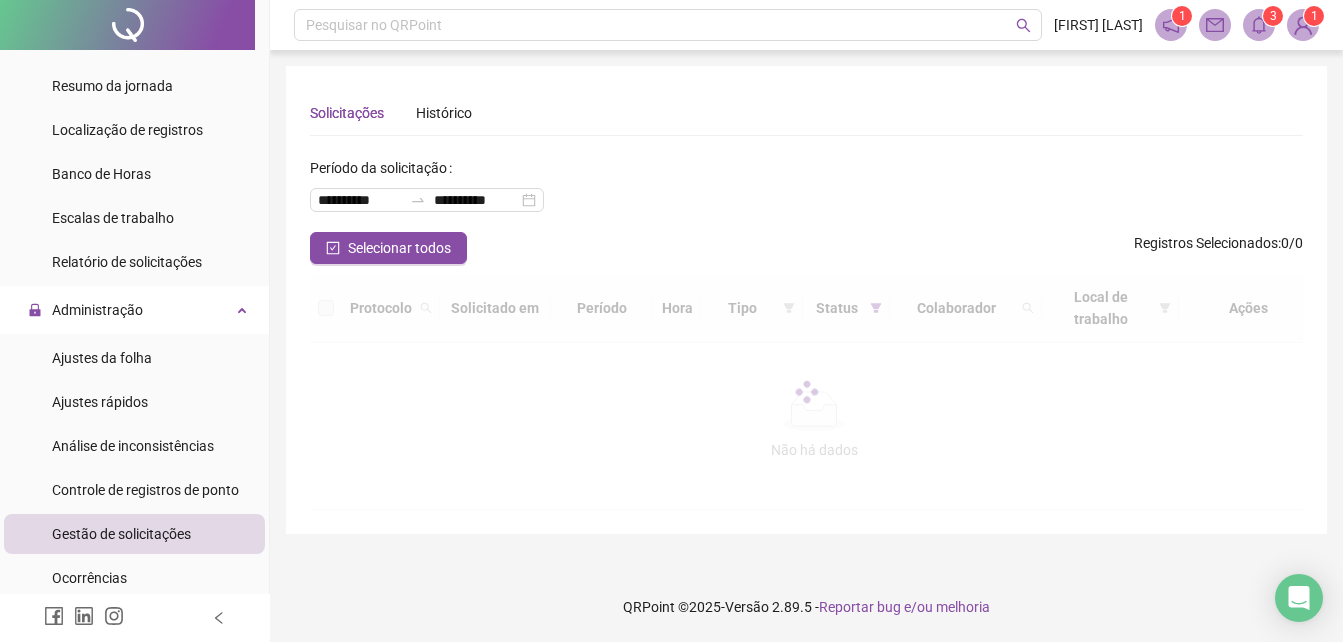 scroll, scrollTop: 0, scrollLeft: 0, axis: both 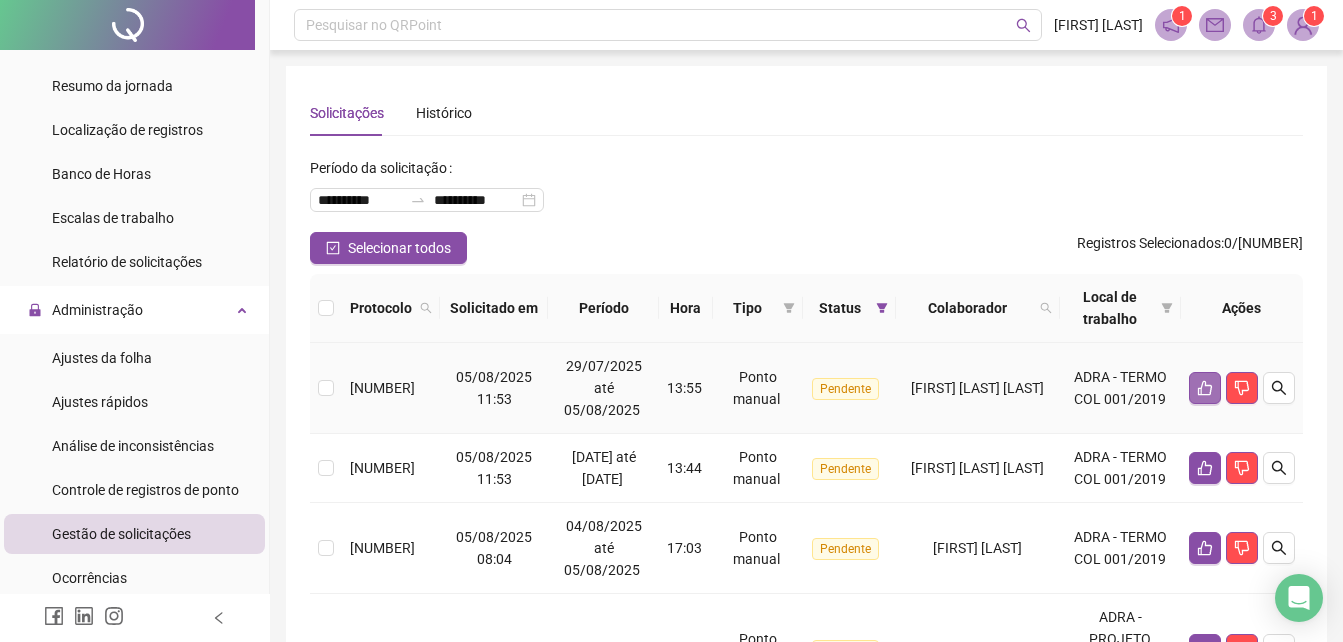 click at bounding box center [1205, 388] 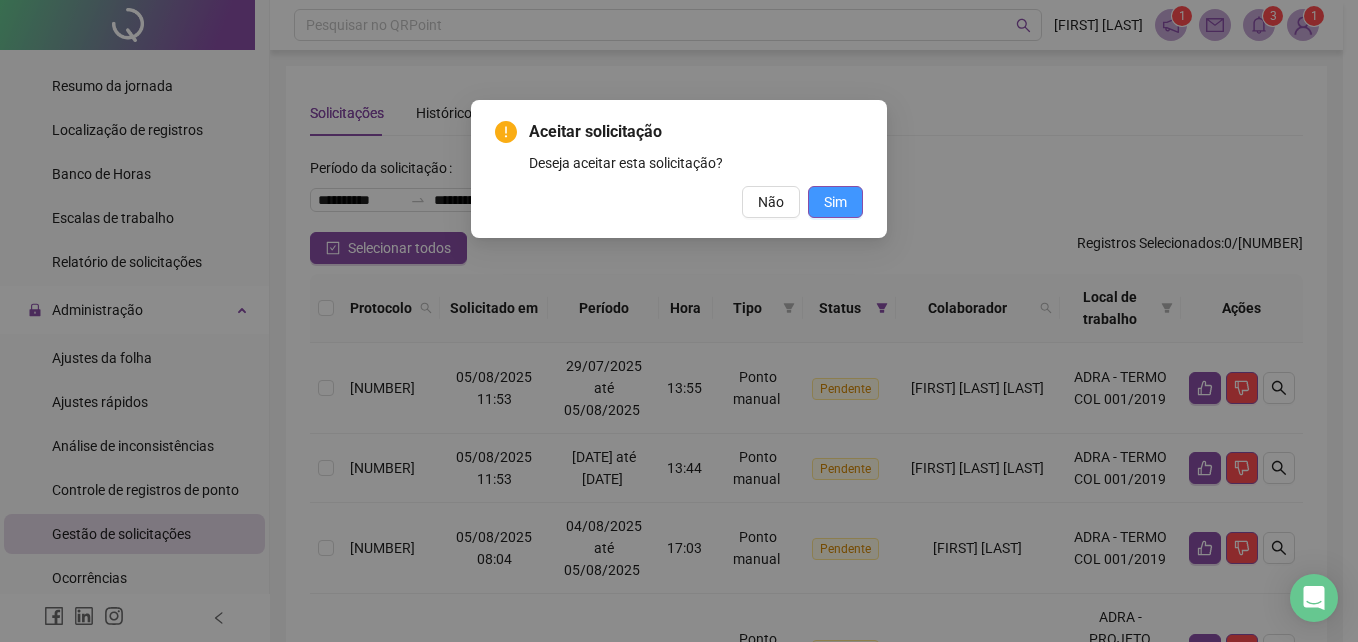 click on "Sim" at bounding box center (835, 202) 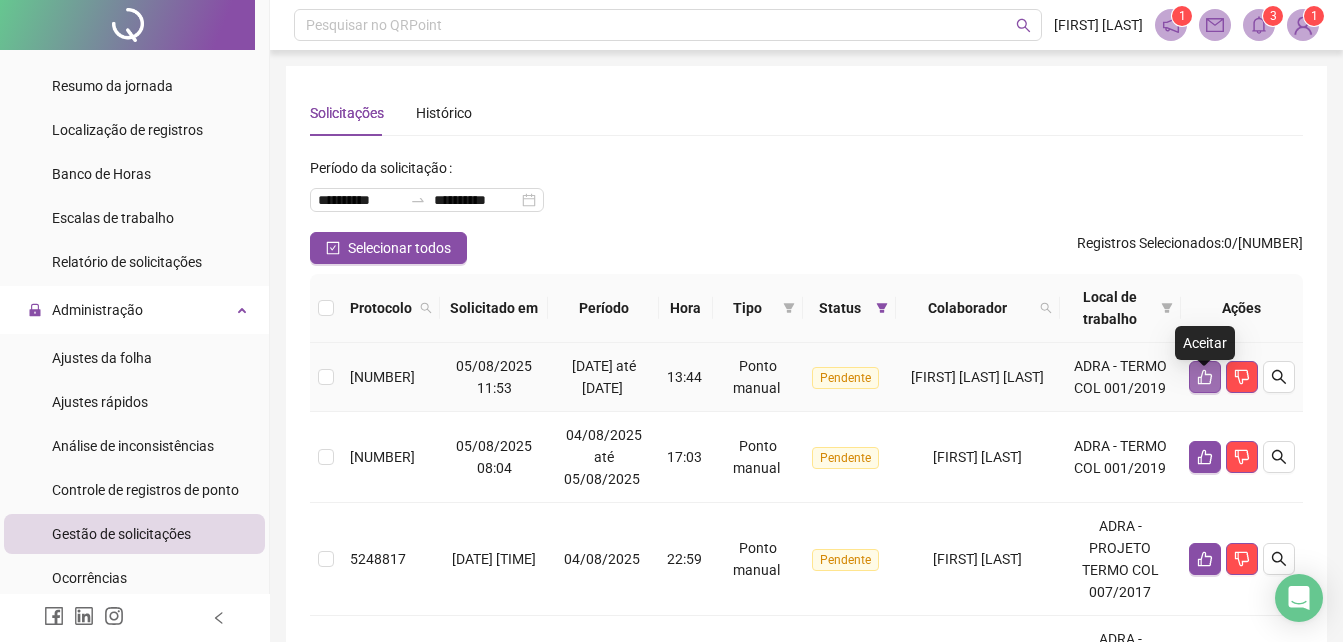 click 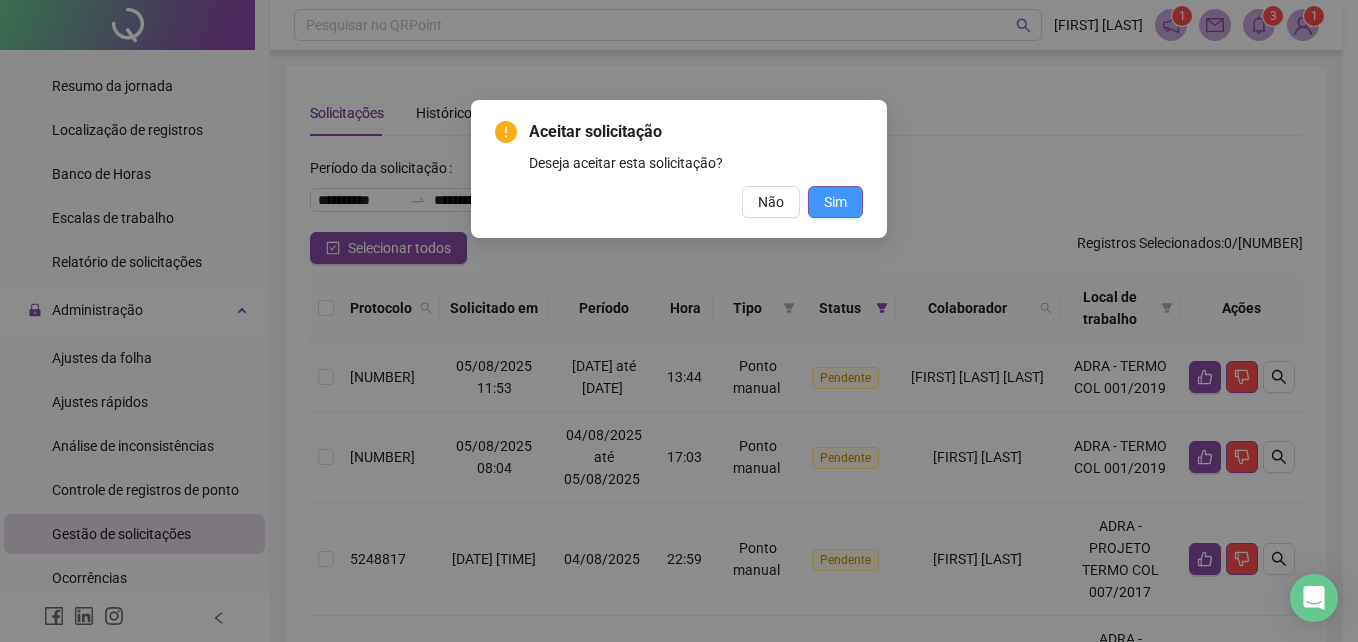 click on "Sim" at bounding box center [835, 202] 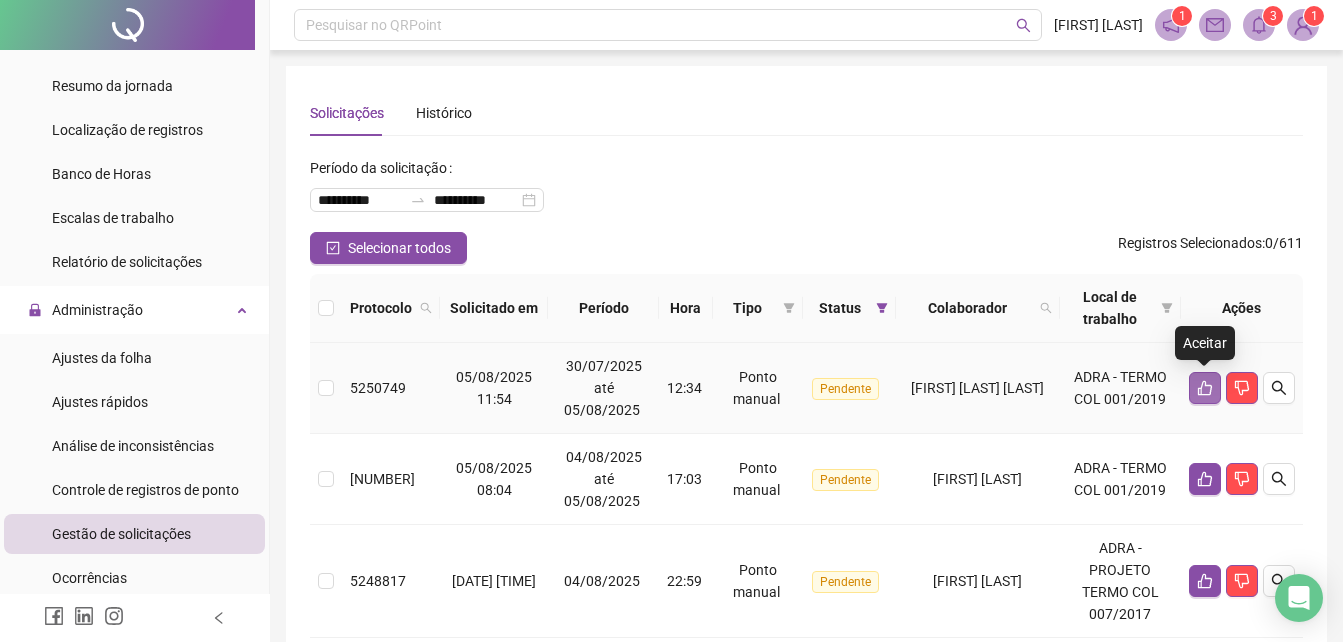 click 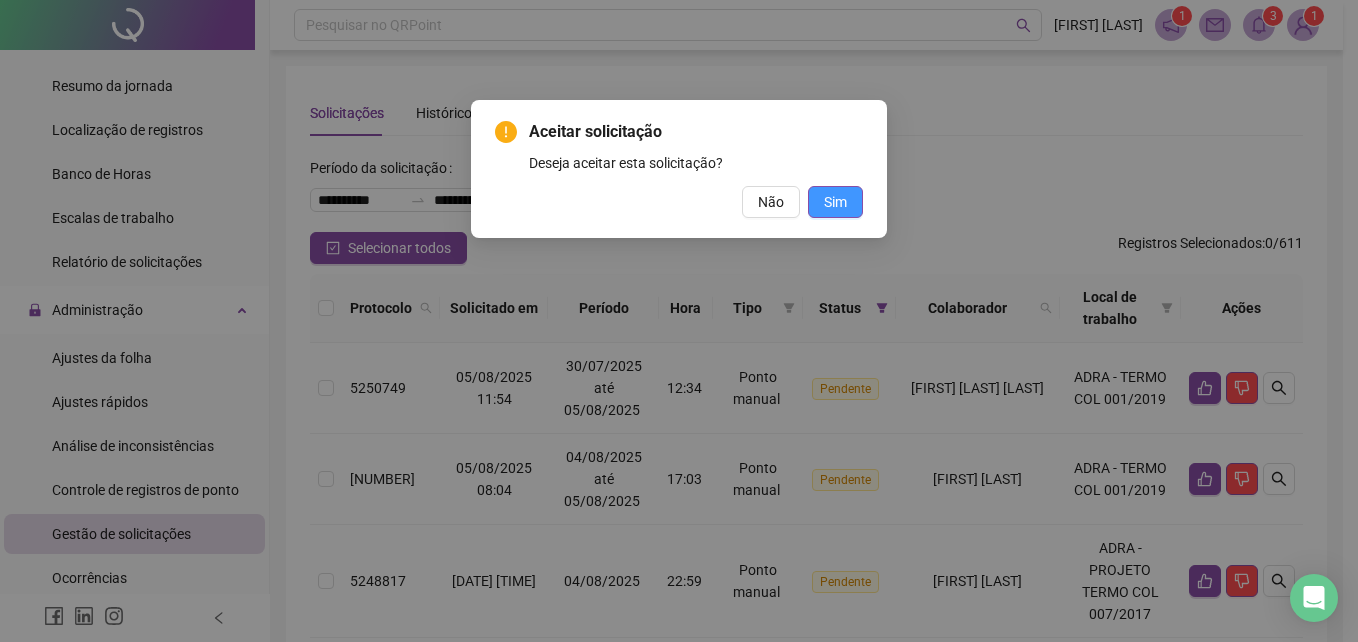 click on "Sim" at bounding box center (835, 202) 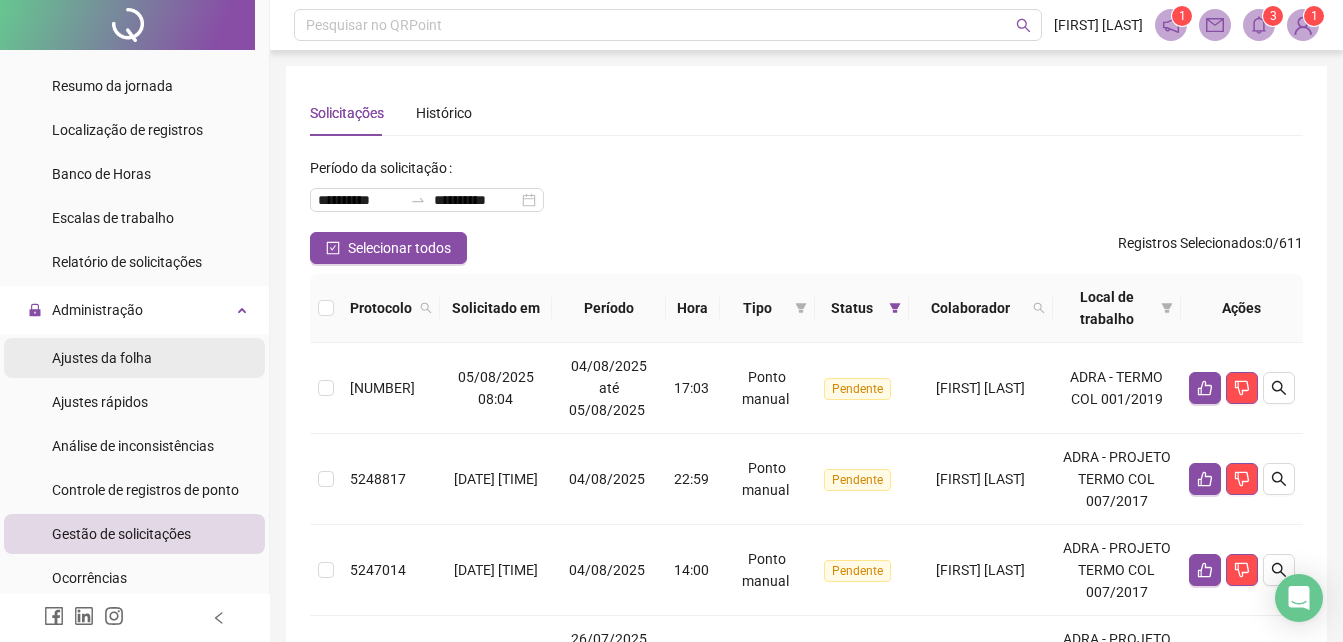 click on "Ajustes da folha" at bounding box center [102, 358] 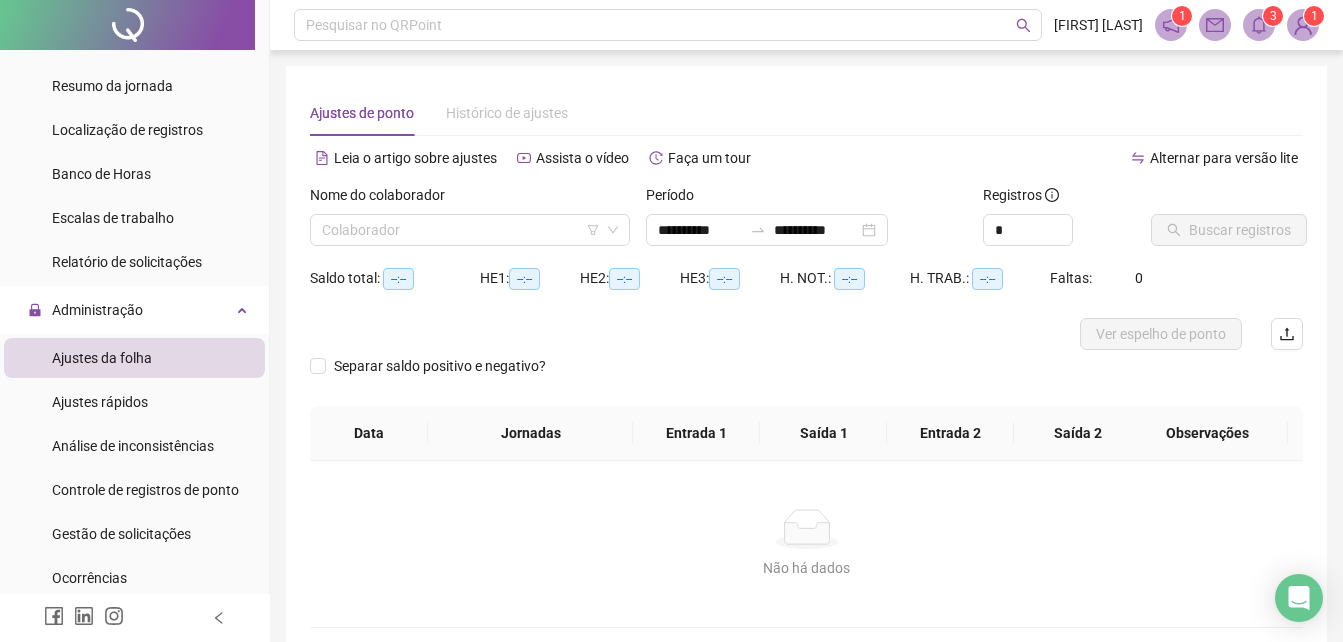 click on "Nome do colaborador" at bounding box center [470, 199] 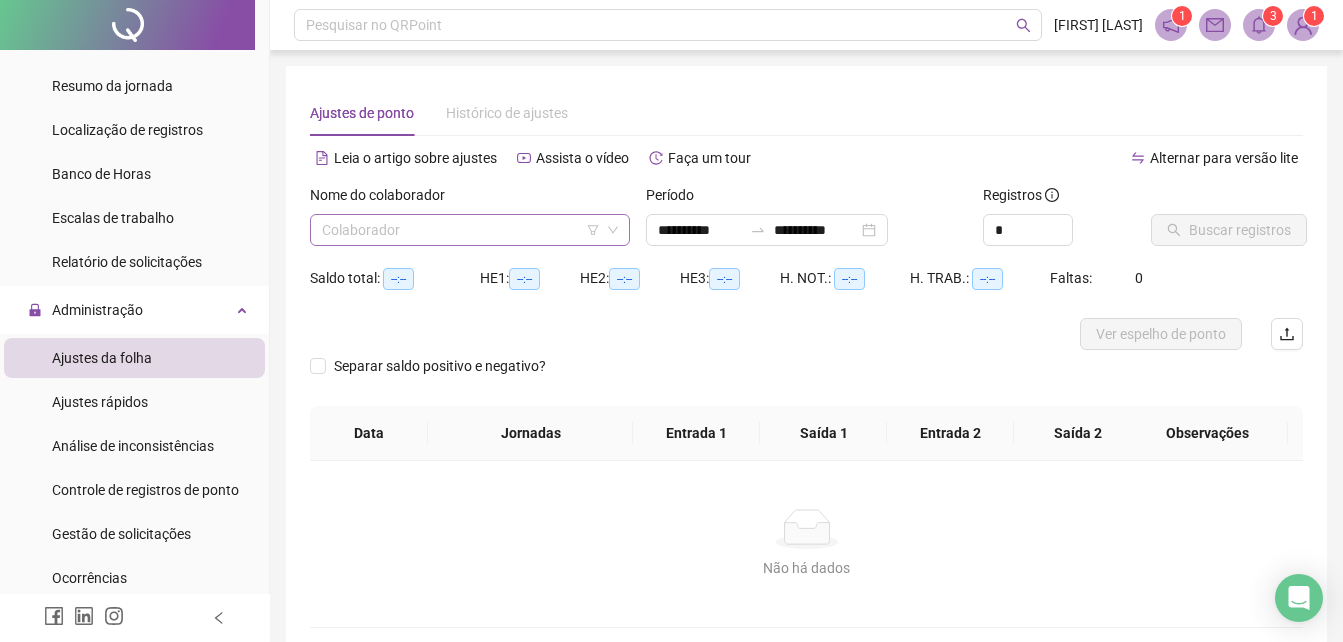 click at bounding box center (461, 230) 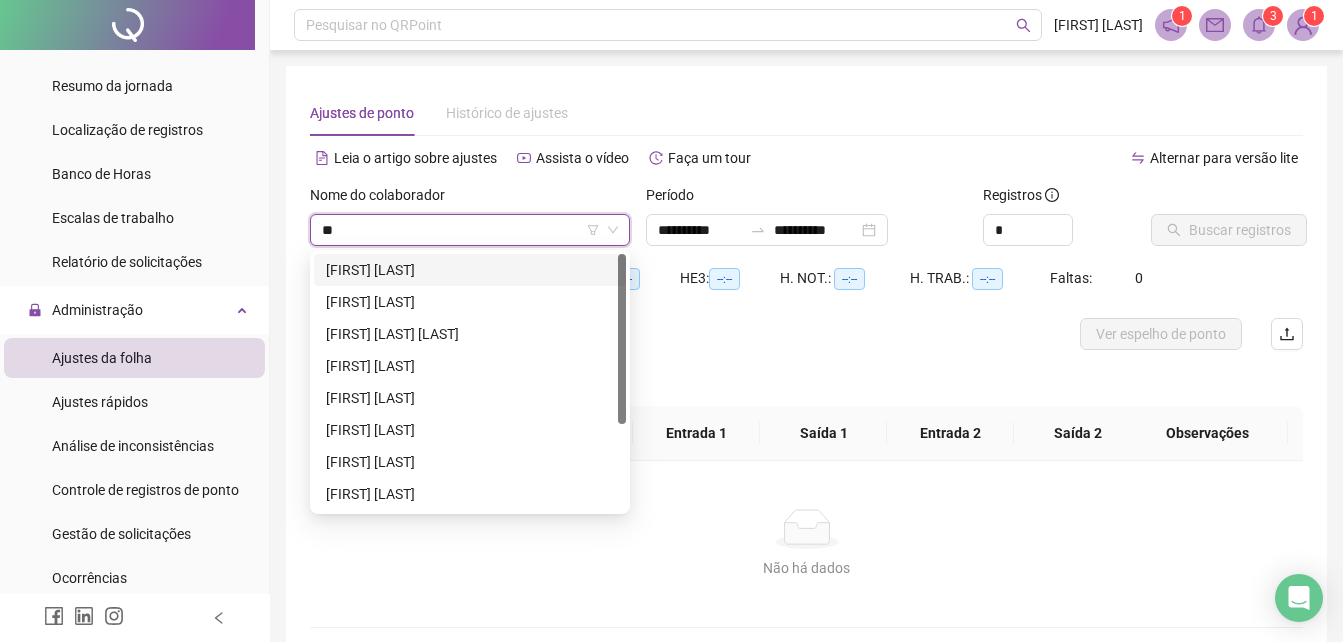 type on "***" 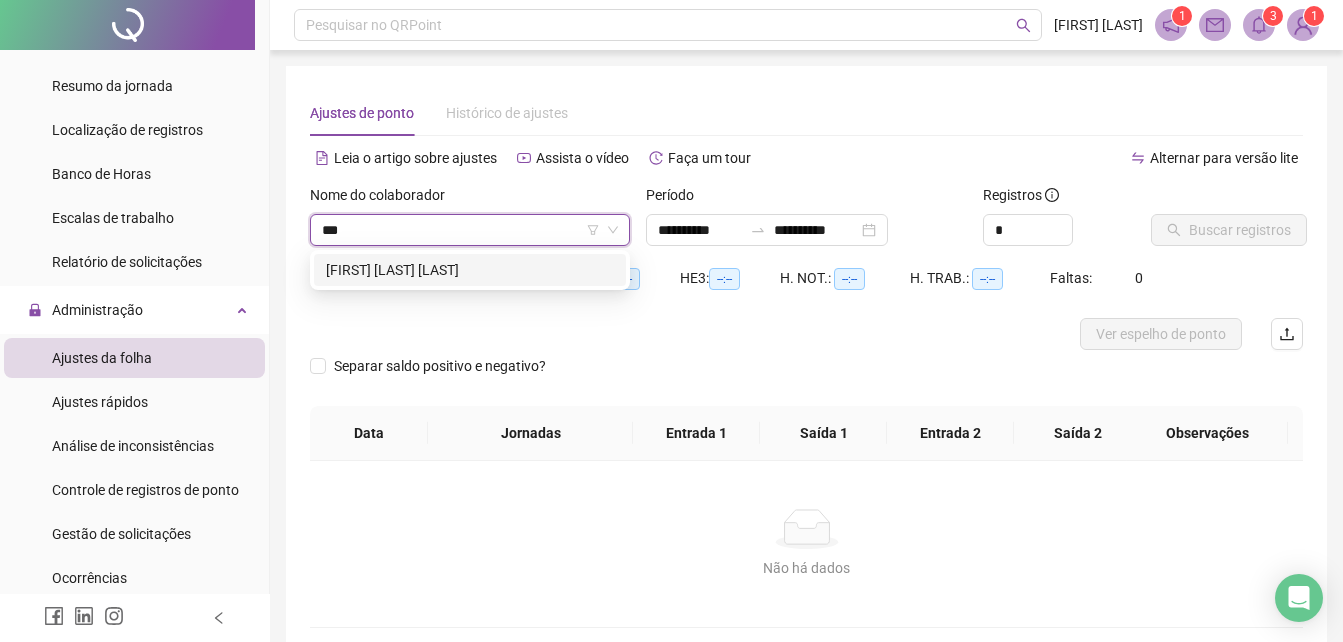 click on "[FIRST] [LAST] [LAST]" at bounding box center [470, 270] 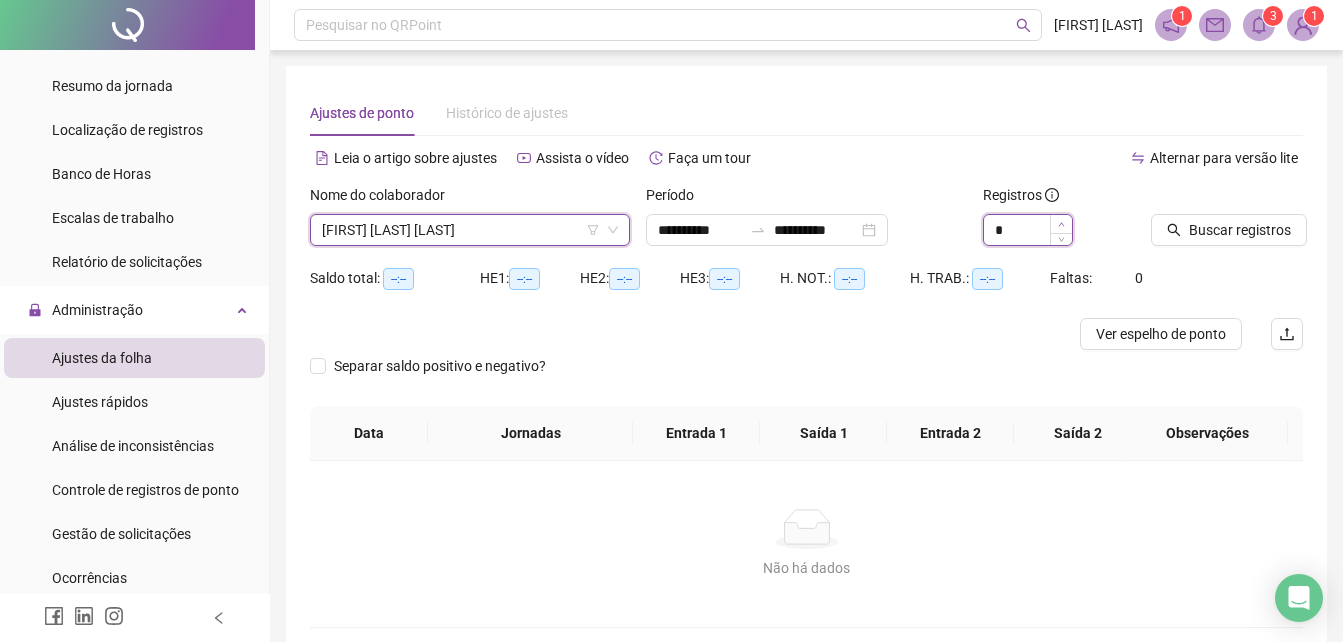 type on "*" 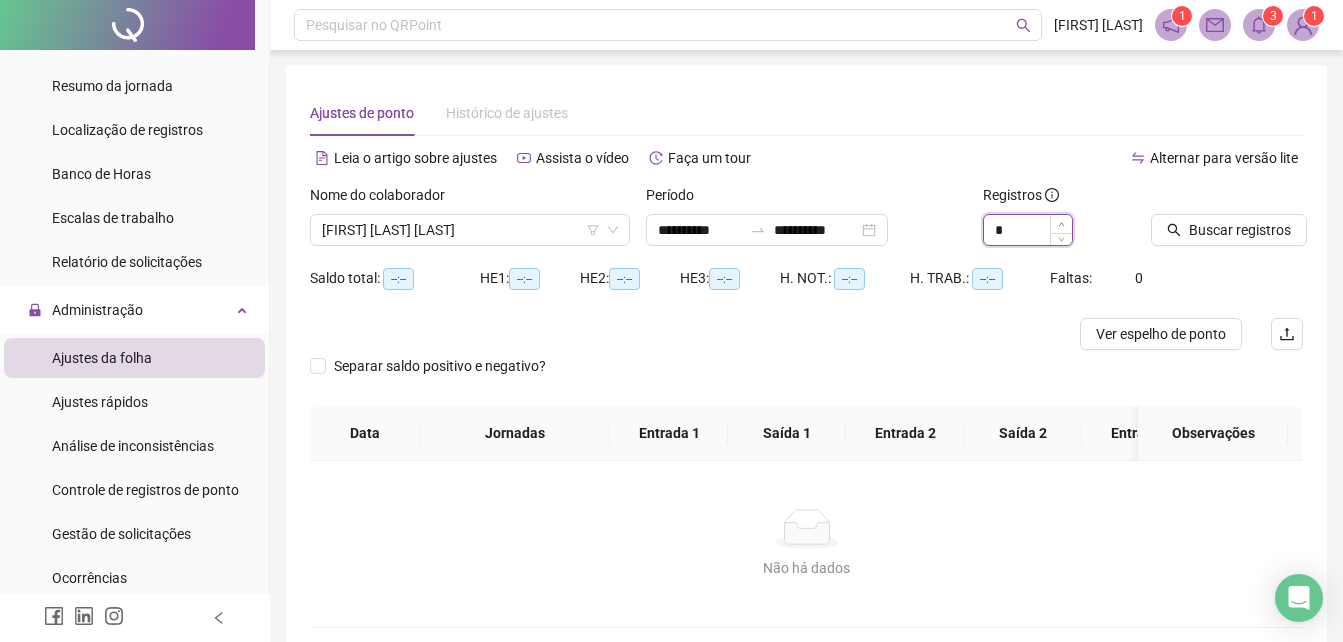 click at bounding box center (1061, 224) 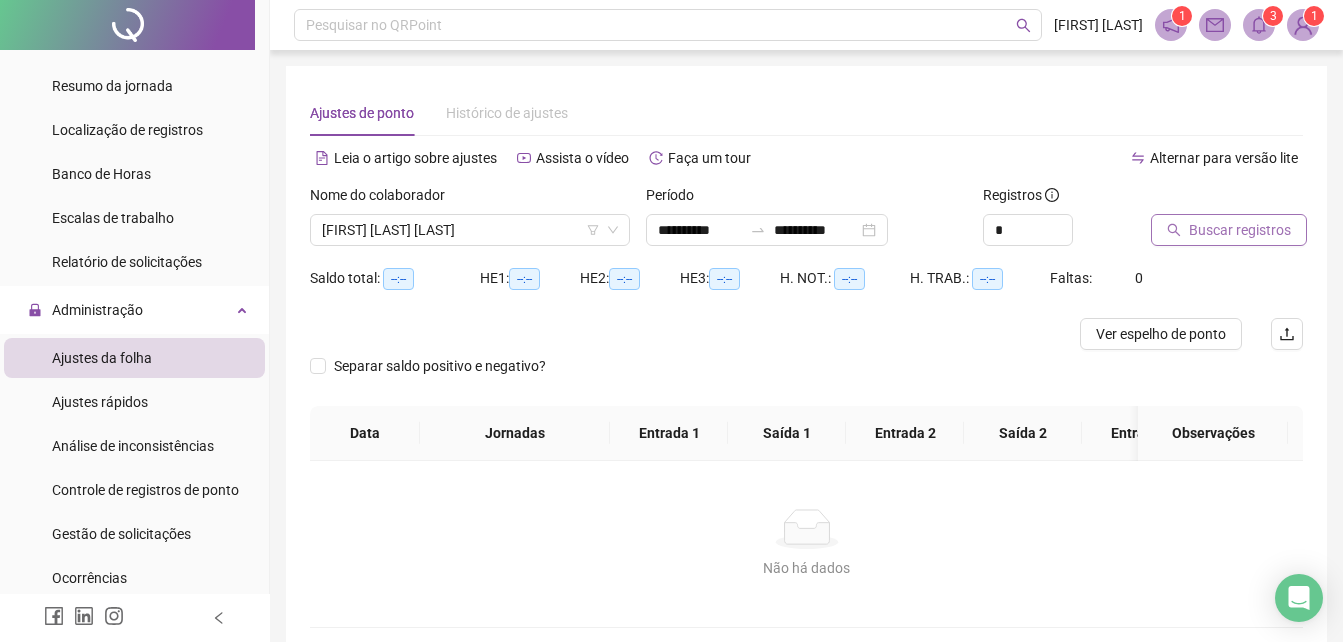 click 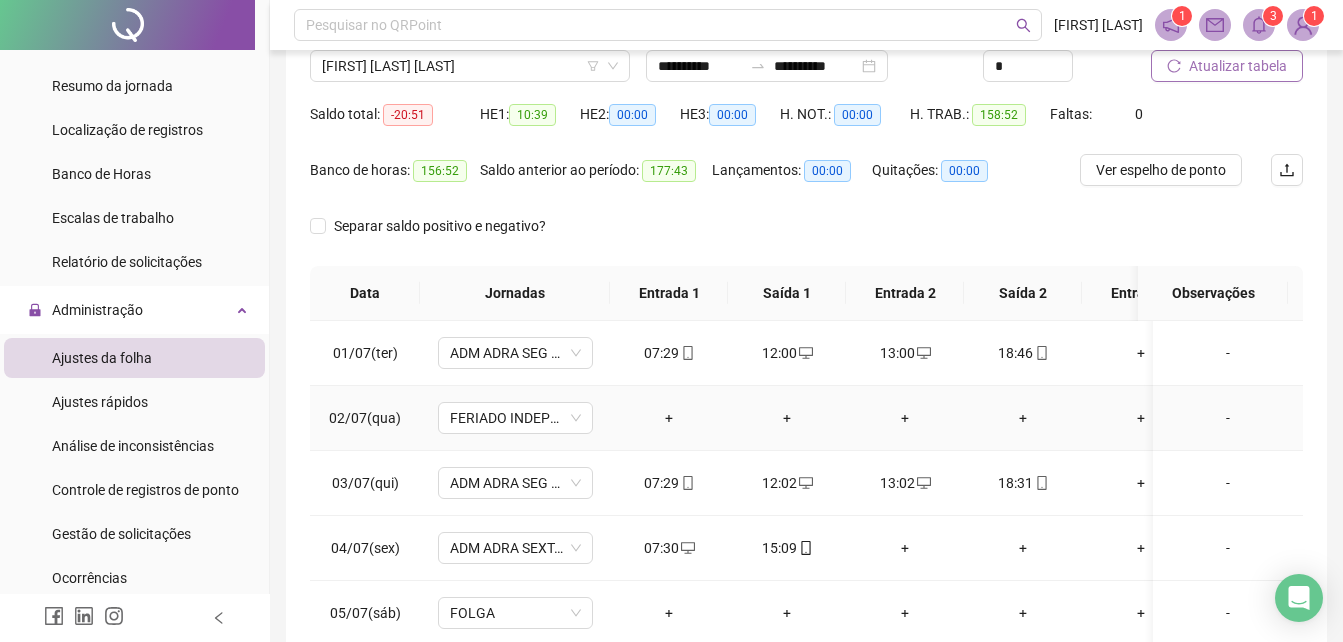 scroll, scrollTop: 300, scrollLeft: 0, axis: vertical 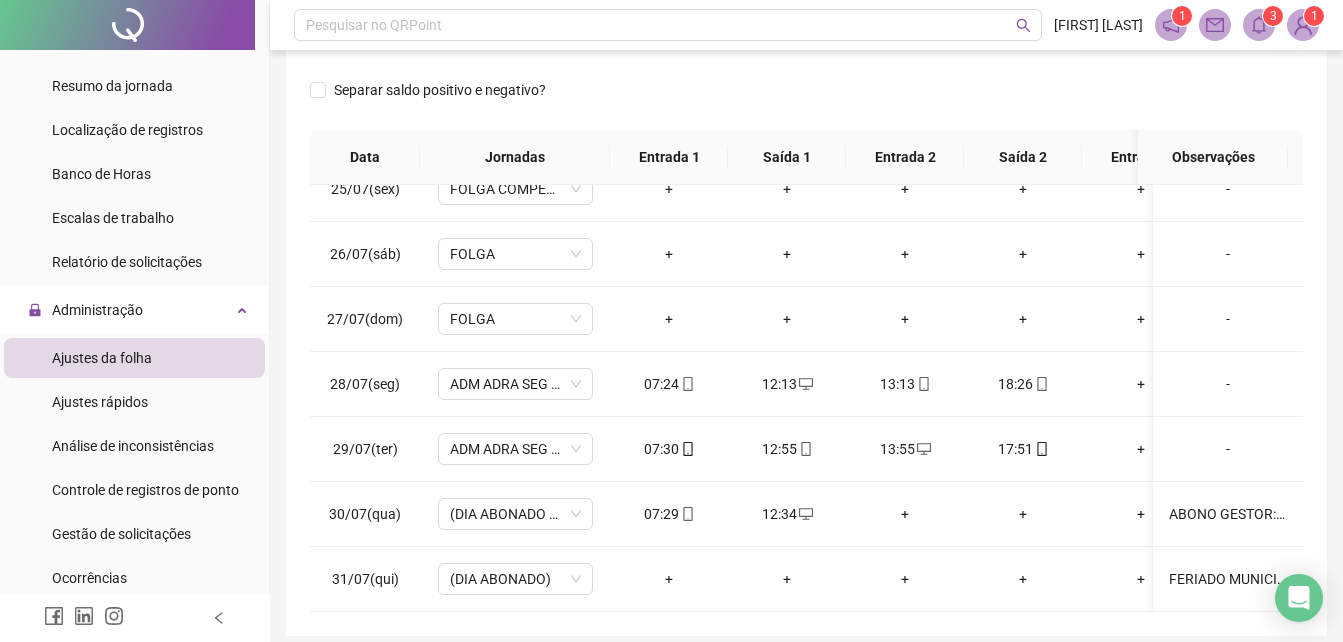 click on "**********" at bounding box center [671, 21] 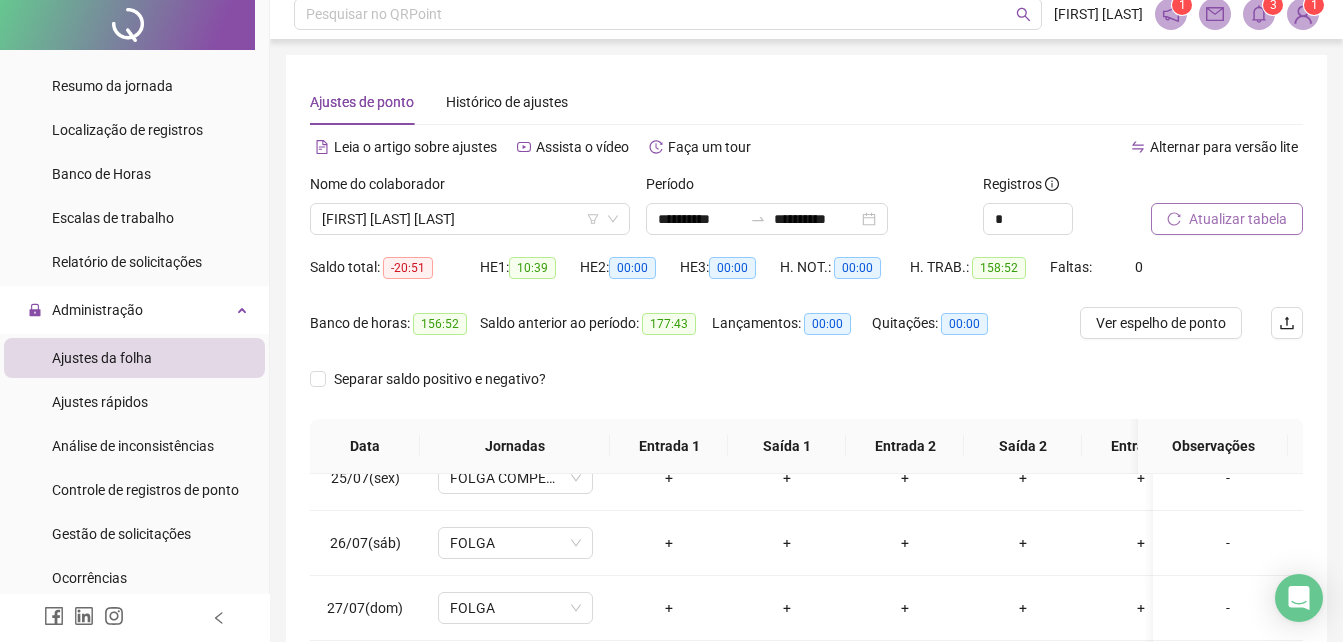 scroll, scrollTop: 0, scrollLeft: 0, axis: both 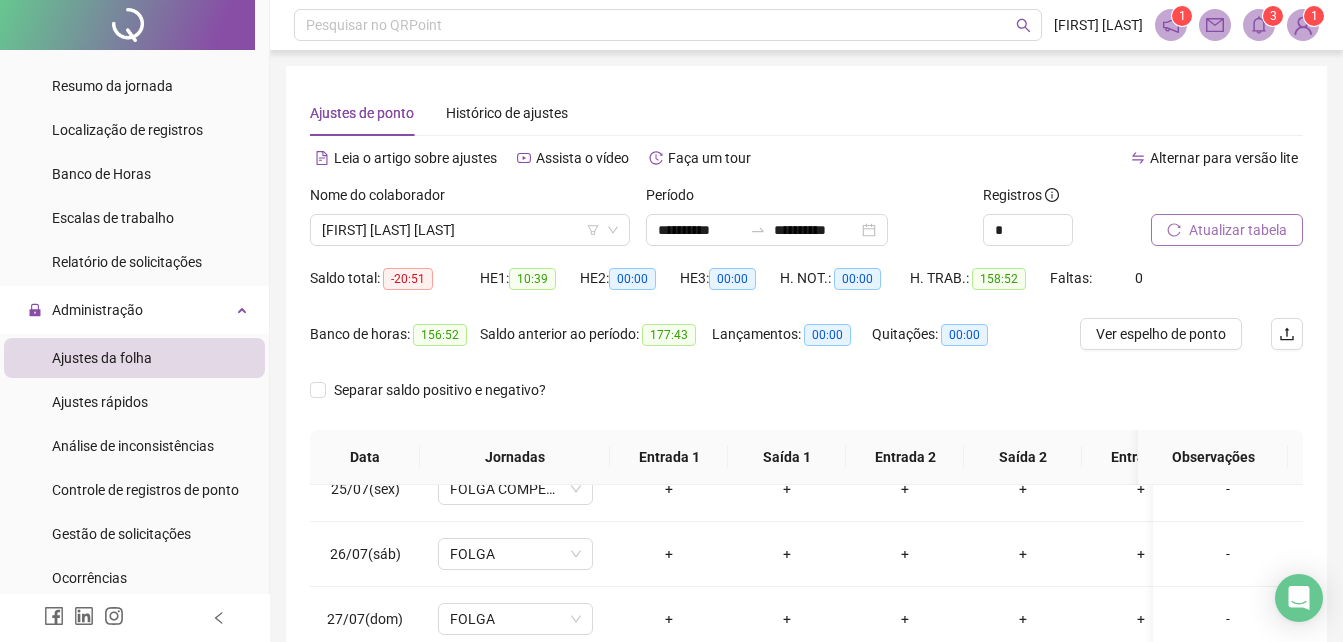 click on "Atualizar tabela" at bounding box center (1227, 230) 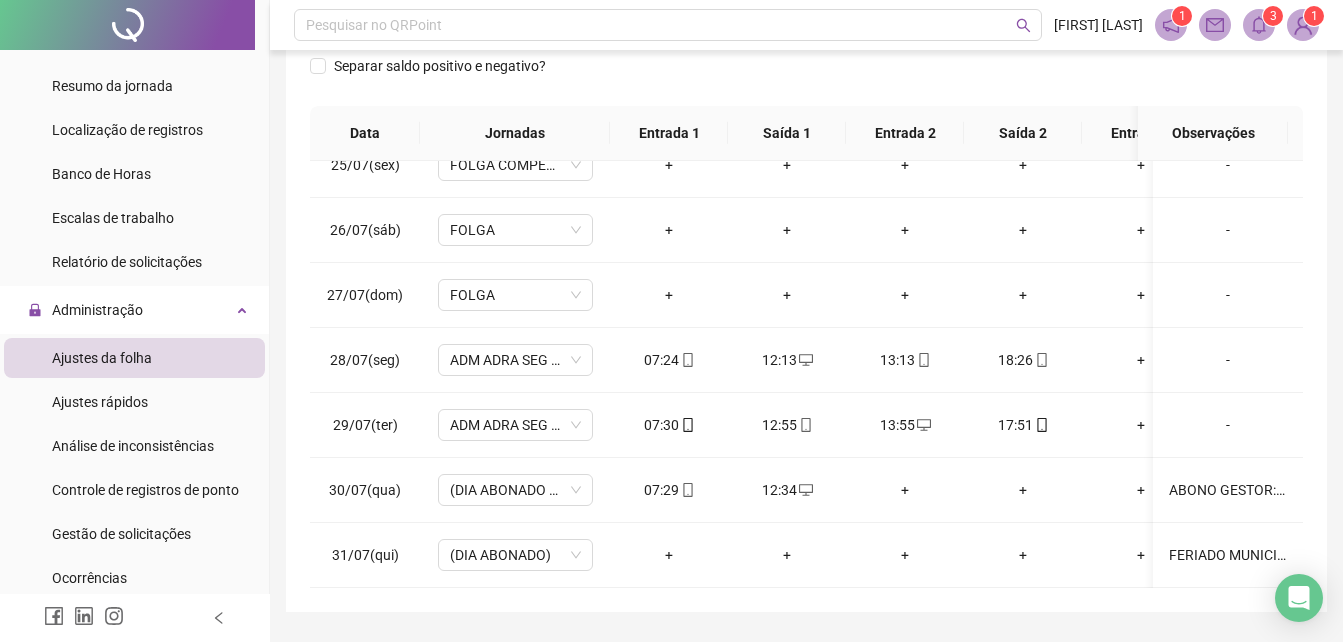 scroll, scrollTop: 380, scrollLeft: 0, axis: vertical 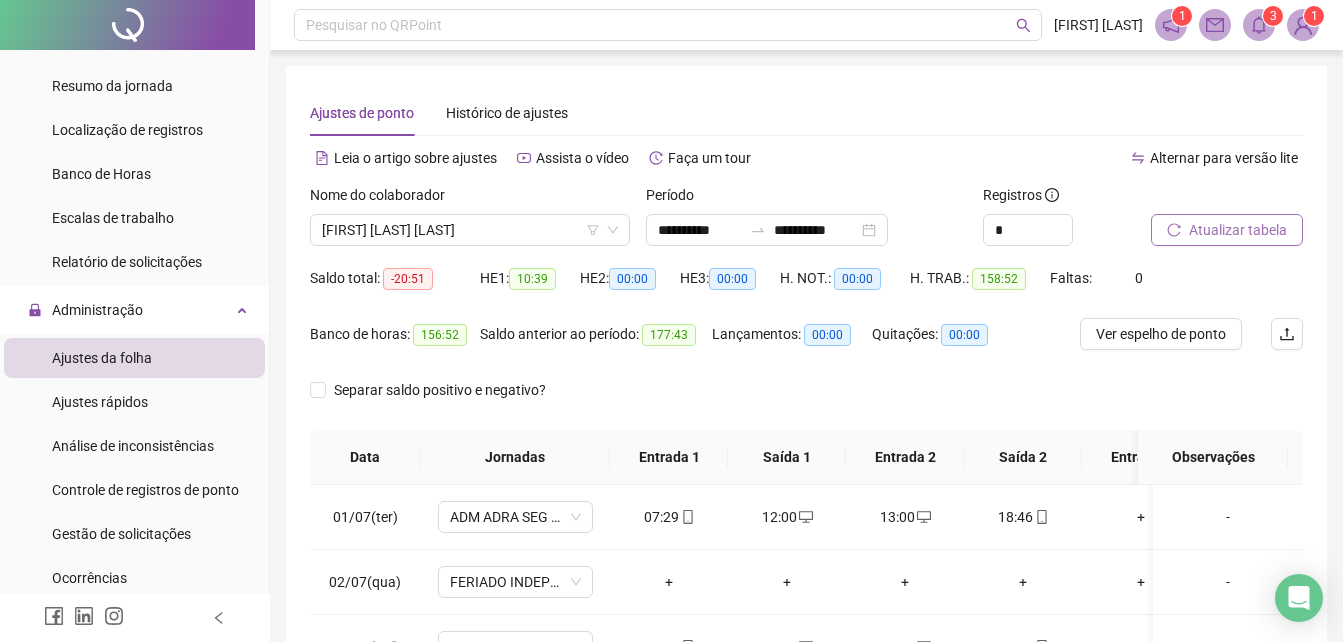 click on "Atualizar tabela" at bounding box center (1238, 230) 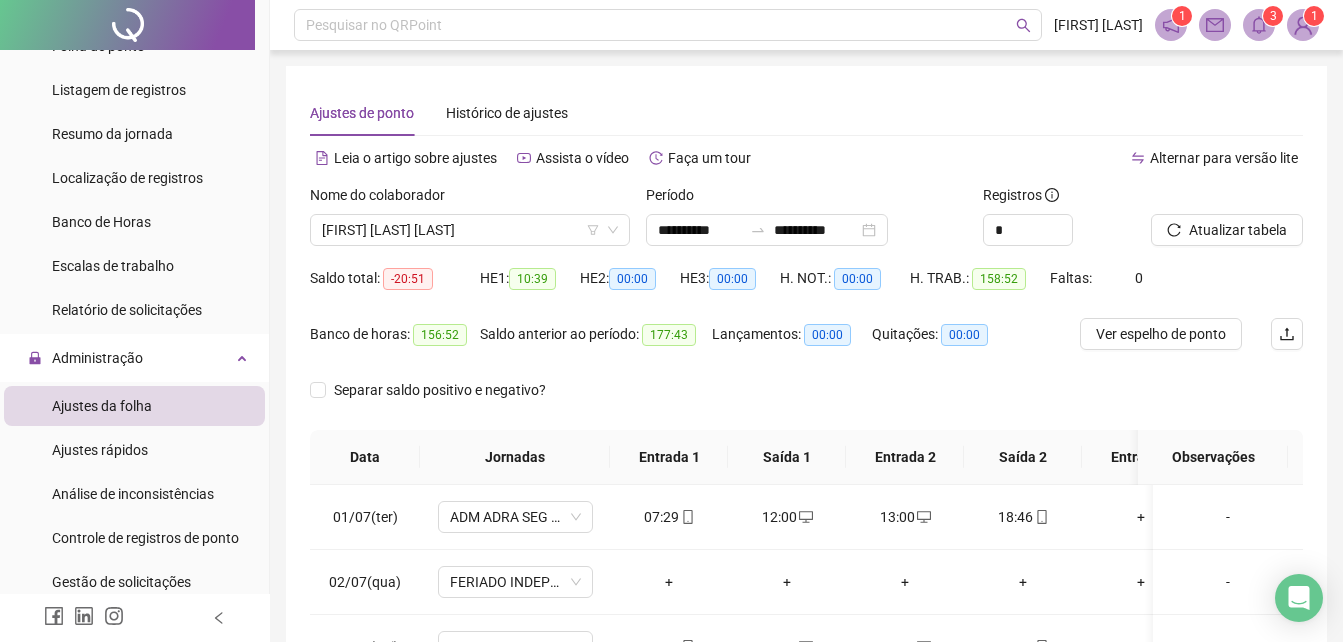 scroll, scrollTop: 104, scrollLeft: 0, axis: vertical 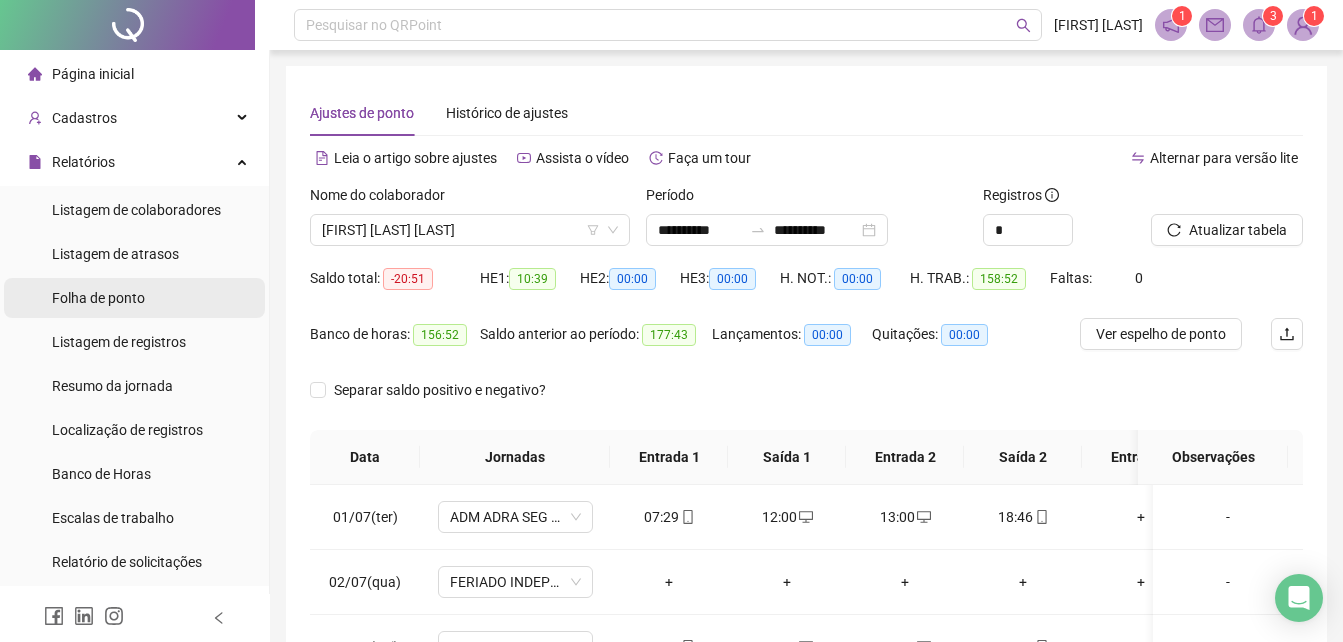 click on "Folha de ponto" at bounding box center (98, 298) 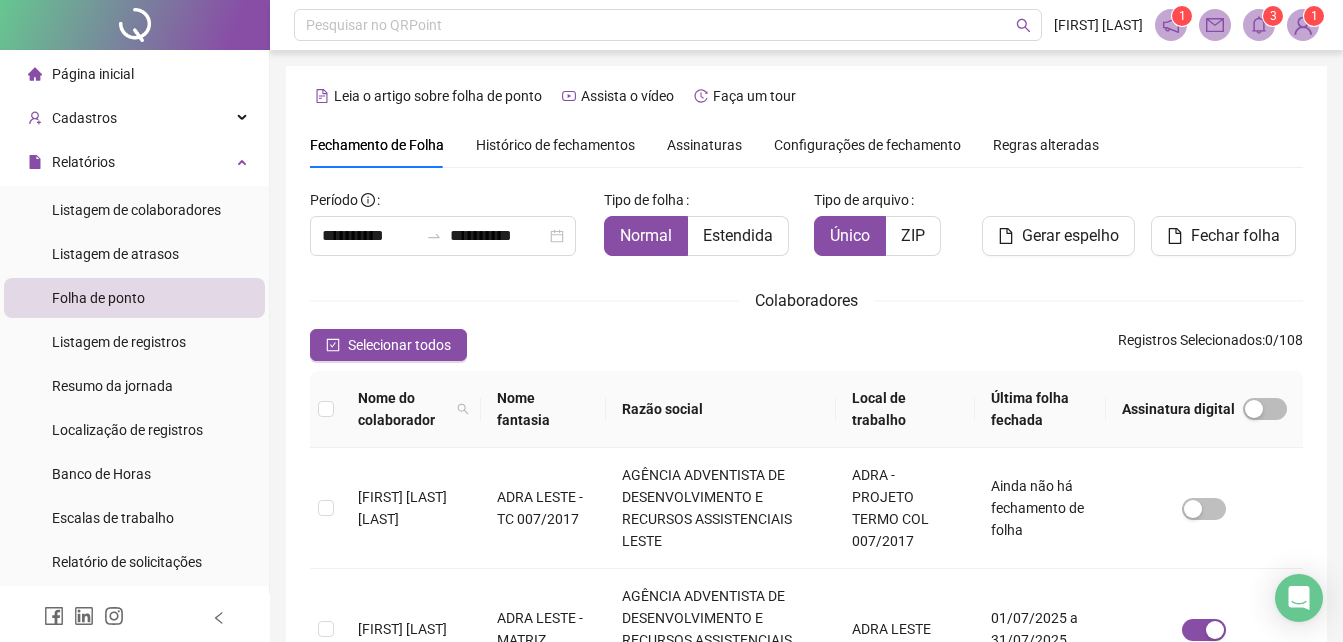 scroll, scrollTop: 89, scrollLeft: 0, axis: vertical 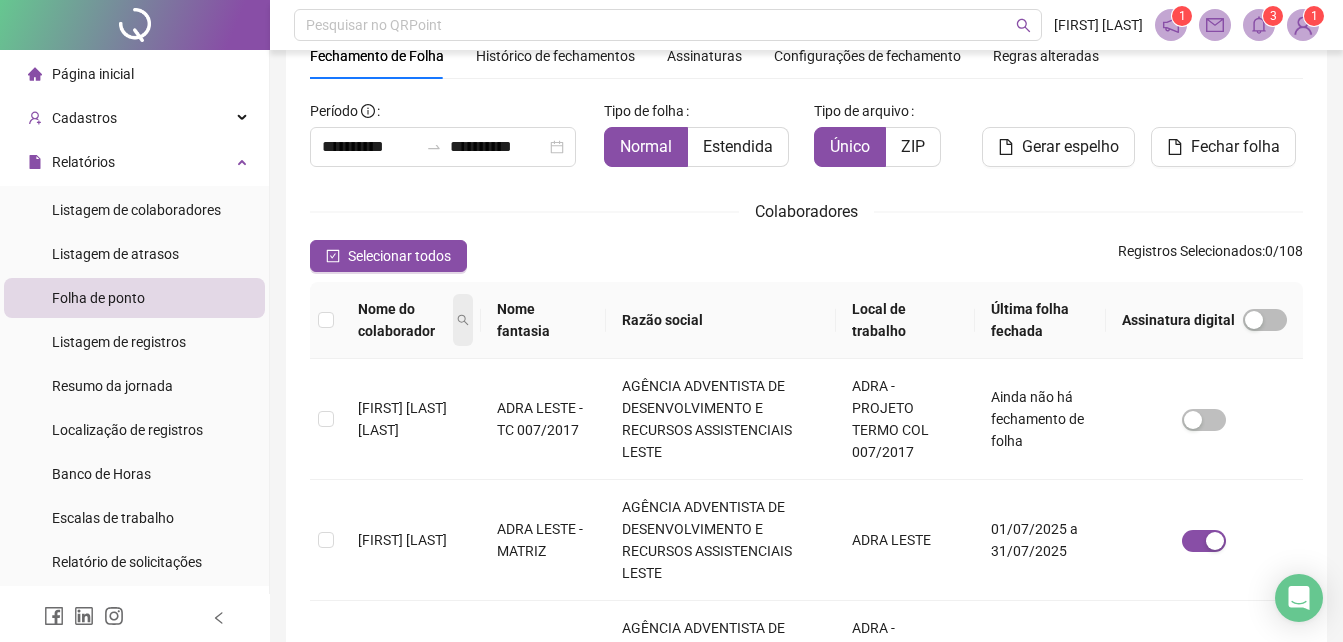 click 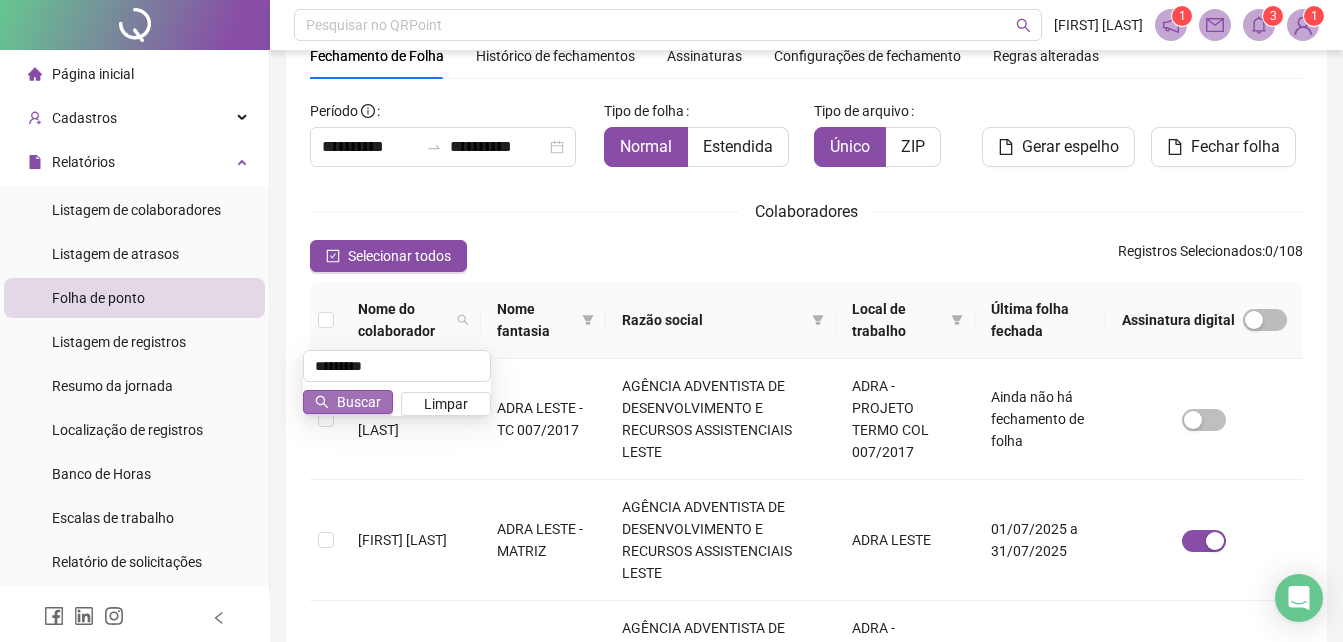 type on "*********" 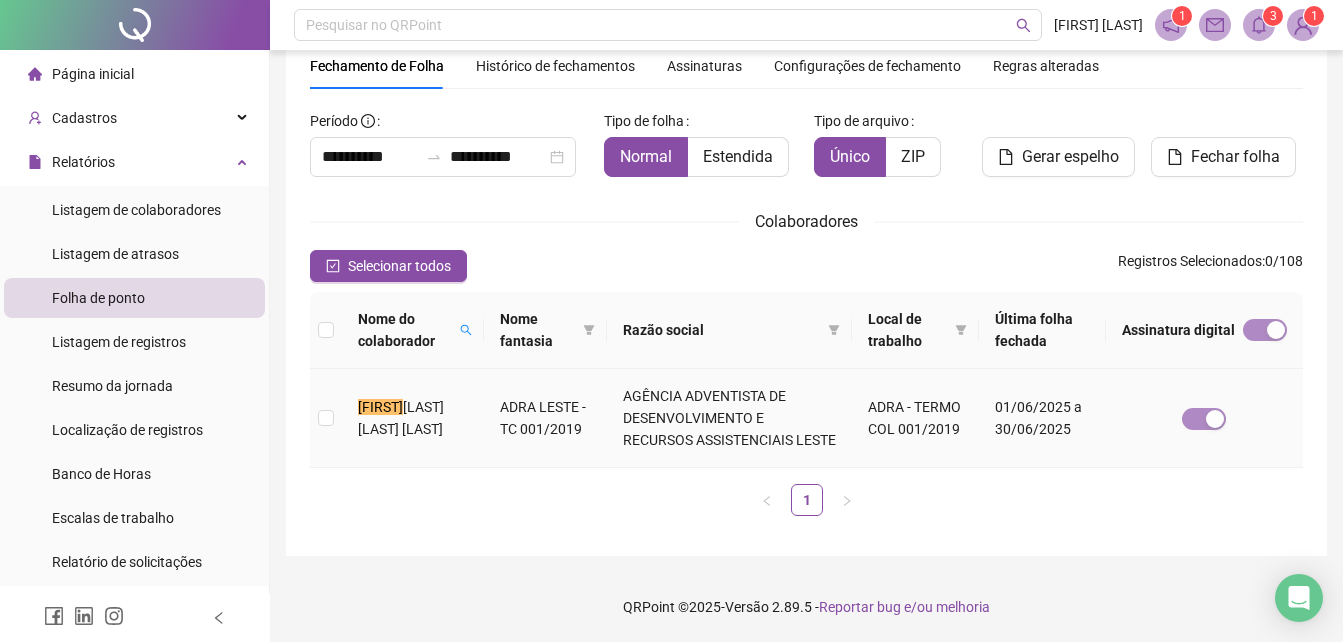 click on "[LAST] [LAST] [LAST]" at bounding box center [401, 418] 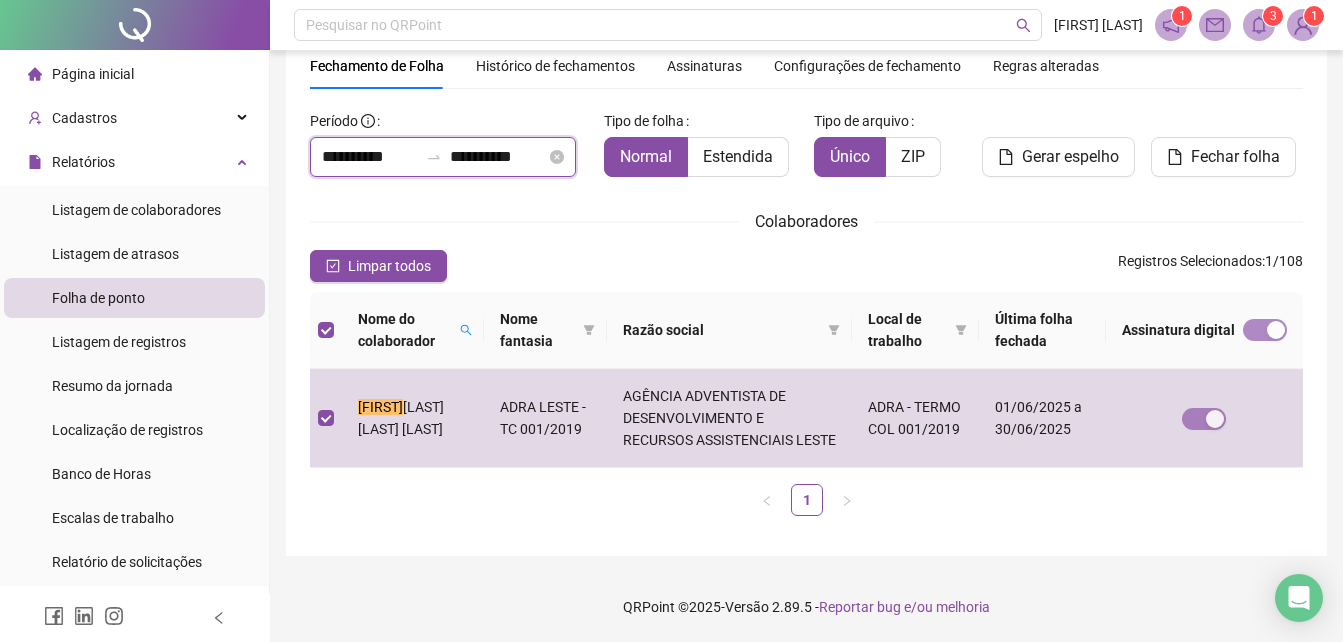 click on "**********" at bounding box center (498, 157) 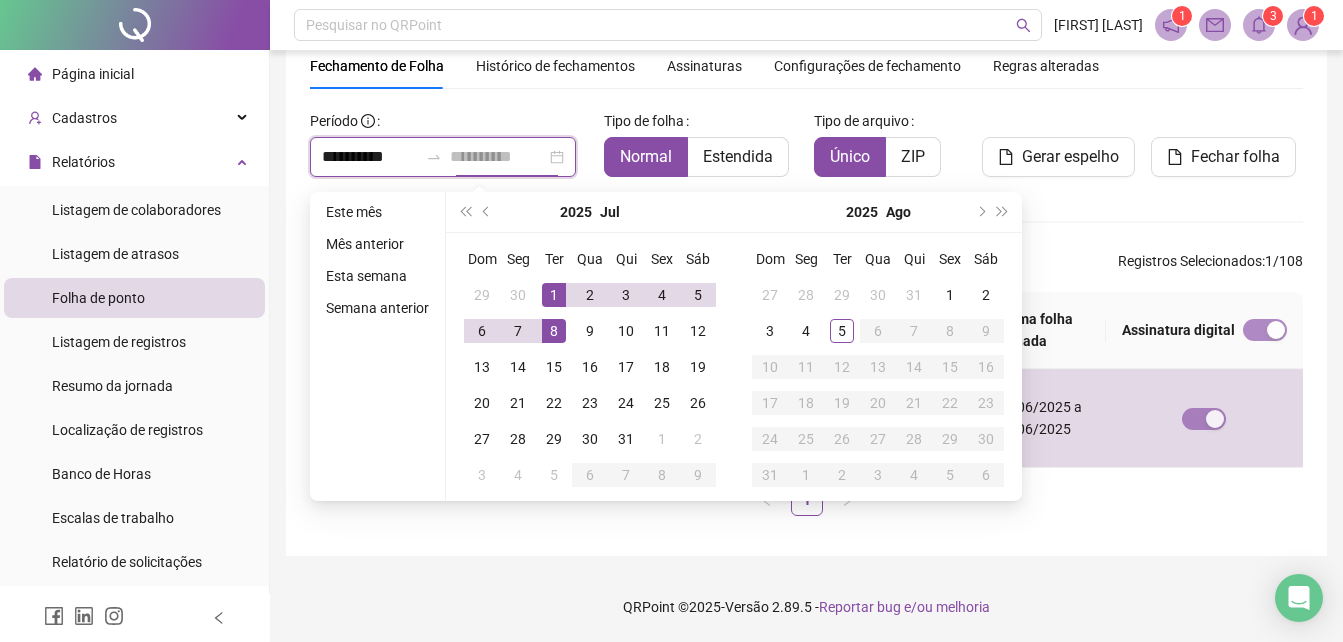 type on "**********" 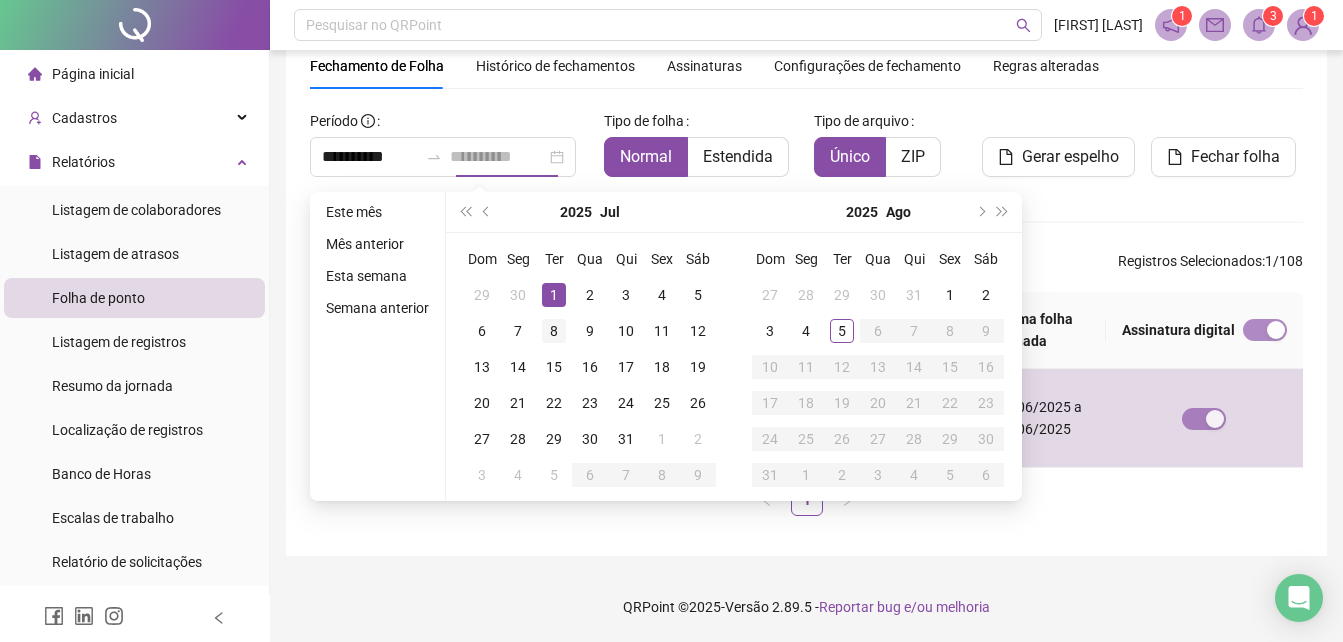 drag, startPoint x: 539, startPoint y: 297, endPoint x: 550, endPoint y: 314, distance: 20.248457 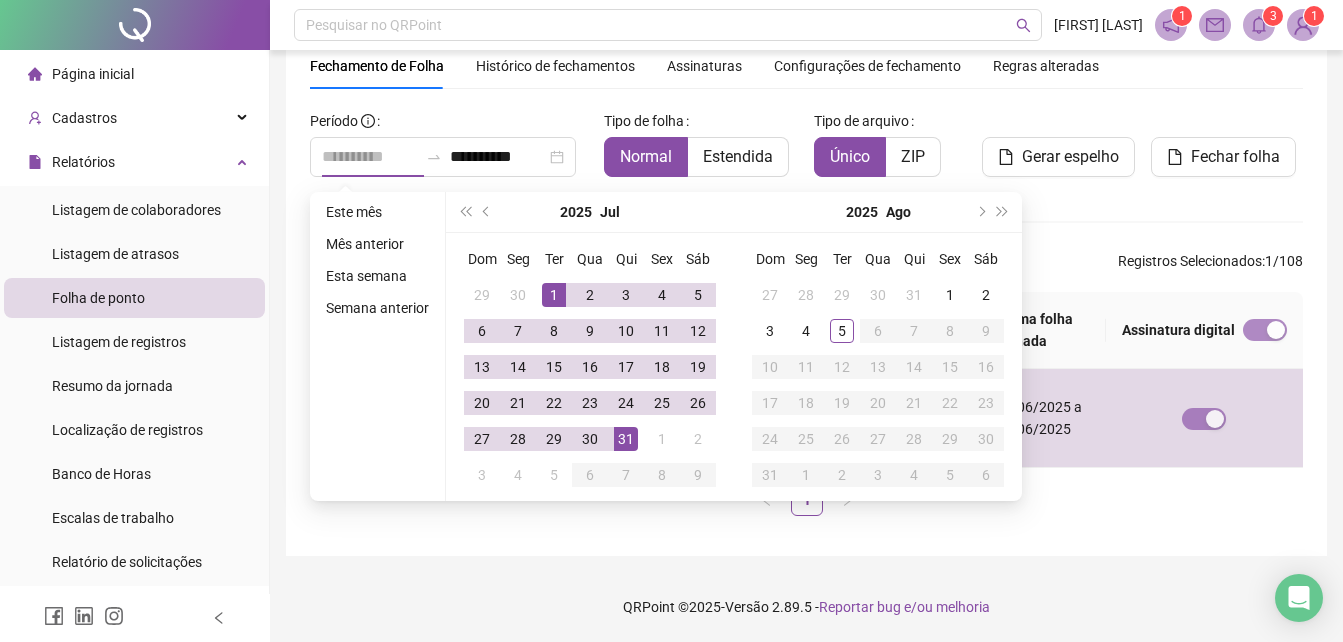 click on "31" at bounding box center [626, 439] 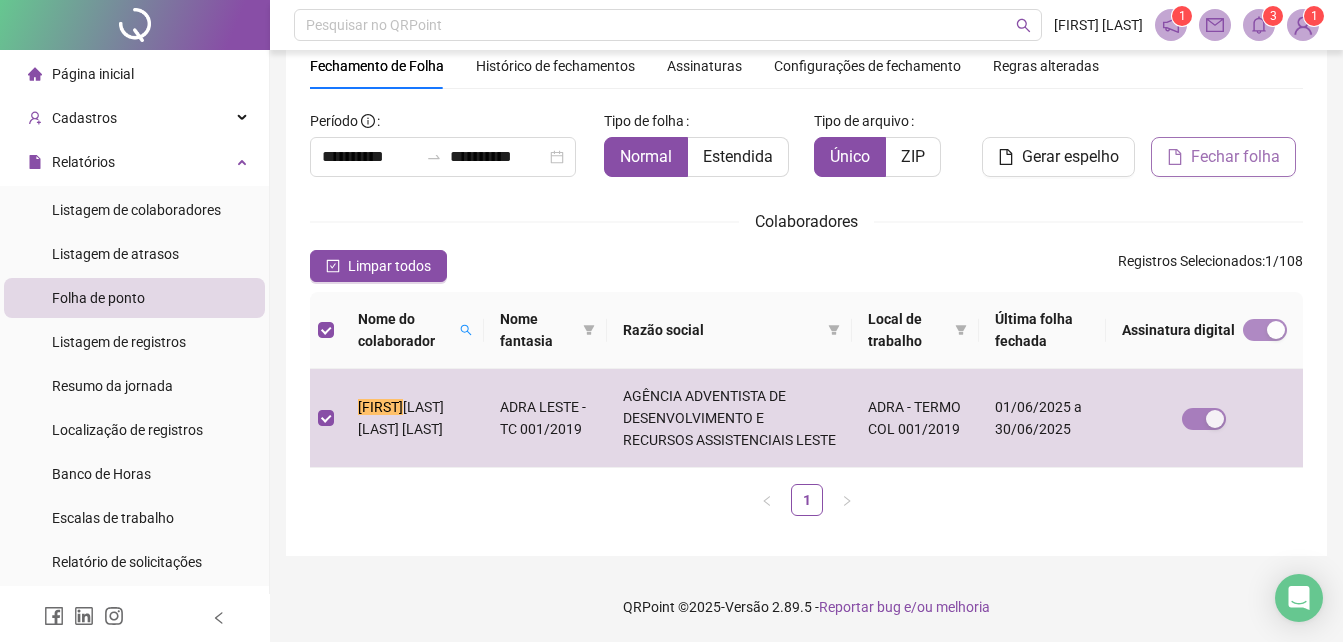 click on "Fechar folha" at bounding box center [1223, 157] 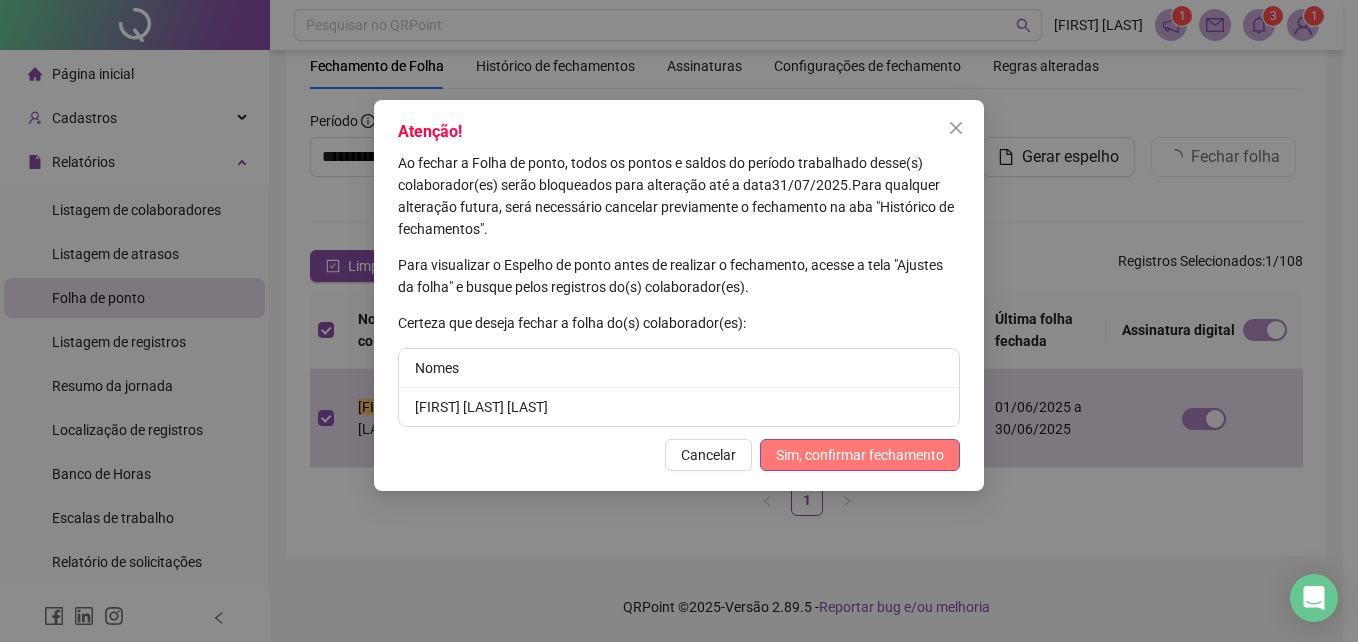 click on "Sim, confirmar fechamento" at bounding box center [860, 455] 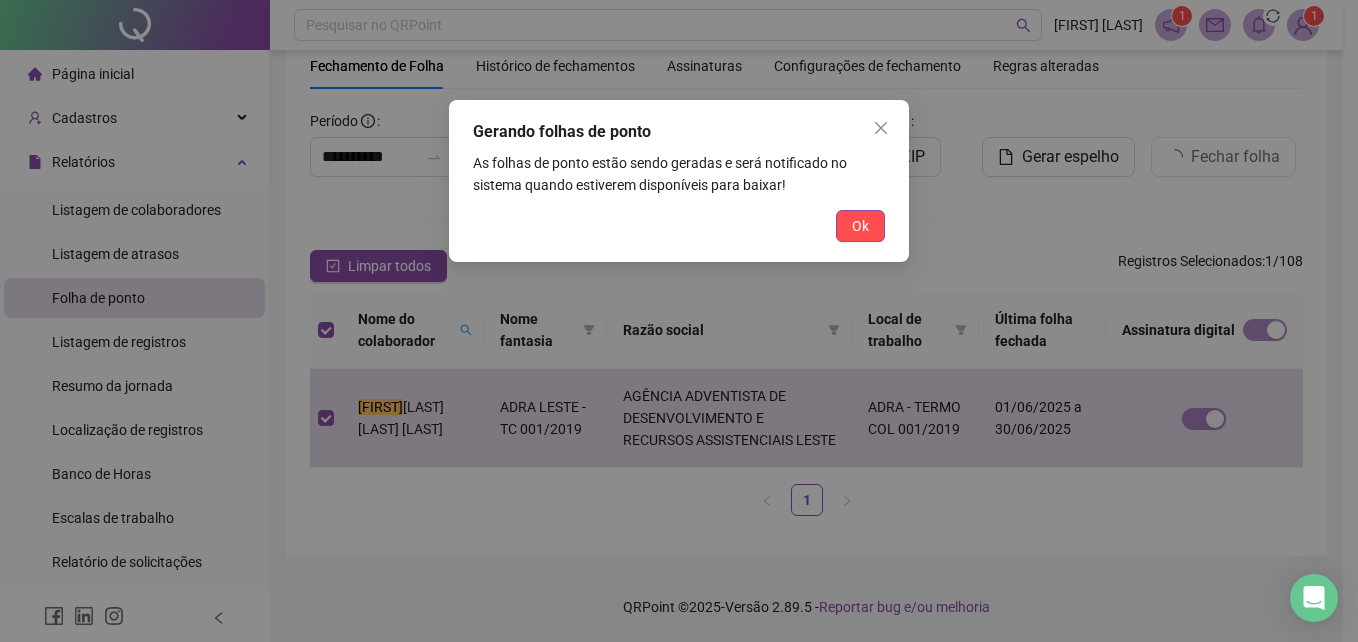 click on "Ok" at bounding box center [860, 226] 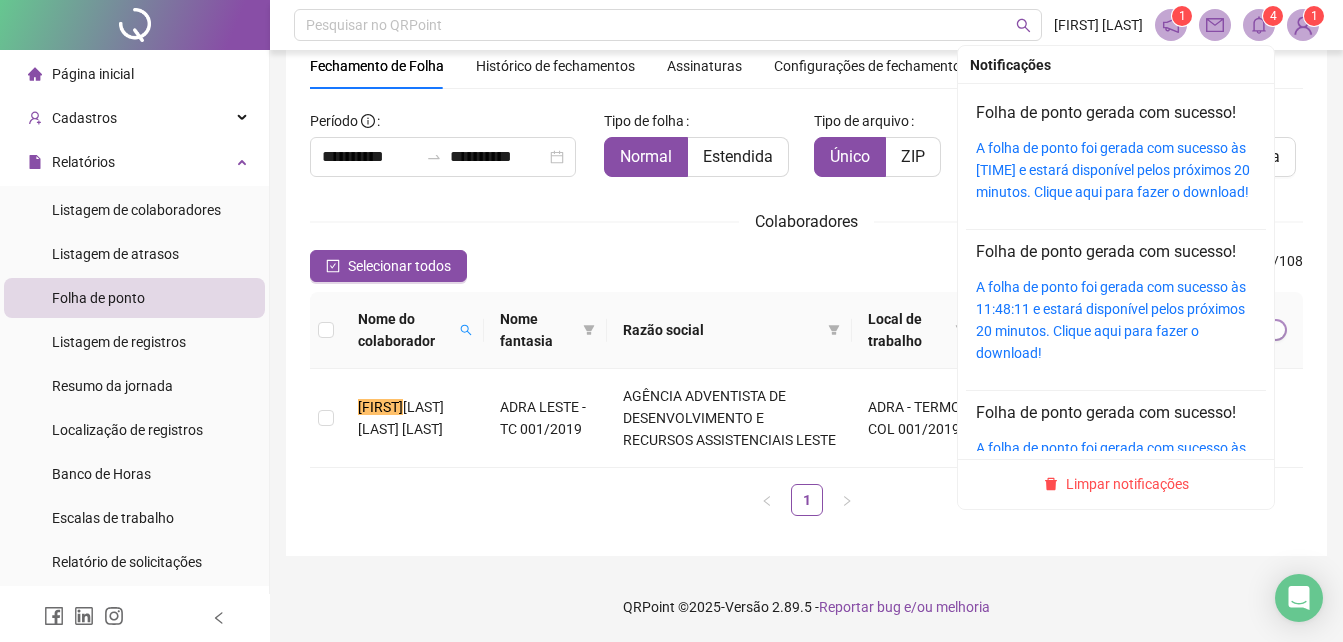 click at bounding box center [1259, 25] 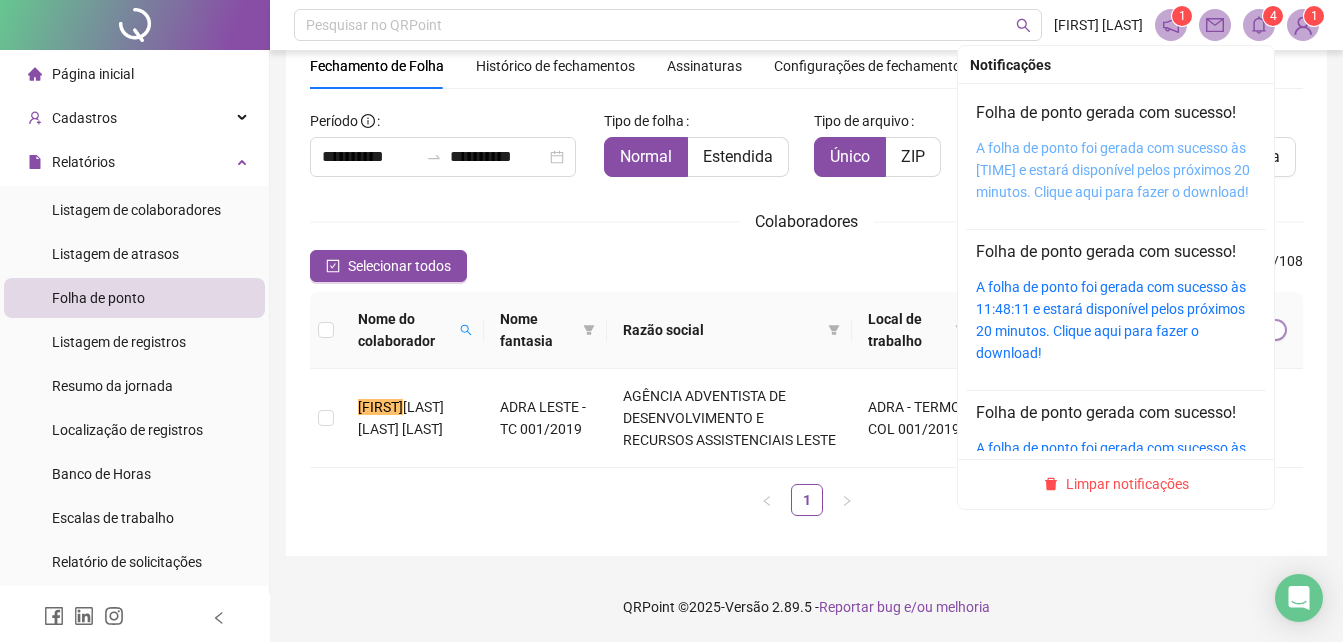 click on "A folha de ponto foi gerada com sucesso às [TIME] e estará disponível pelos próximos 20 minutos.
Clique aqui para fazer o download!" at bounding box center (1113, 170) 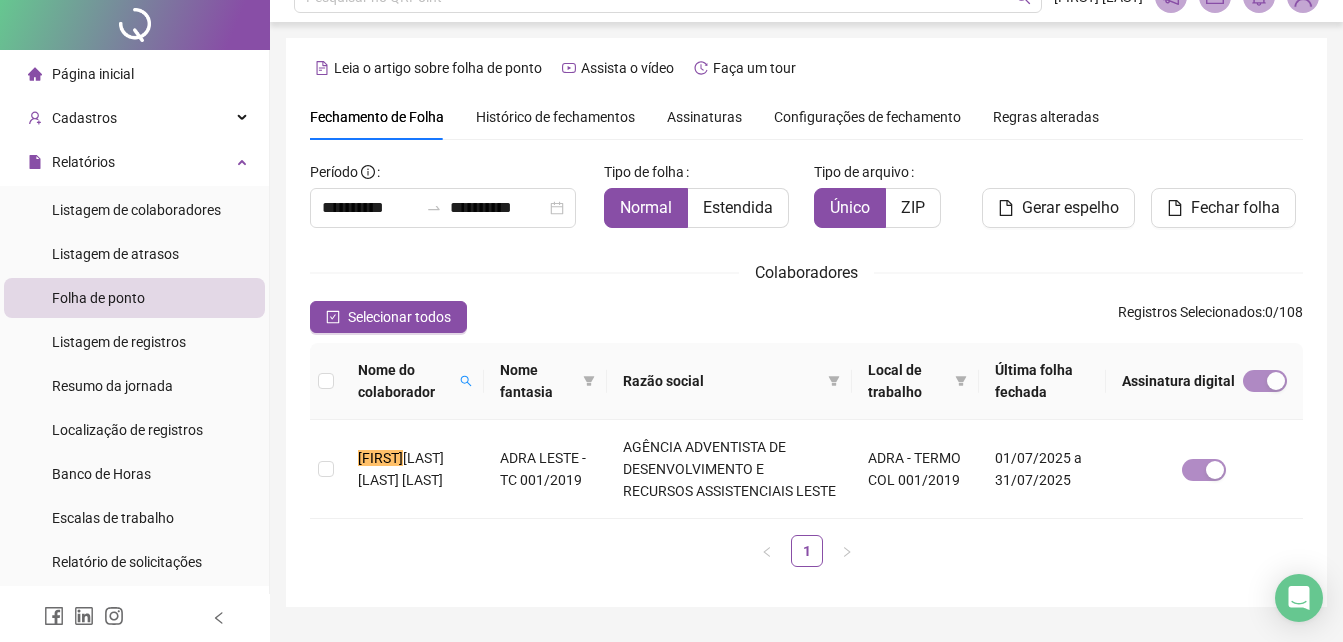 scroll, scrollTop: 0, scrollLeft: 0, axis: both 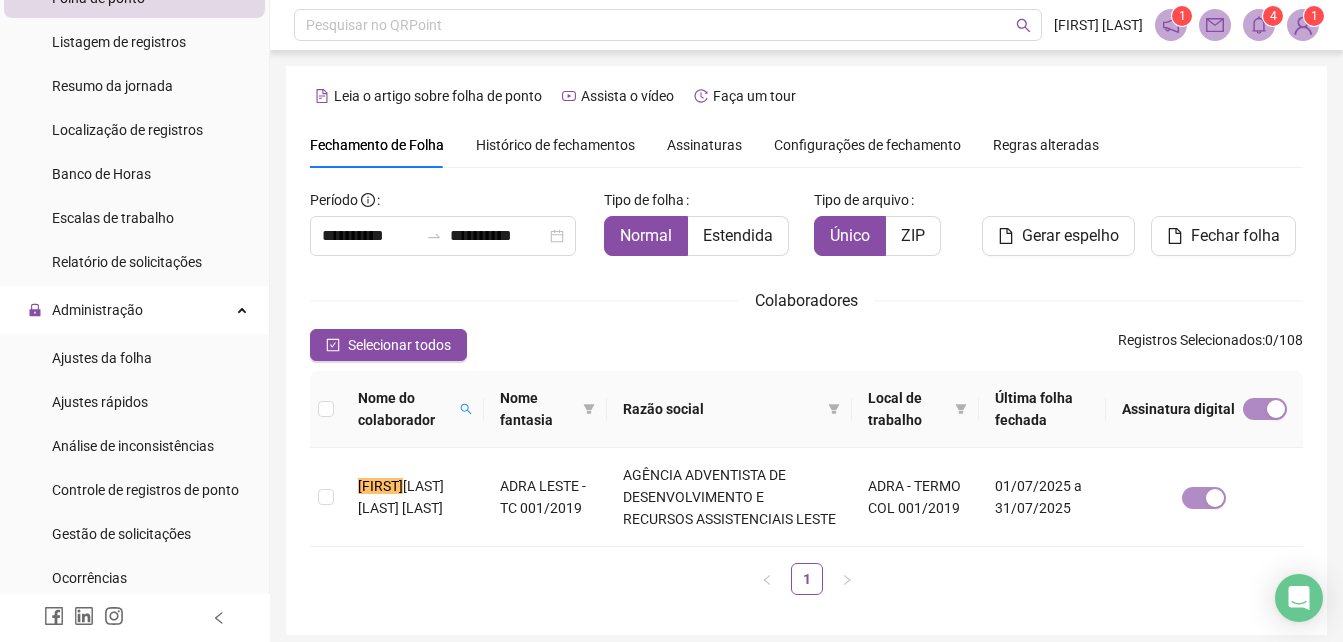 drag, startPoint x: 106, startPoint y: 355, endPoint x: 260, endPoint y: 343, distance: 154.46683 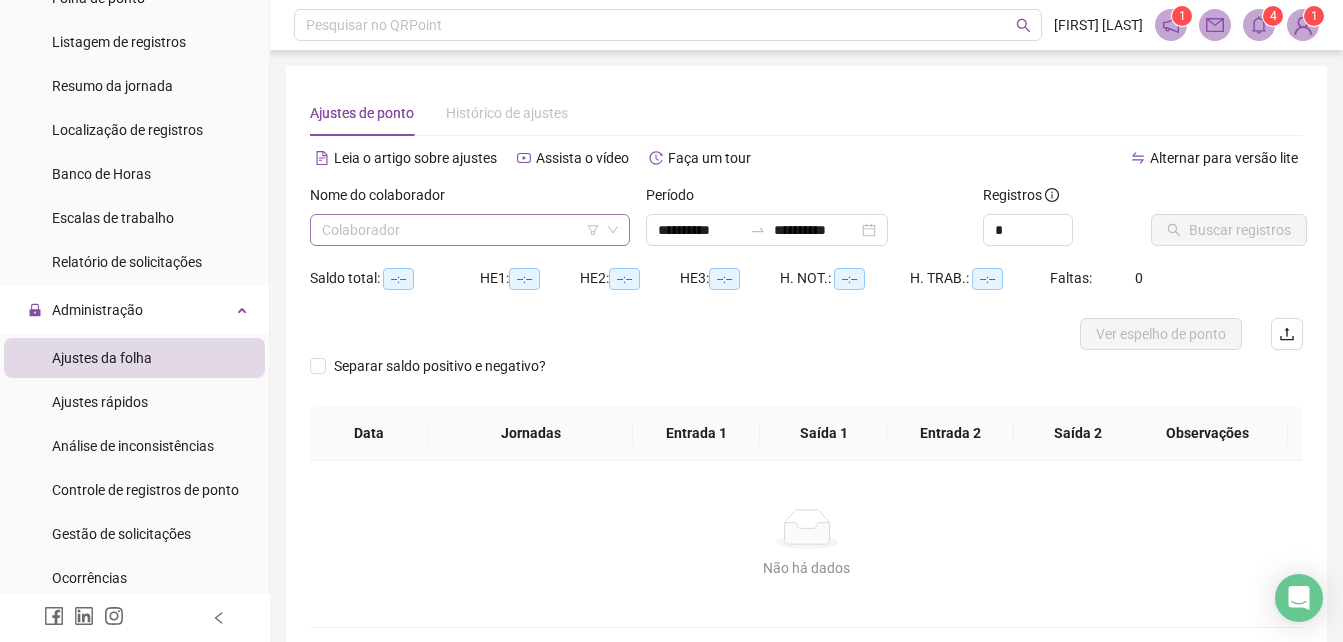 click at bounding box center [461, 230] 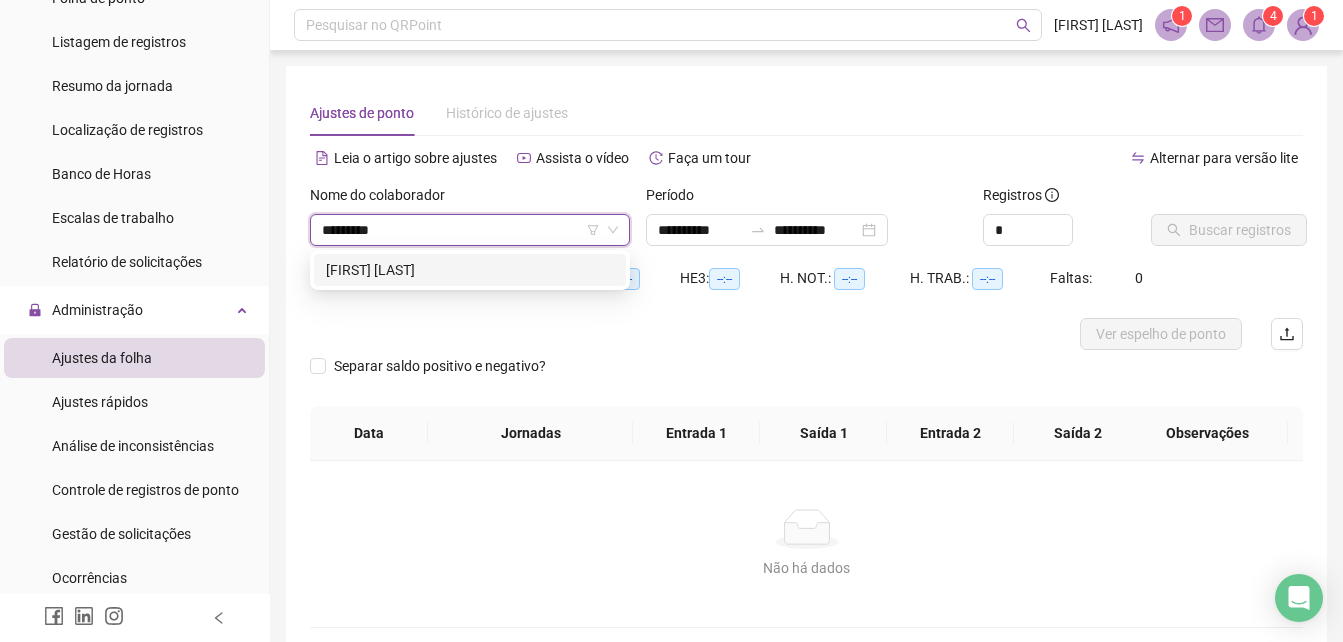 type on "**********" 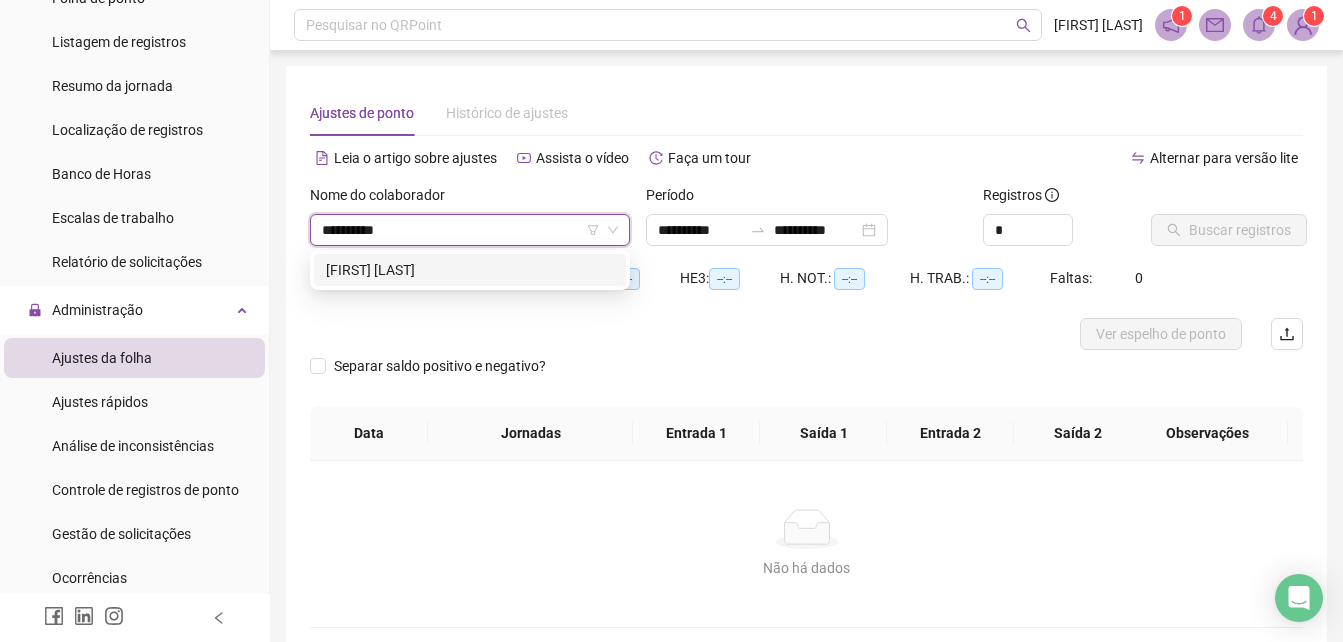 click on "[FIRST] [LAST]" at bounding box center [470, 270] 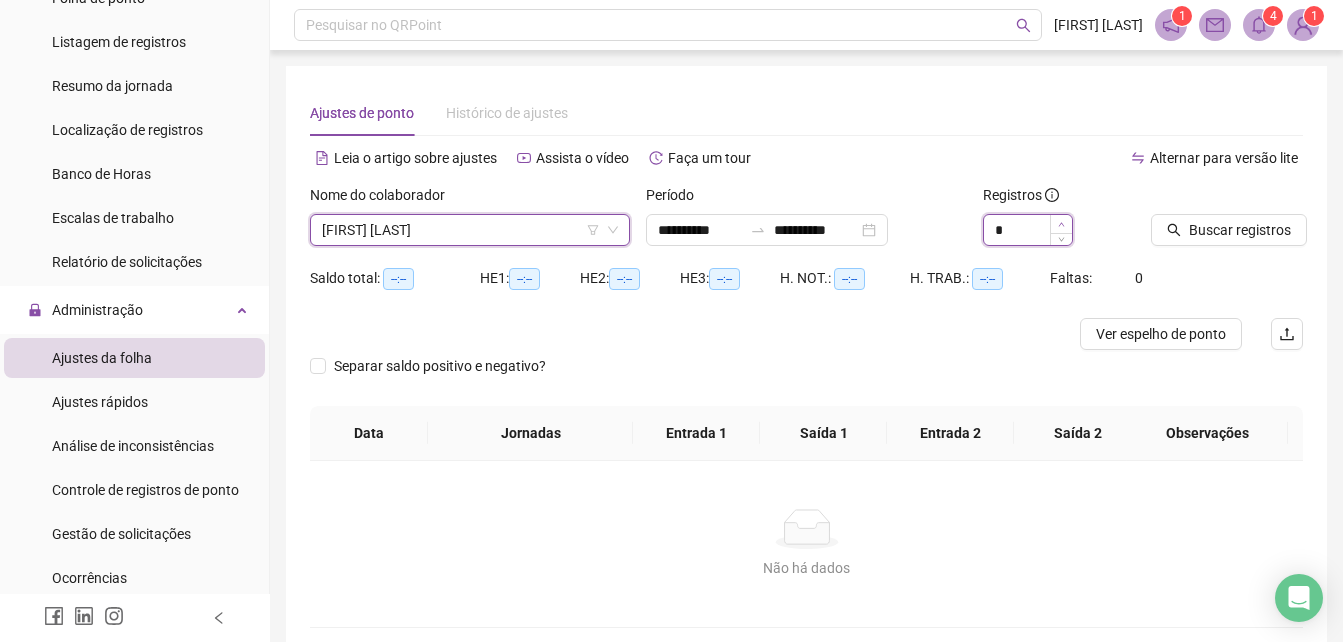 type on "*" 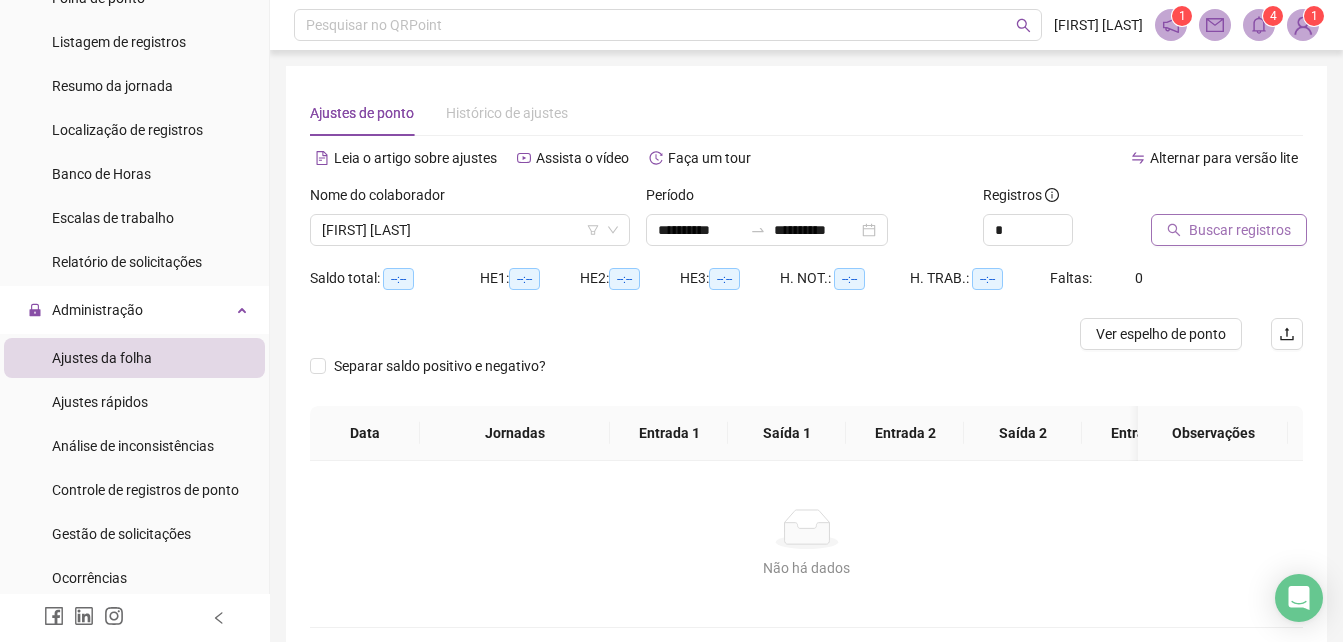 click 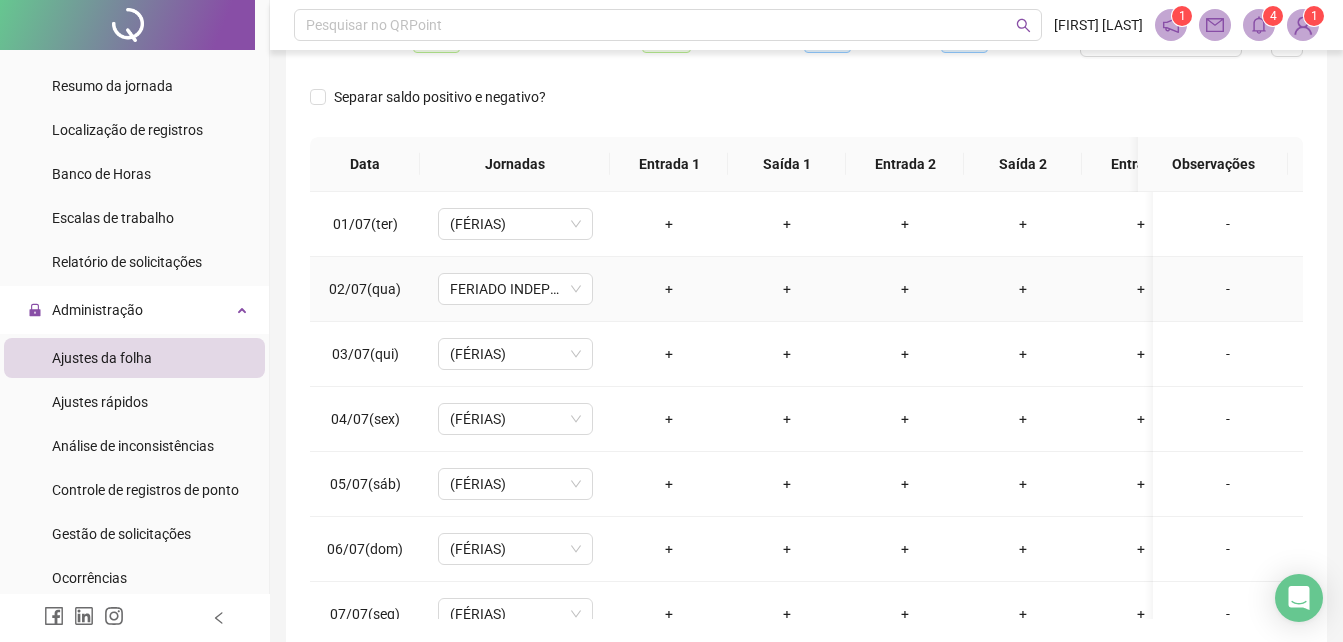 scroll, scrollTop: 300, scrollLeft: 0, axis: vertical 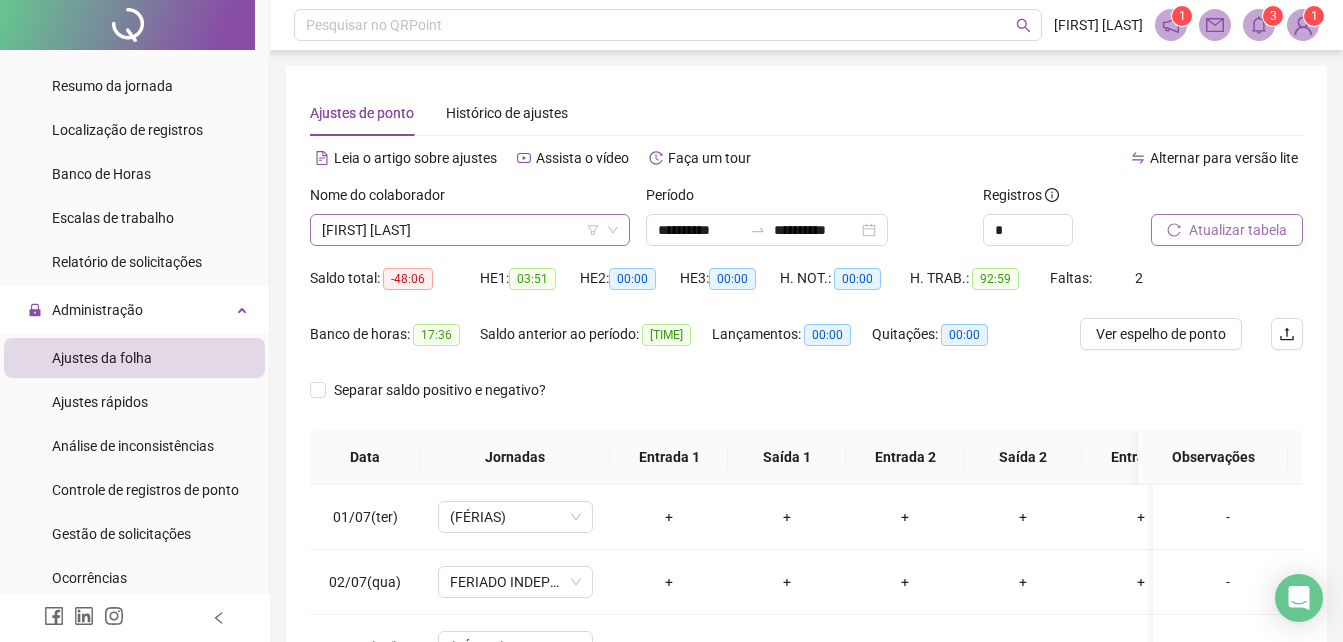 click on "[FIRST] [LAST]" at bounding box center (470, 230) 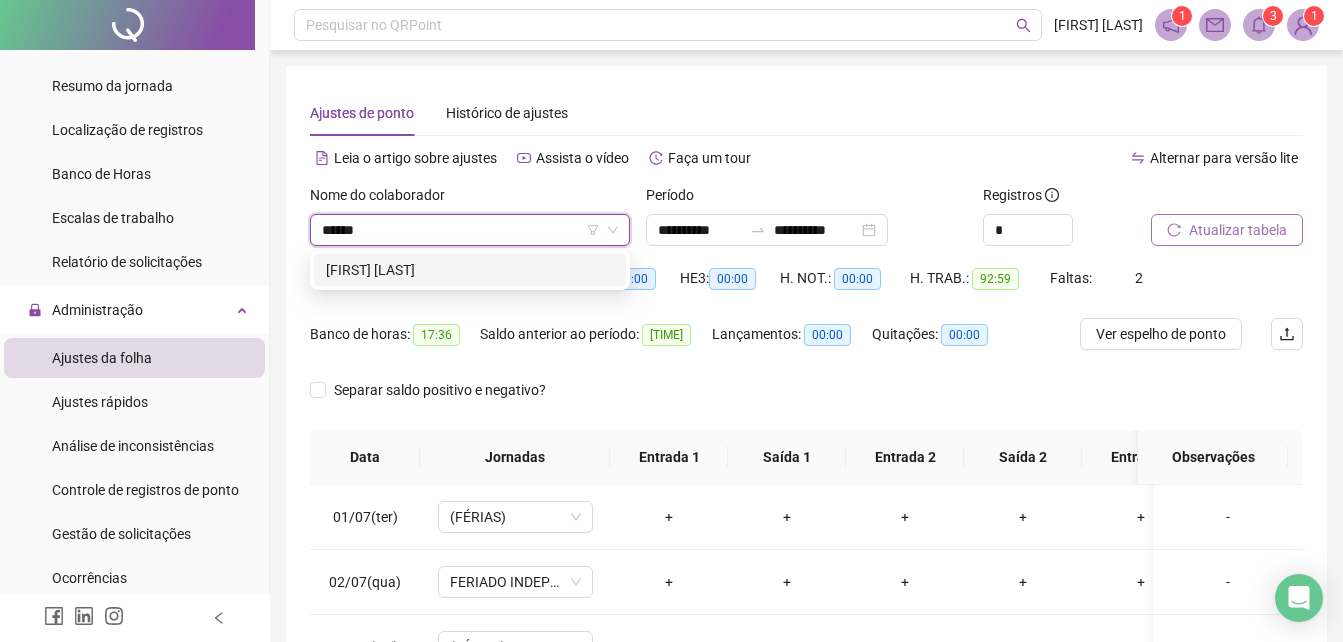 type on "*******" 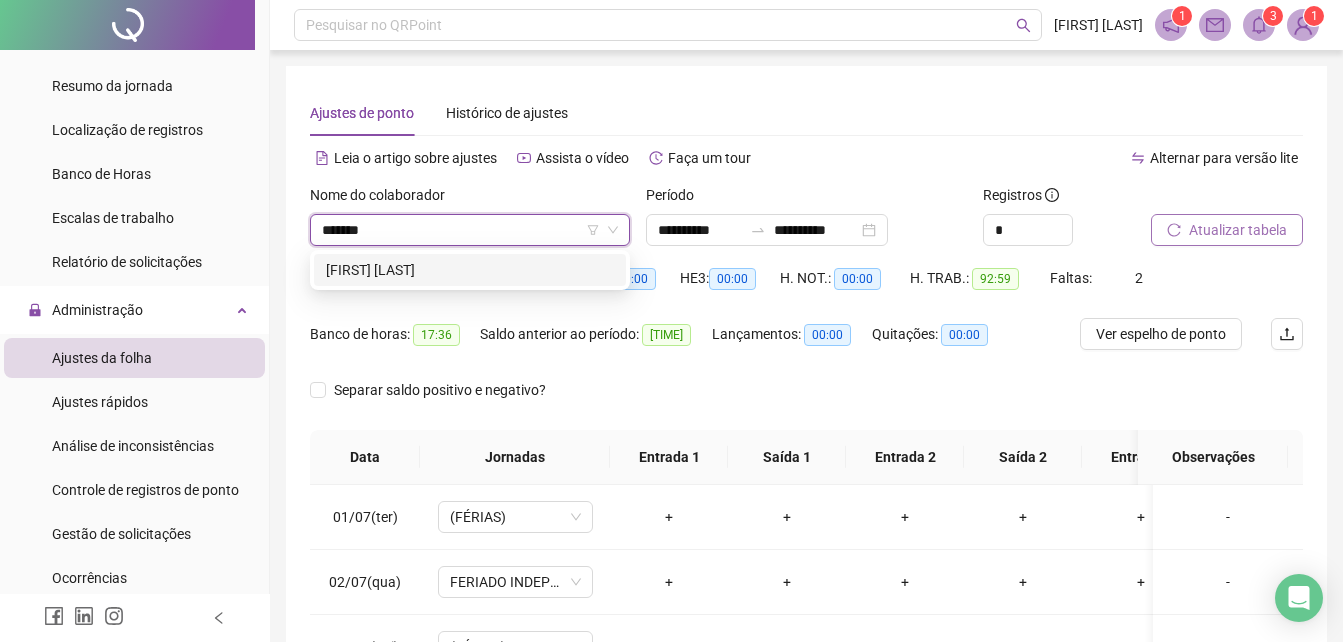 type 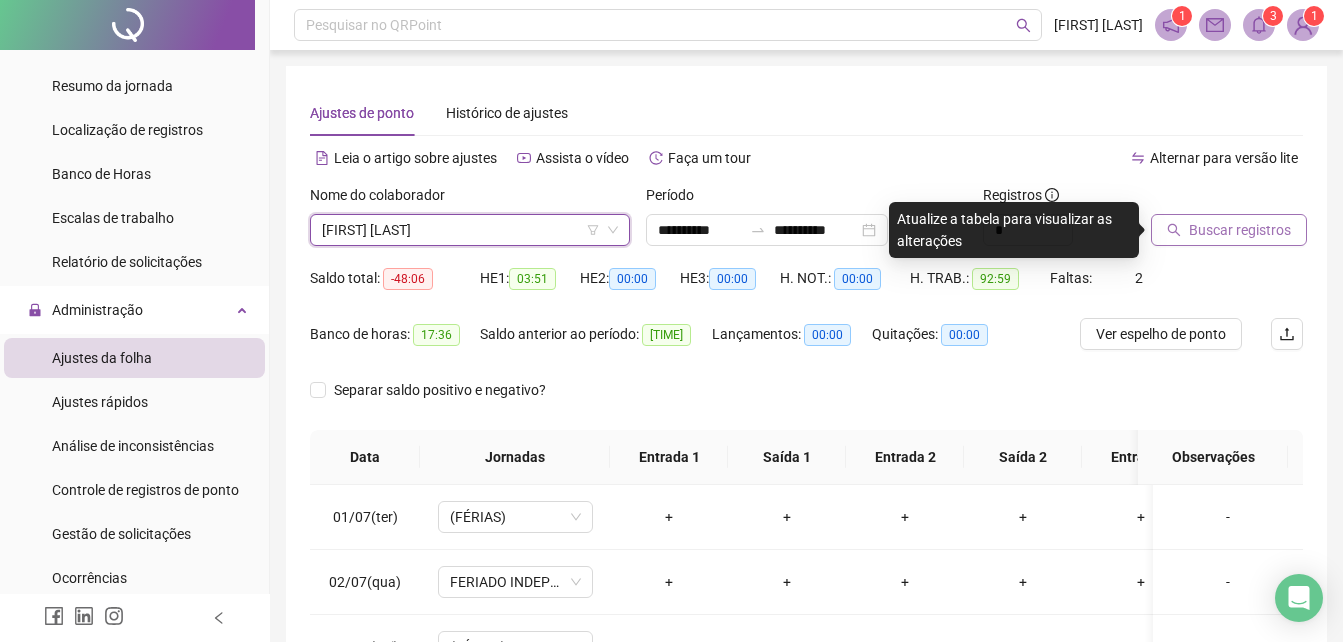 click on "Buscar registros" at bounding box center [1240, 230] 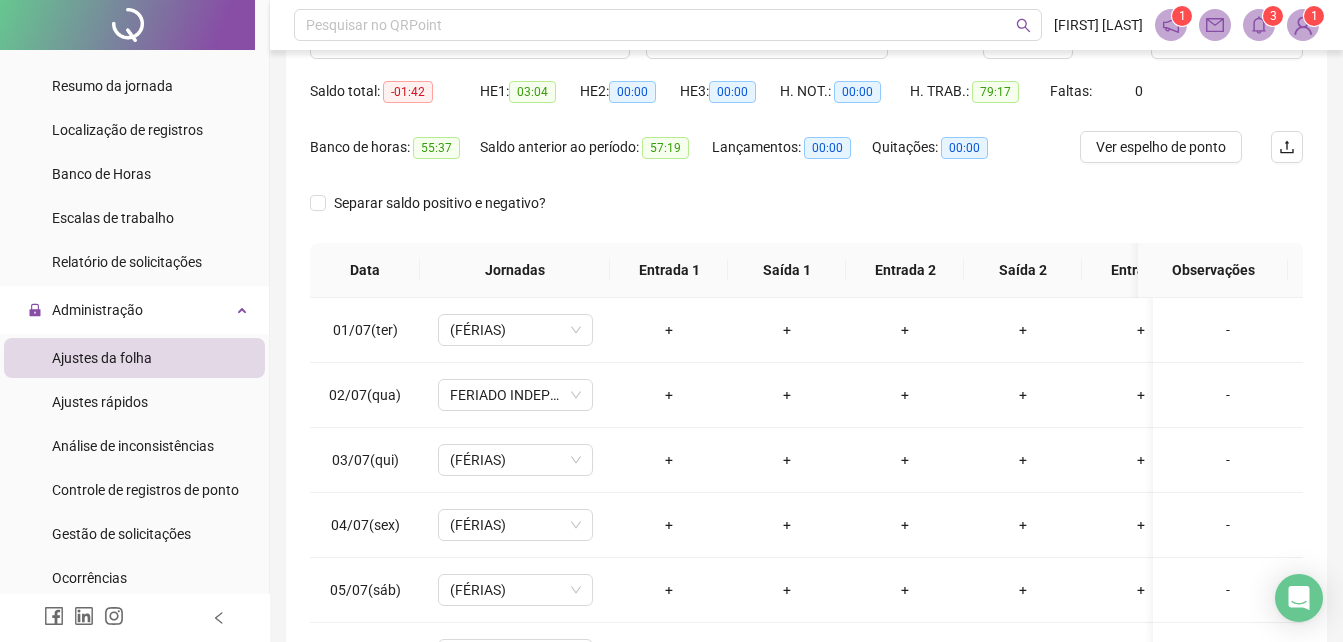 scroll, scrollTop: 380, scrollLeft: 0, axis: vertical 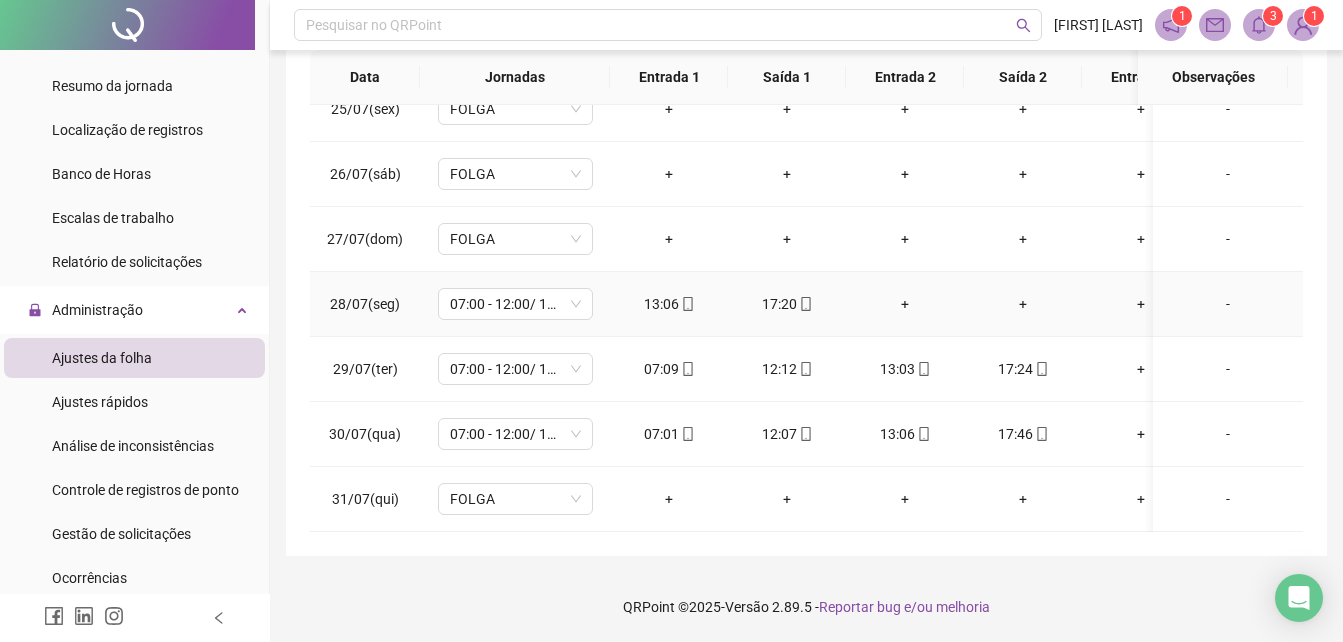 click on "+" at bounding box center [905, 304] 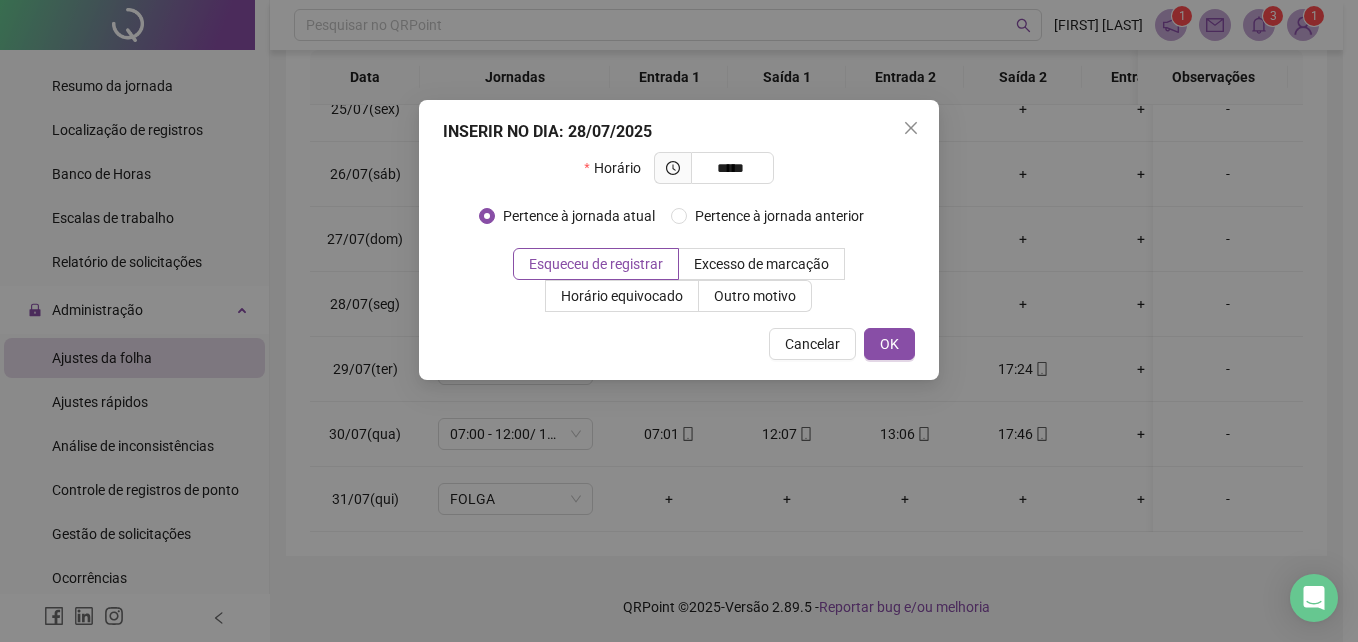 type on "*****" 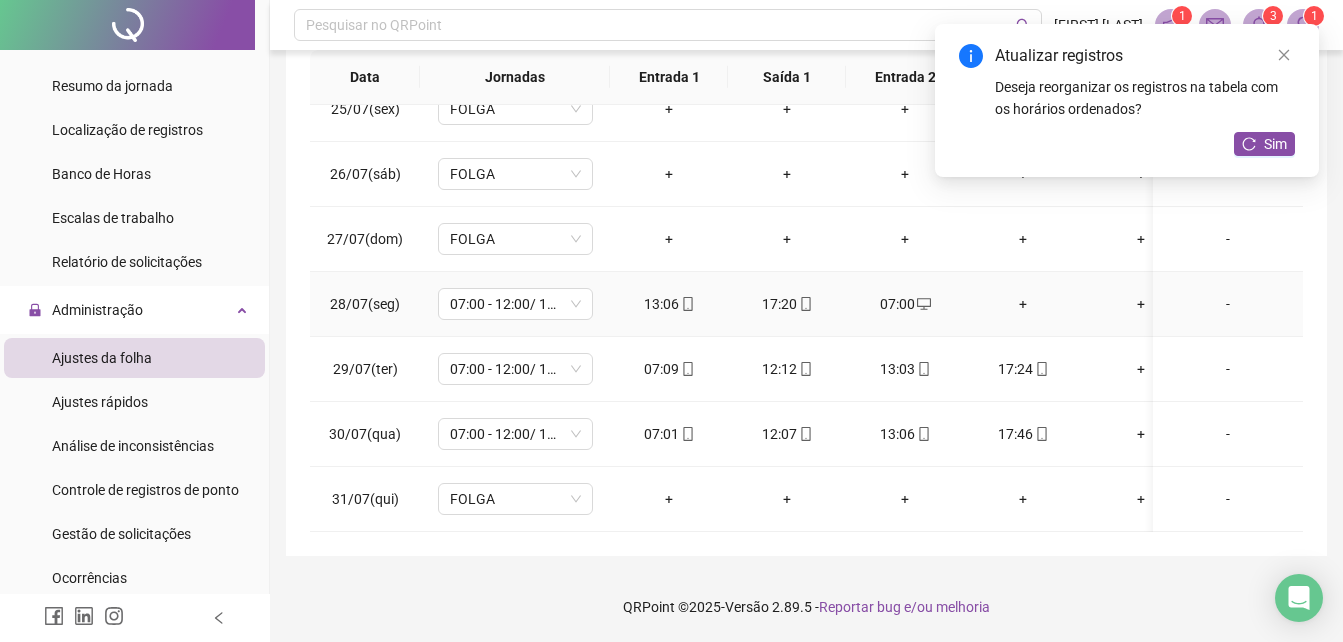 click on "+" at bounding box center [1023, 304] 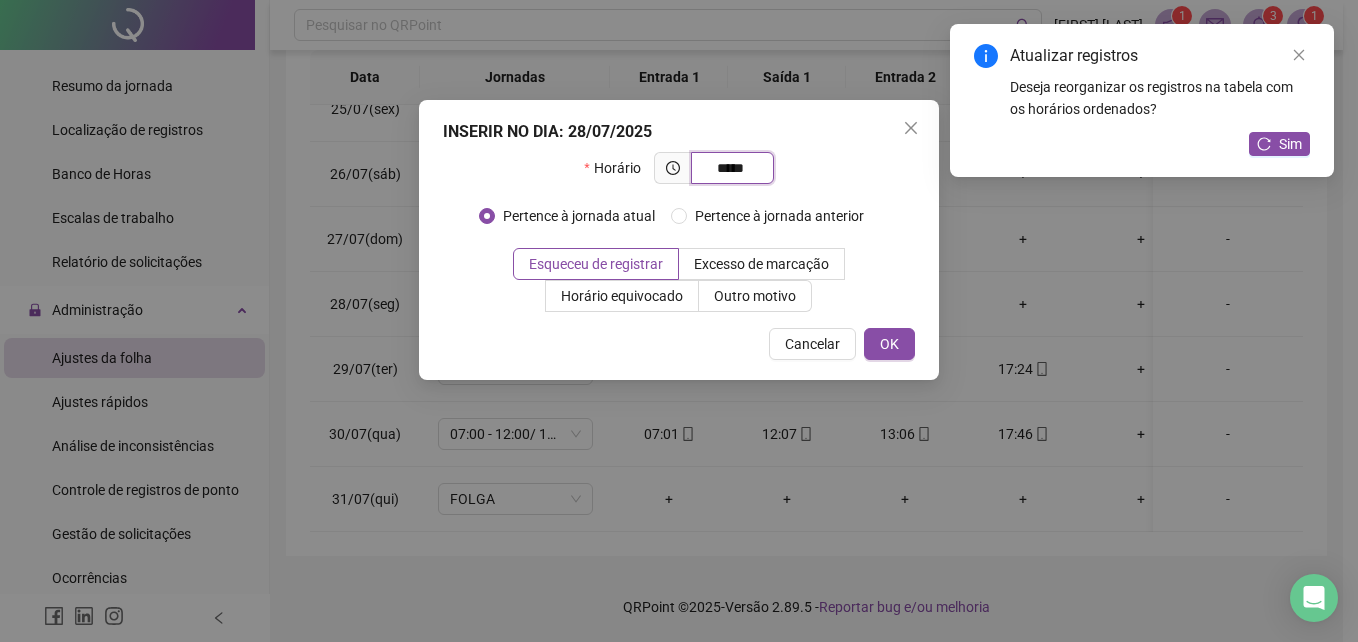 type on "*****" 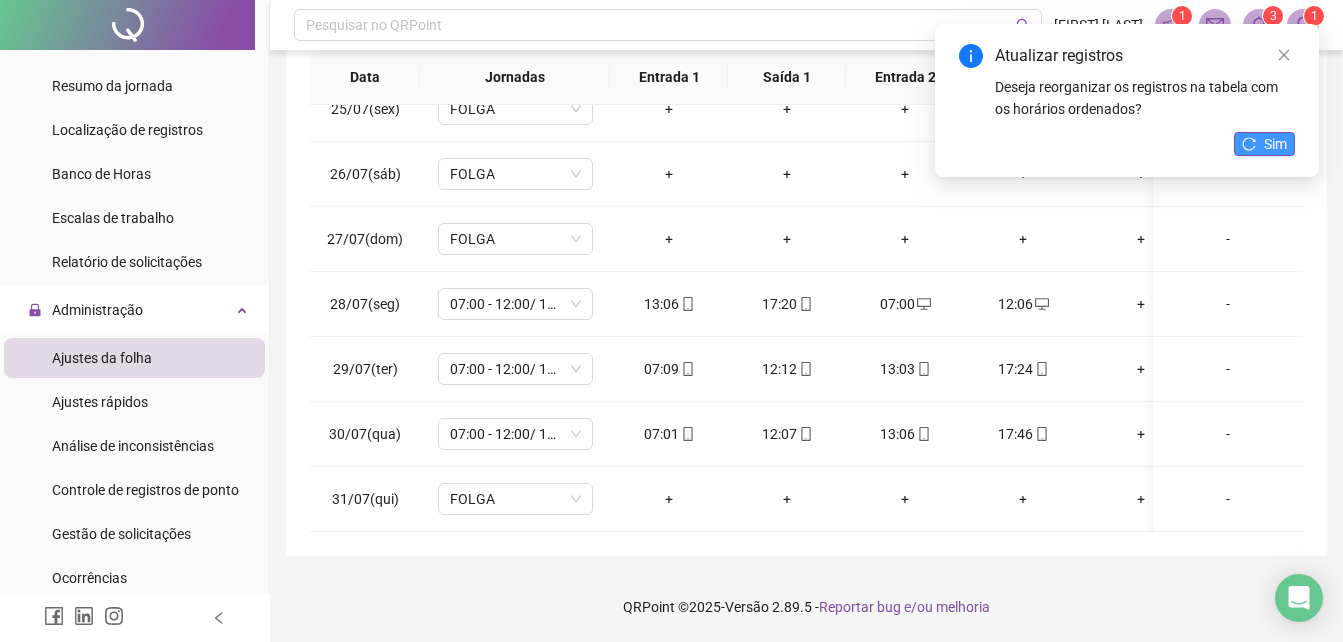 click 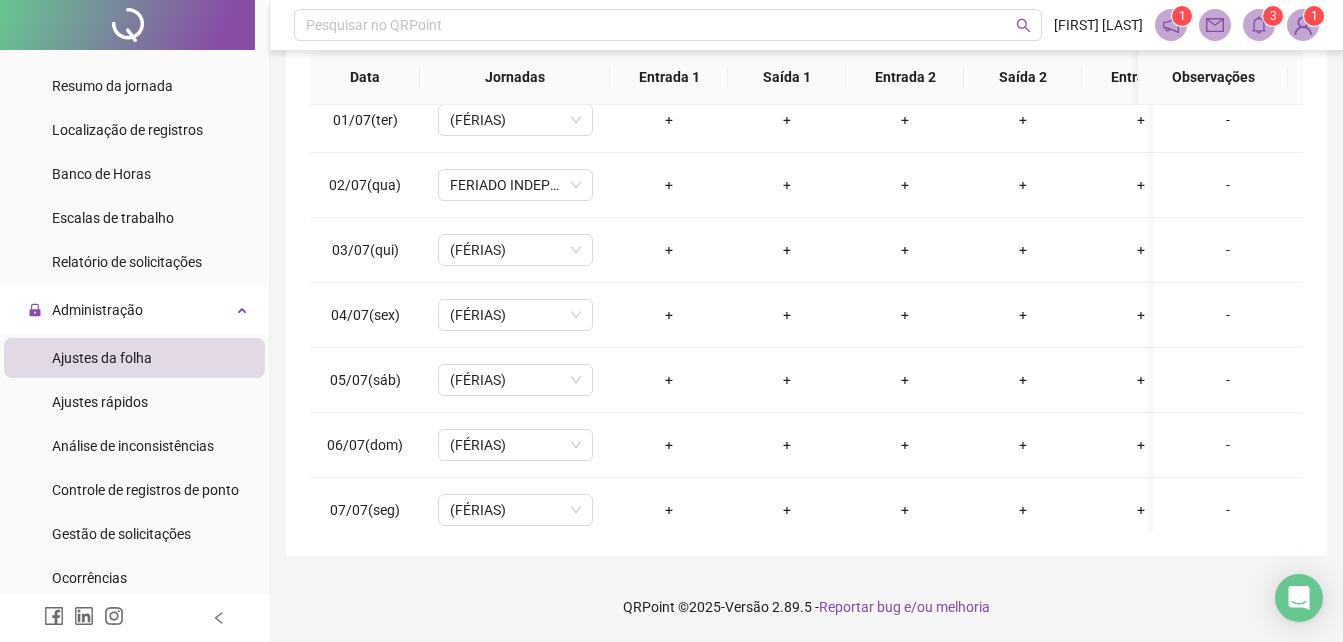 scroll, scrollTop: 0, scrollLeft: 0, axis: both 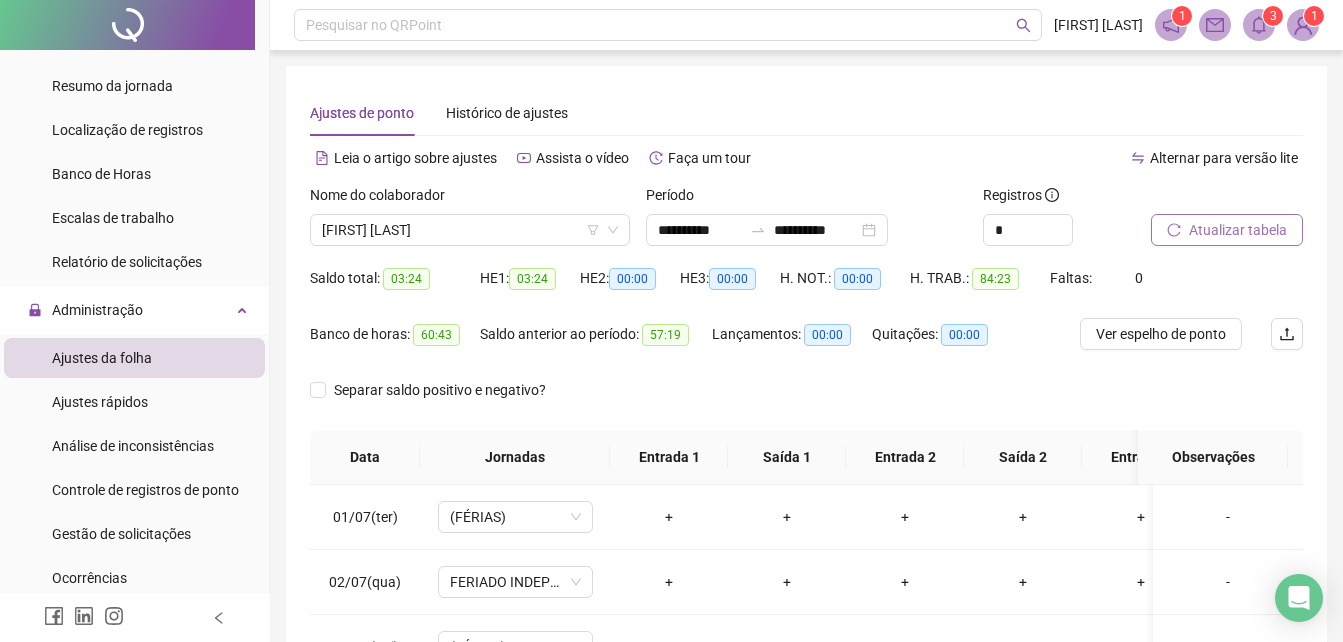 click on "Atualizar tabela" at bounding box center [1227, 230] 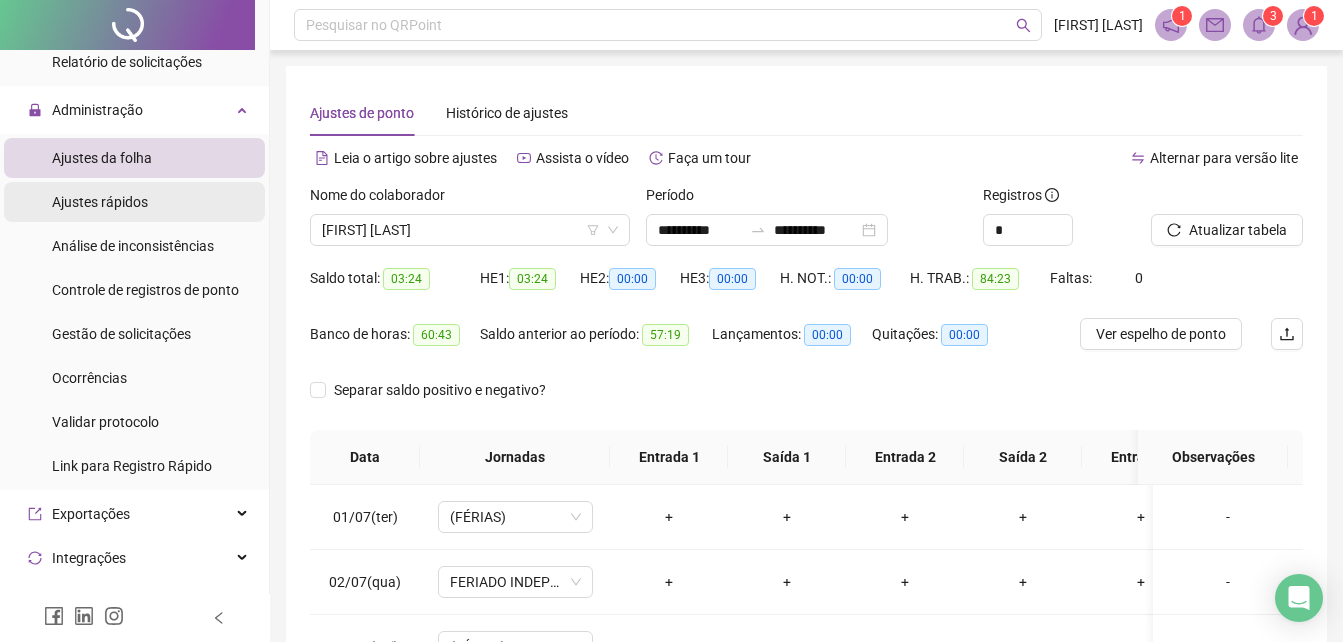 scroll, scrollTop: 100, scrollLeft: 0, axis: vertical 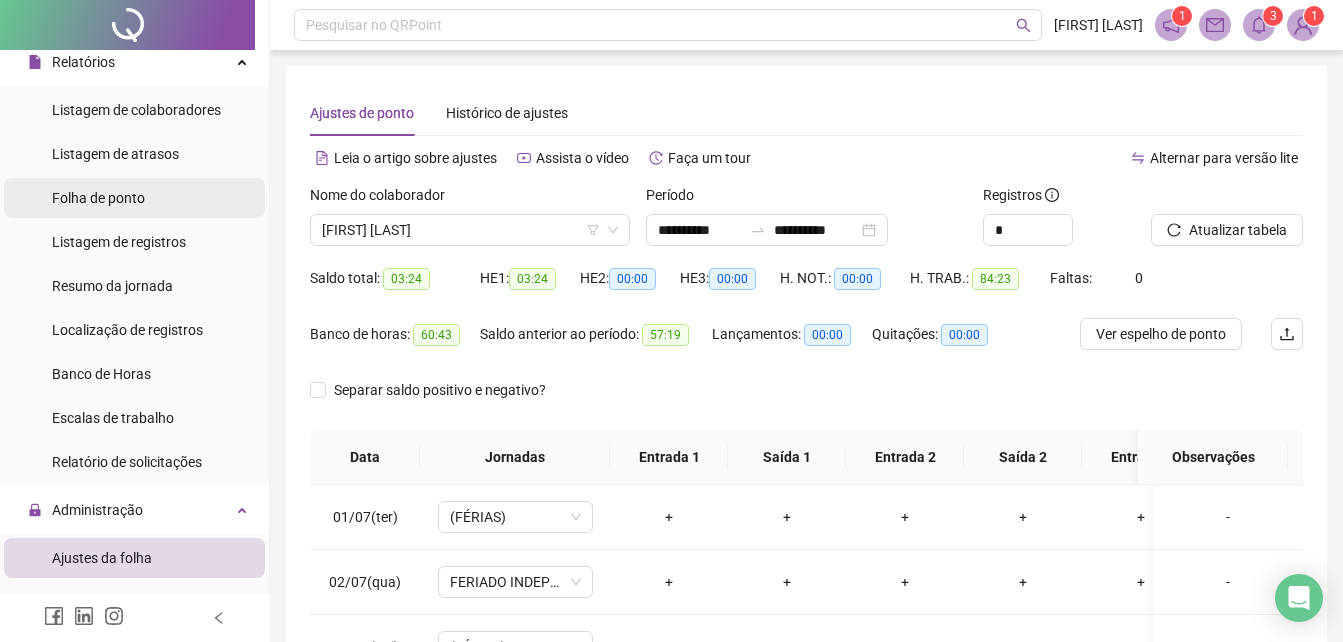 click on "Folha de ponto" at bounding box center [98, 198] 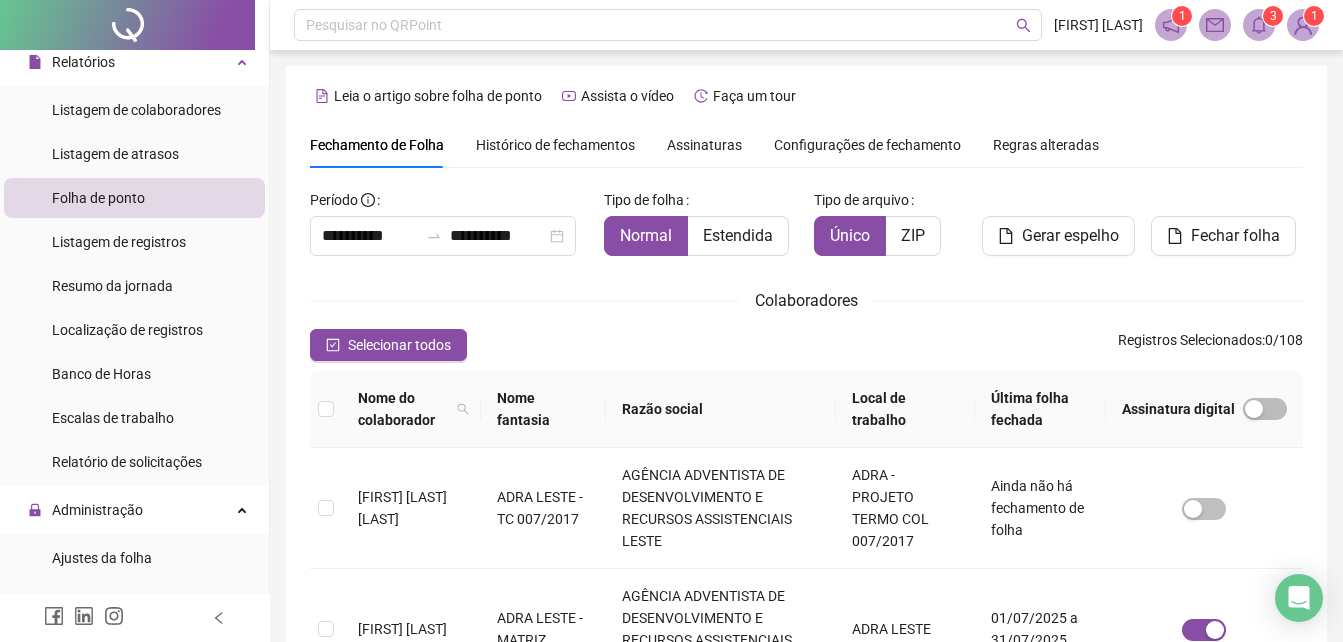 scroll, scrollTop: 89, scrollLeft: 0, axis: vertical 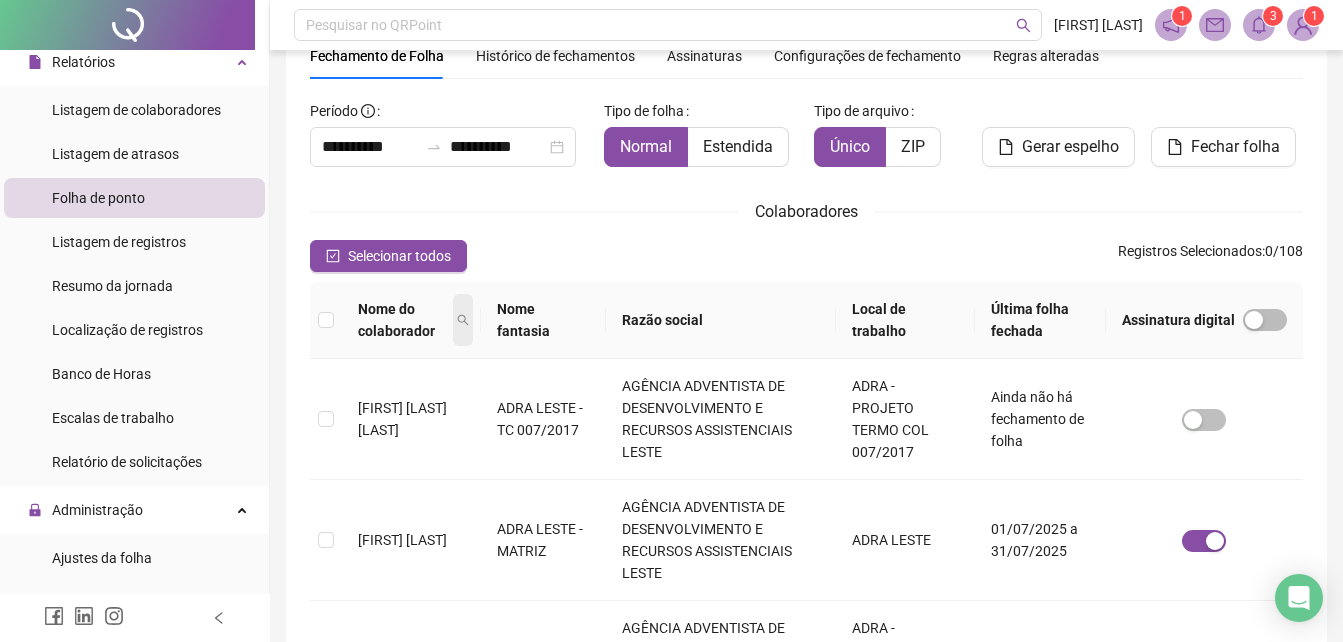 click 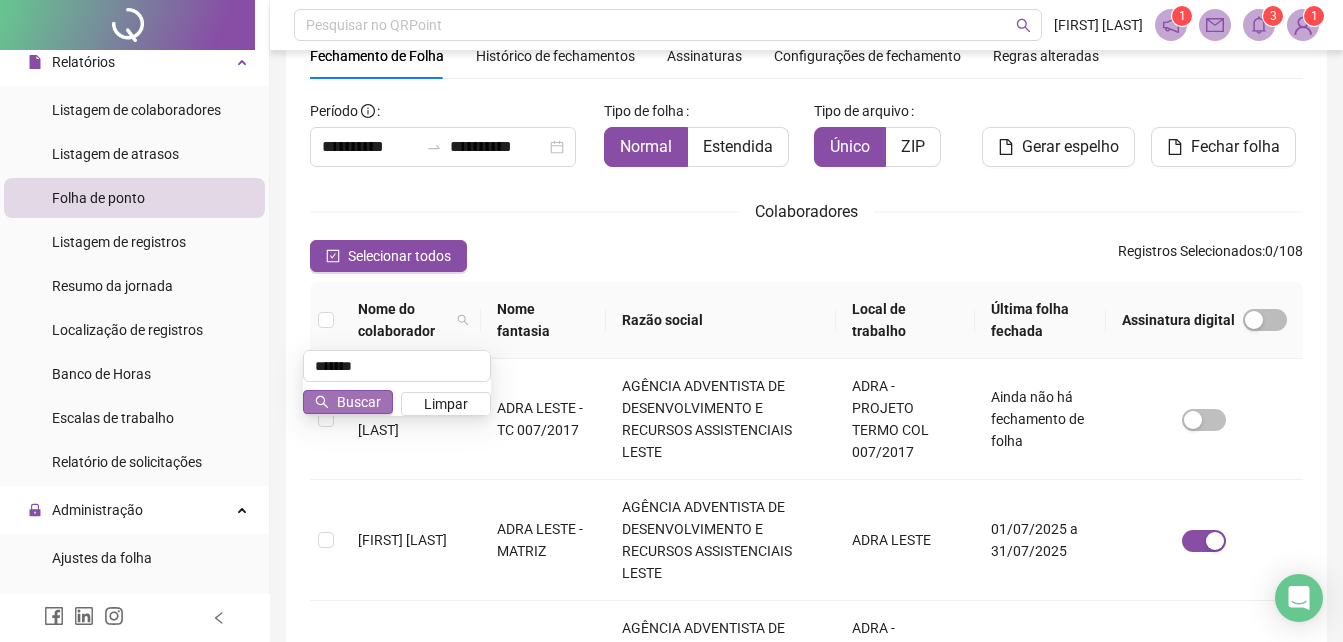 type on "*******" 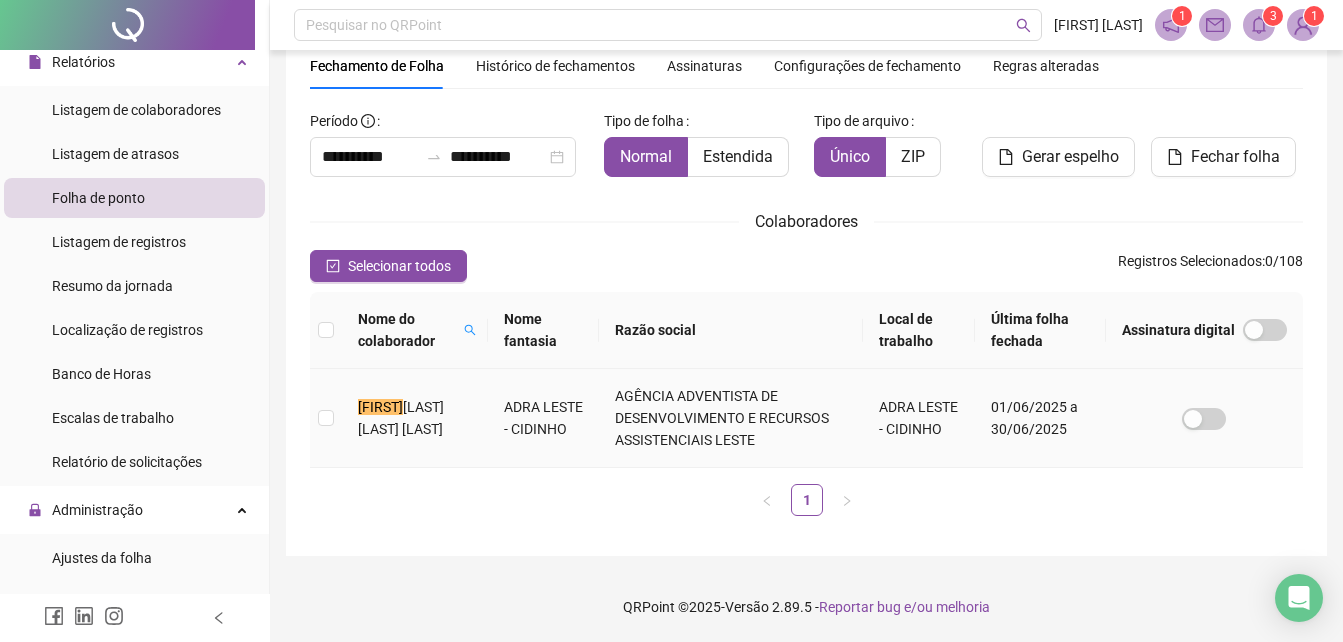 click on "[LAST] [LAST] [LAST]" at bounding box center (401, 418) 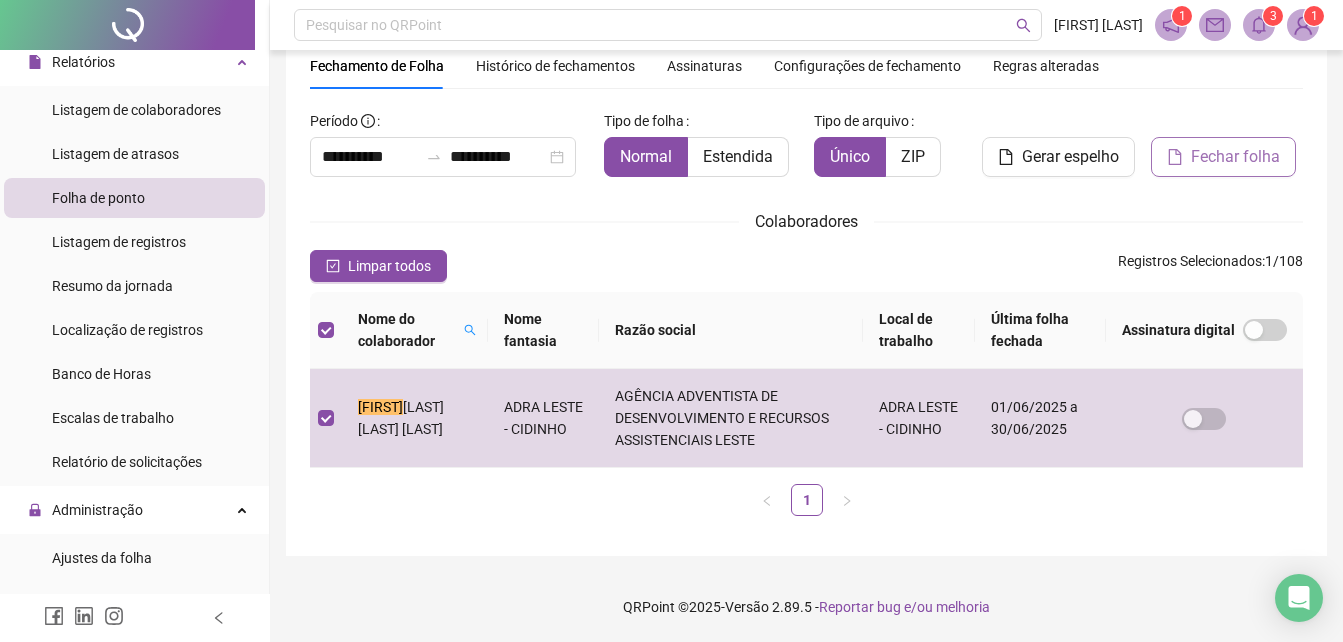 click on "Fechar folha" at bounding box center [1223, 157] 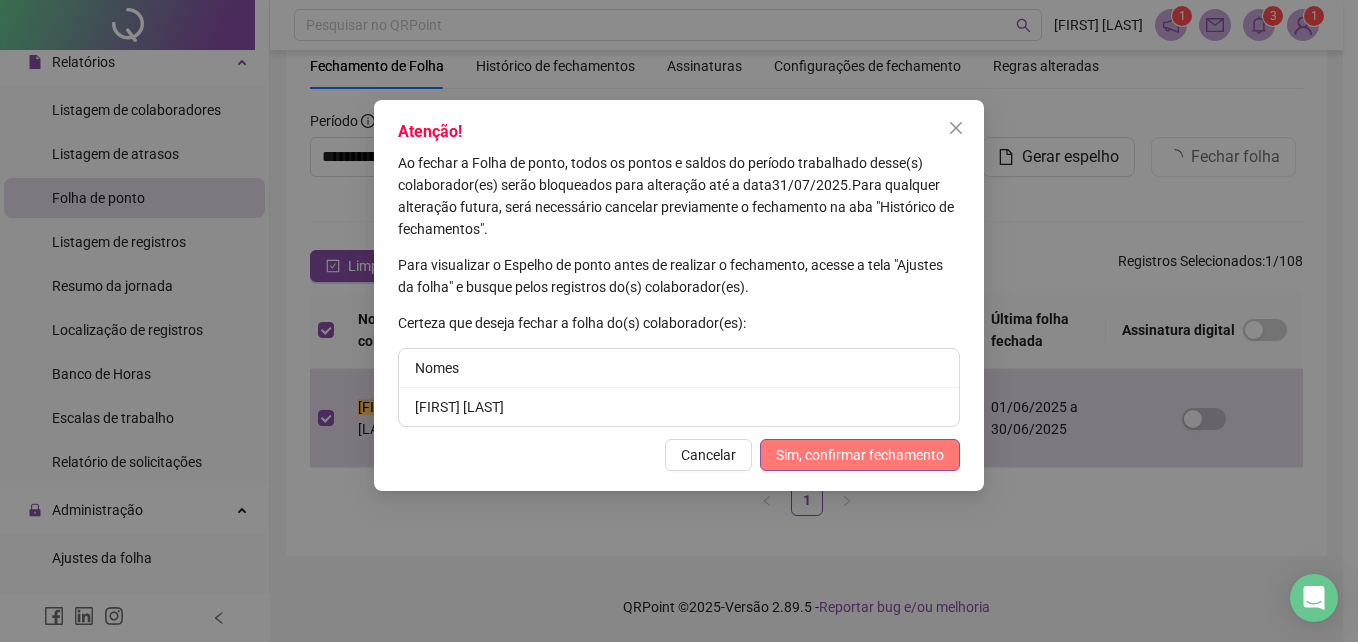 click on "Sim, confirmar fechamento" at bounding box center [860, 455] 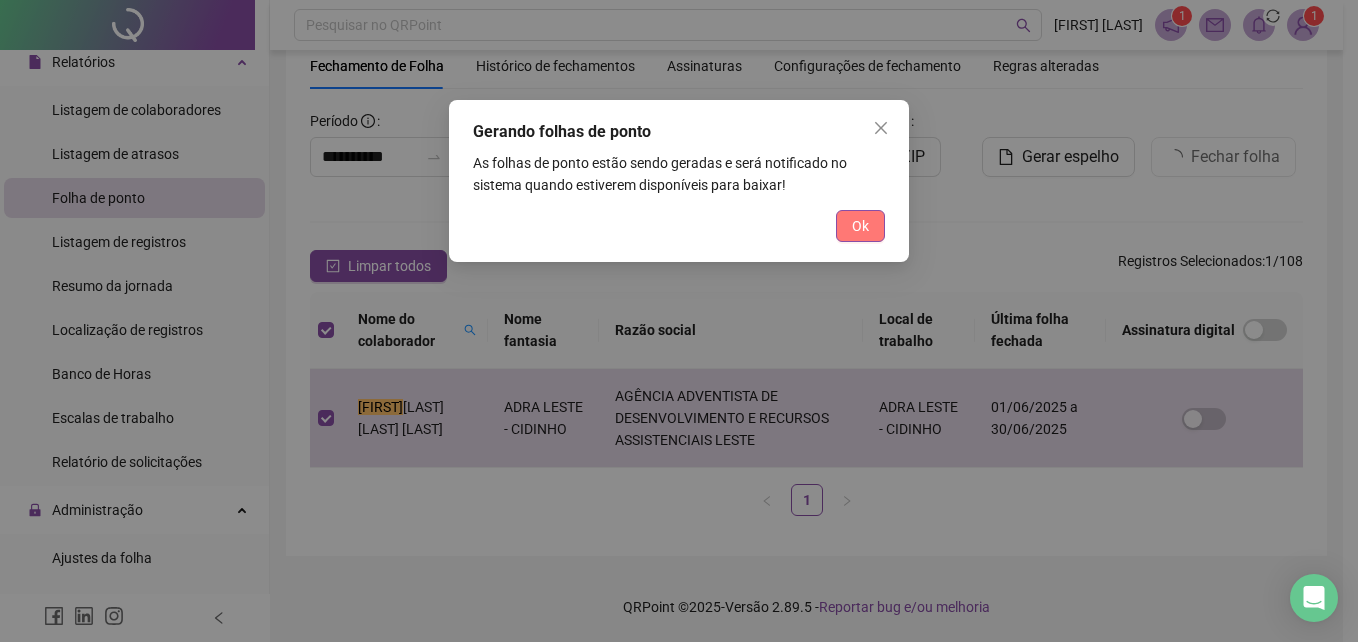 click on "Ok" at bounding box center (860, 226) 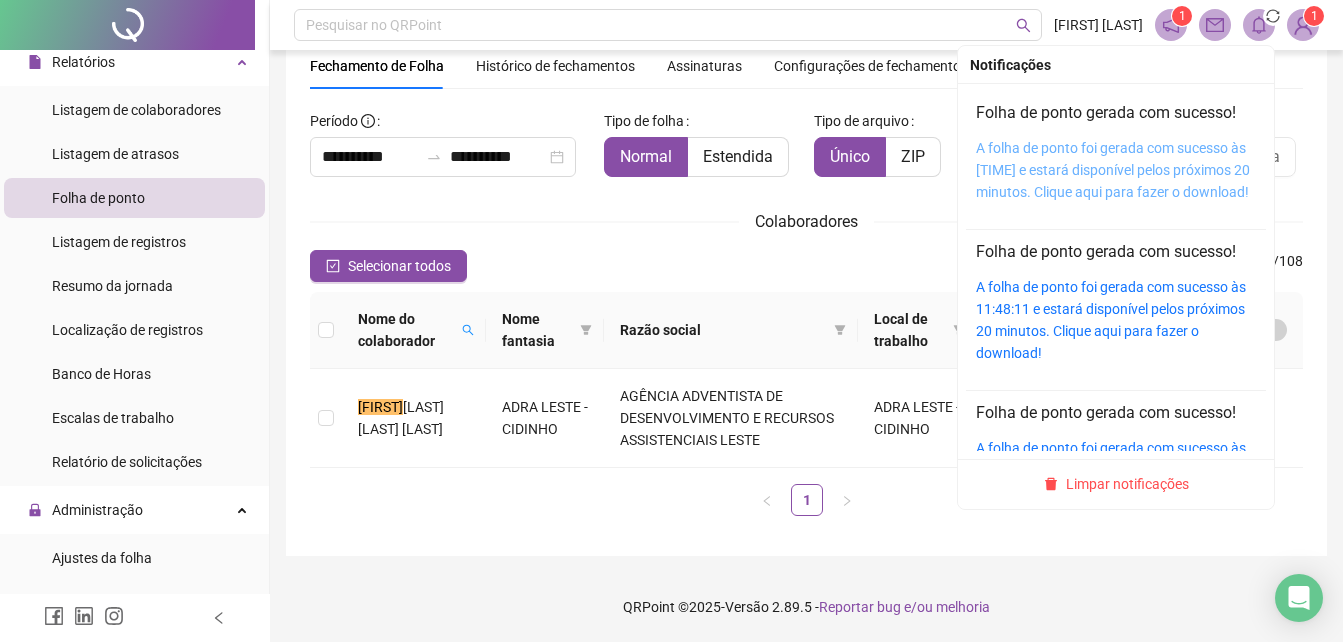 click on "A folha de ponto foi gerada com sucesso às [TIME] e estará disponível pelos próximos 20 minutos.
Clique aqui para fazer o download!" at bounding box center [1113, 170] 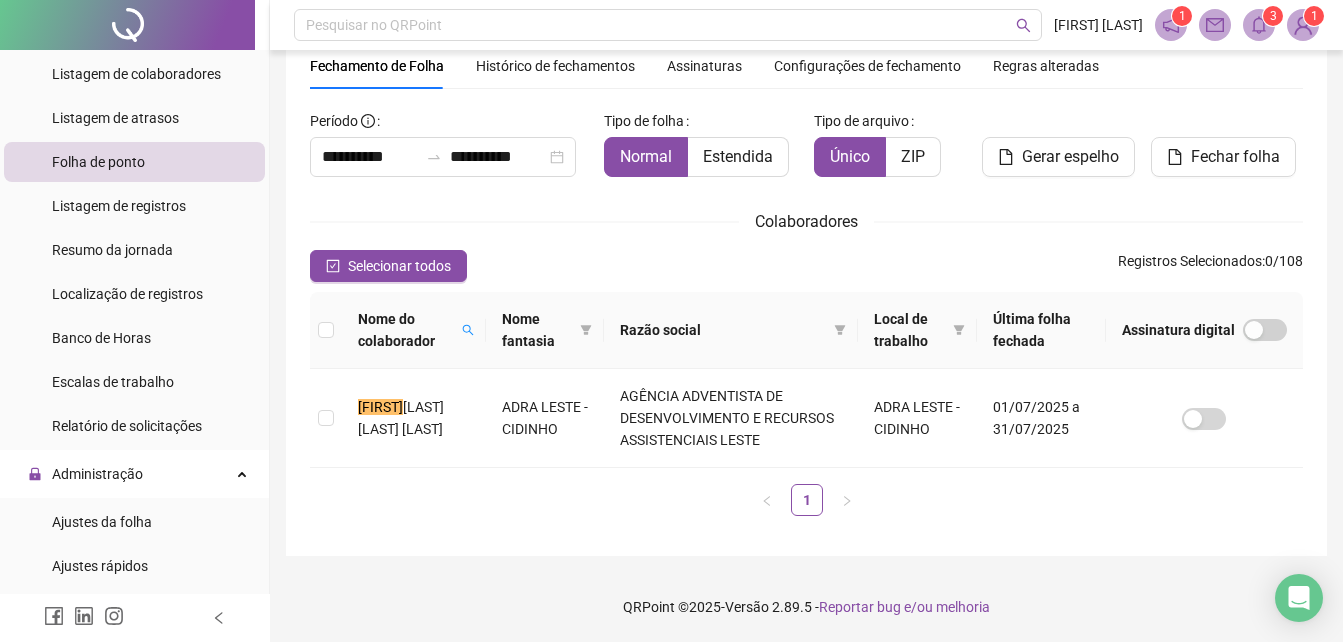 scroll, scrollTop: 200, scrollLeft: 0, axis: vertical 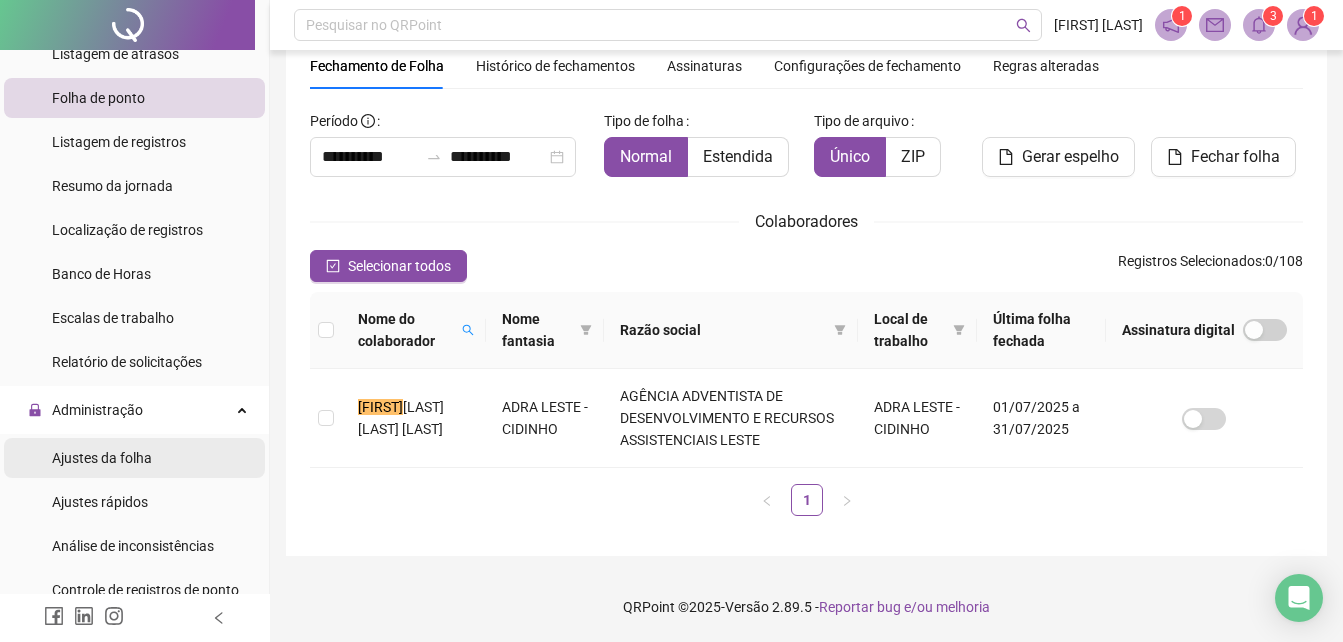 click on "Ajustes da folha" at bounding box center (102, 458) 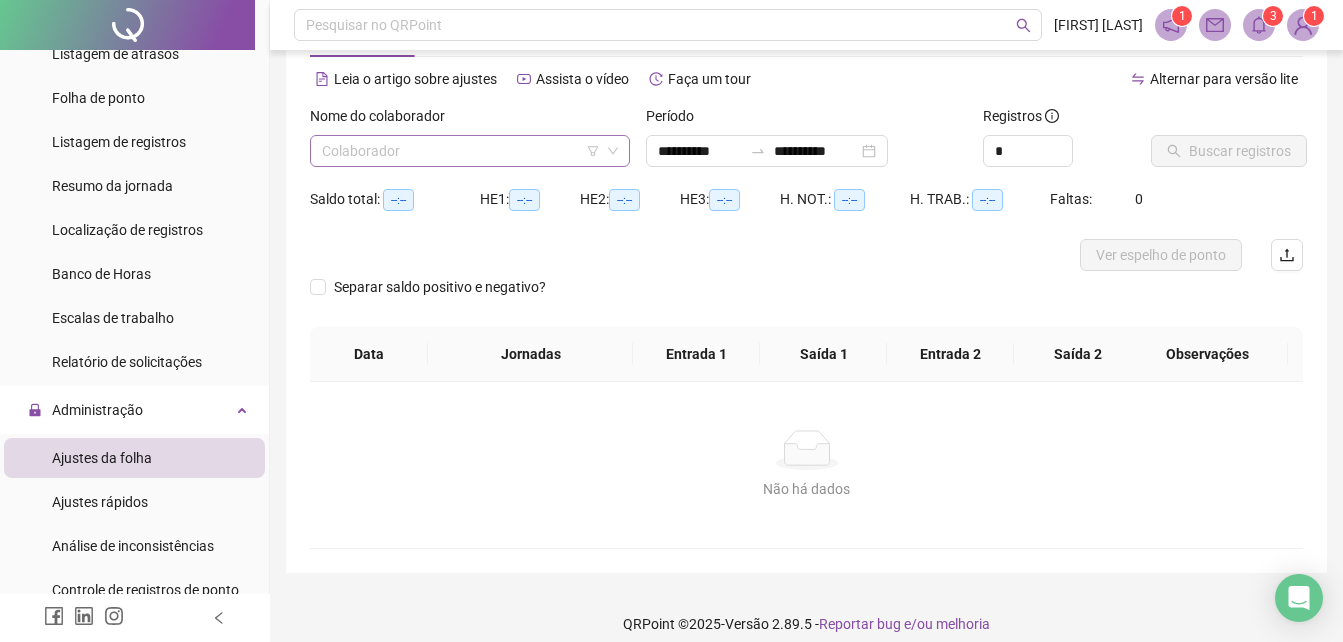 click on "Colaborador" at bounding box center [470, 151] 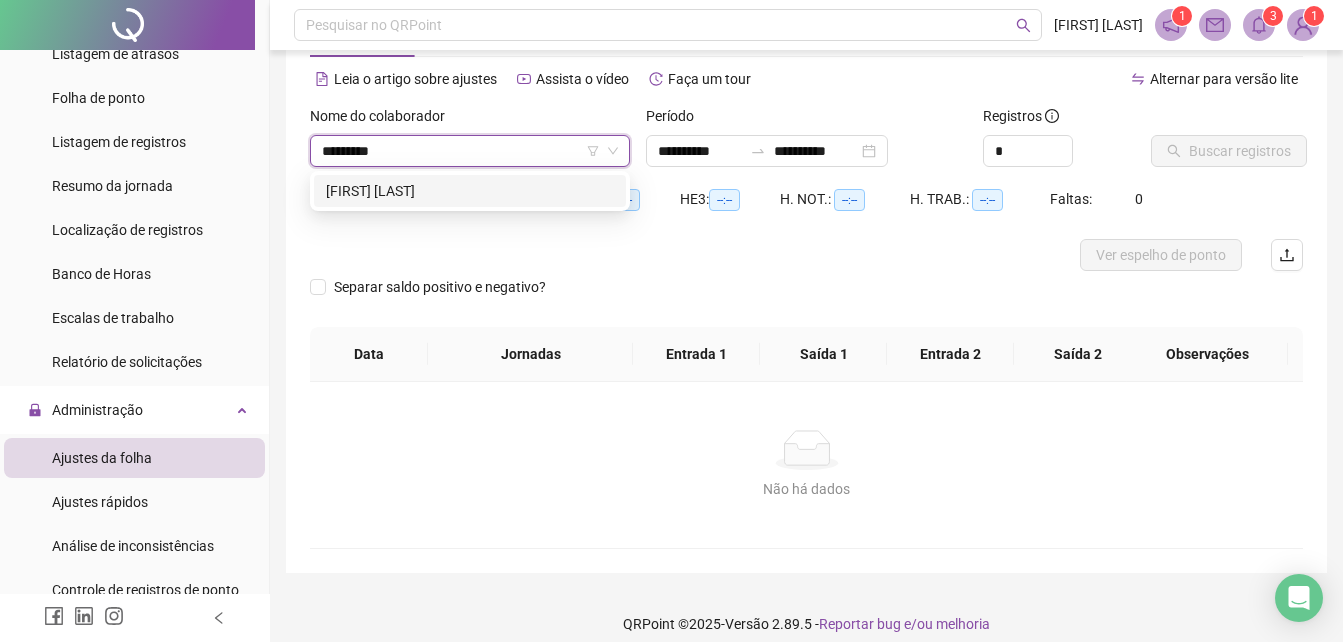 type on "**********" 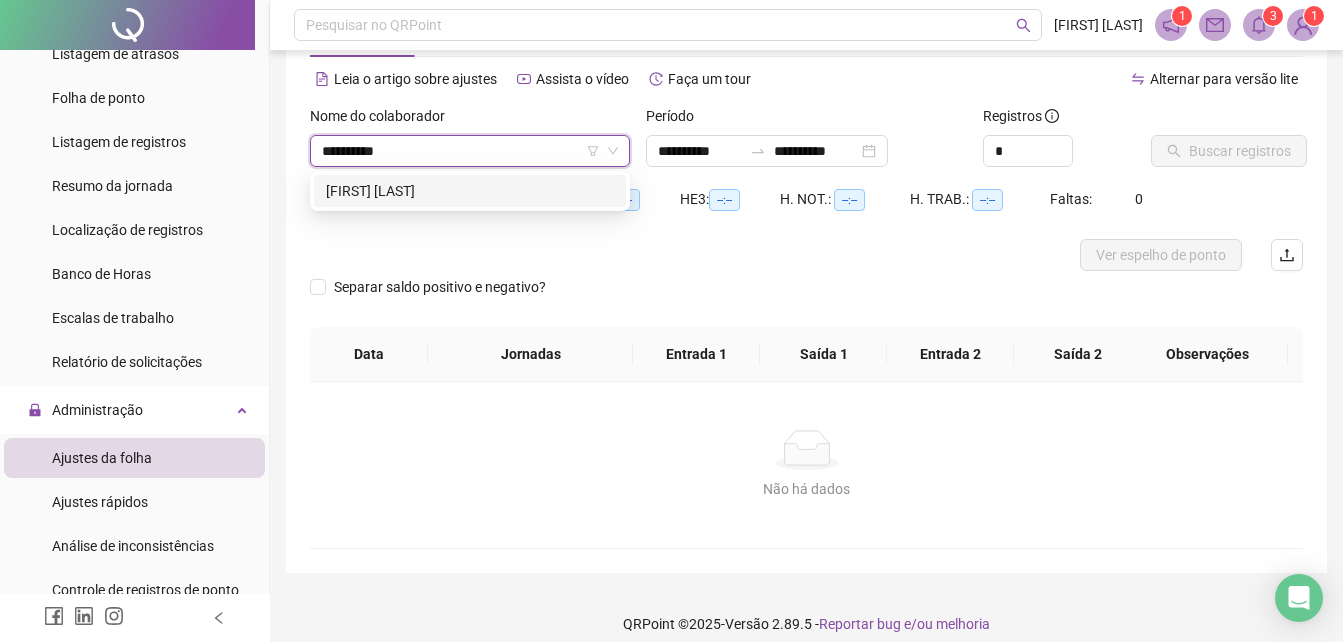 type 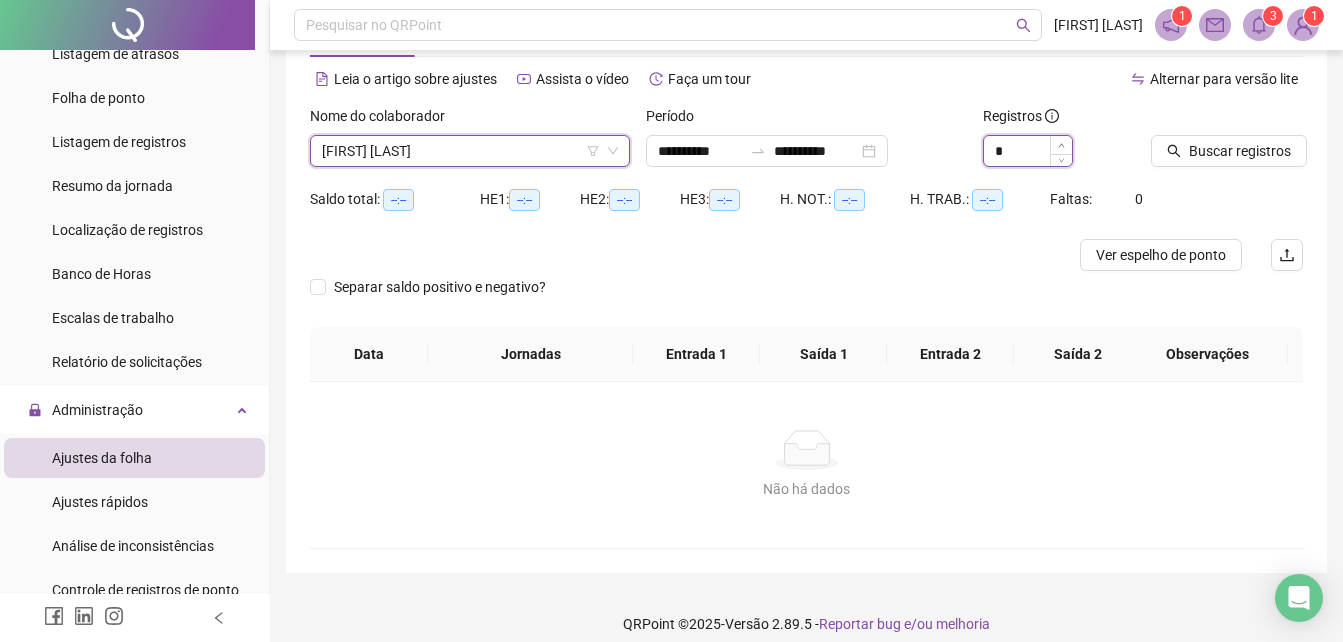 type on "*" 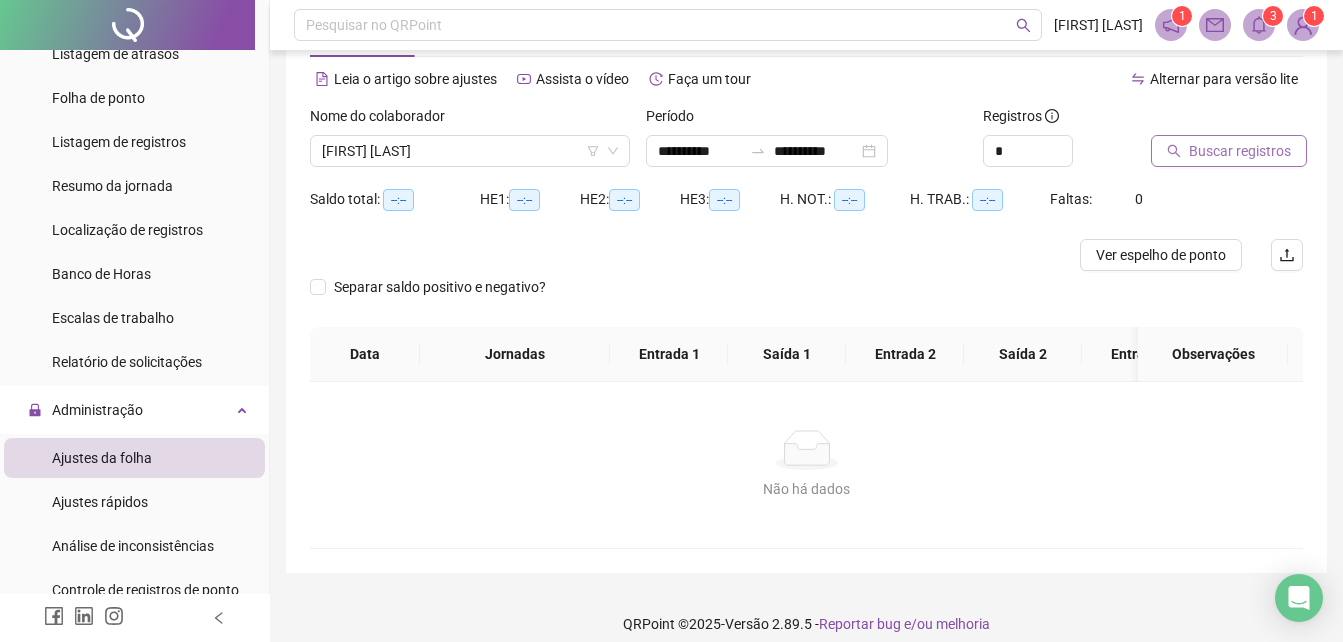 click on "Buscar registros" at bounding box center (1229, 151) 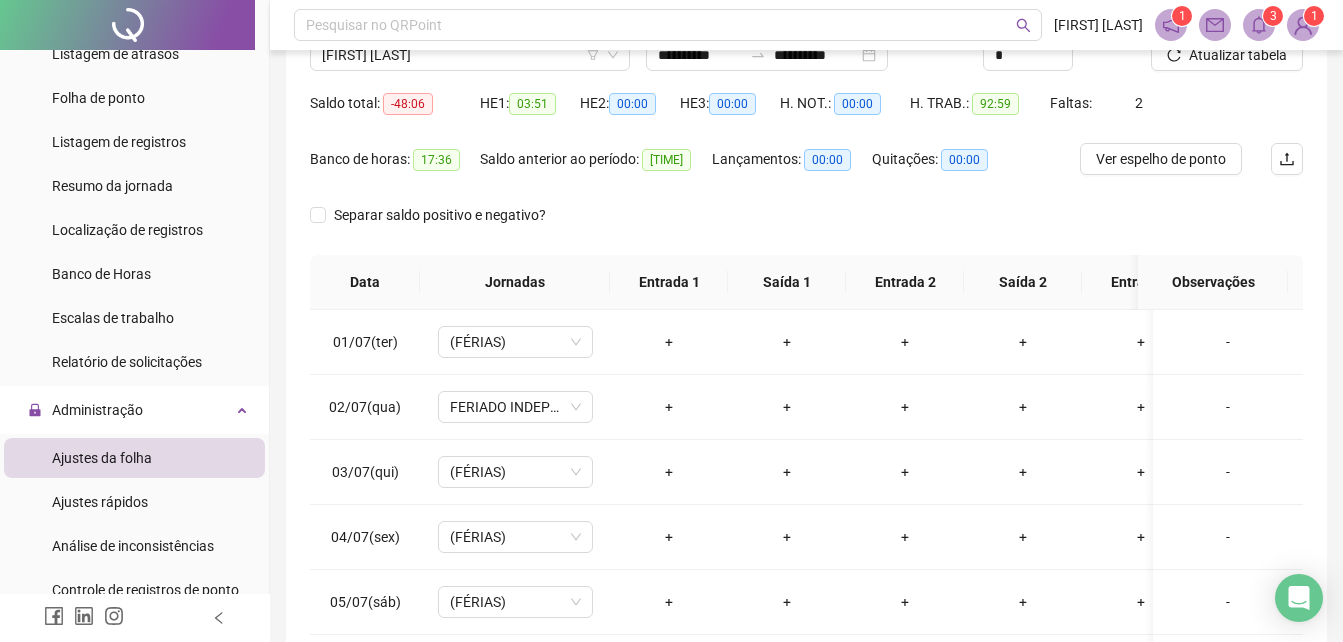 scroll, scrollTop: 179, scrollLeft: 0, axis: vertical 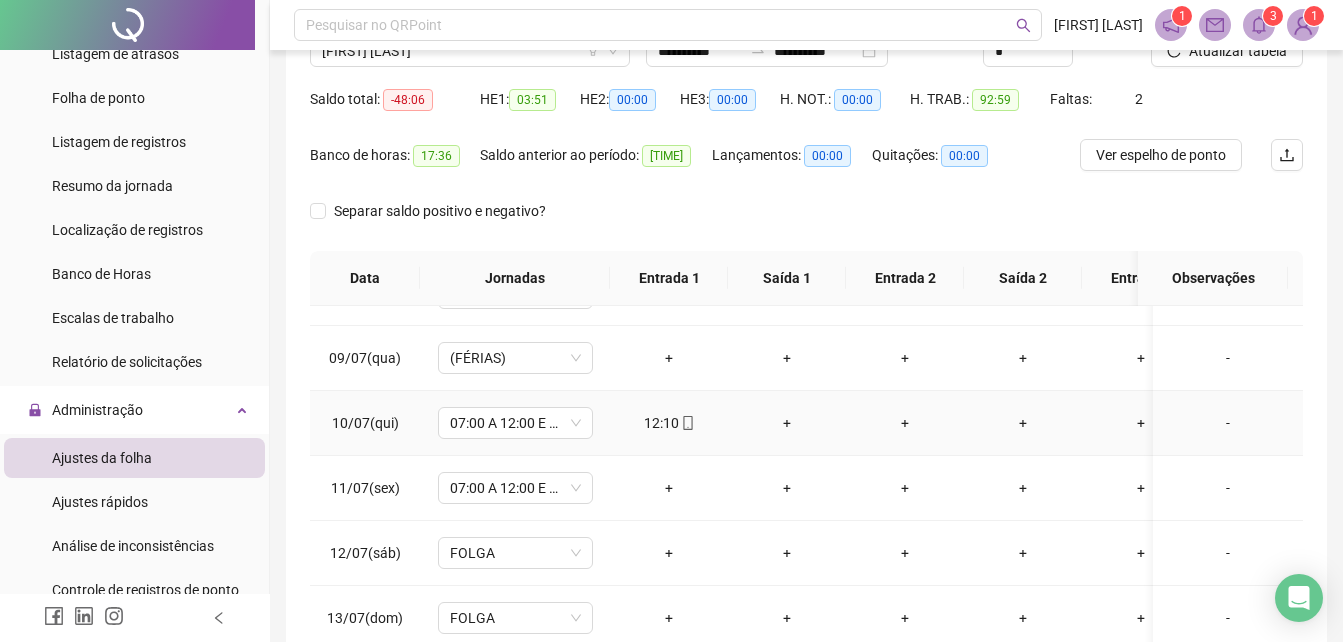 click on "+" at bounding box center (787, 423) 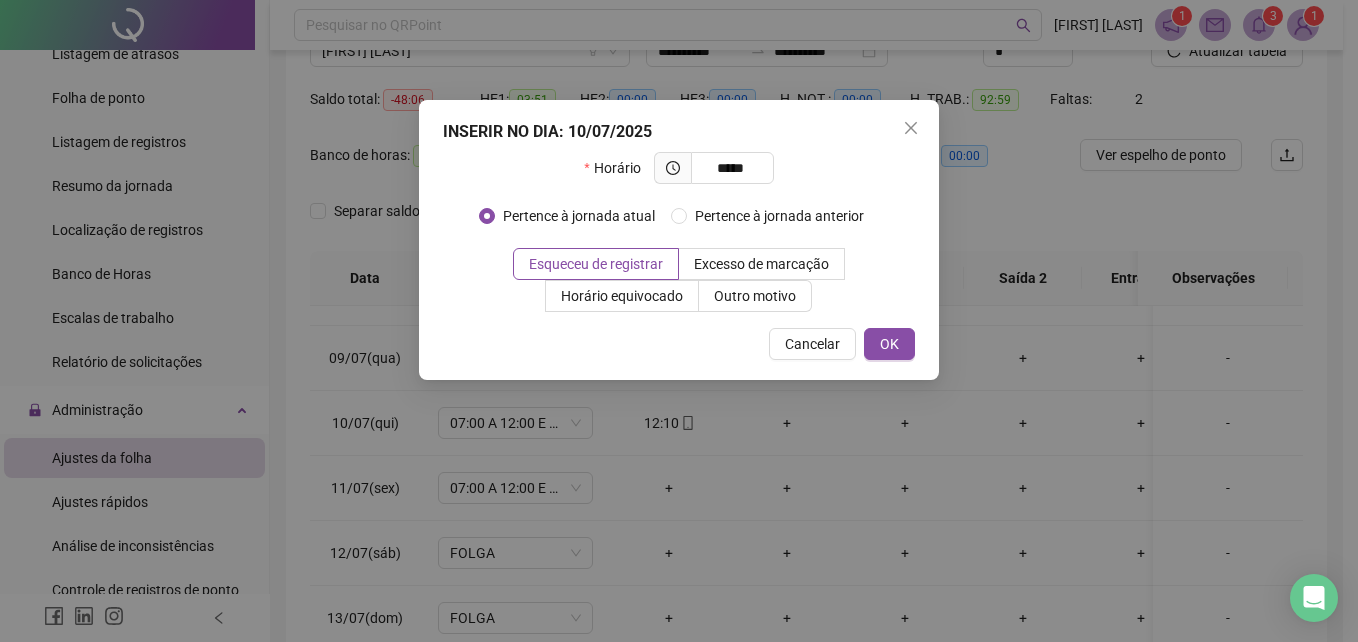type on "*****" 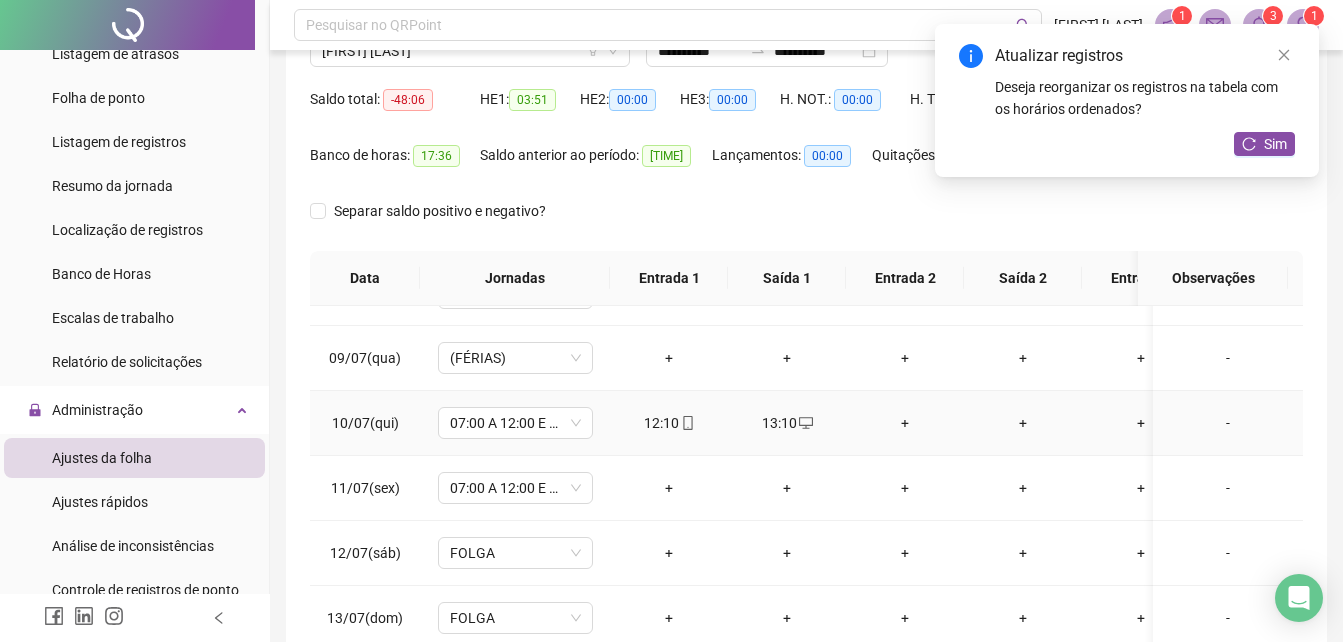 click on "+" at bounding box center [905, 423] 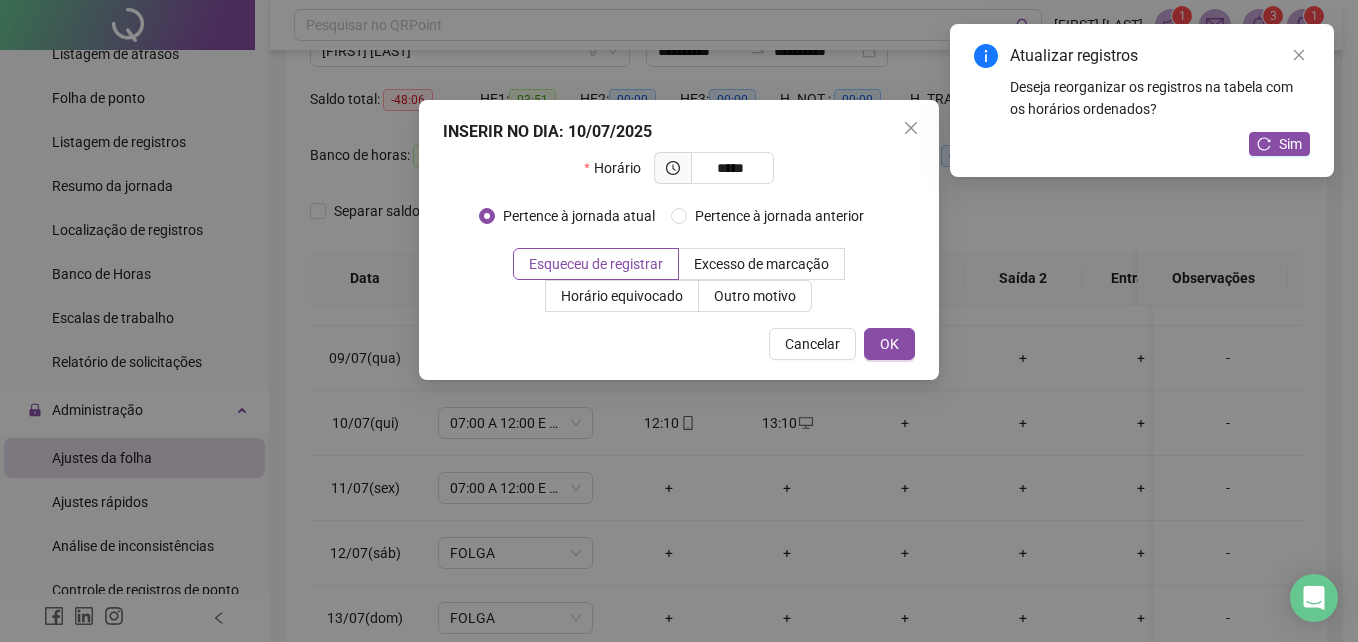 type on "*****" 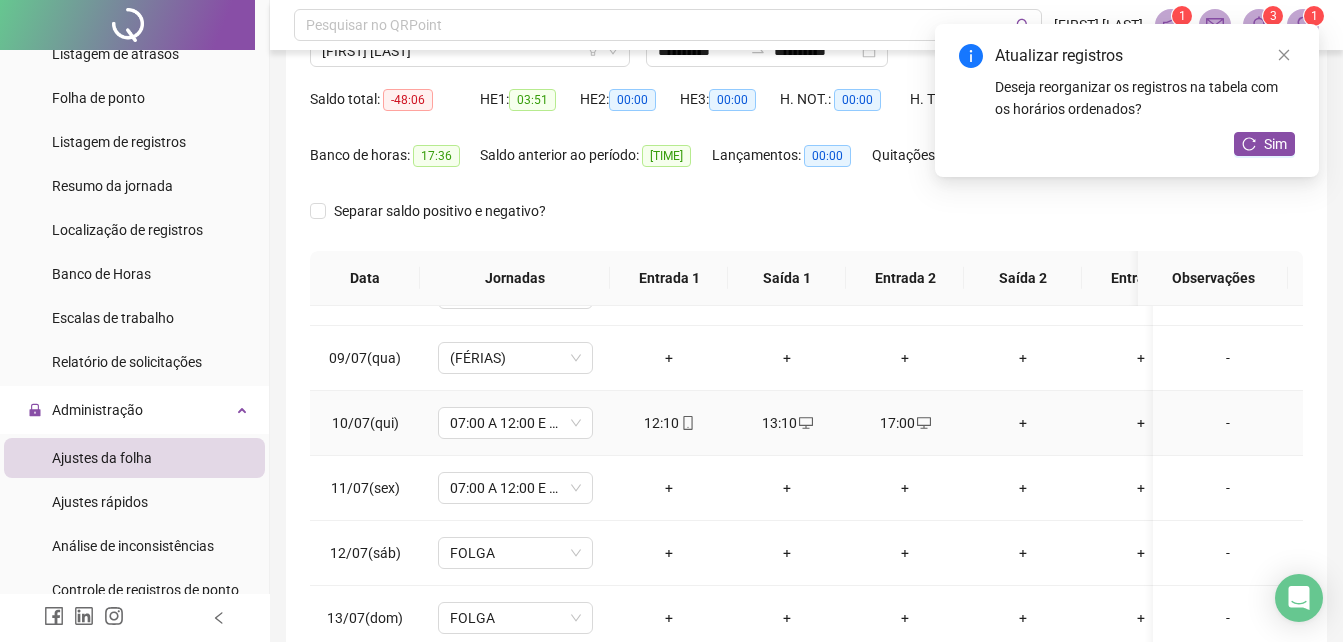 click on "+" at bounding box center (1023, 423) 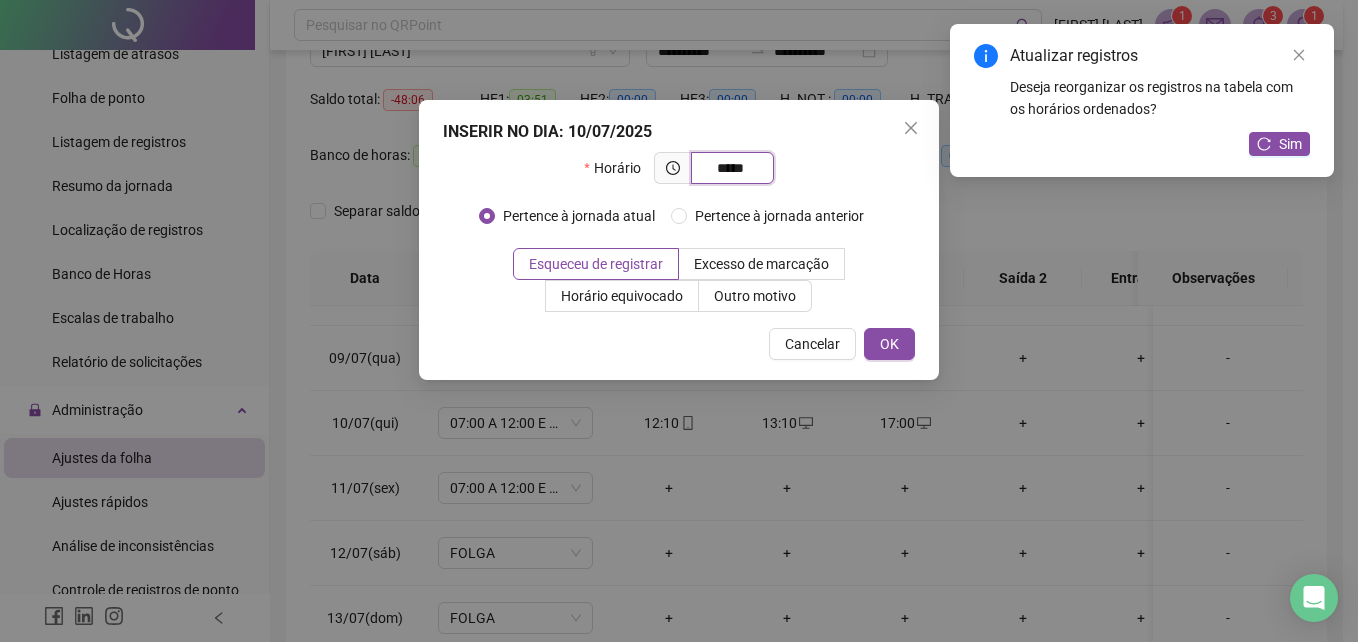 type on "*****" 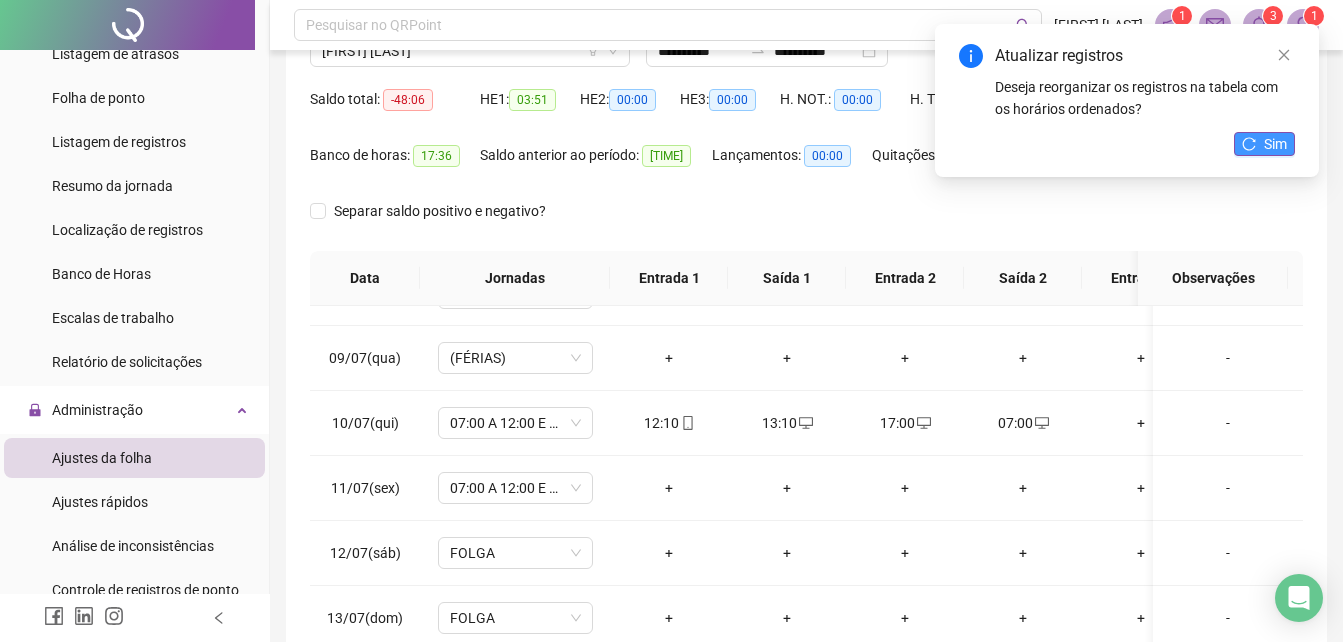 click on "Sim" at bounding box center (1275, 144) 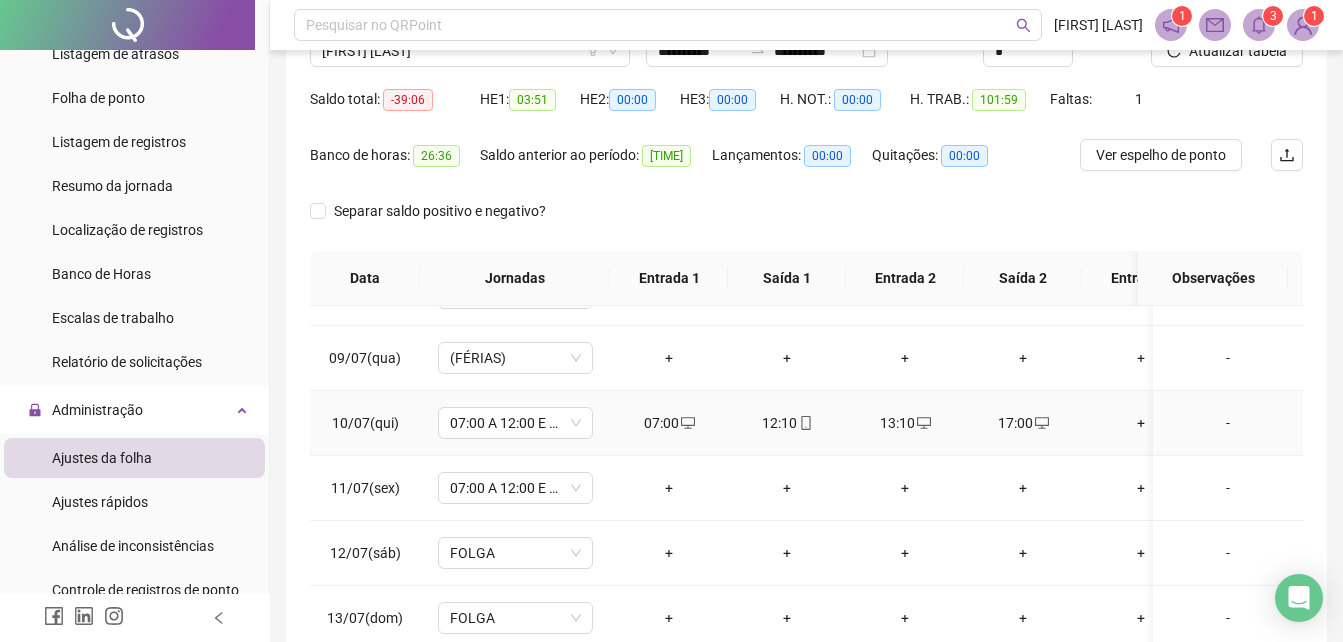 scroll, scrollTop: 600, scrollLeft: 0, axis: vertical 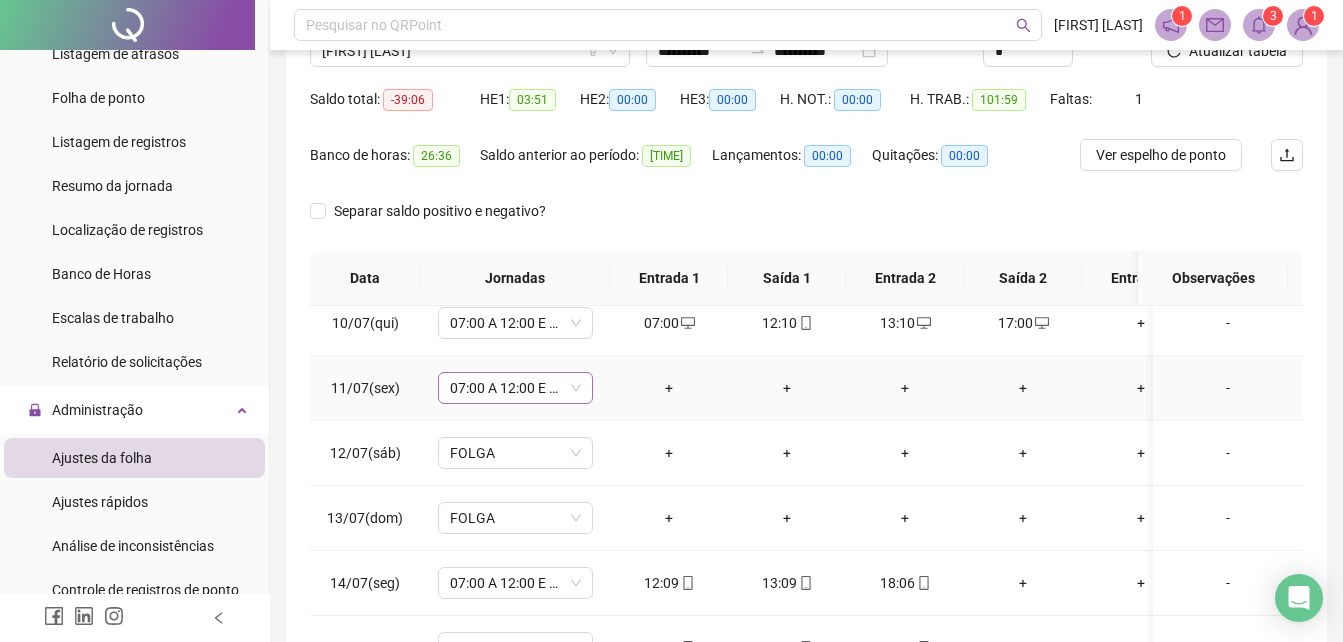 click on "07:00 A 12:00 E 13:00 A 16:00 SEXTA" at bounding box center (515, 388) 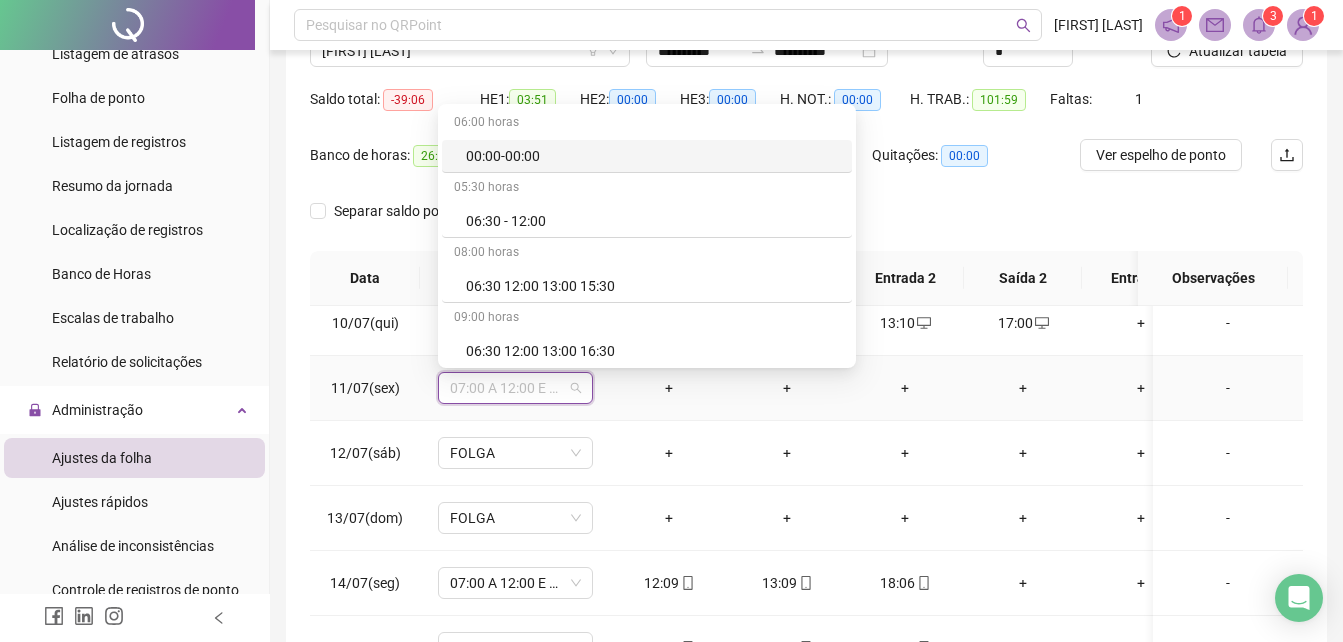 click on "+" at bounding box center [669, 388] 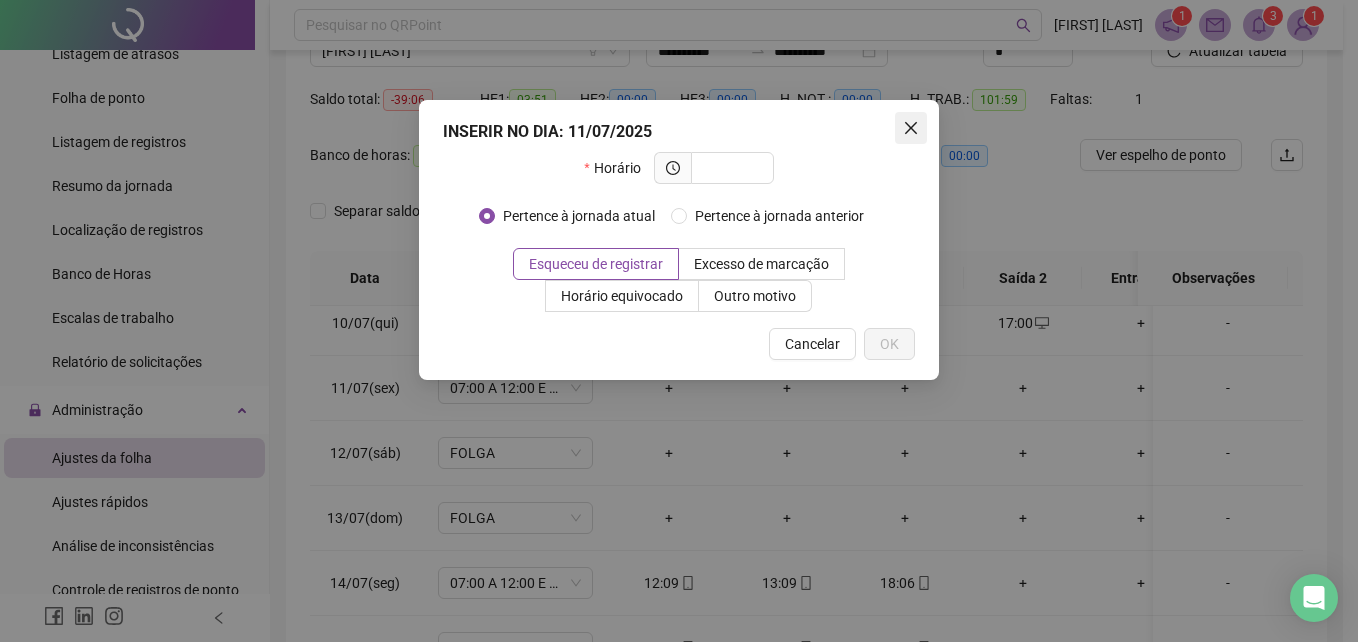 click 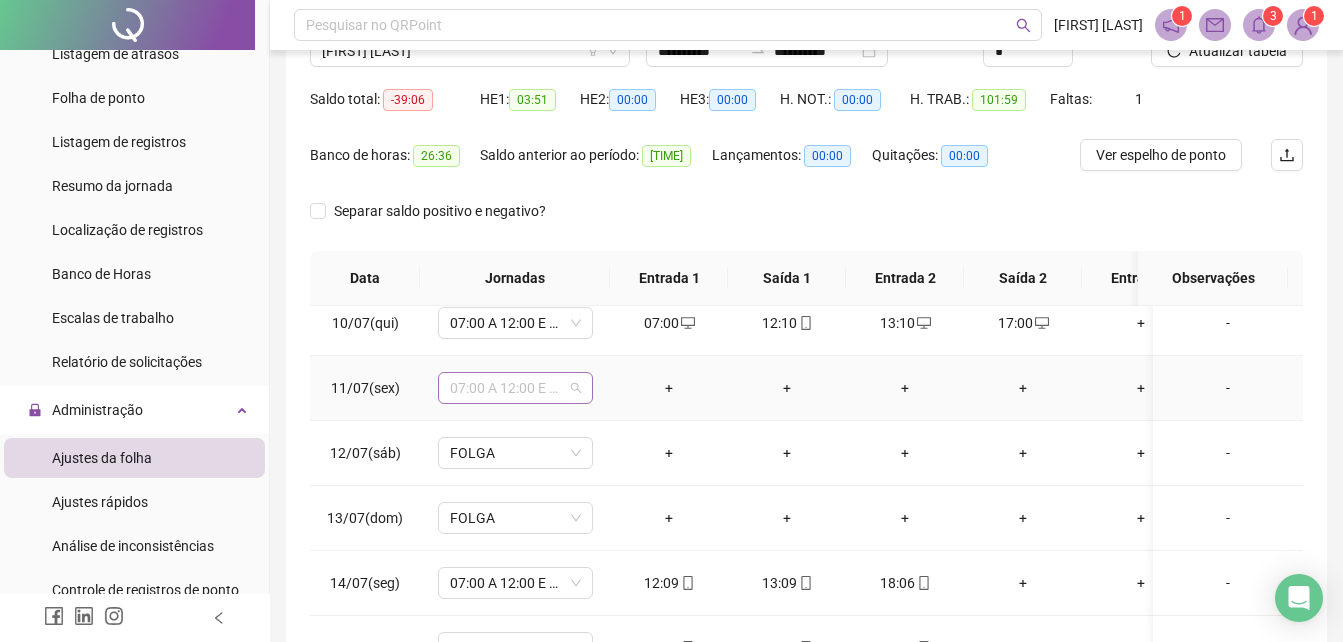 click on "07:00 A 12:00 E 13:00 A 16:00 SEXTA" at bounding box center (515, 388) 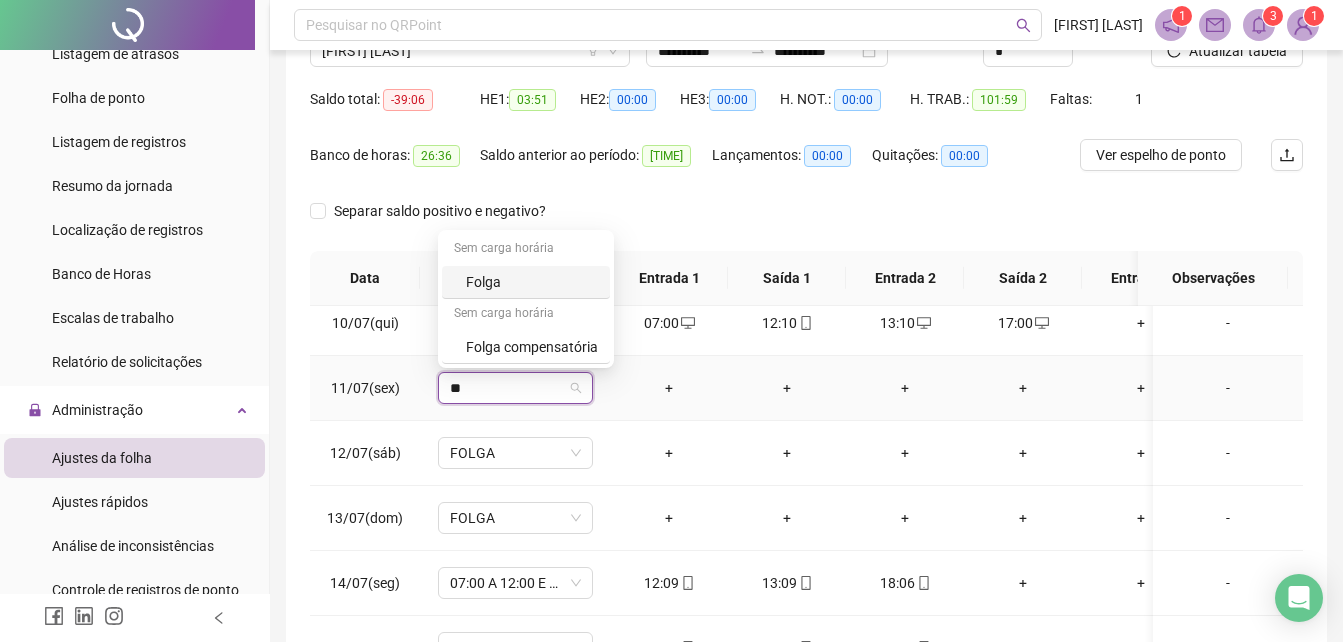 type on "***" 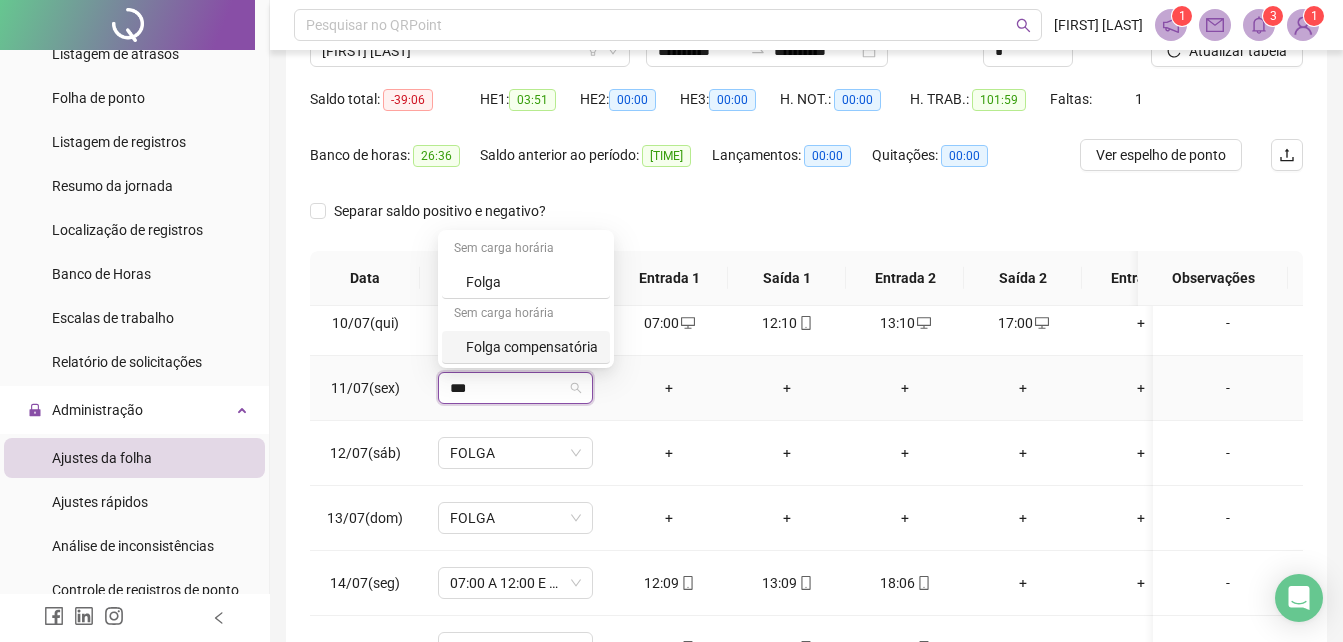 click on "Folga compensatória" at bounding box center [532, 347] 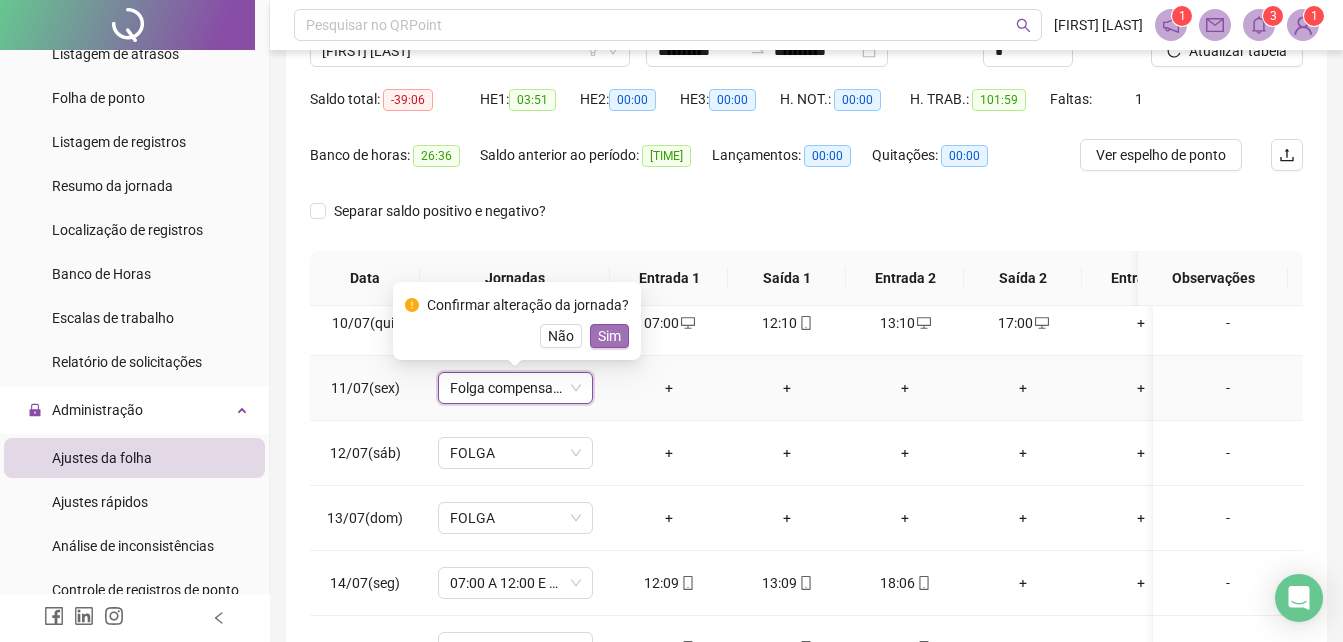 click on "Sim" at bounding box center [609, 336] 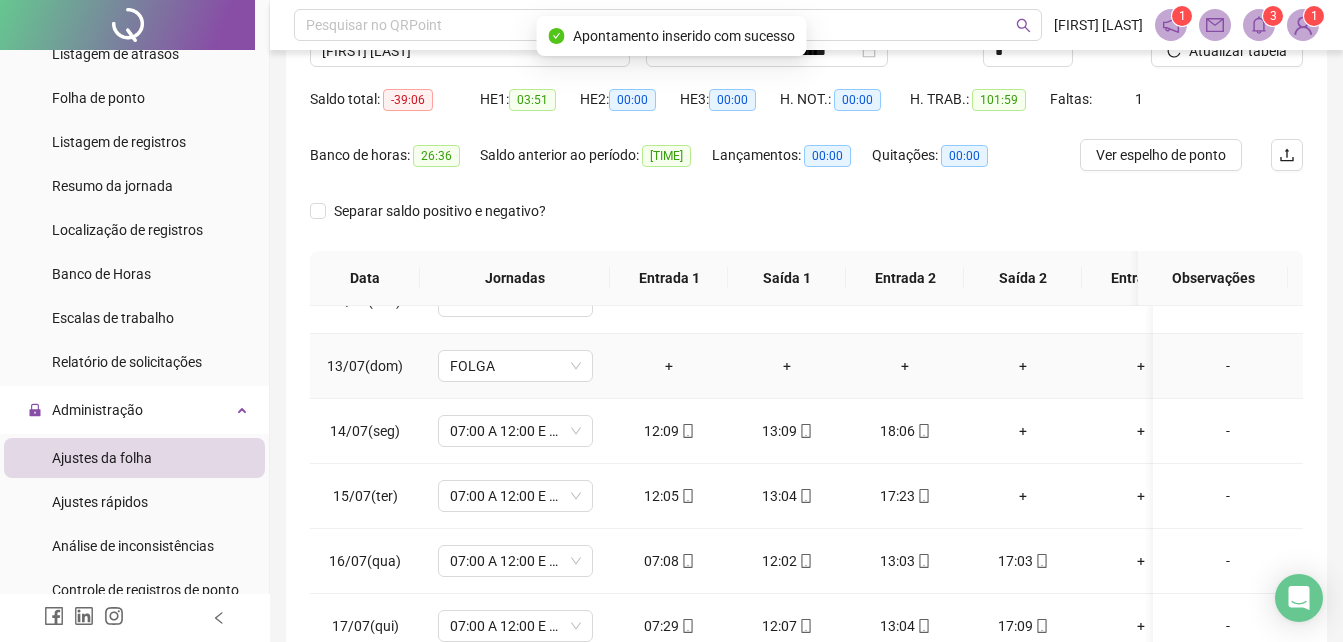 scroll, scrollTop: 800, scrollLeft: 0, axis: vertical 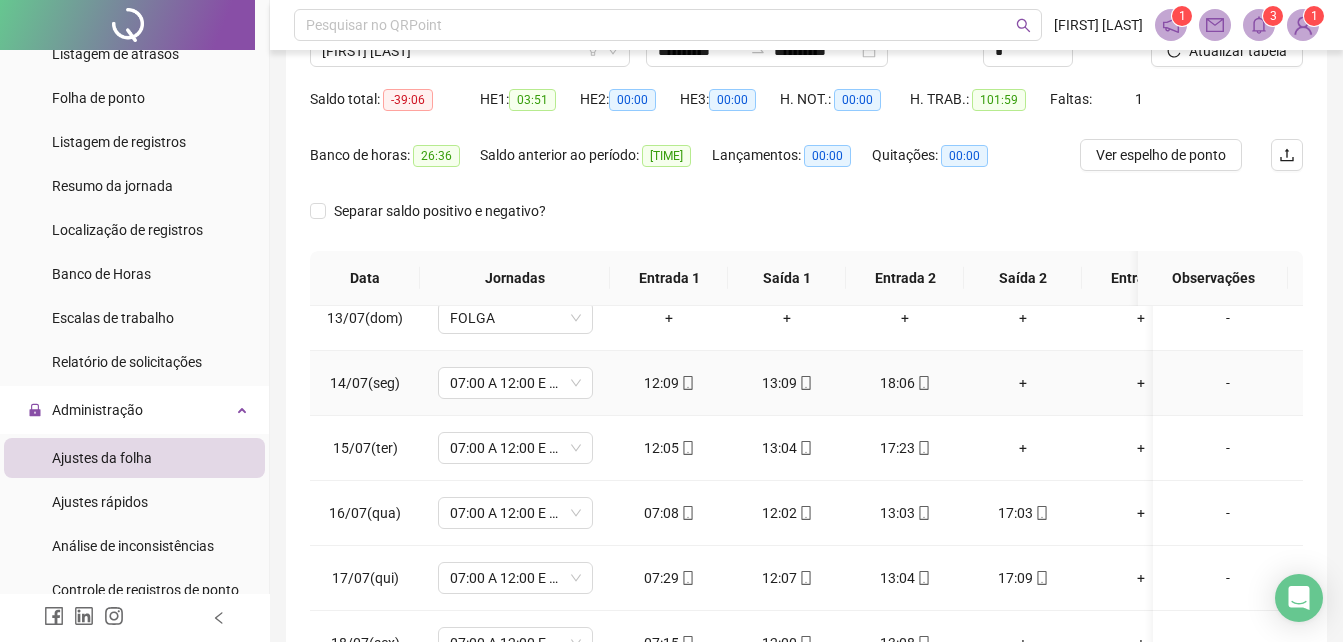 click on "+" at bounding box center [1023, 383] 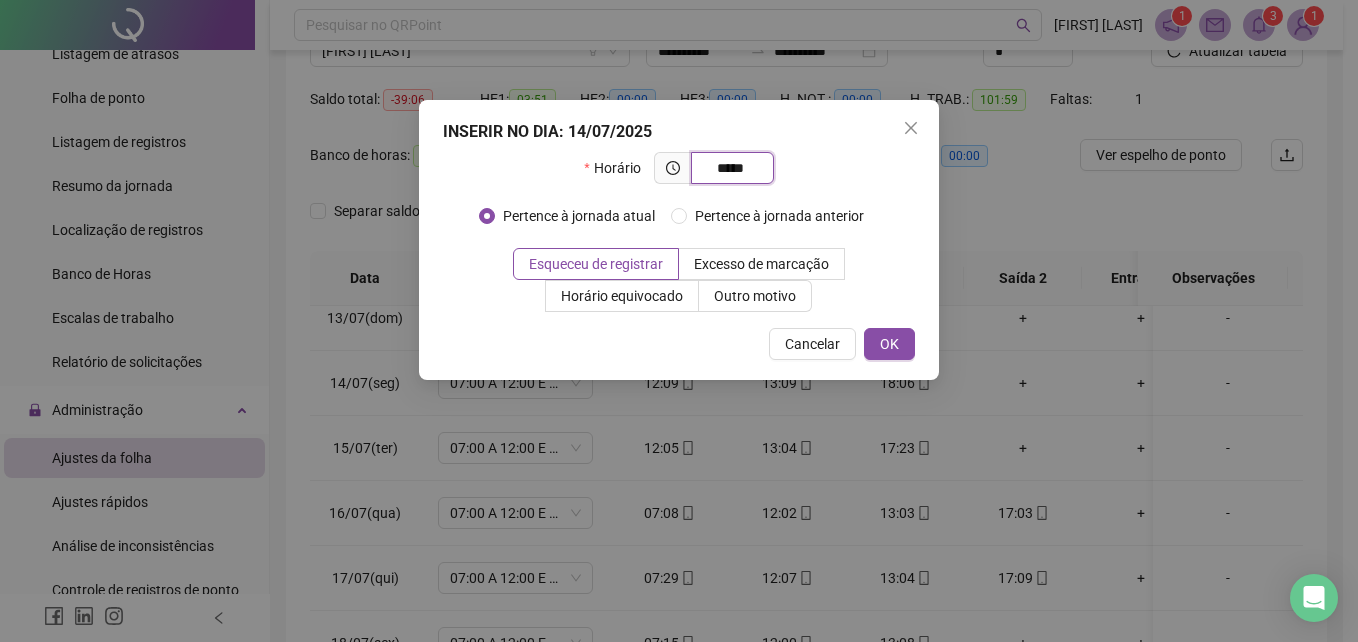type on "*****" 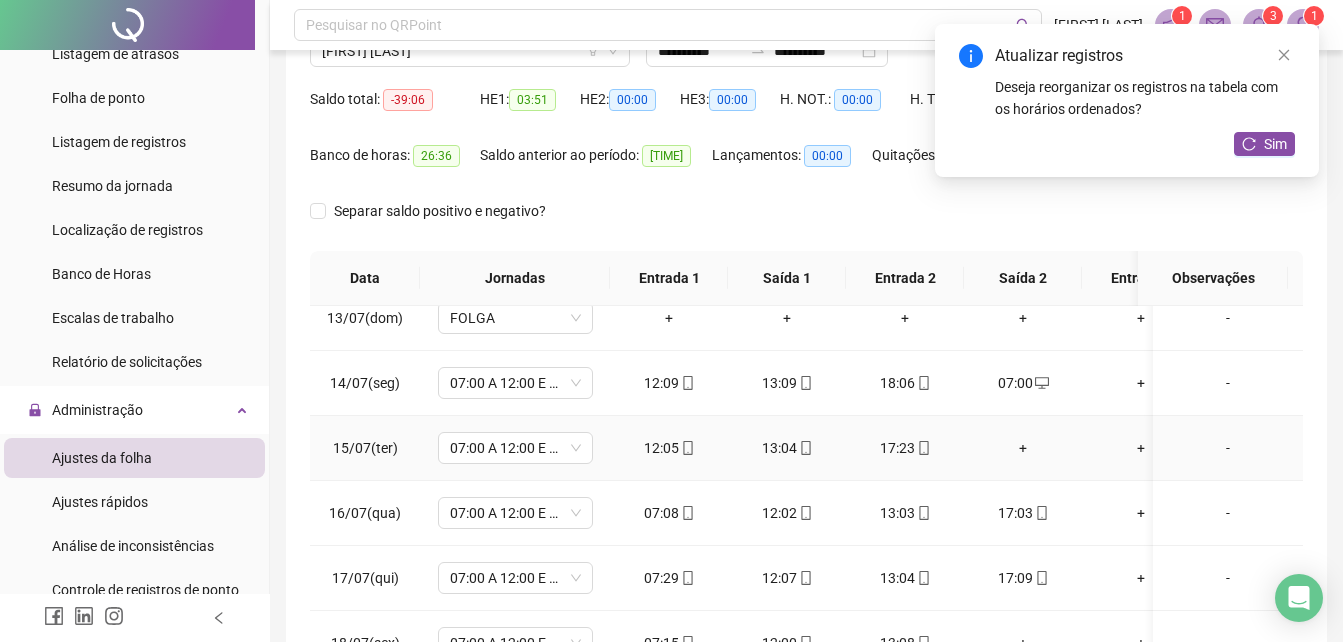 click on "+" at bounding box center [1023, 448] 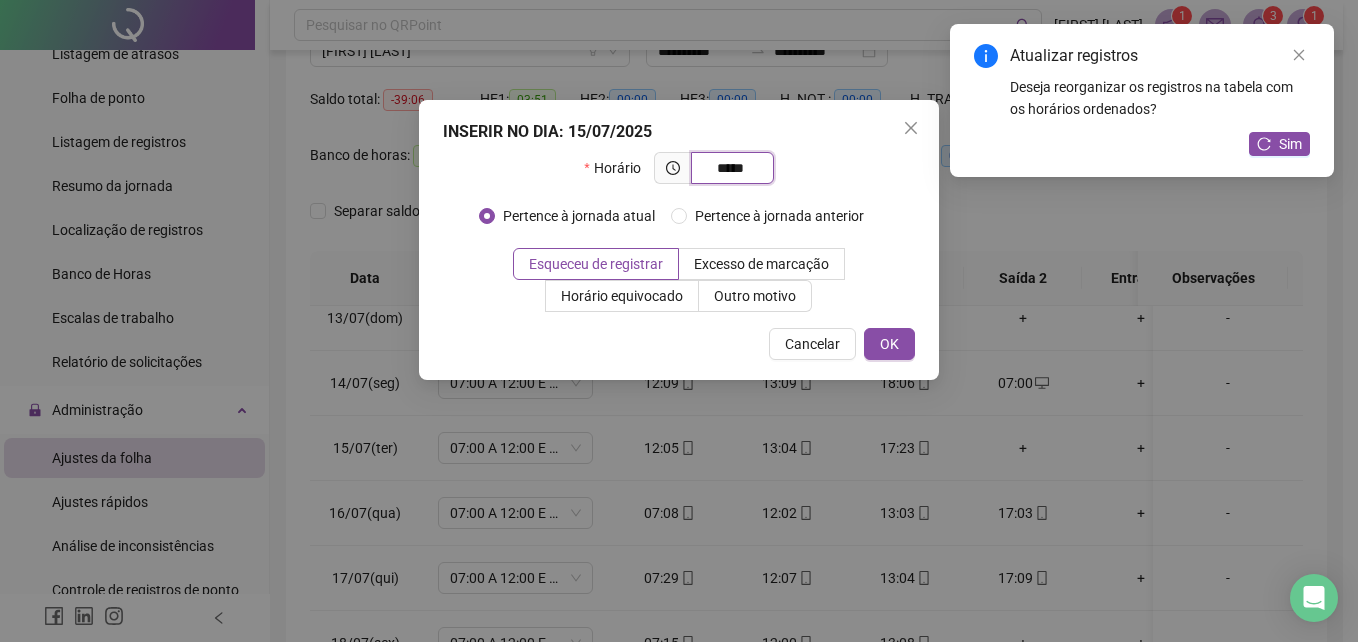 type on "*****" 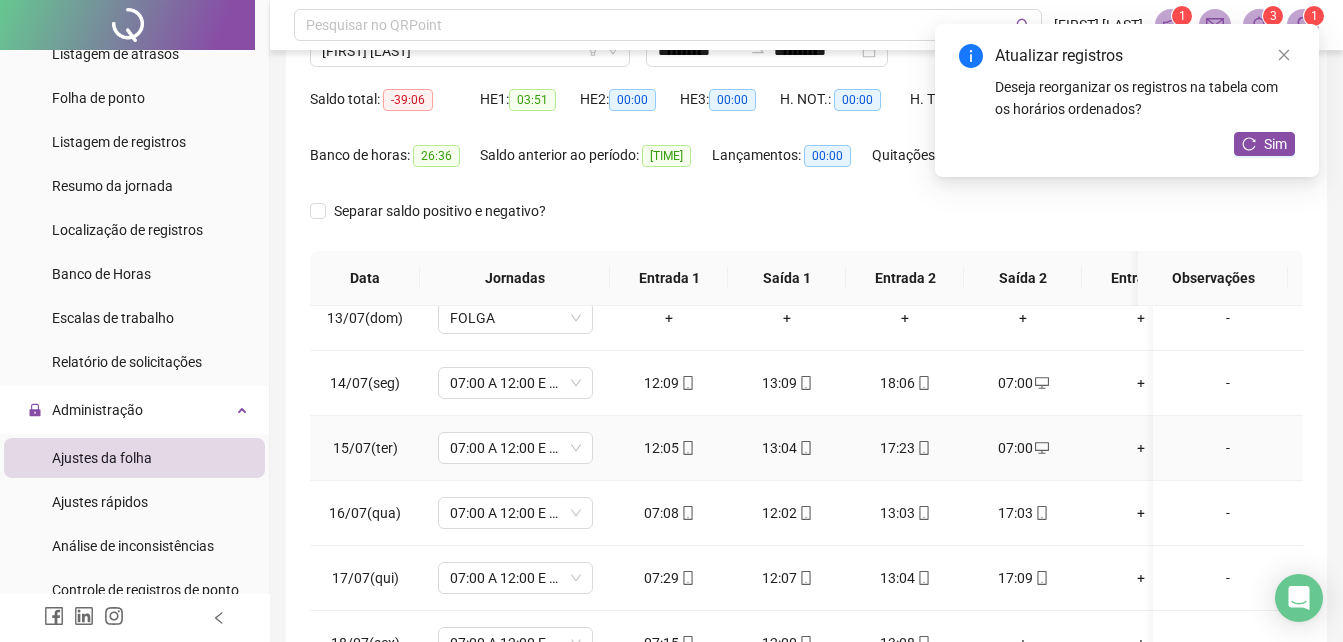 scroll, scrollTop: 900, scrollLeft: 0, axis: vertical 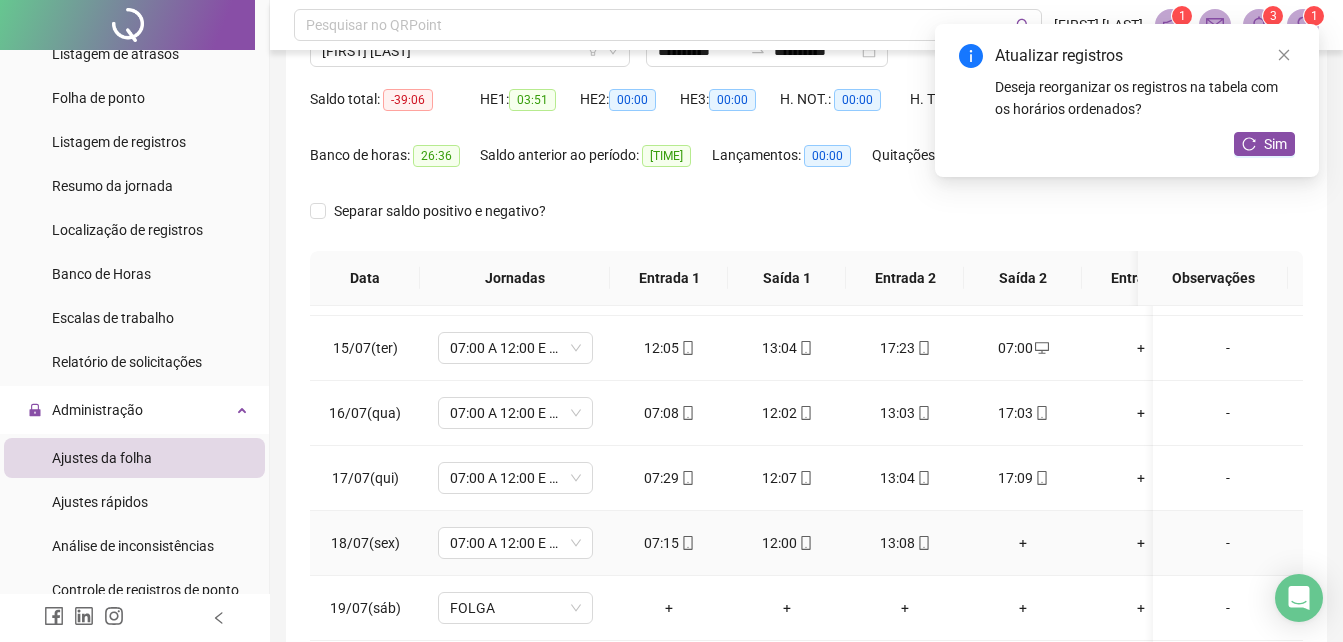 click on "+" at bounding box center (1023, 543) 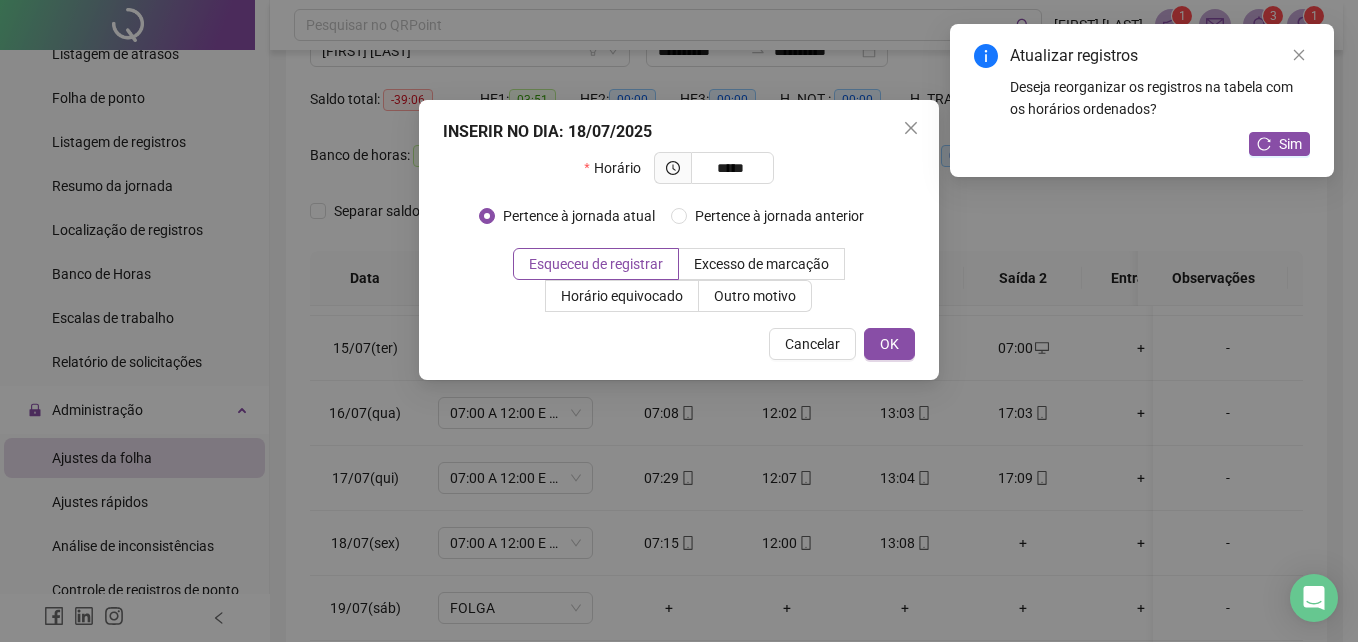 type on "*****" 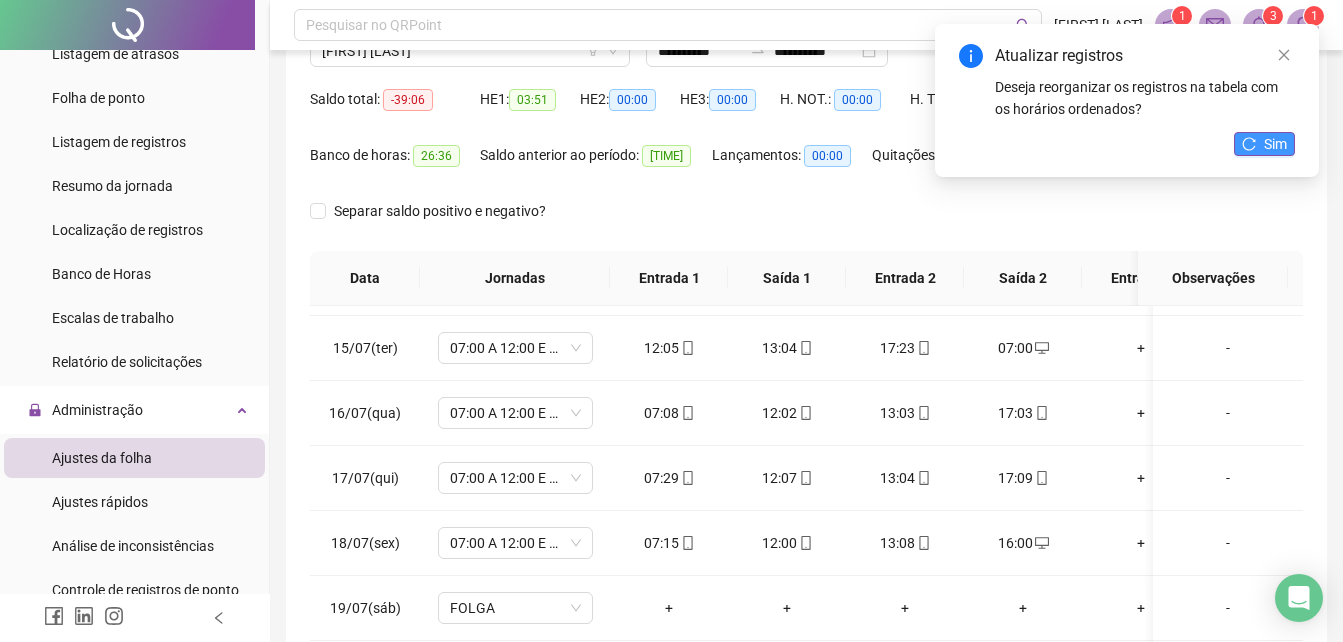 click on "Sim" at bounding box center (1275, 144) 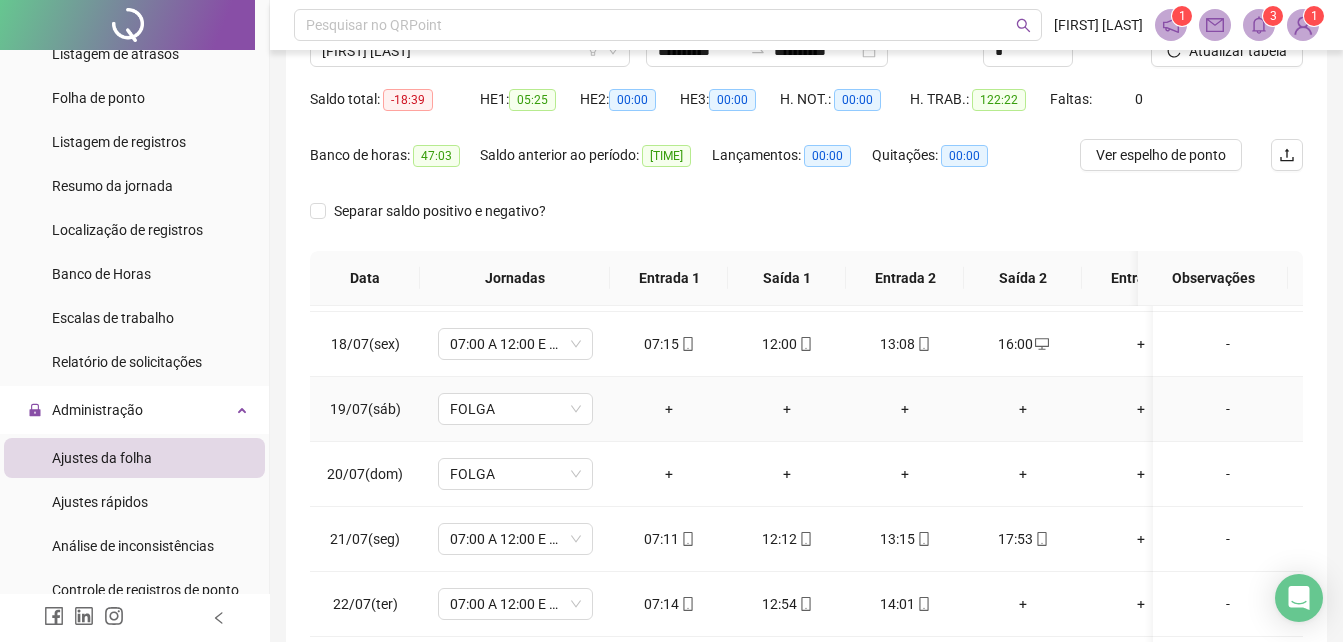 scroll, scrollTop: 1100, scrollLeft: 0, axis: vertical 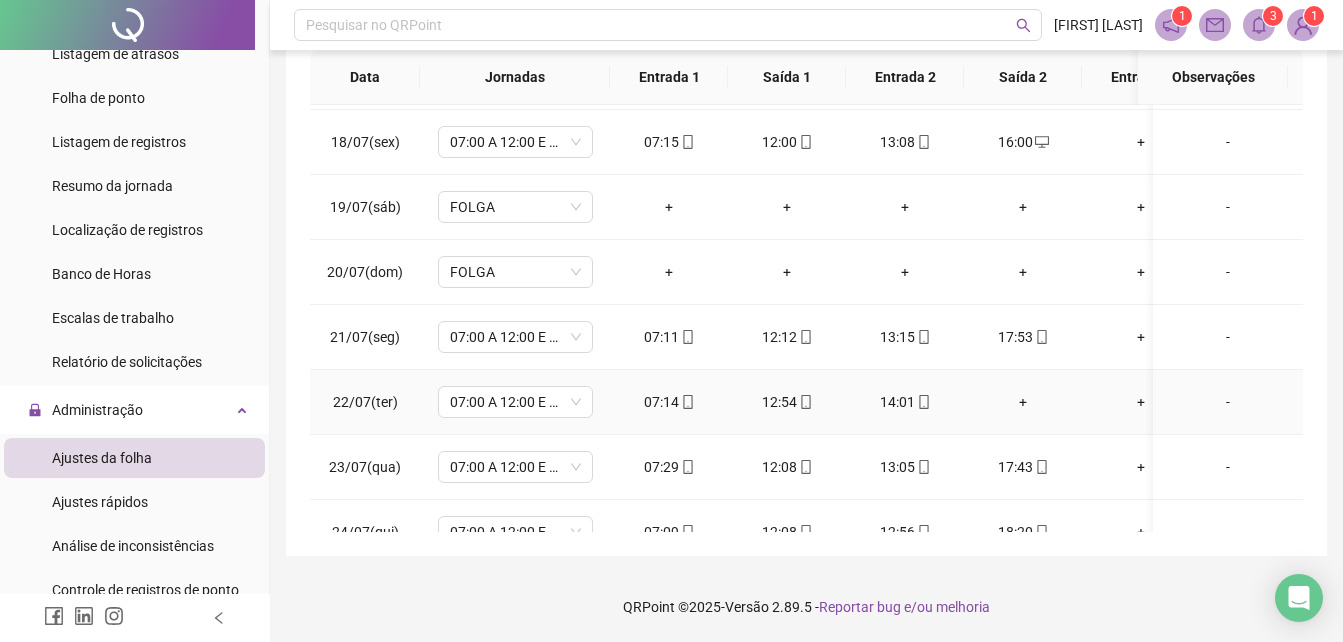 click on "+" at bounding box center (1023, 402) 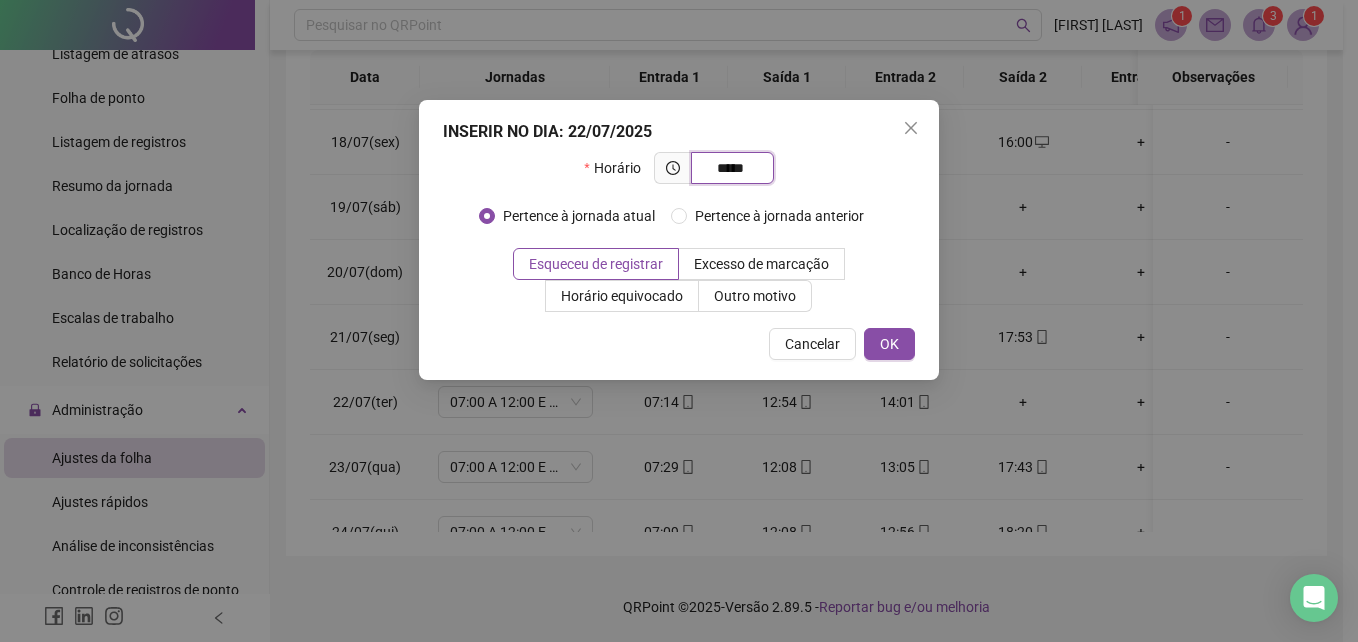 type on "*****" 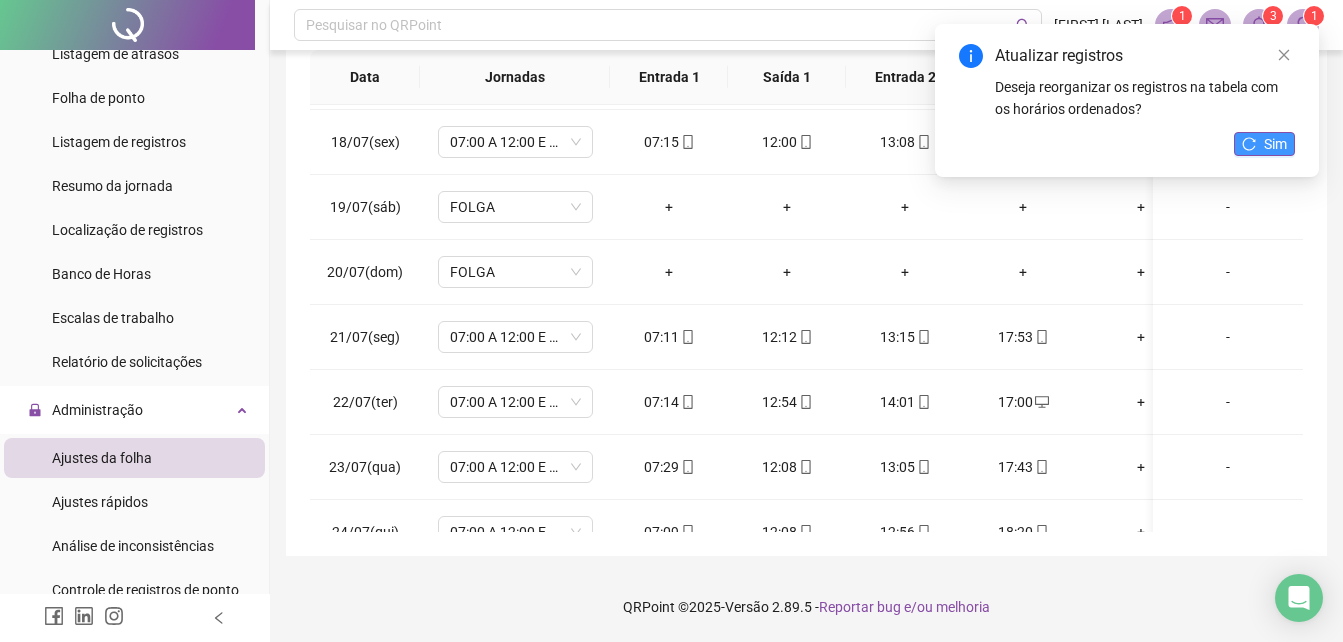 click on "Sim" at bounding box center [1264, 144] 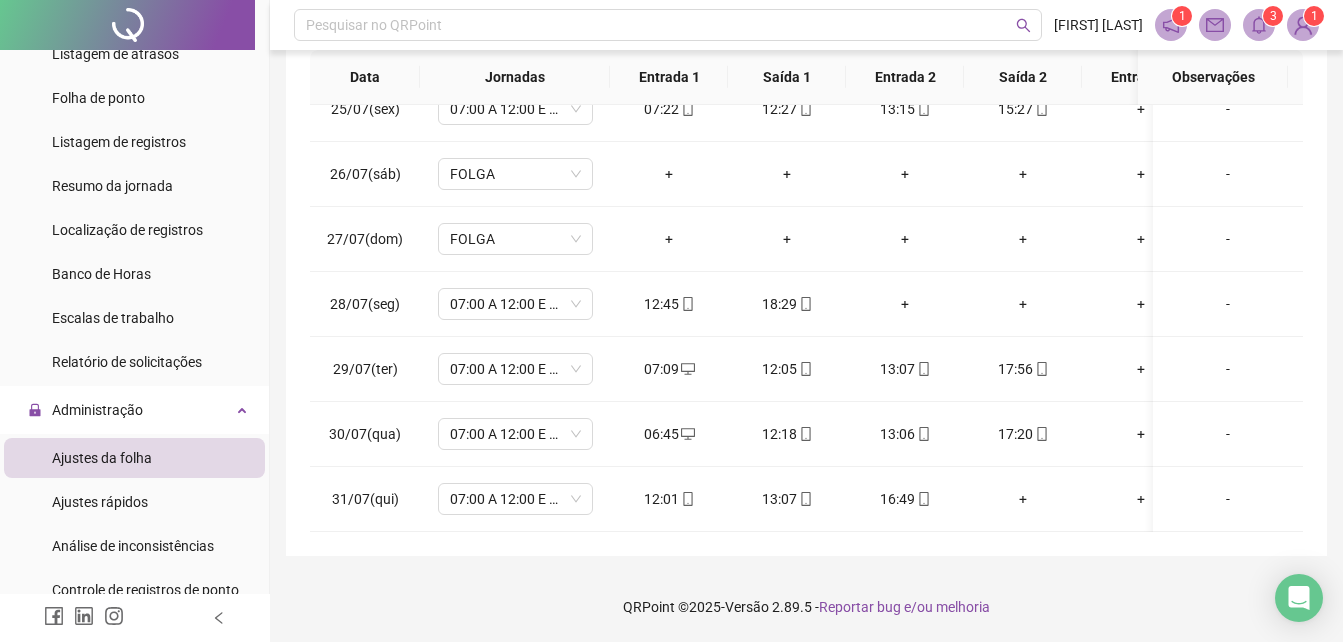 scroll, scrollTop: 1603, scrollLeft: 0, axis: vertical 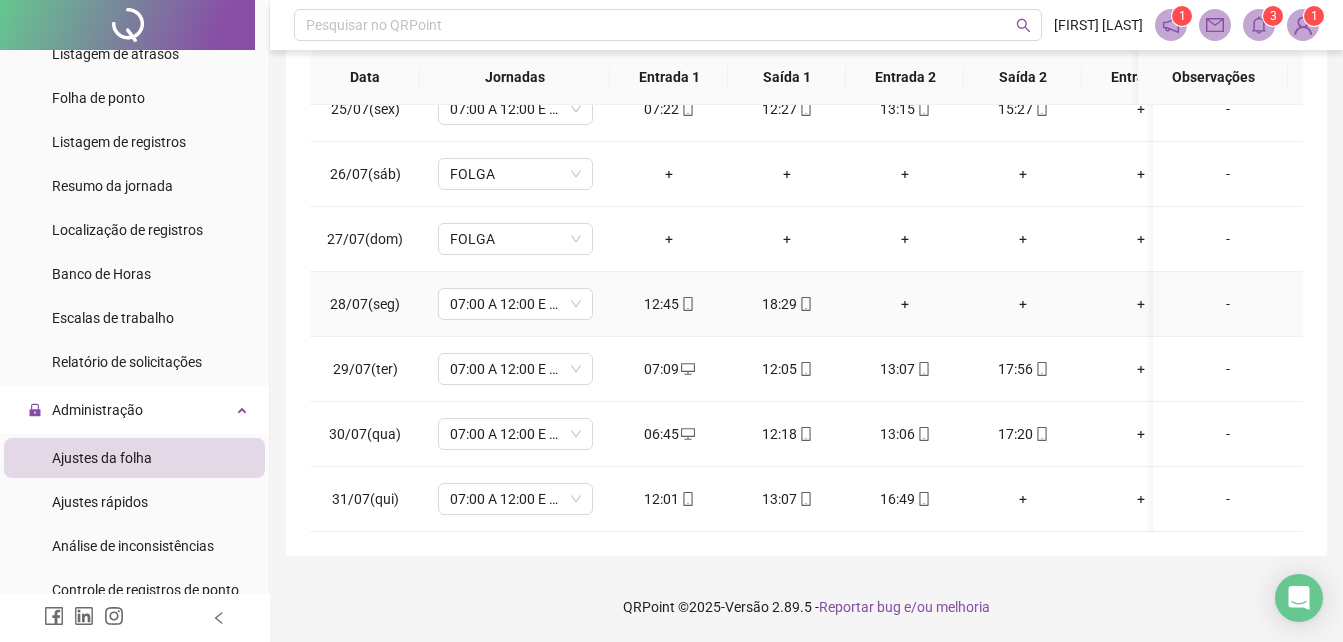 click on "+" at bounding box center [905, 304] 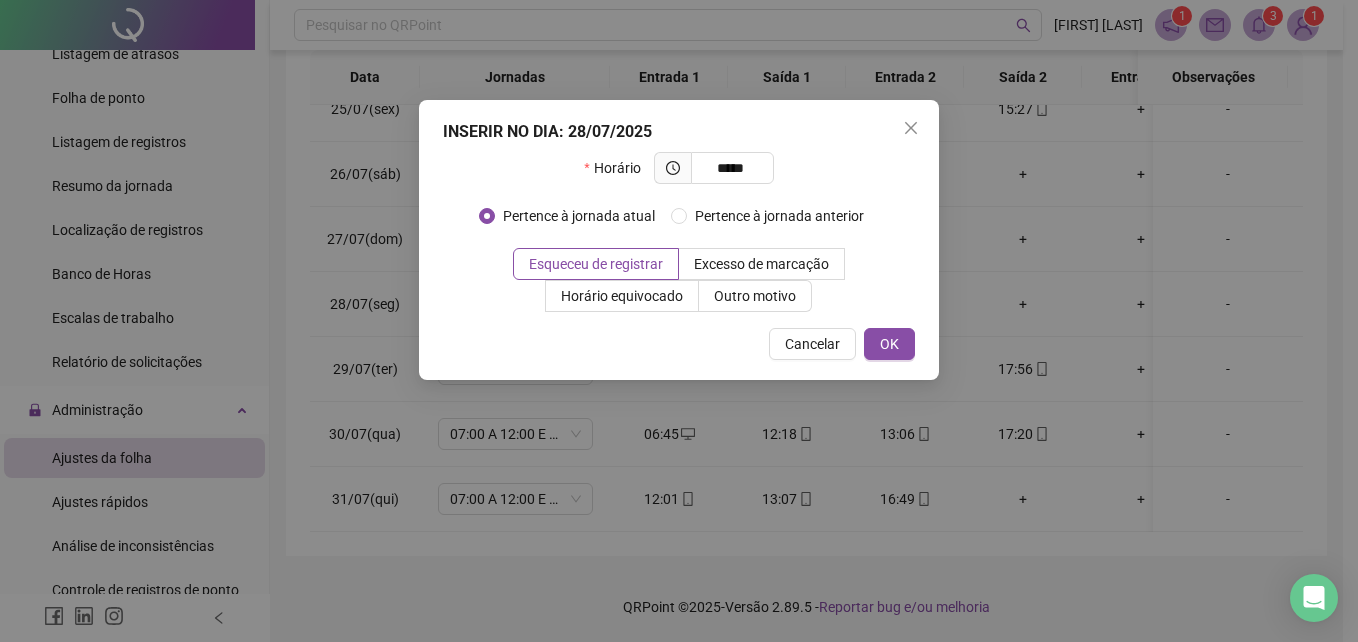 type on "*****" 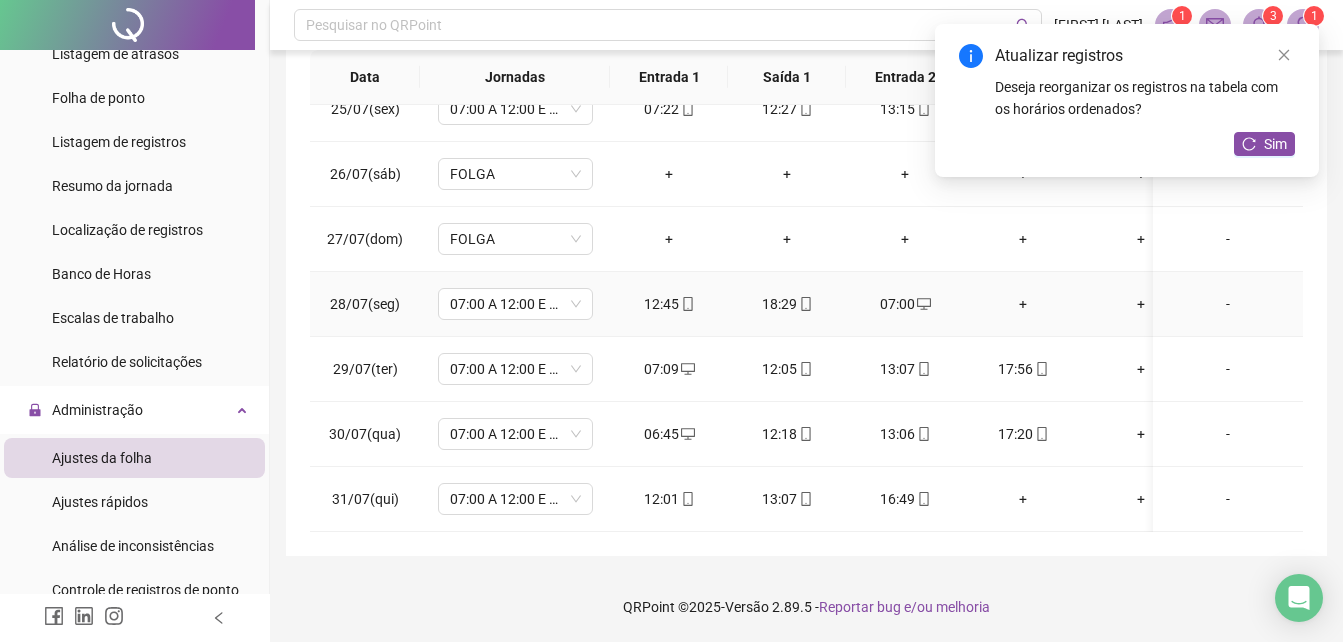 click on "+" at bounding box center (1023, 304) 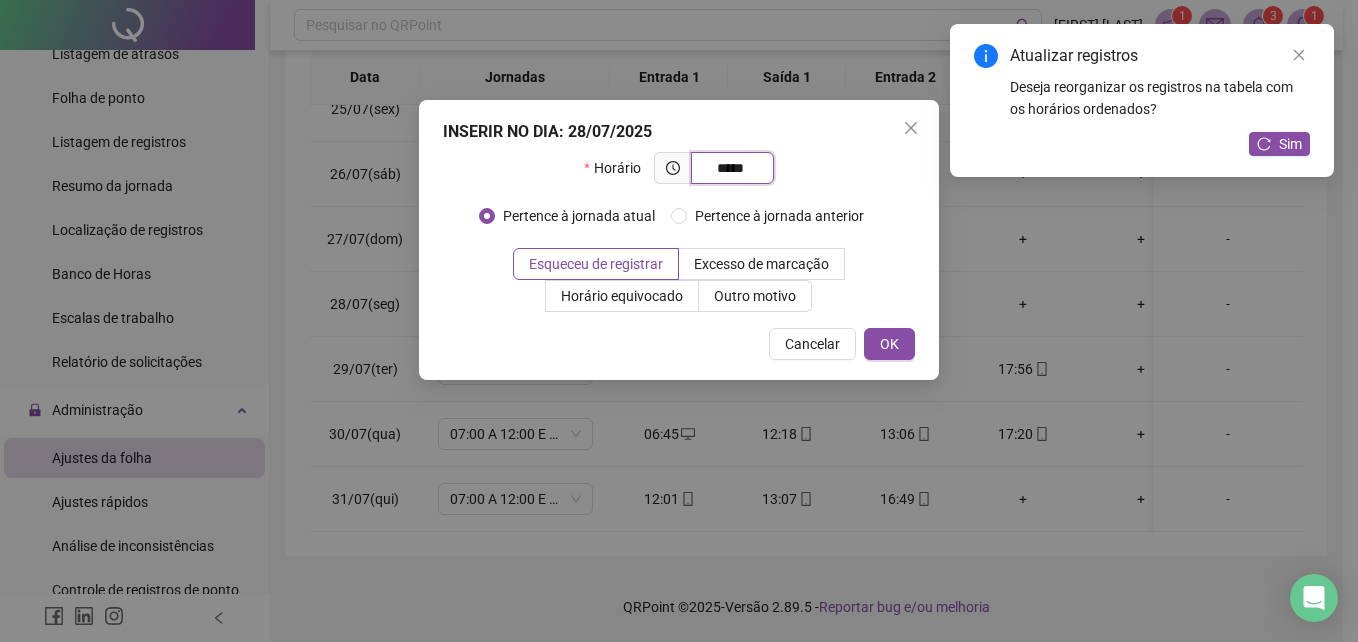 type on "*****" 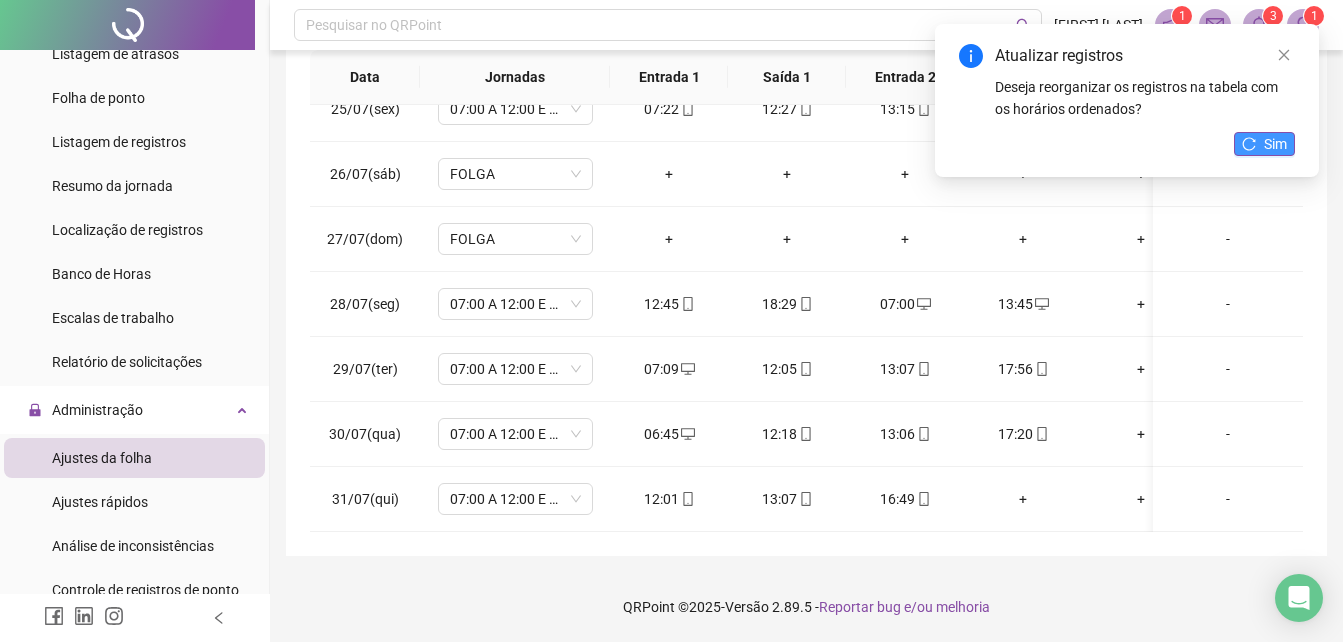 click 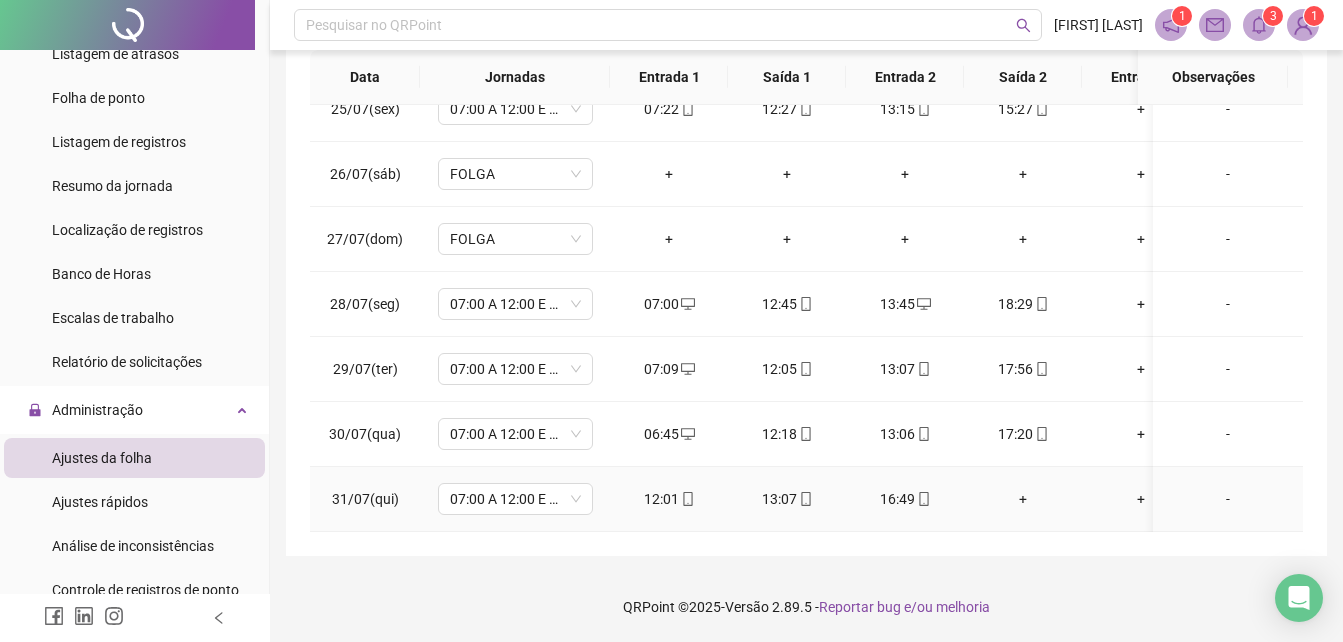 click on "+" at bounding box center [1023, 499] 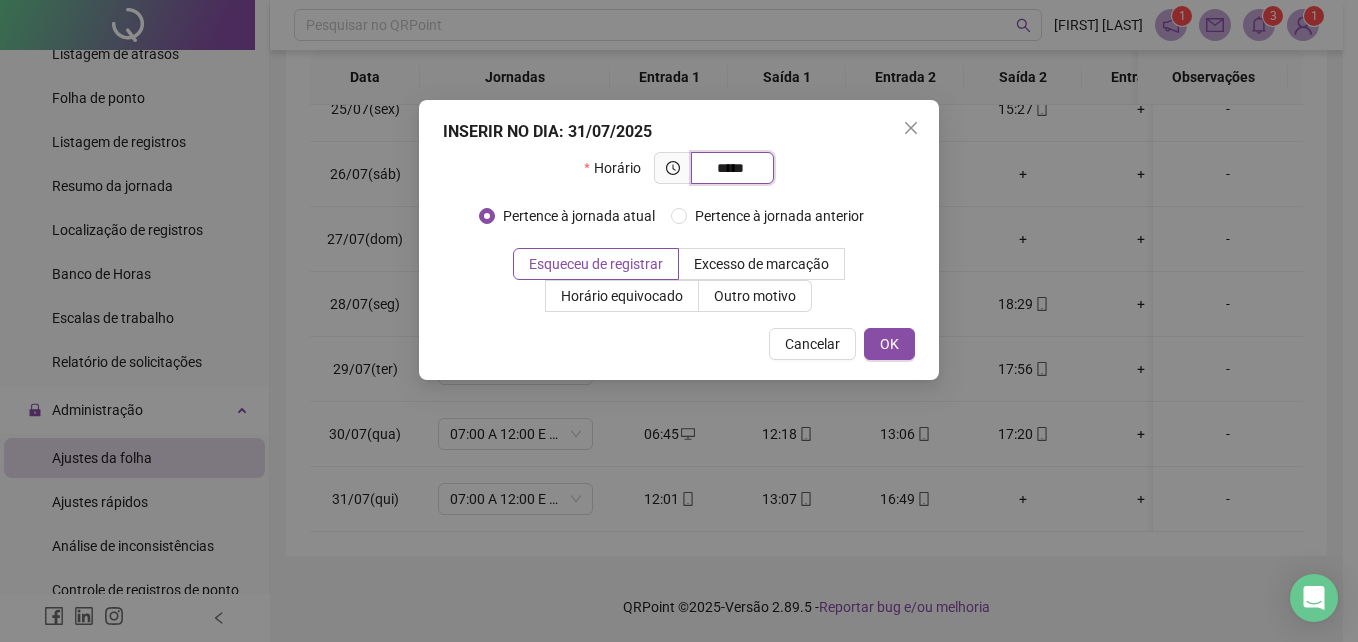 type on "*****" 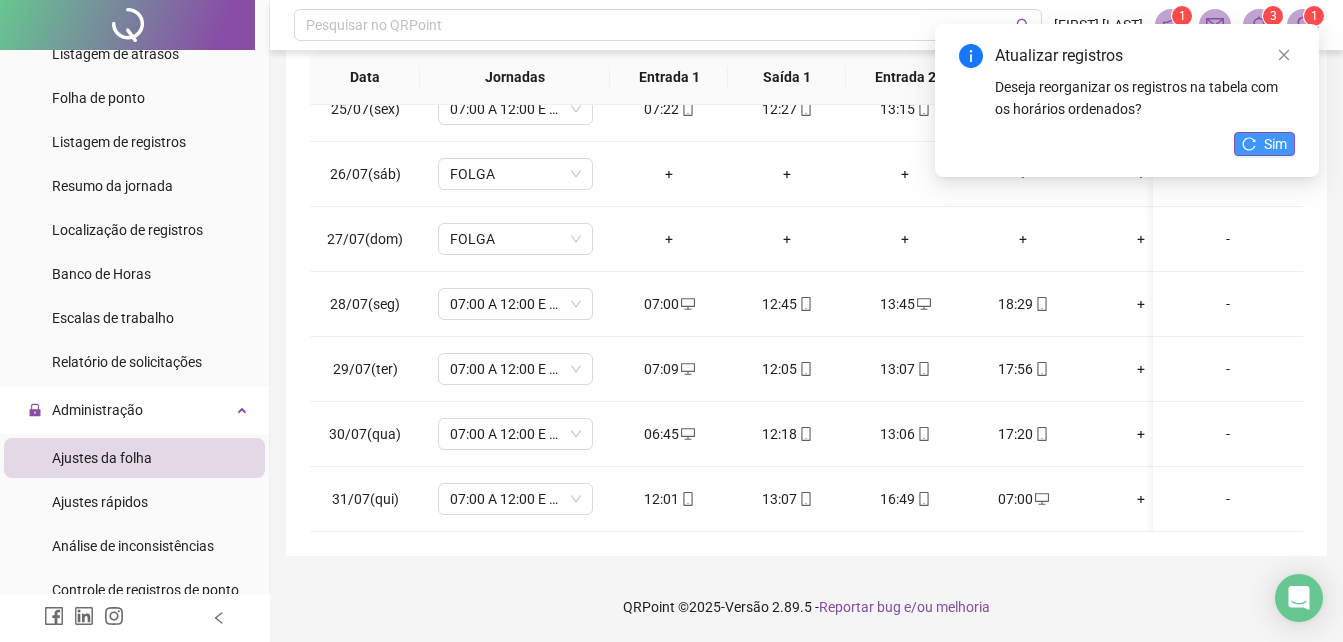 click on "Sim" at bounding box center (1264, 144) 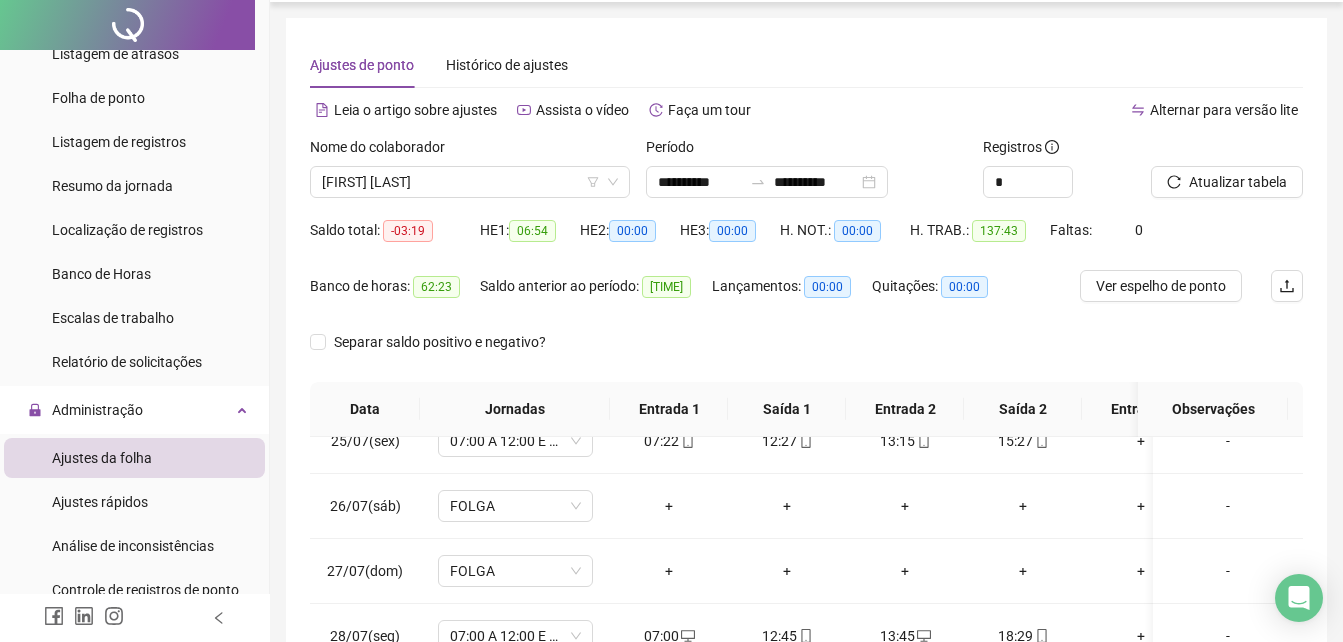 scroll, scrollTop: 0, scrollLeft: 0, axis: both 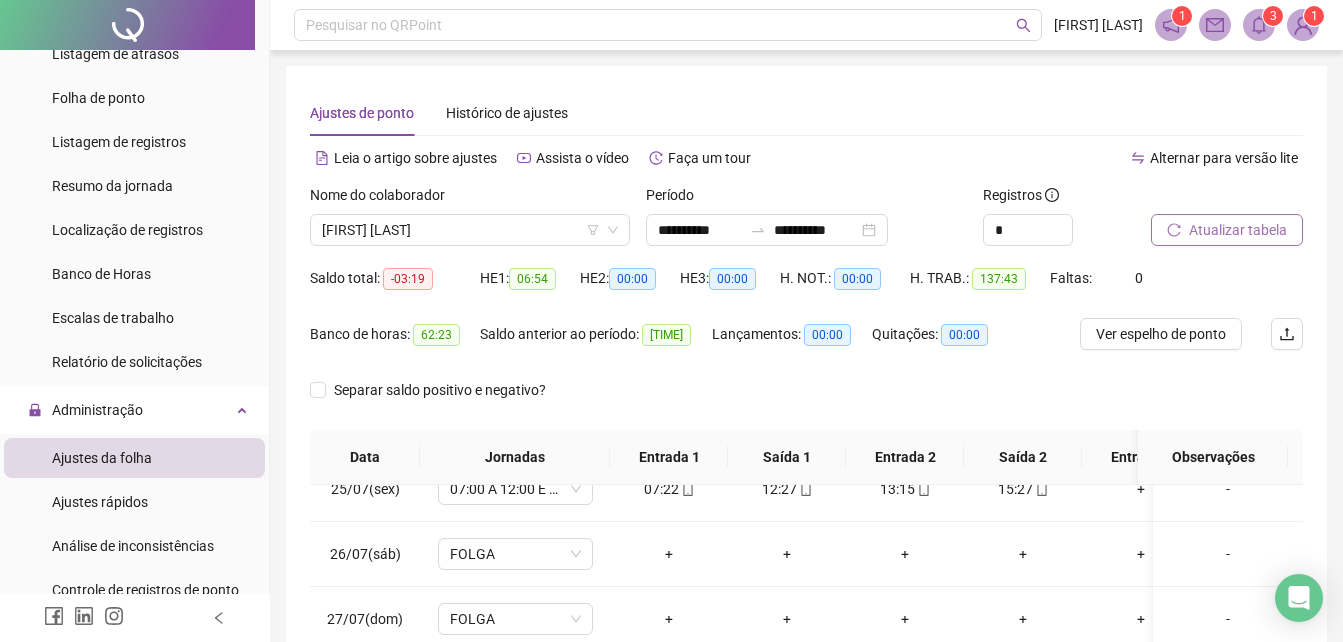 click on "Atualizar tabela" at bounding box center (1227, 230) 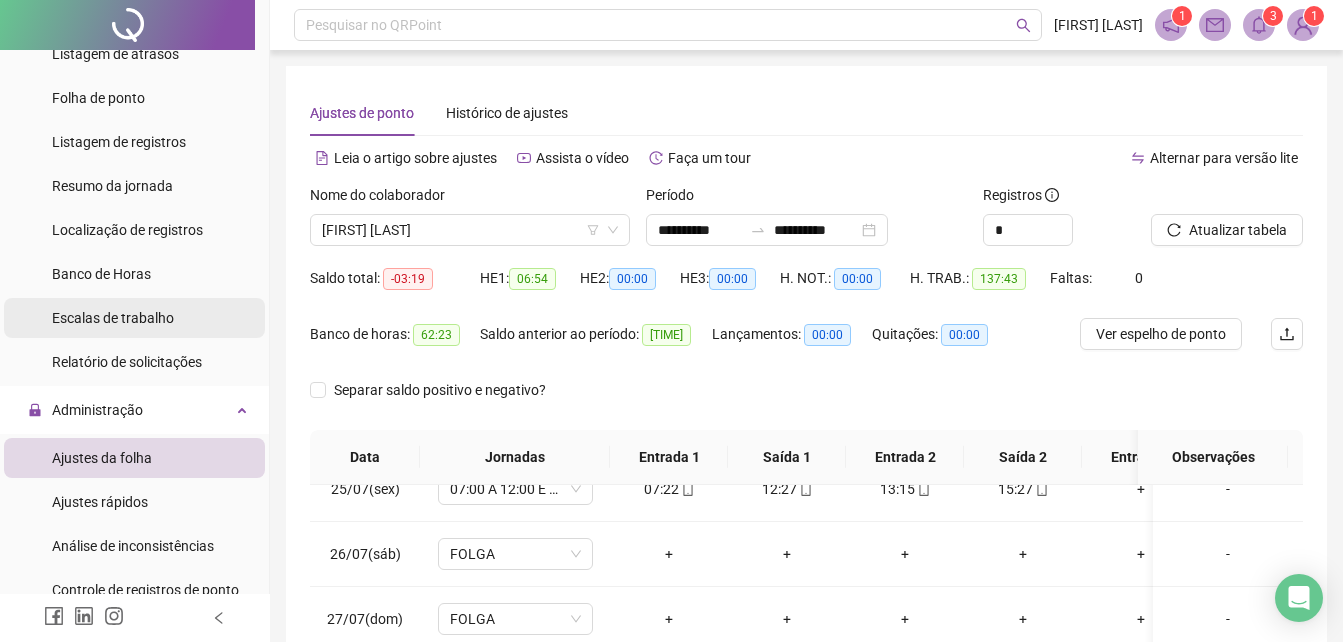 scroll, scrollTop: 100, scrollLeft: 0, axis: vertical 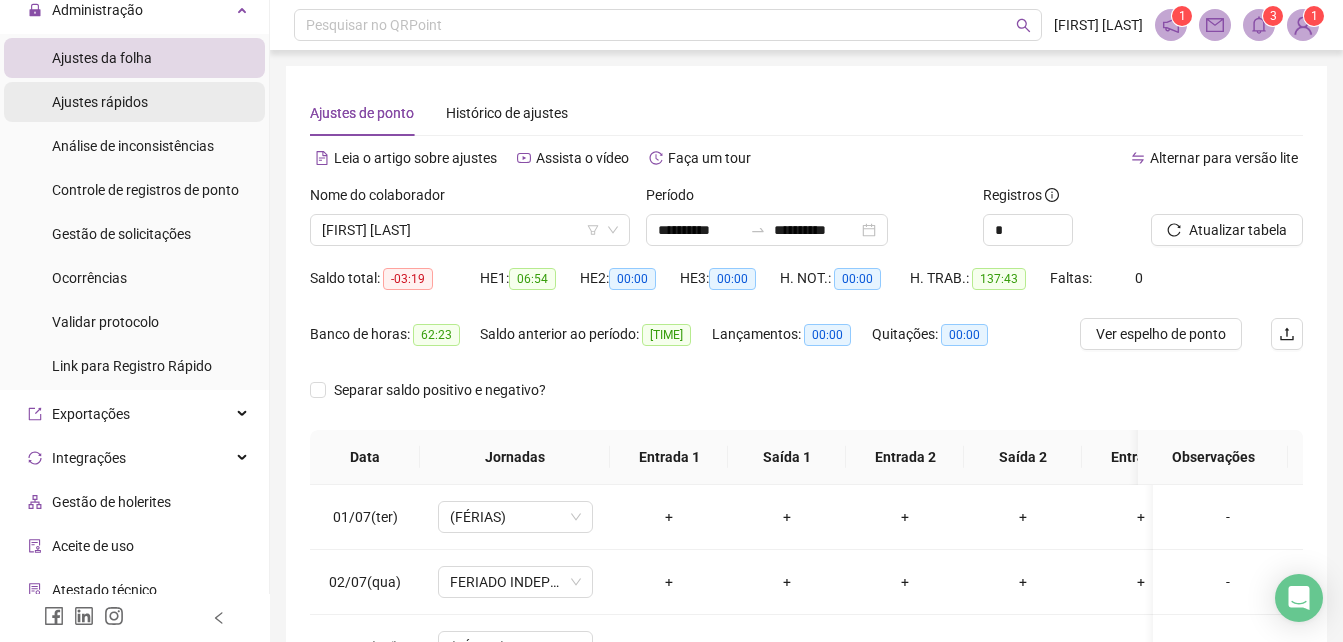 click on "Ajustes rápidos" at bounding box center [100, 102] 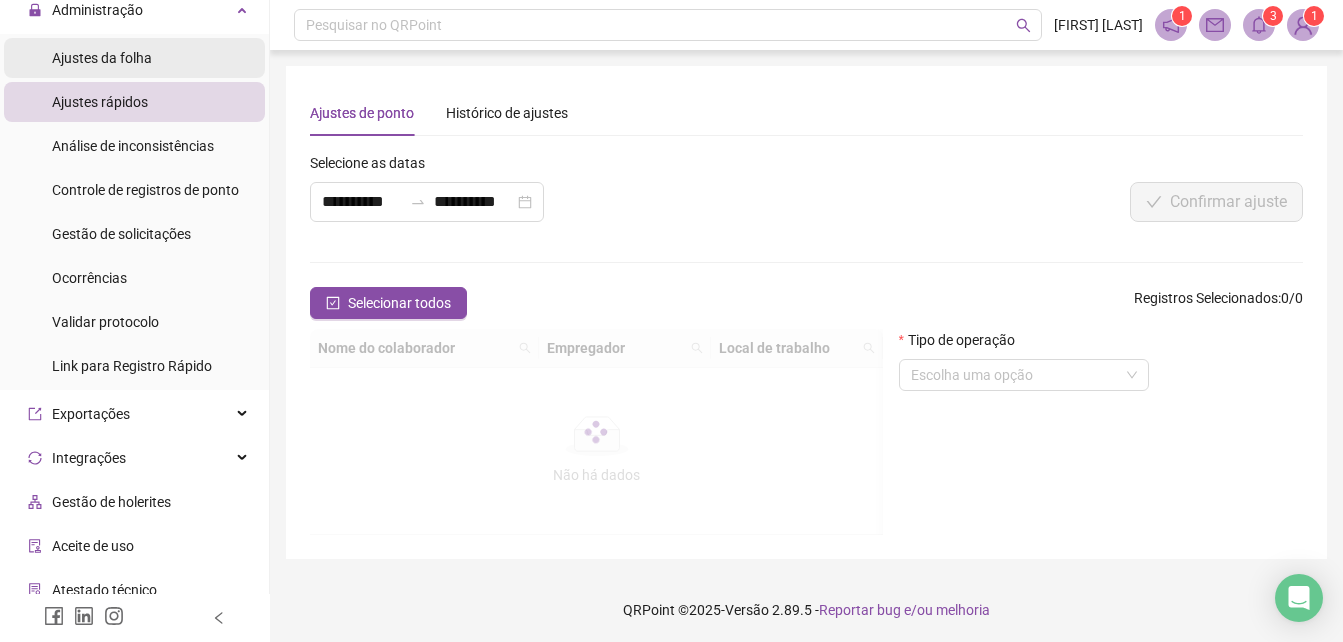 click on "Ajustes da folha" at bounding box center [102, 58] 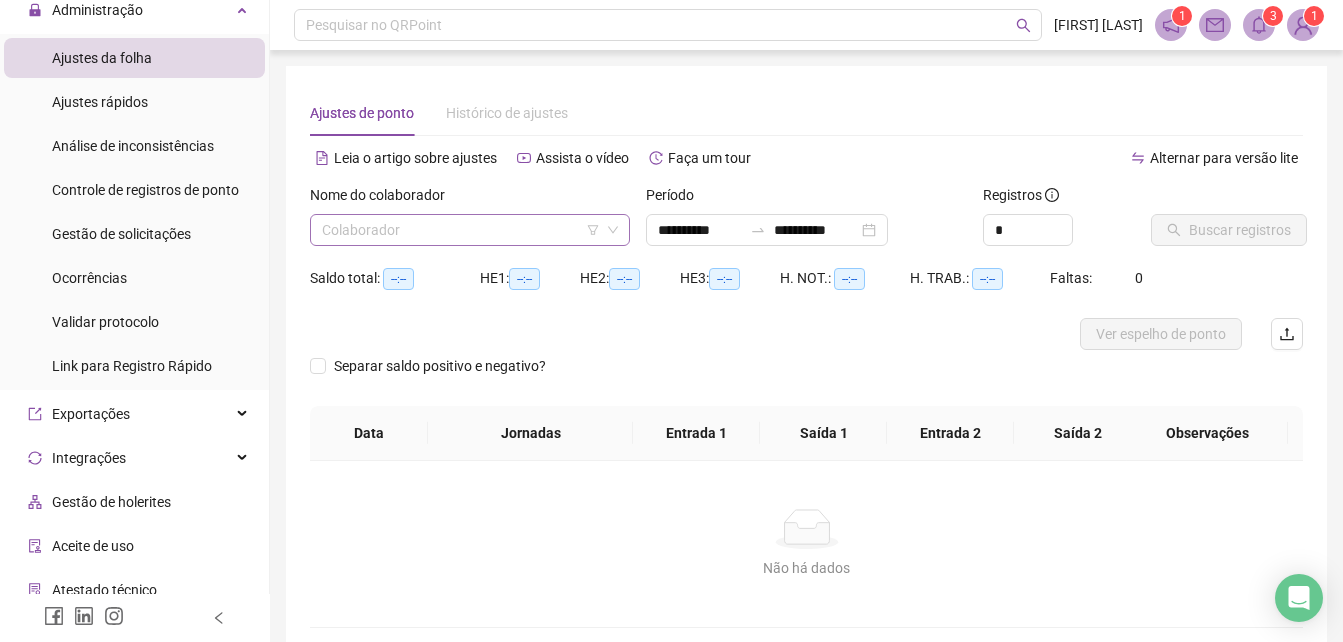click at bounding box center (461, 230) 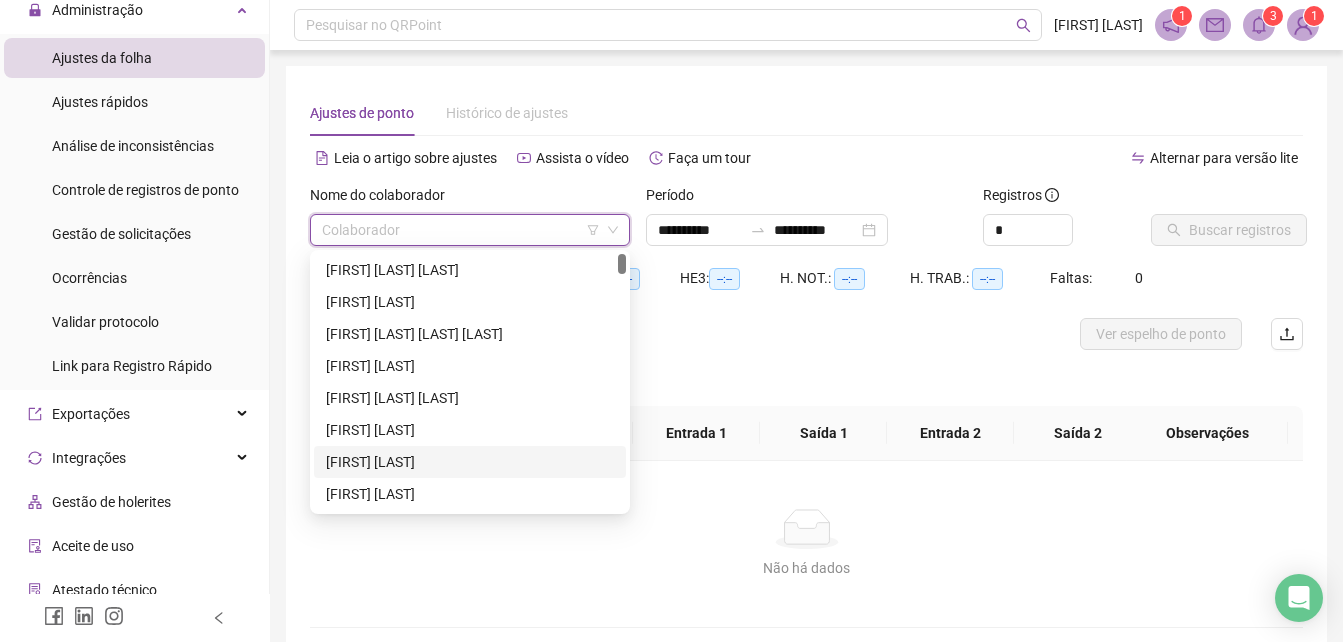 click on "[FIRST] [LAST]" at bounding box center (470, 462) 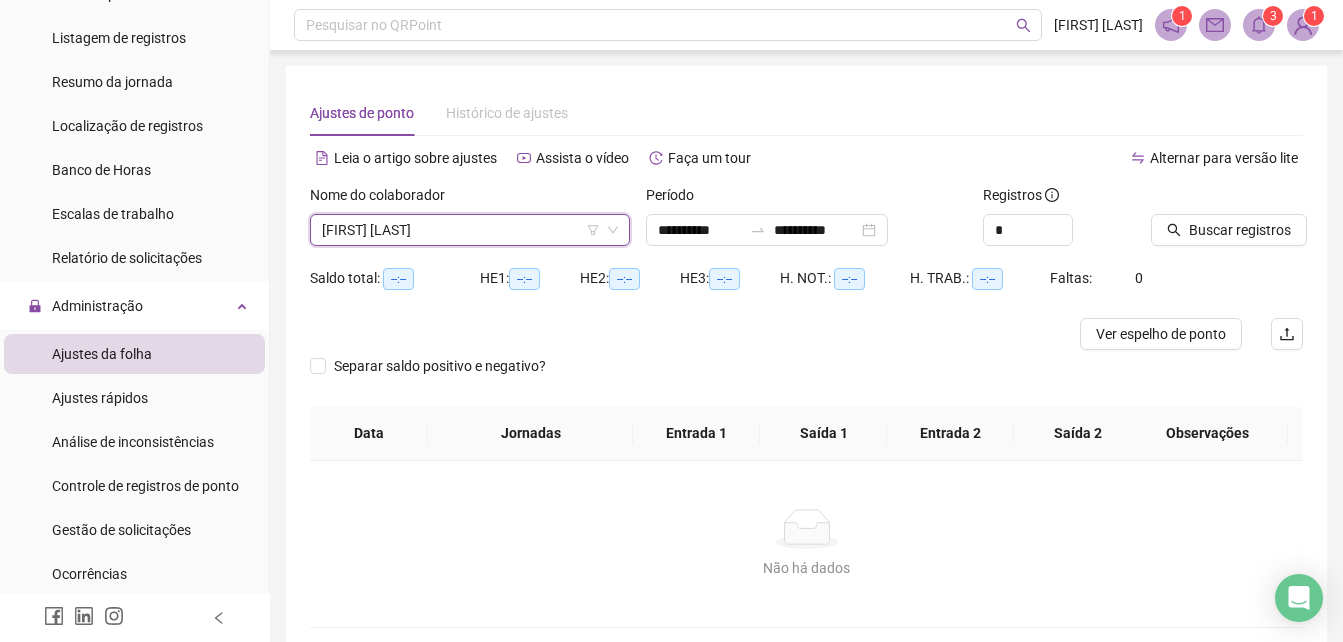 scroll, scrollTop: 100, scrollLeft: 0, axis: vertical 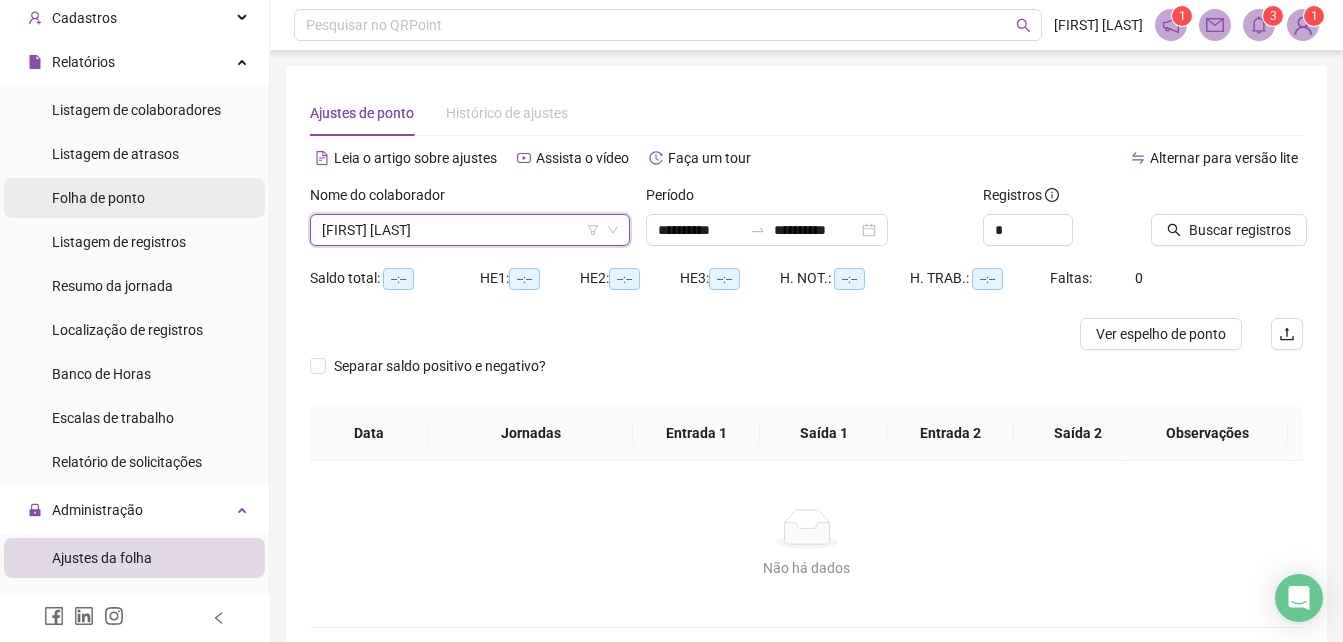 click on "Folha de ponto" at bounding box center [98, 198] 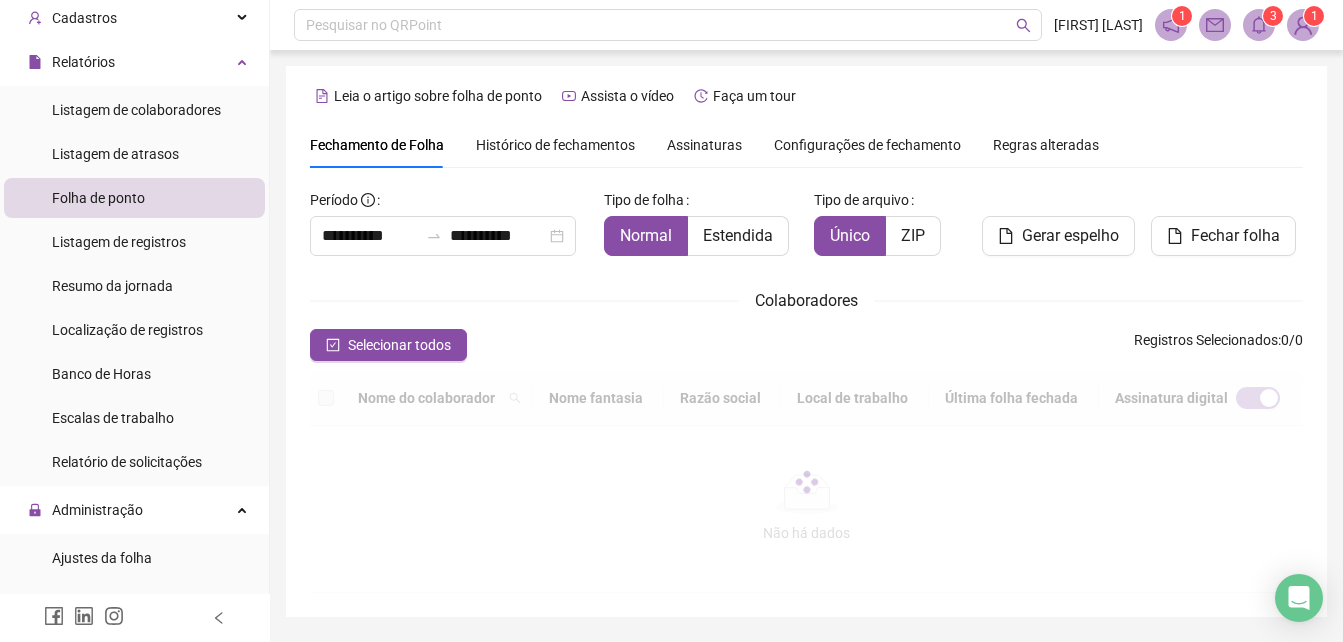 scroll, scrollTop: 89, scrollLeft: 0, axis: vertical 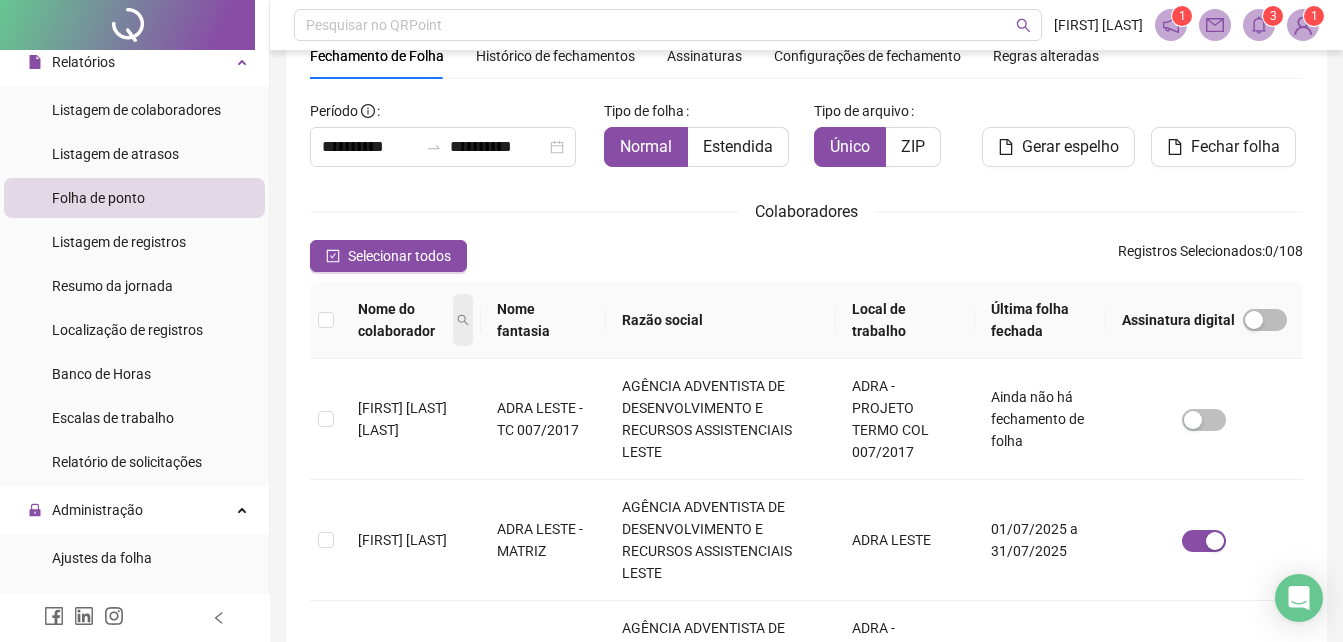 click 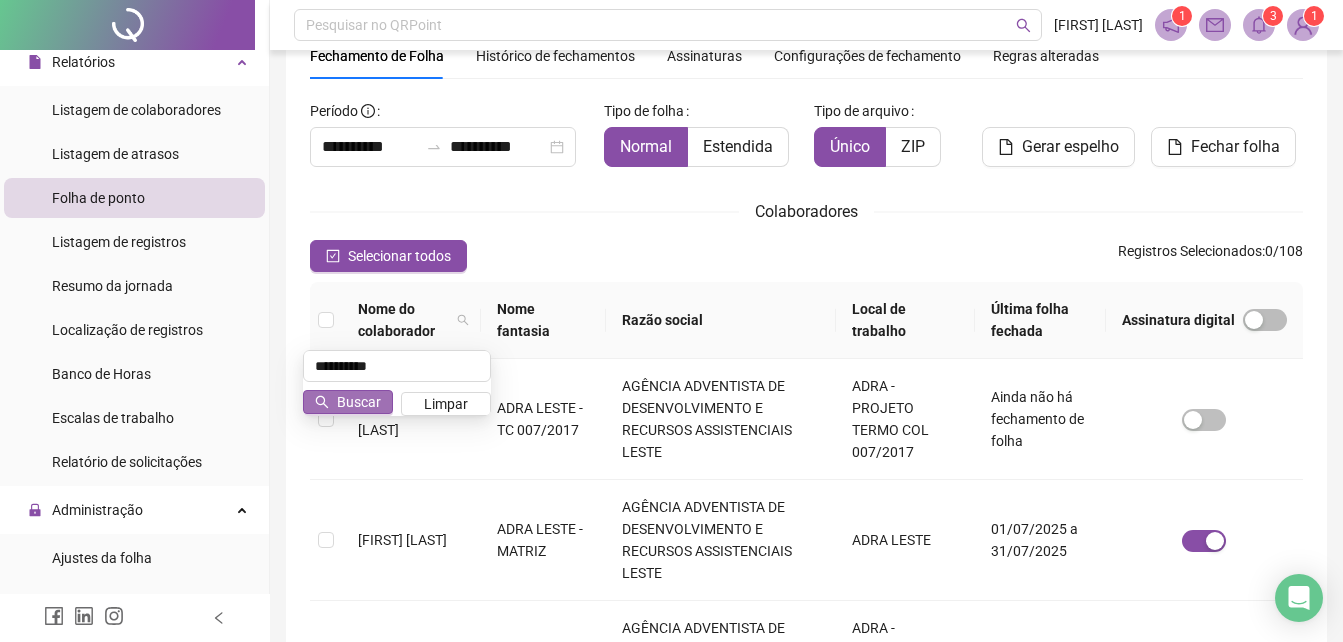 type on "**********" 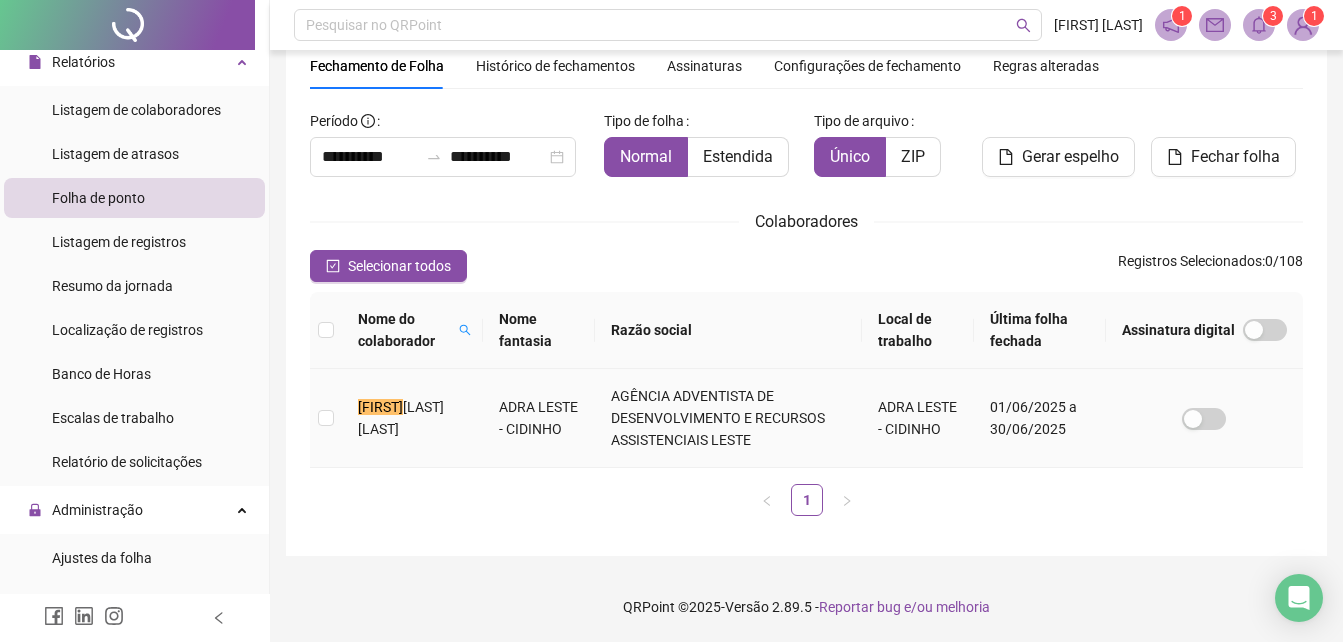 click on "[FIRST] [LAST]" at bounding box center [412, 418] 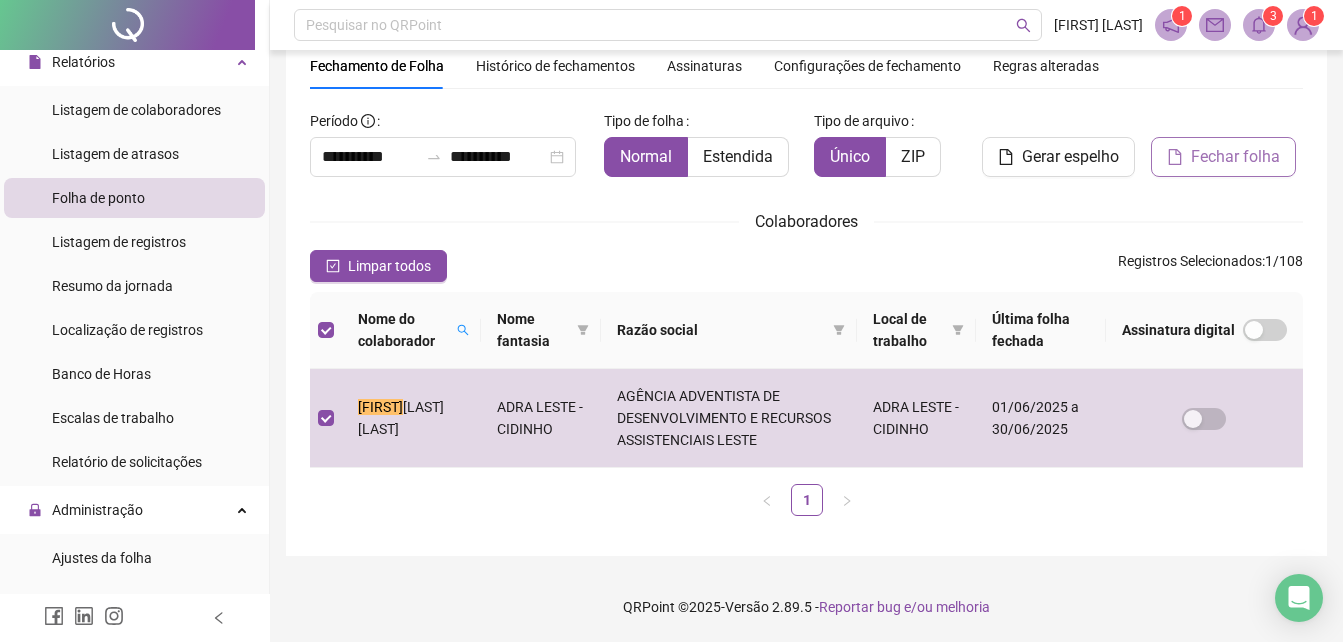 click on "Fechar folha" at bounding box center (1223, 157) 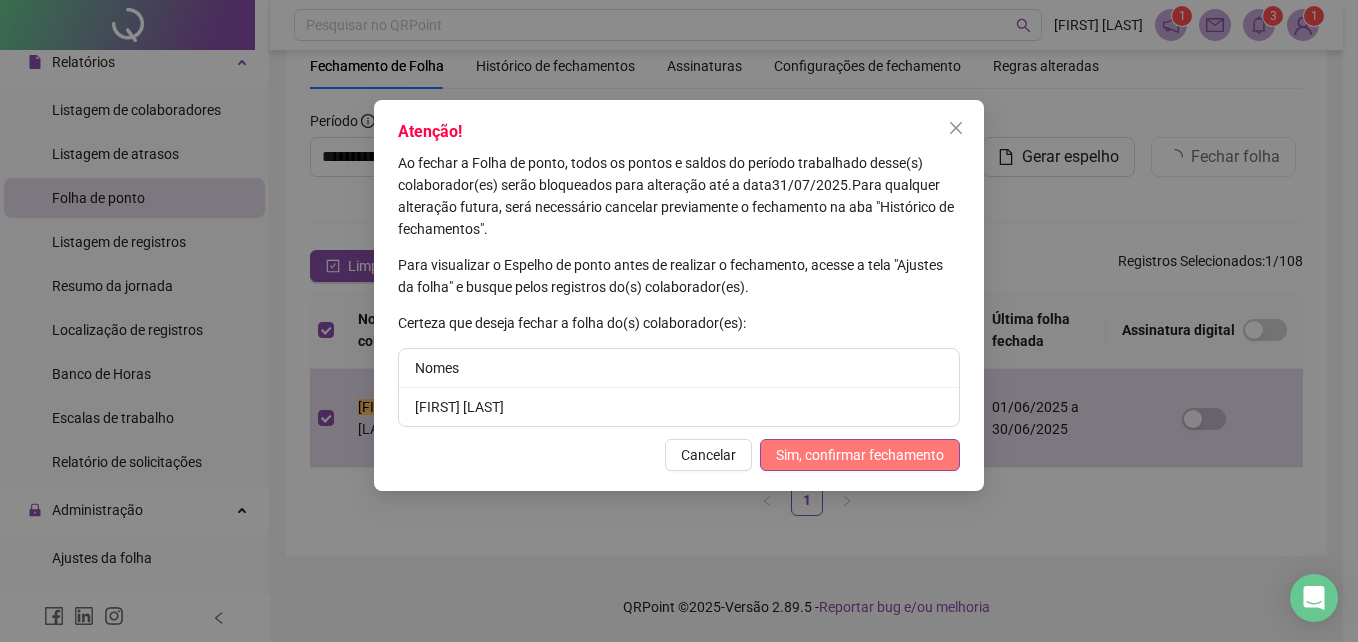 click on "Sim, confirmar fechamento" at bounding box center [860, 455] 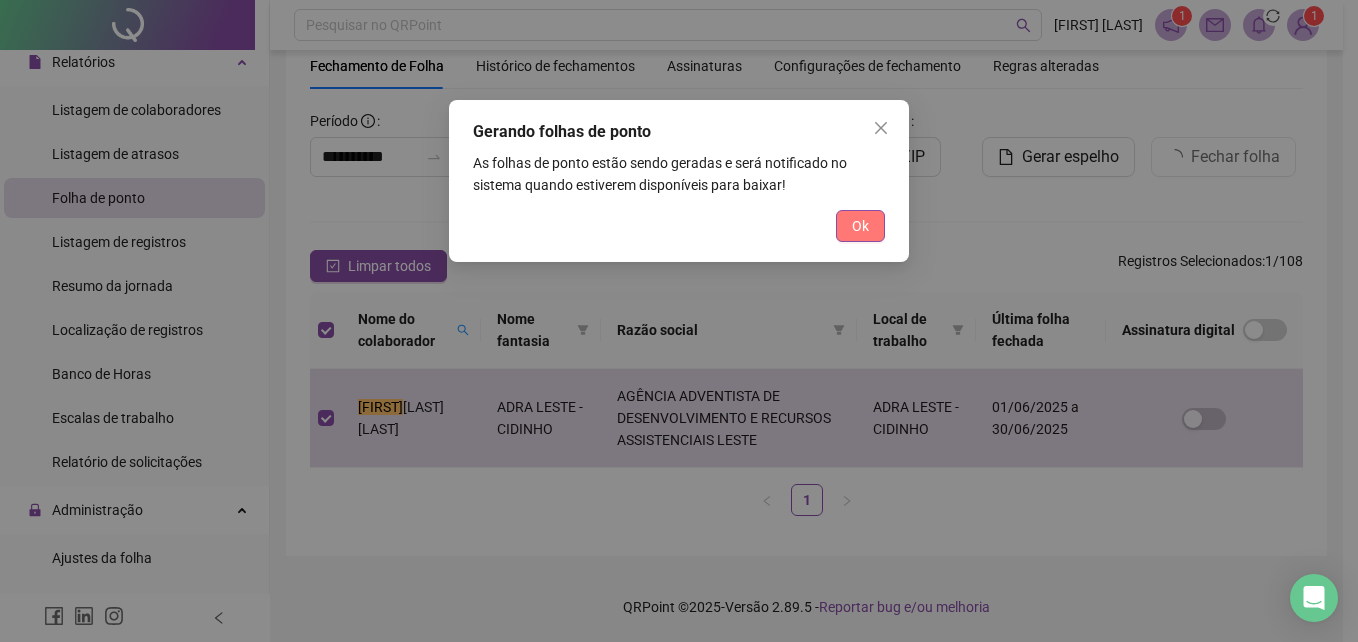 click on "Ok" at bounding box center [860, 226] 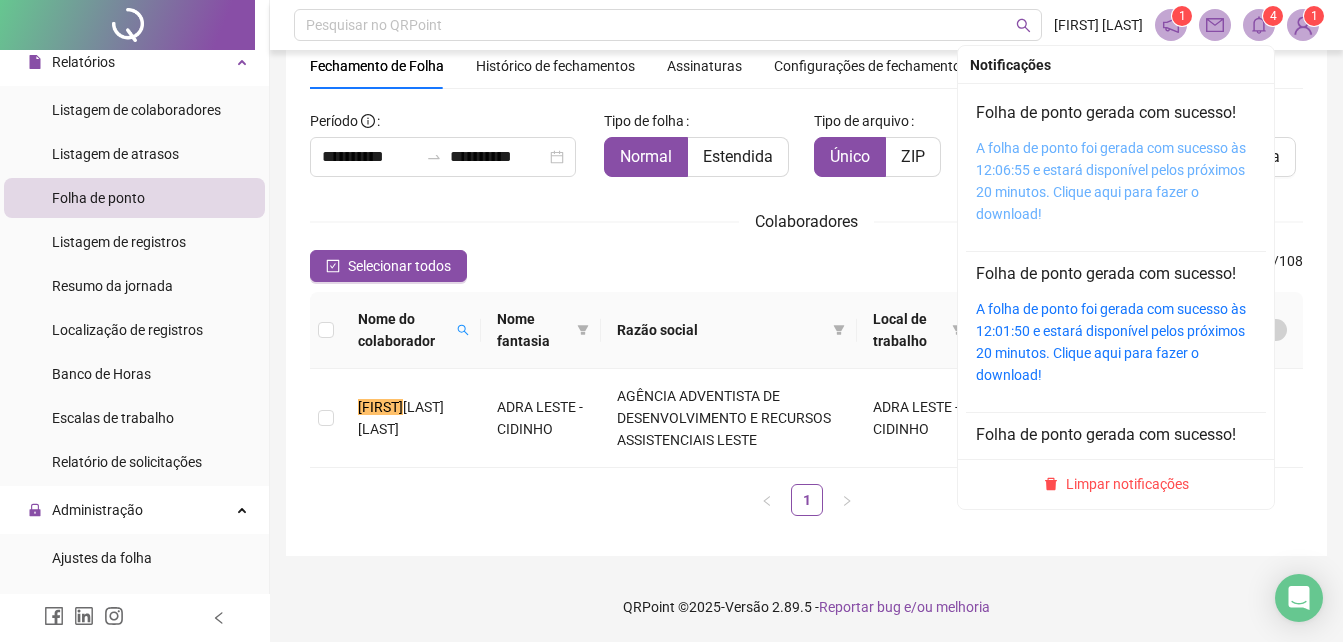 click on "A folha de ponto foi gerada com sucesso às 12:06:55 e estará disponível pelos próximos 20 minutos.
Clique aqui para fazer o download!" at bounding box center (1111, 181) 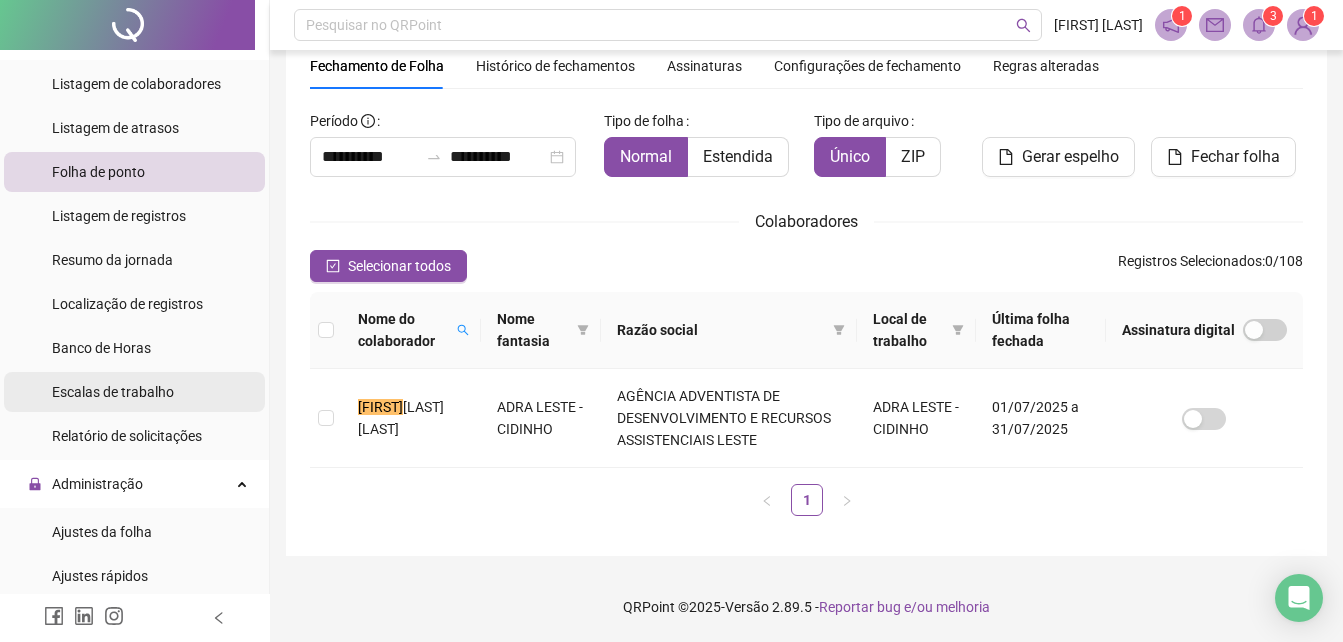scroll, scrollTop: 200, scrollLeft: 0, axis: vertical 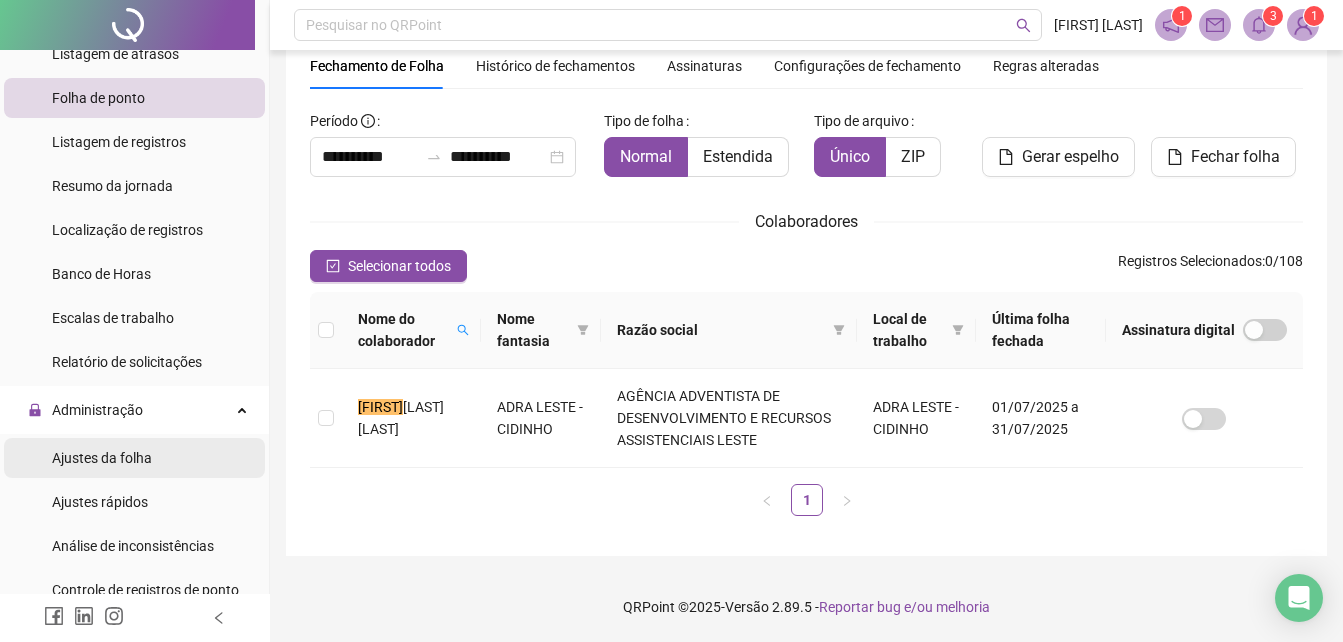 click on "Ajustes da folha" at bounding box center (102, 458) 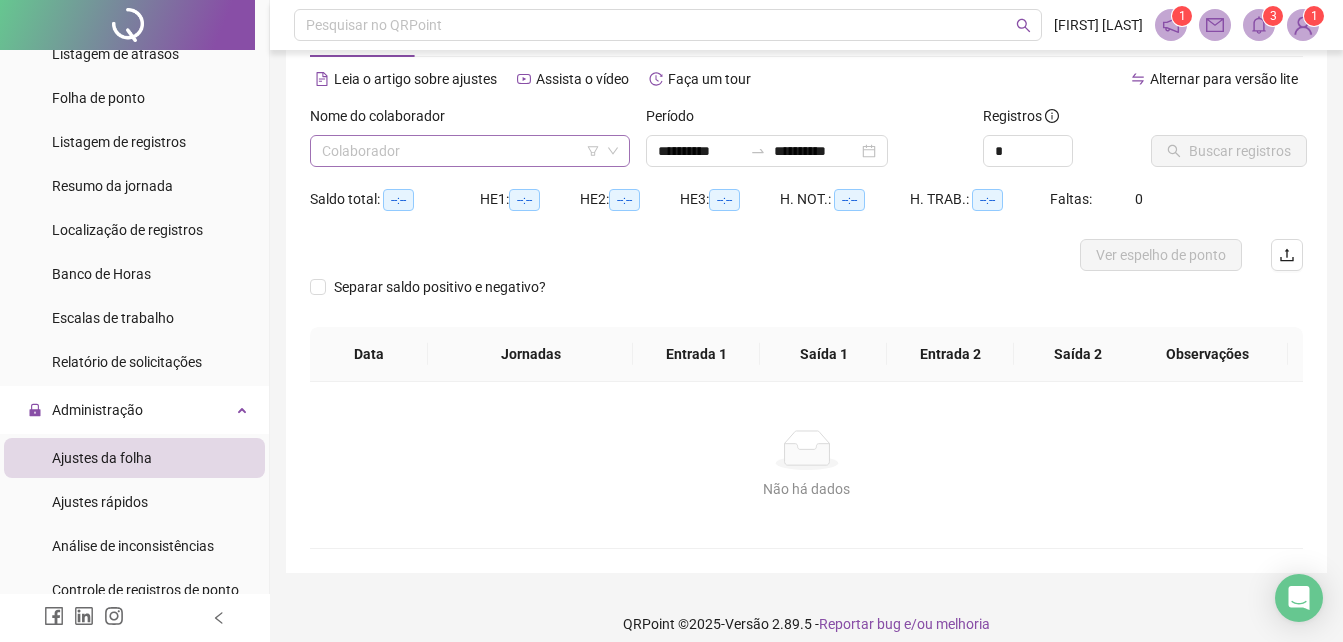 click at bounding box center [461, 151] 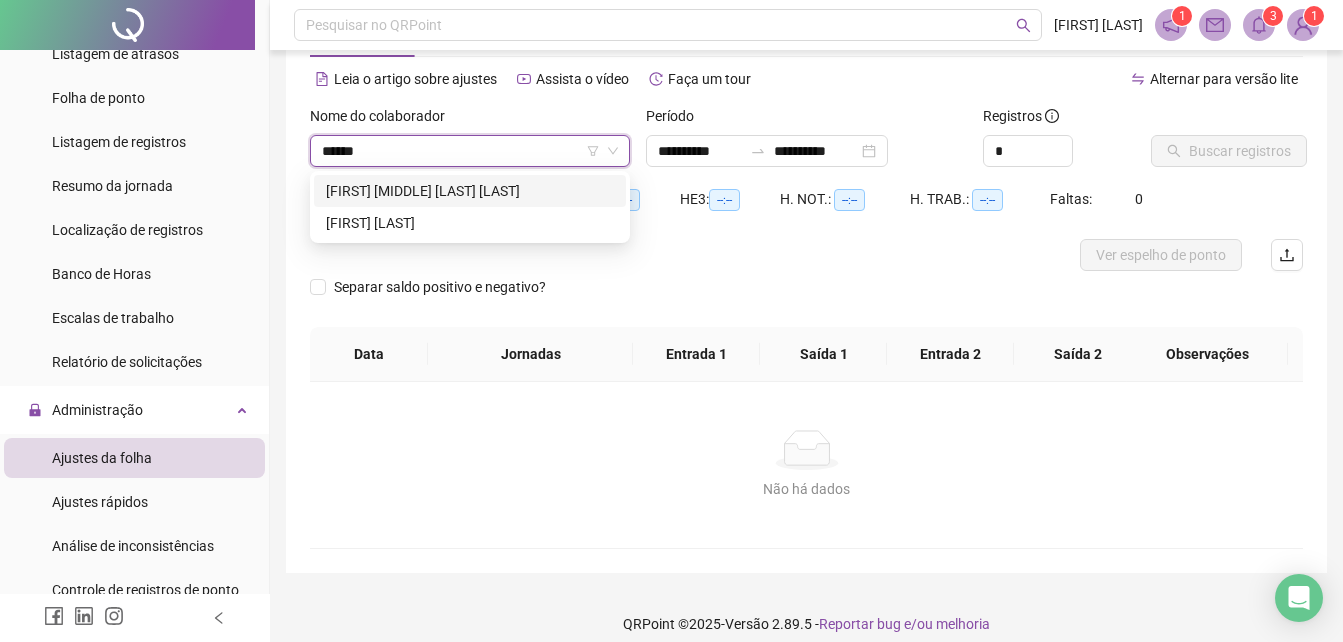 type on "*******" 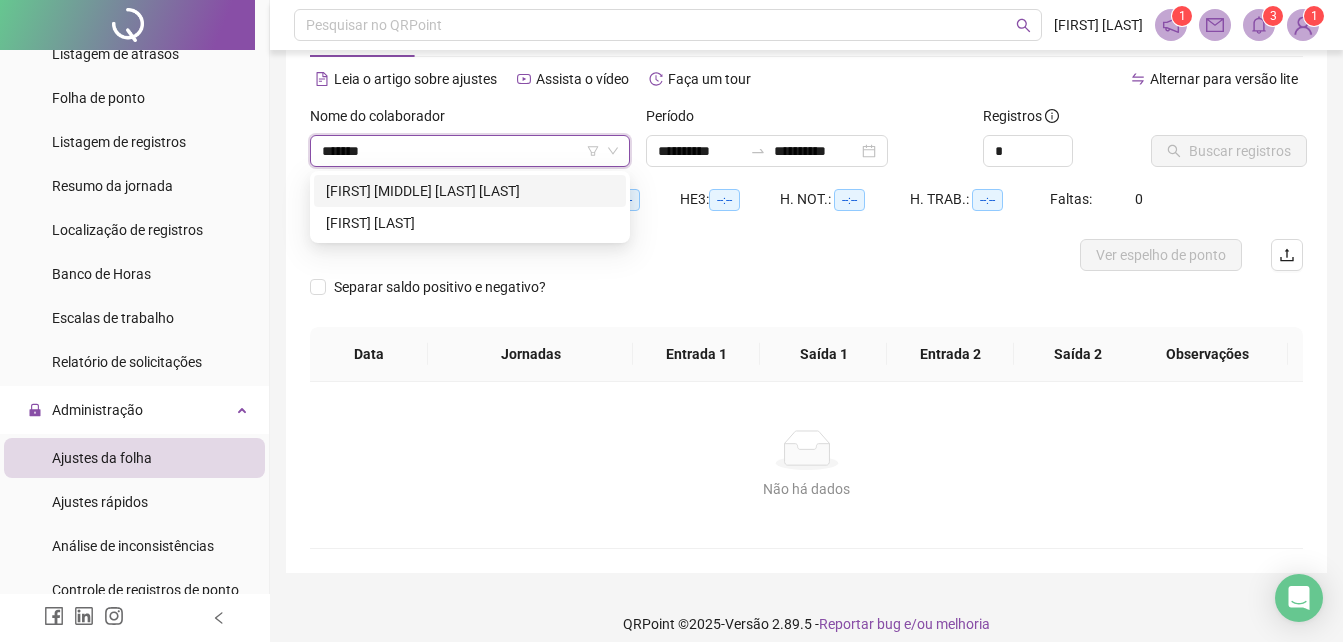 click on "[FIRST] [MIDDLE] [LAST] [LAST]" at bounding box center (470, 191) 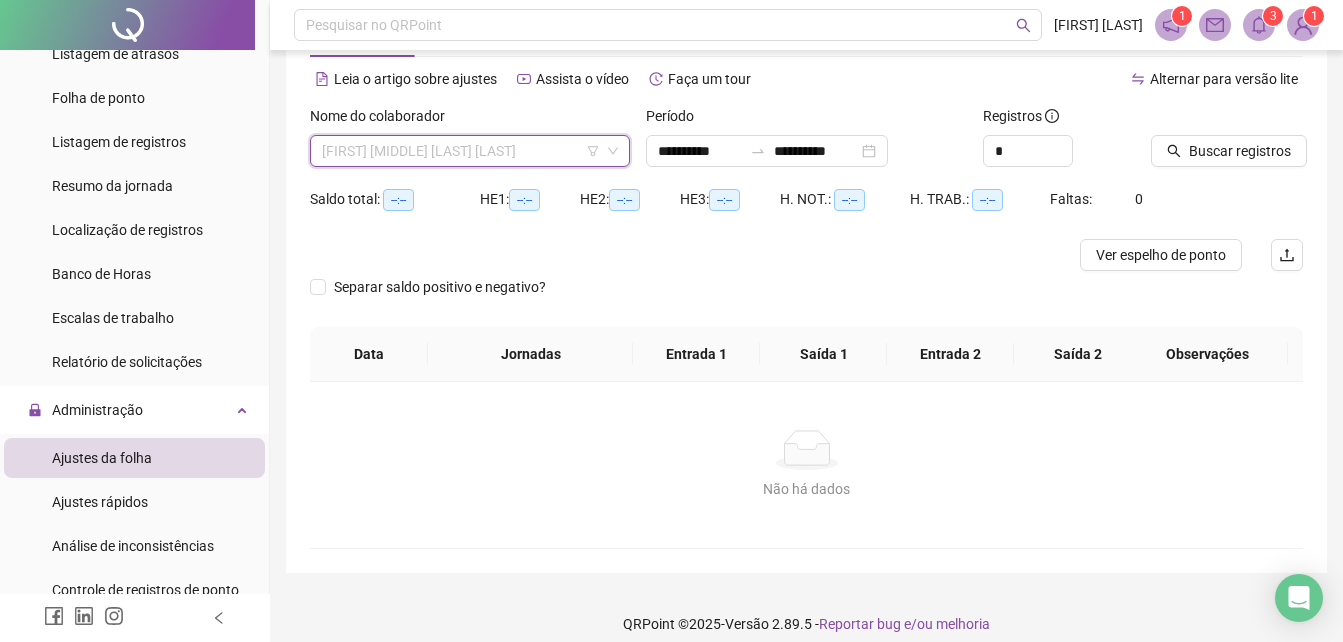 click on "[FIRST] [MIDDLE] [LAST] [LAST]" at bounding box center [470, 151] 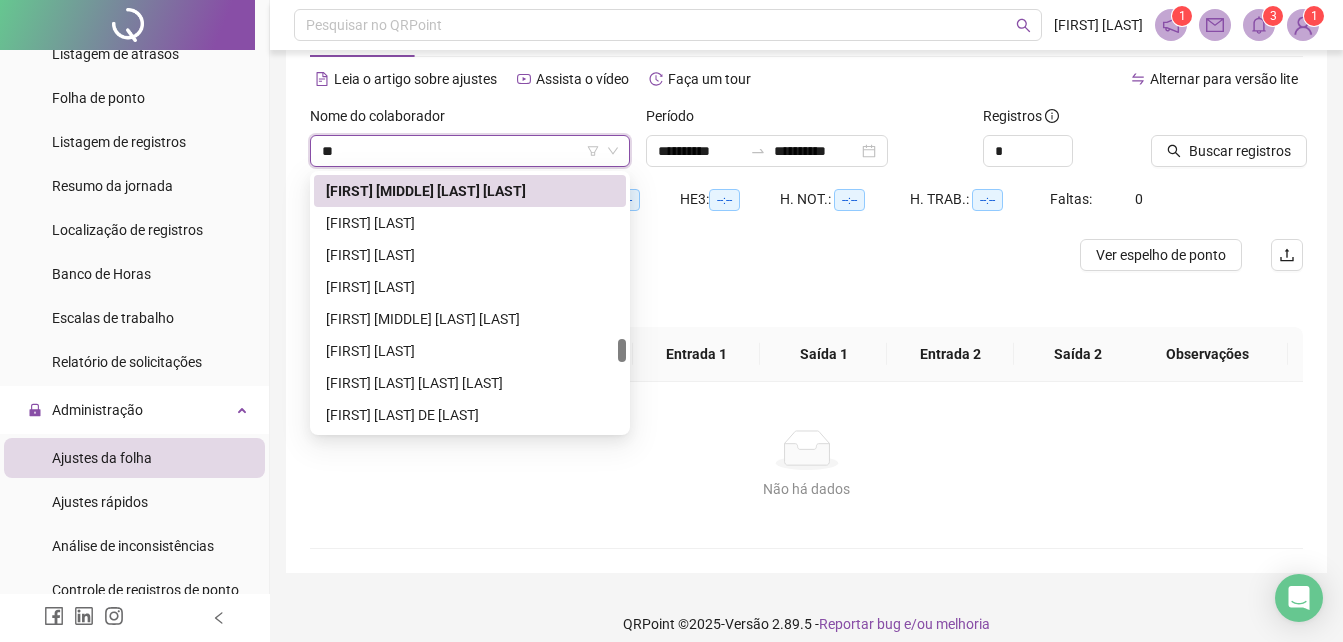 scroll, scrollTop: 64, scrollLeft: 0, axis: vertical 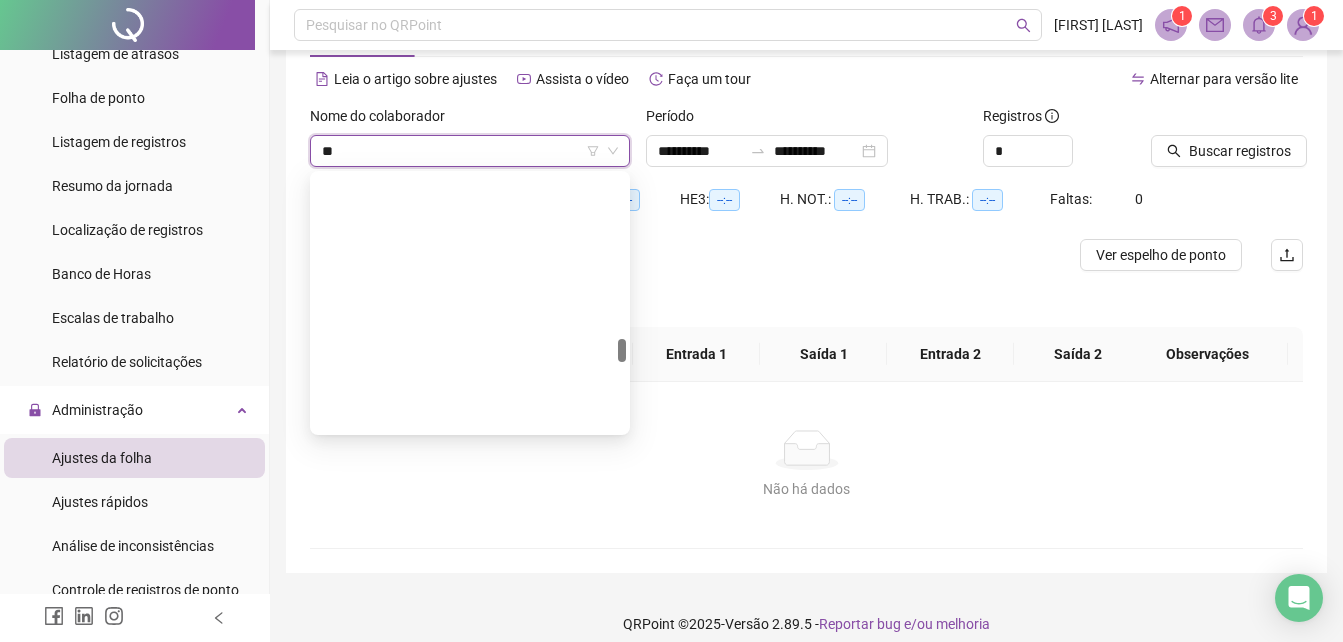 type on "***" 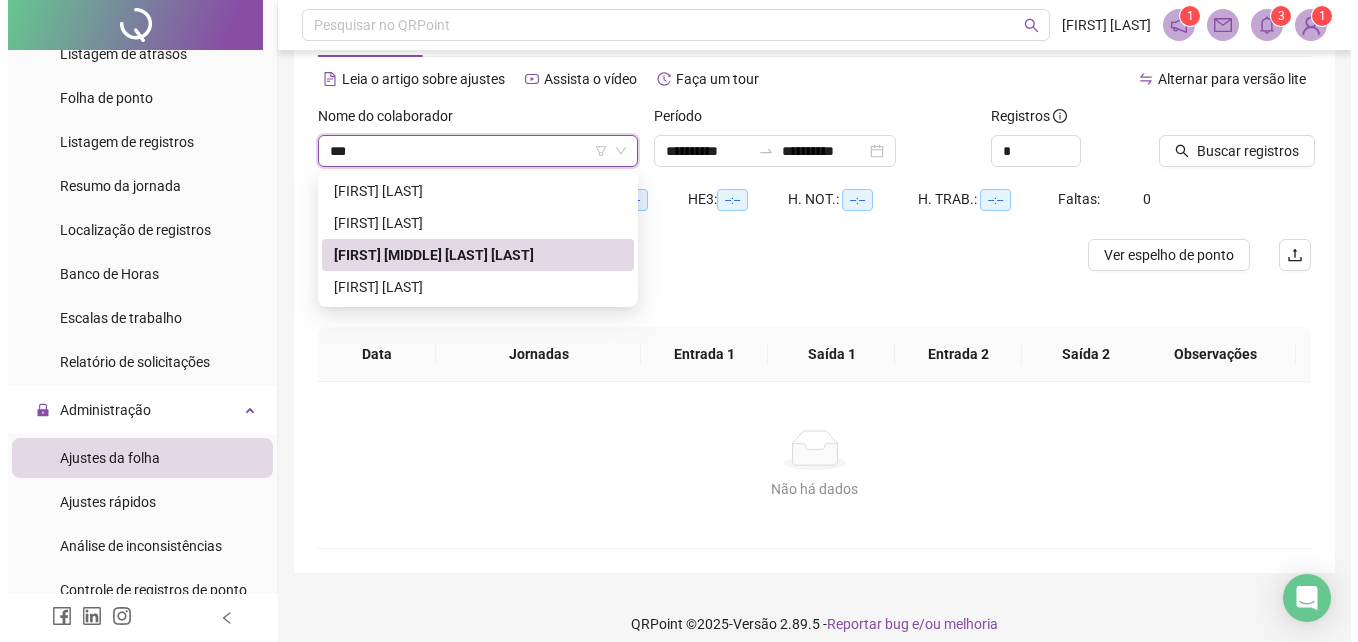 scroll, scrollTop: 0, scrollLeft: 0, axis: both 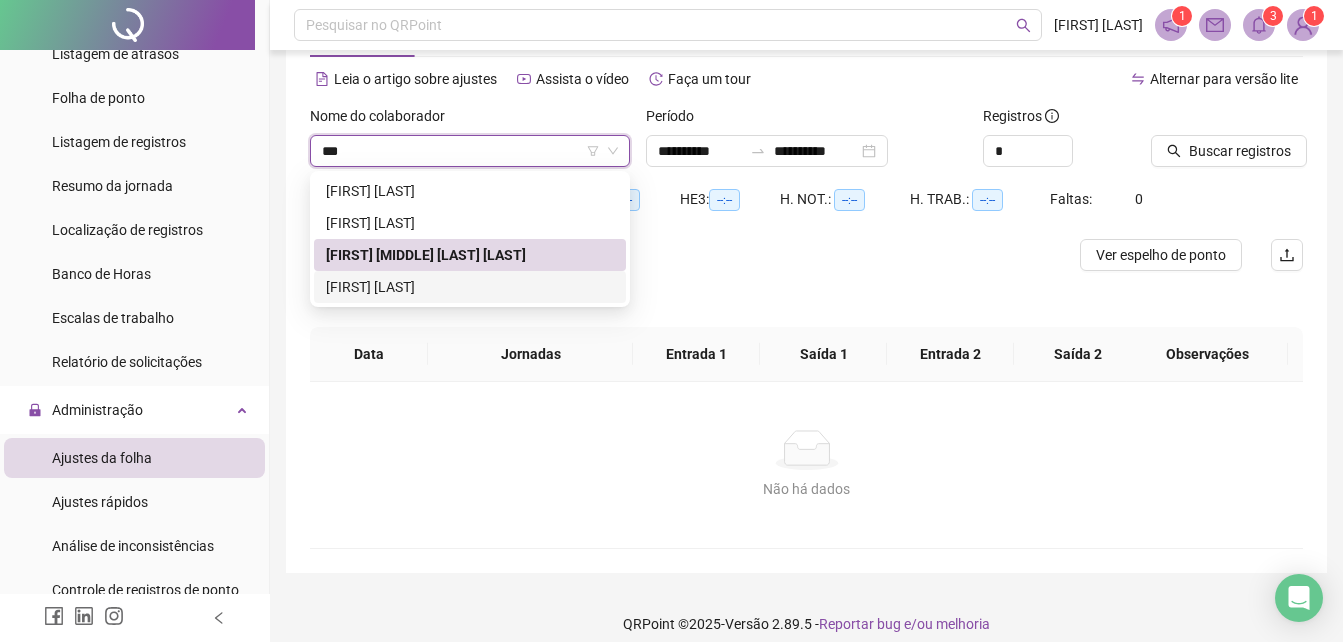 click on "[FIRST] [LAST]" at bounding box center [470, 287] 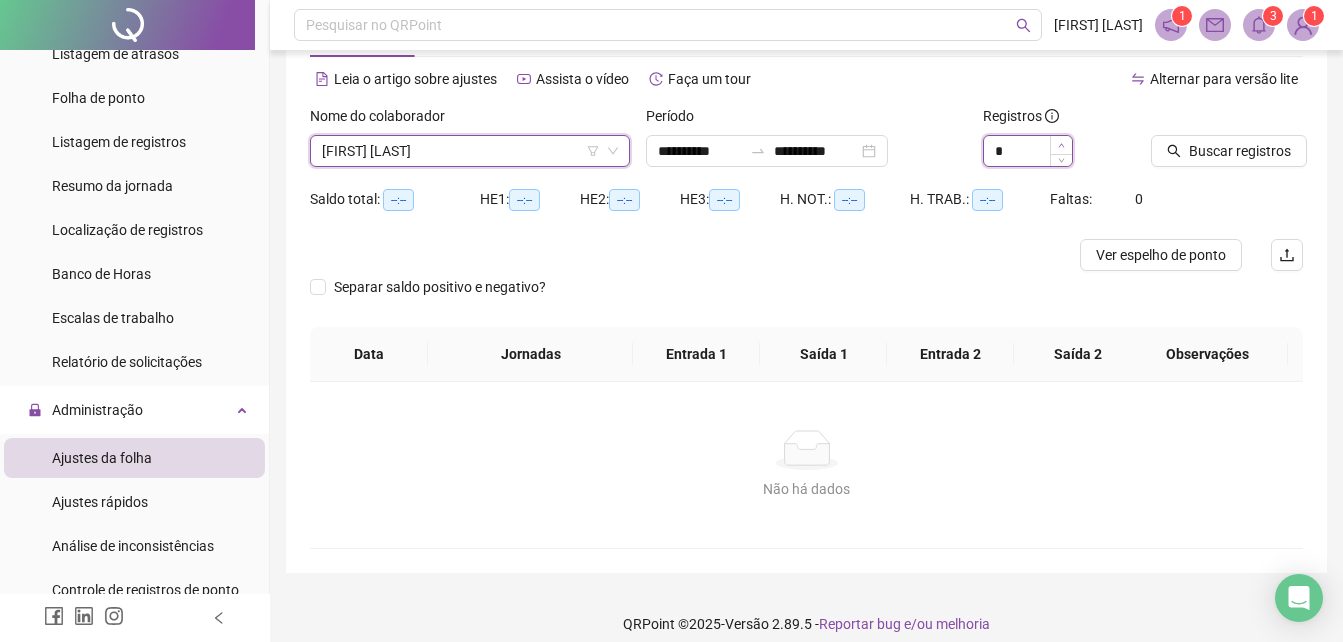 type on "*" 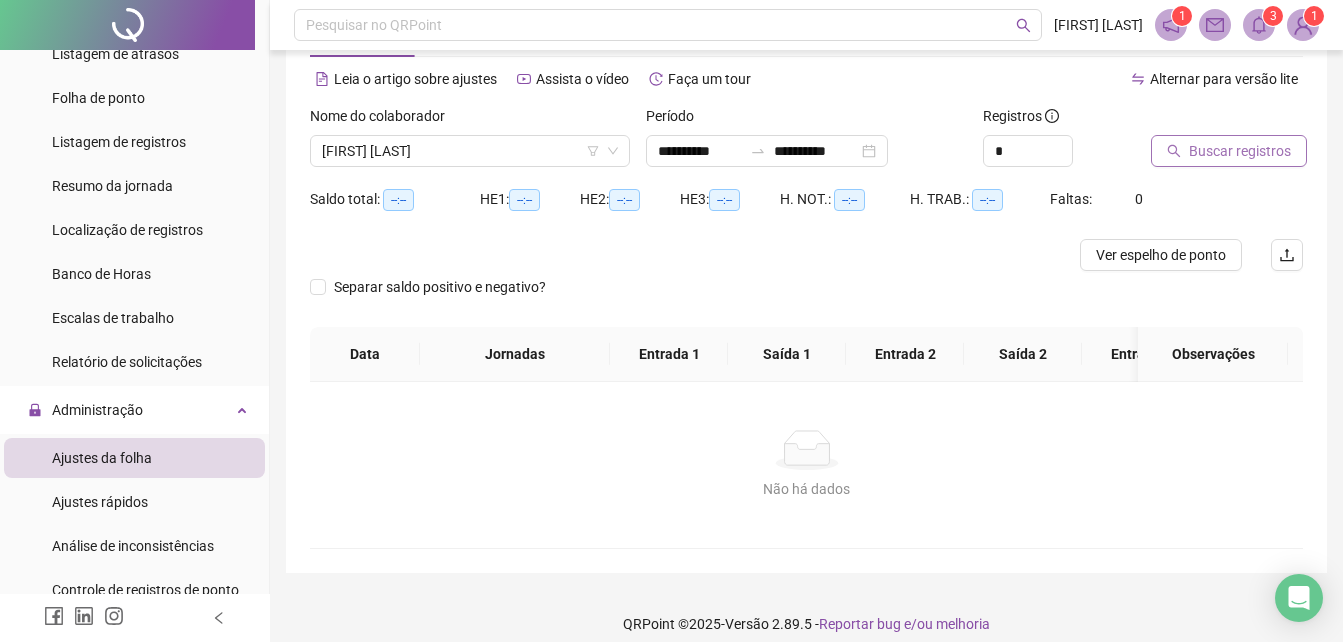 click on "Buscar registros" at bounding box center [1240, 151] 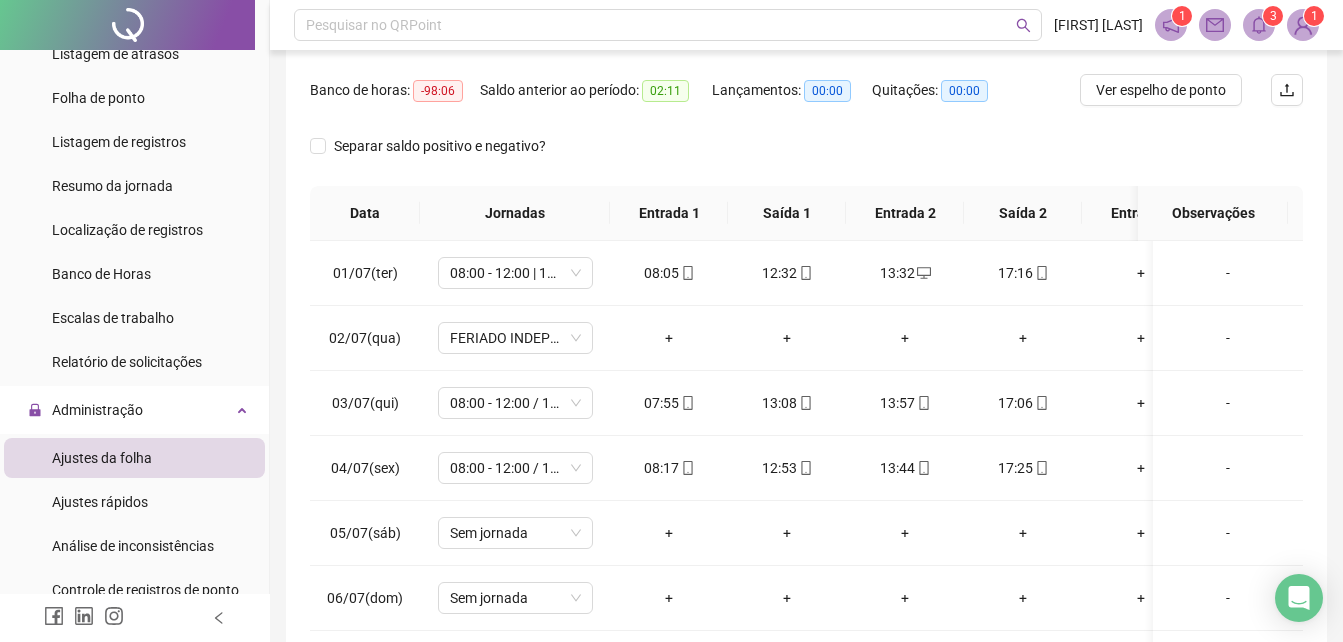 scroll, scrollTop: 279, scrollLeft: 0, axis: vertical 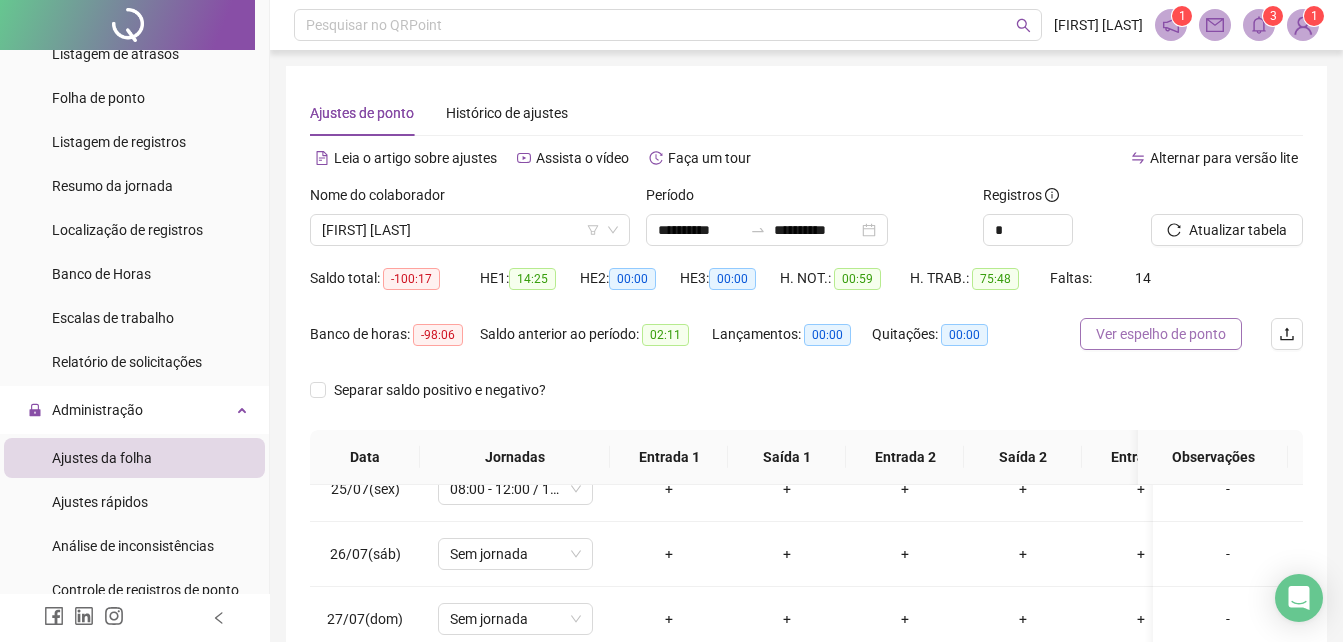 click on "Ver espelho de ponto" at bounding box center (1161, 334) 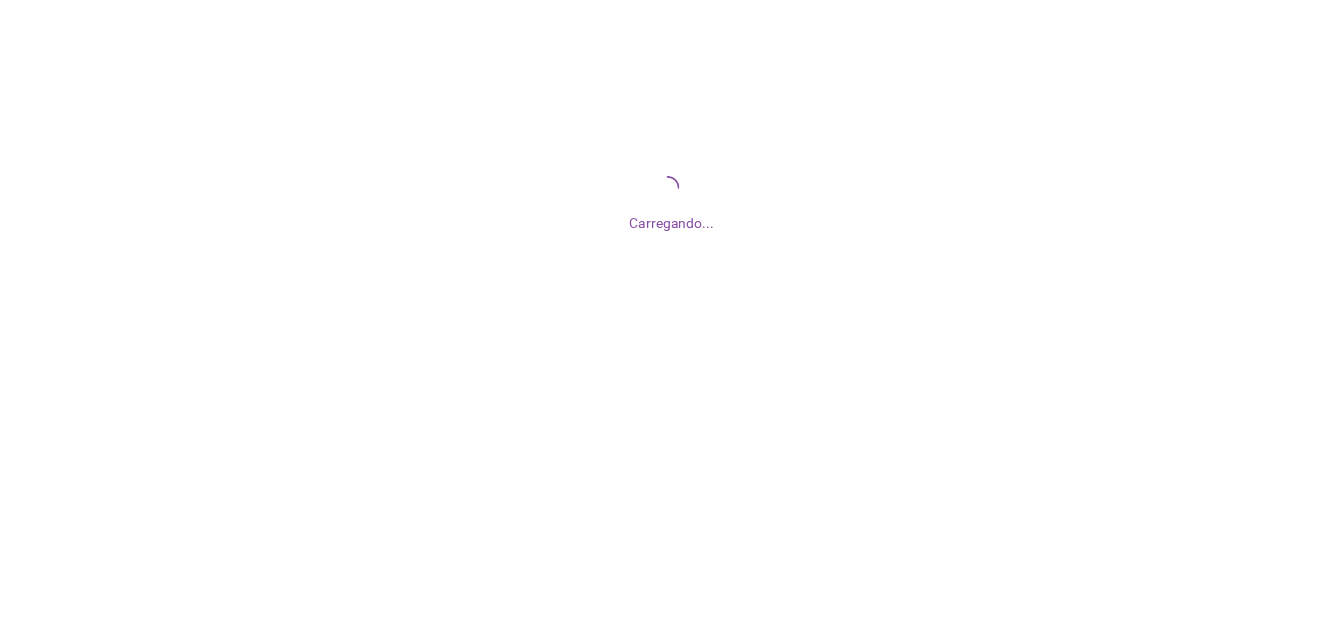 scroll, scrollTop: 0, scrollLeft: 0, axis: both 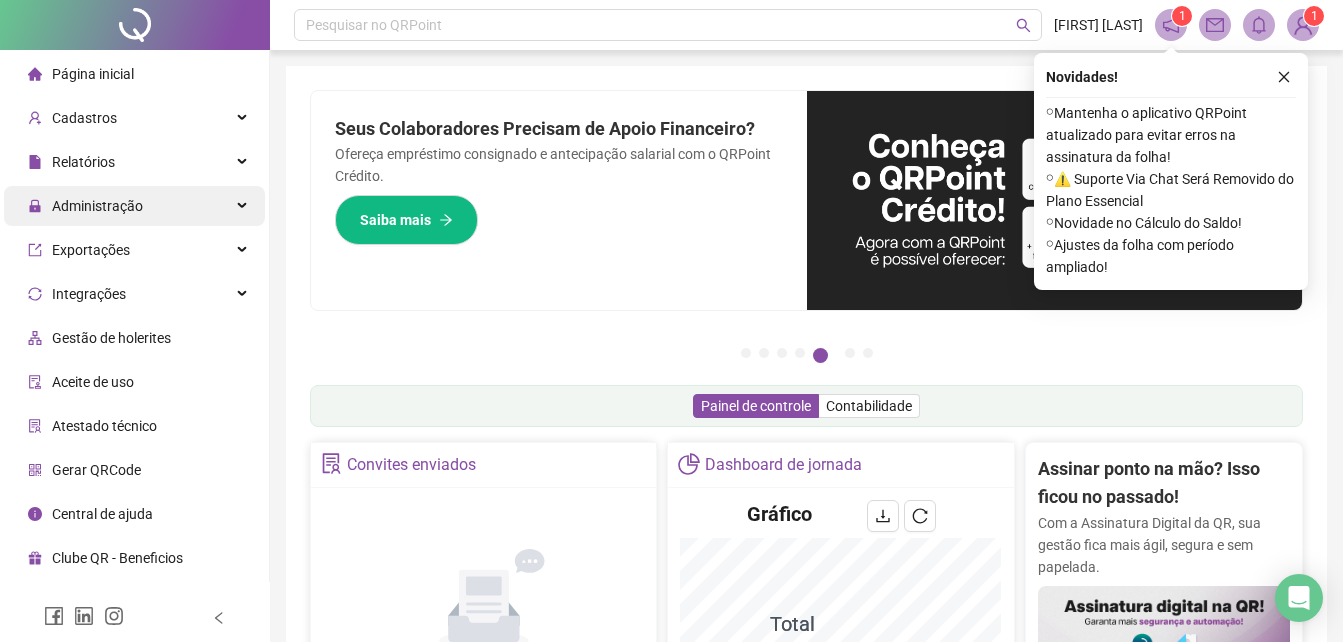 click on "Administração" at bounding box center [97, 206] 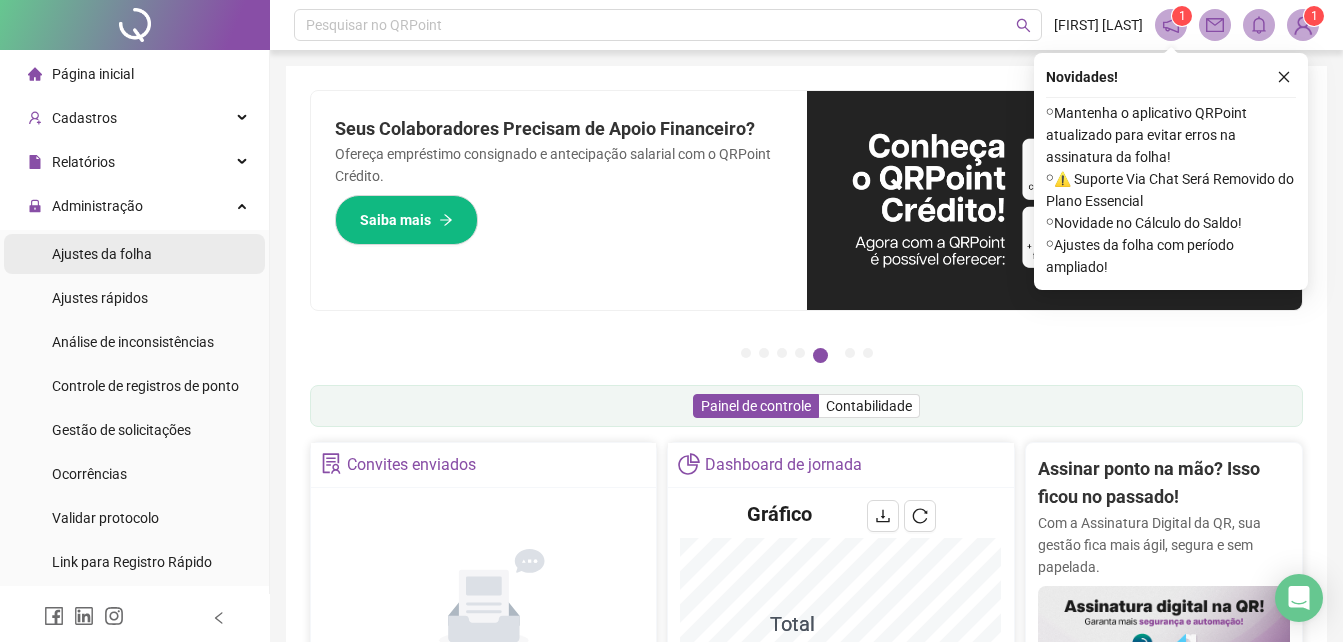 click on "Ajustes da folha" at bounding box center [102, 254] 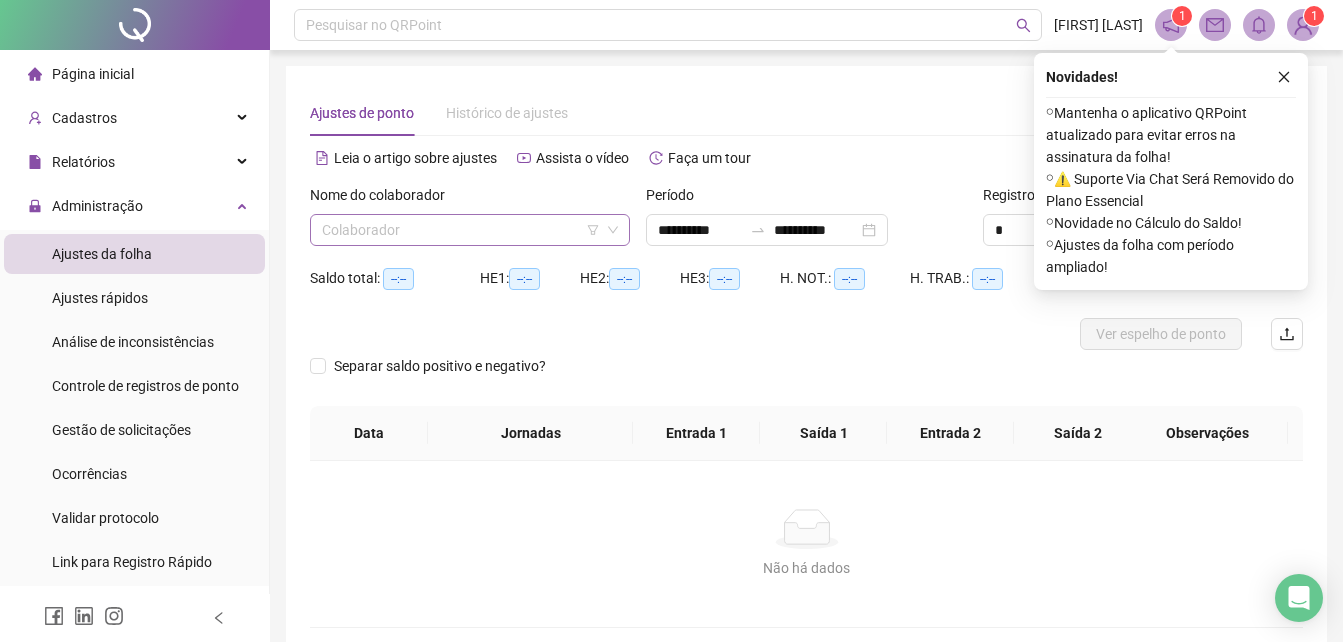 click at bounding box center (461, 230) 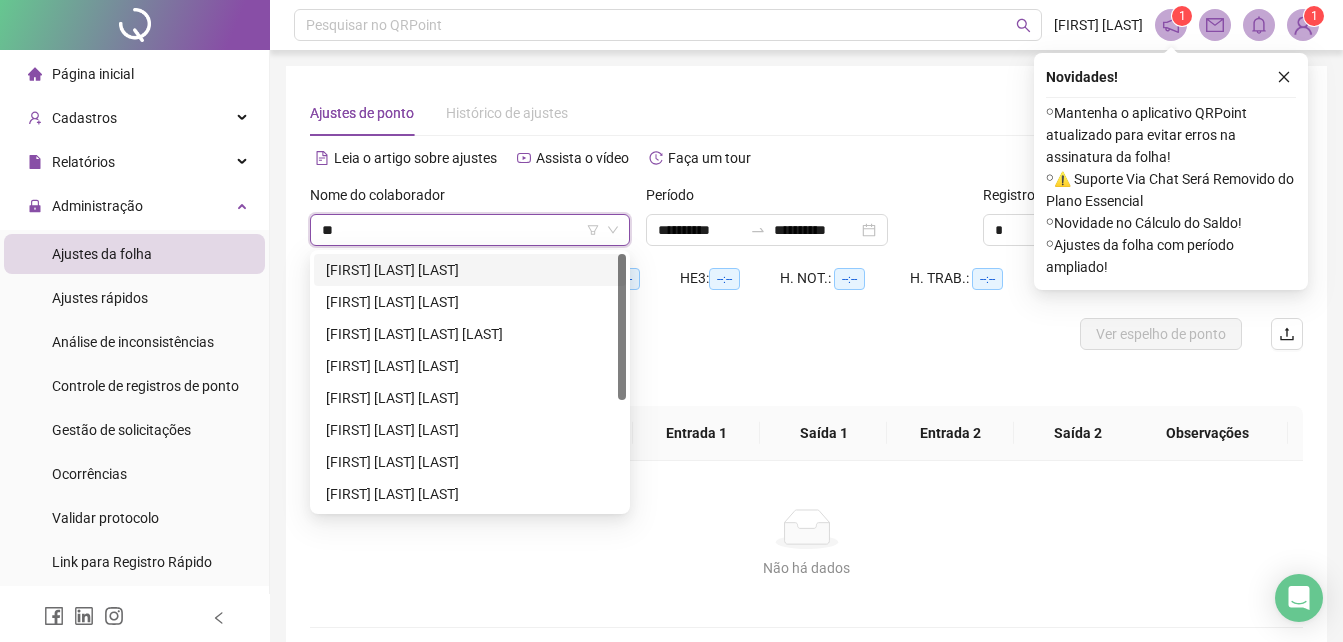 type on "***" 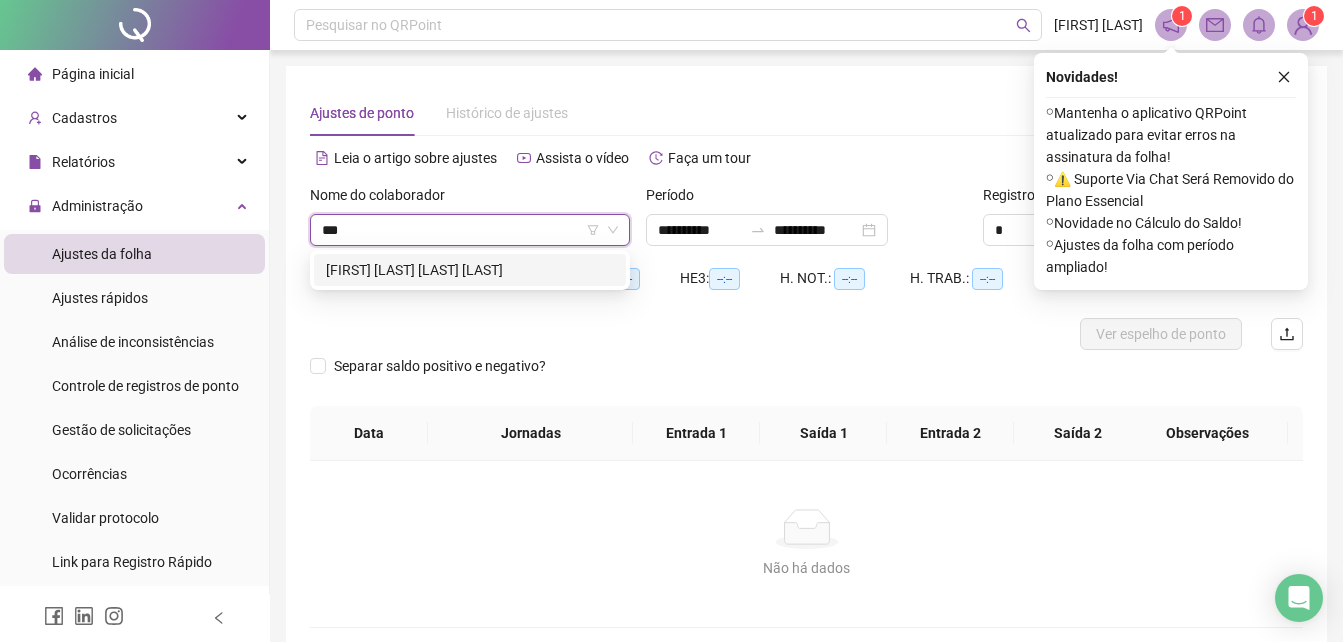 click on "[FIRST] [LAST] [LAST] [LAST]" at bounding box center (470, 270) 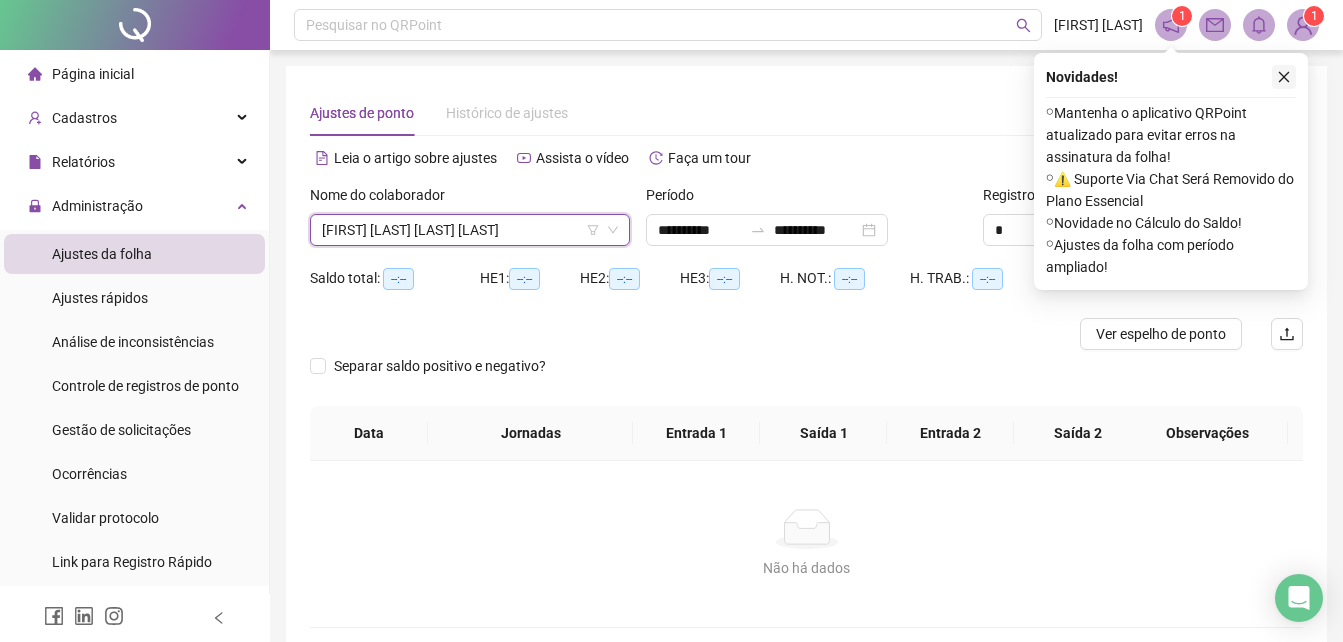 click 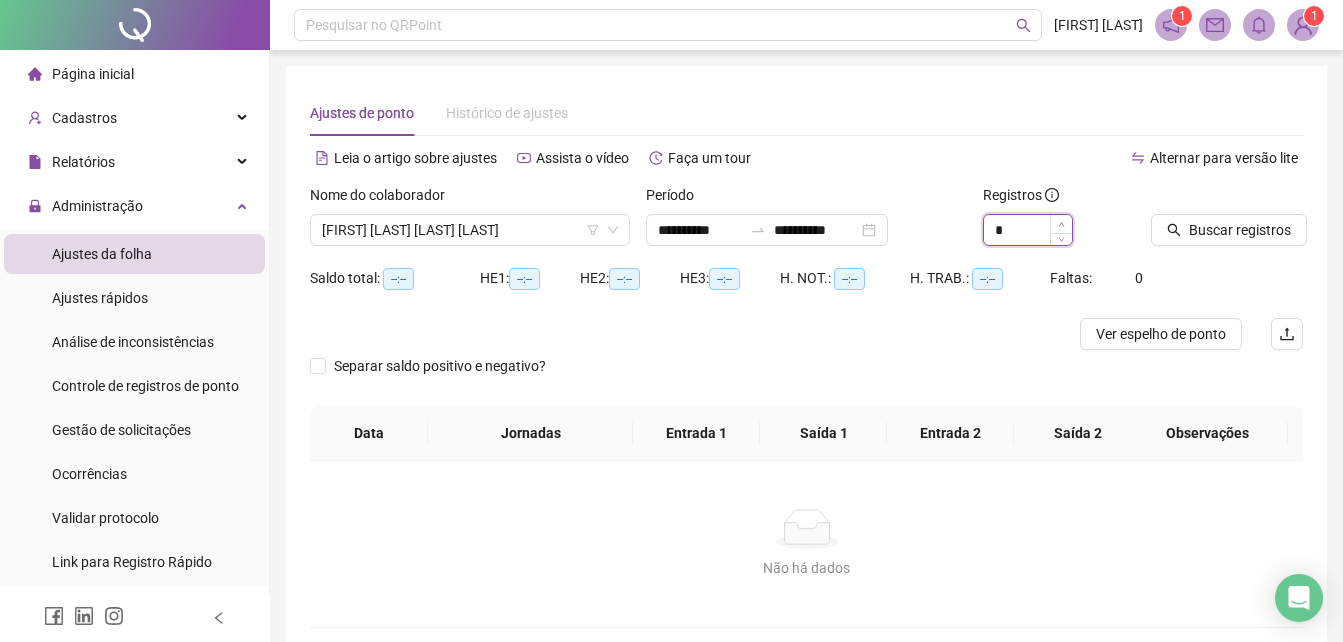 type on "*" 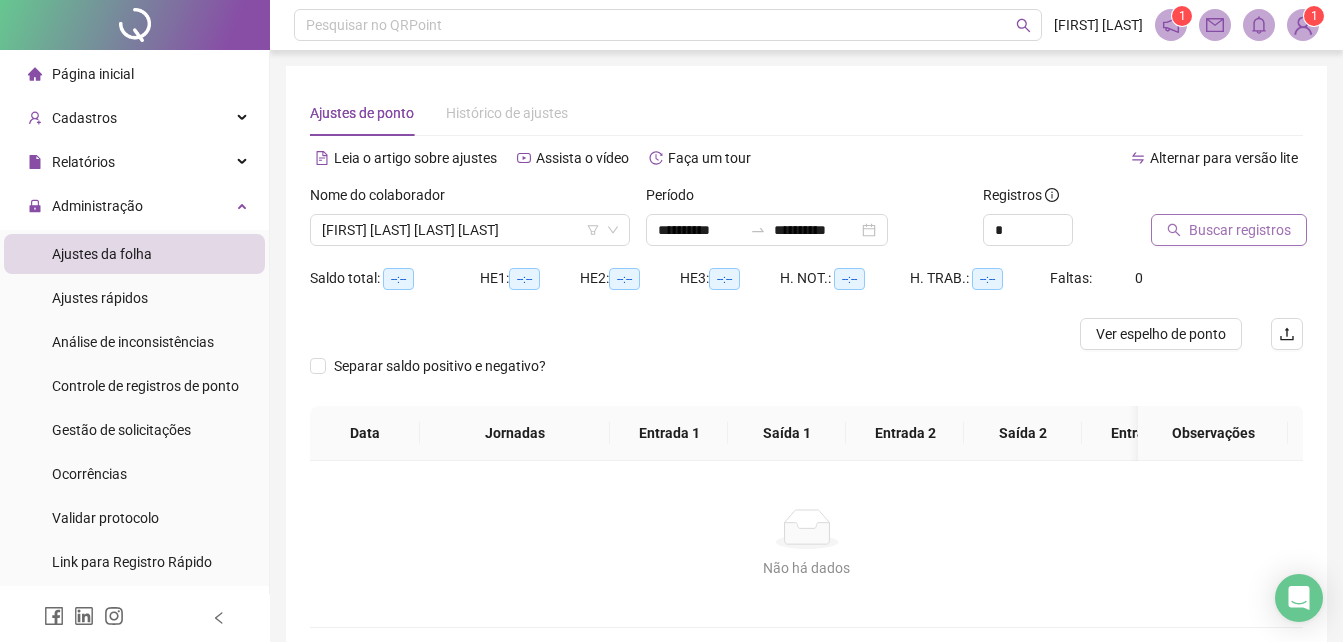 click on "Buscar registros" at bounding box center [1240, 230] 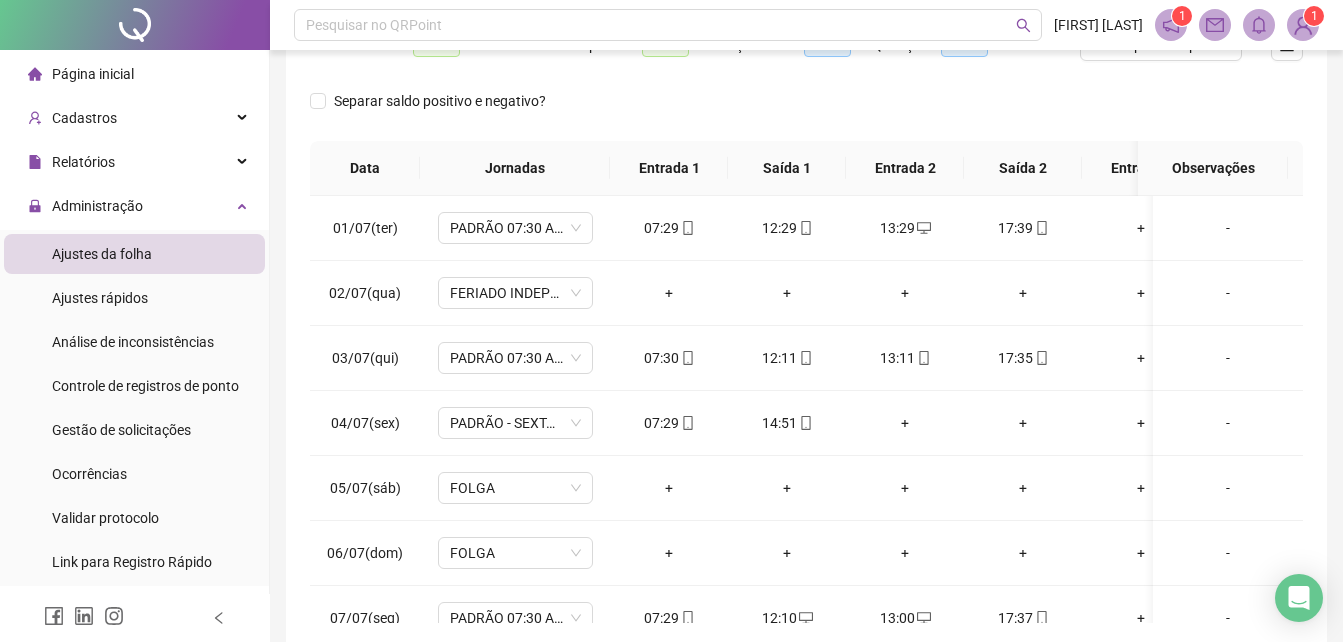 scroll, scrollTop: 300, scrollLeft: 0, axis: vertical 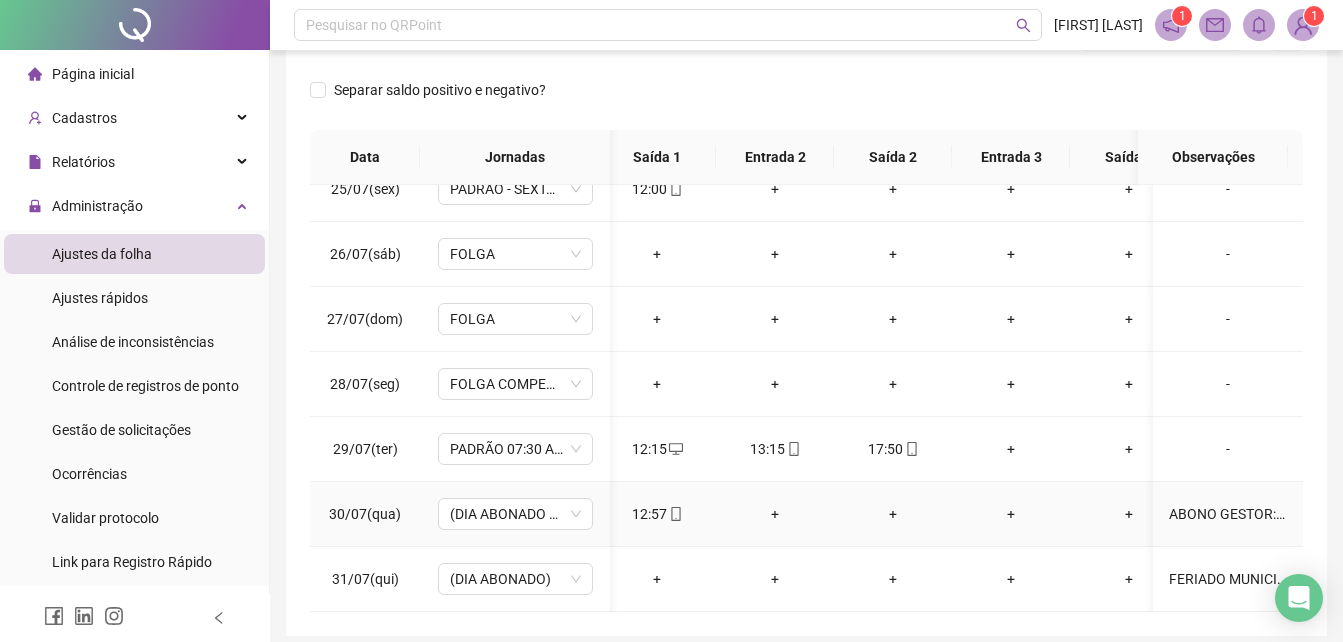 click on "ABONO GESTOR: LIBERAÇÃO PARA PREPARAÇÃO FESTA DO MILHO." at bounding box center [1228, 514] 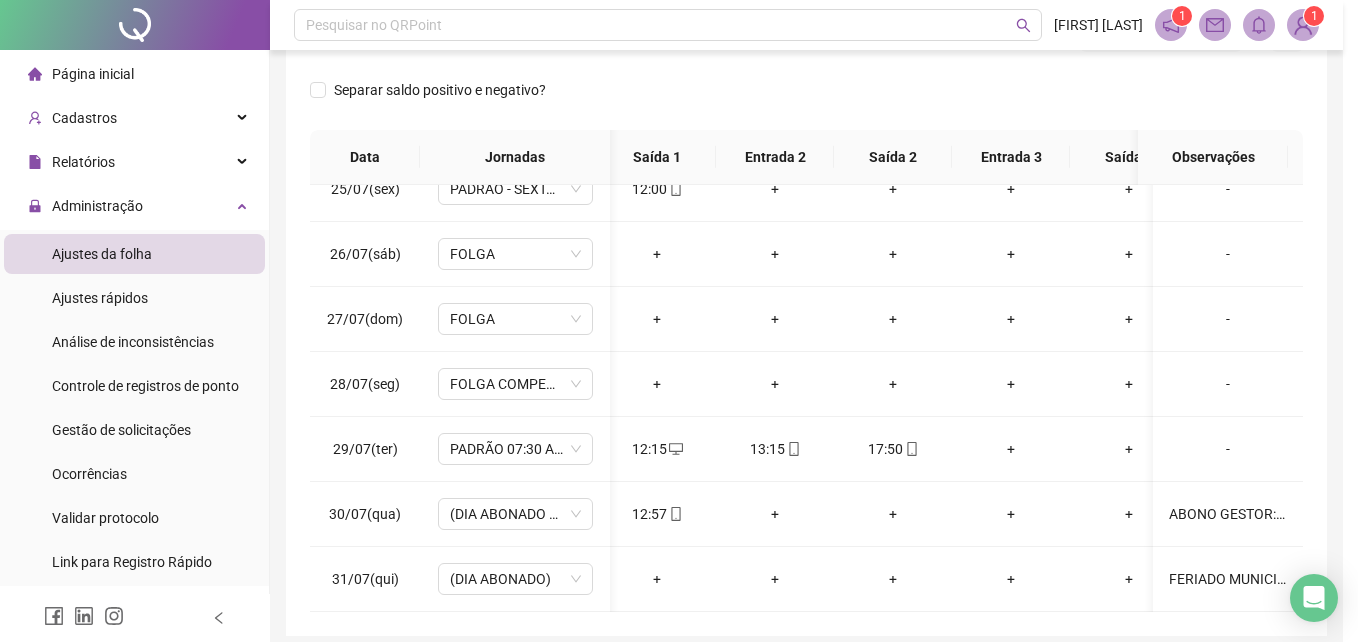 type on "**********" 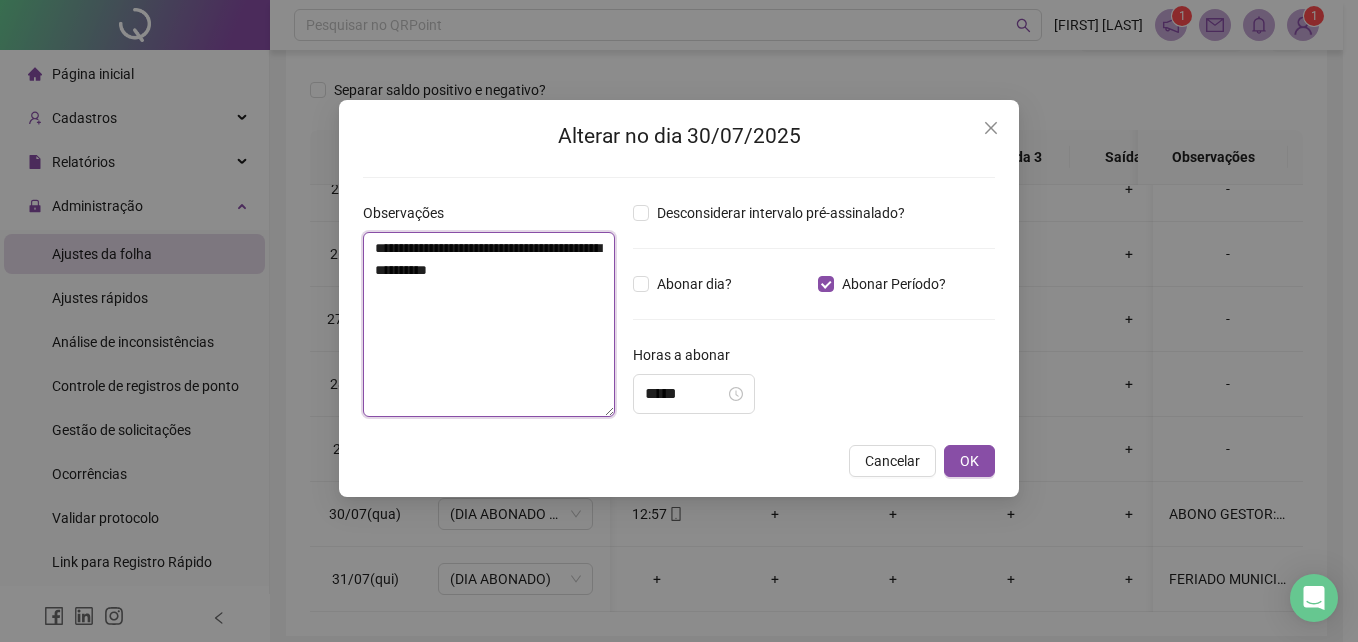 drag, startPoint x: 579, startPoint y: 272, endPoint x: 371, endPoint y: 246, distance: 209.6187 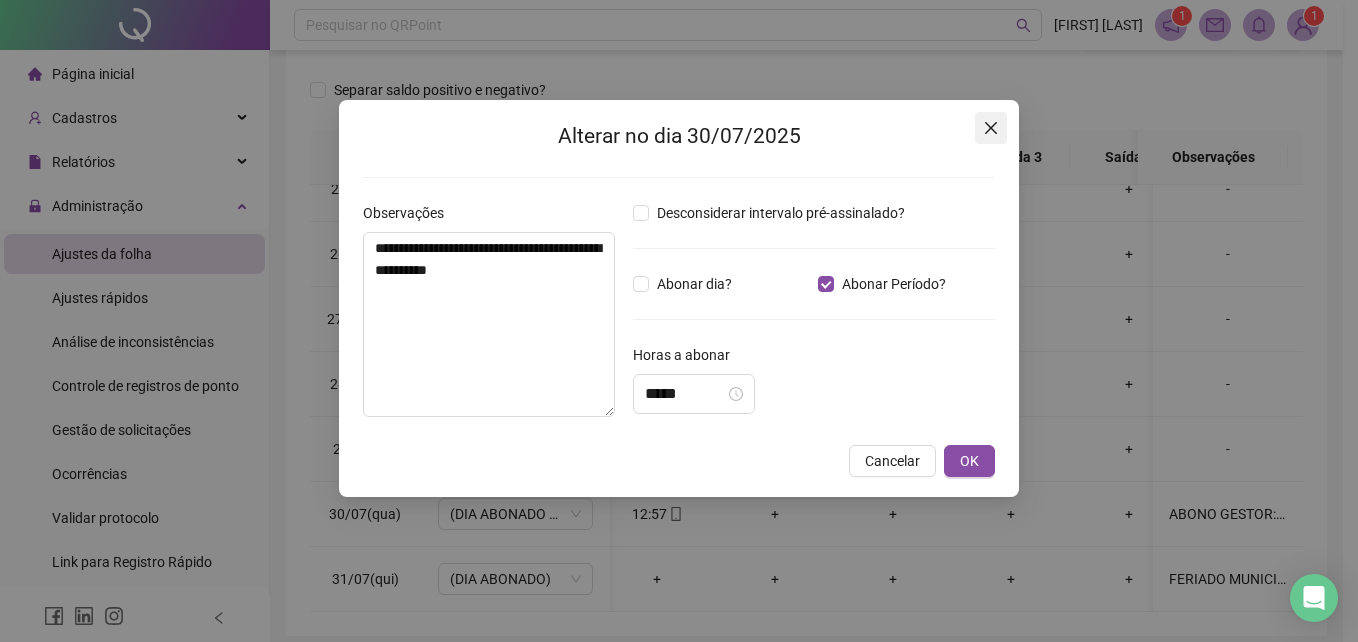 click 